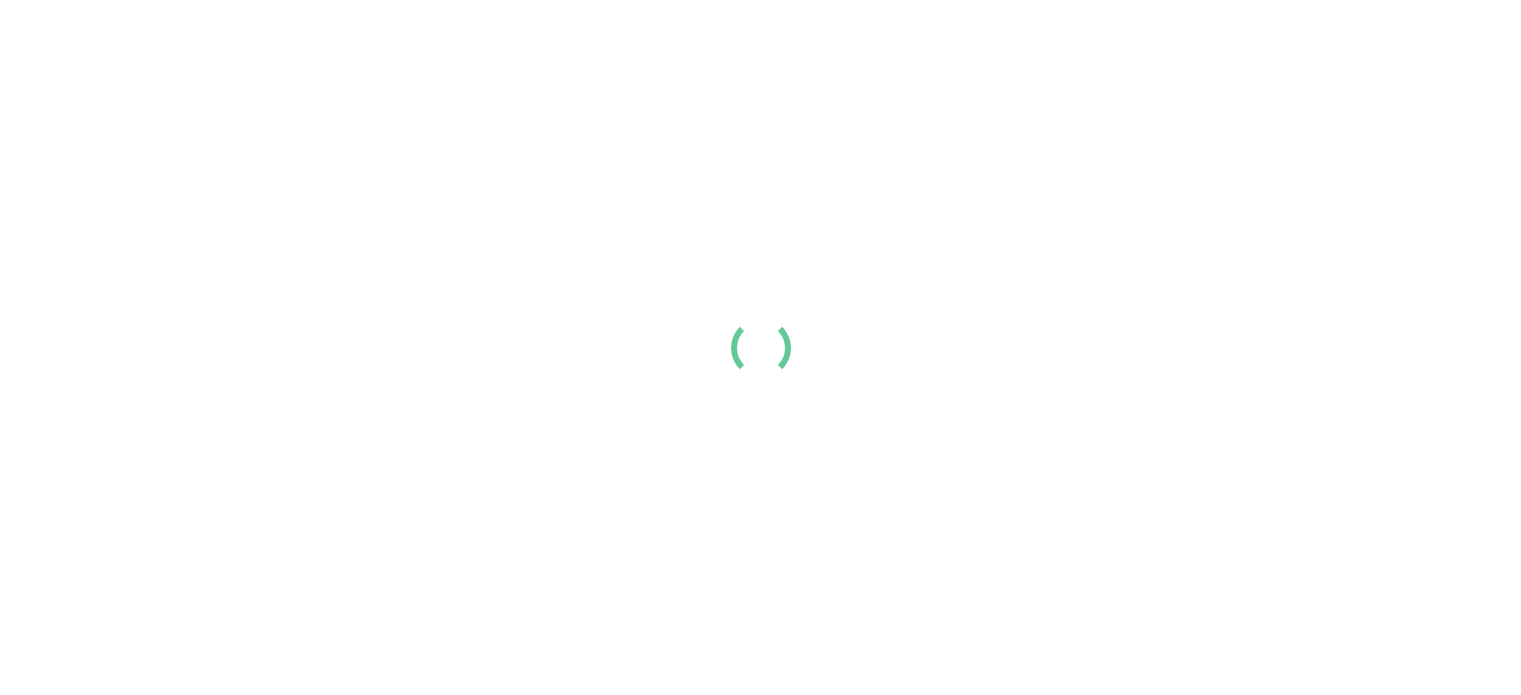 scroll, scrollTop: 0, scrollLeft: 0, axis: both 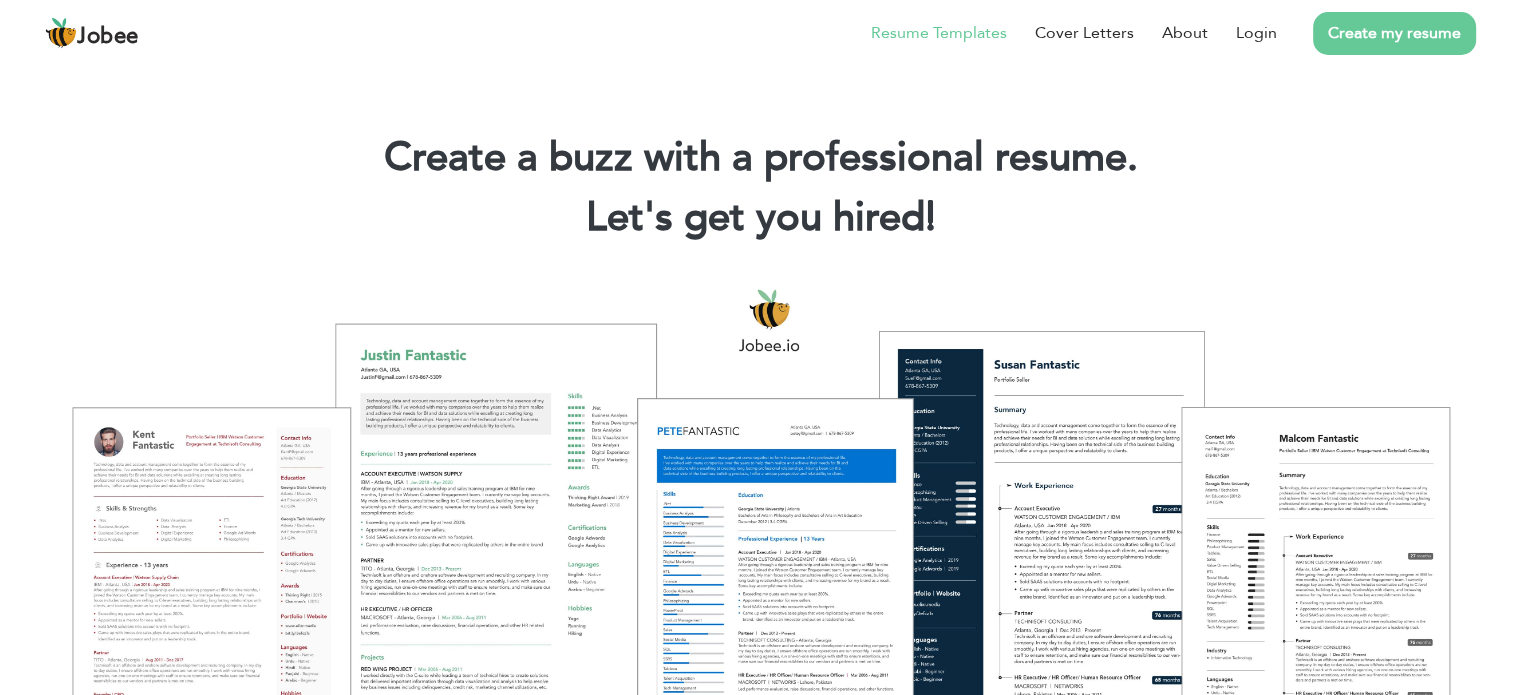click on "Resume Templates" at bounding box center [939, 33] 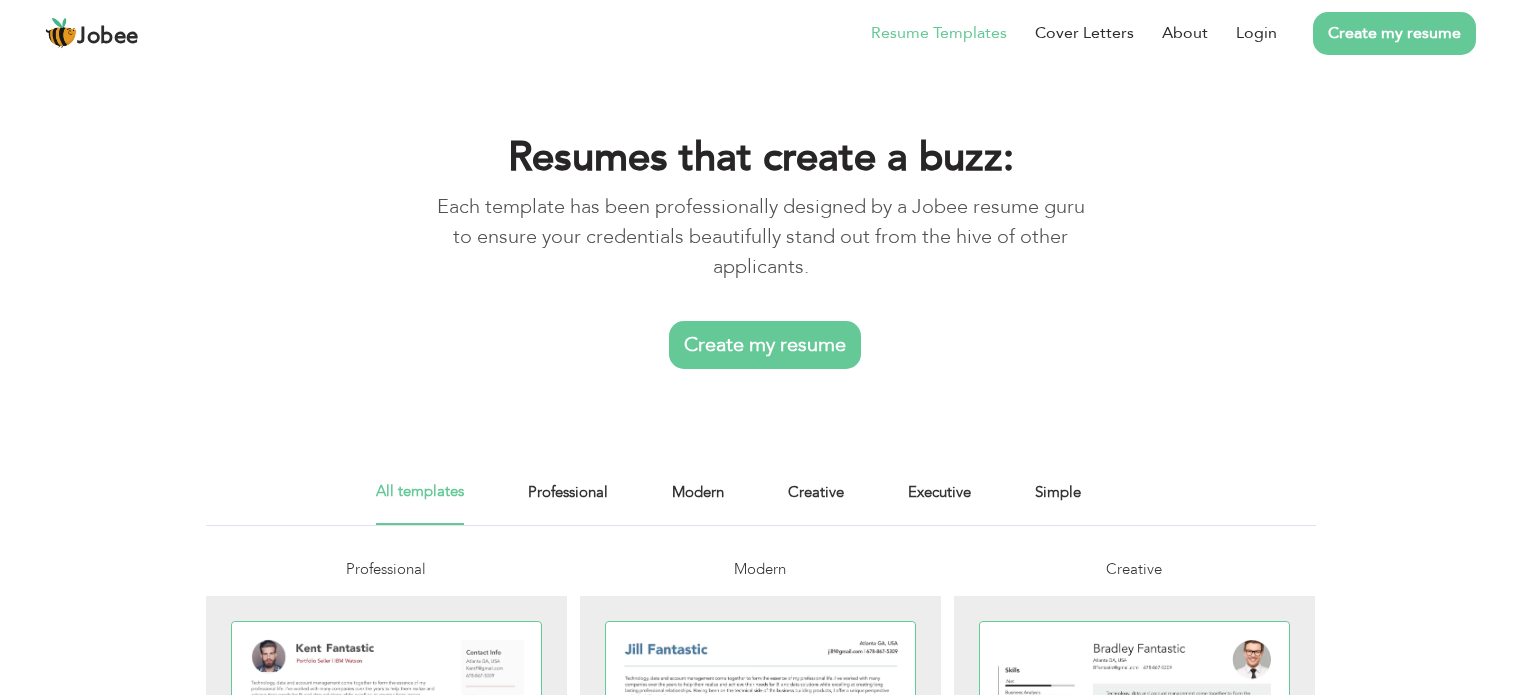 scroll, scrollTop: 0, scrollLeft: 0, axis: both 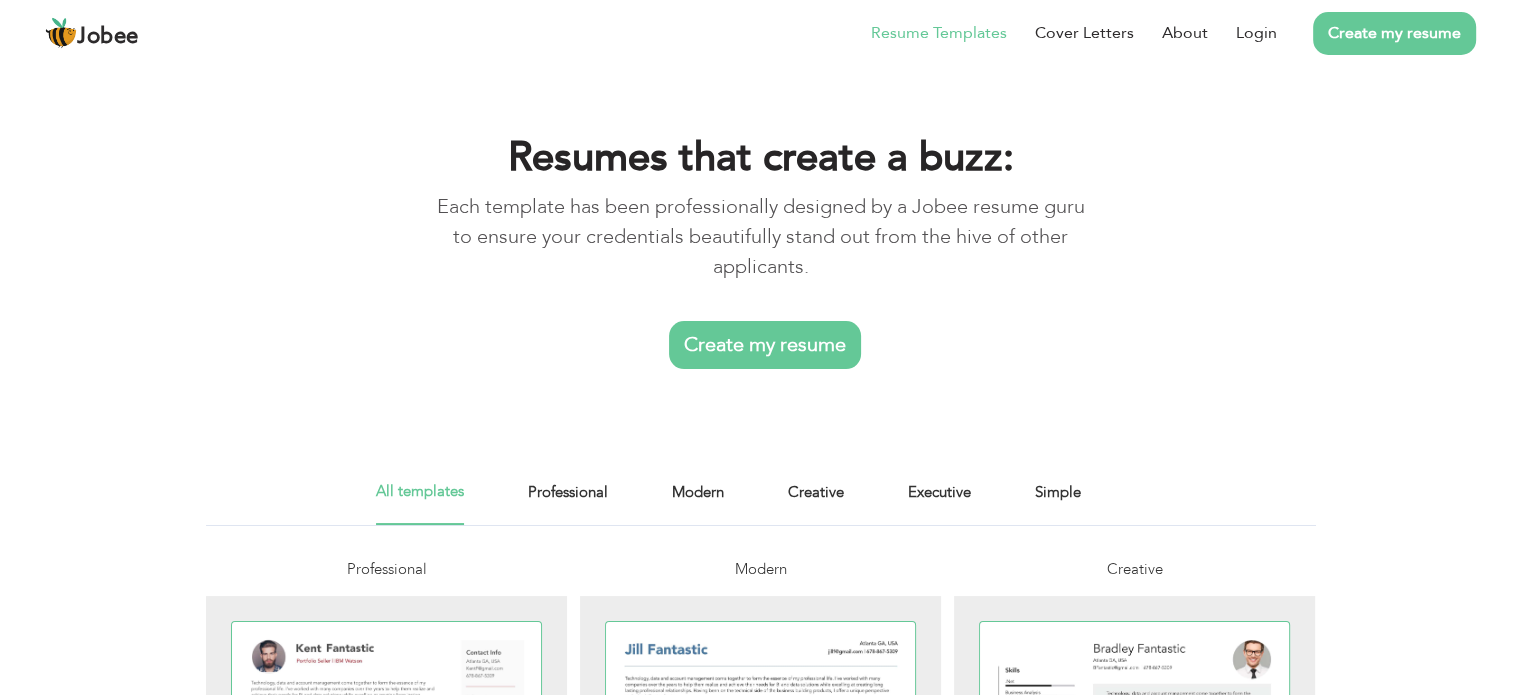 click on "Create my resume" at bounding box center [765, 345] 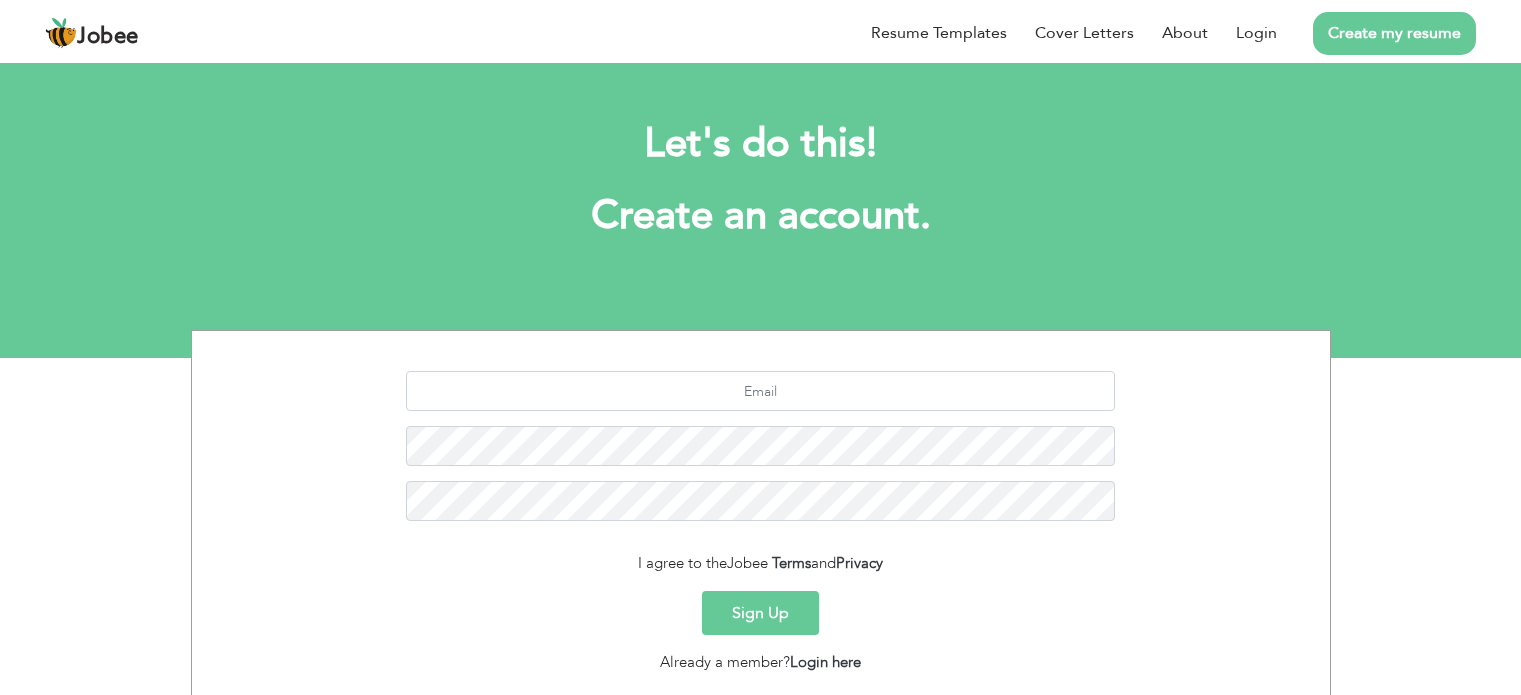 scroll, scrollTop: 0, scrollLeft: 0, axis: both 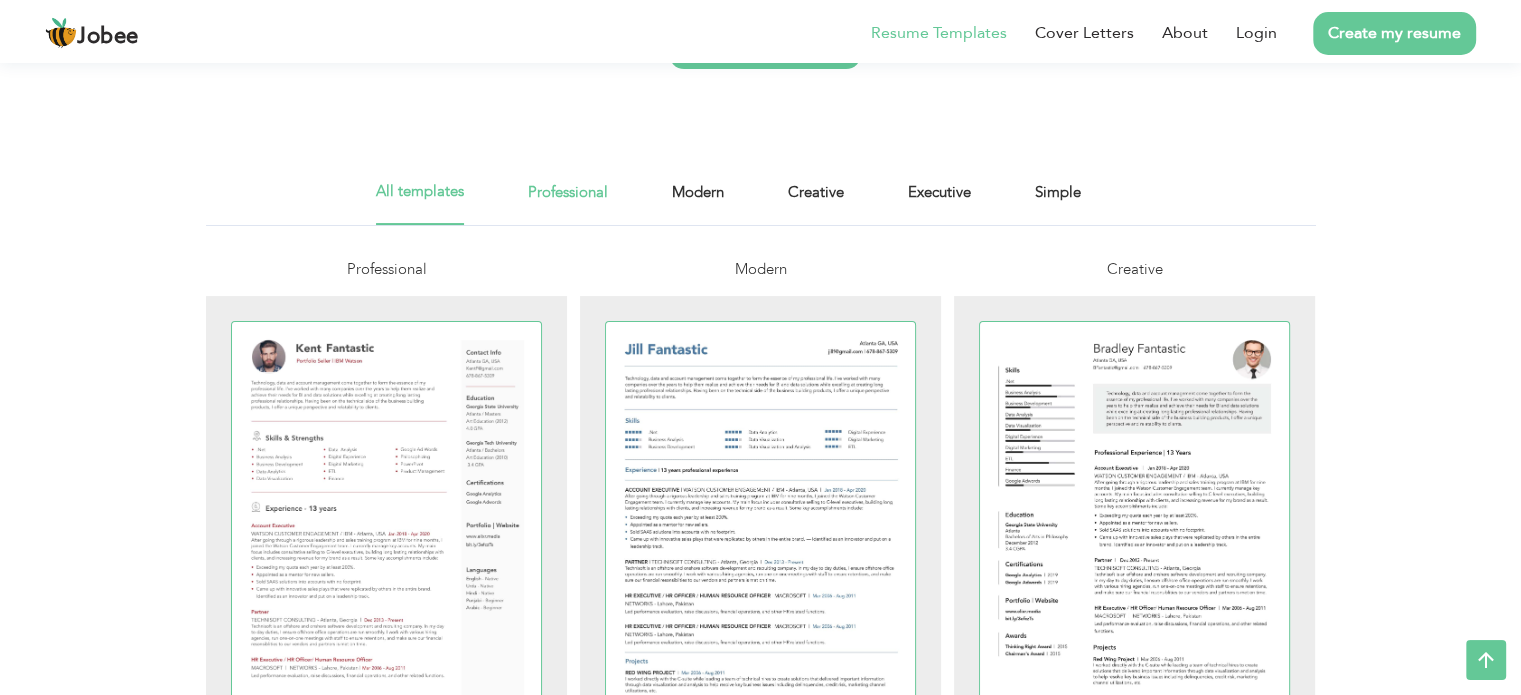 click on "Professional" at bounding box center (568, 202) 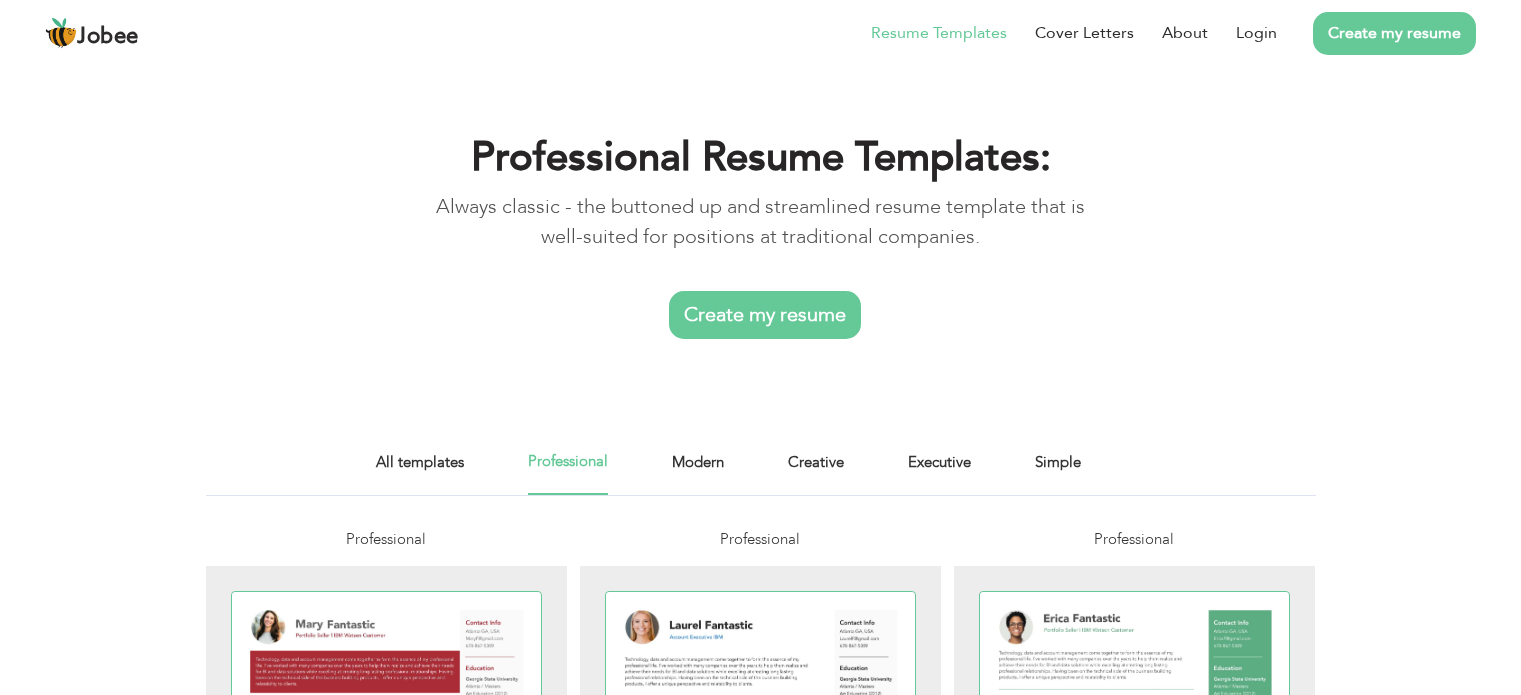 scroll, scrollTop: 0, scrollLeft: 0, axis: both 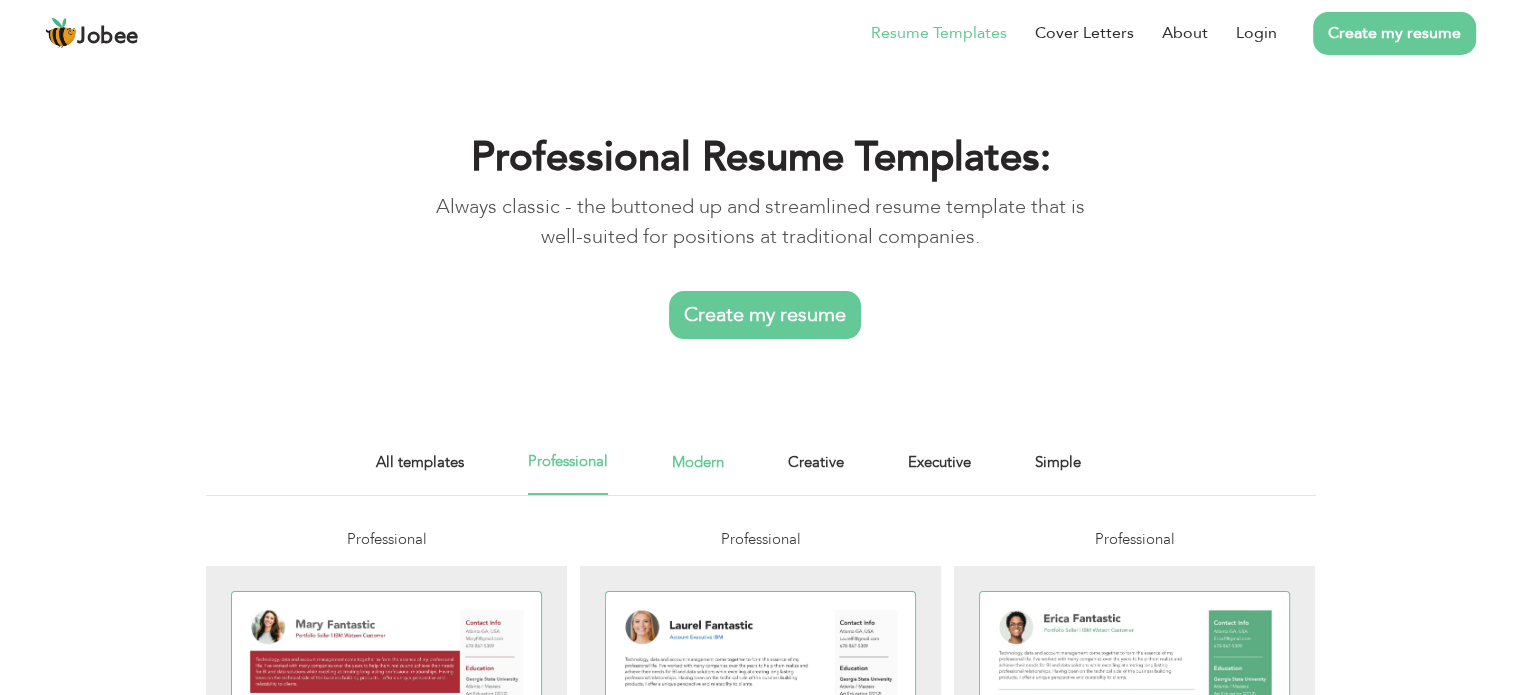 click on "Modern" at bounding box center [698, 472] 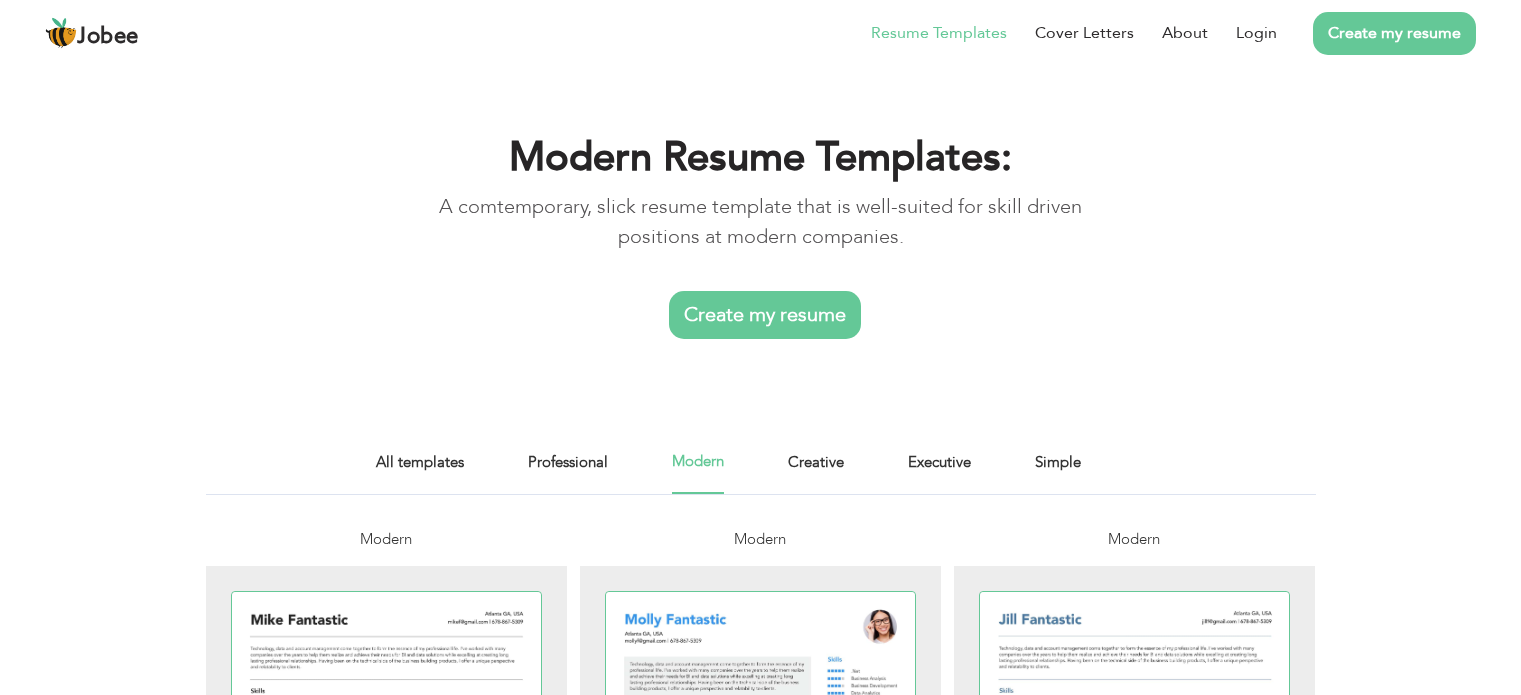 scroll, scrollTop: 0, scrollLeft: 0, axis: both 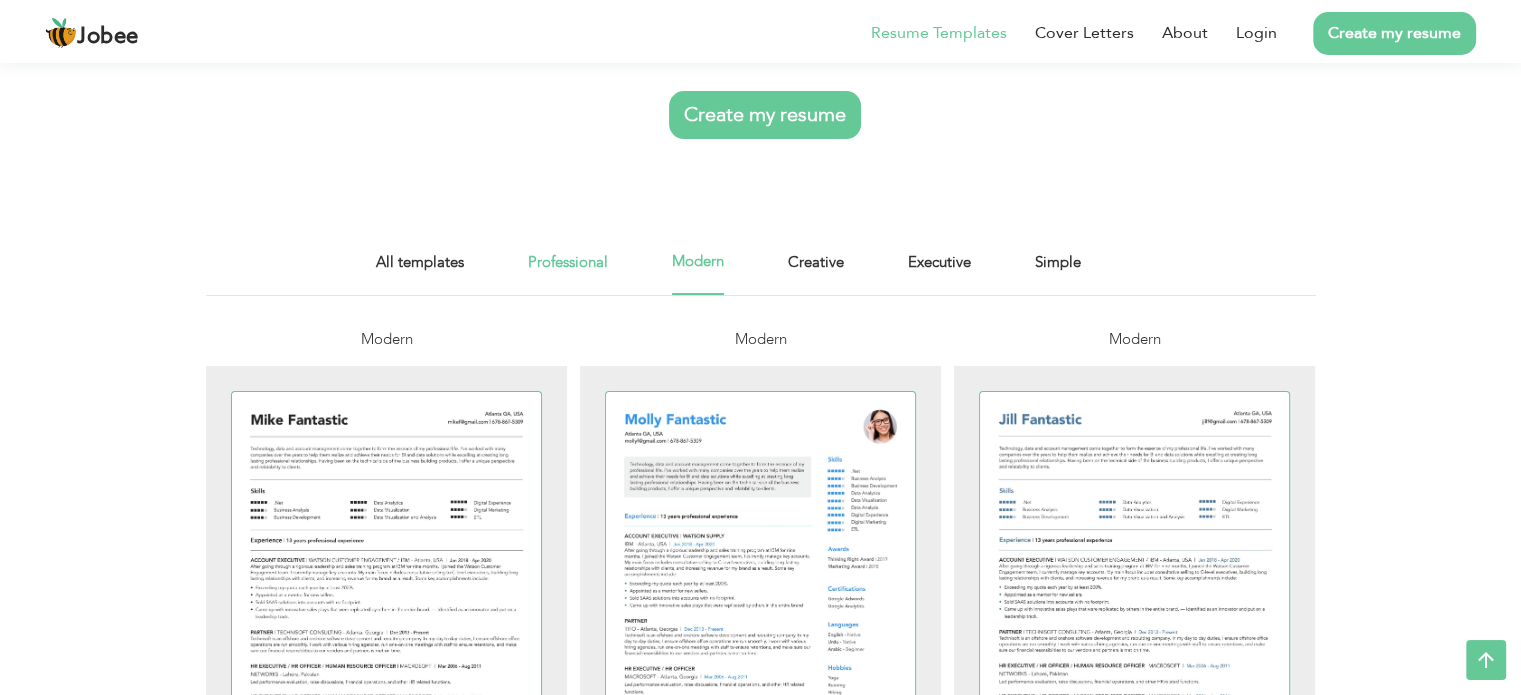 click on "Professional" at bounding box center (568, 272) 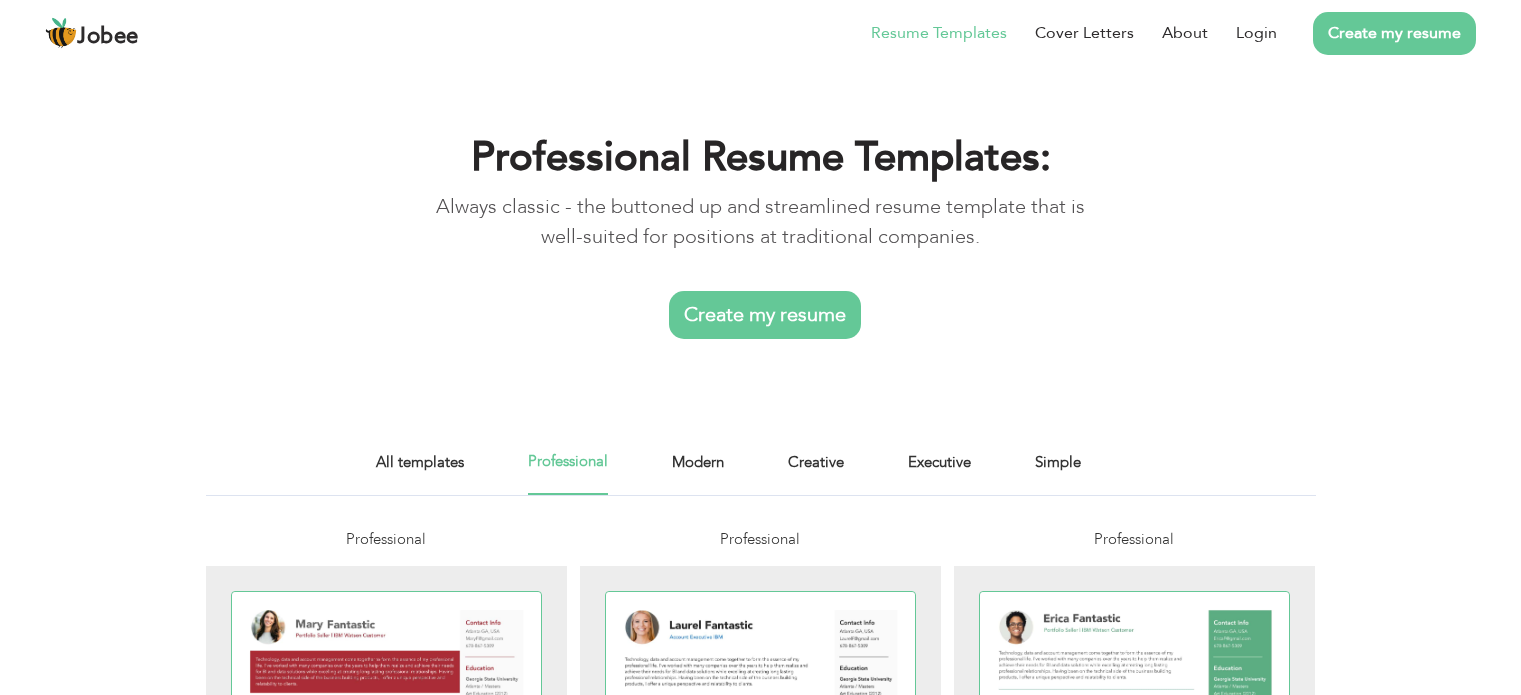 scroll, scrollTop: 0, scrollLeft: 0, axis: both 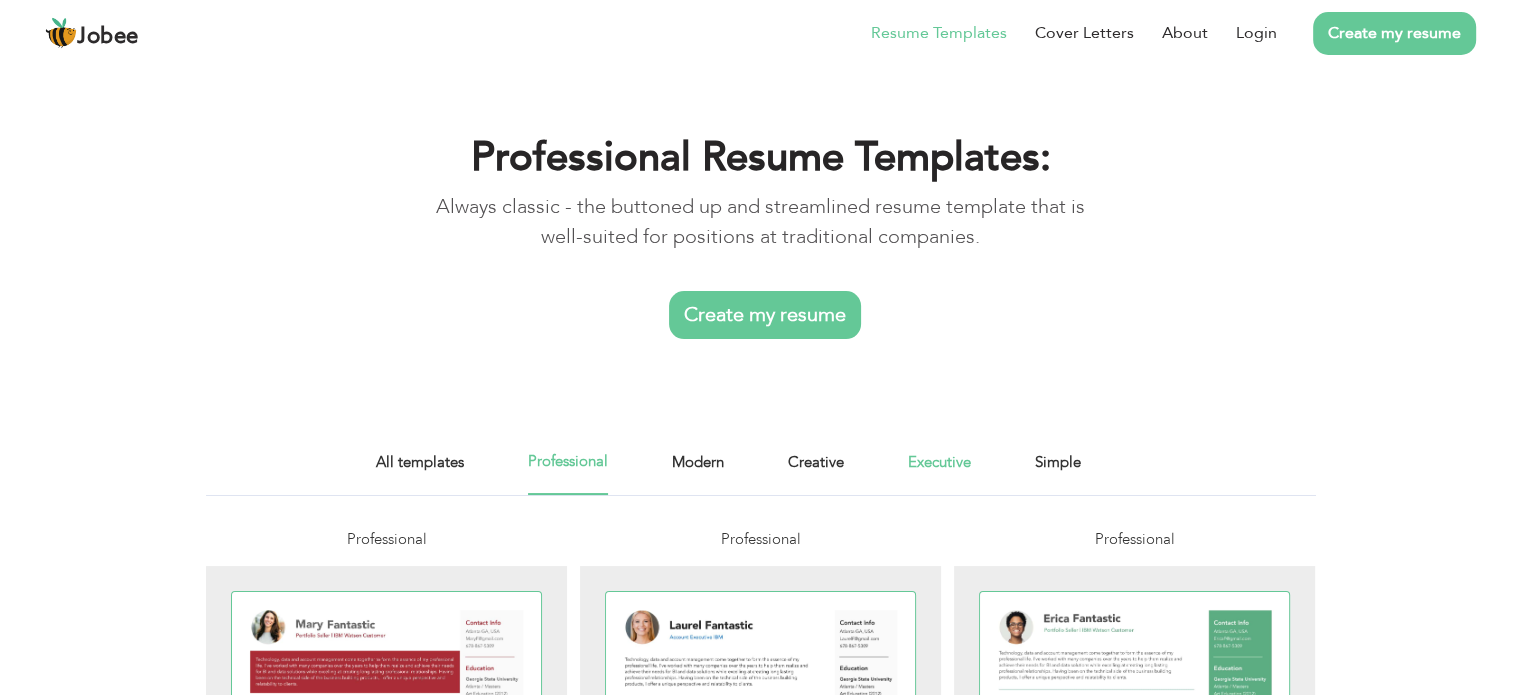 click on "Executive" at bounding box center (939, 472) 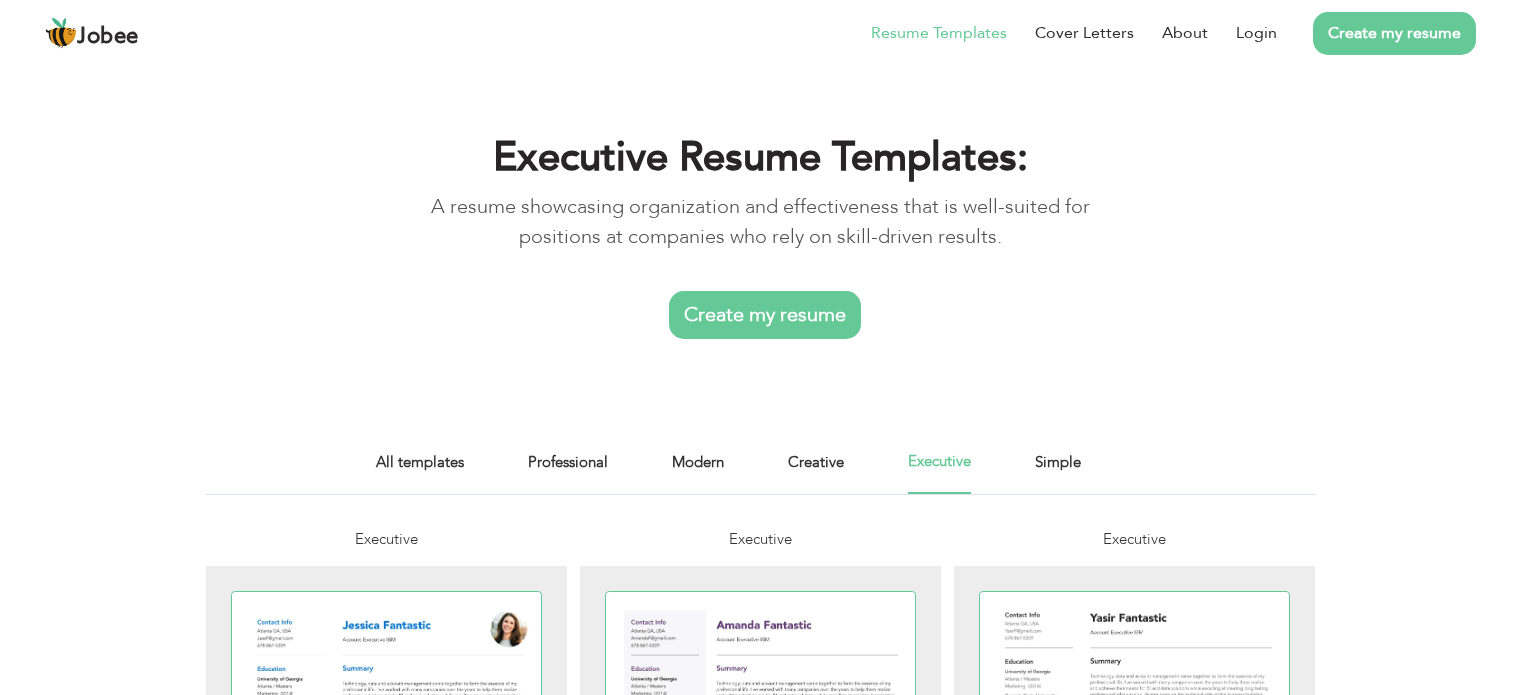 scroll, scrollTop: 0, scrollLeft: 0, axis: both 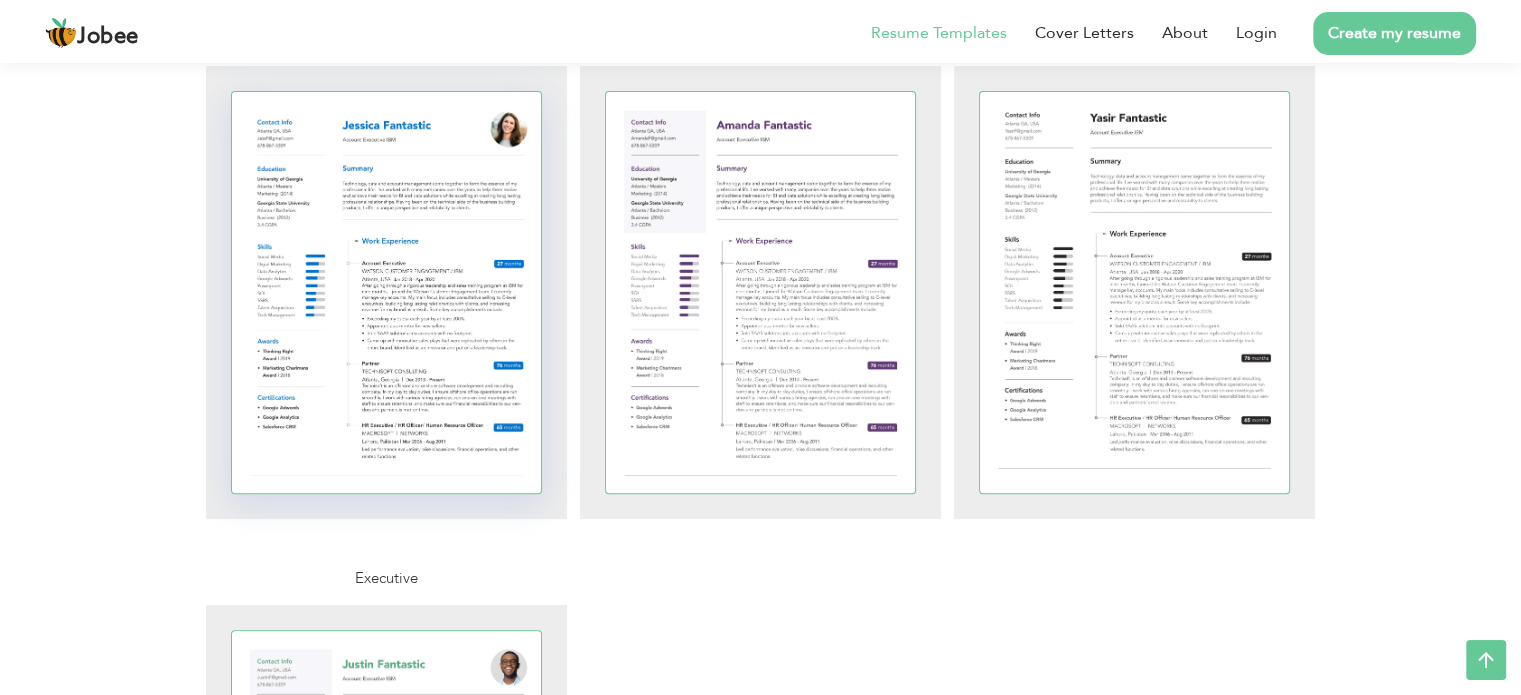 click at bounding box center [387, 292] 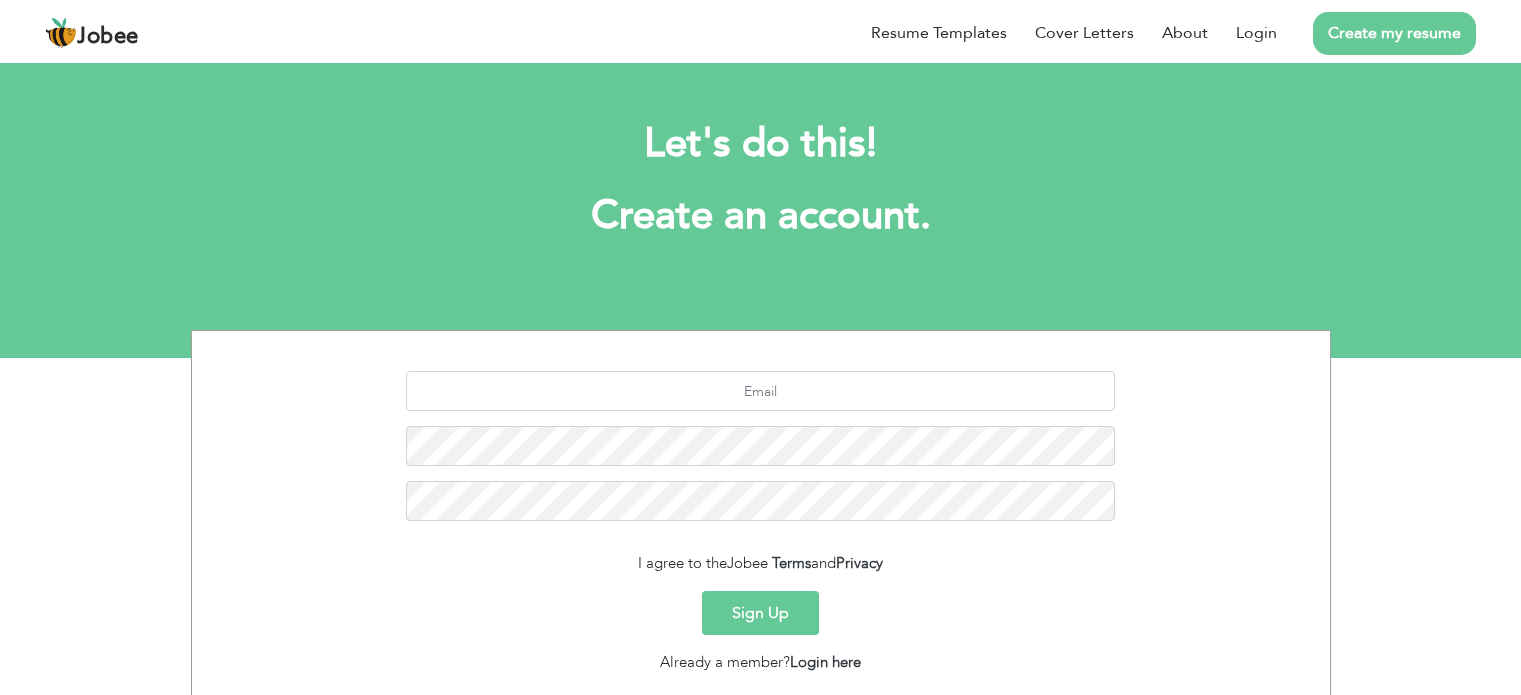 scroll, scrollTop: 0, scrollLeft: 0, axis: both 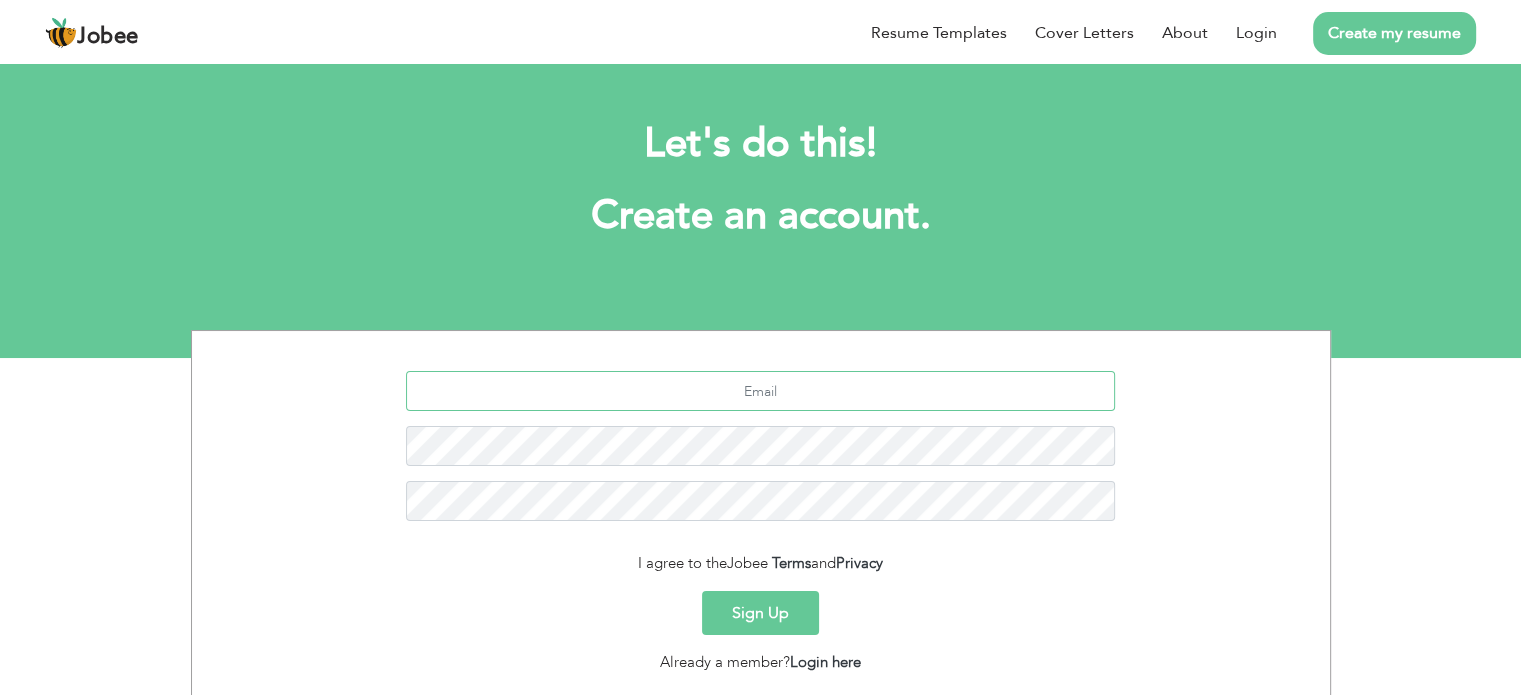 drag, startPoint x: 716, startPoint y: 391, endPoint x: 740, endPoint y: 392, distance: 24.020824 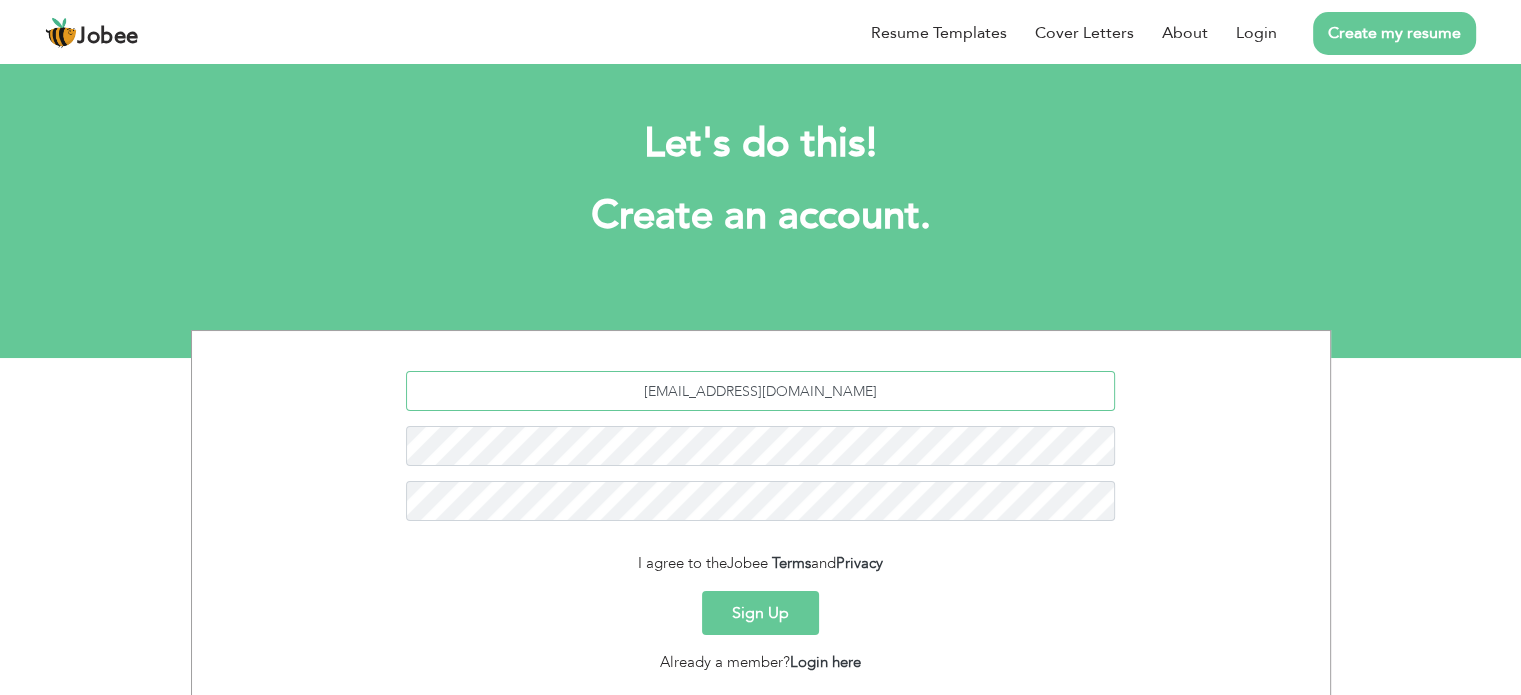 type on "[EMAIL_ADDRESS][DOMAIN_NAME]" 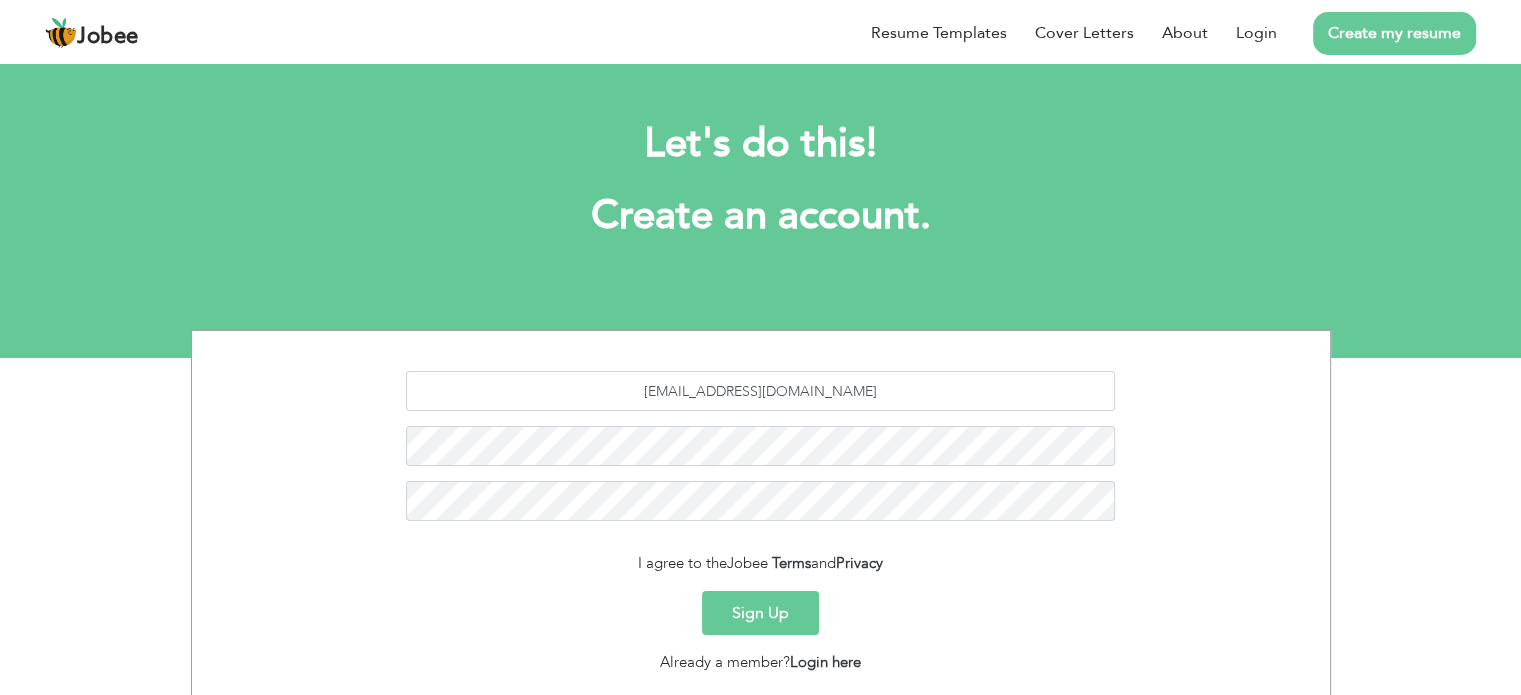 click on "Sign Up" at bounding box center [760, 613] 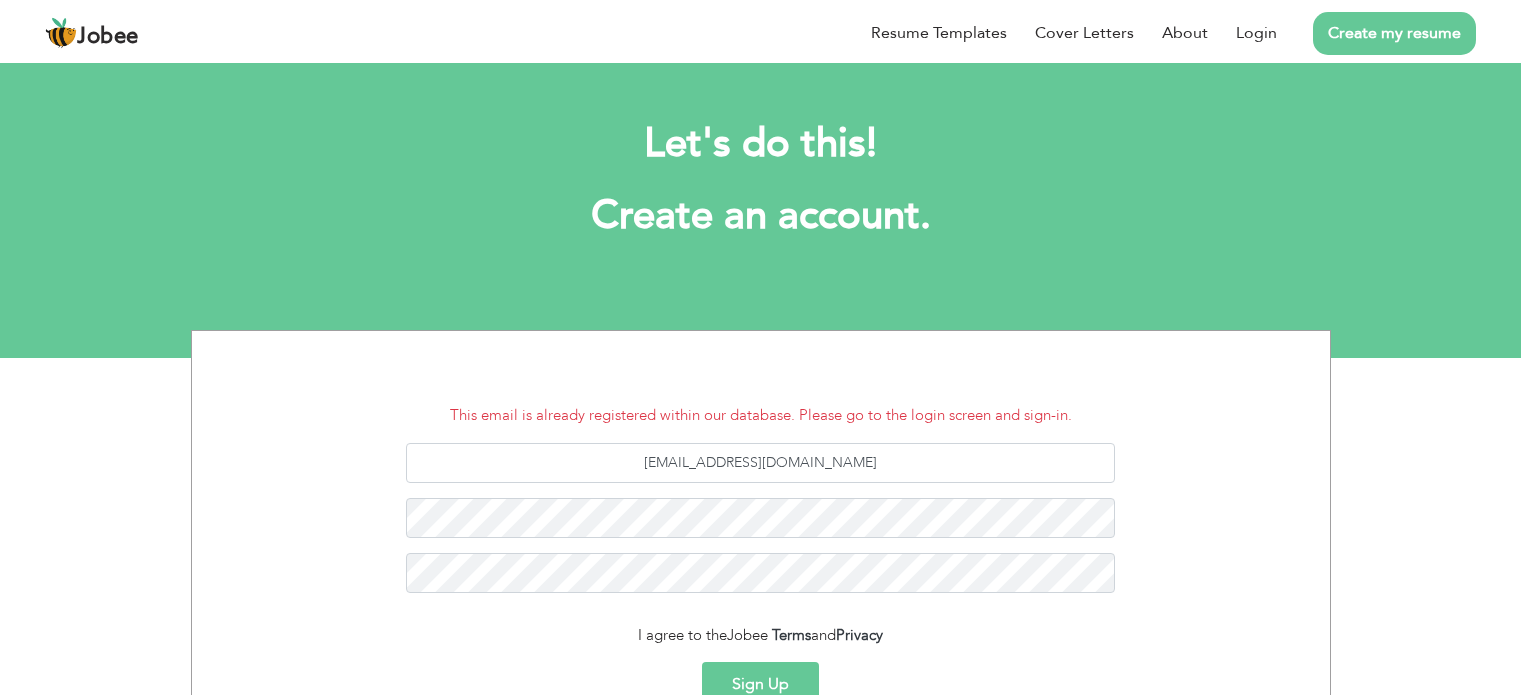 scroll, scrollTop: 0, scrollLeft: 0, axis: both 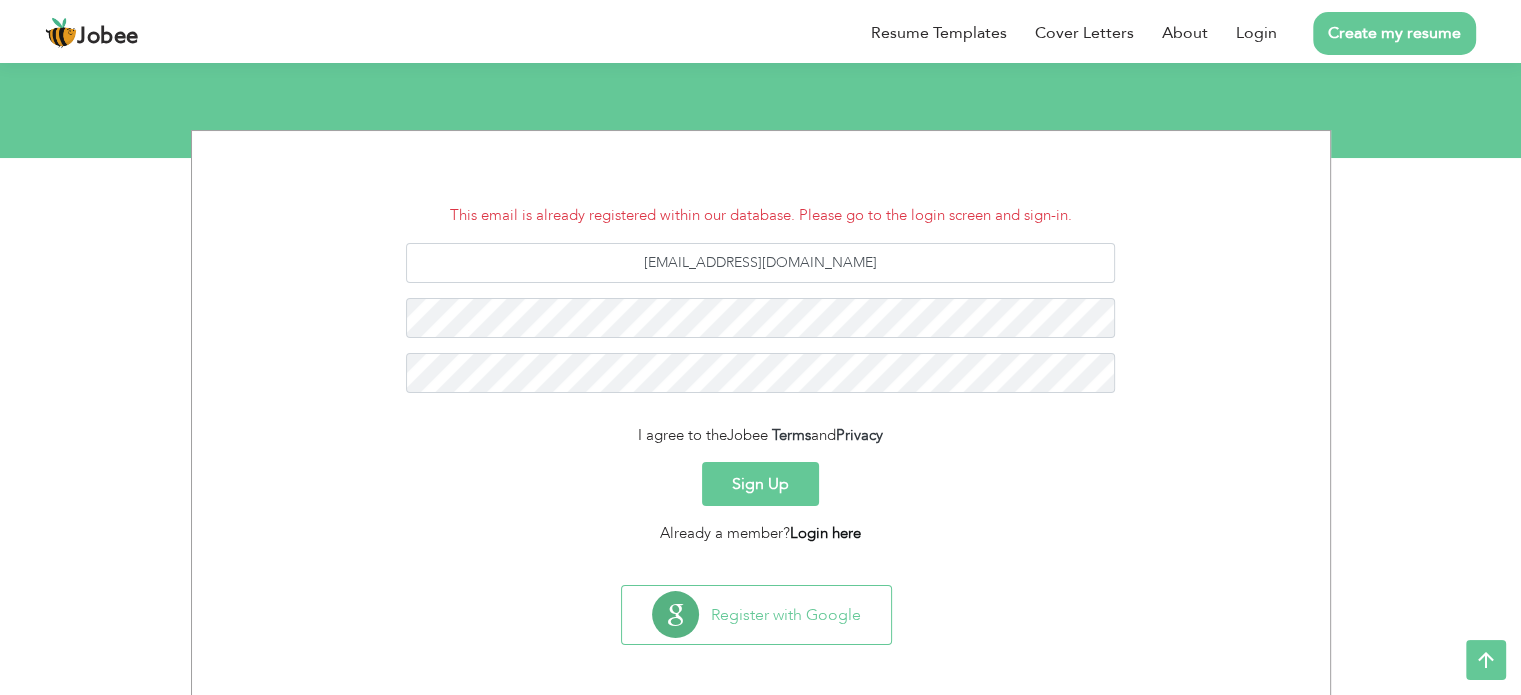click on "Login here" at bounding box center (825, 533) 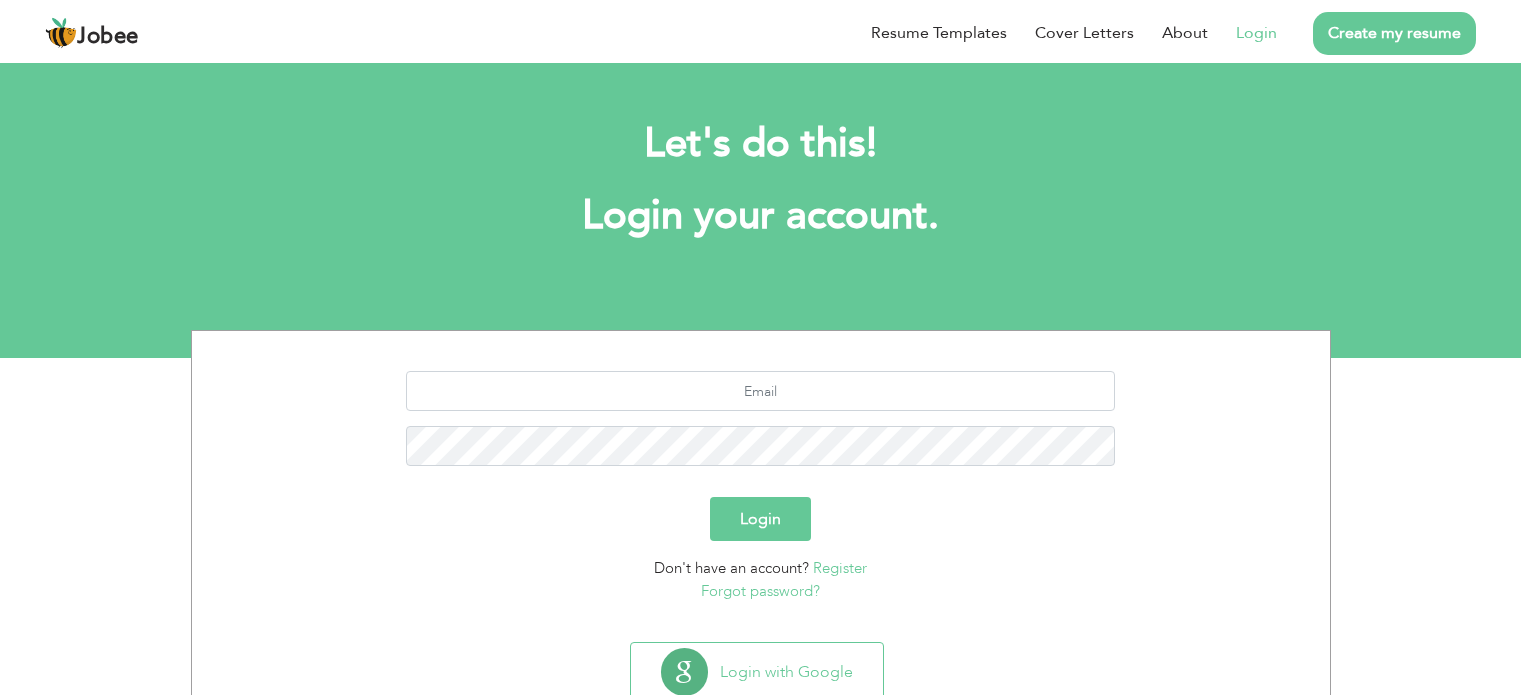 scroll, scrollTop: 0, scrollLeft: 0, axis: both 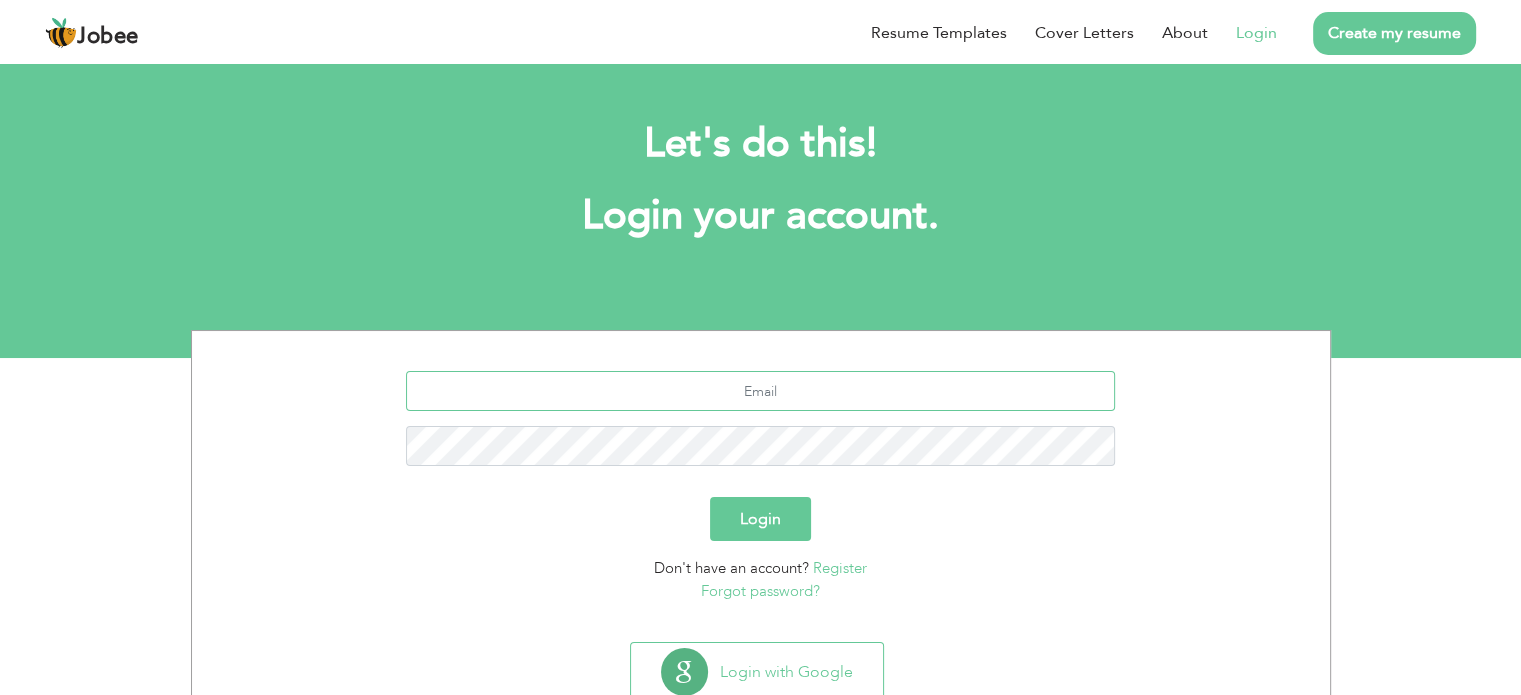 click at bounding box center [760, 391] 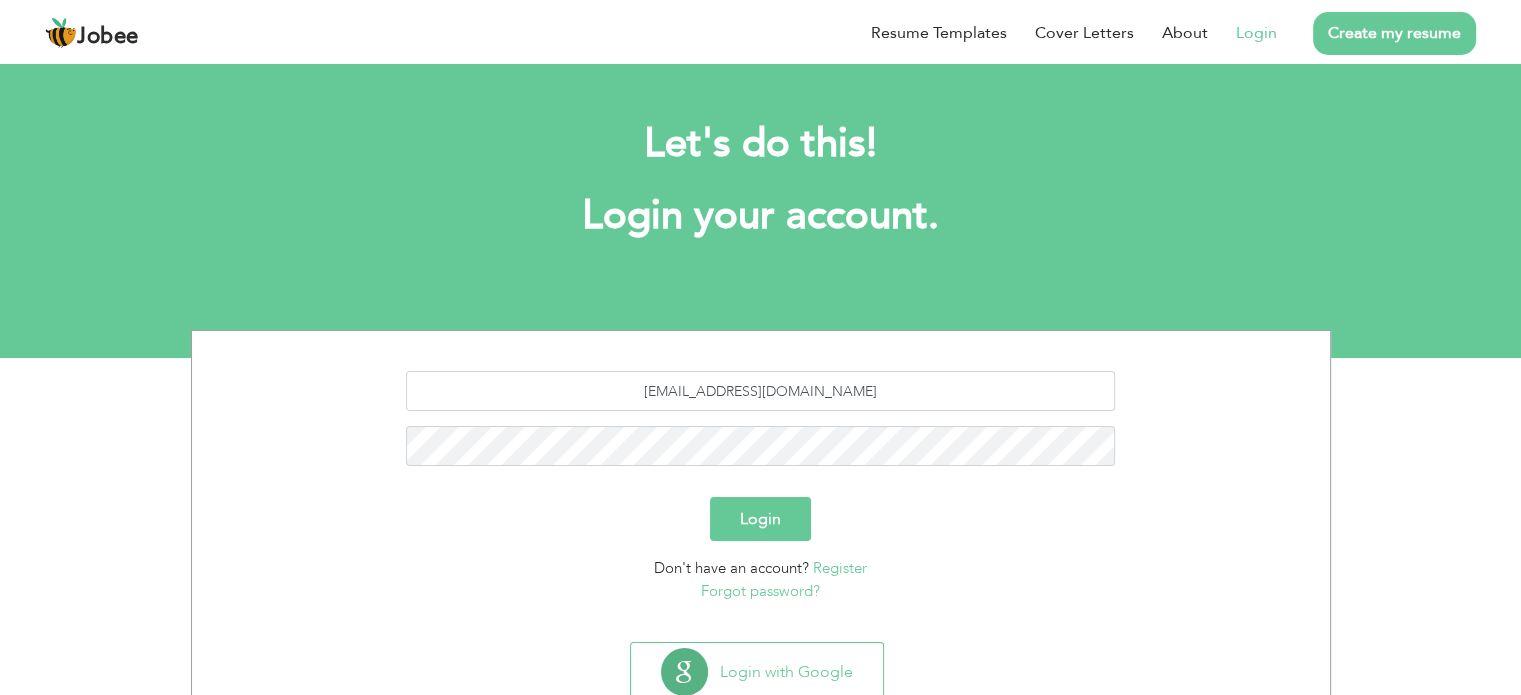 click on "Login" at bounding box center (760, 519) 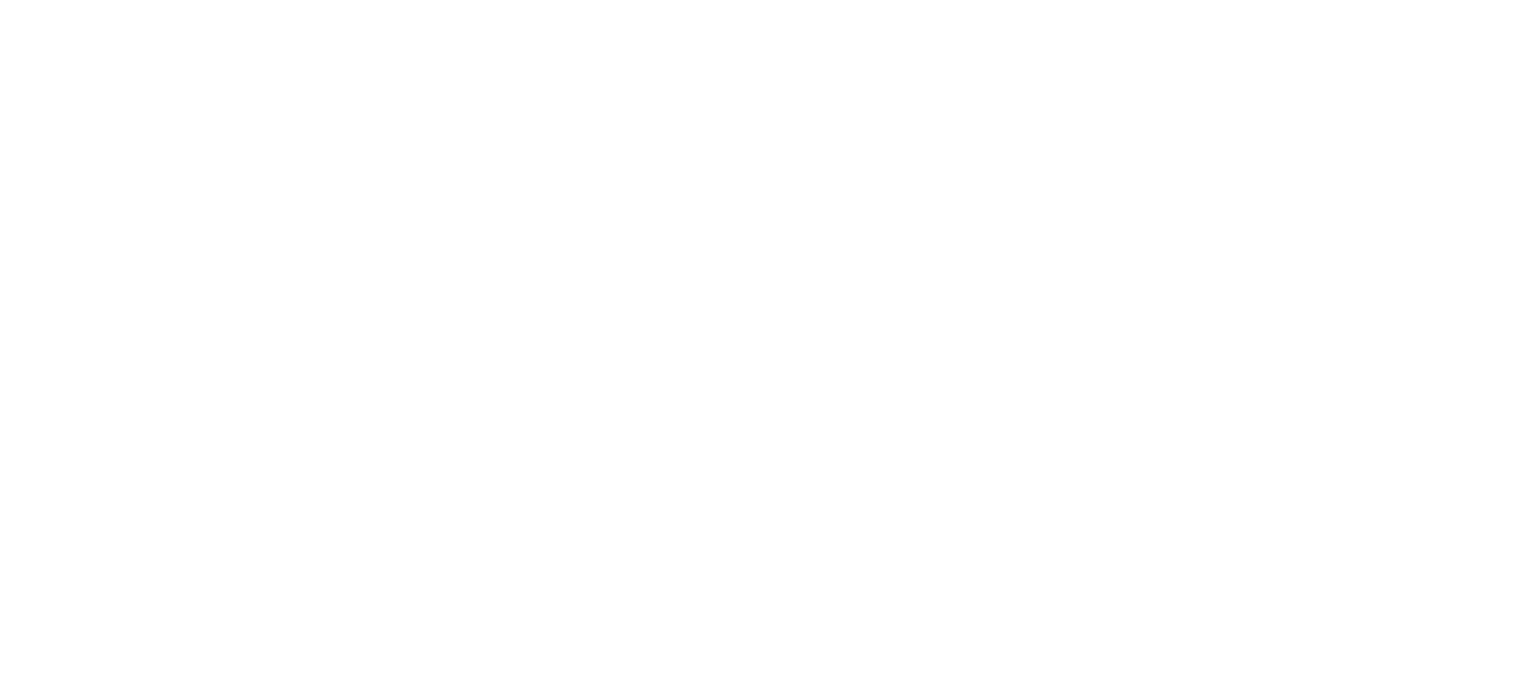 scroll, scrollTop: 0, scrollLeft: 0, axis: both 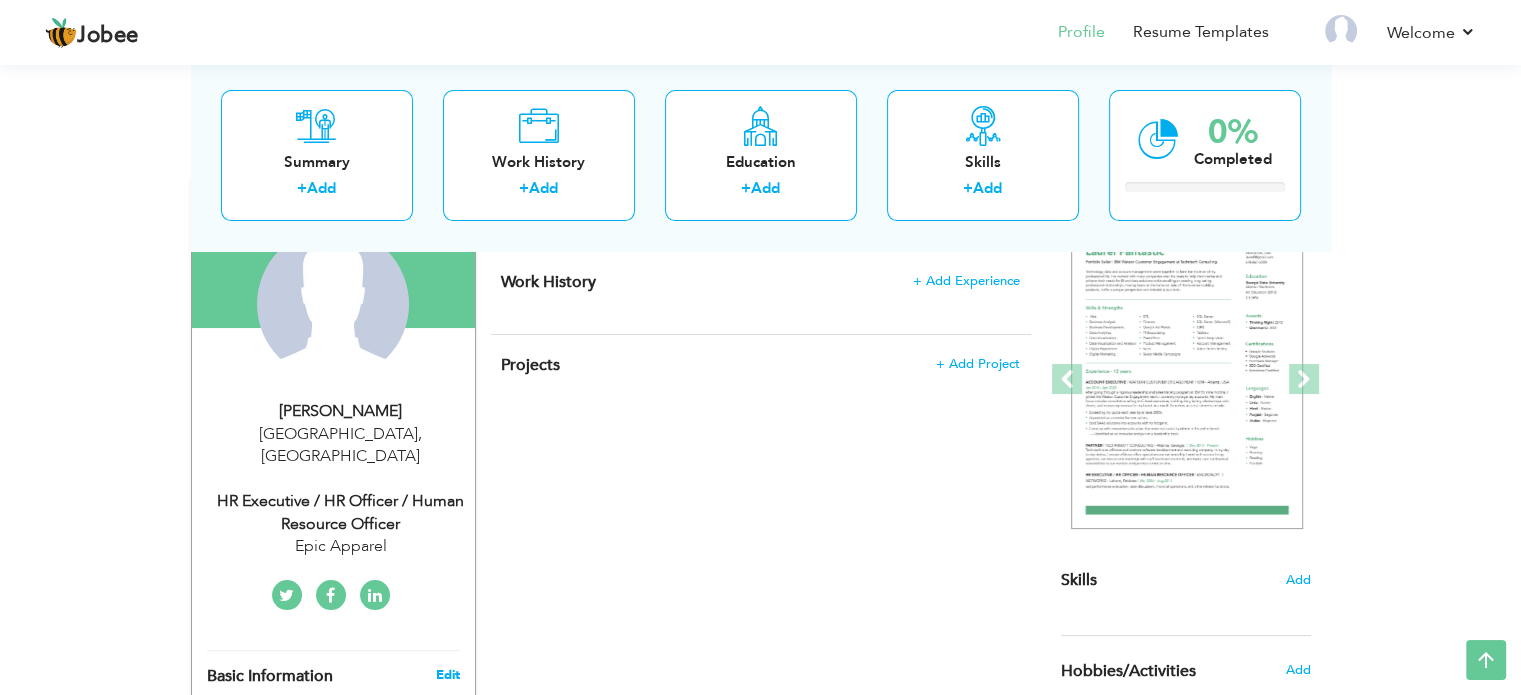 click on "Edit" at bounding box center (447, 675) 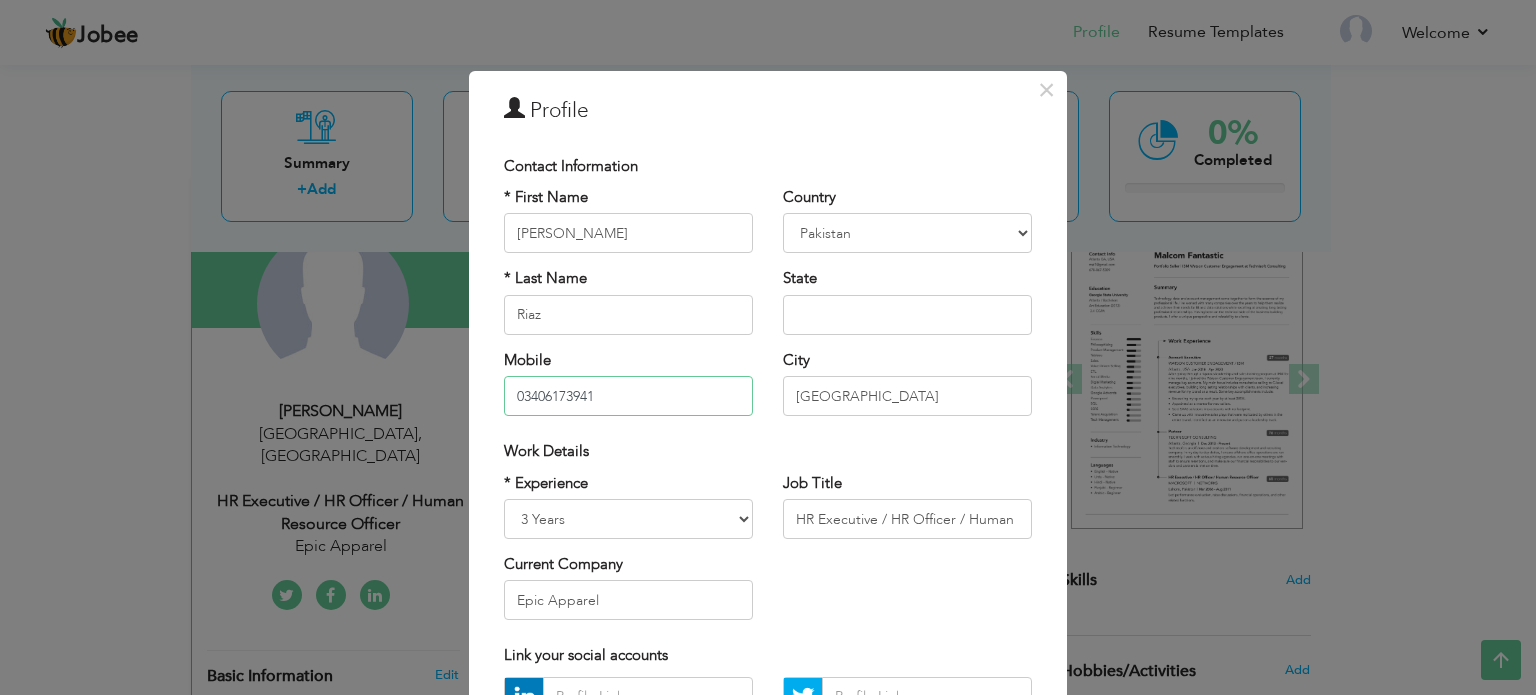 drag, startPoint x: 608, startPoint y: 390, endPoint x: 453, endPoint y: 420, distance: 157.87654 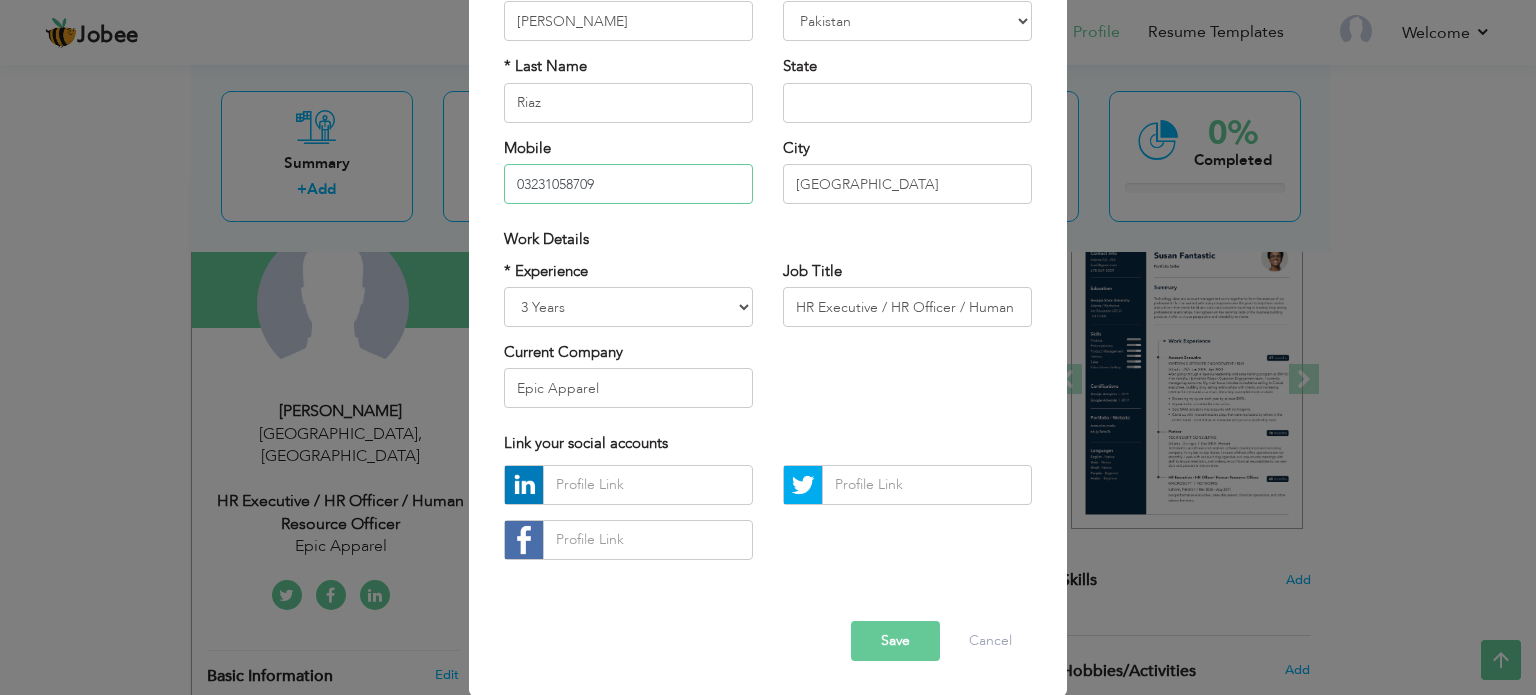 scroll, scrollTop: 212, scrollLeft: 0, axis: vertical 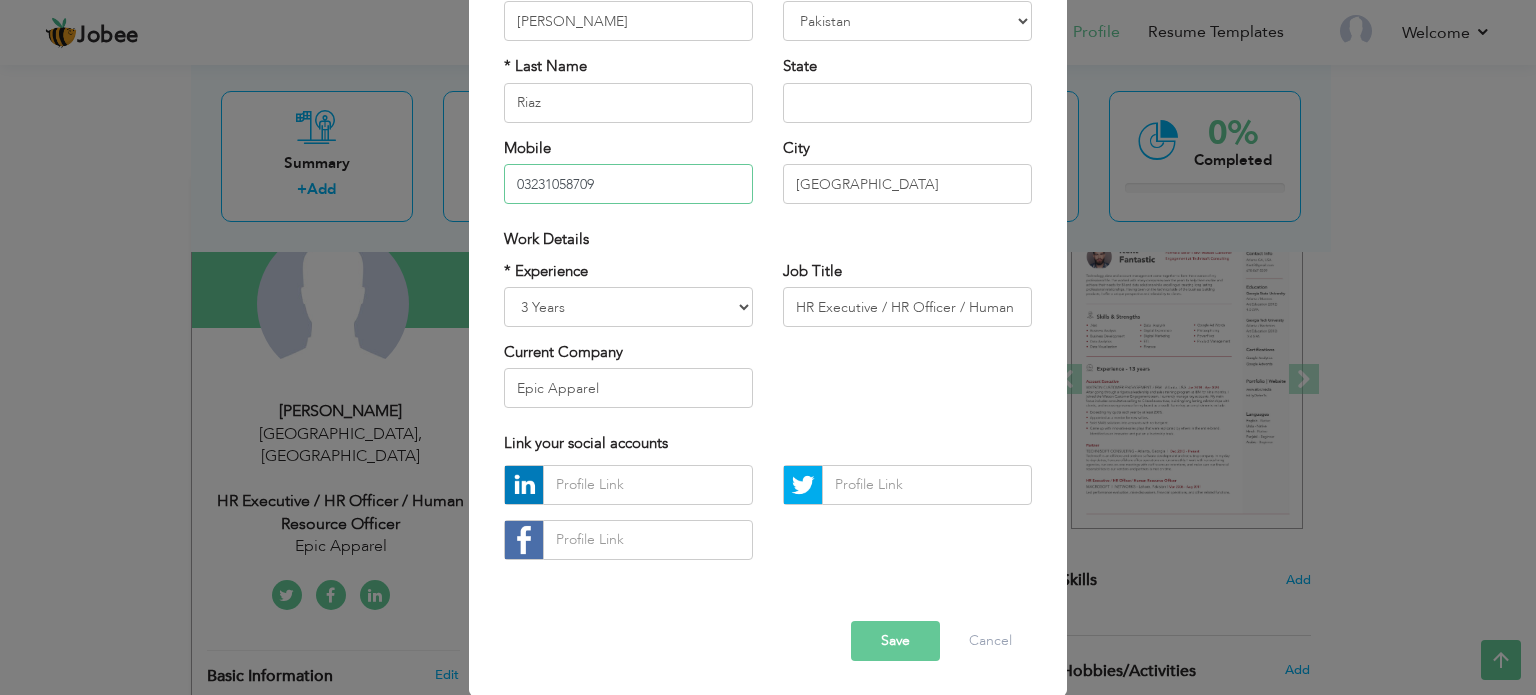 type on "03231058709" 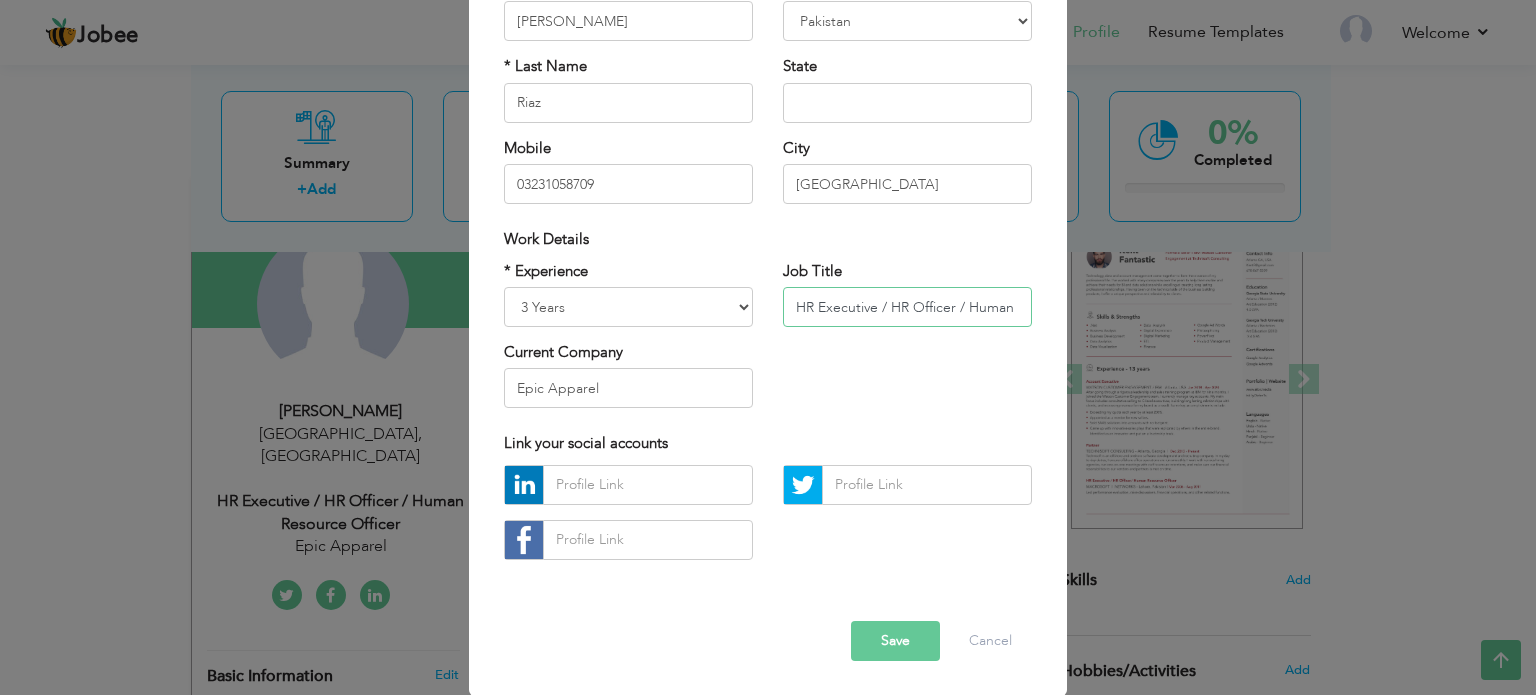 click on "HR Executive / HR Officer / Human Resource Officer" at bounding box center [907, 307] 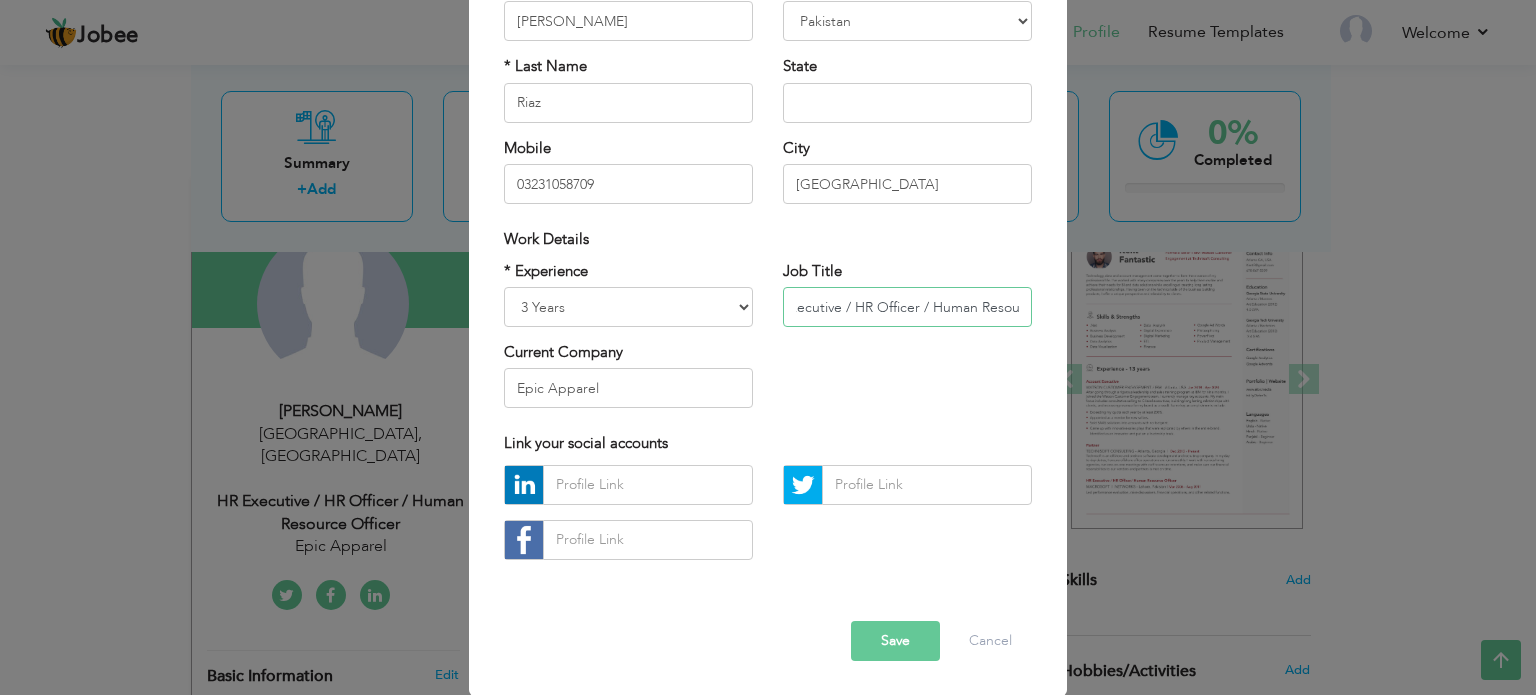 scroll, scrollTop: 0, scrollLeft: 98, axis: horizontal 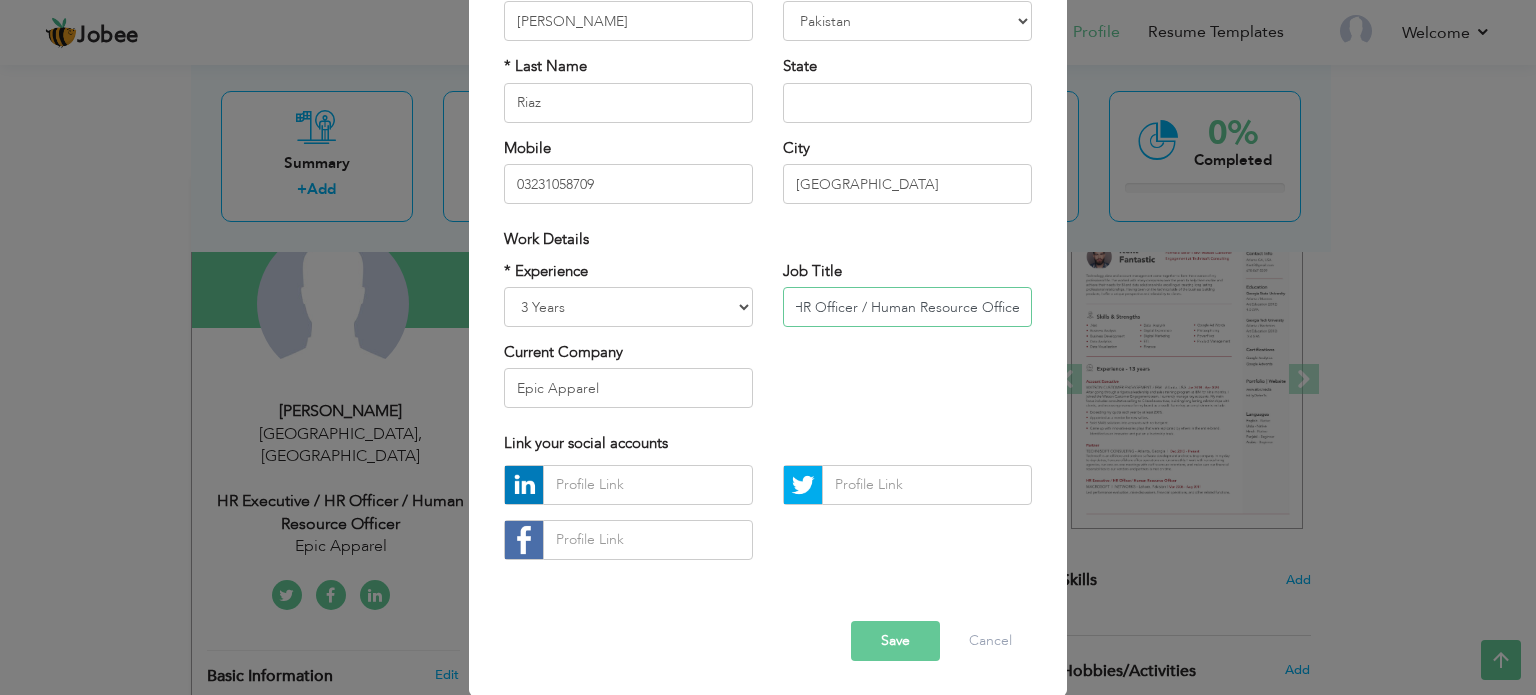 drag, startPoint x: 792, startPoint y: 303, endPoint x: 1020, endPoint y: 285, distance: 228.70943 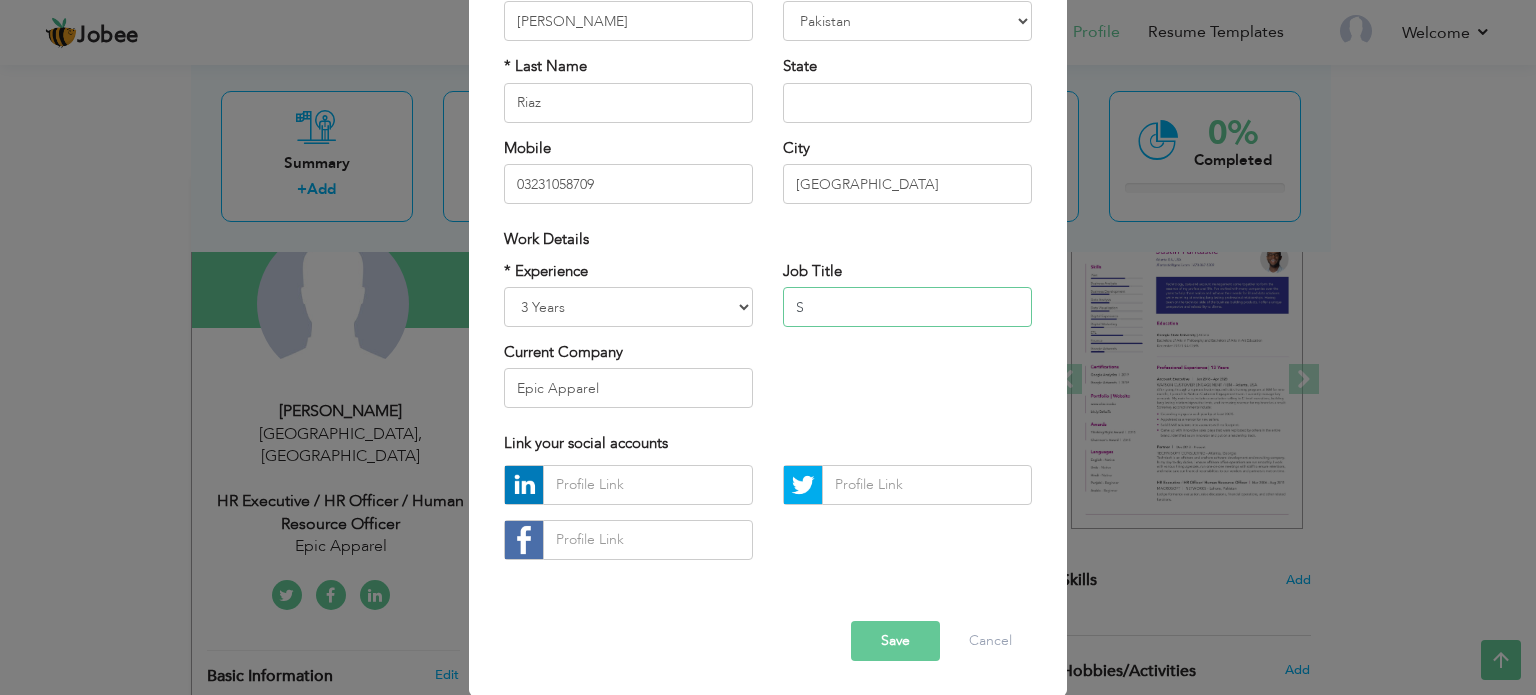 scroll, scrollTop: 0, scrollLeft: 0, axis: both 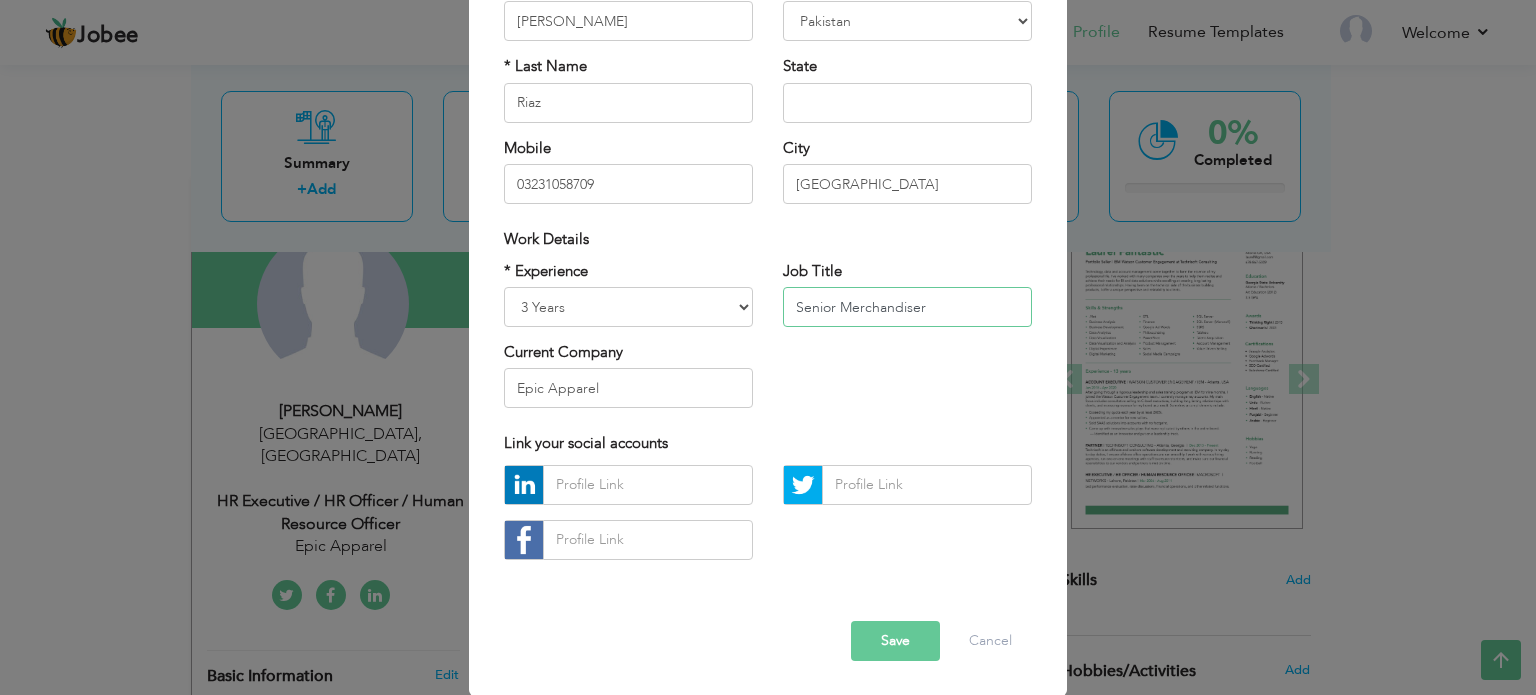 type on "Senior Merchandiser" 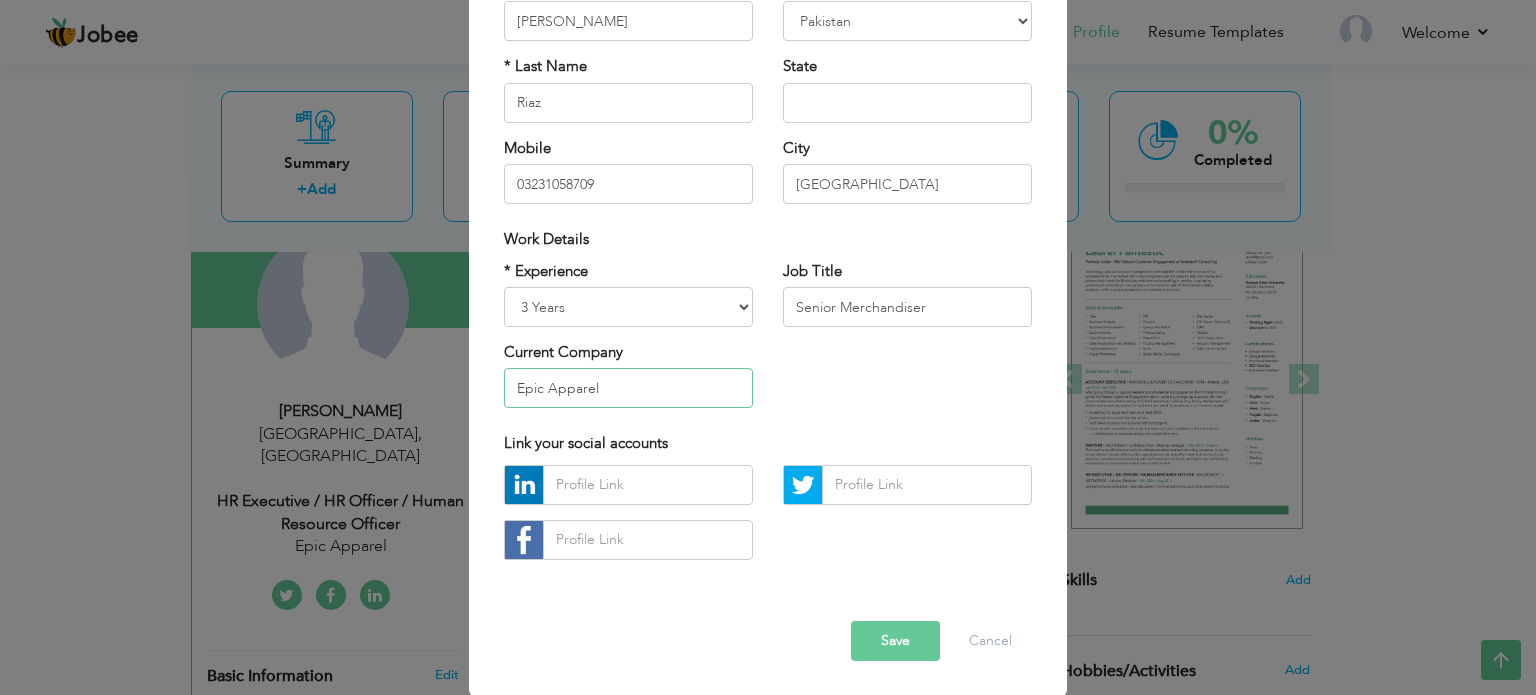 drag, startPoint x: 609, startPoint y: 387, endPoint x: 453, endPoint y: 422, distance: 159.87808 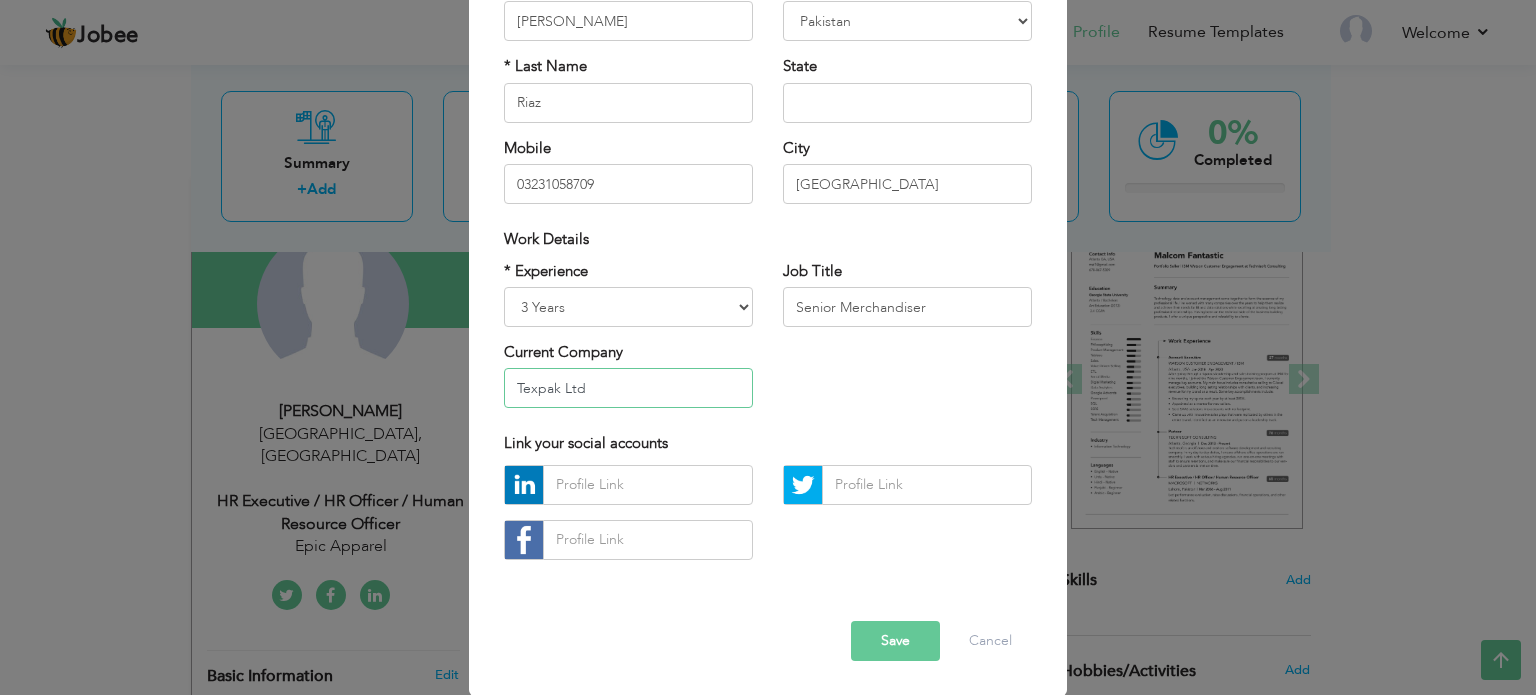 type on "Texpak Ltd" 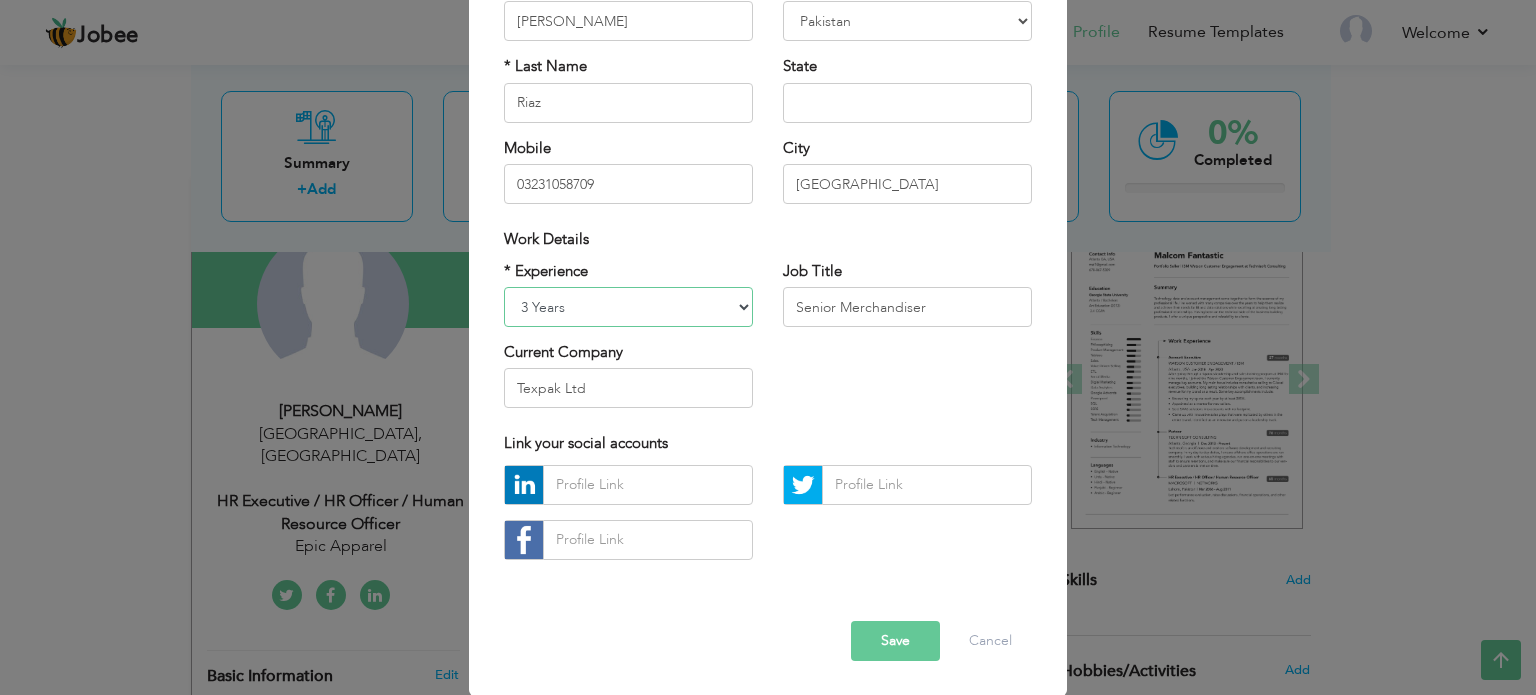 click on "Entry Level Less than 1 Year 1 Year 2 Years 3 Years 4 Years 5 Years 6 Years 7 Years 8 Years 9 Years 10 Years 11 Years 12 Years 13 Years 14 Years 15 Years 16 Years 17 Years 18 Years 19 Years 20 Years 21 Years 22 Years 23 Years 24 Years 25 Years 26 Years 27 Years 28 Years 29 Years 30 Years 31 Years 32 Years 33 Years 34 Years 35 Years More than 35 Years" at bounding box center (628, 307) 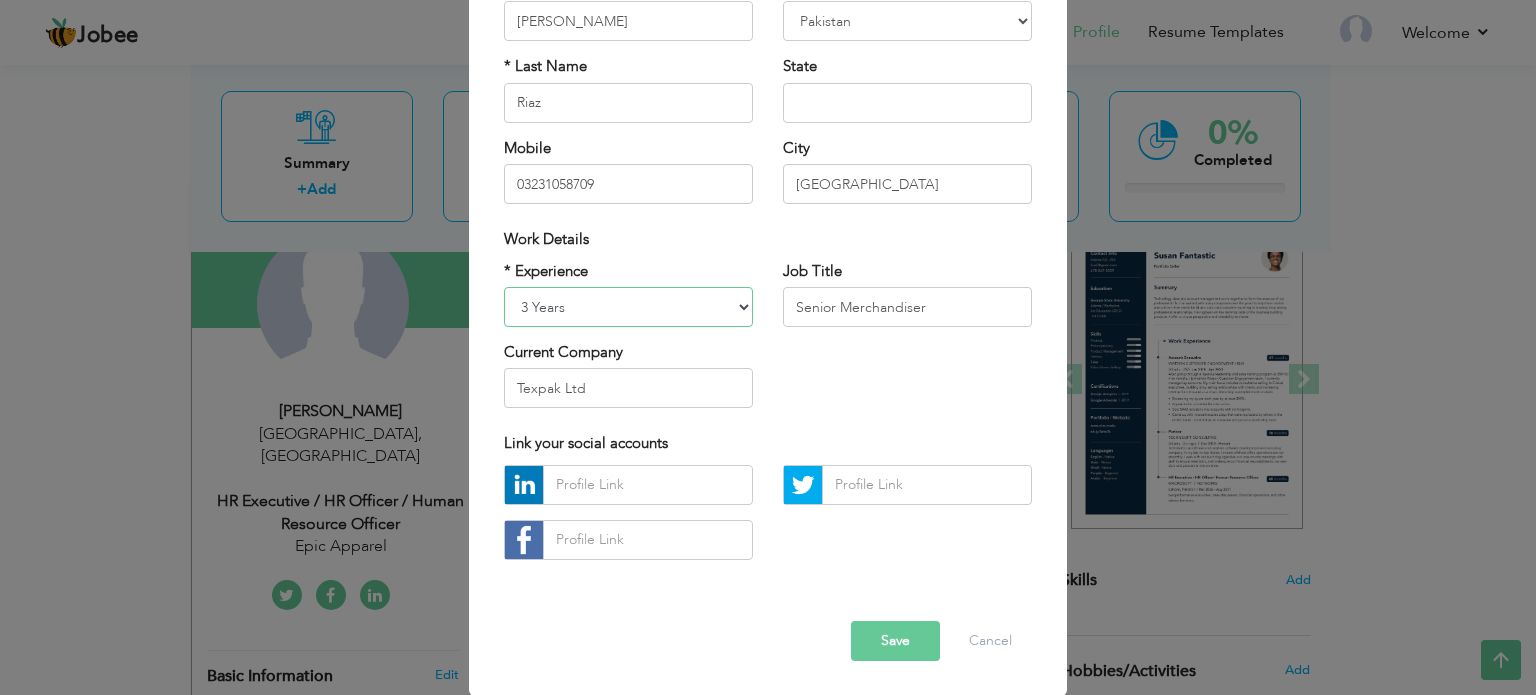select on "number:10" 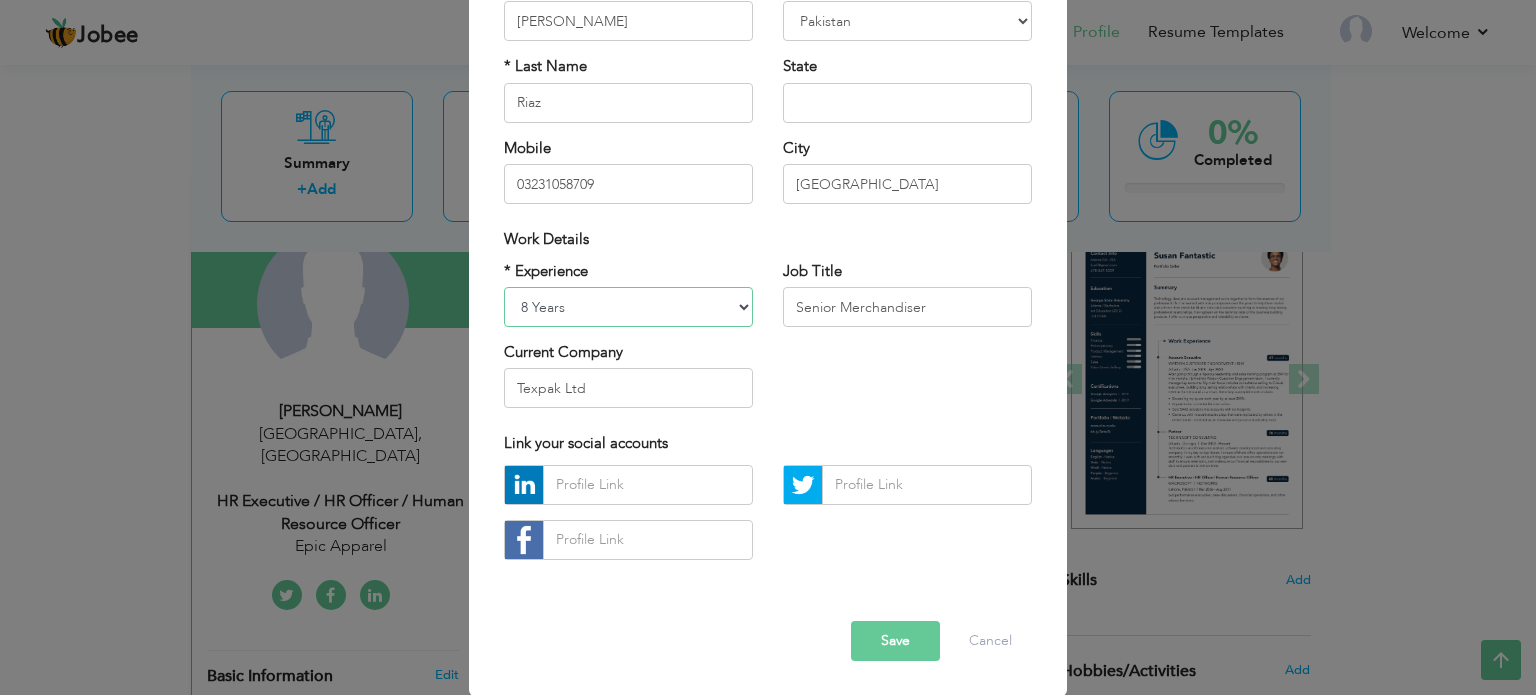 click on "Entry Level Less than 1 Year 1 Year 2 Years 3 Years 4 Years 5 Years 6 Years 7 Years 8 Years 9 Years 10 Years 11 Years 12 Years 13 Years 14 Years 15 Years 16 Years 17 Years 18 Years 19 Years 20 Years 21 Years 22 Years 23 Years 24 Years 25 Years 26 Years 27 Years 28 Years 29 Years 30 Years 31 Years 32 Years 33 Years 34 Years 35 Years More than 35 Years" at bounding box center (628, 307) 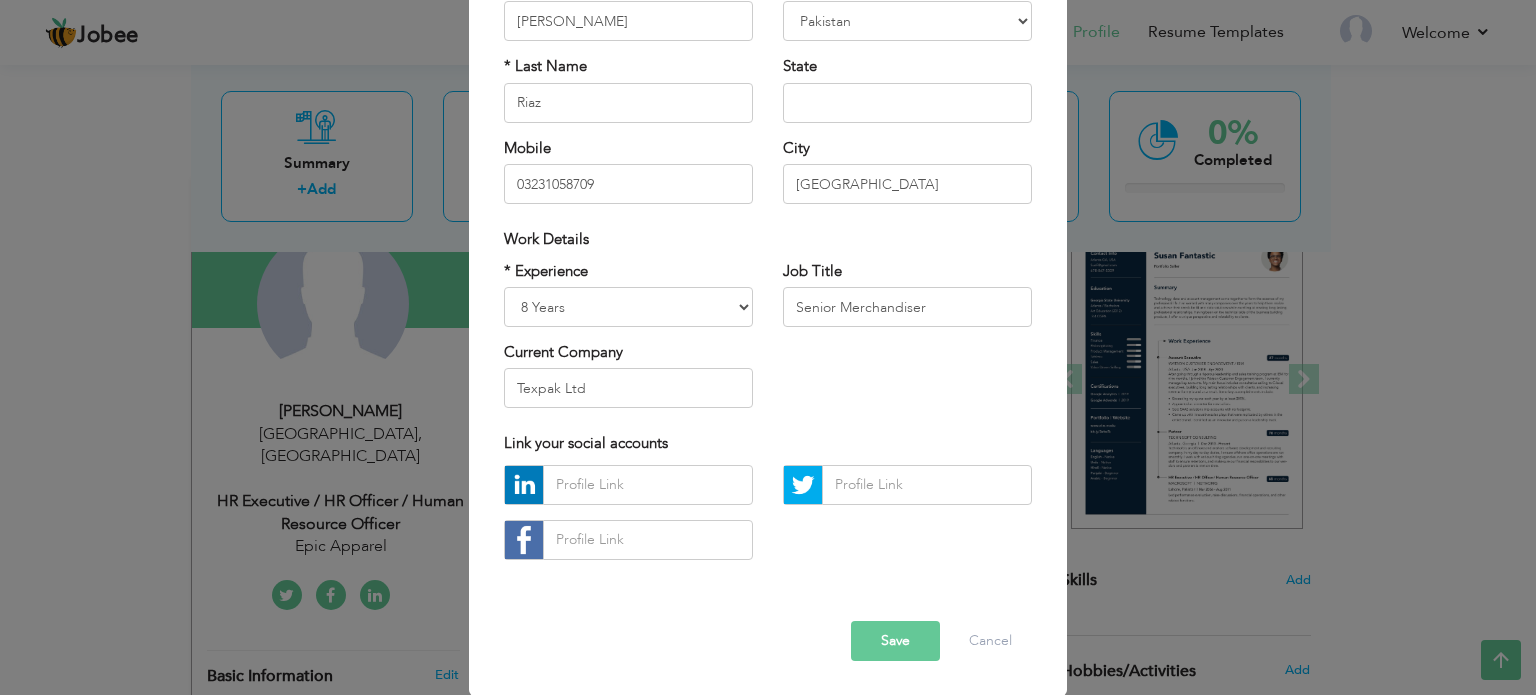 click on "Save" at bounding box center (895, 641) 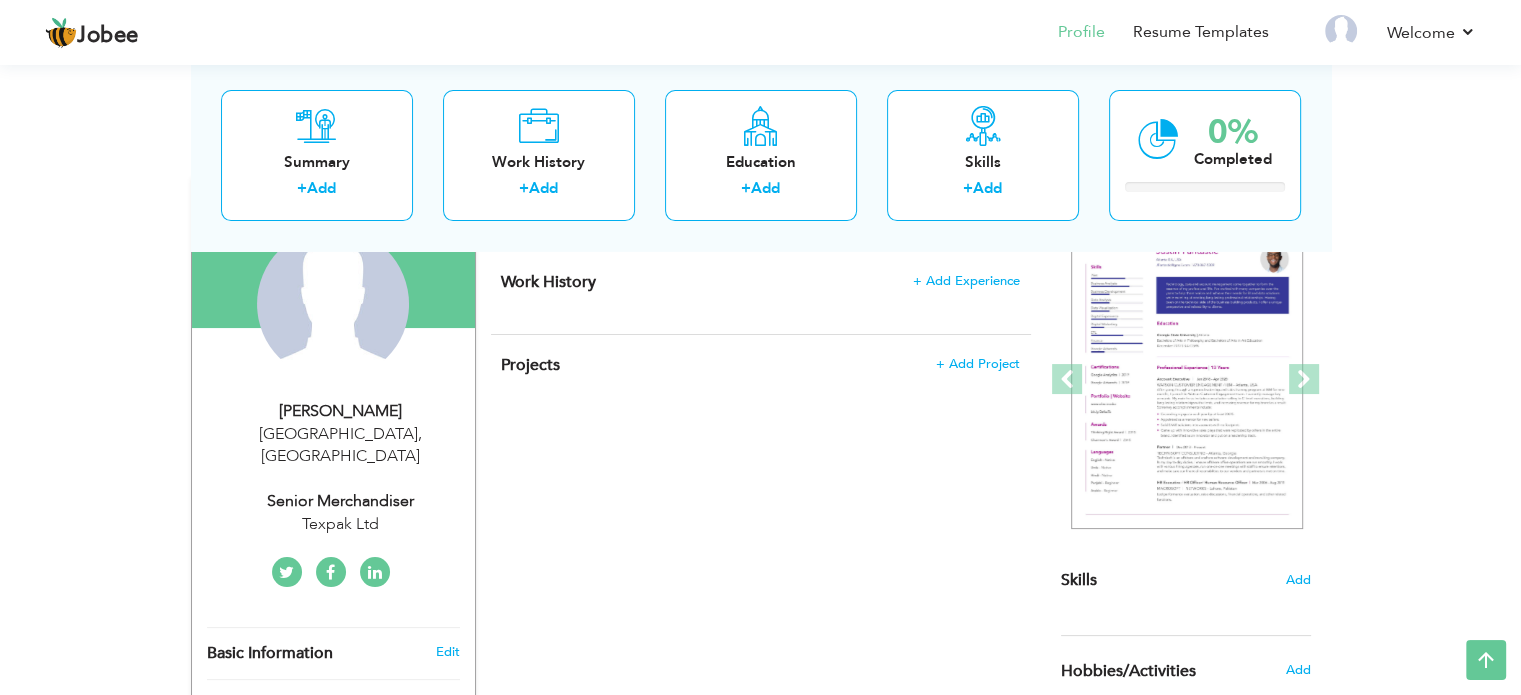 click at bounding box center [375, 573] 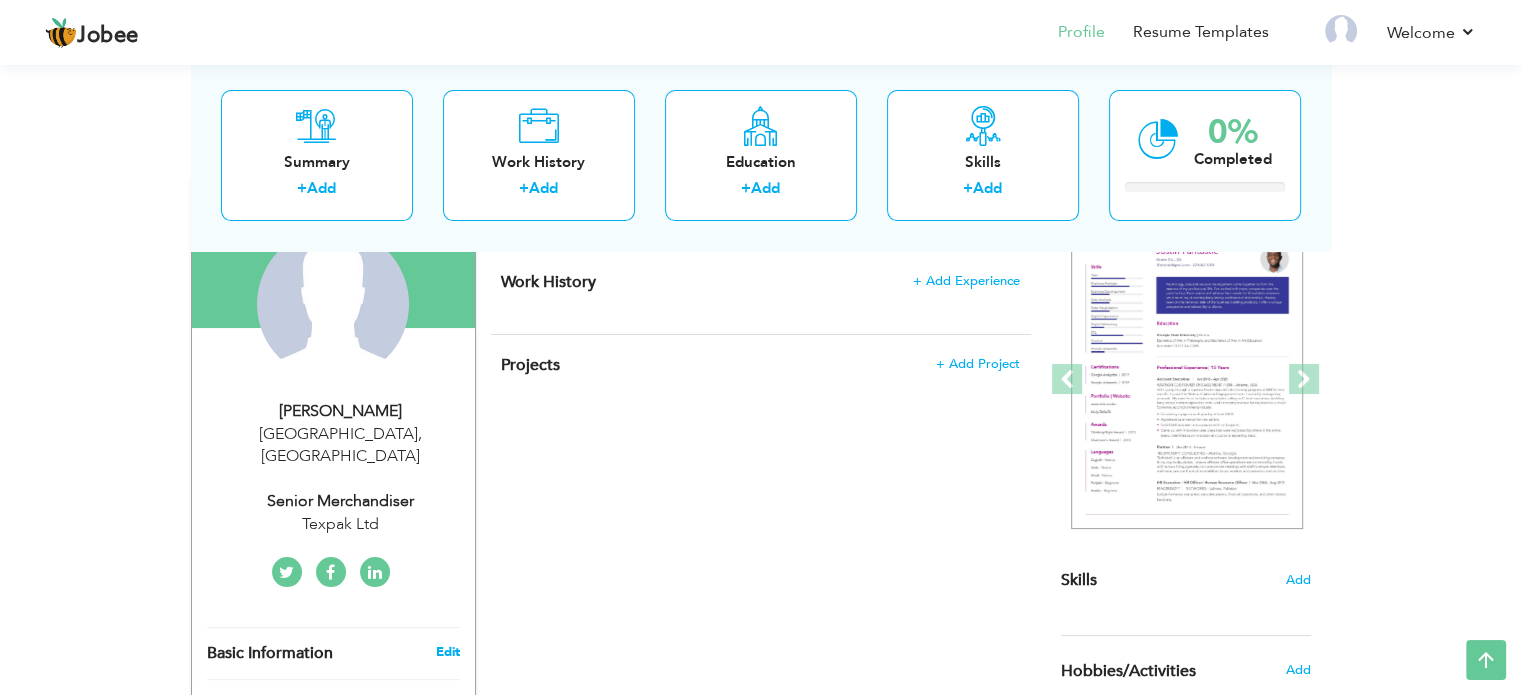 click on "Edit" at bounding box center [447, 652] 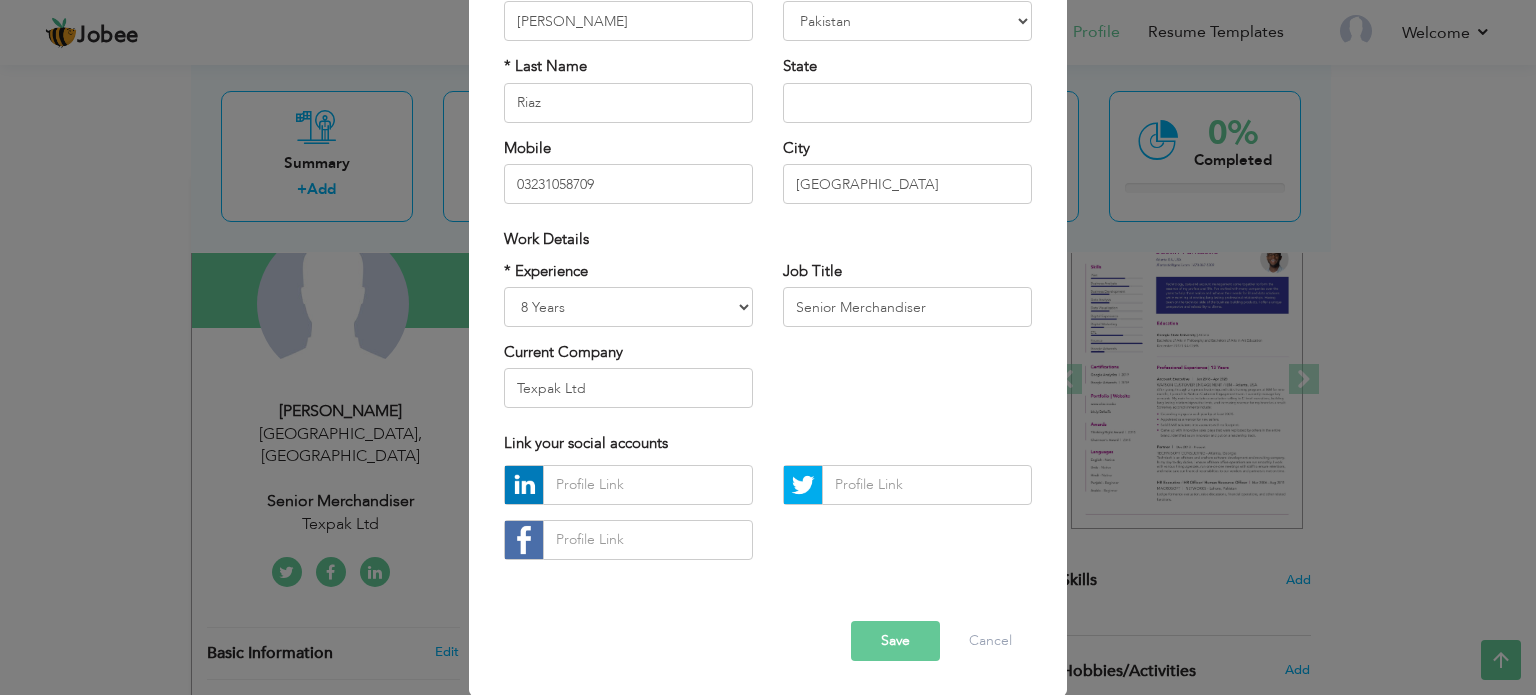 scroll, scrollTop: 0, scrollLeft: 0, axis: both 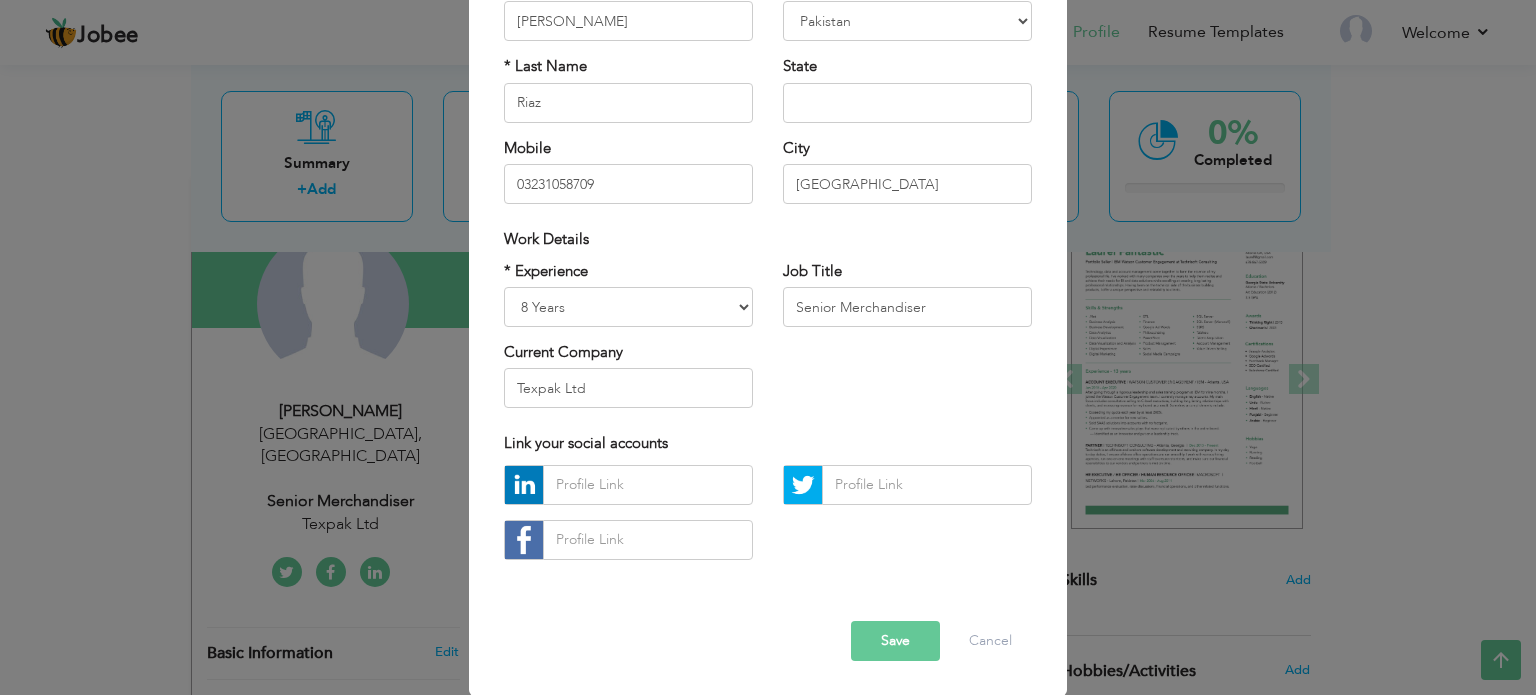 click at bounding box center [524, 485] 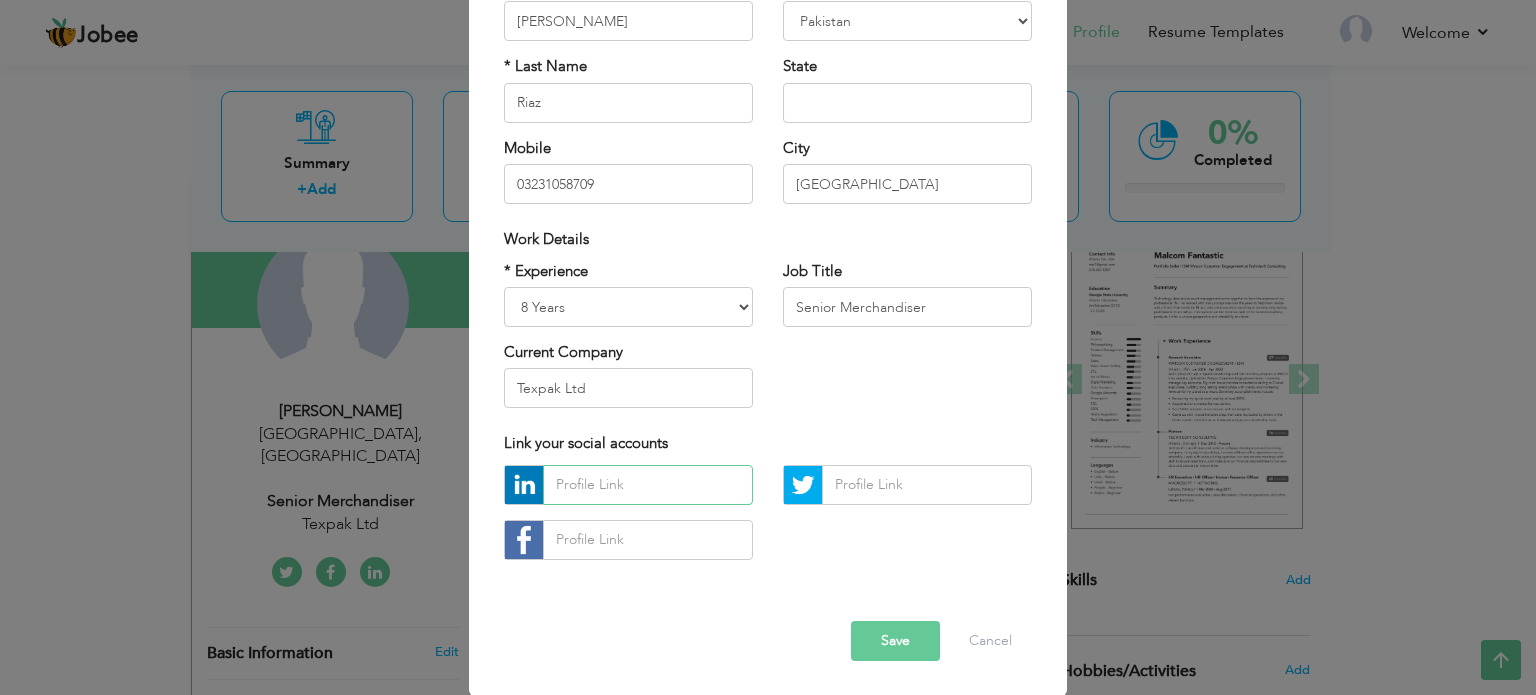 click at bounding box center (648, 485) 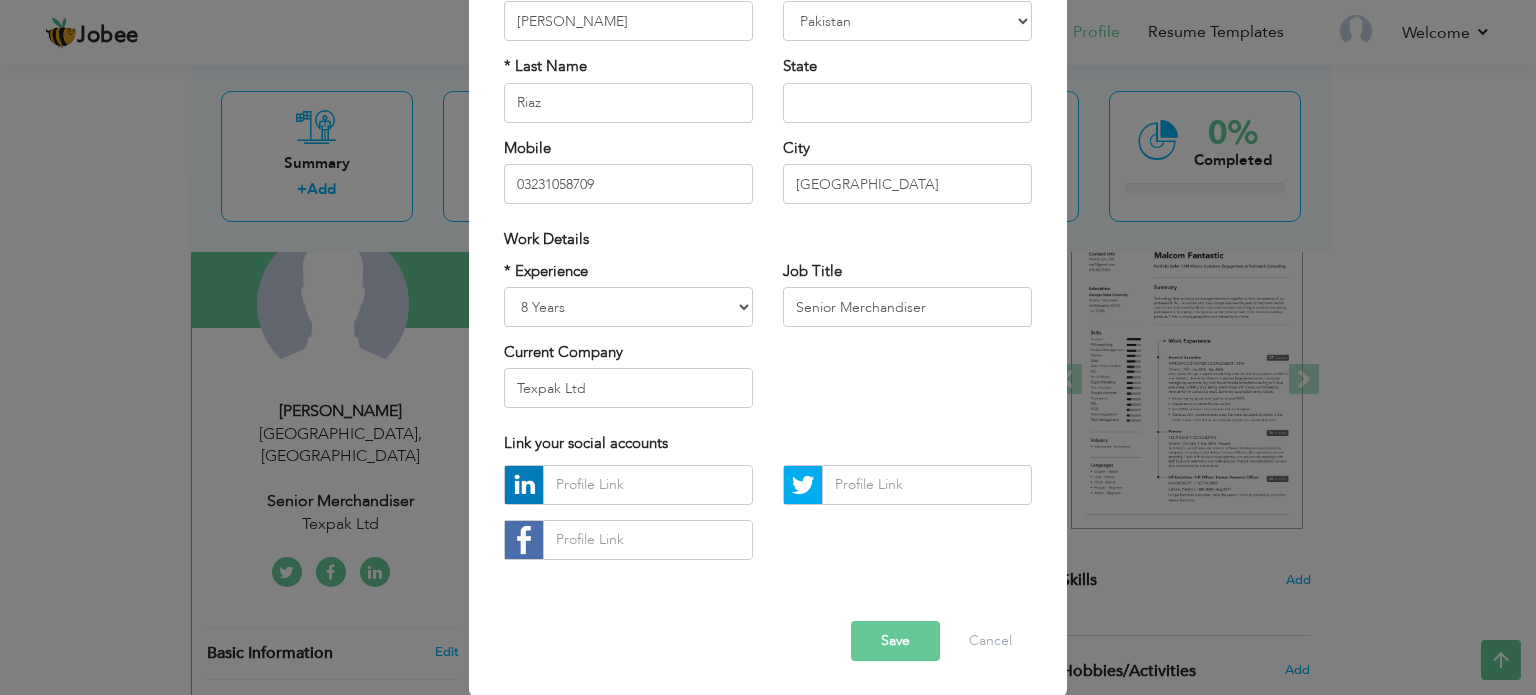 click at bounding box center [524, 485] 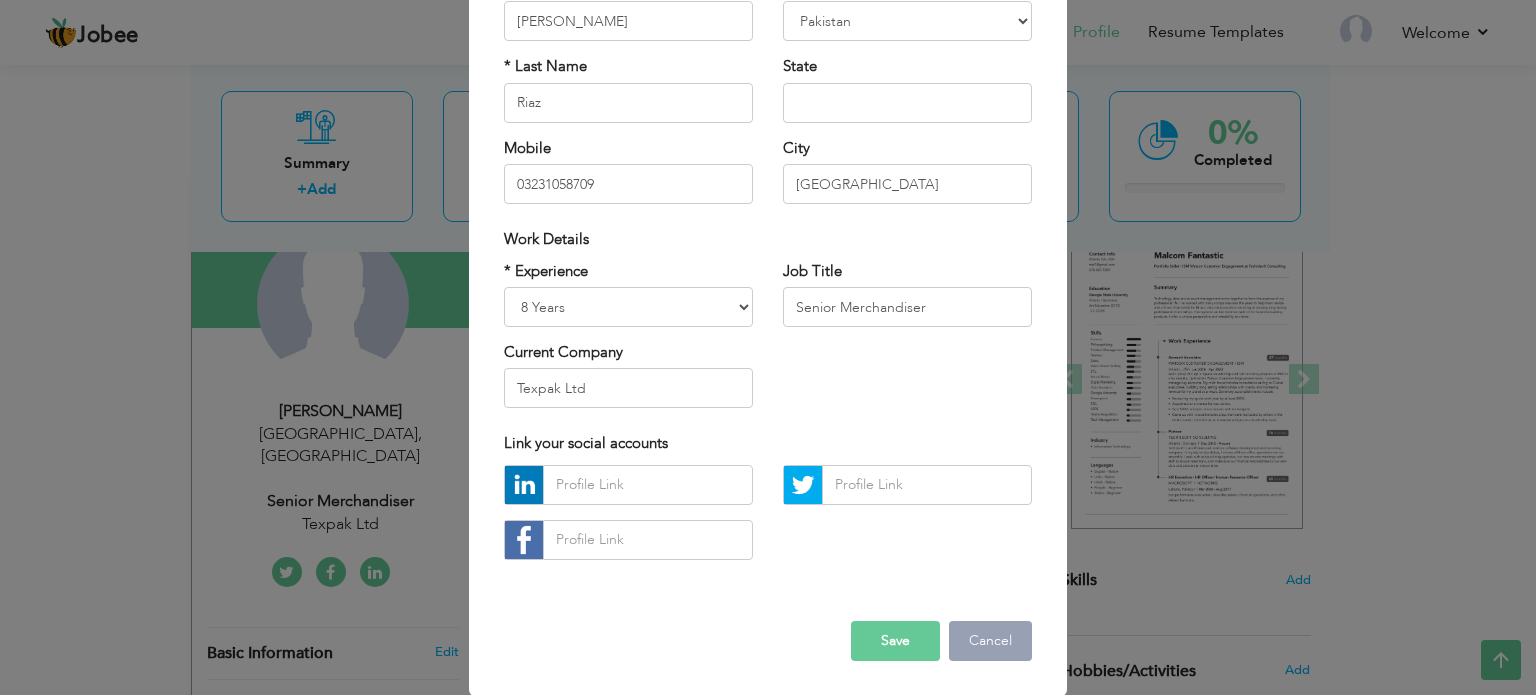 click on "Cancel" at bounding box center (990, 641) 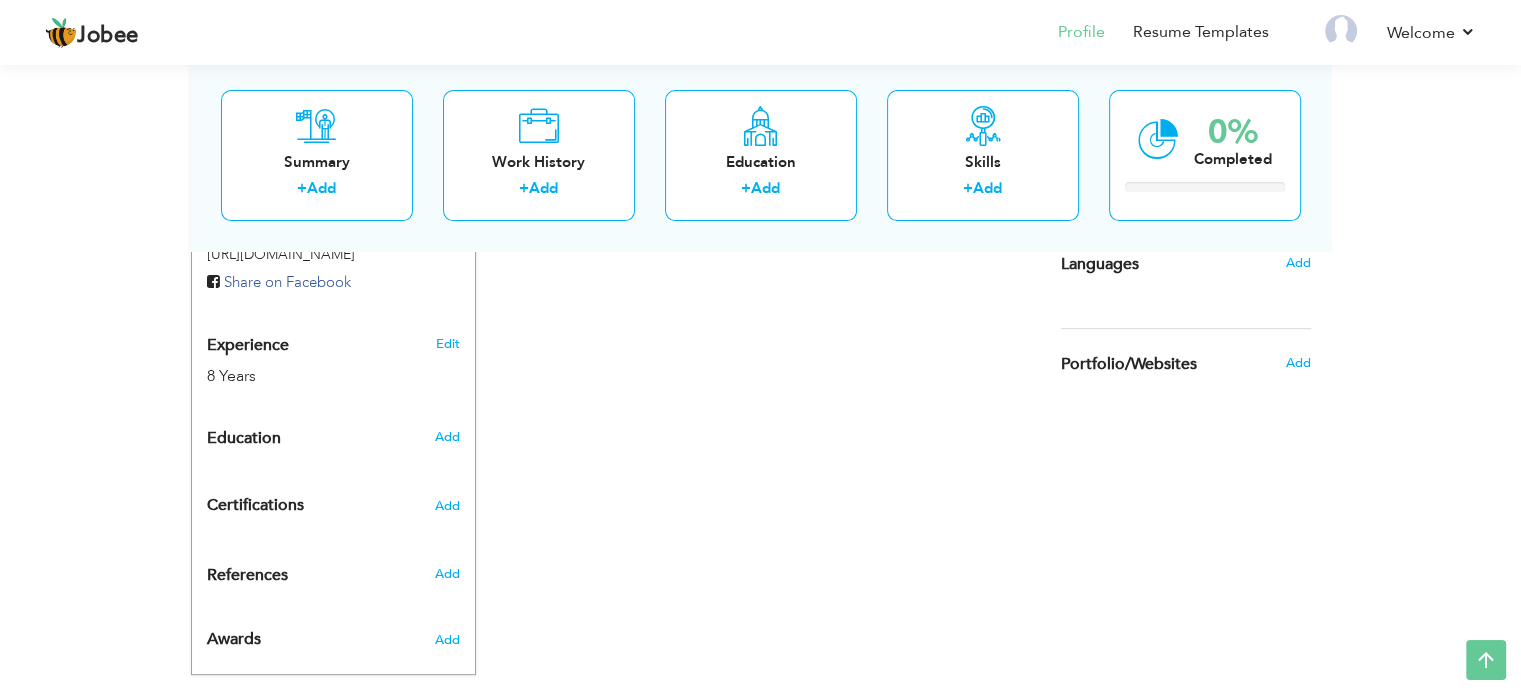 scroll, scrollTop: 739, scrollLeft: 0, axis: vertical 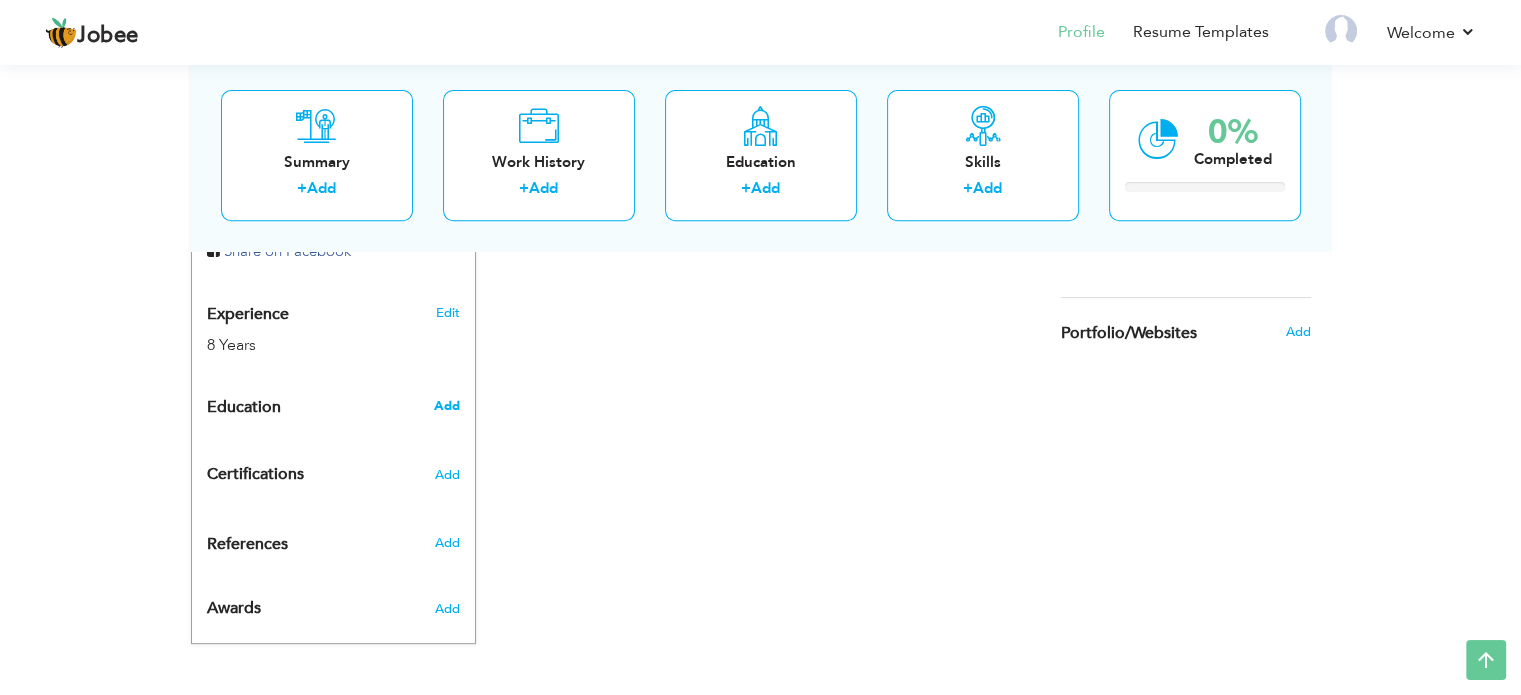 click on "Add" at bounding box center (446, 406) 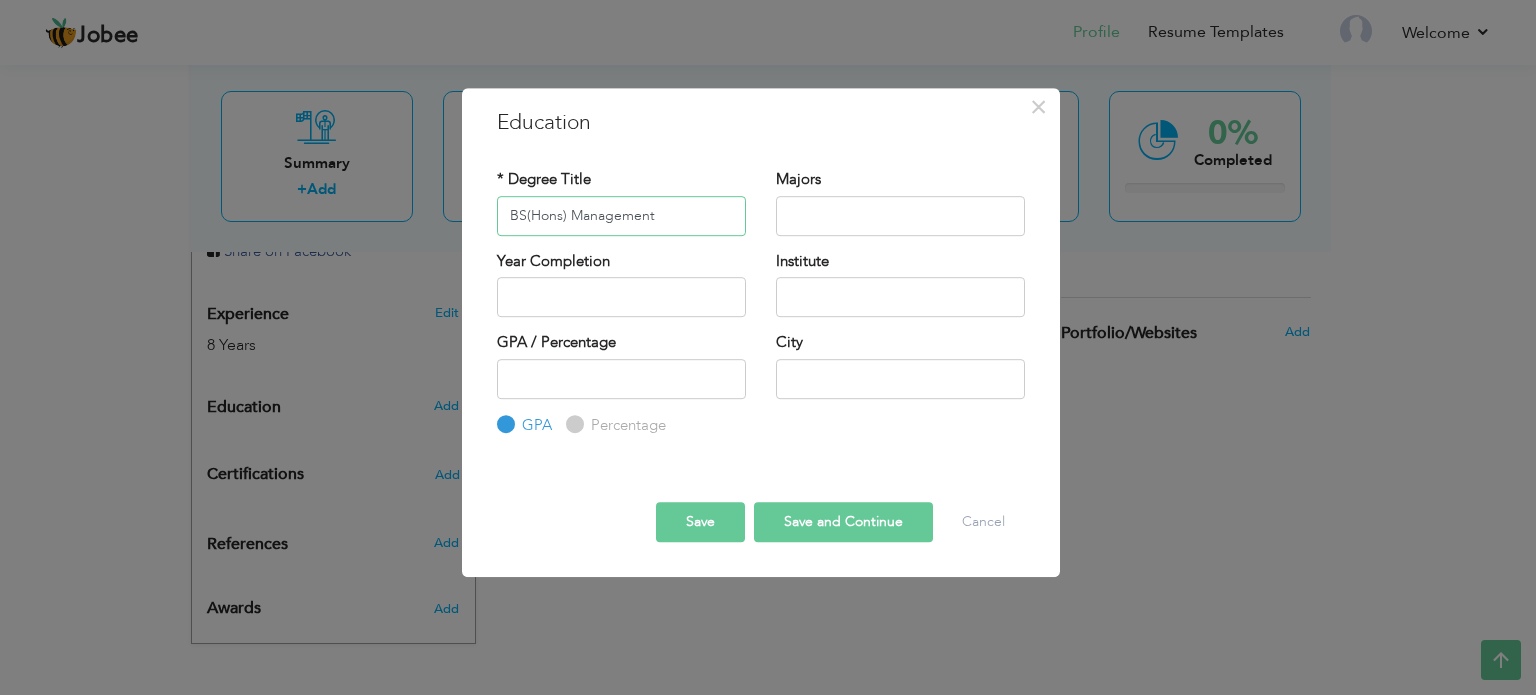 type on "BS(Hons) Management" 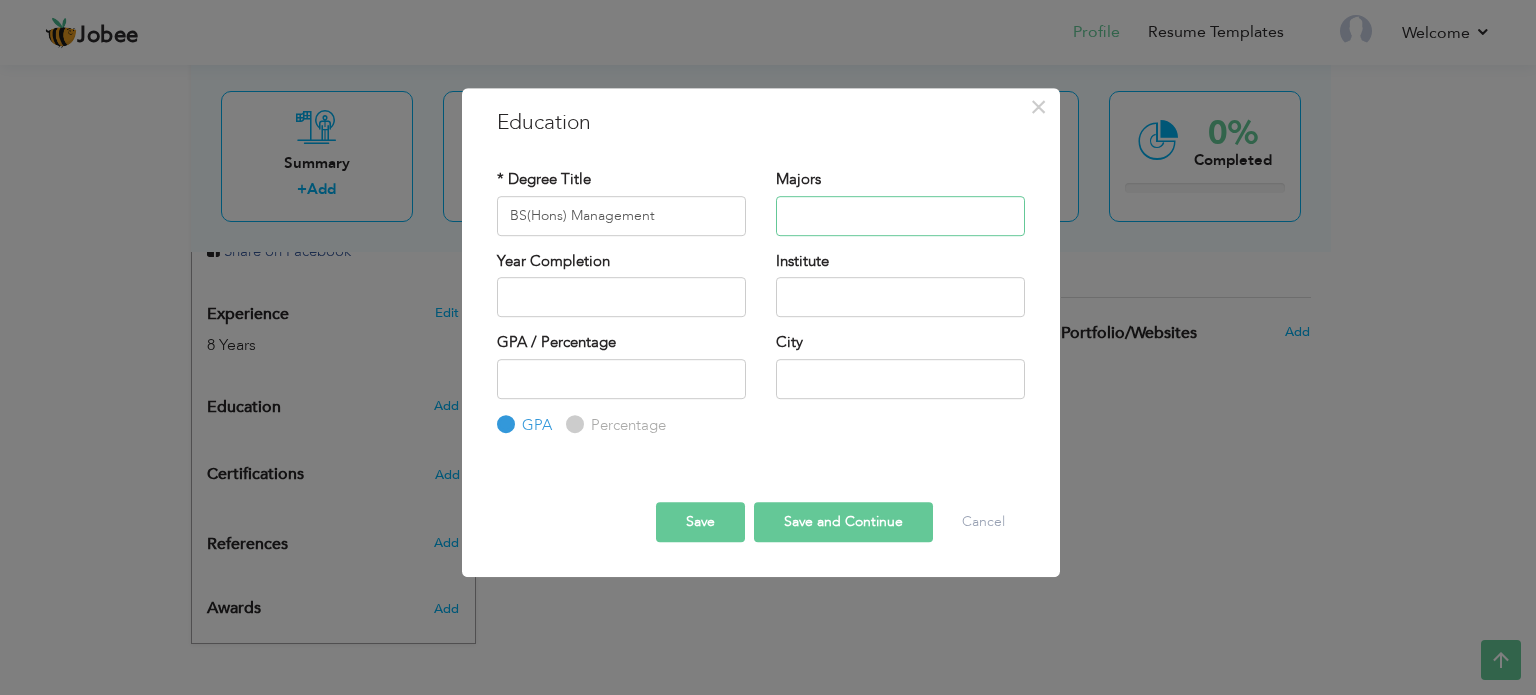 click at bounding box center (900, 216) 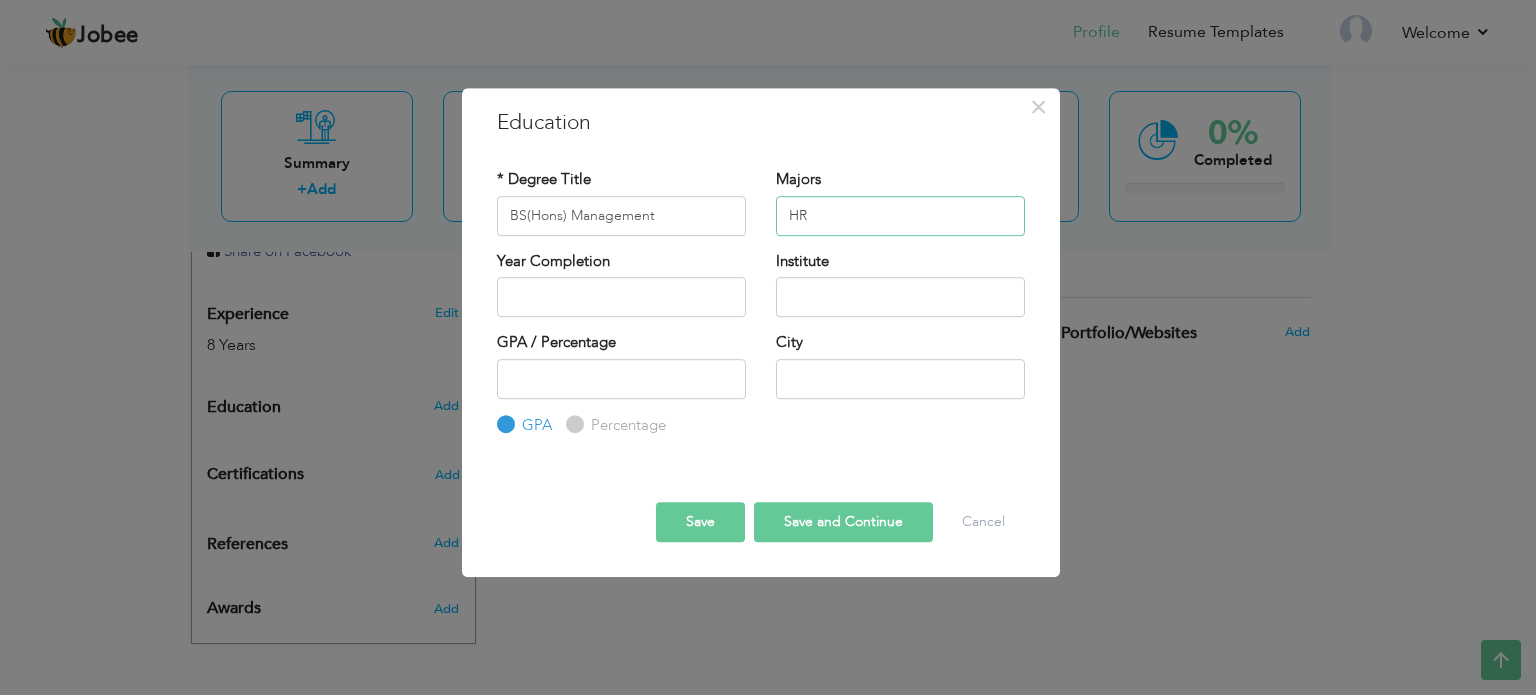 type on "HR" 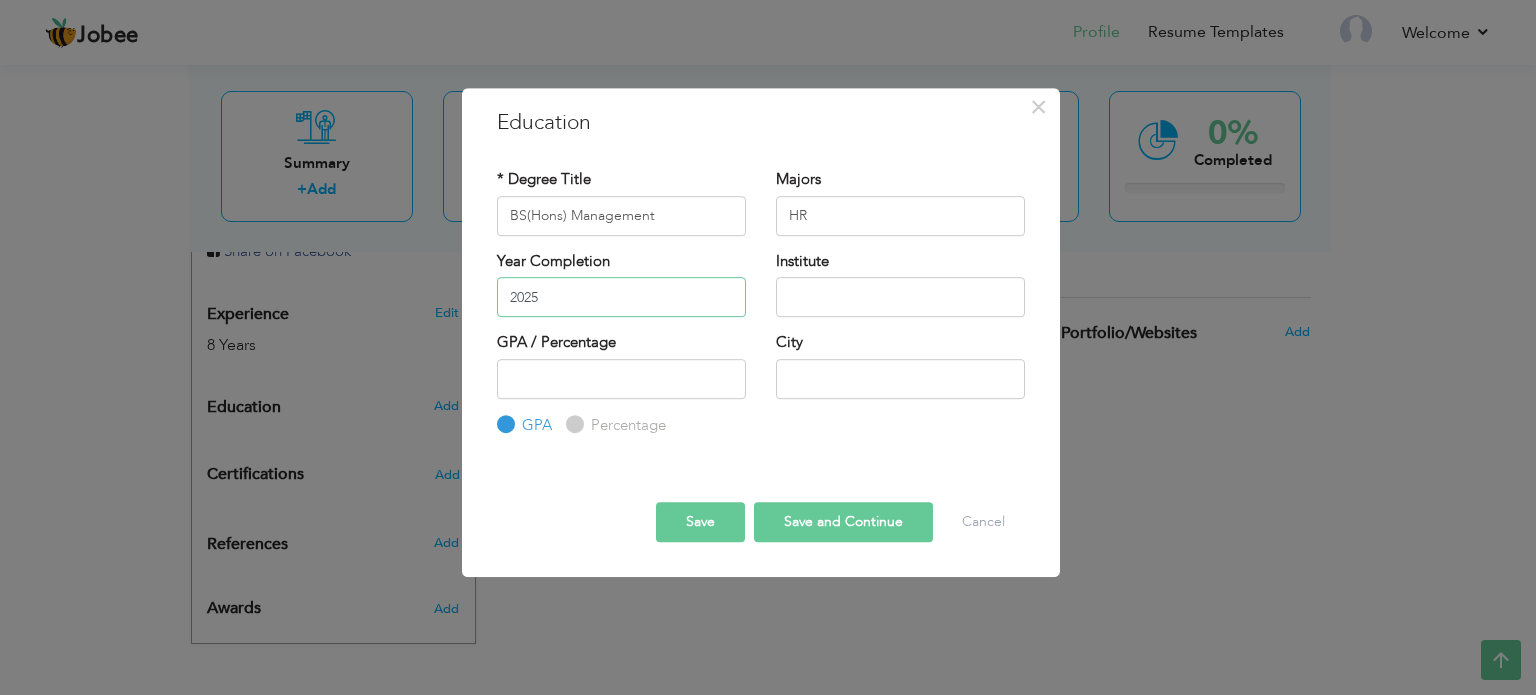 click on "2025" at bounding box center (621, 297) 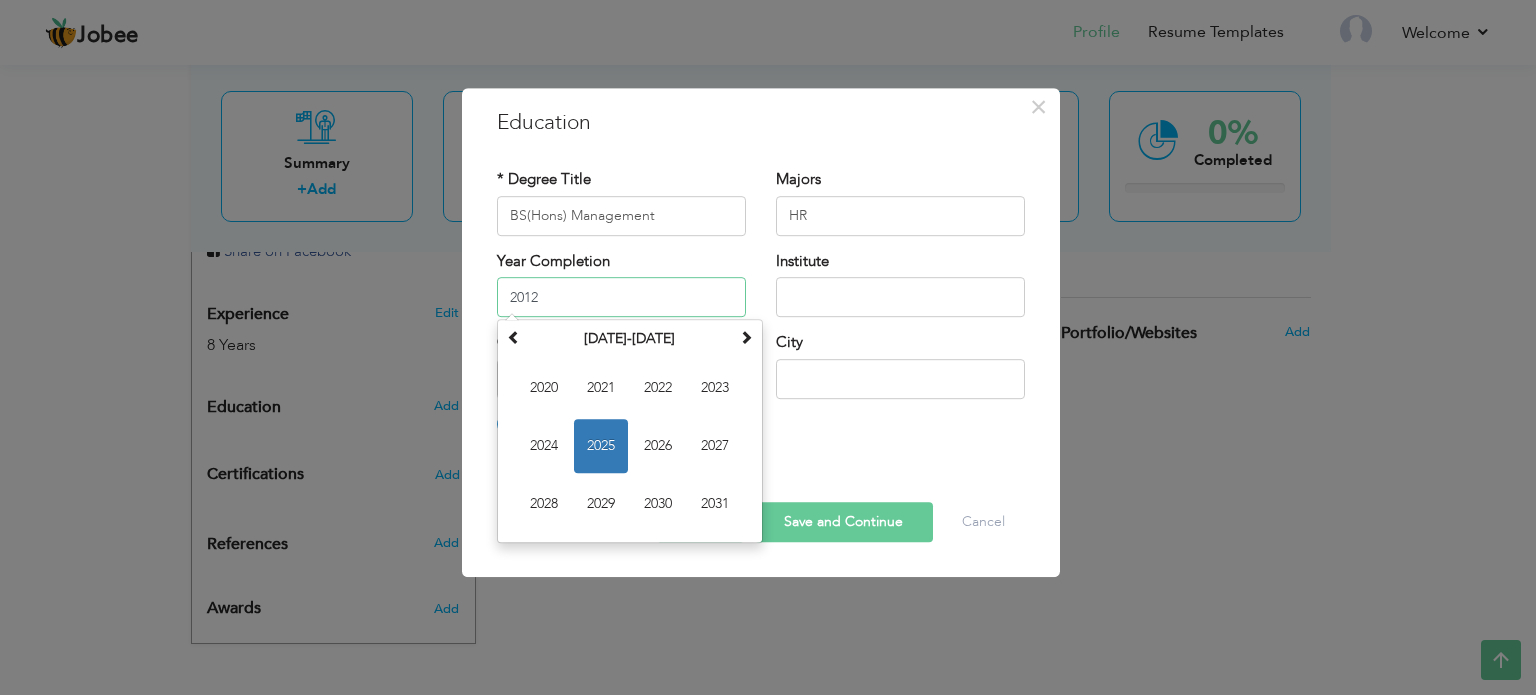 type on "2012" 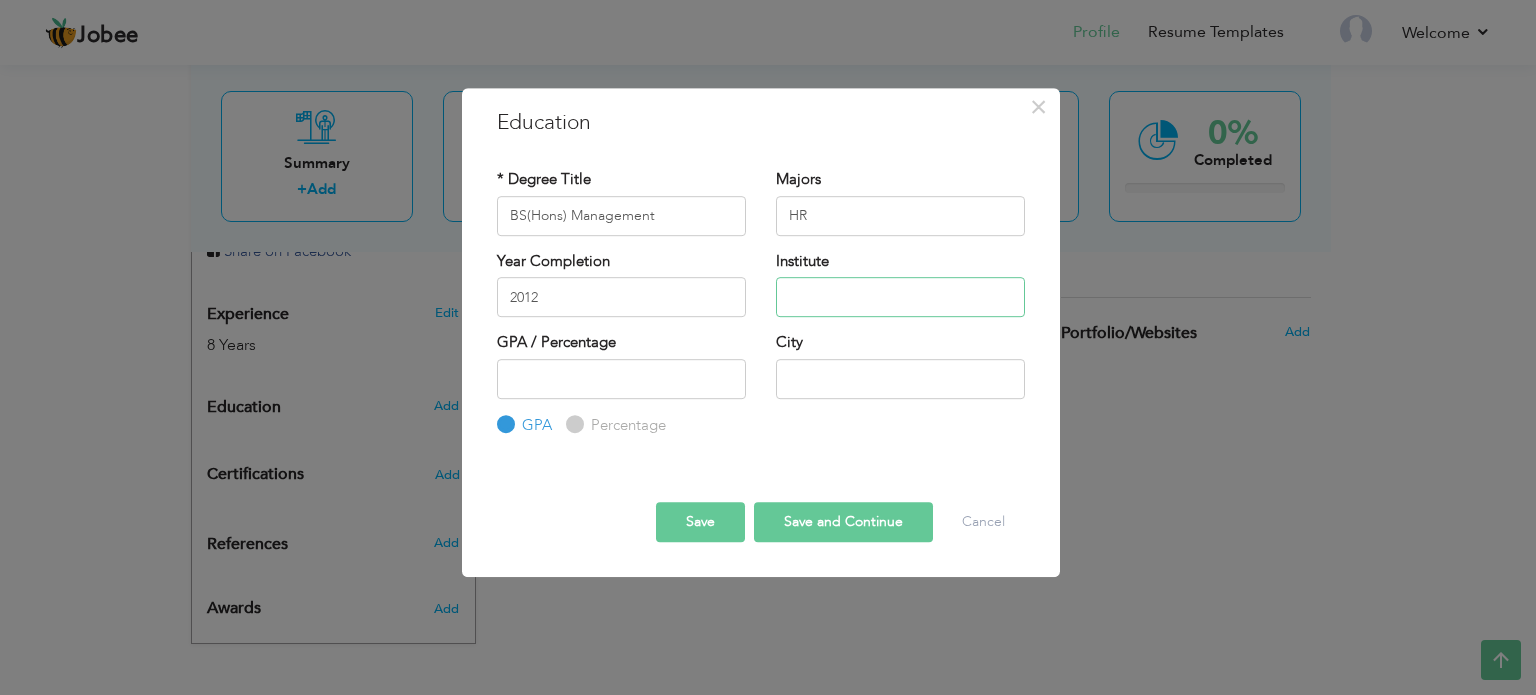 click at bounding box center [900, 297] 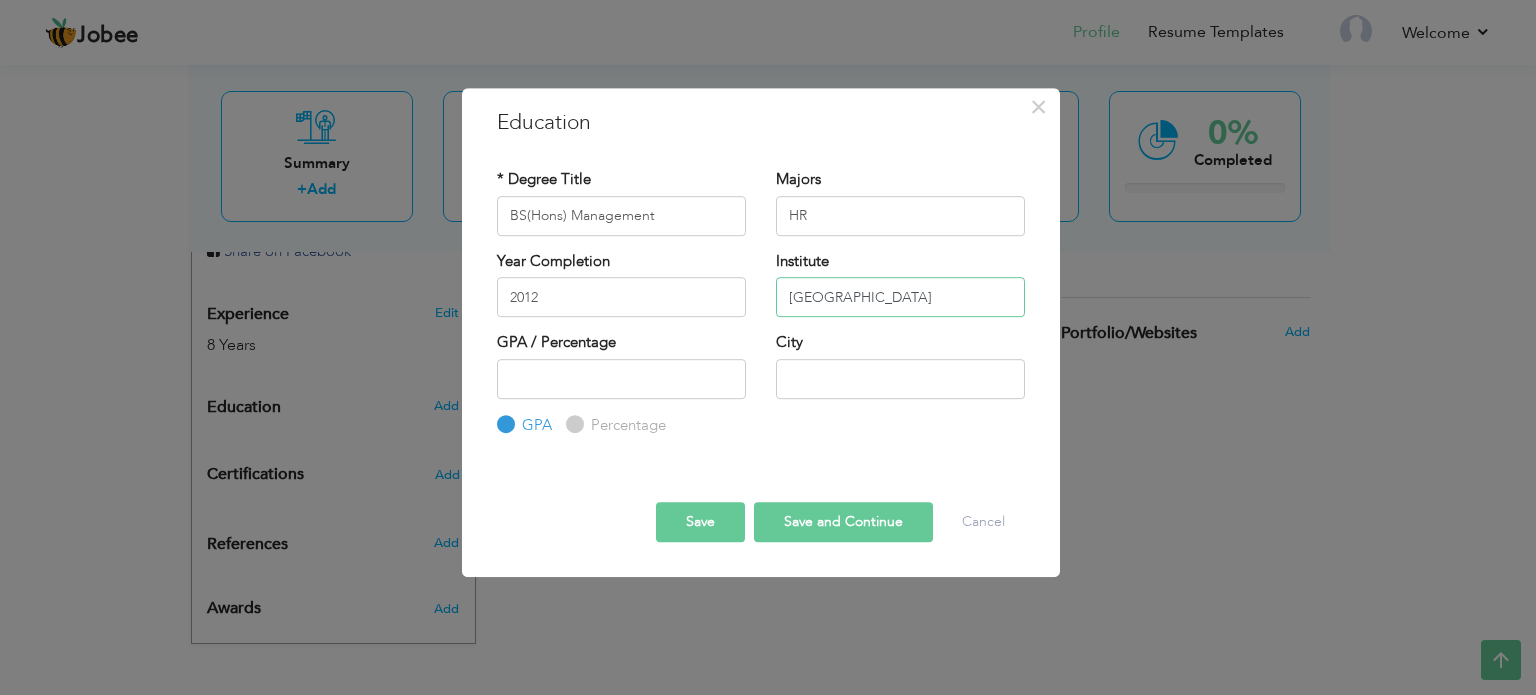 type on "Punjab University" 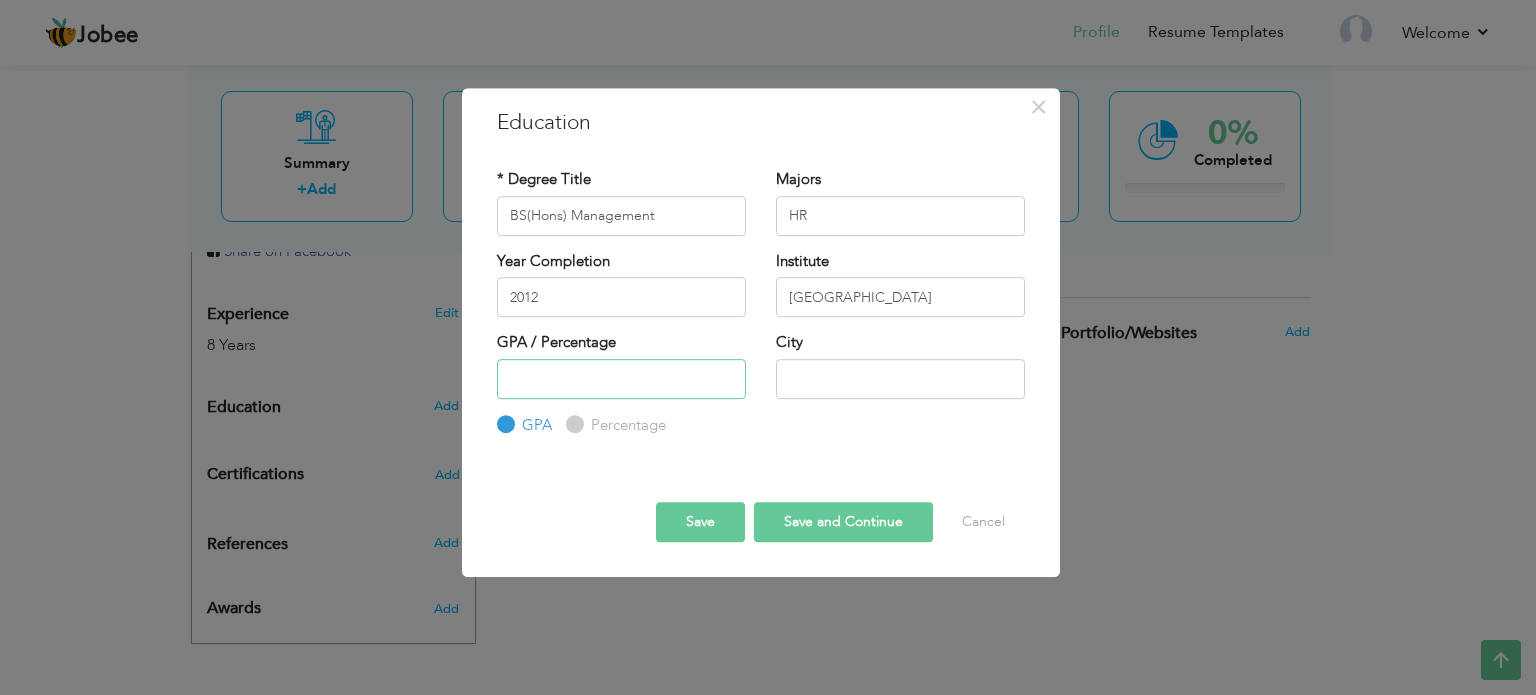 click at bounding box center (621, 379) 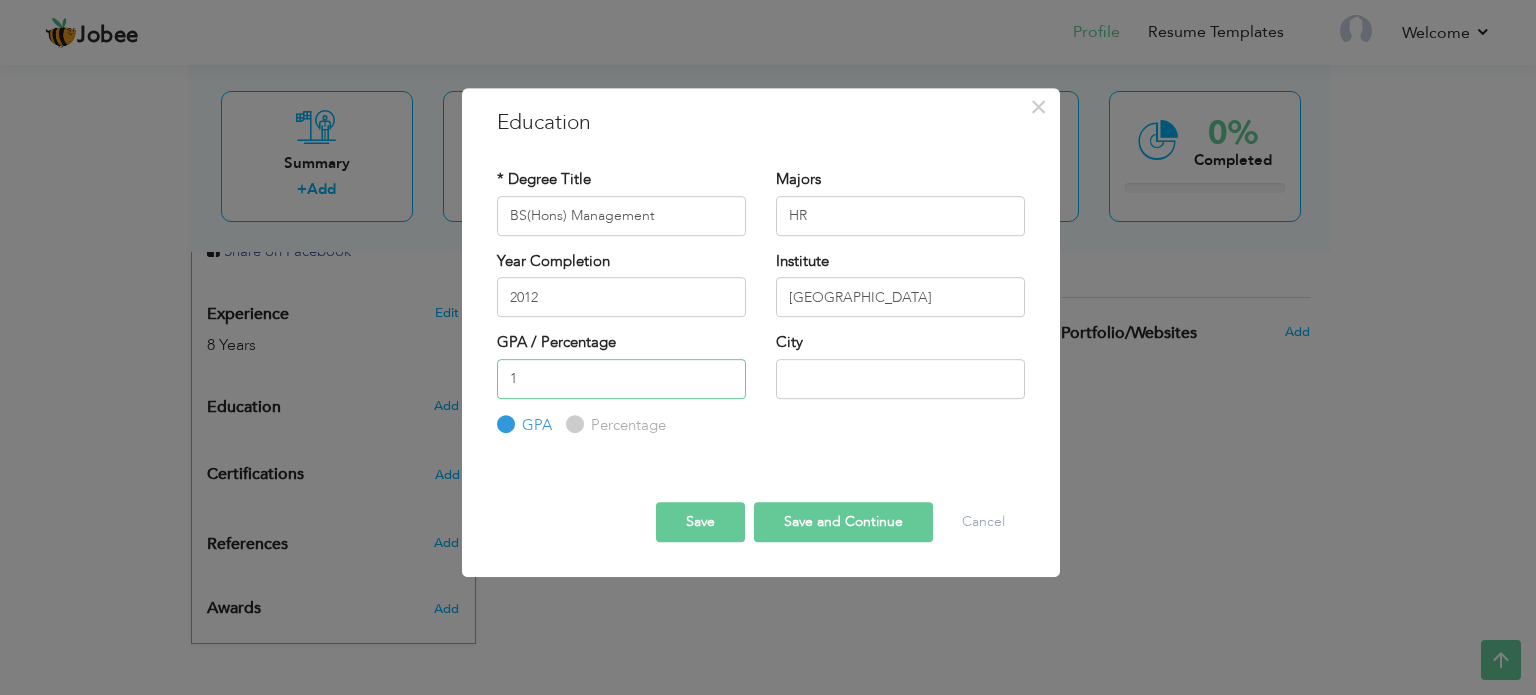 click on "1" at bounding box center [621, 379] 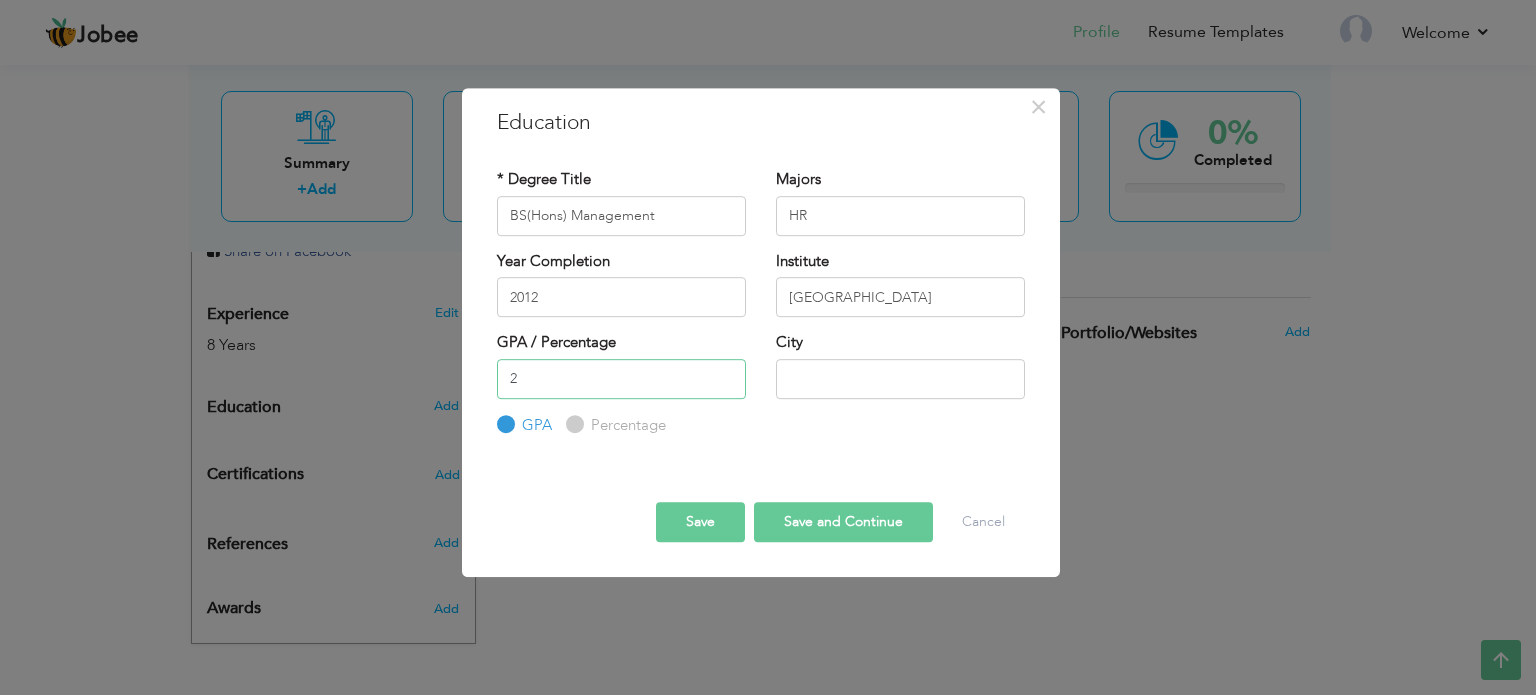 click on "2" at bounding box center [621, 379] 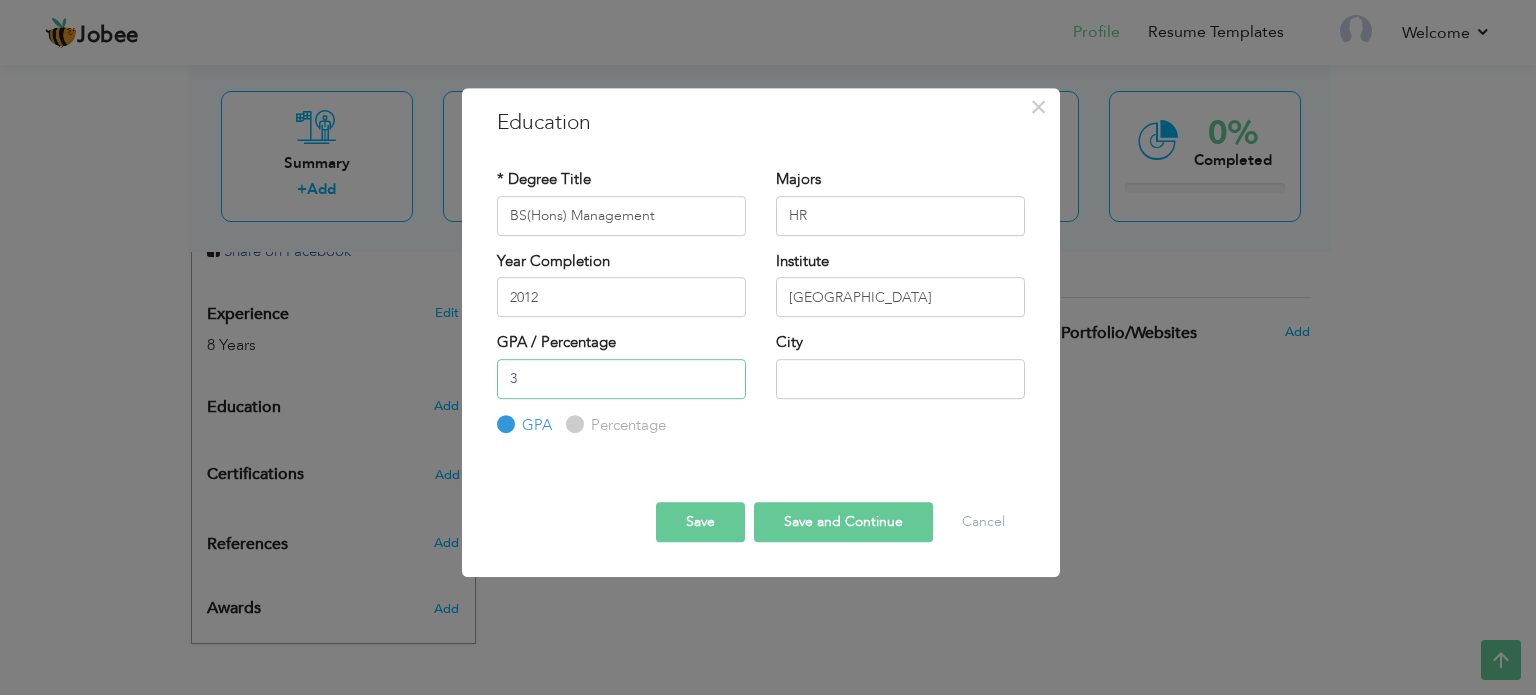click on "3" at bounding box center [621, 379] 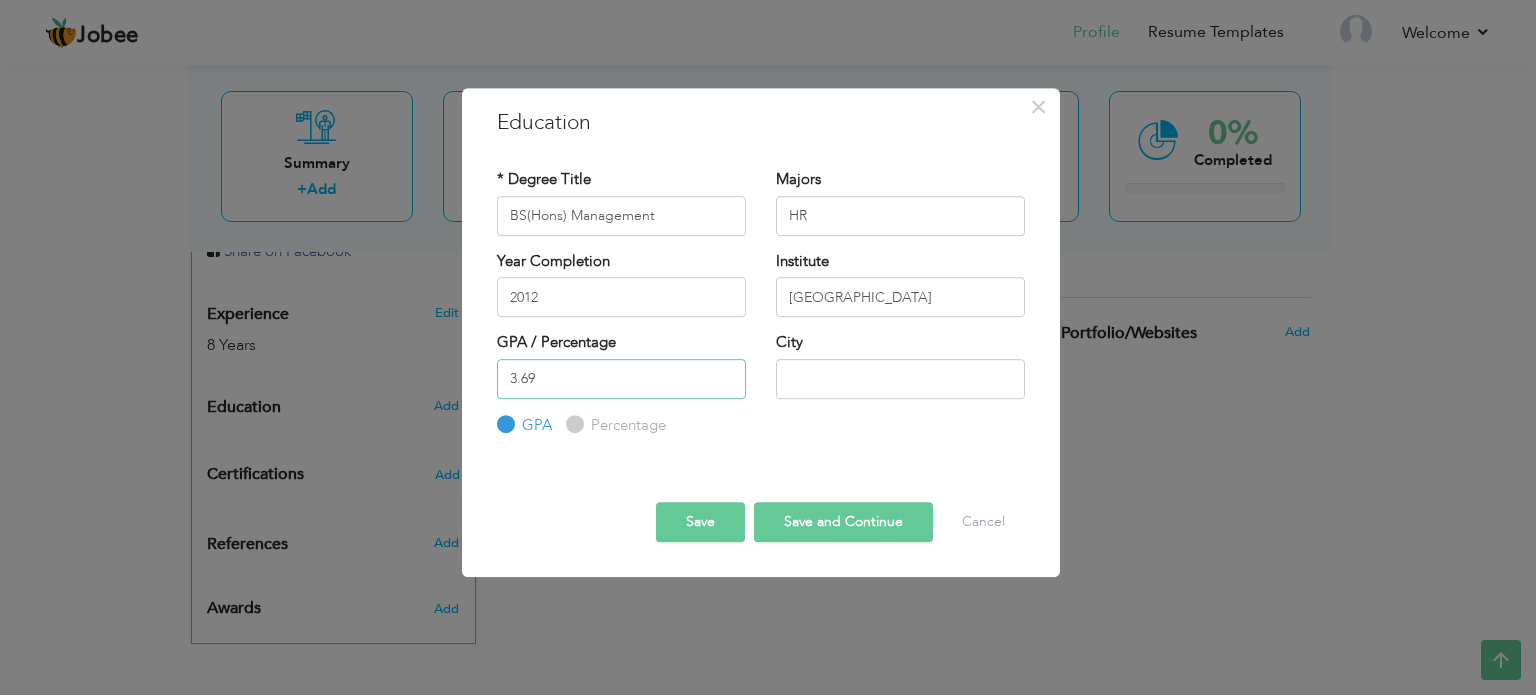 type on "3.69" 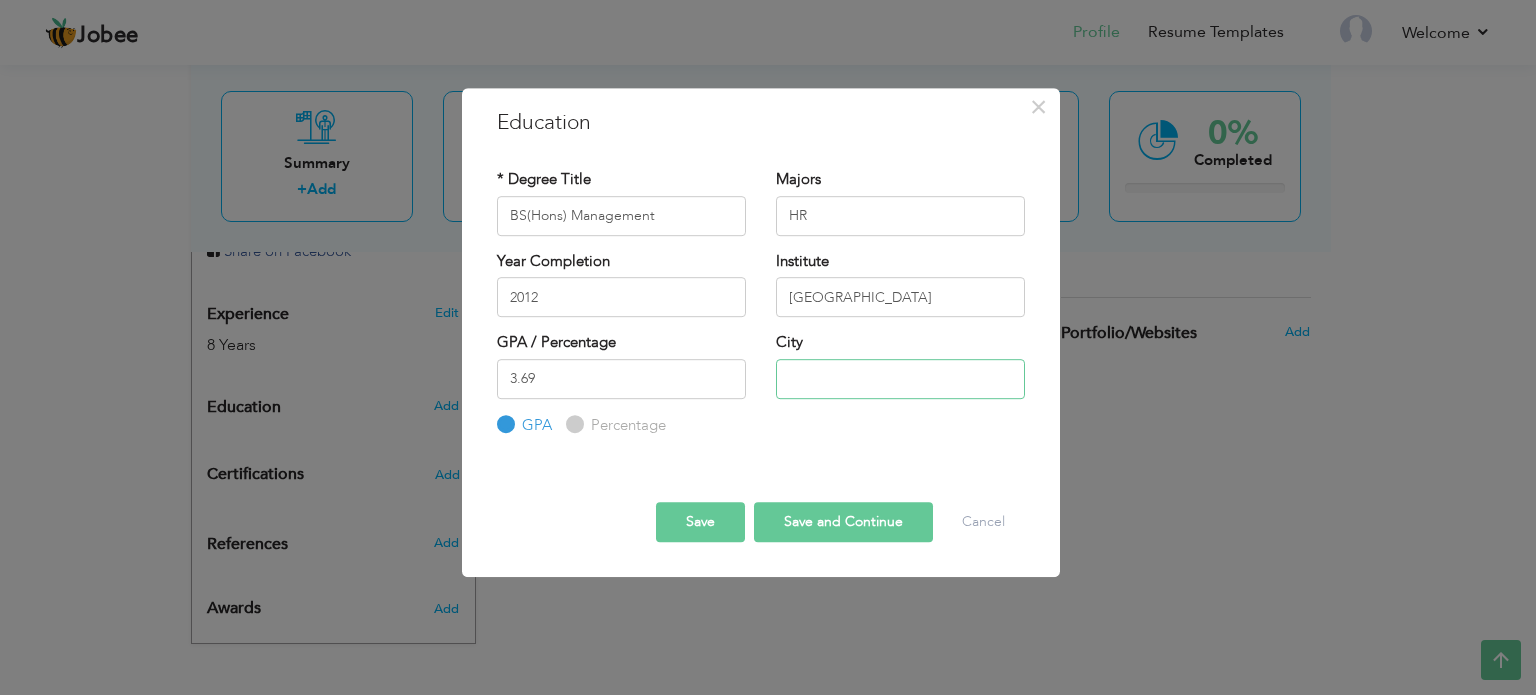 click at bounding box center [900, 379] 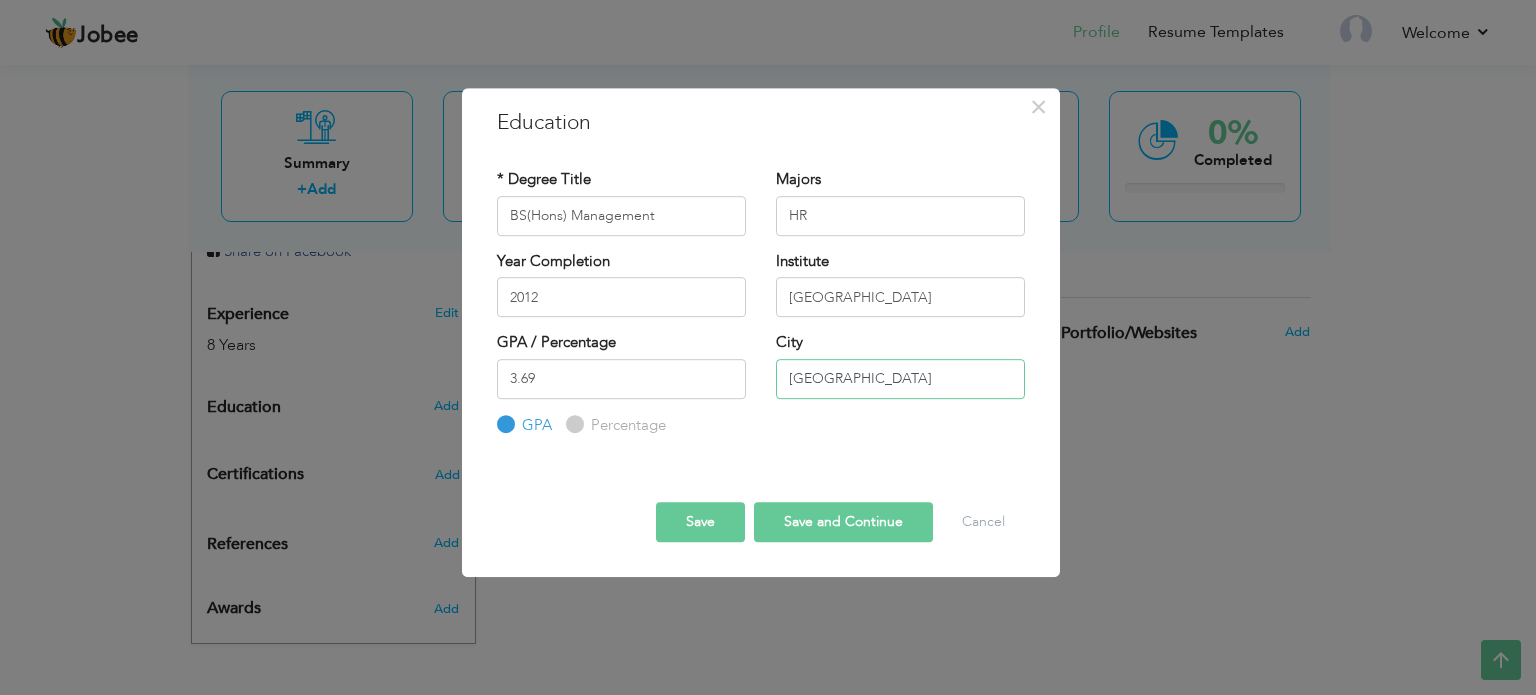 type on "[GEOGRAPHIC_DATA]" 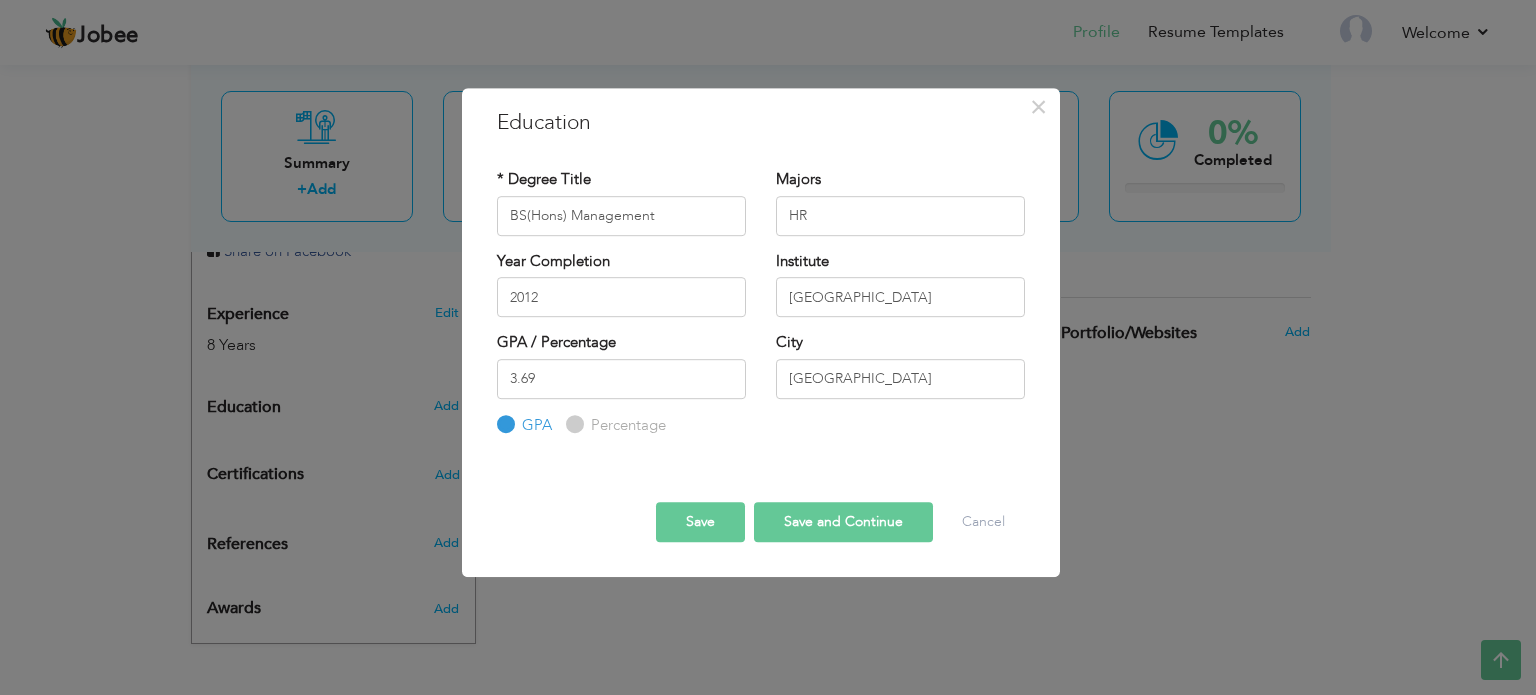 click on "Save" at bounding box center (700, 522) 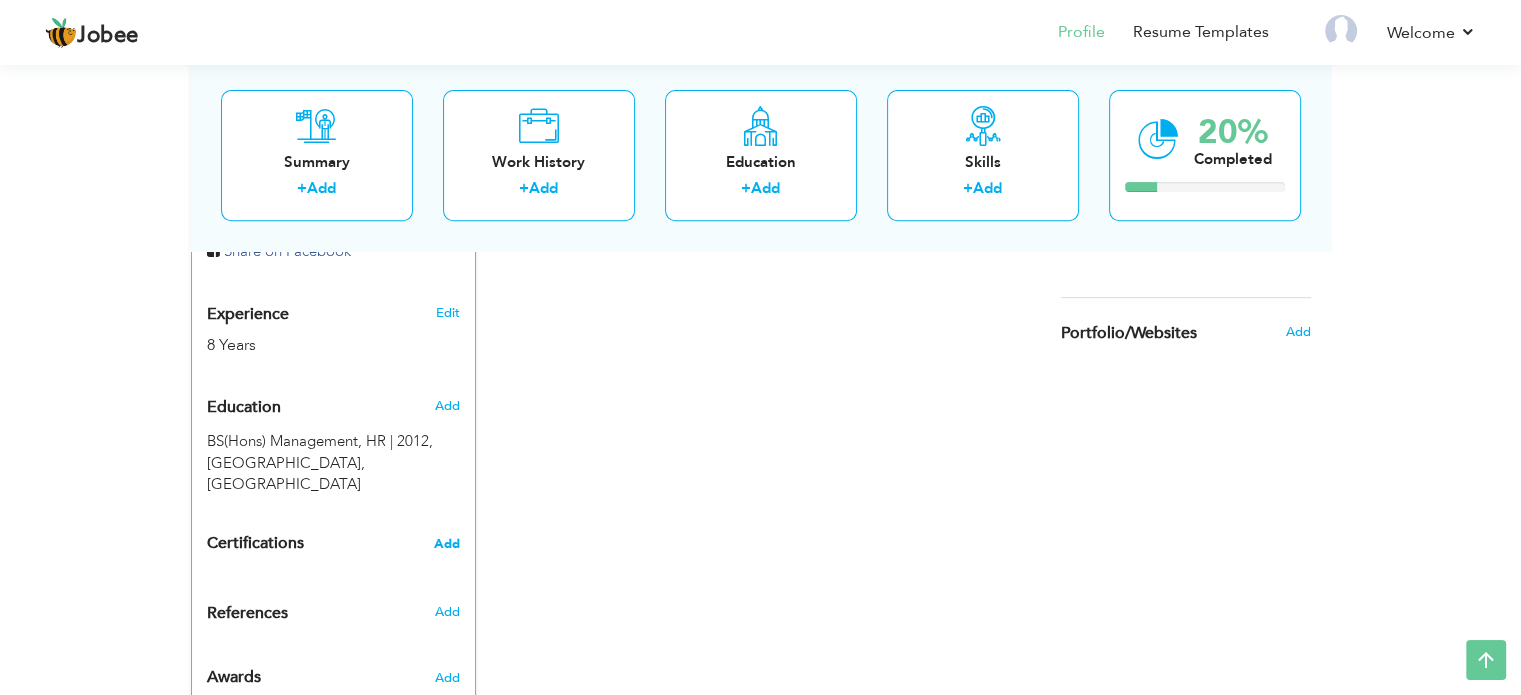 click on "Add" at bounding box center [447, 544] 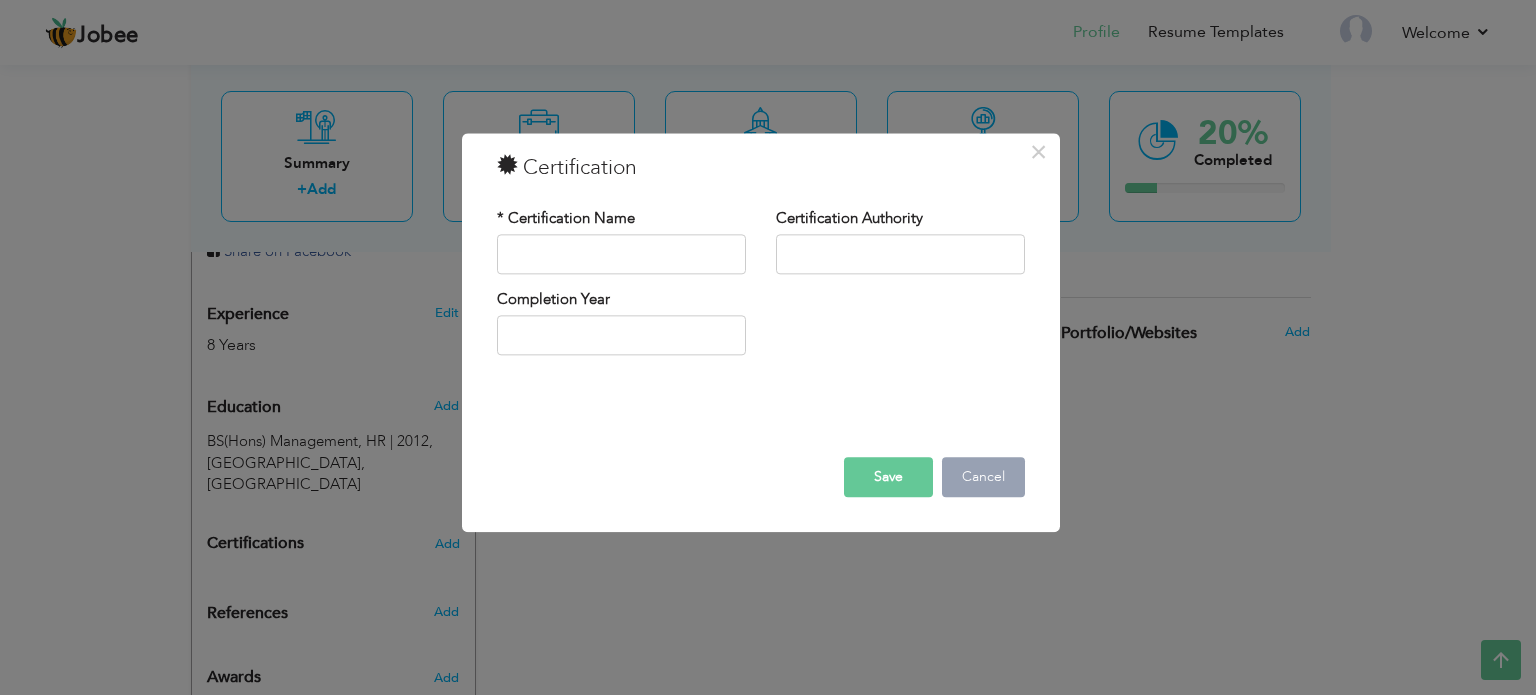 click on "Cancel" at bounding box center (983, 477) 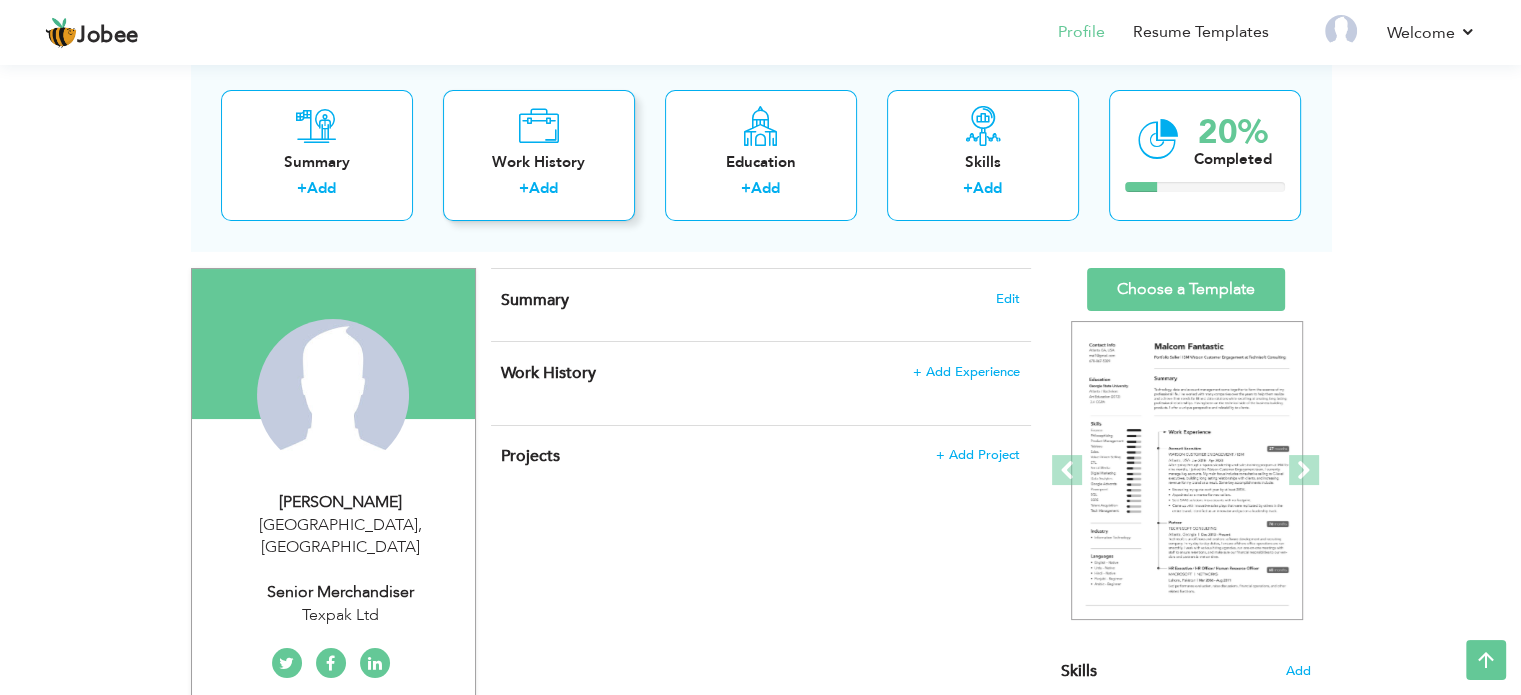 scroll, scrollTop: 0, scrollLeft: 0, axis: both 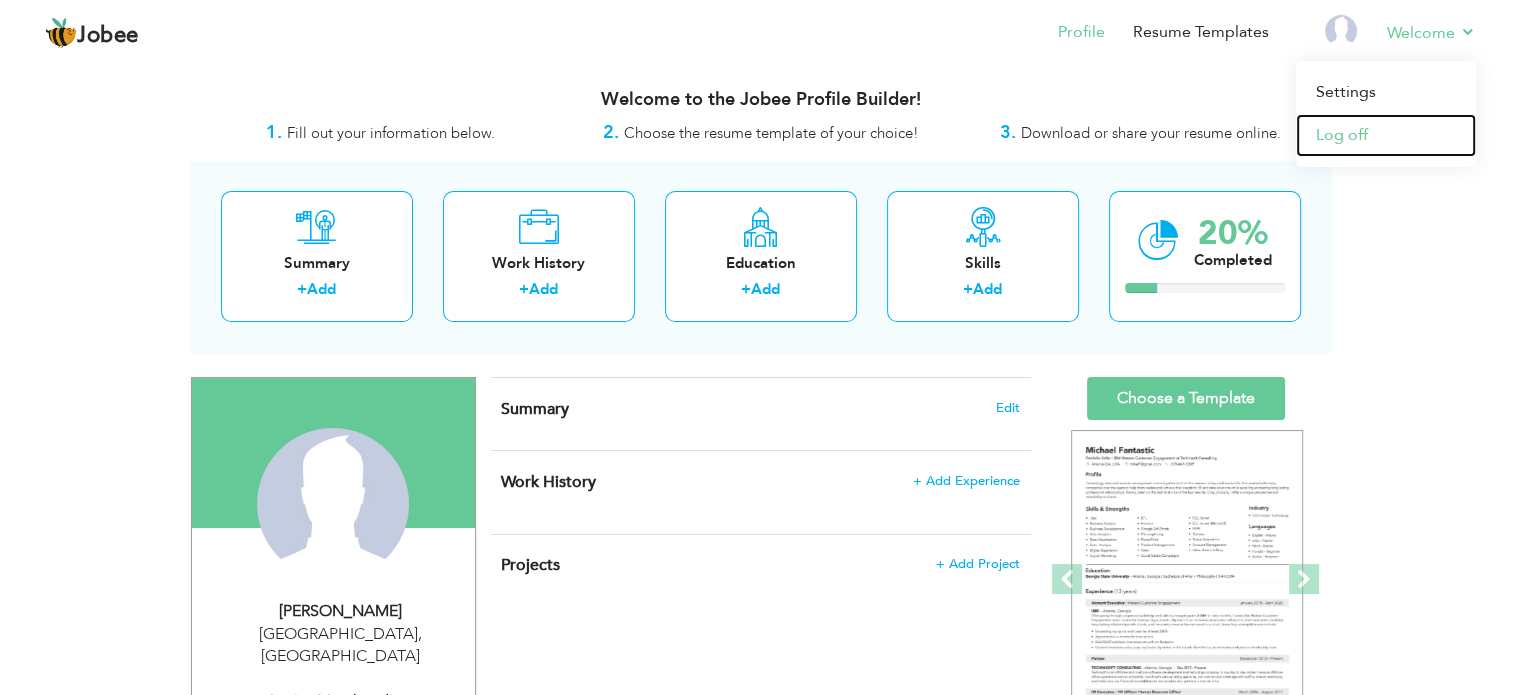 click on "Log off" at bounding box center [1386, 135] 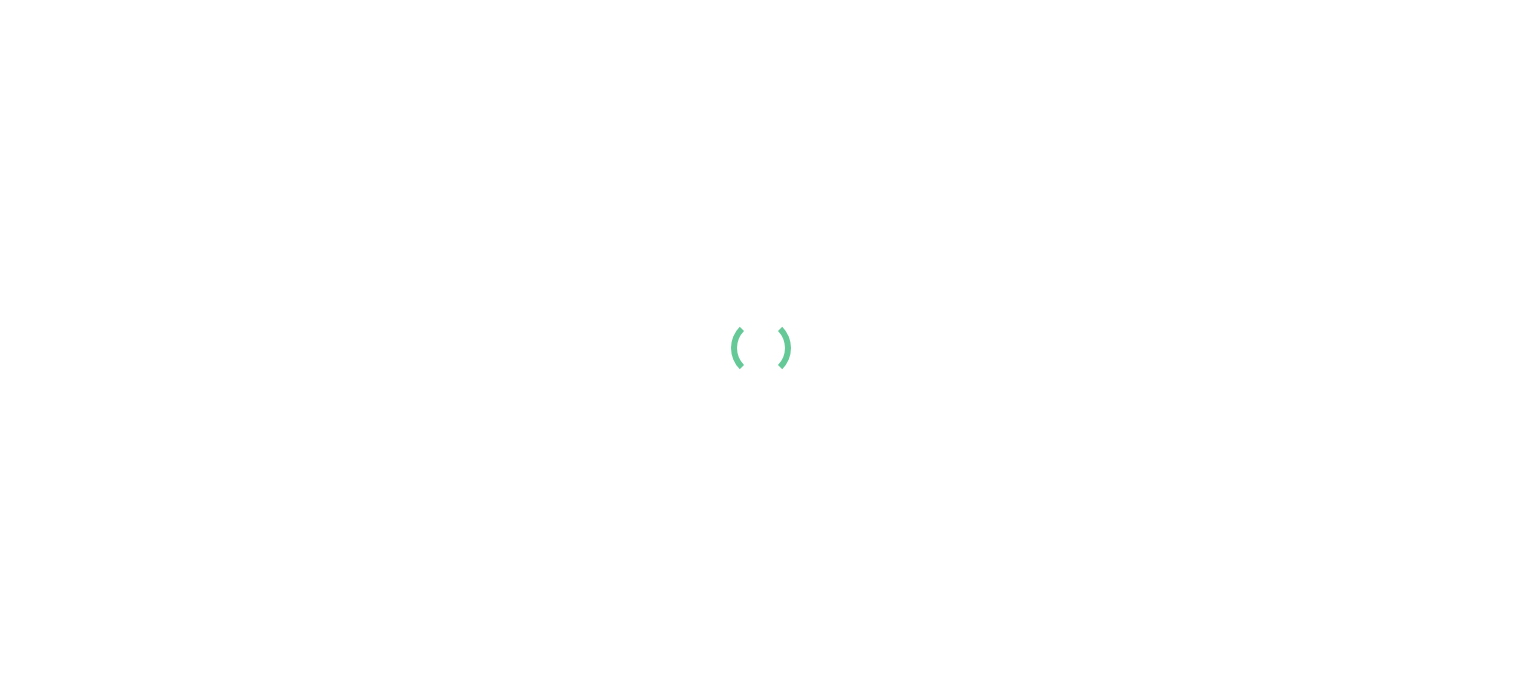 scroll, scrollTop: 0, scrollLeft: 0, axis: both 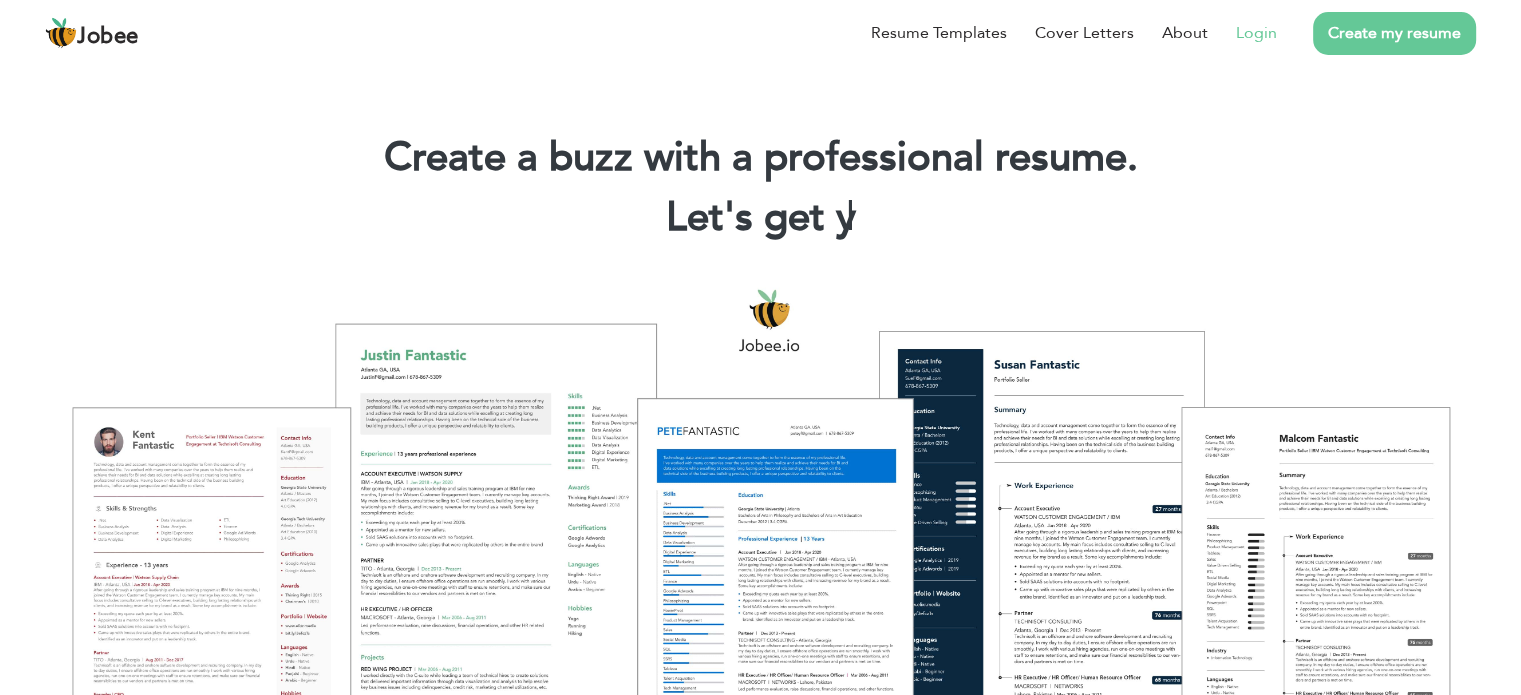 click on "Login" at bounding box center (1256, 33) 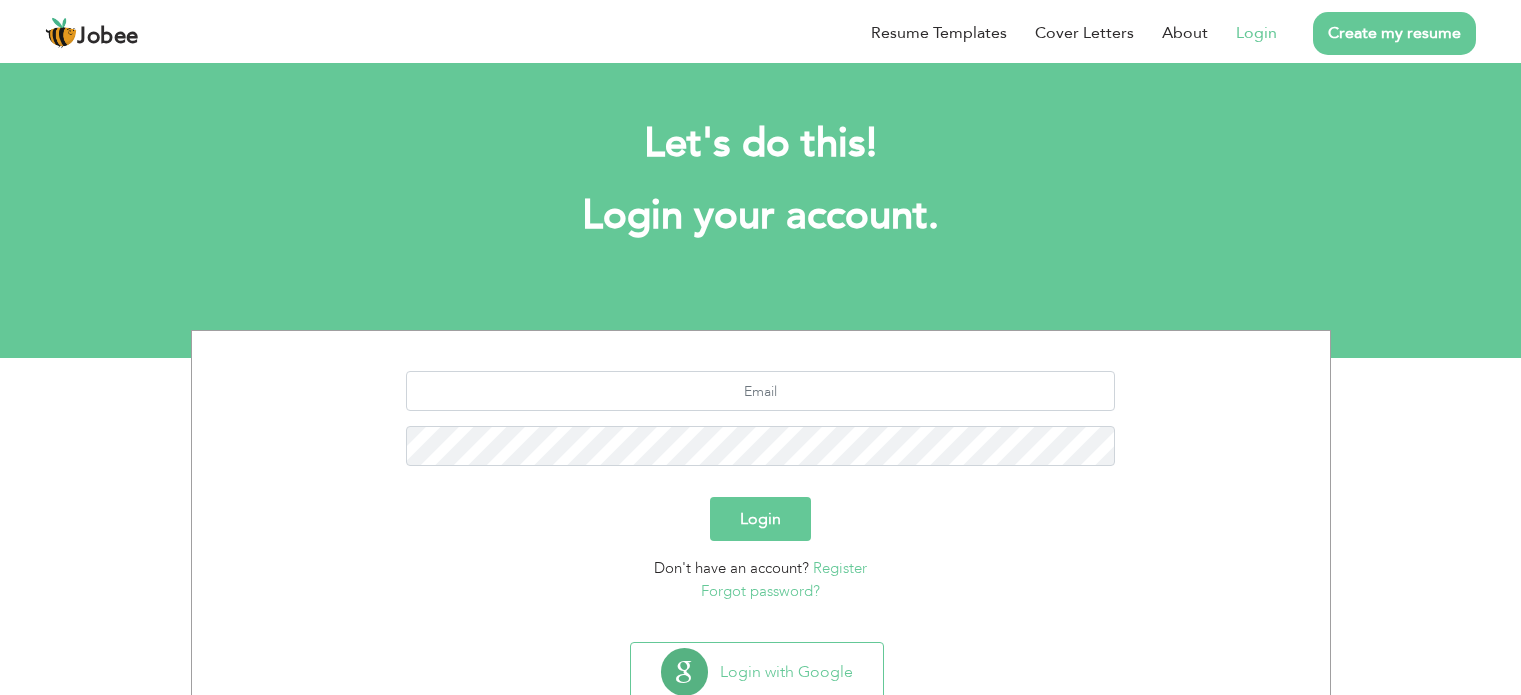 scroll, scrollTop: 0, scrollLeft: 0, axis: both 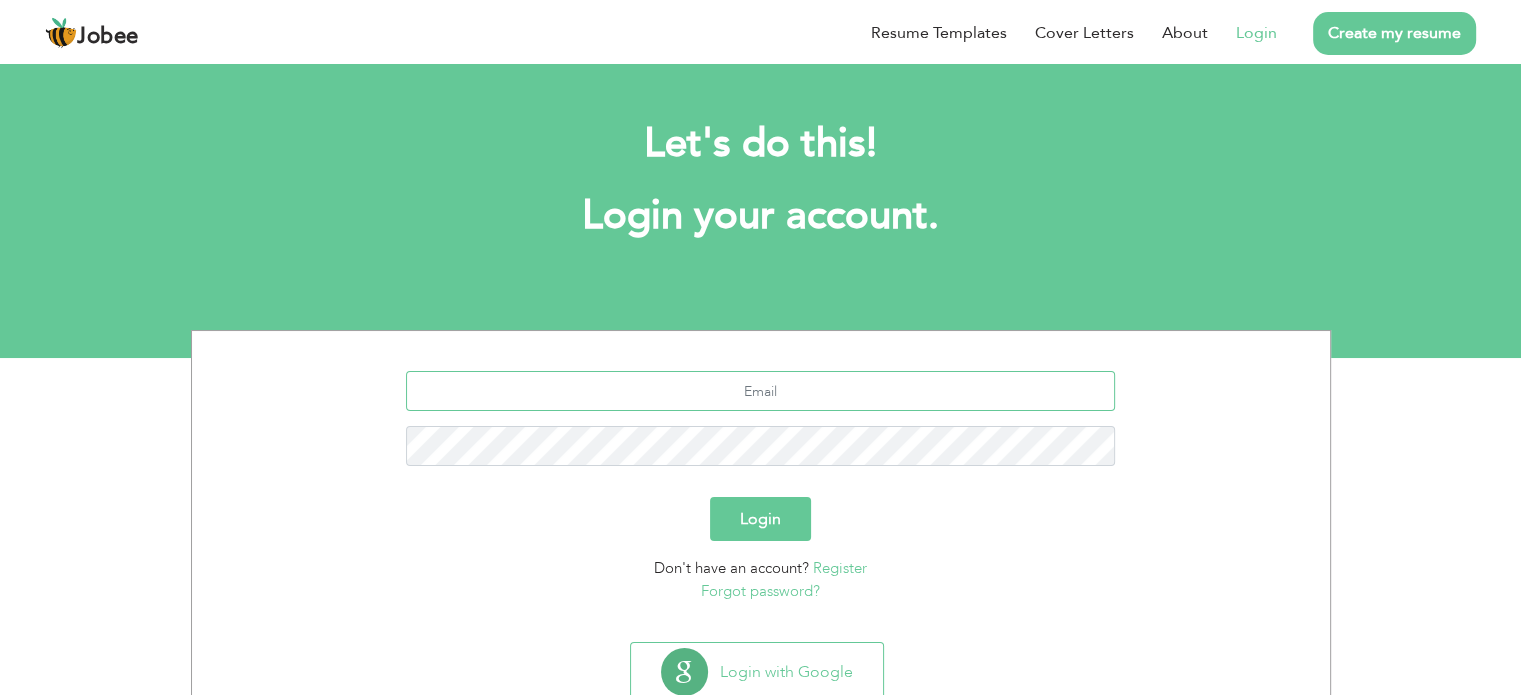 click at bounding box center (760, 391) 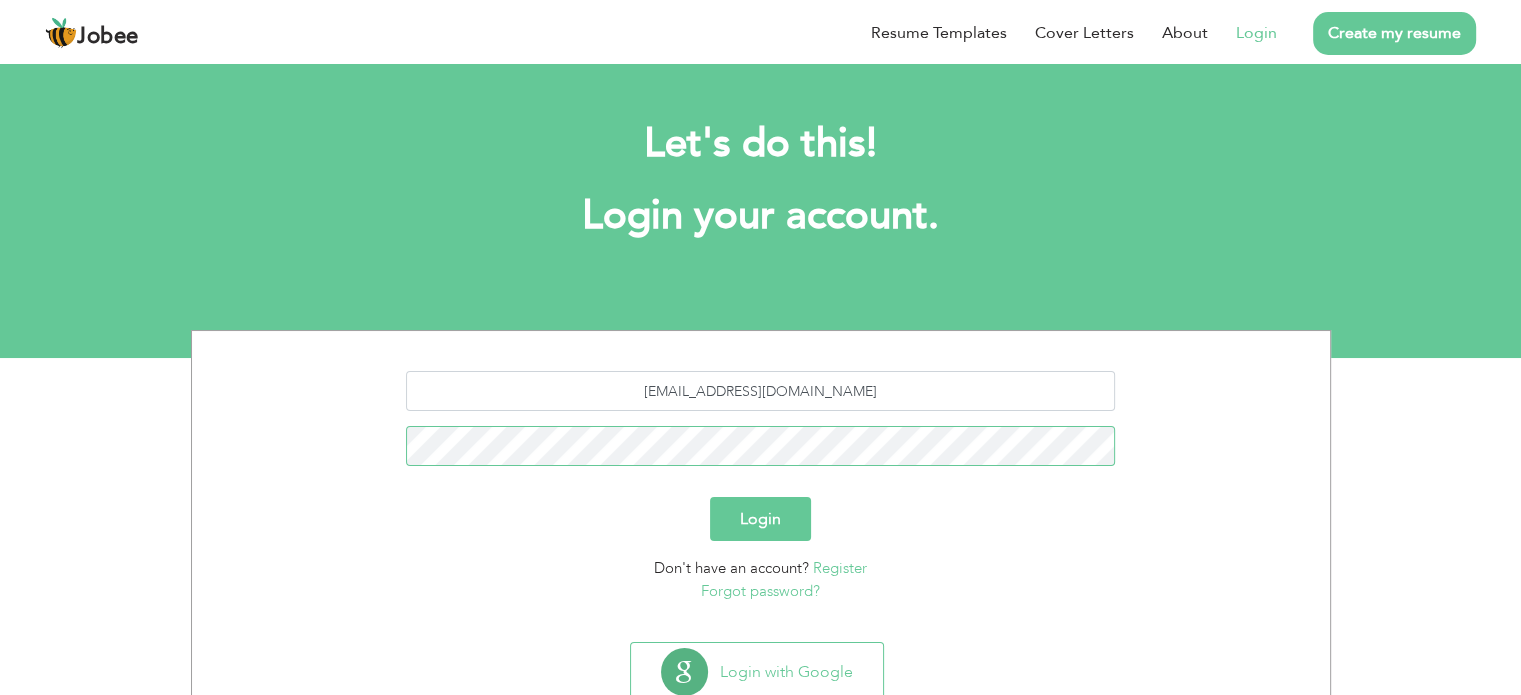 click on "Login" at bounding box center (760, 519) 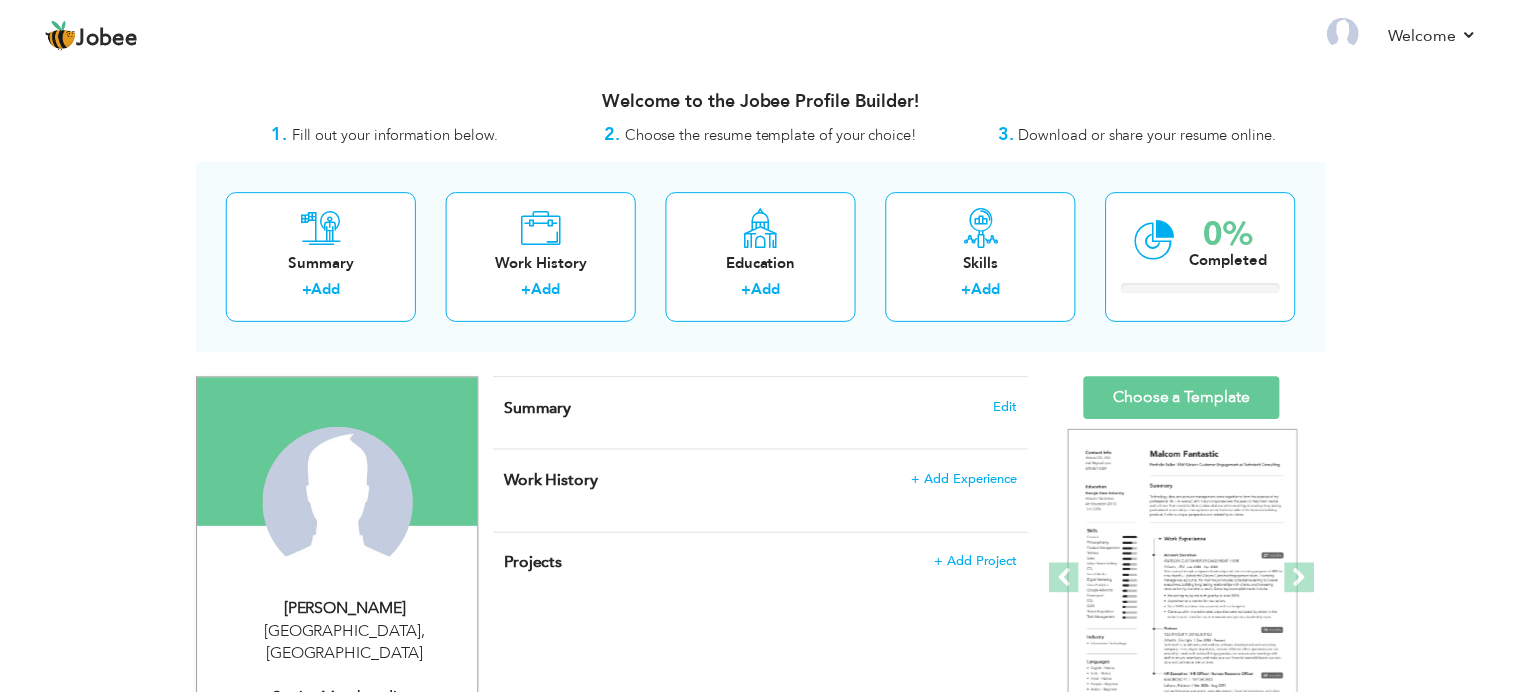 scroll, scrollTop: 0, scrollLeft: 0, axis: both 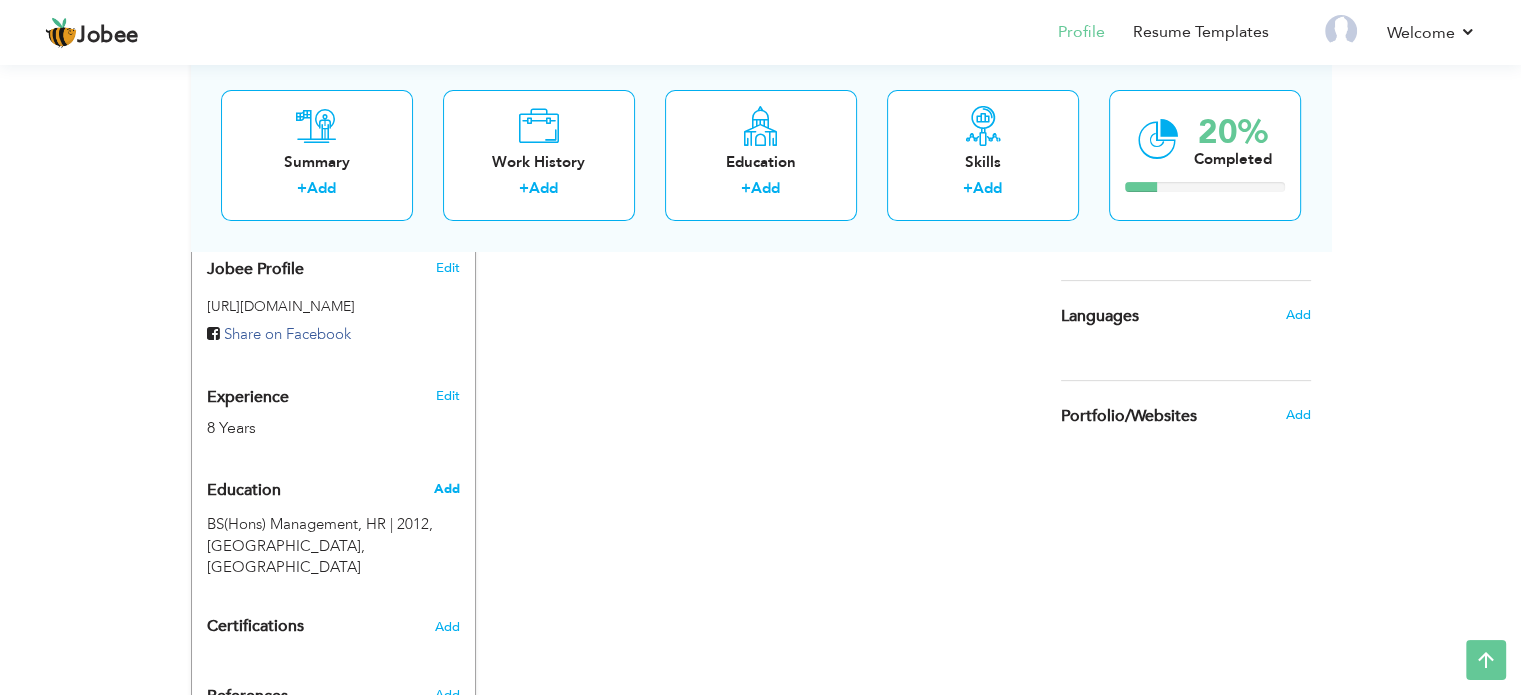 click on "Add" at bounding box center [446, 489] 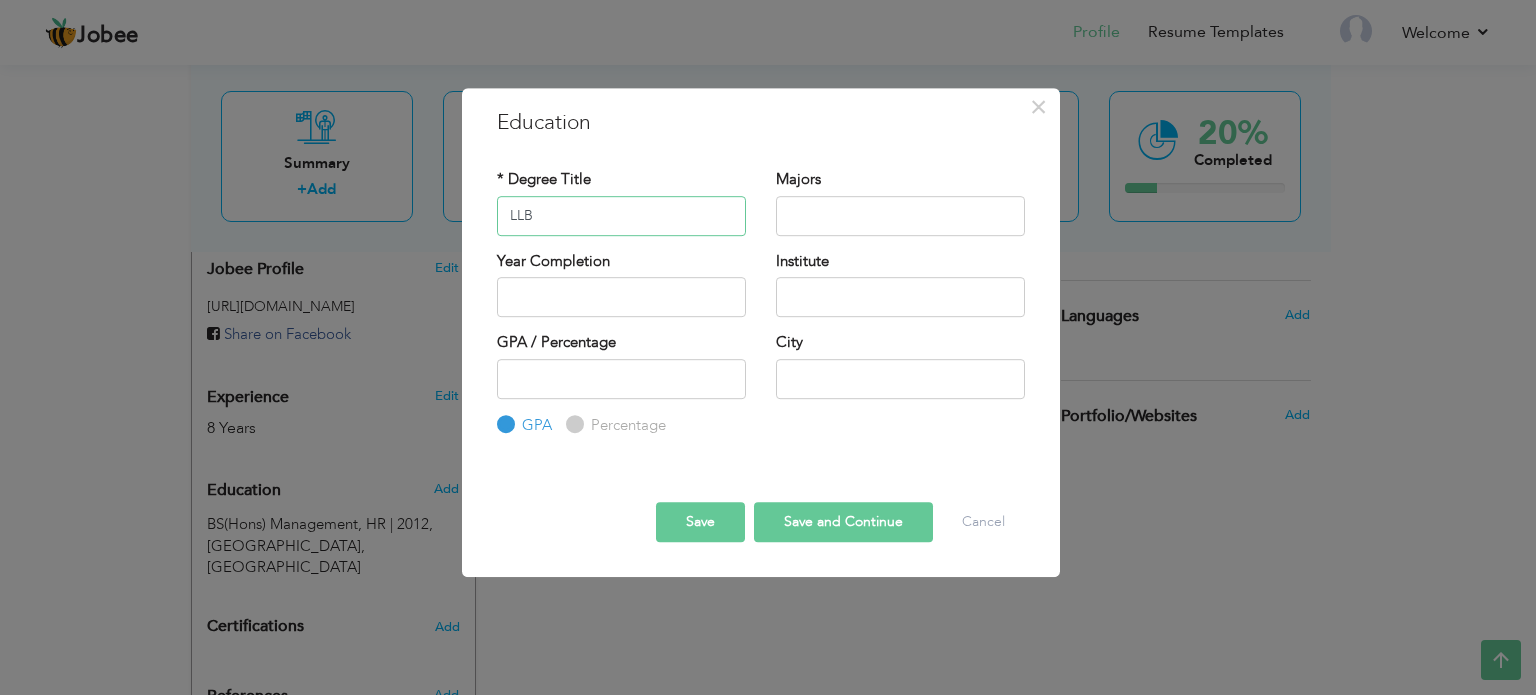 type on "LLB" 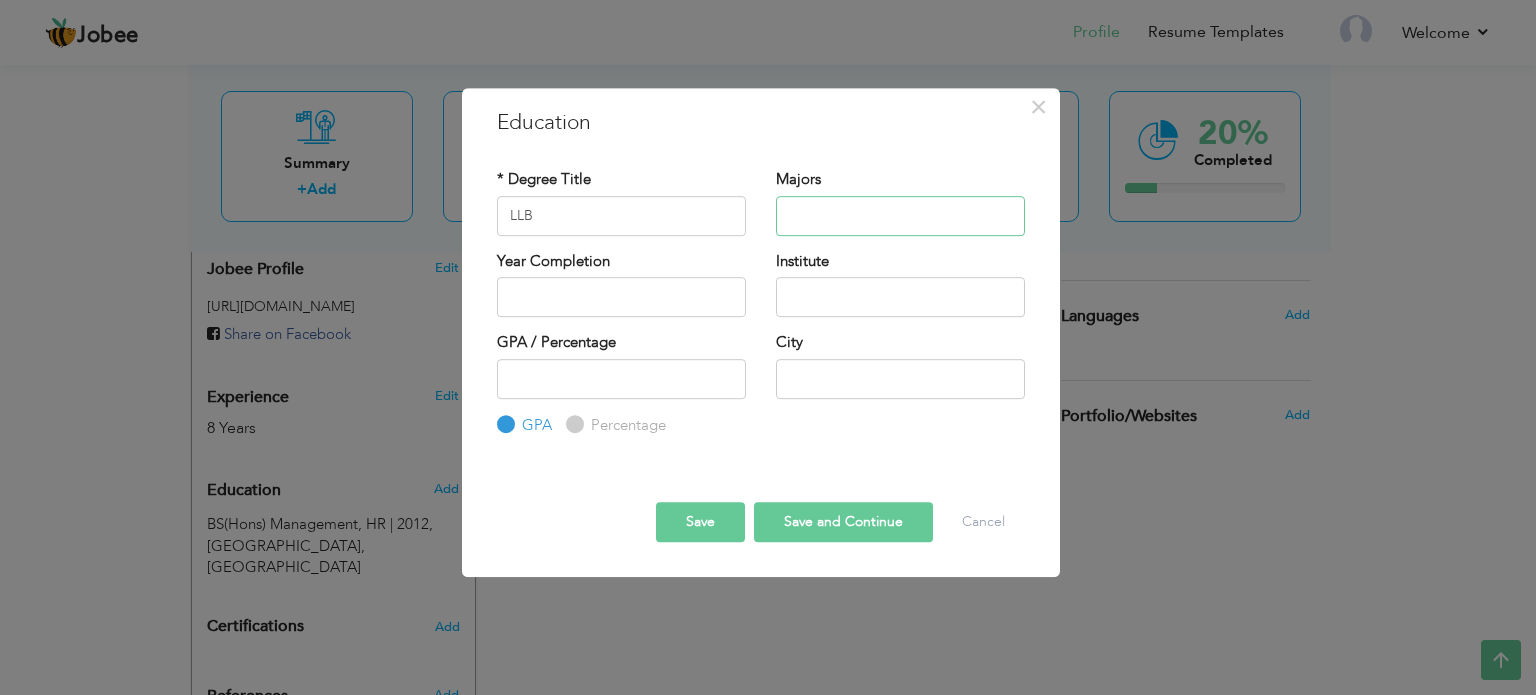 click at bounding box center (900, 216) 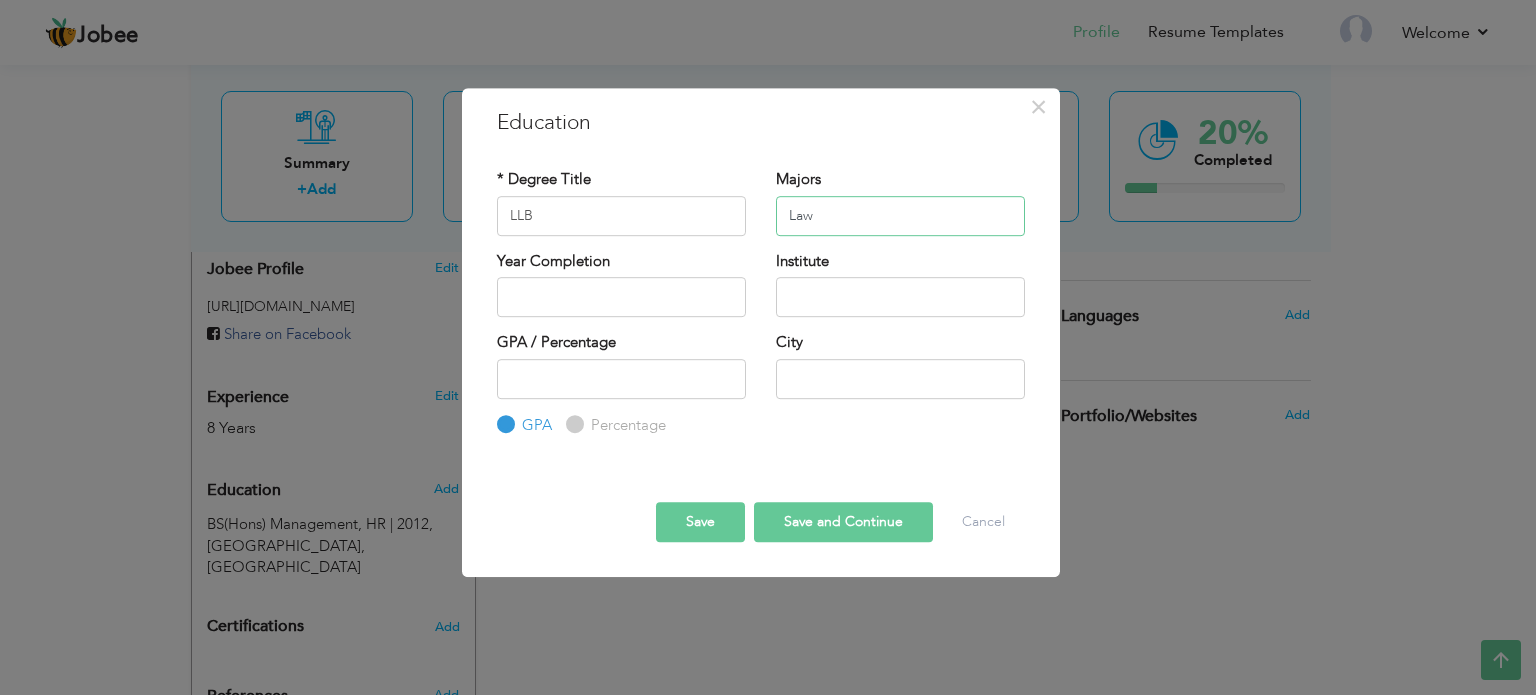 type on "Law" 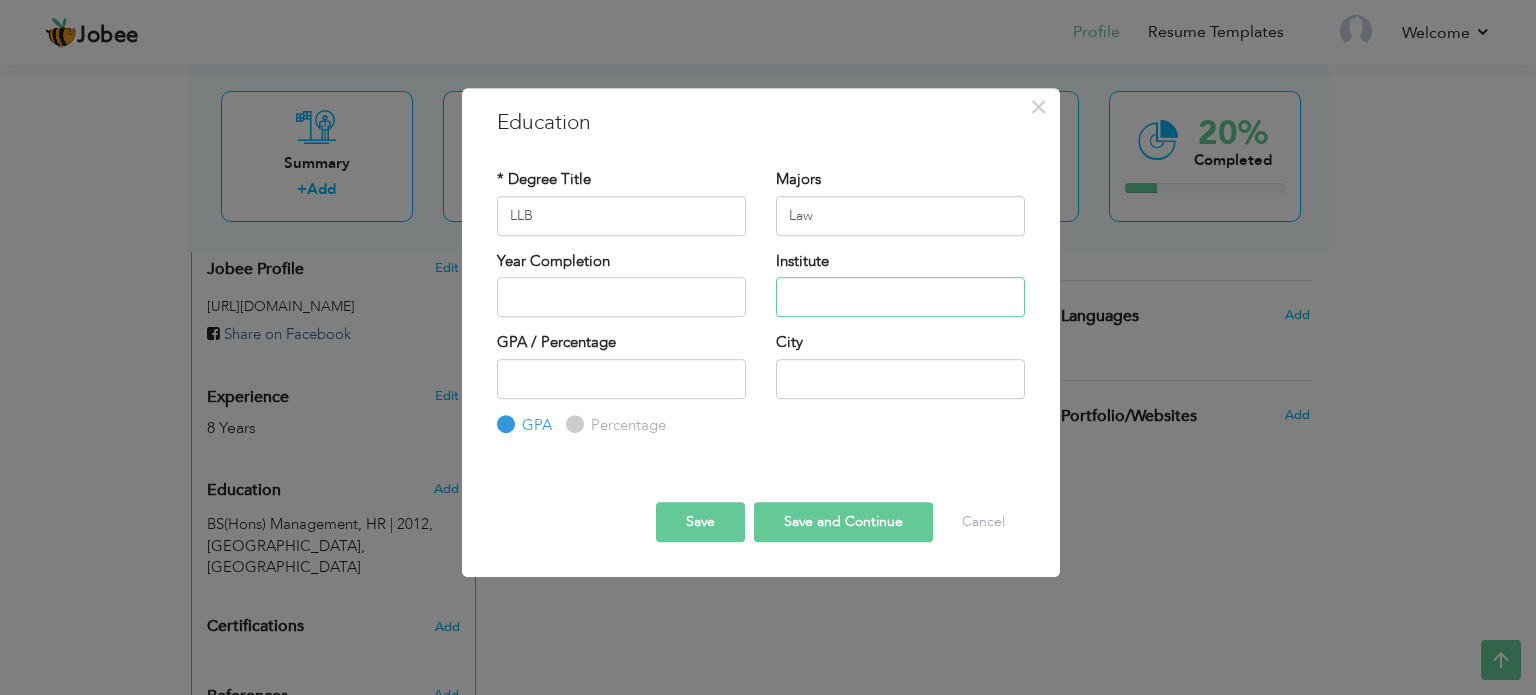 click at bounding box center [900, 297] 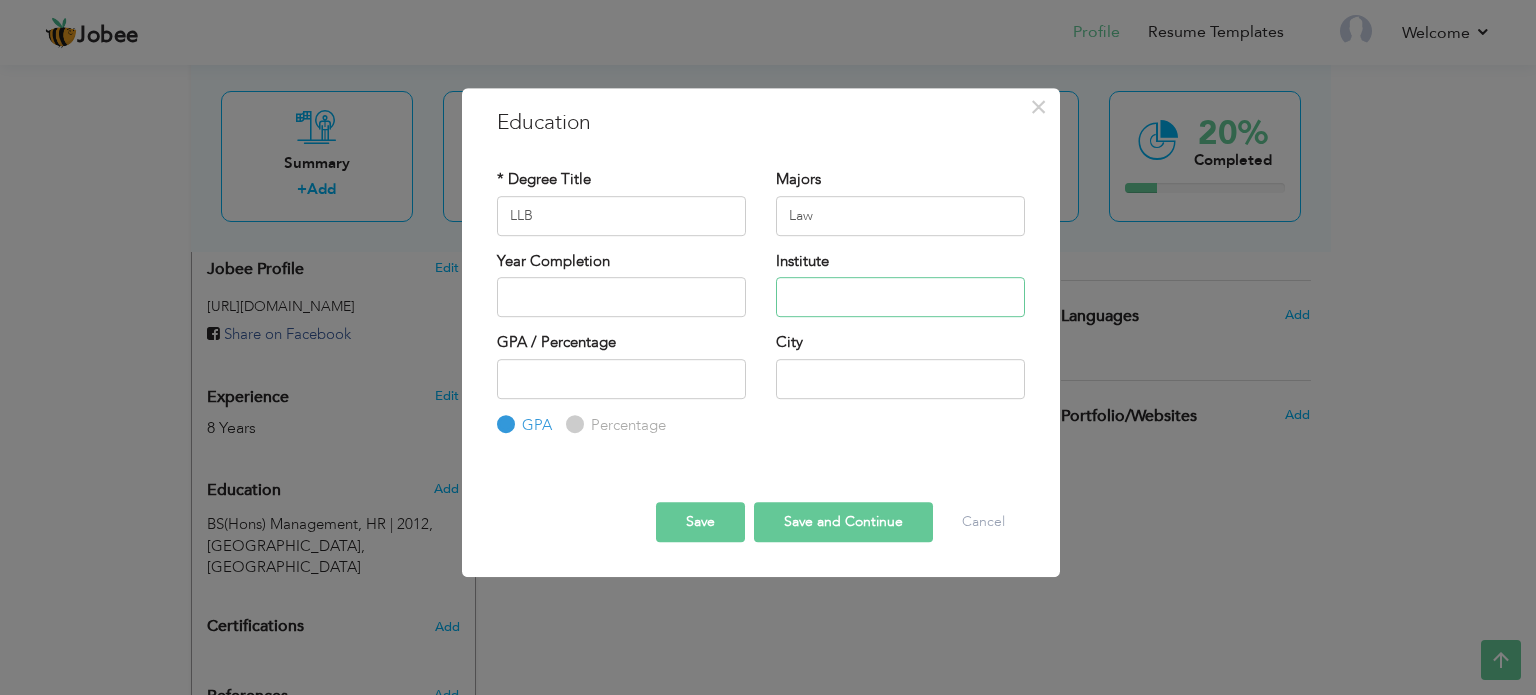 type on "Punjab University" 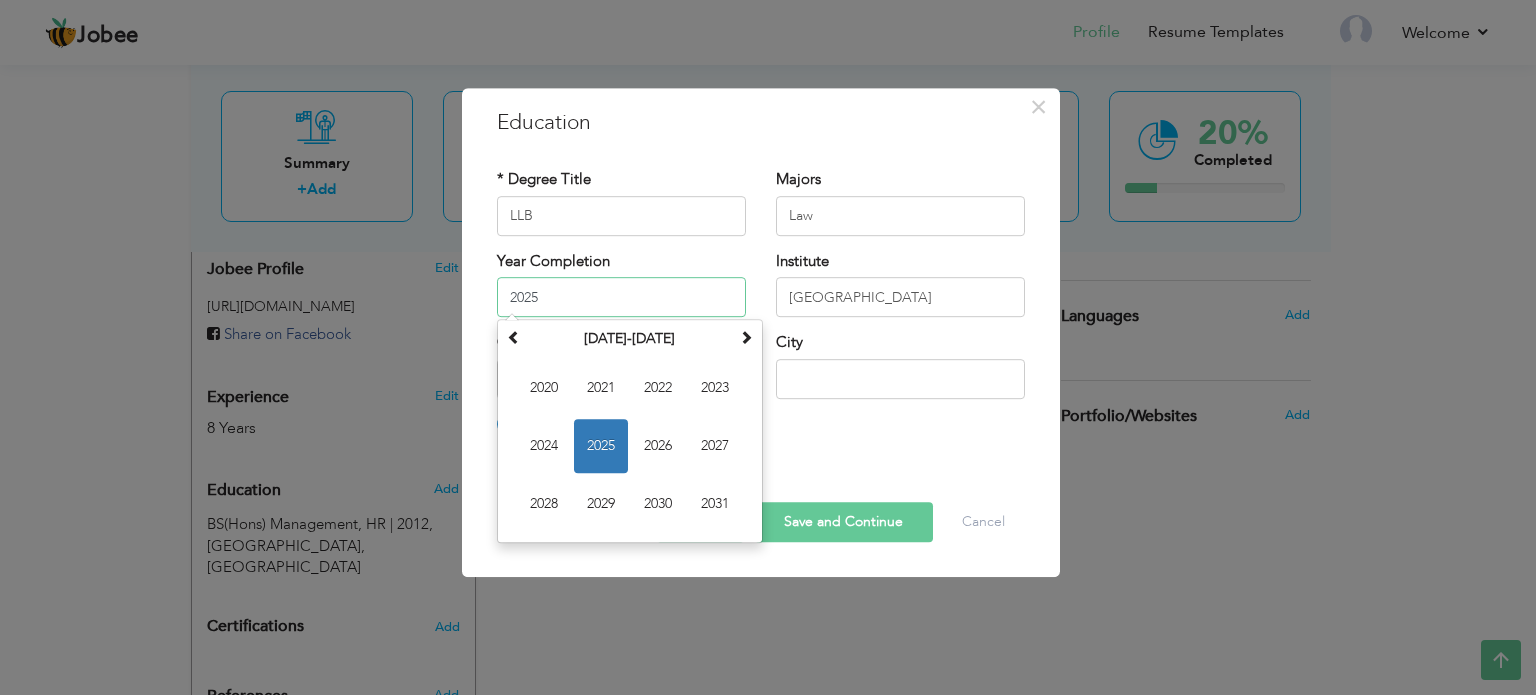 click on "2025" at bounding box center [621, 297] 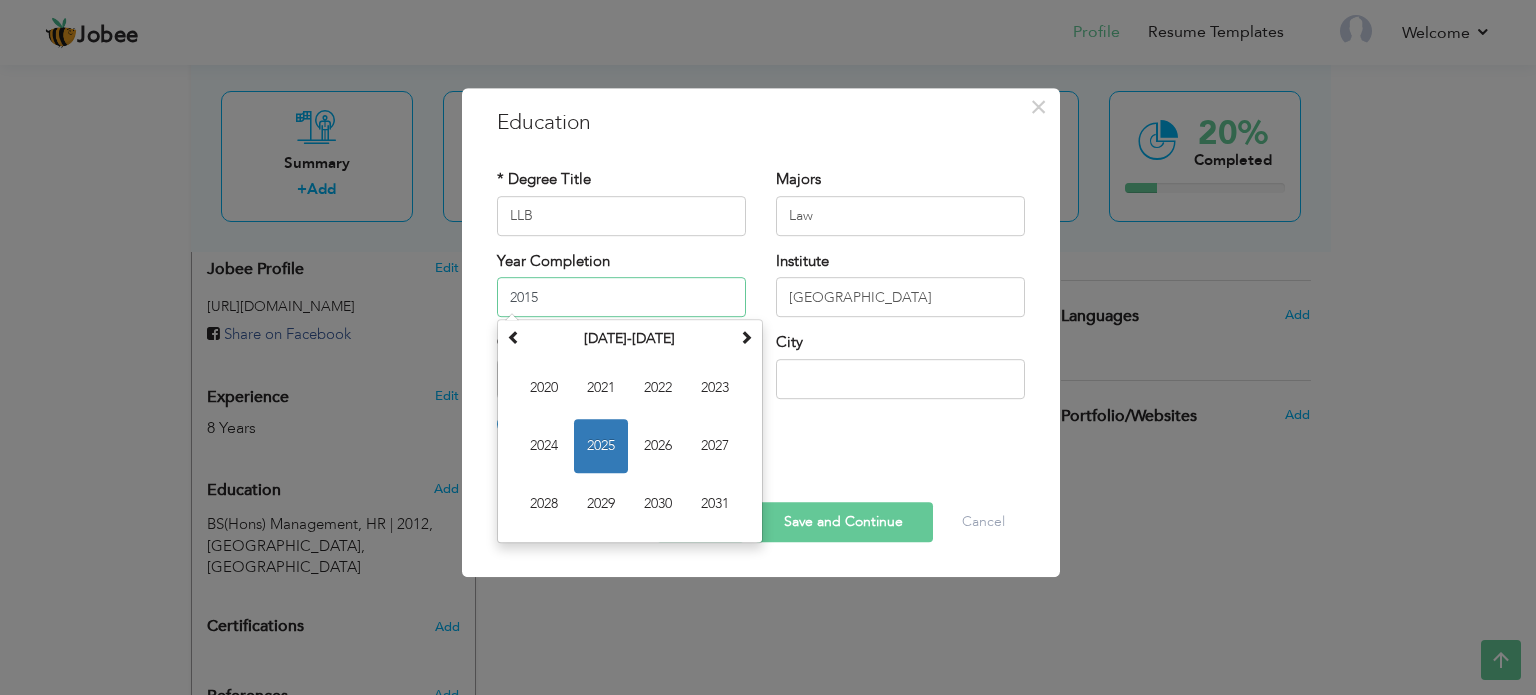 type on "2015" 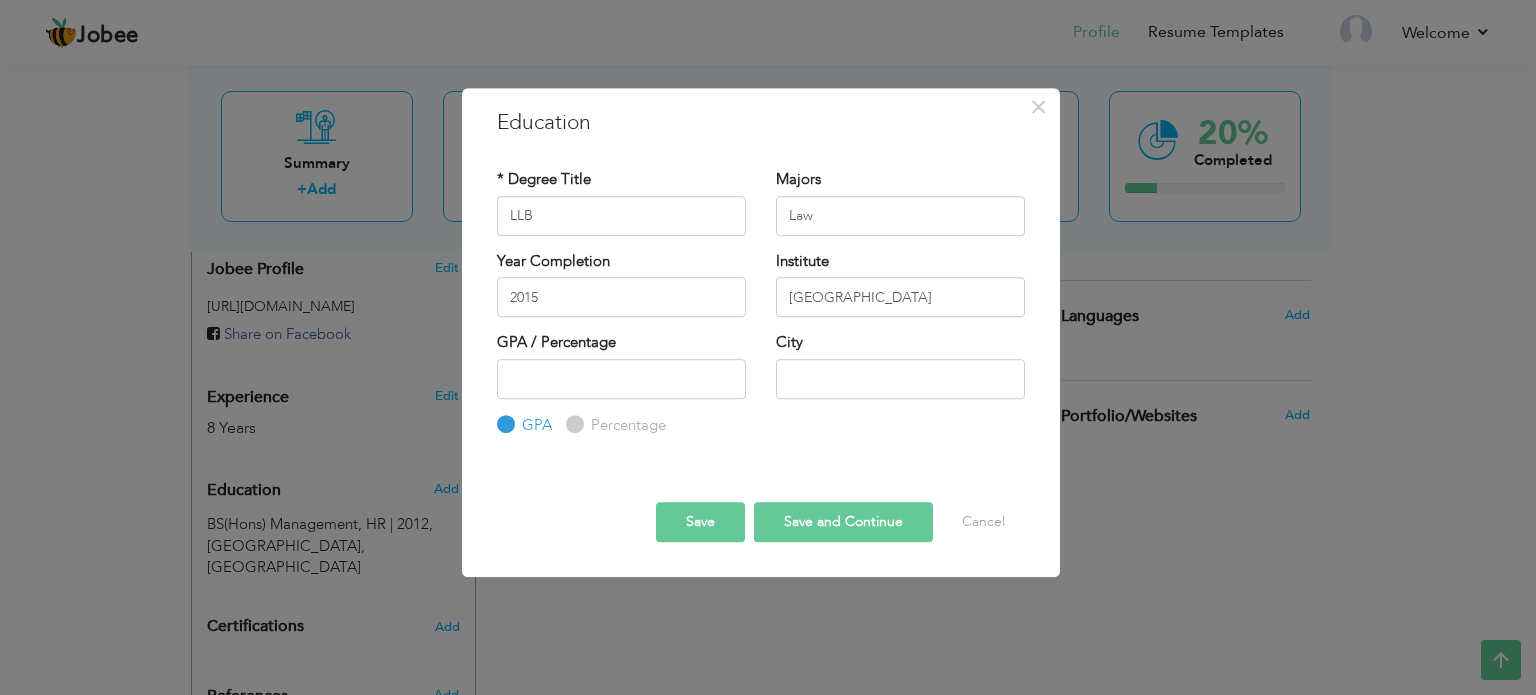 click on "City" at bounding box center (900, 372) 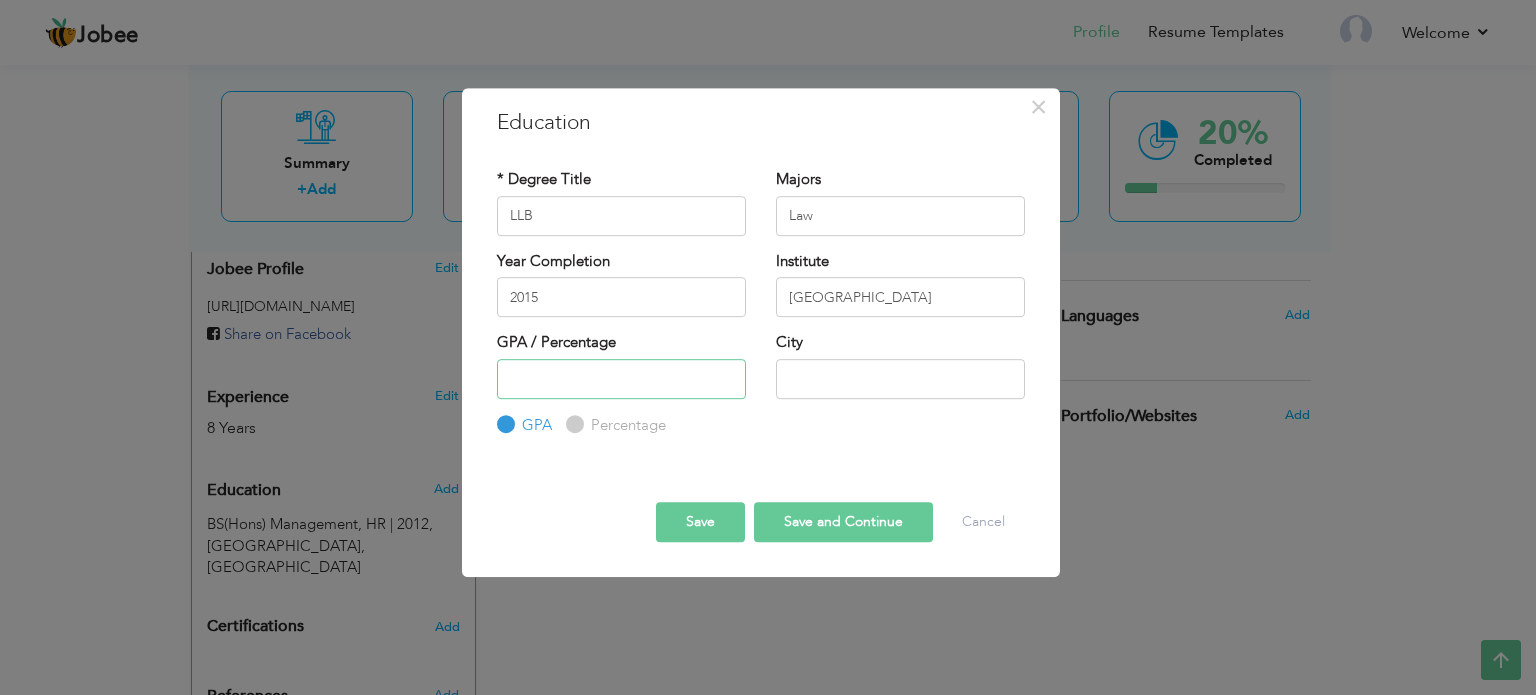 click at bounding box center (621, 379) 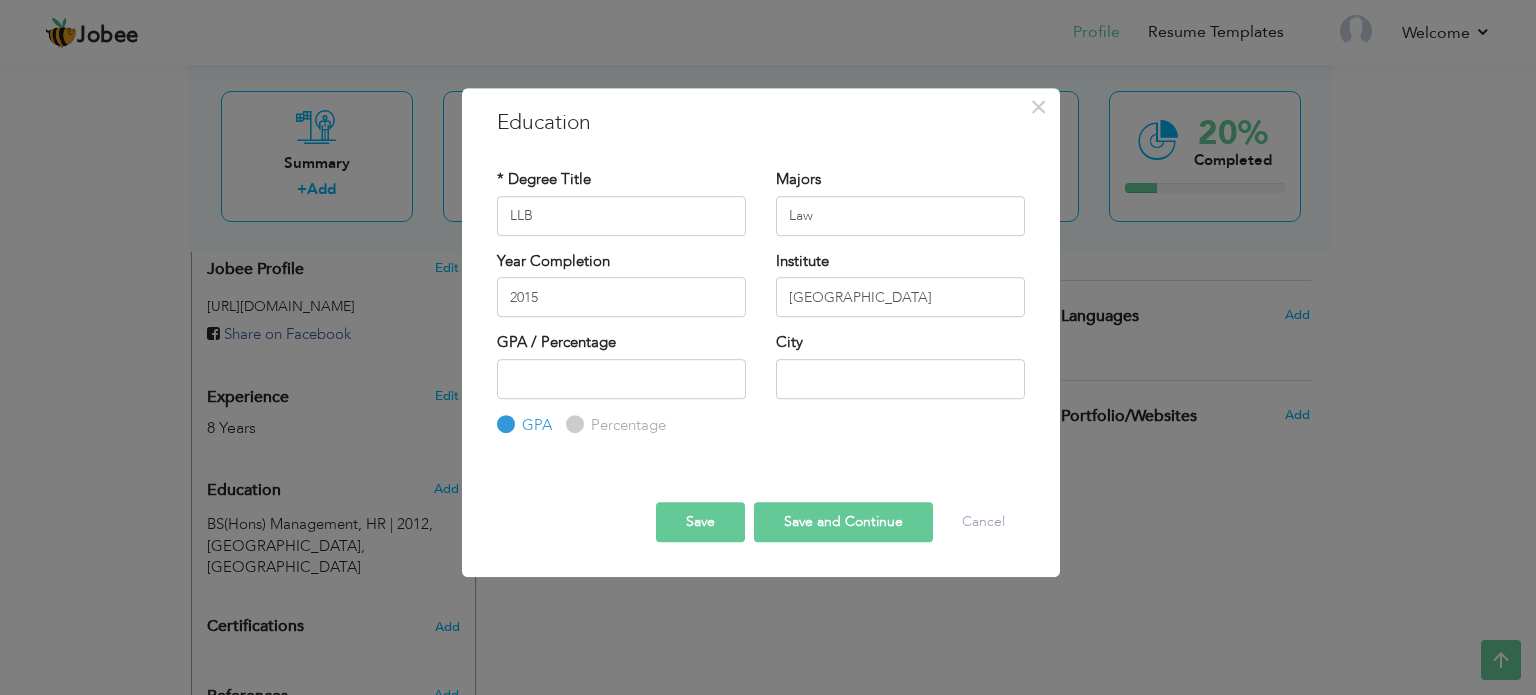 click on "Percentage" at bounding box center [572, 424] 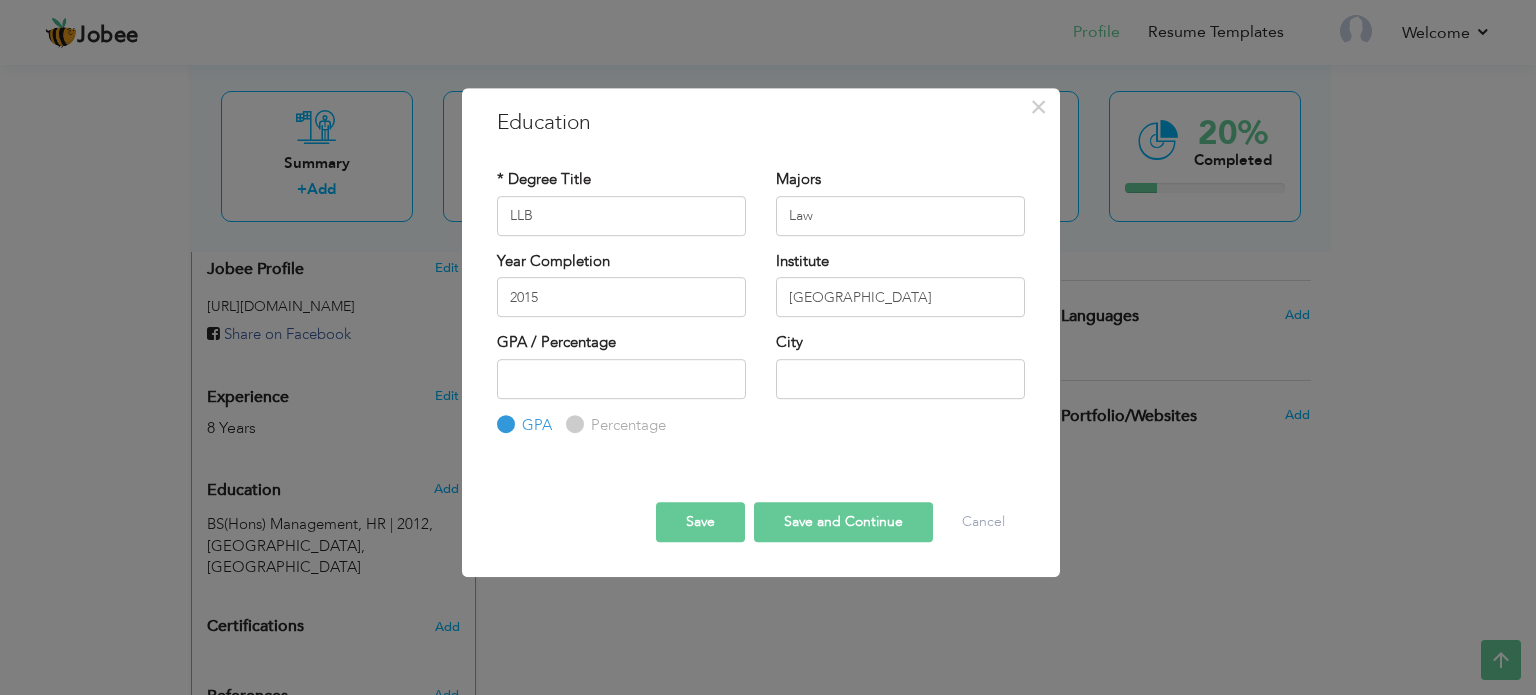 radio on "true" 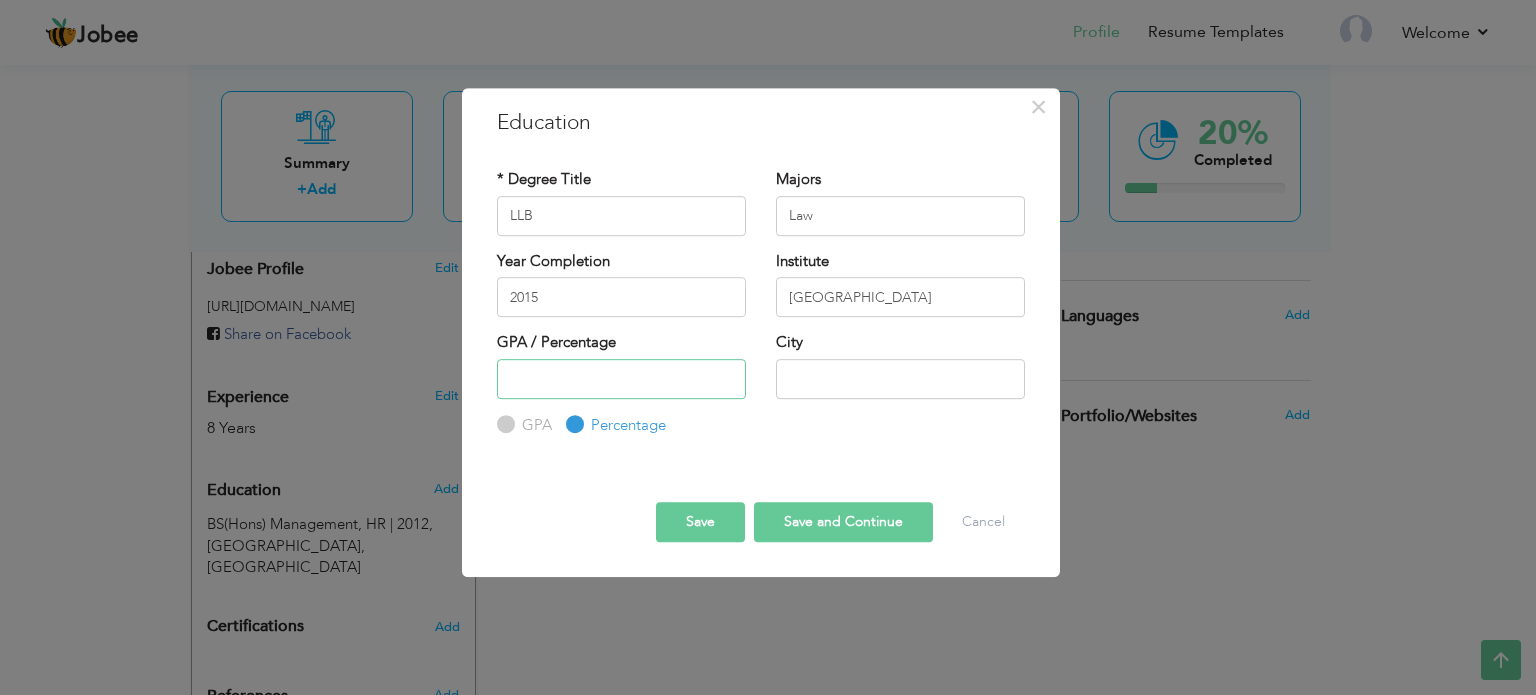 click at bounding box center (621, 379) 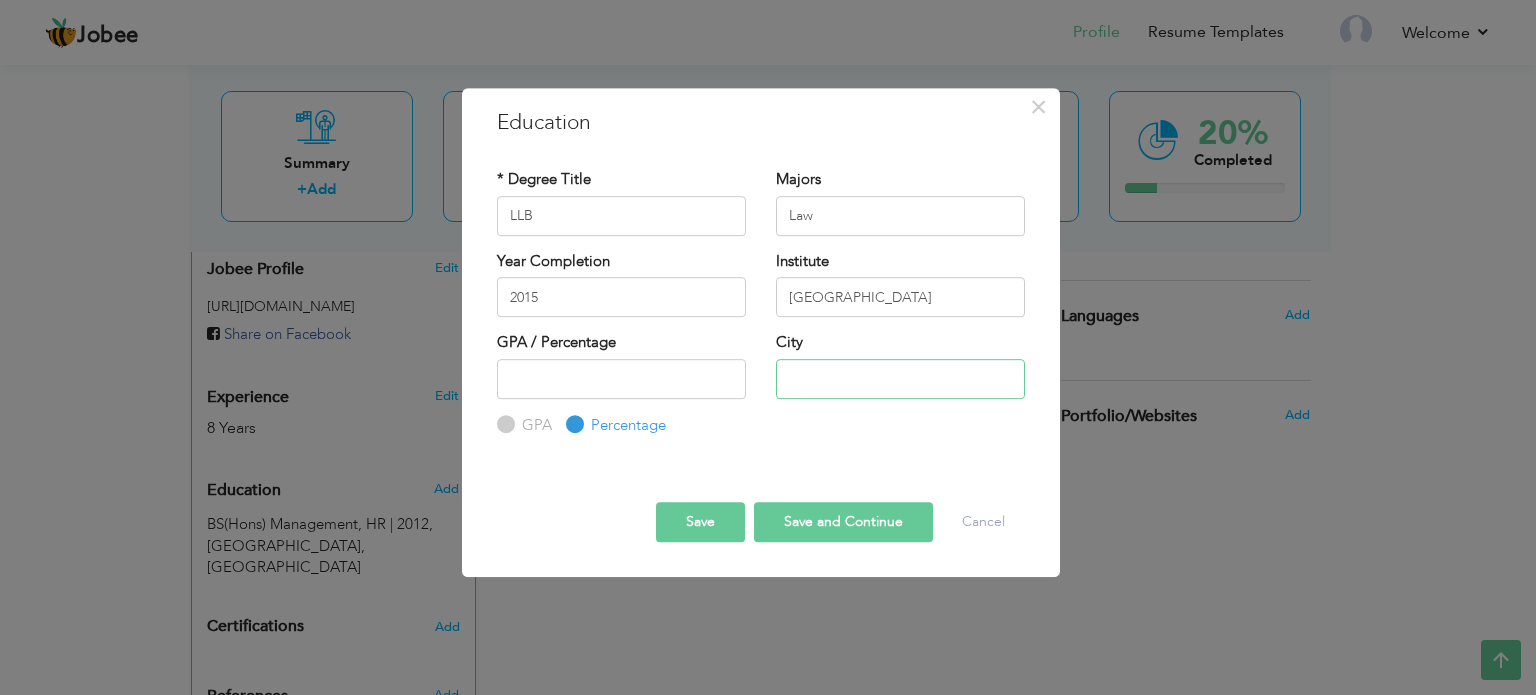 click at bounding box center (900, 379) 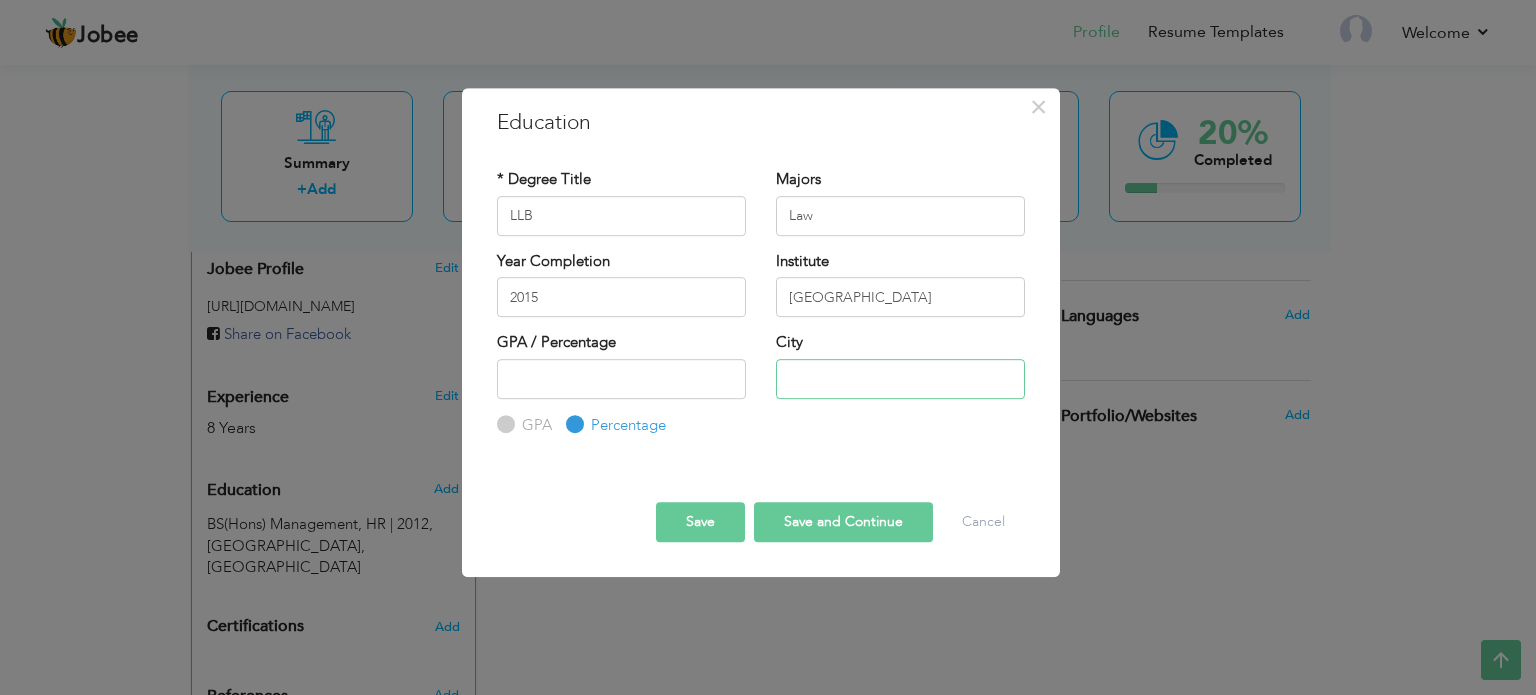 type on "[GEOGRAPHIC_DATA]" 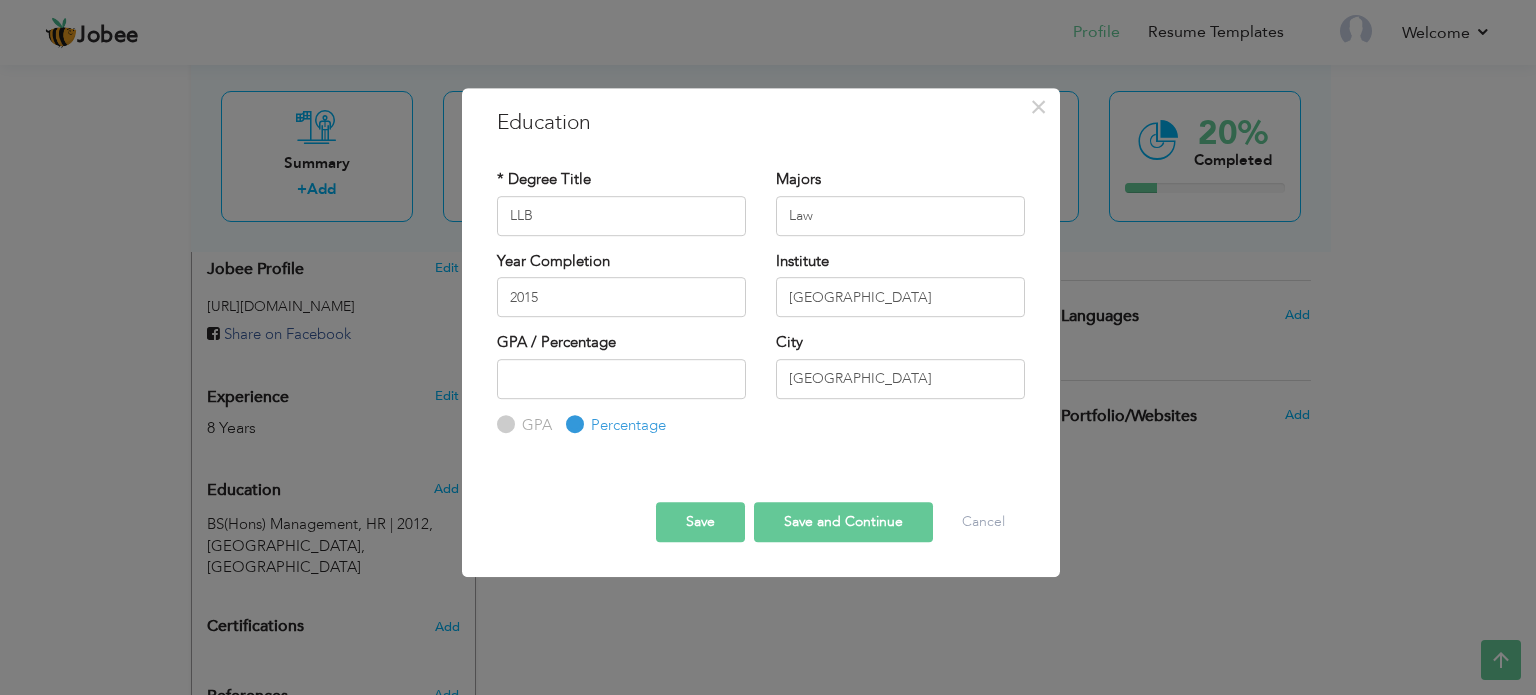 click on "Save" at bounding box center (700, 522) 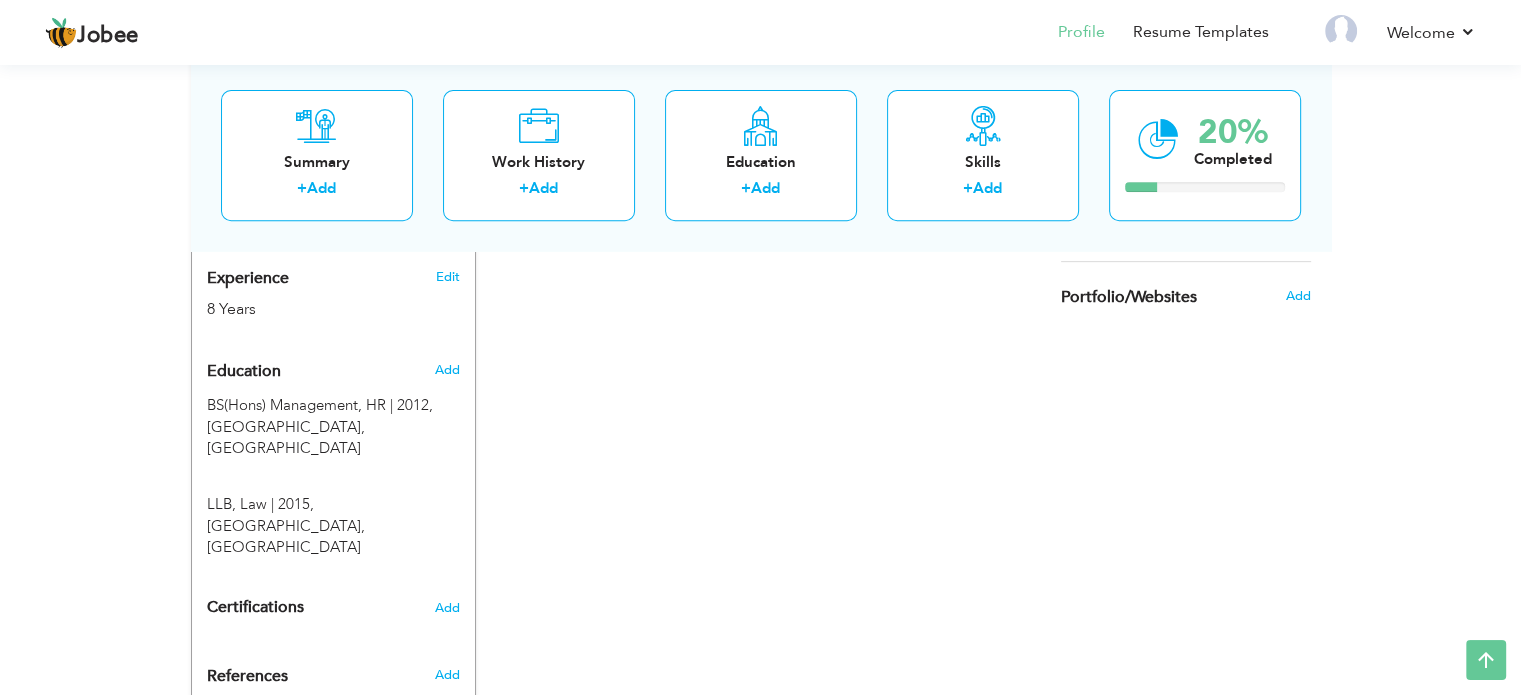 scroll, scrollTop: 842, scrollLeft: 0, axis: vertical 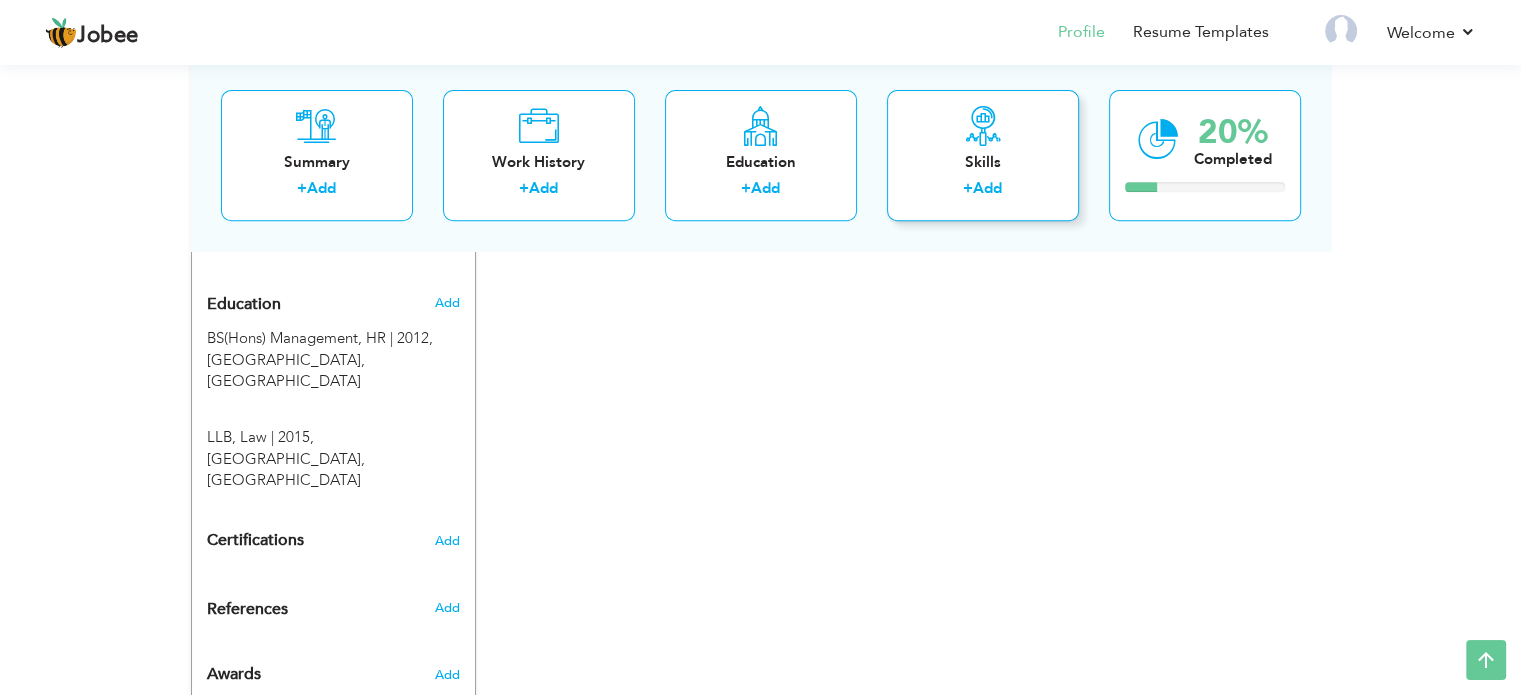 click on "+" at bounding box center [968, 189] 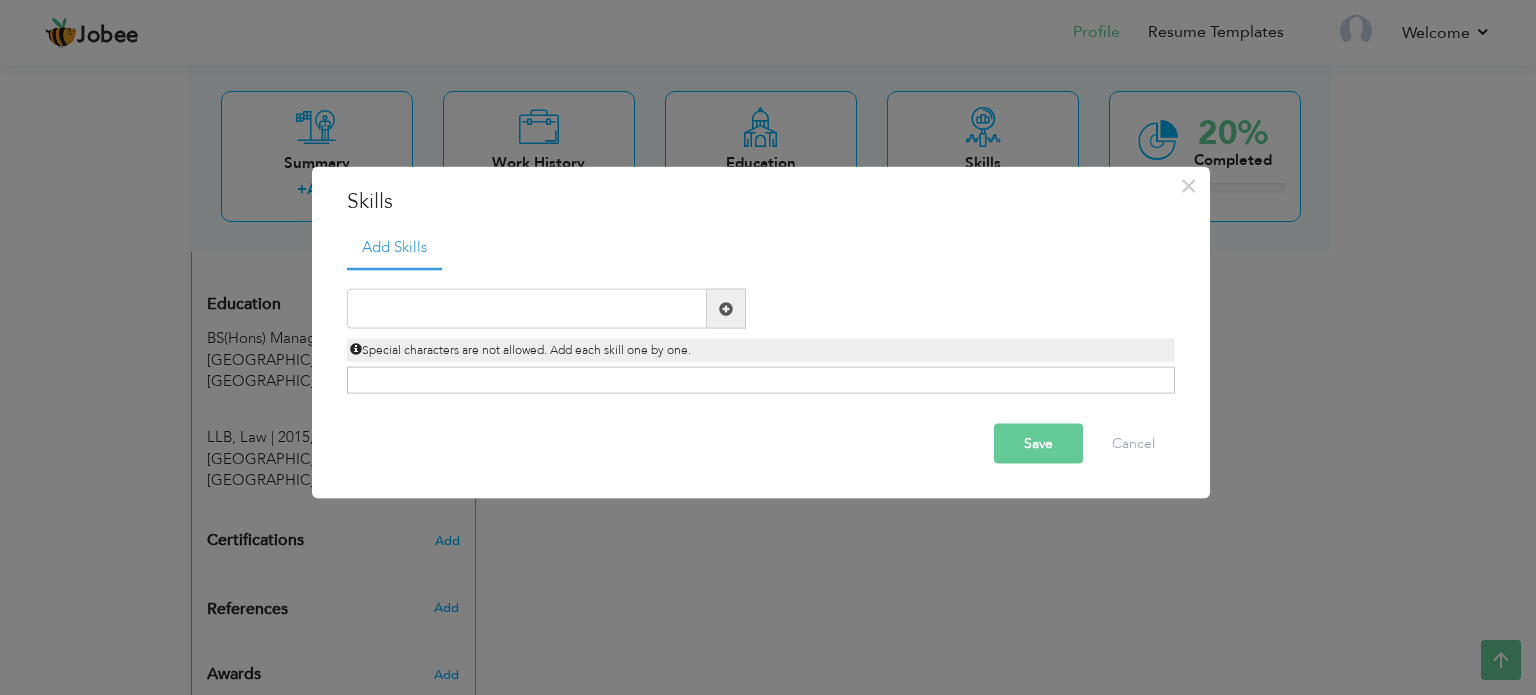 click at bounding box center (726, 308) 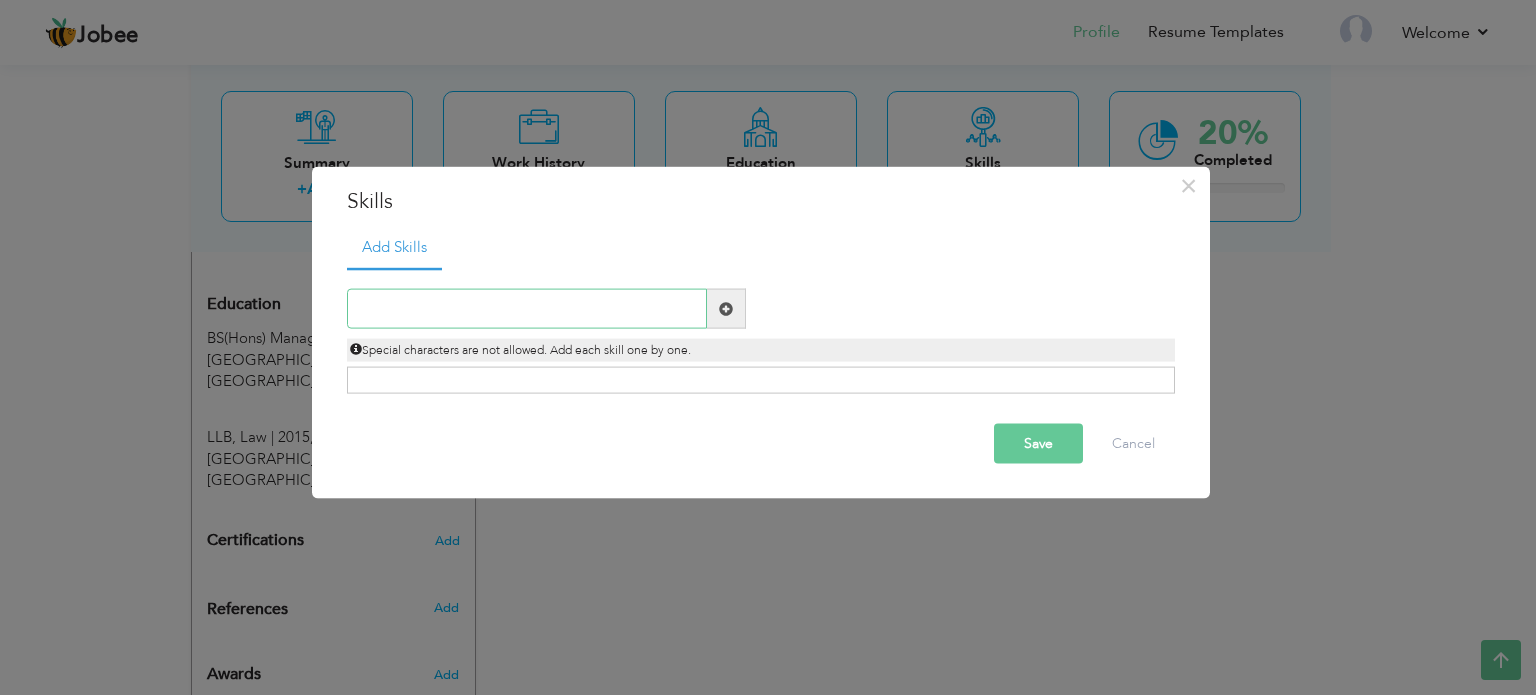 click at bounding box center (527, 309) 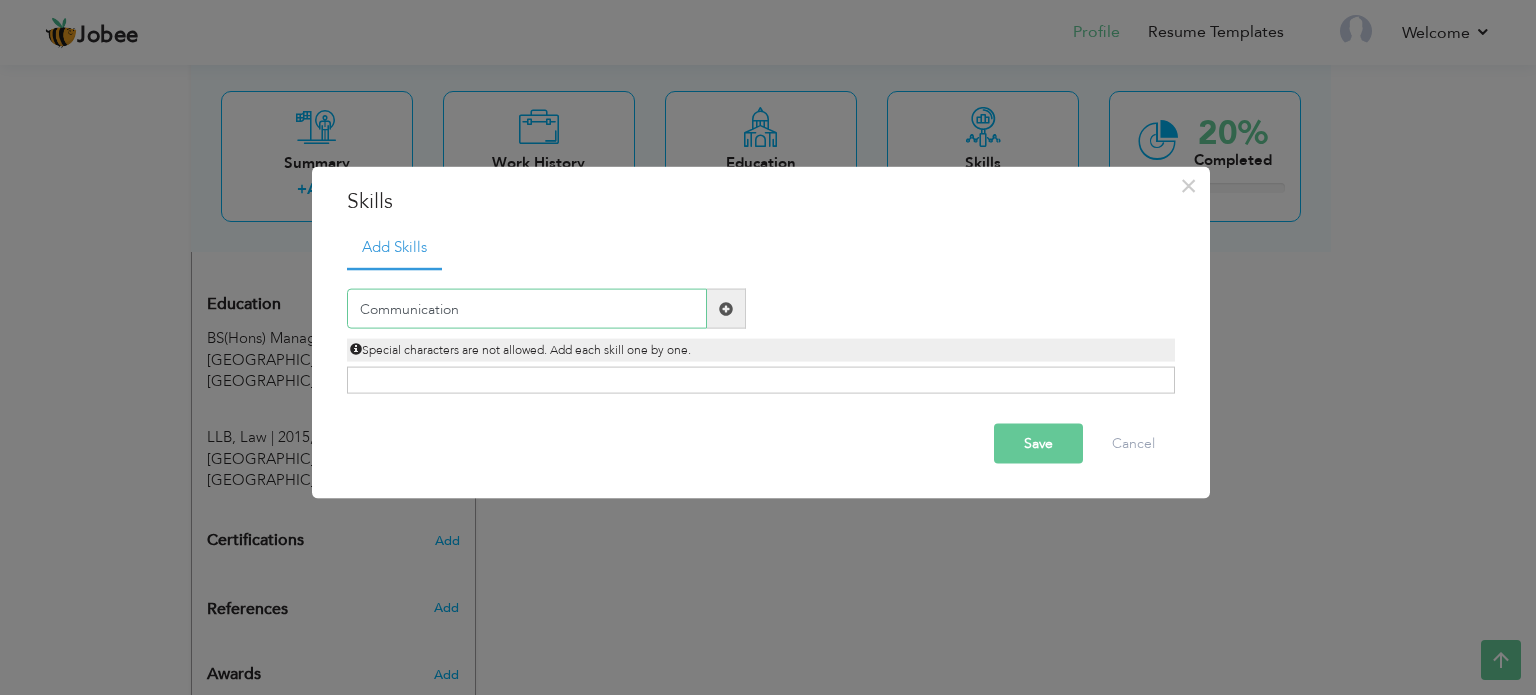 type on "Communication" 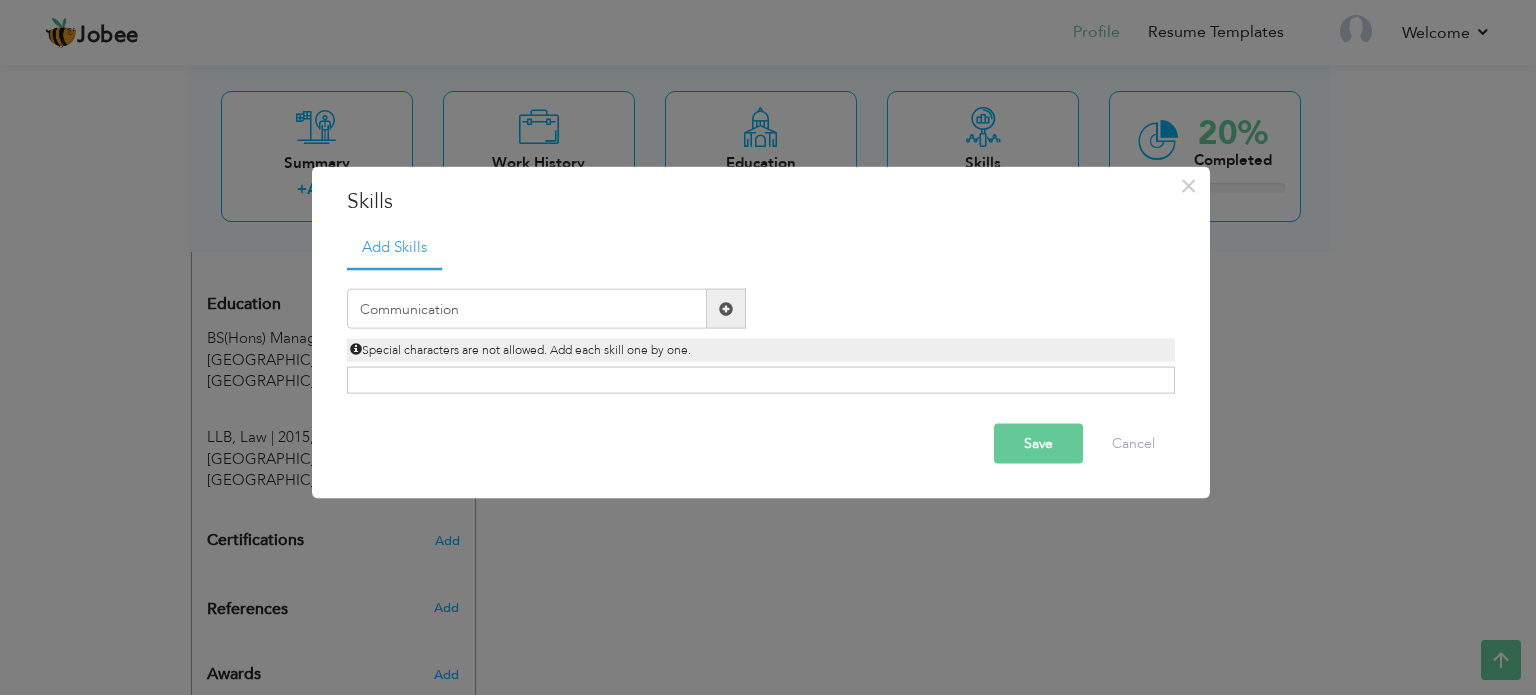 click on "Save" at bounding box center (1038, 444) 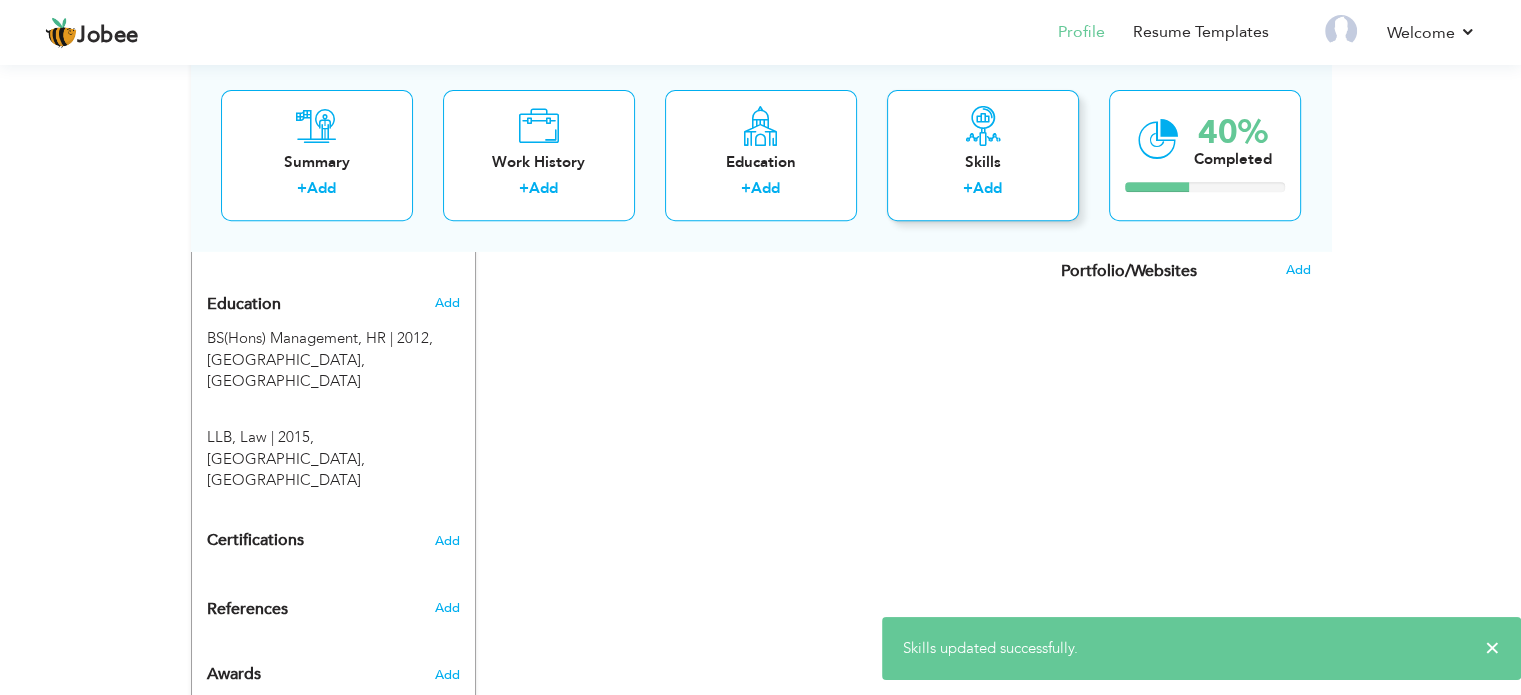 click on "Add" at bounding box center (987, 189) 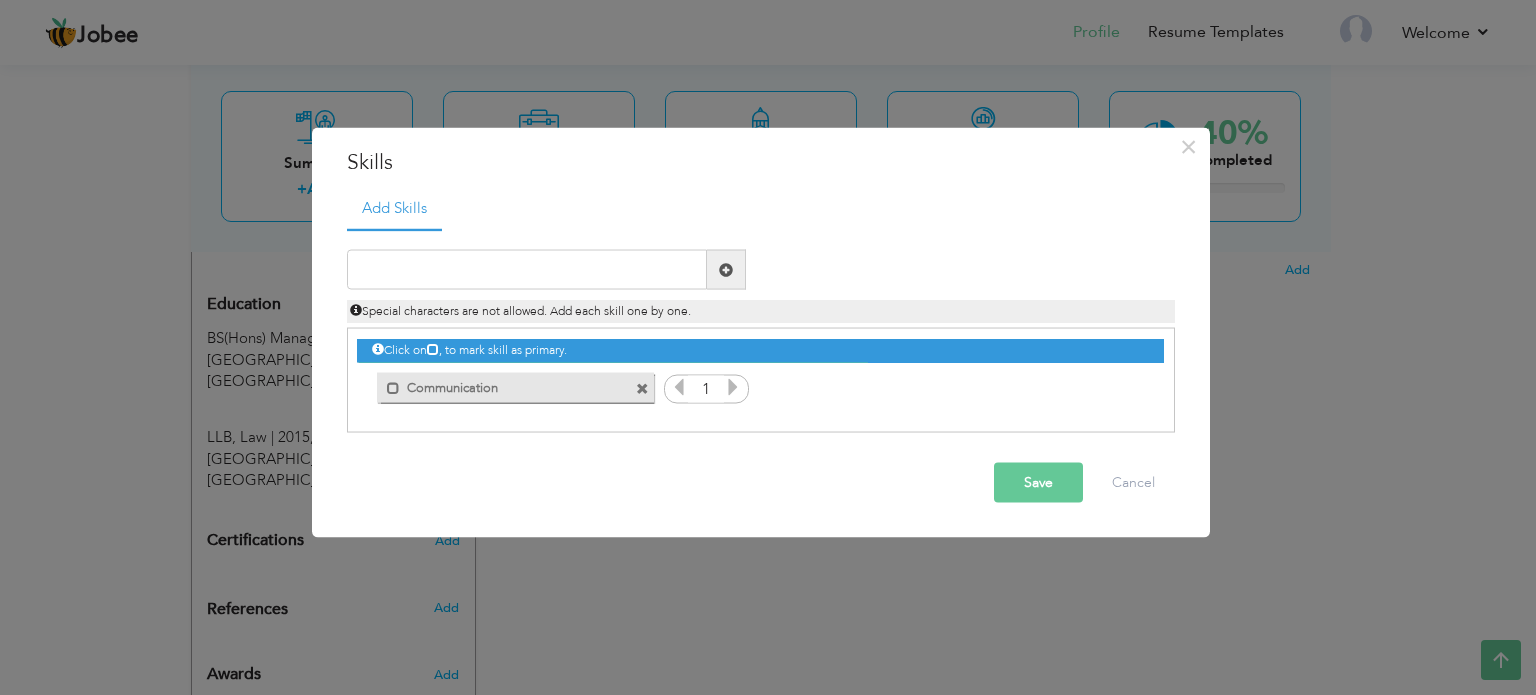 click at bounding box center [733, 387] 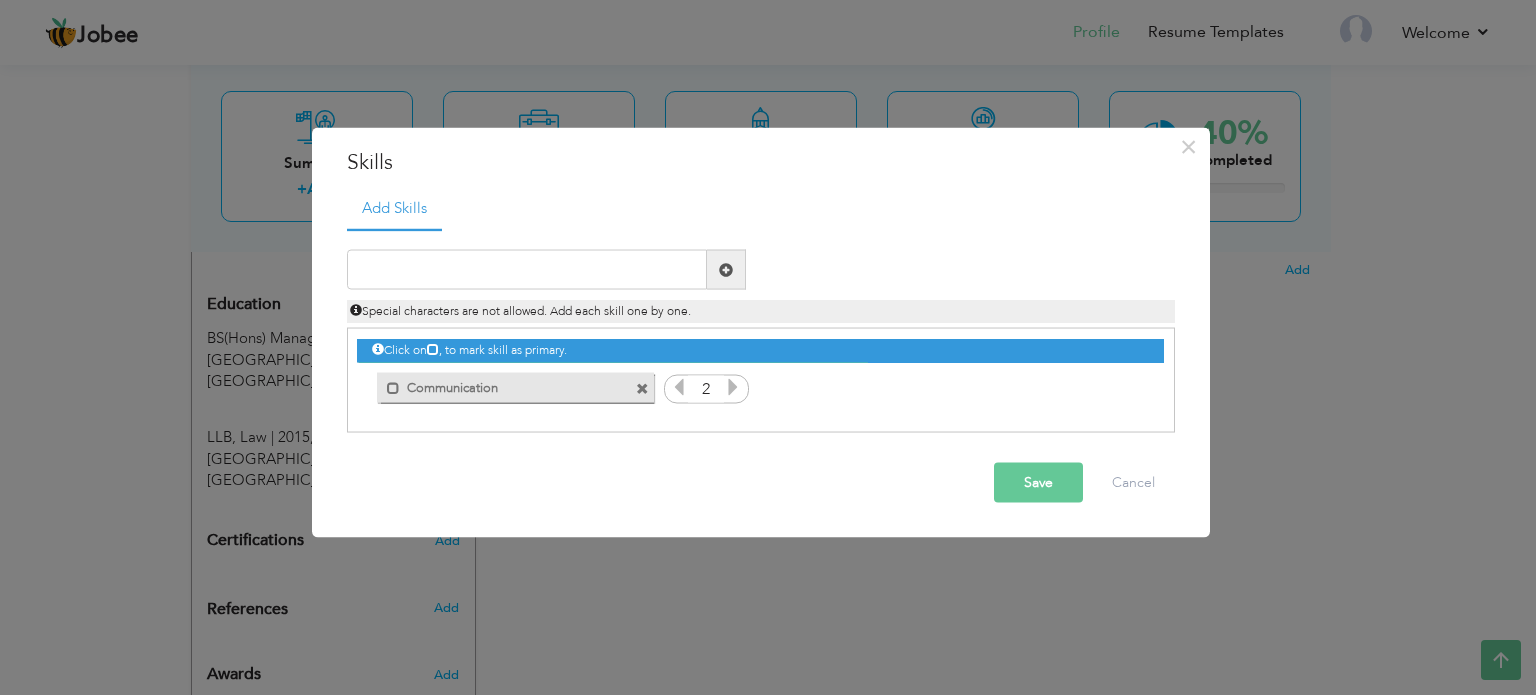 click at bounding box center [733, 387] 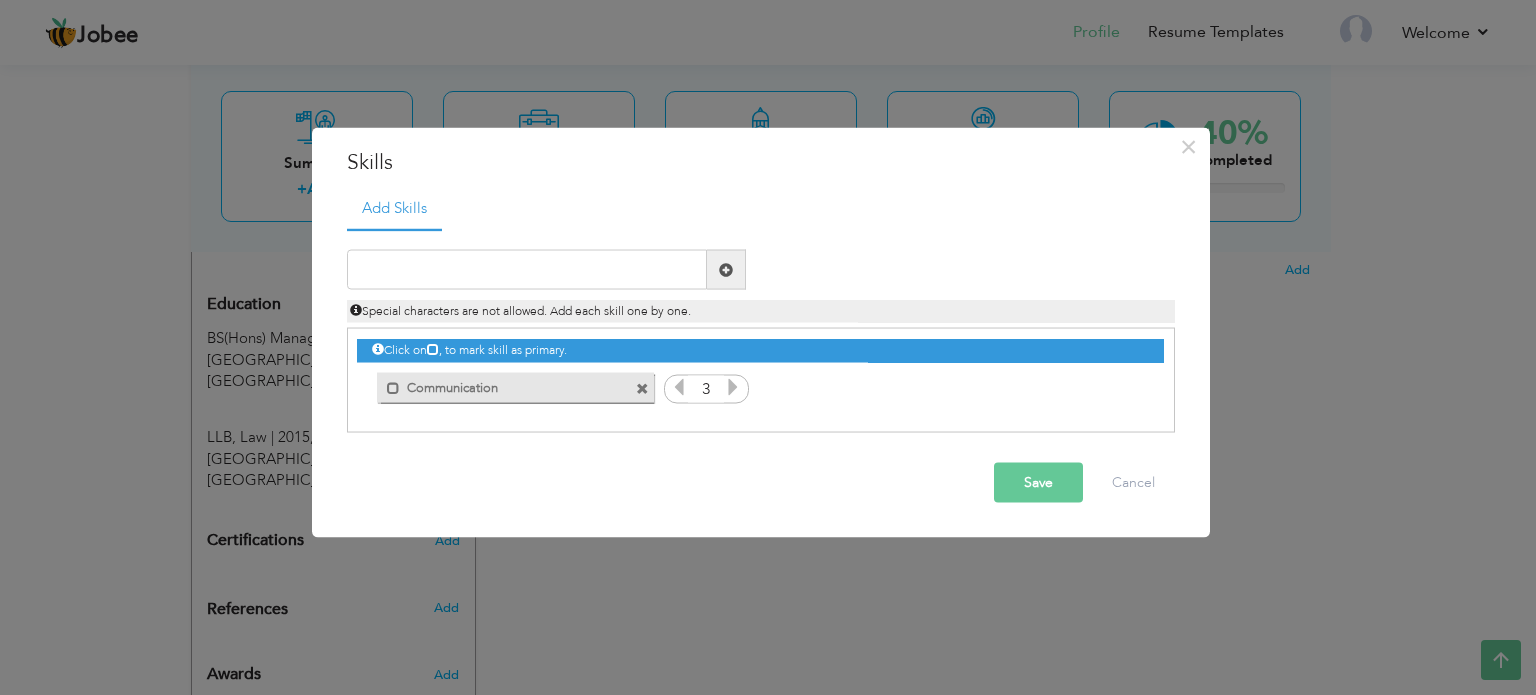 click at bounding box center [679, 387] 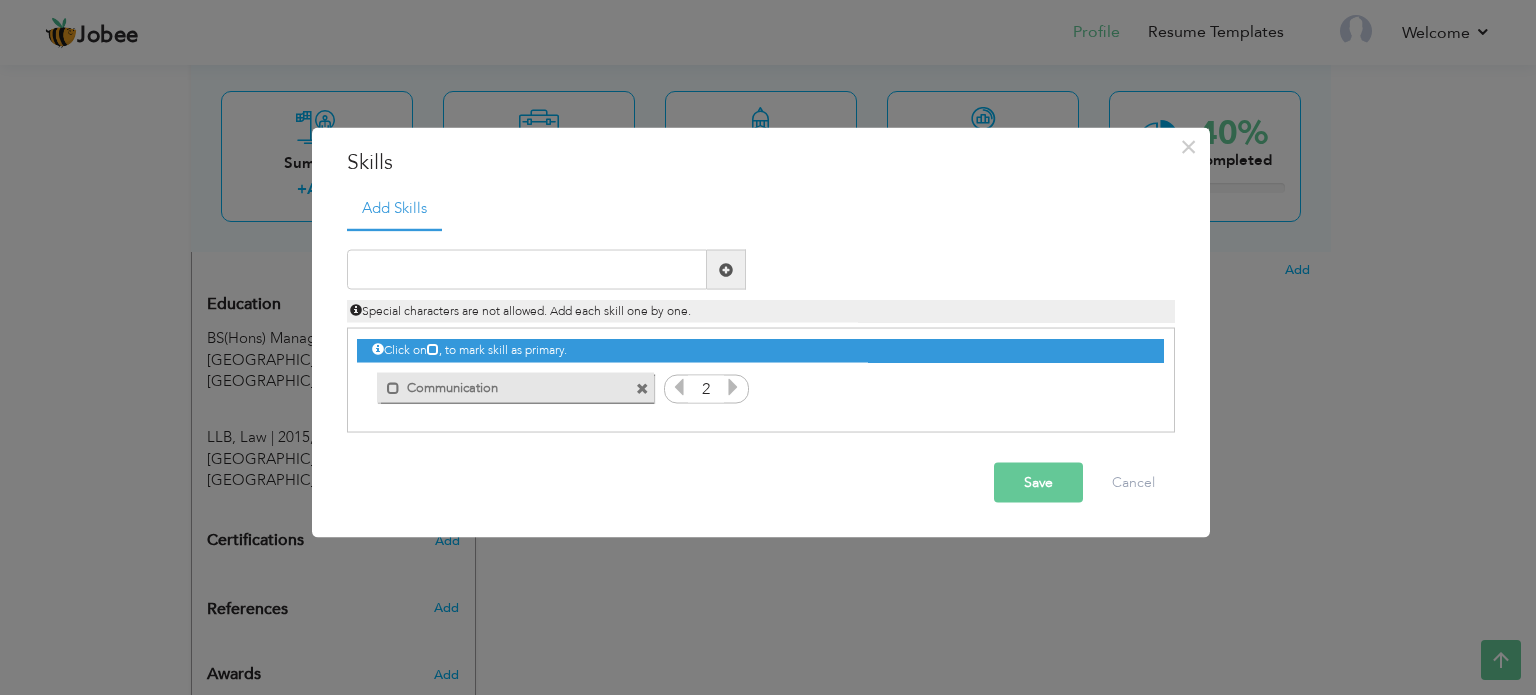click at bounding box center [679, 387] 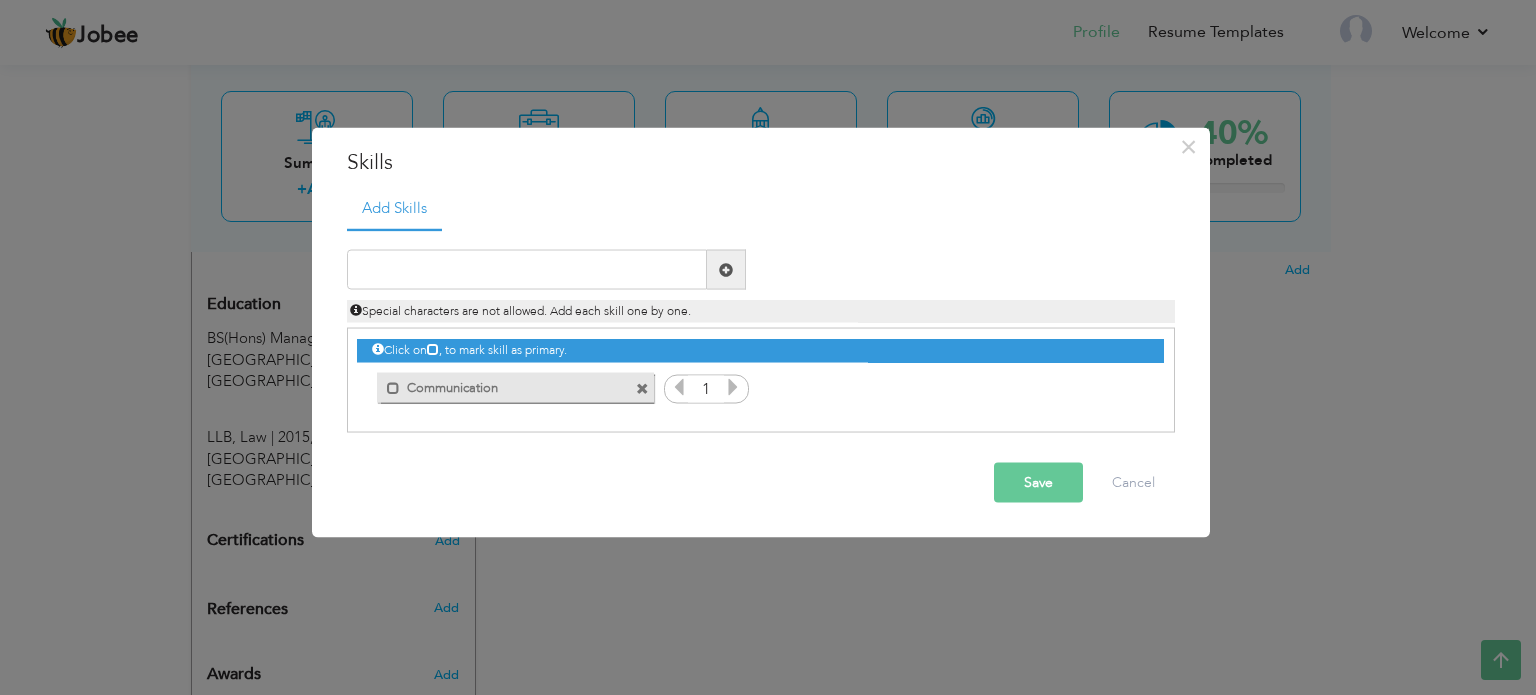 click at bounding box center [679, 387] 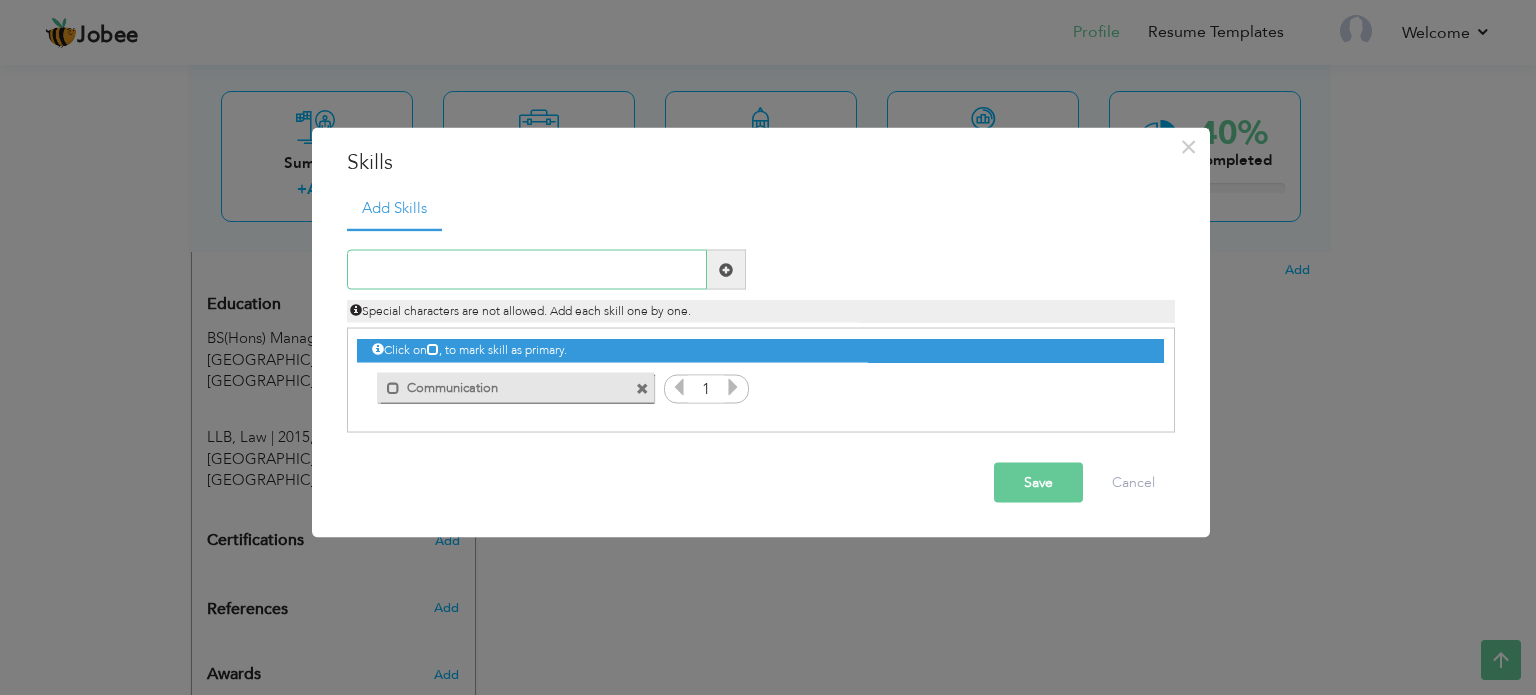 click at bounding box center [527, 270] 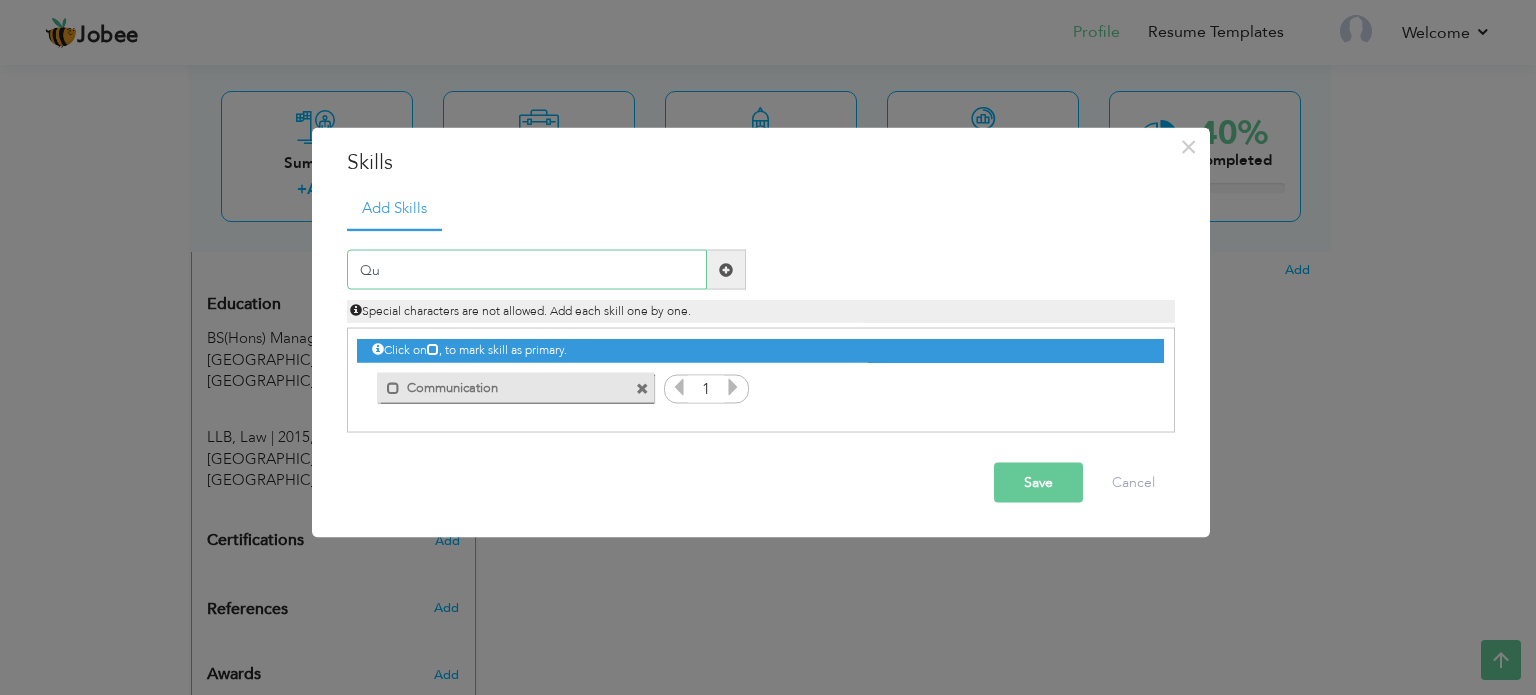 type on "Q" 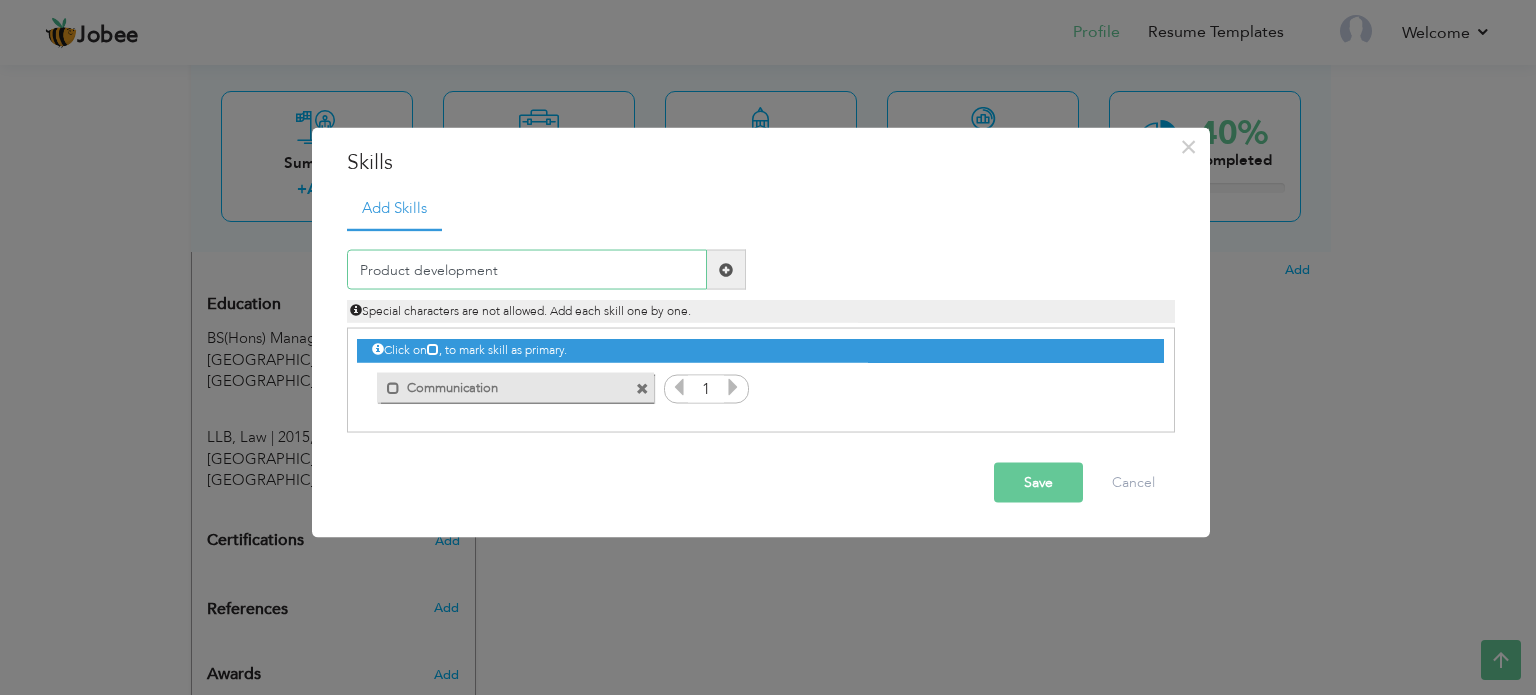type on "Product development" 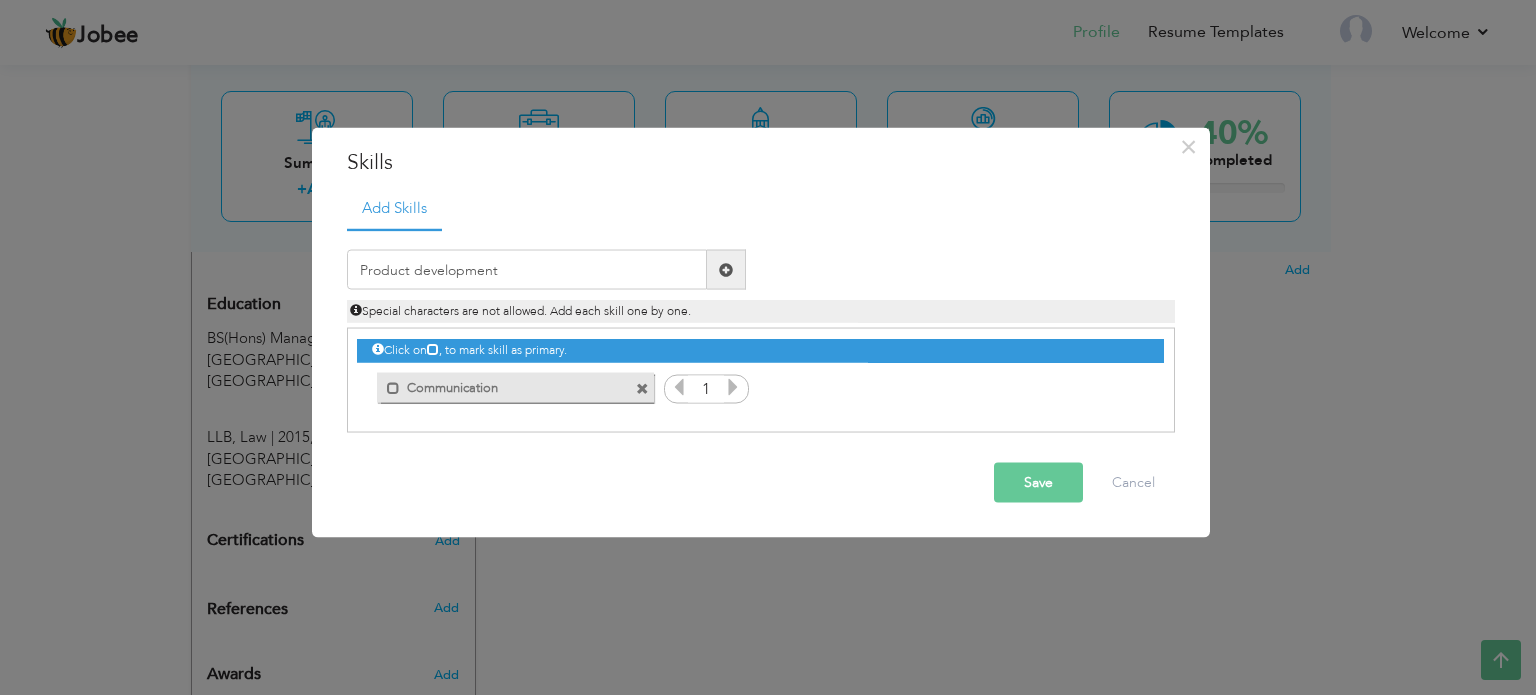 click on "Save" at bounding box center (1038, 483) 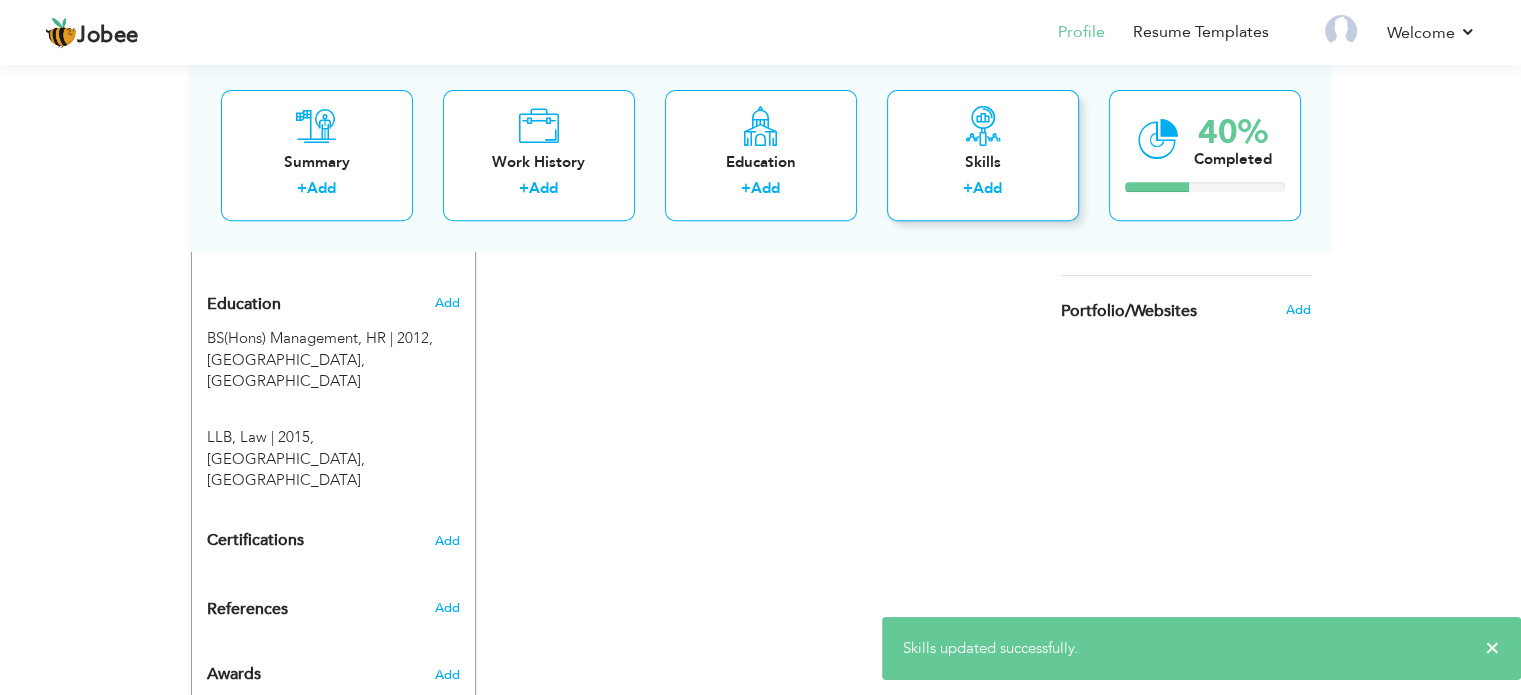 click on "Add" at bounding box center (987, 189) 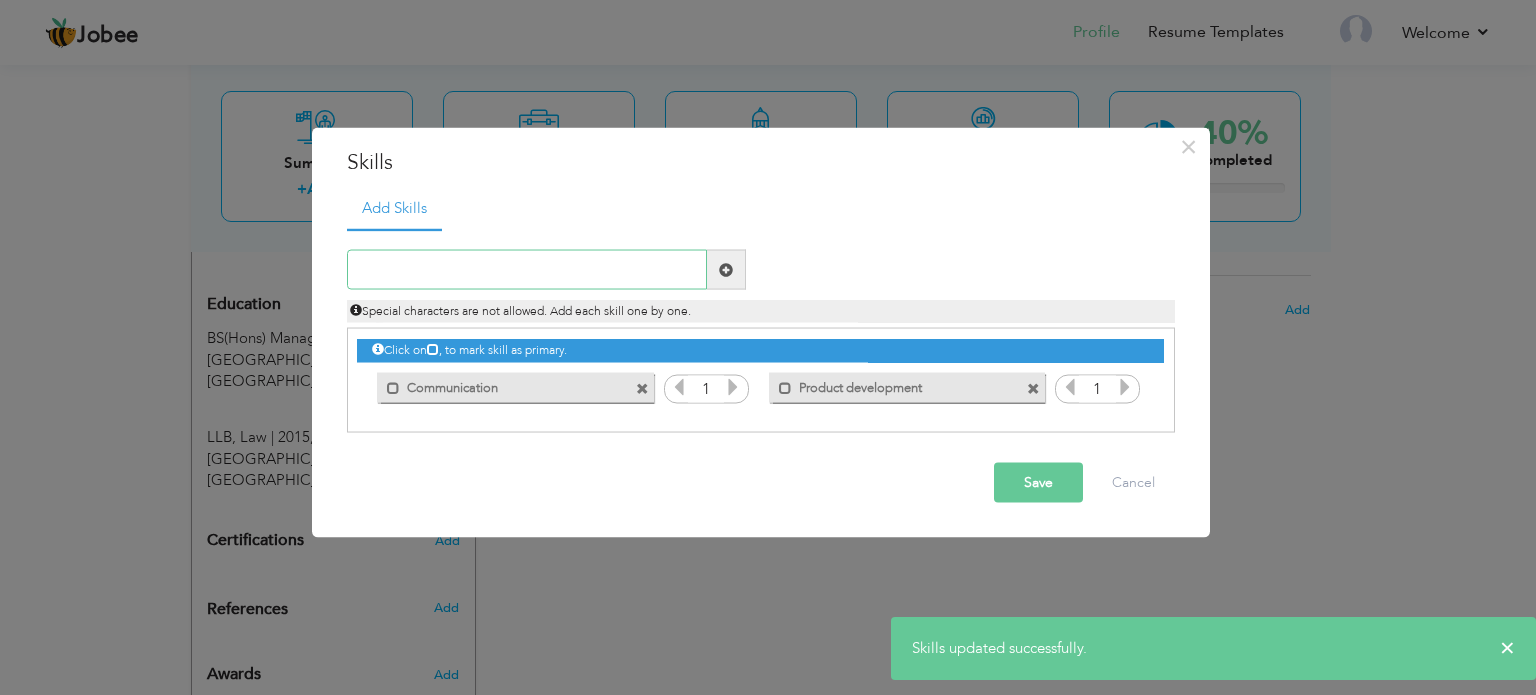 click at bounding box center (527, 270) 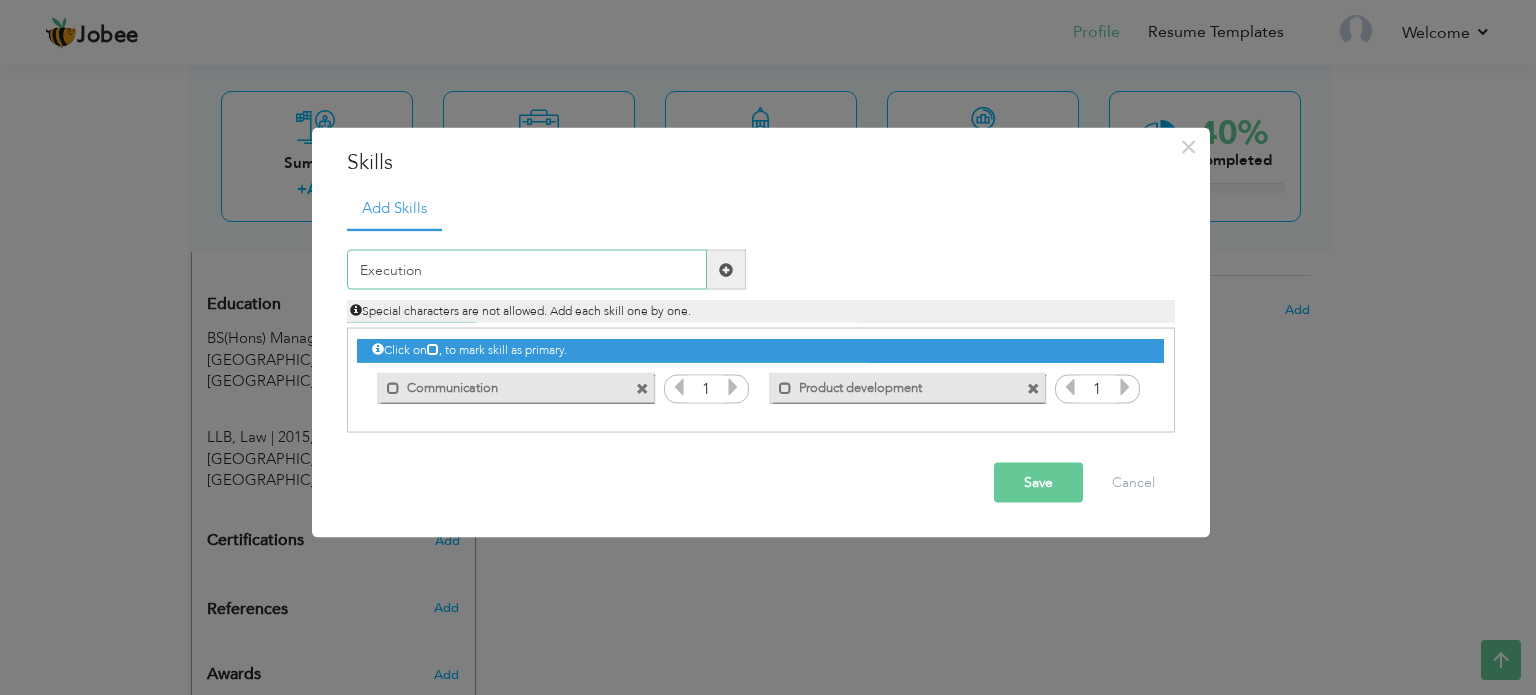 type on "Execution" 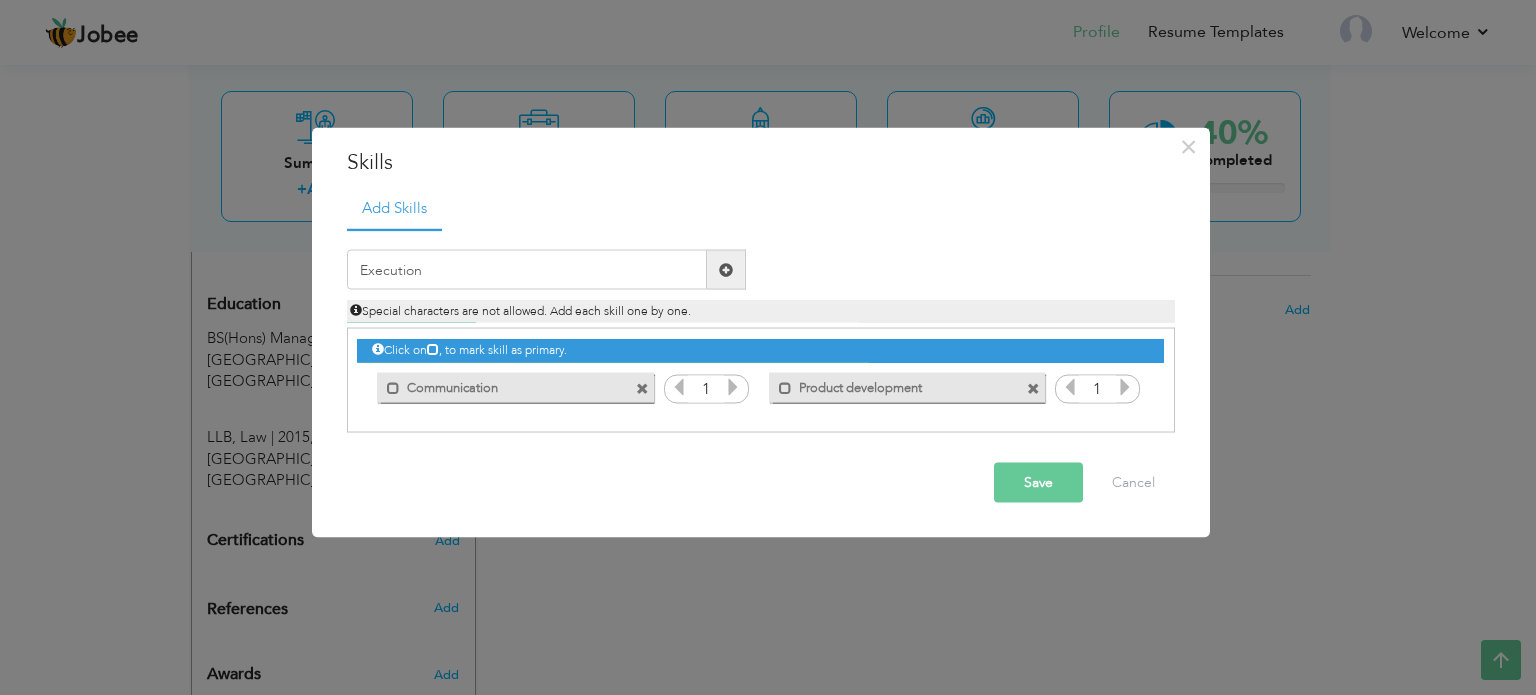 click on "Save" at bounding box center [1038, 483] 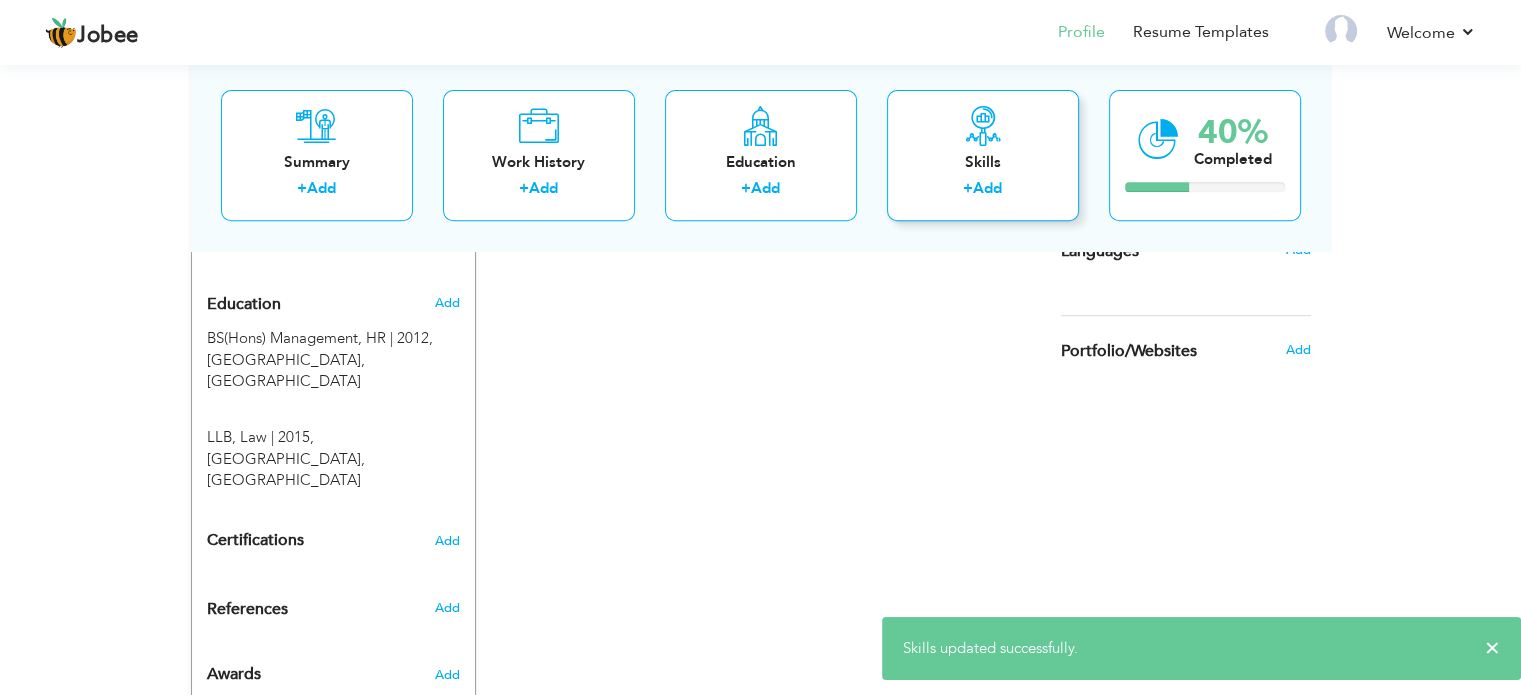 click on "Add" at bounding box center [987, 189] 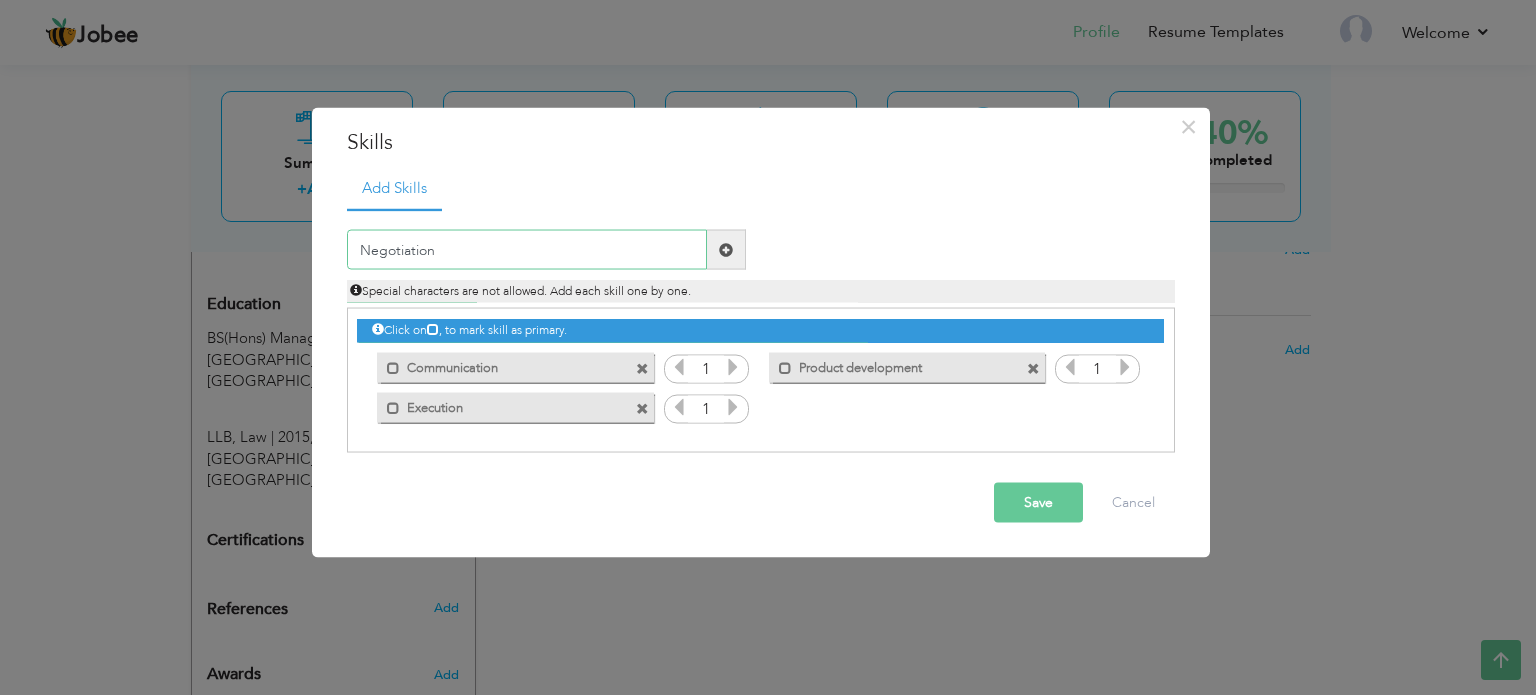 type on "Negotiation" 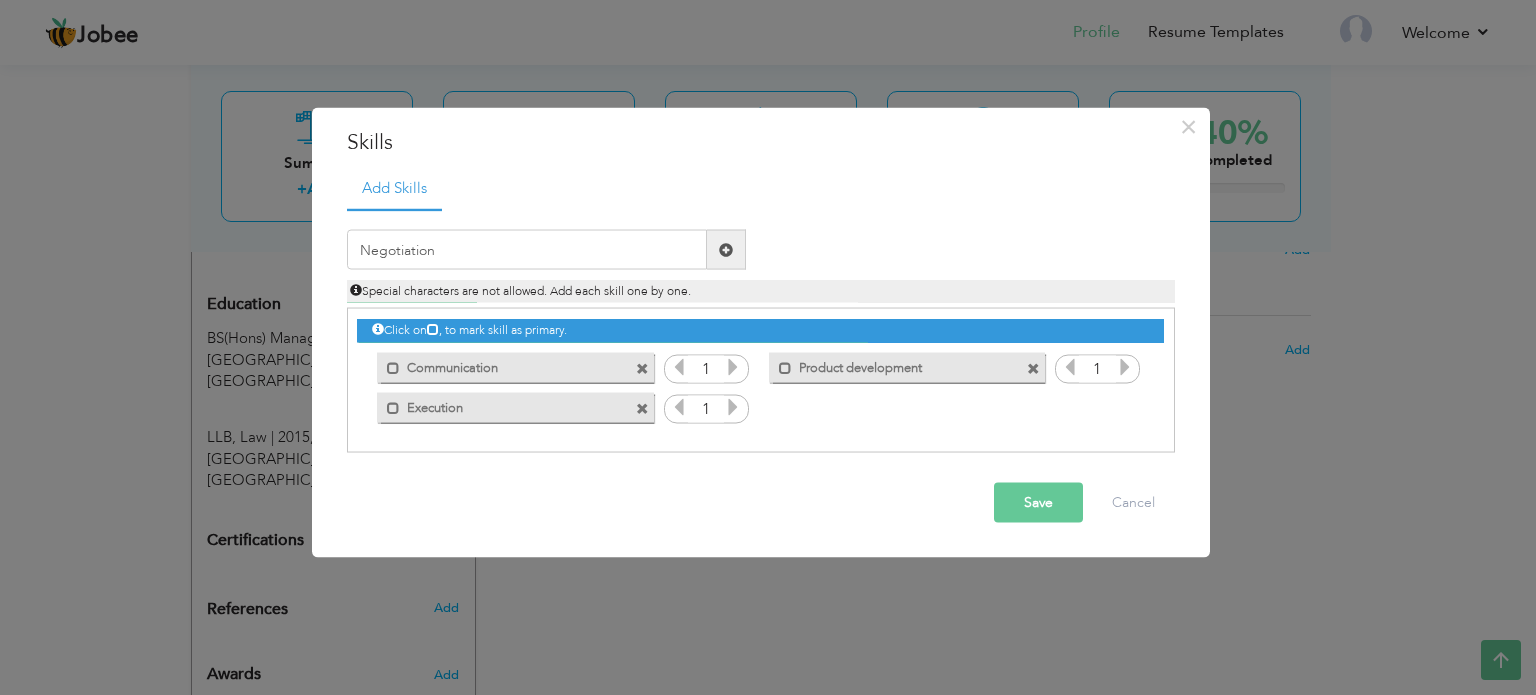 click on "Save" at bounding box center (1038, 503) 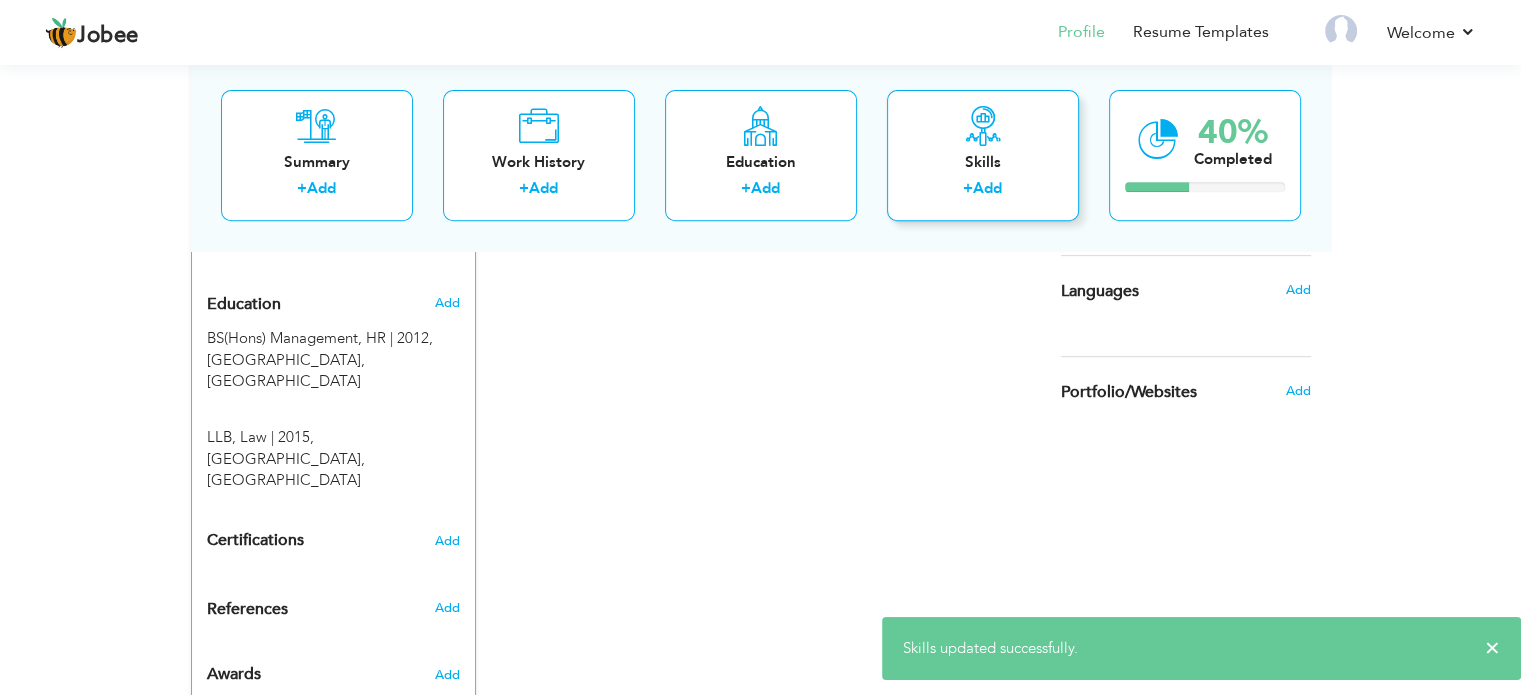 click on "Add" at bounding box center [987, 189] 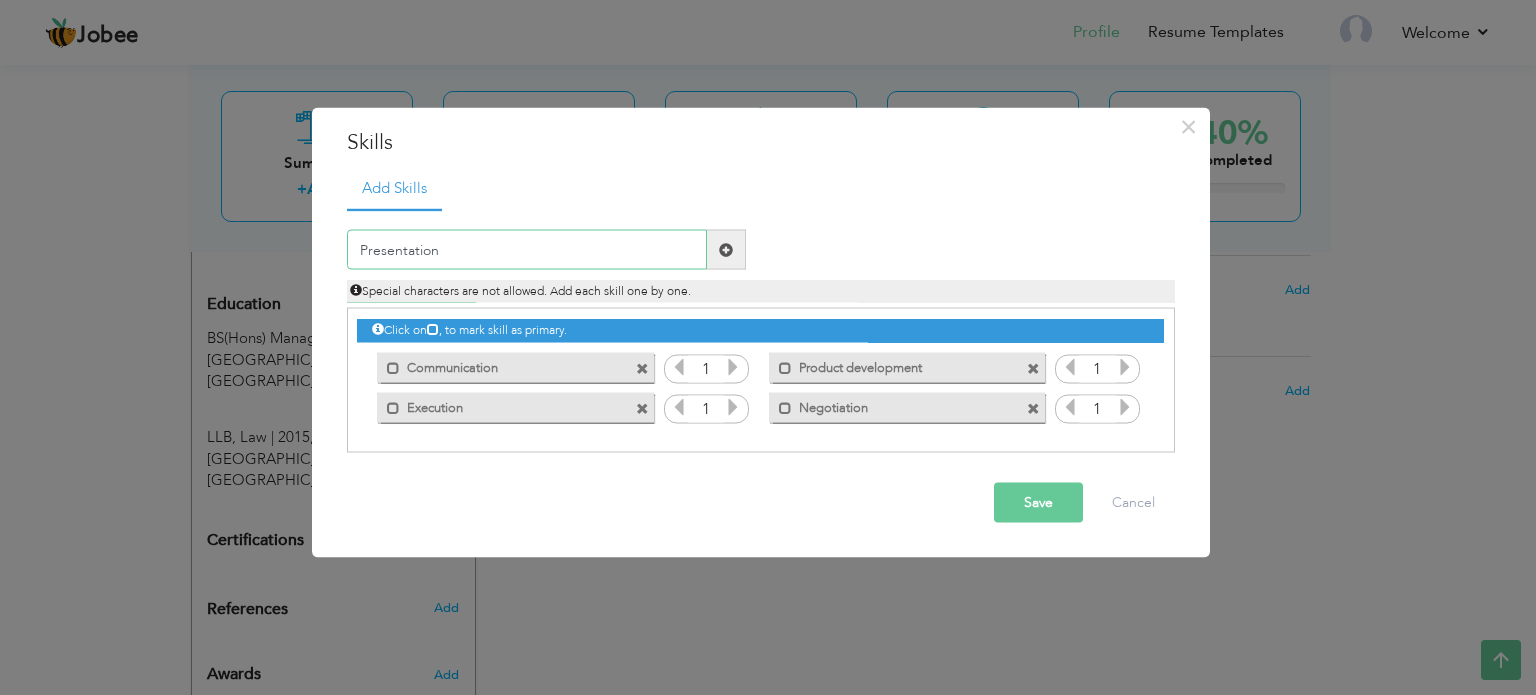 type on "Presentation" 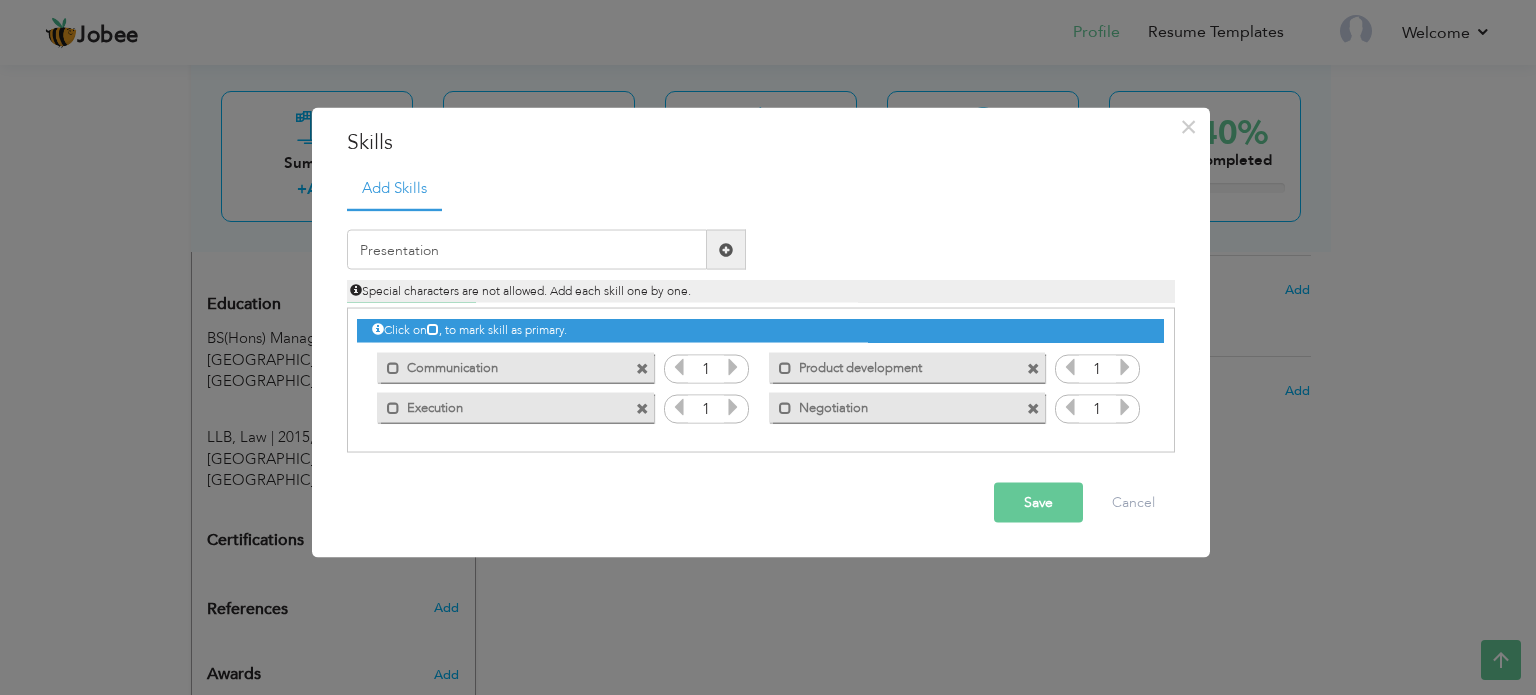 click on "Save" at bounding box center [1038, 503] 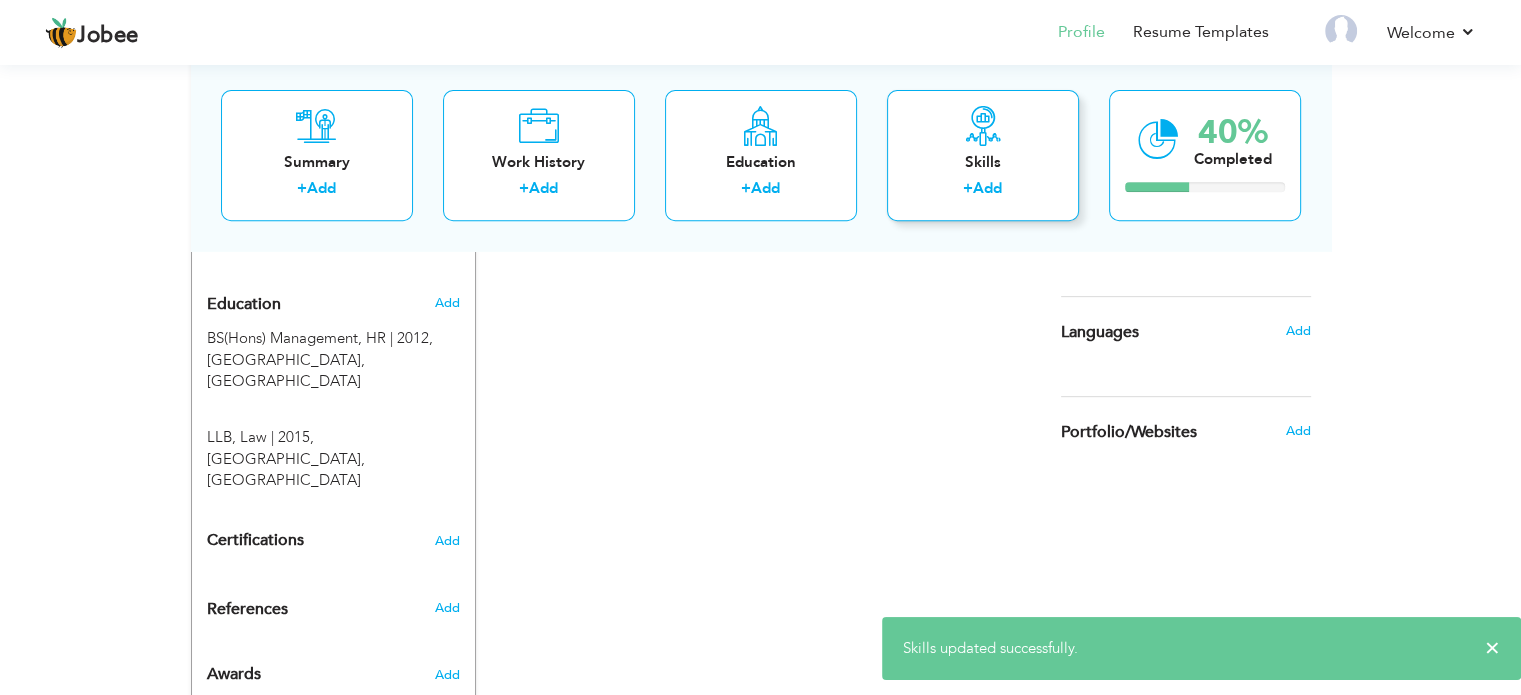 click on "Add" at bounding box center [987, 189] 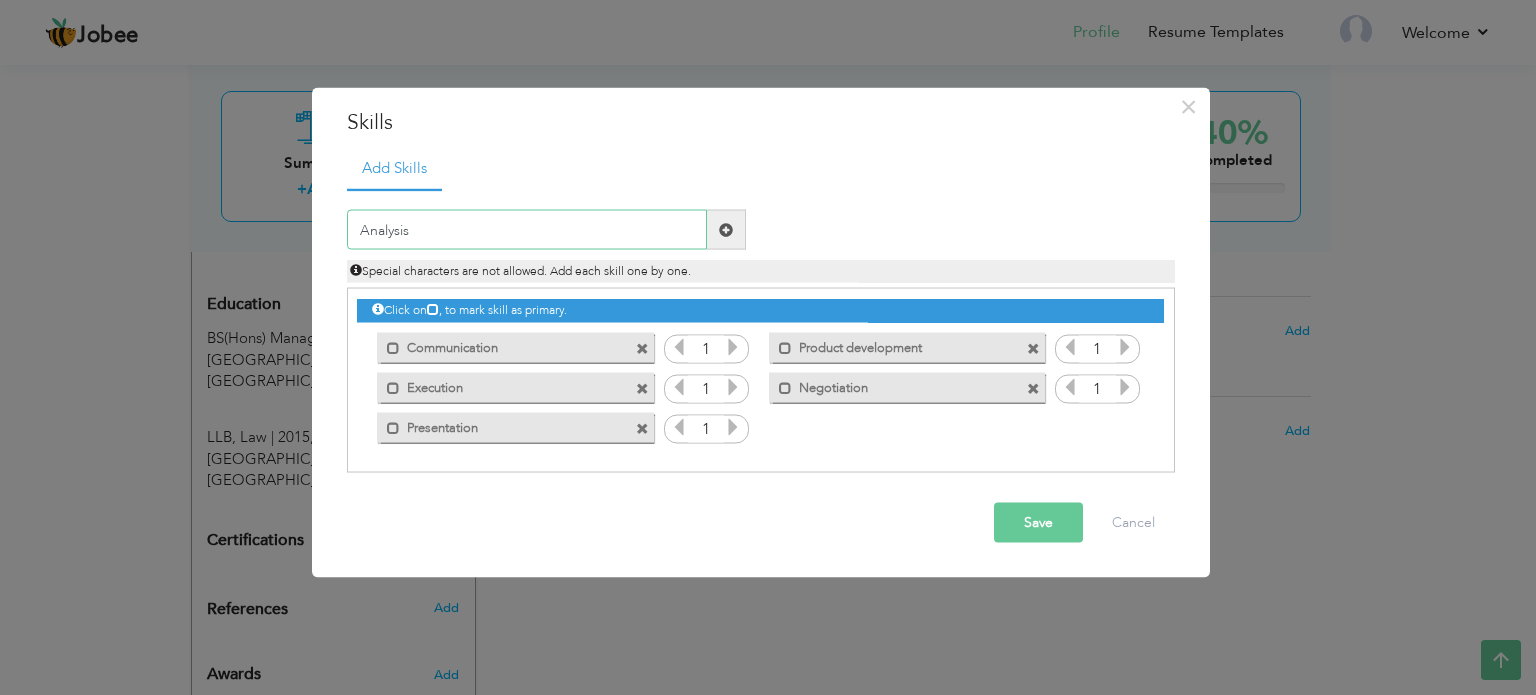 type on "Analysis" 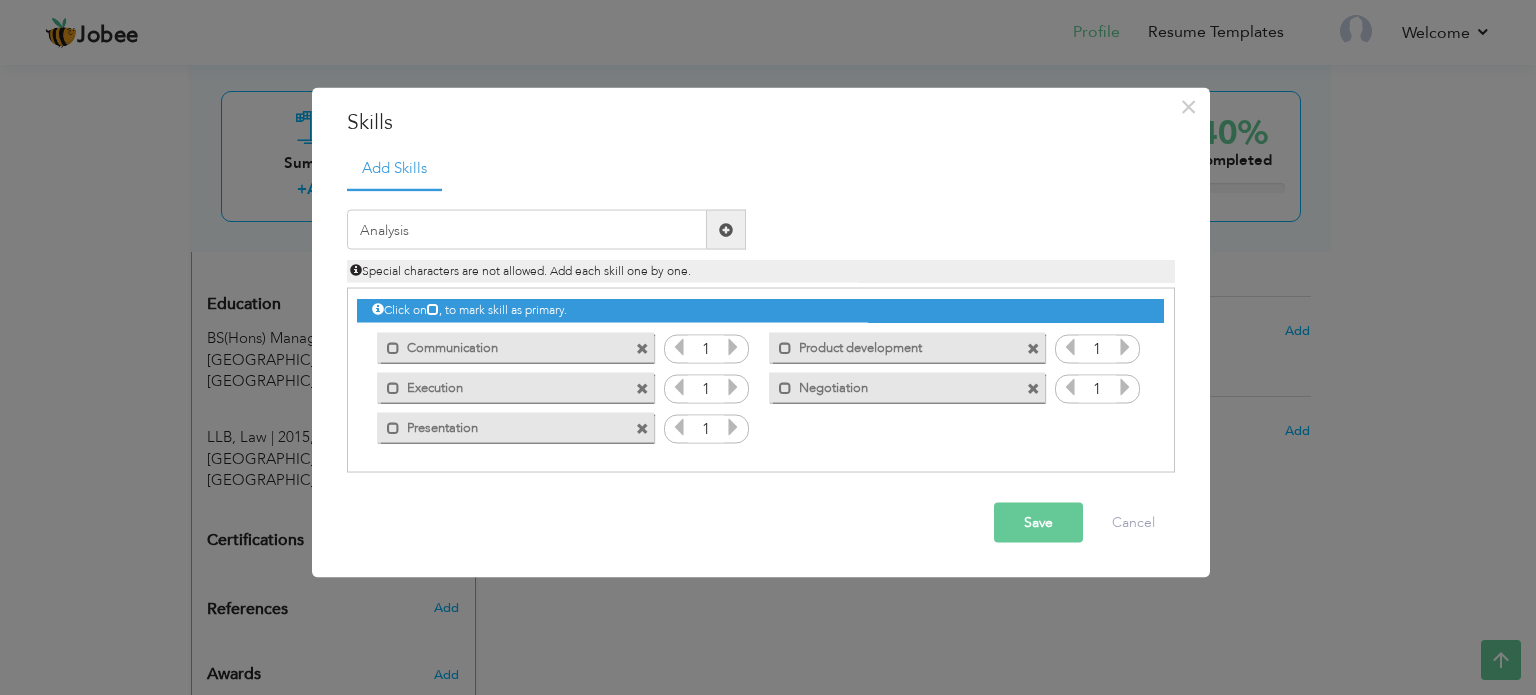 click on "Save" at bounding box center [1038, 523] 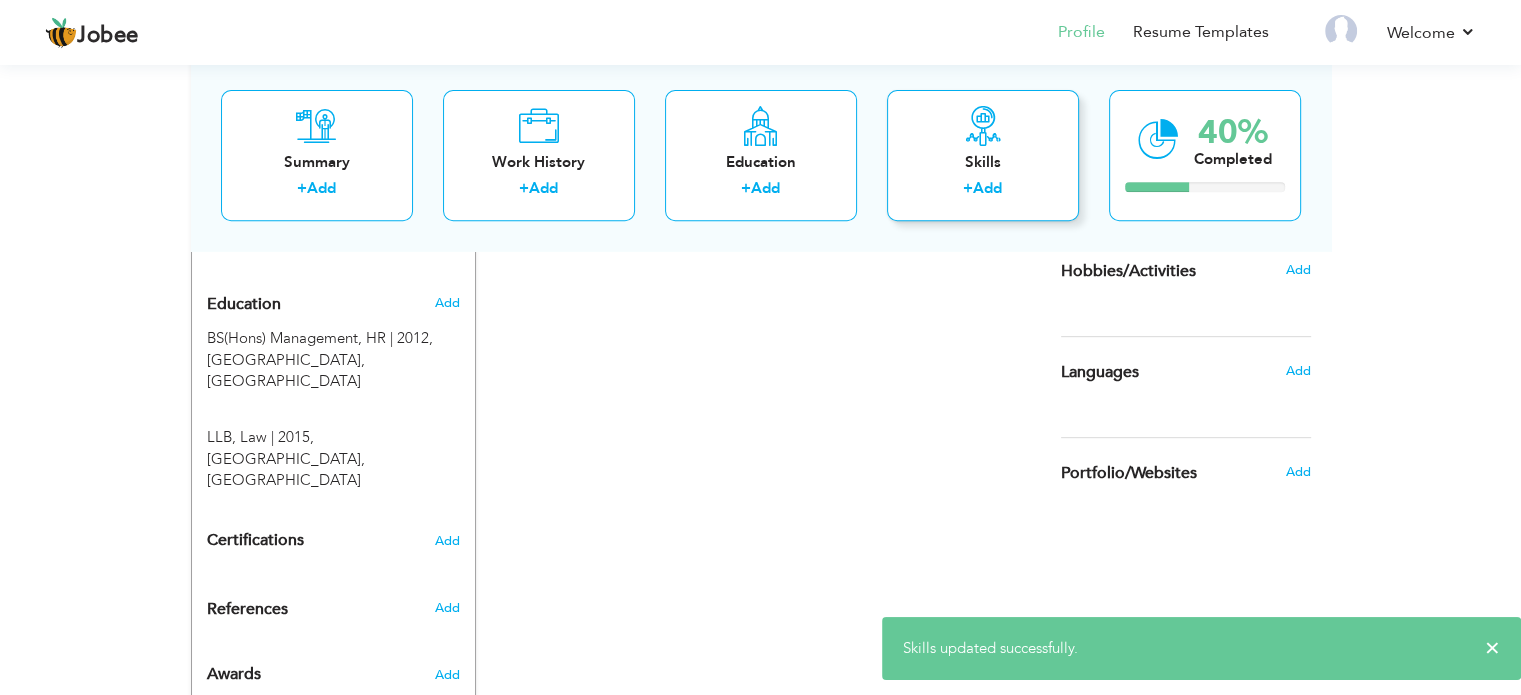 click on "Add" at bounding box center (987, 189) 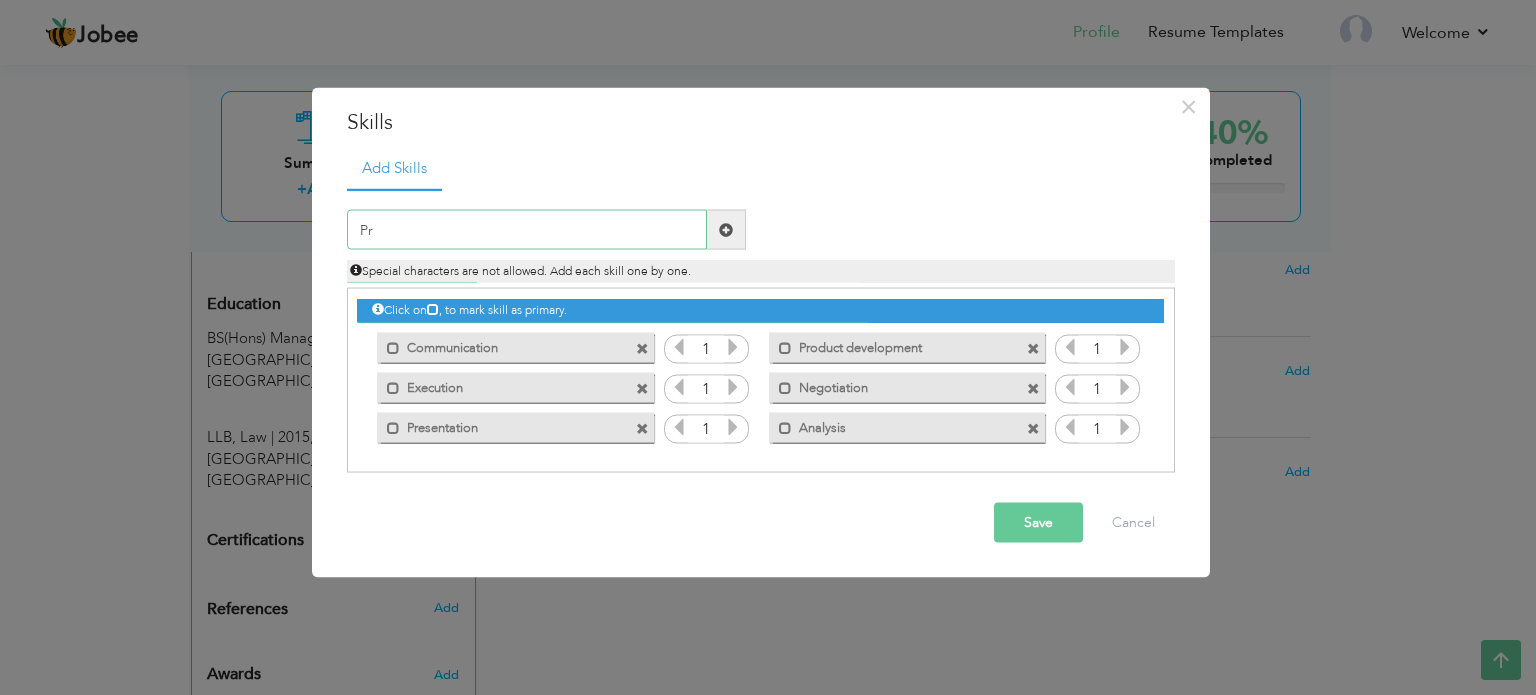 type on "P" 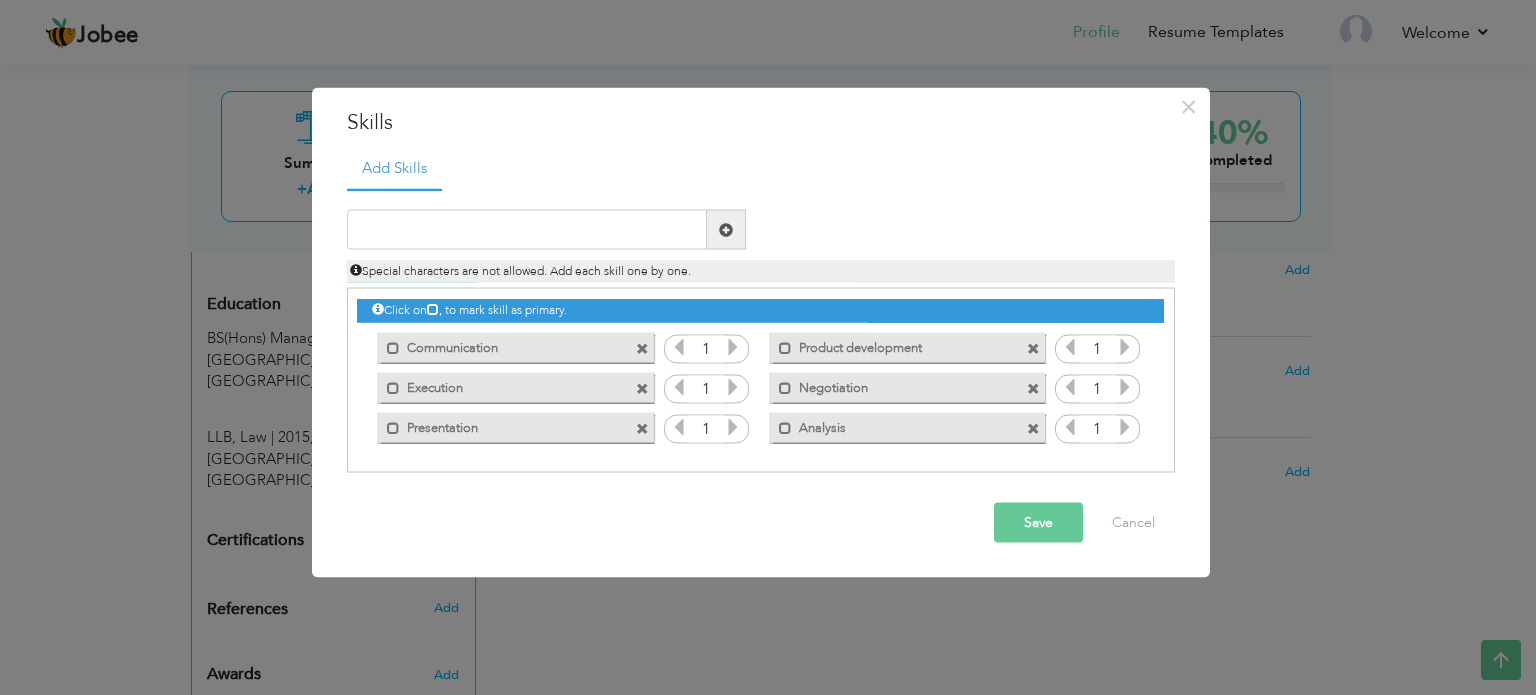 click at bounding box center [642, 388] 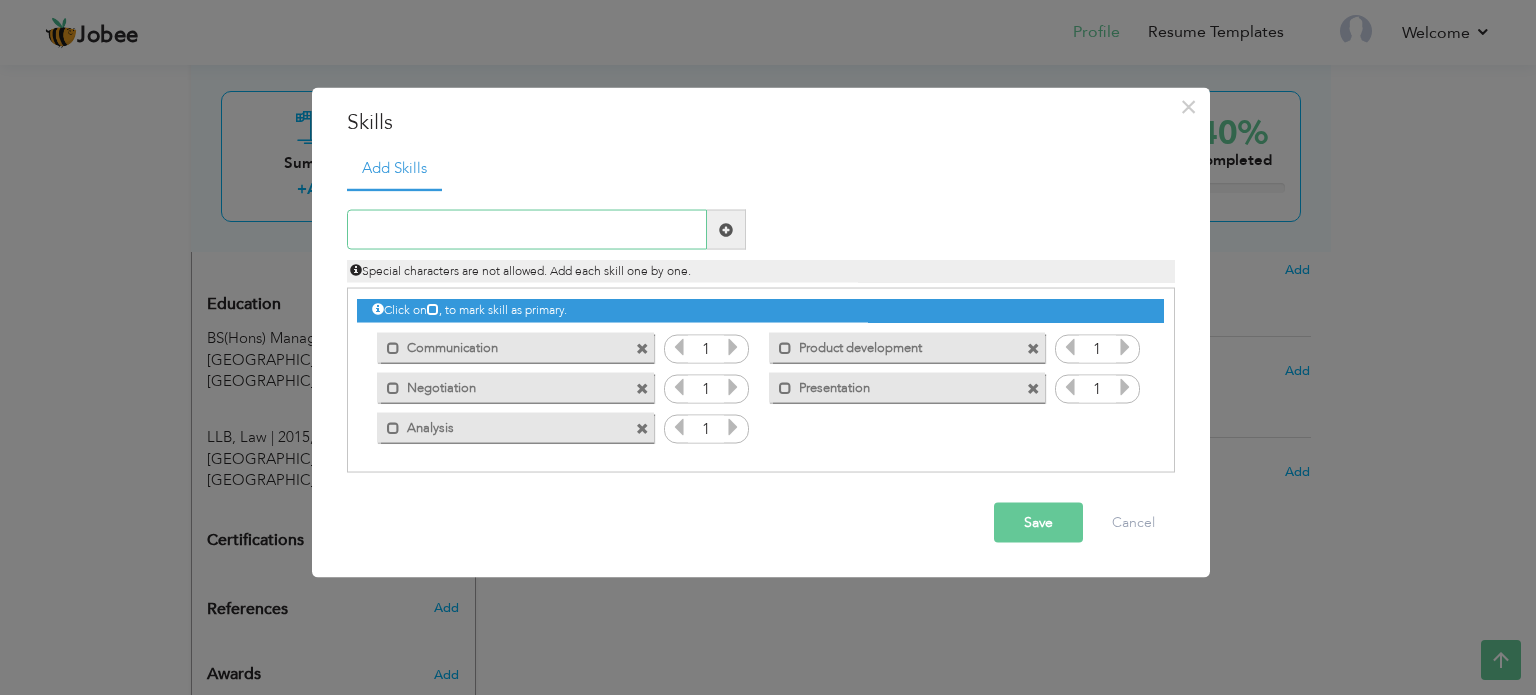 click at bounding box center (527, 230) 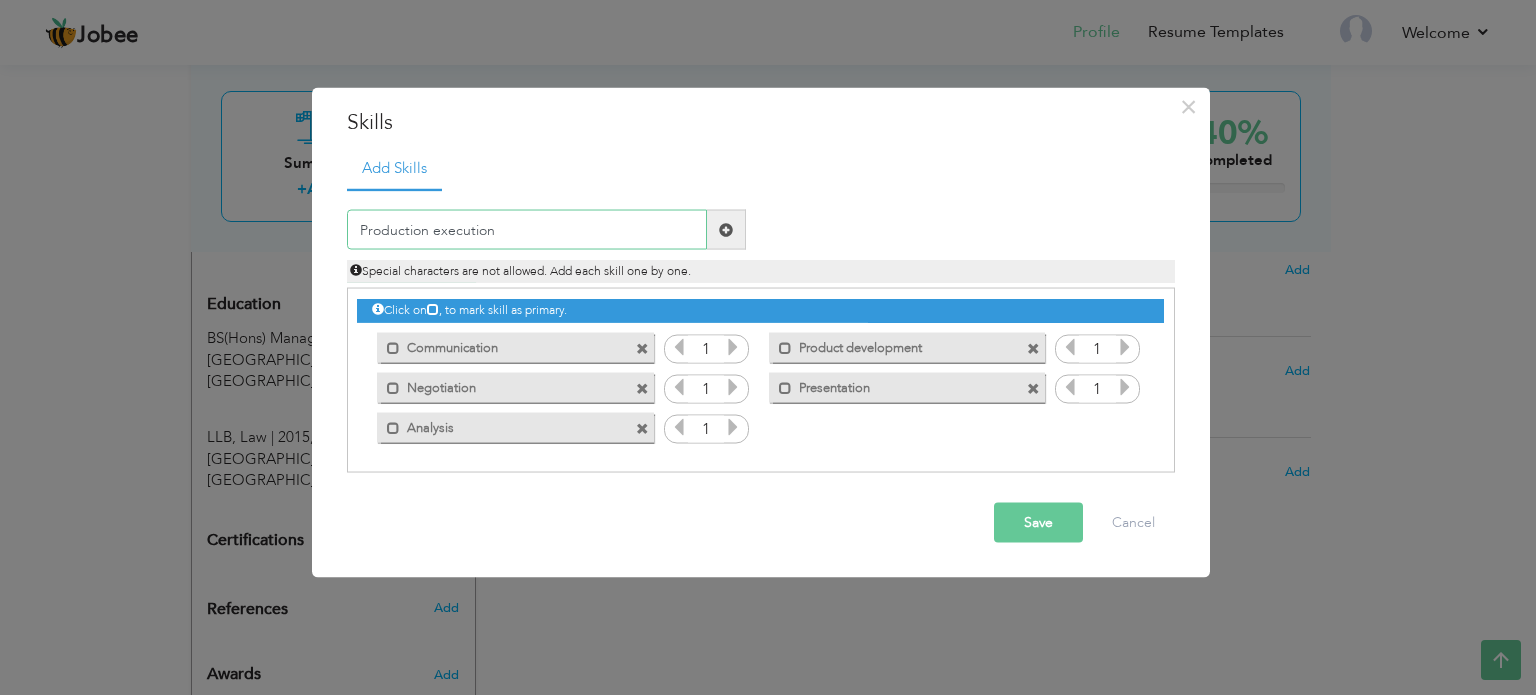 type on "Production execution" 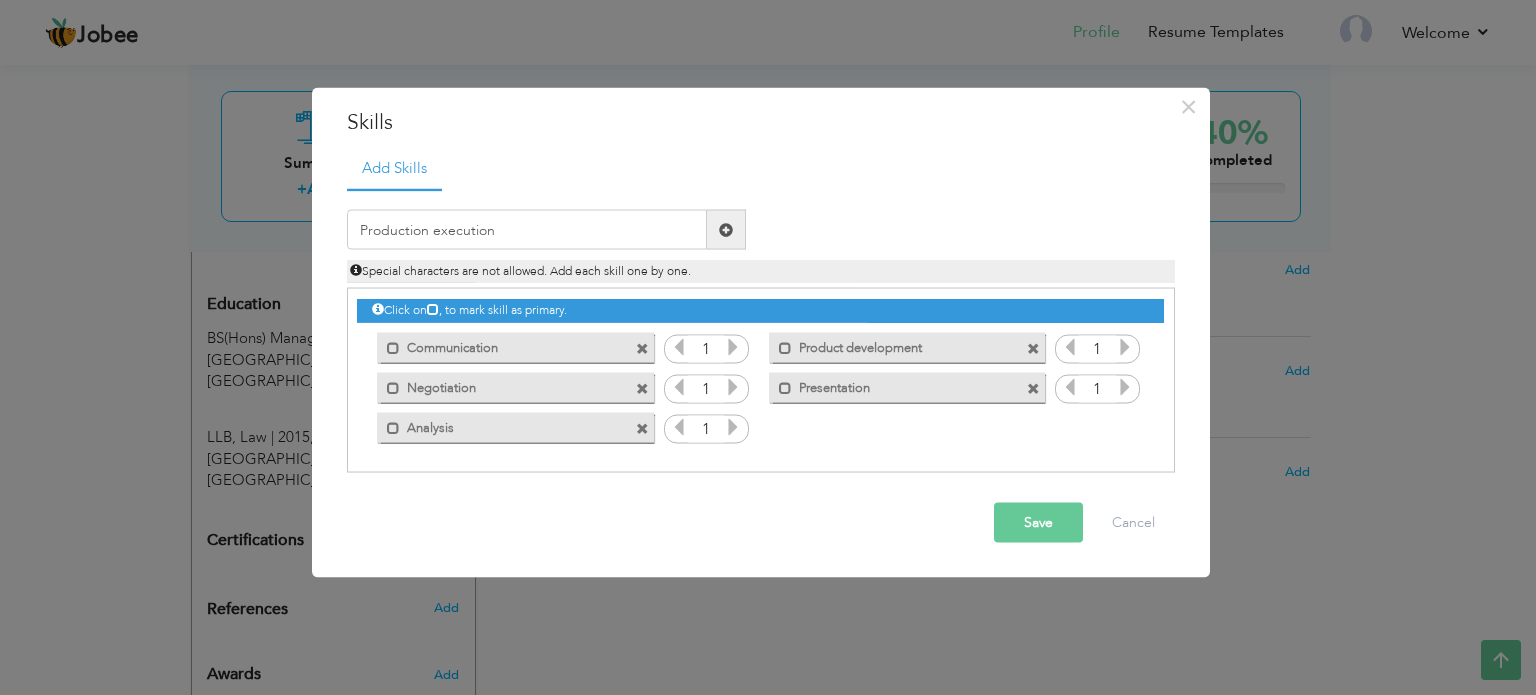 click on "Save" at bounding box center [1038, 523] 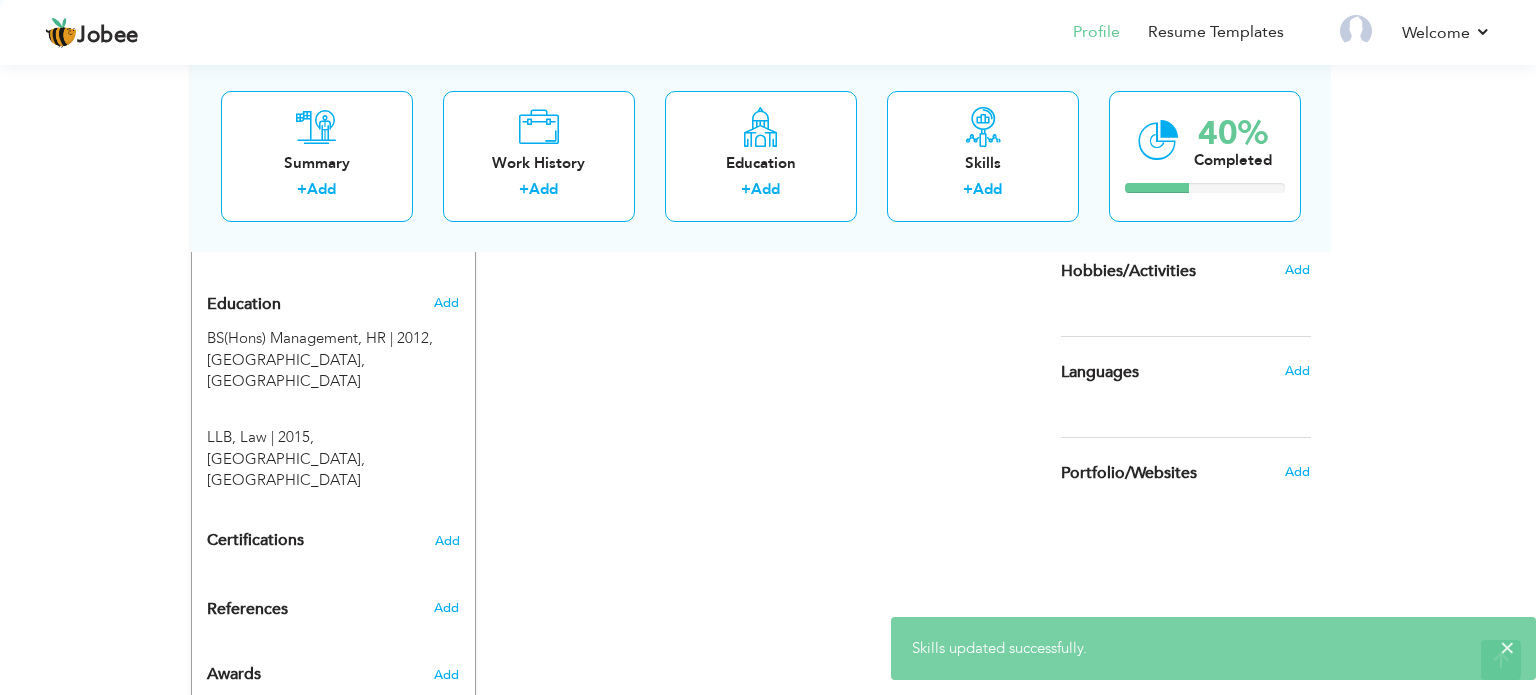 click on "Jobee
Profile
Resume Templates
Resume Templates
Cover Letters
About
My Resume
Welcome
Settings
Log off
Welcome" at bounding box center (768, -54) 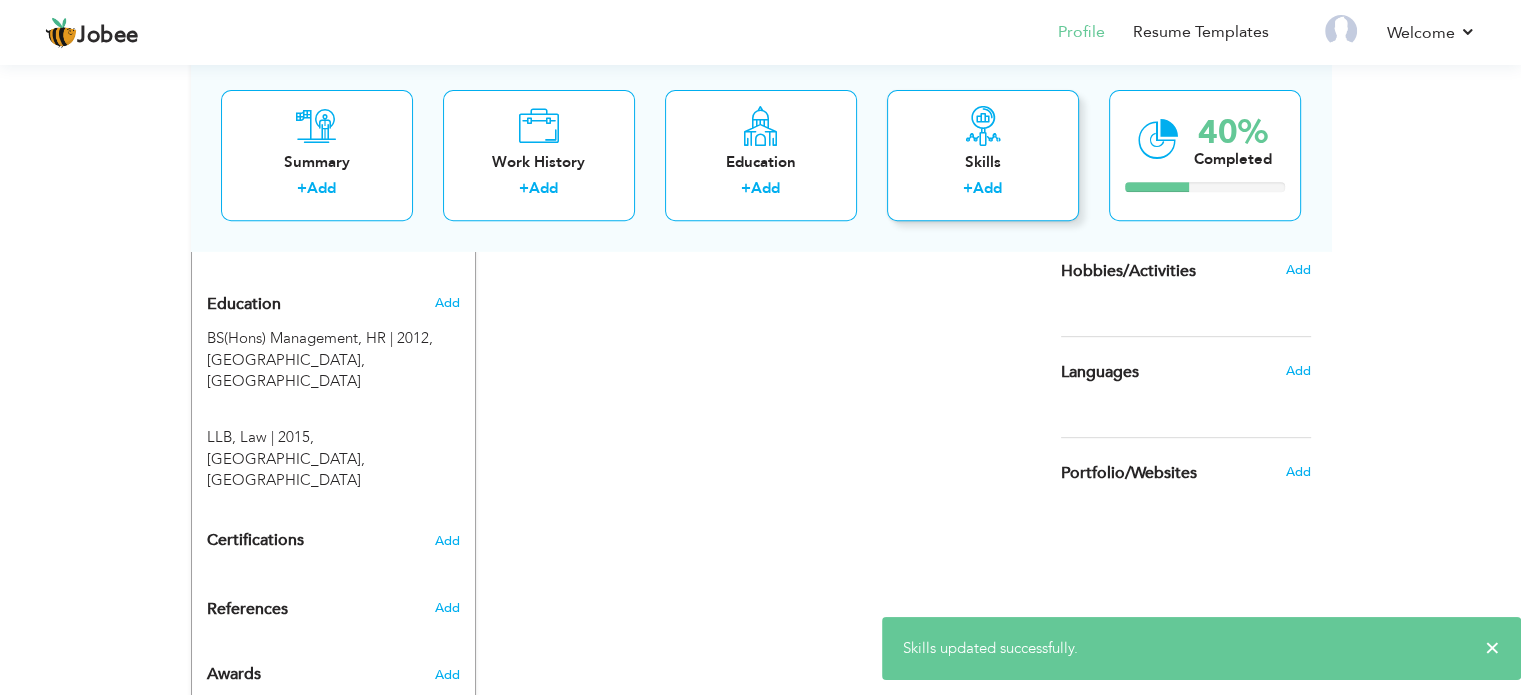 click on "Add" at bounding box center [987, 189] 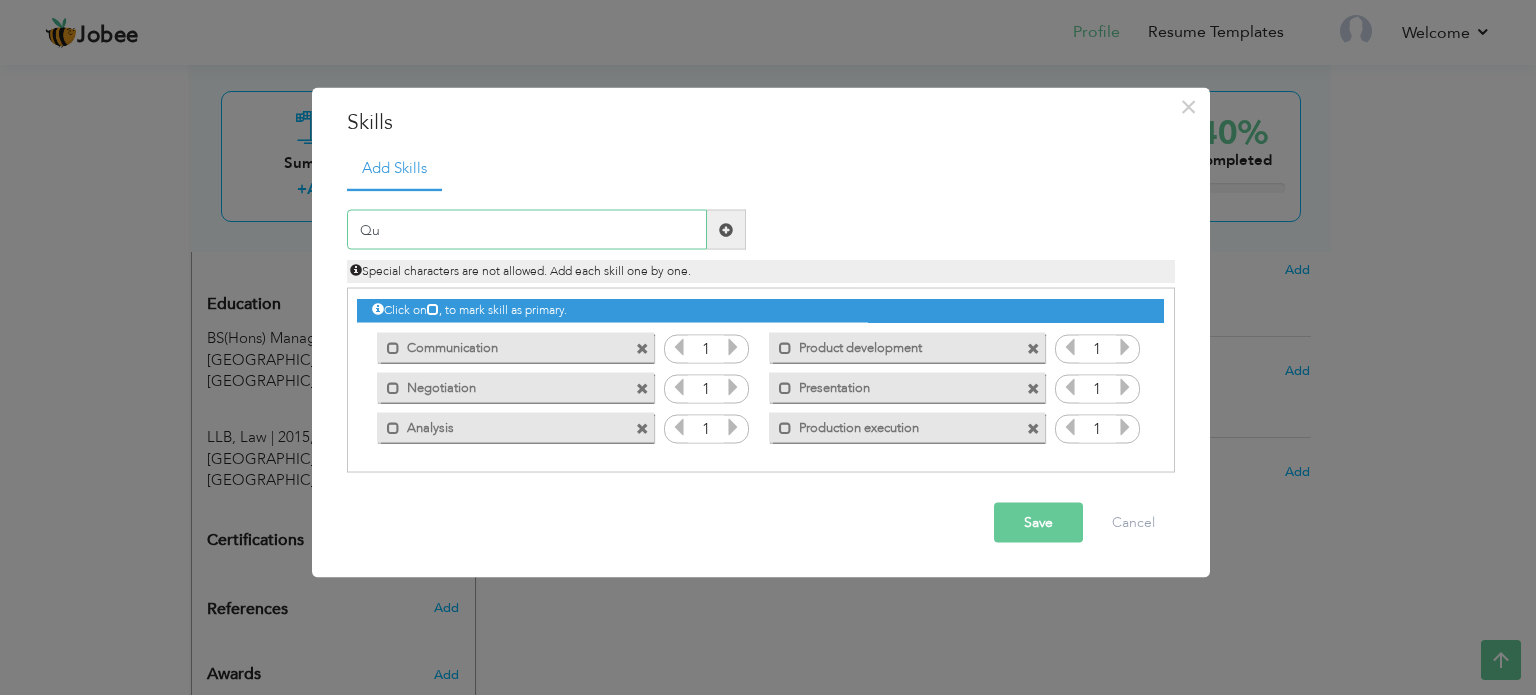 type on "Q" 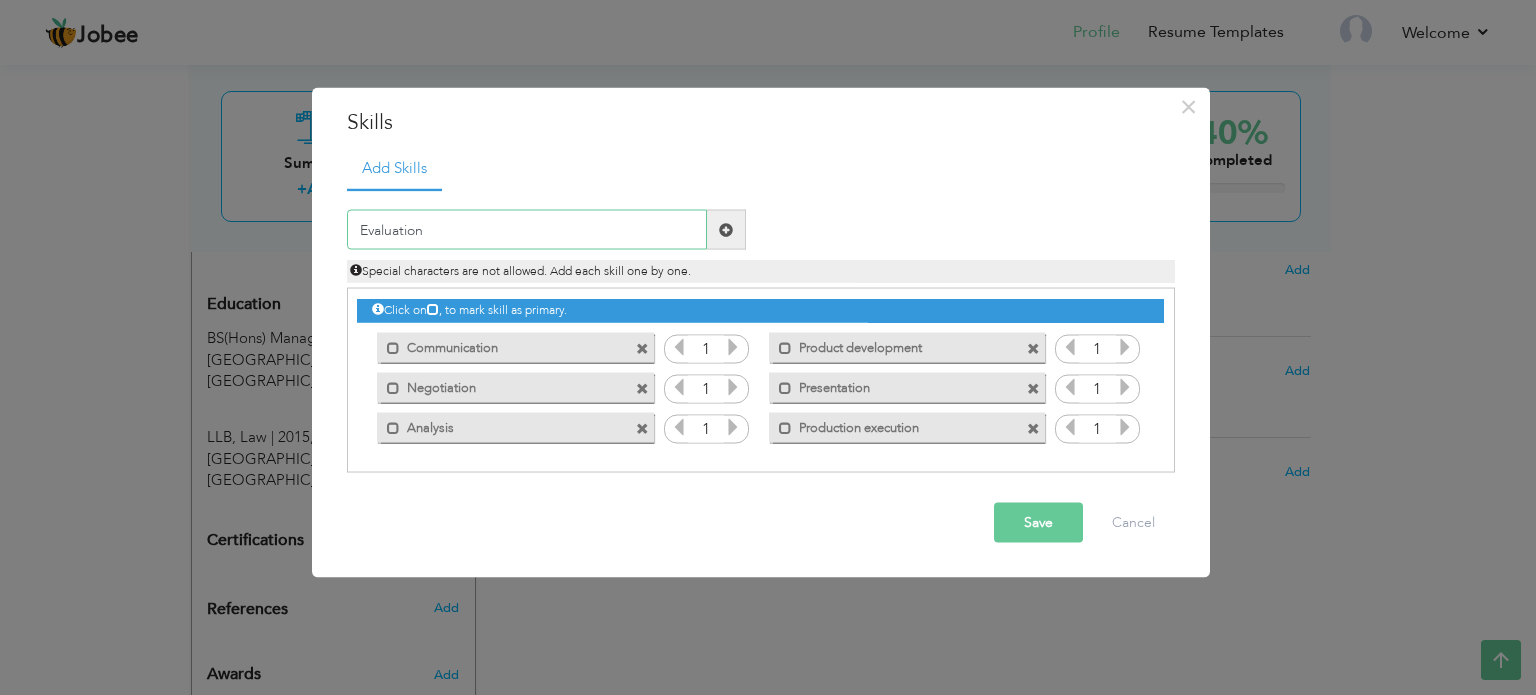 type on "Evaluation" 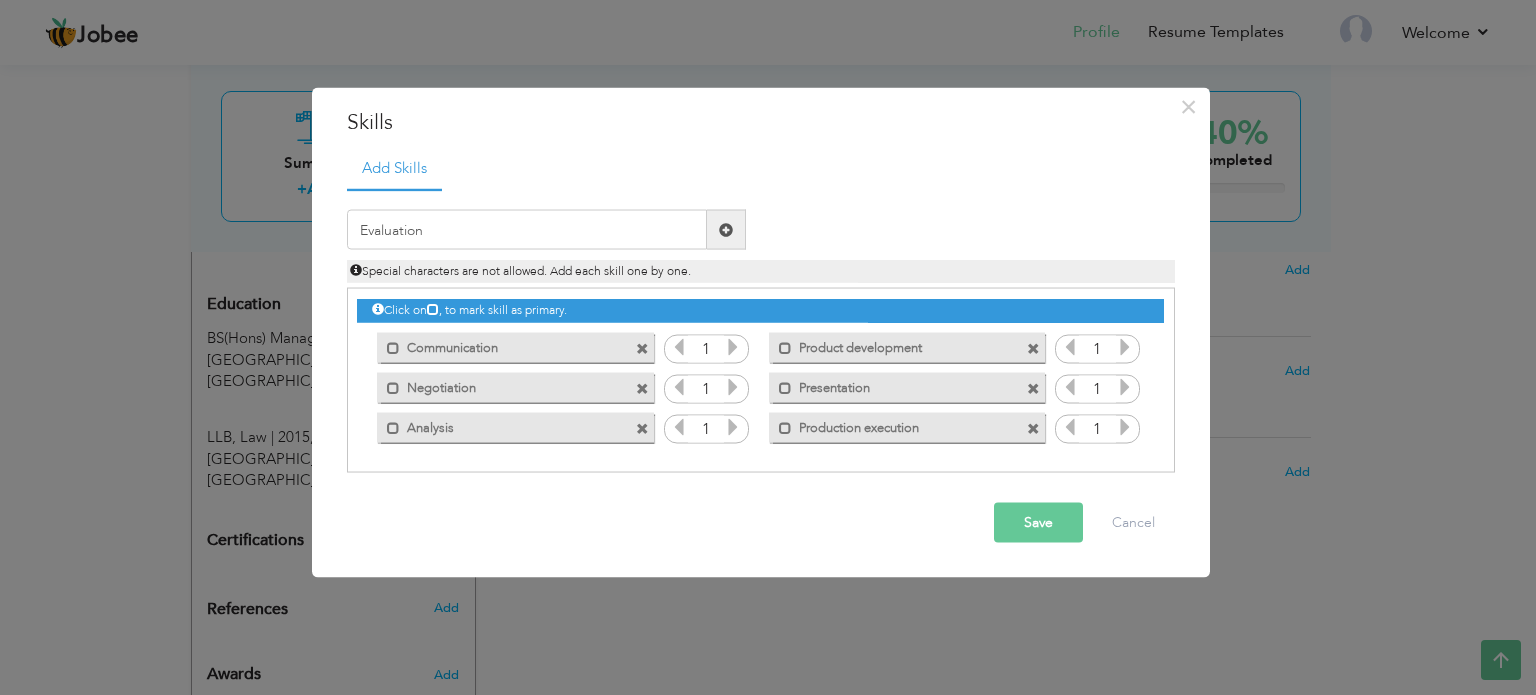 click on "Save" at bounding box center (1038, 523) 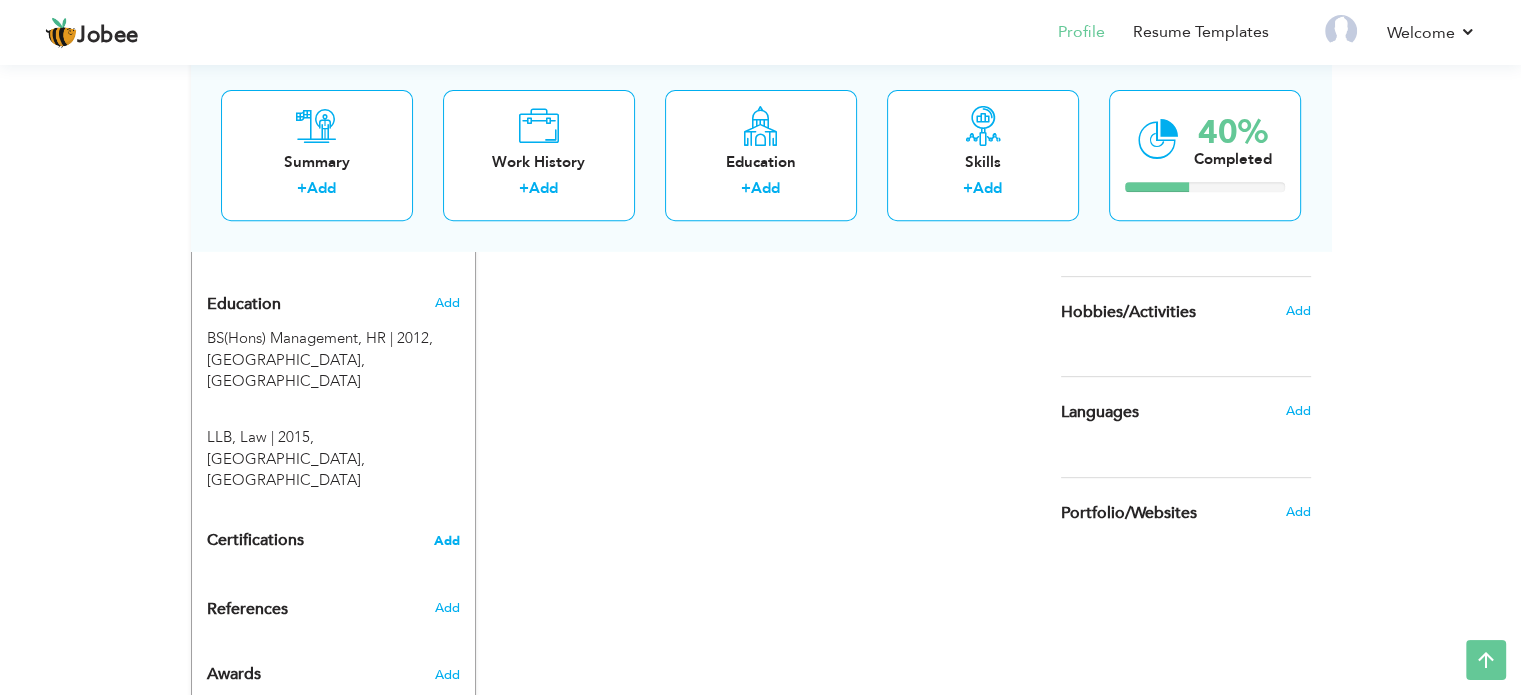 click on "Add" at bounding box center [447, 541] 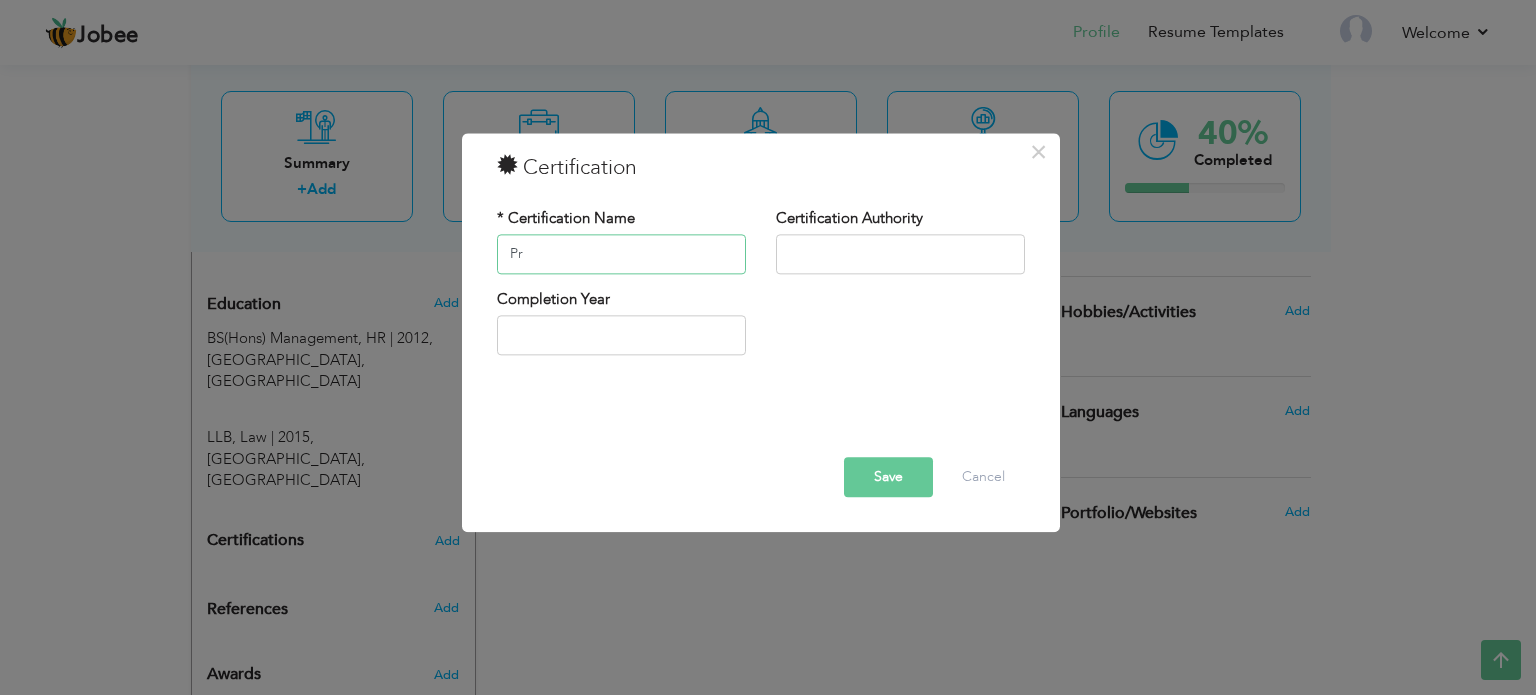 type on "P" 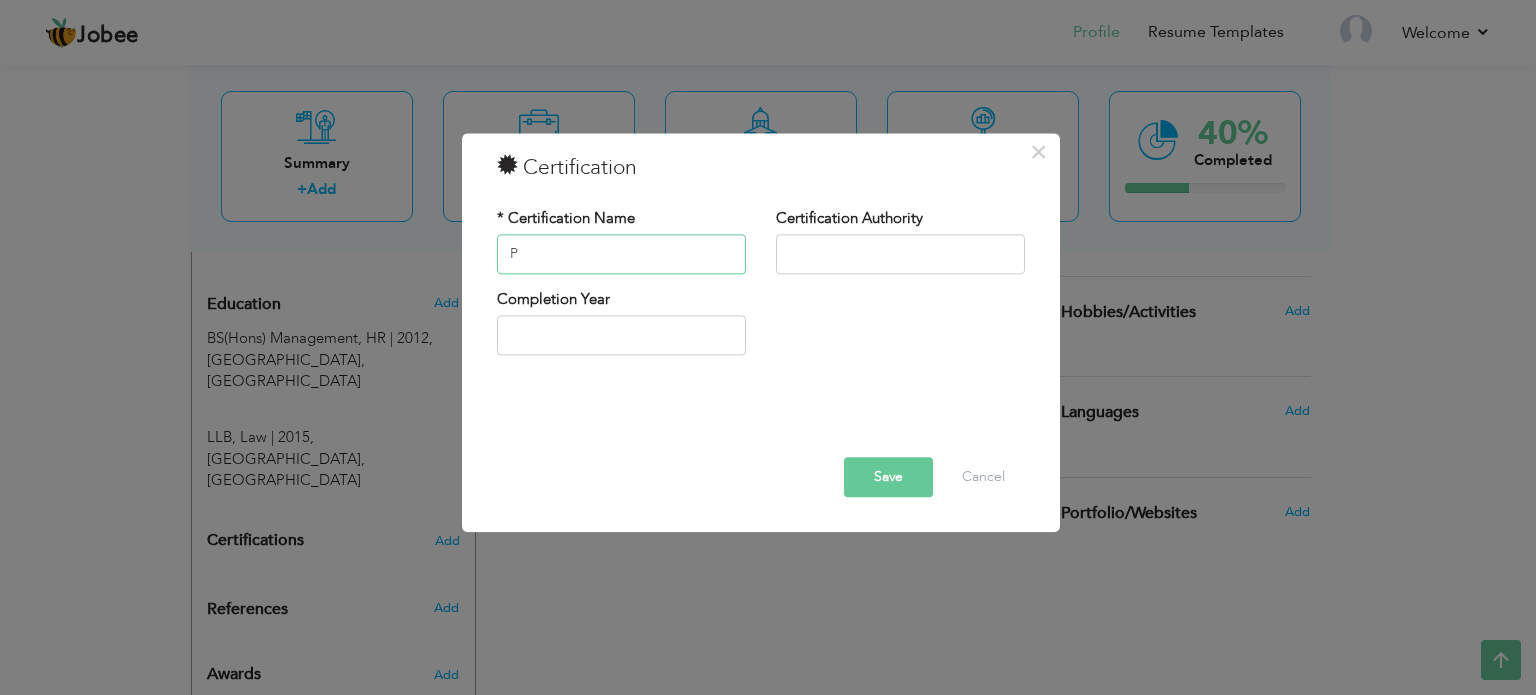 type 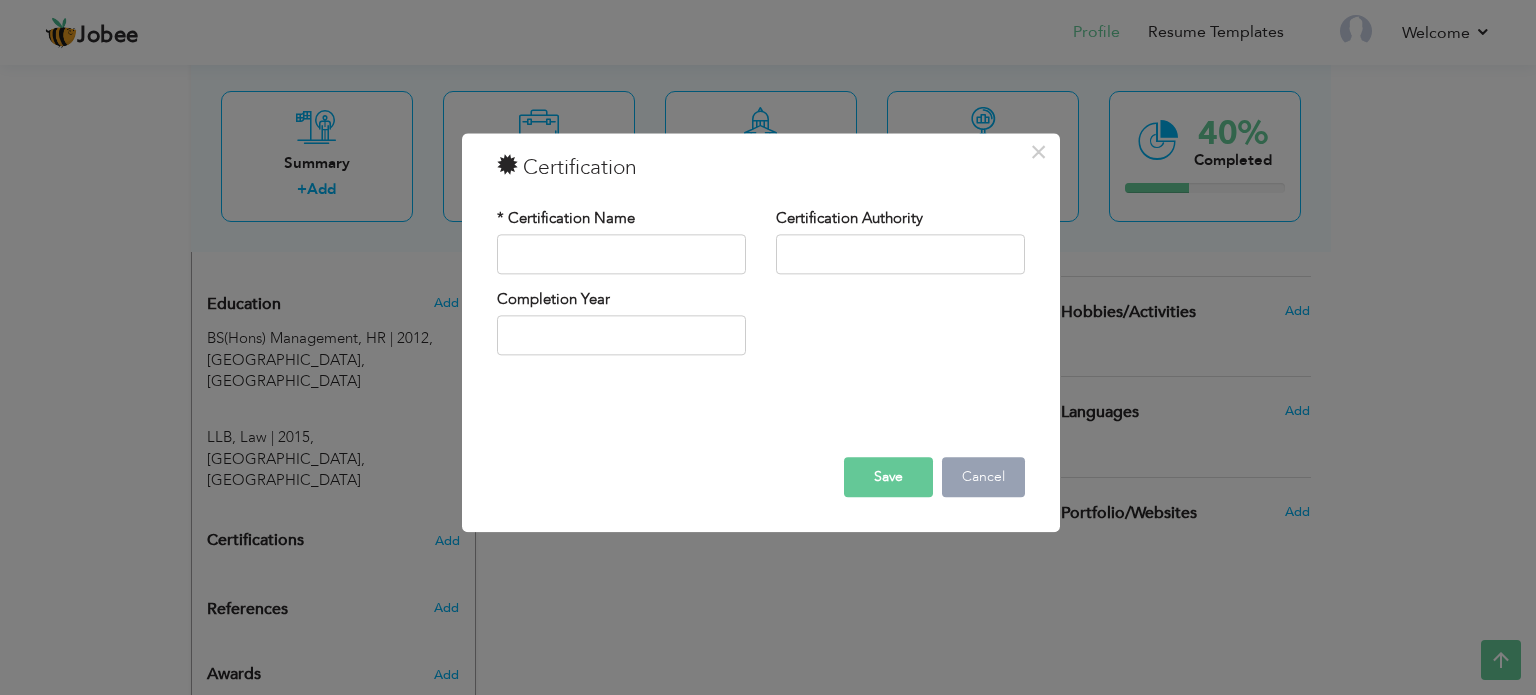 click on "Cancel" at bounding box center [983, 477] 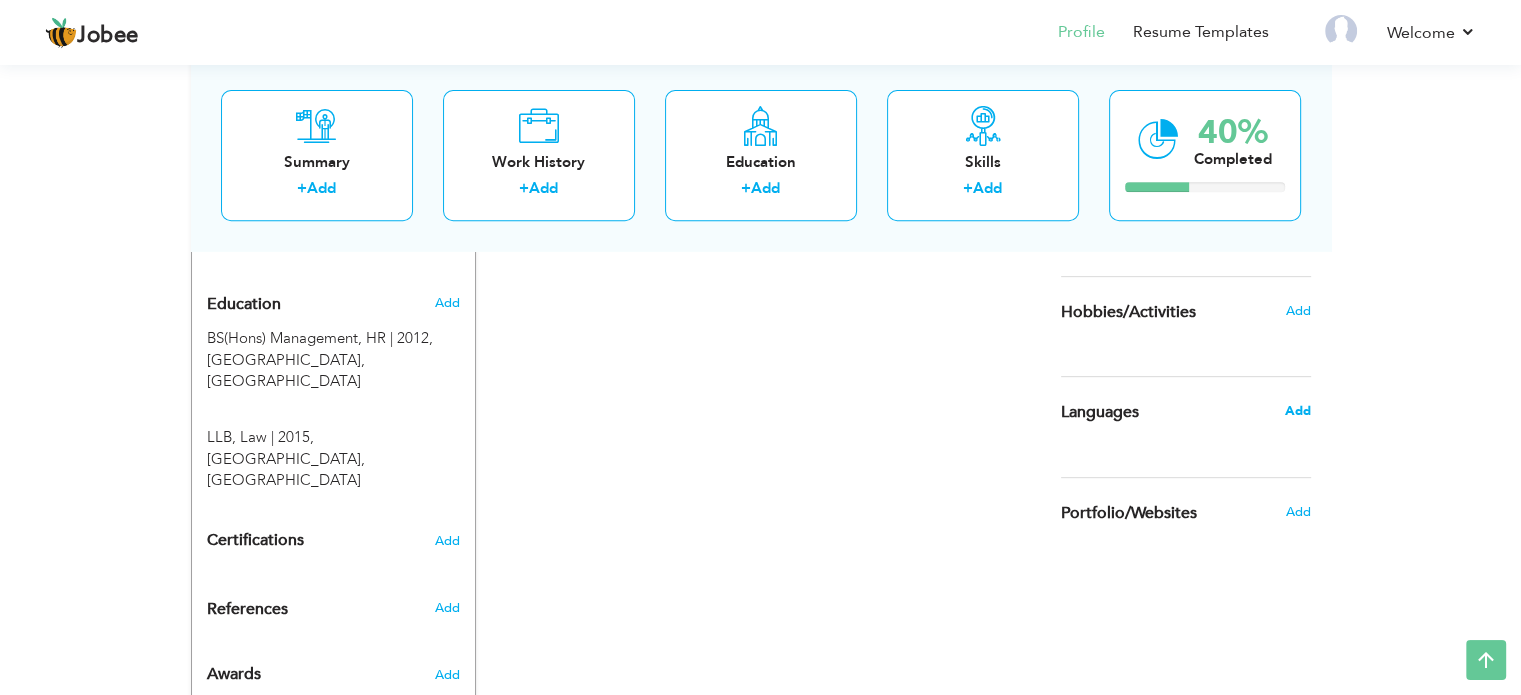click on "Add" at bounding box center (1297, 411) 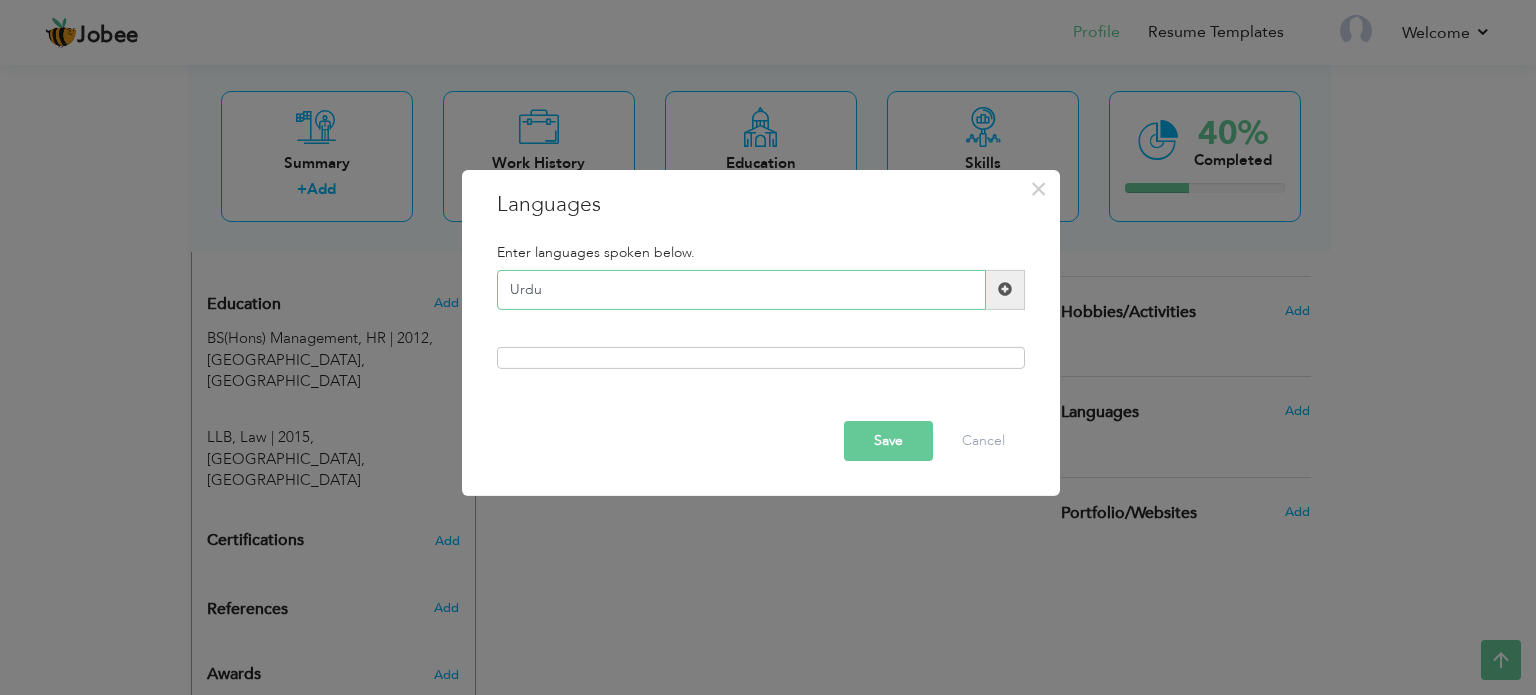 type on "Urdu" 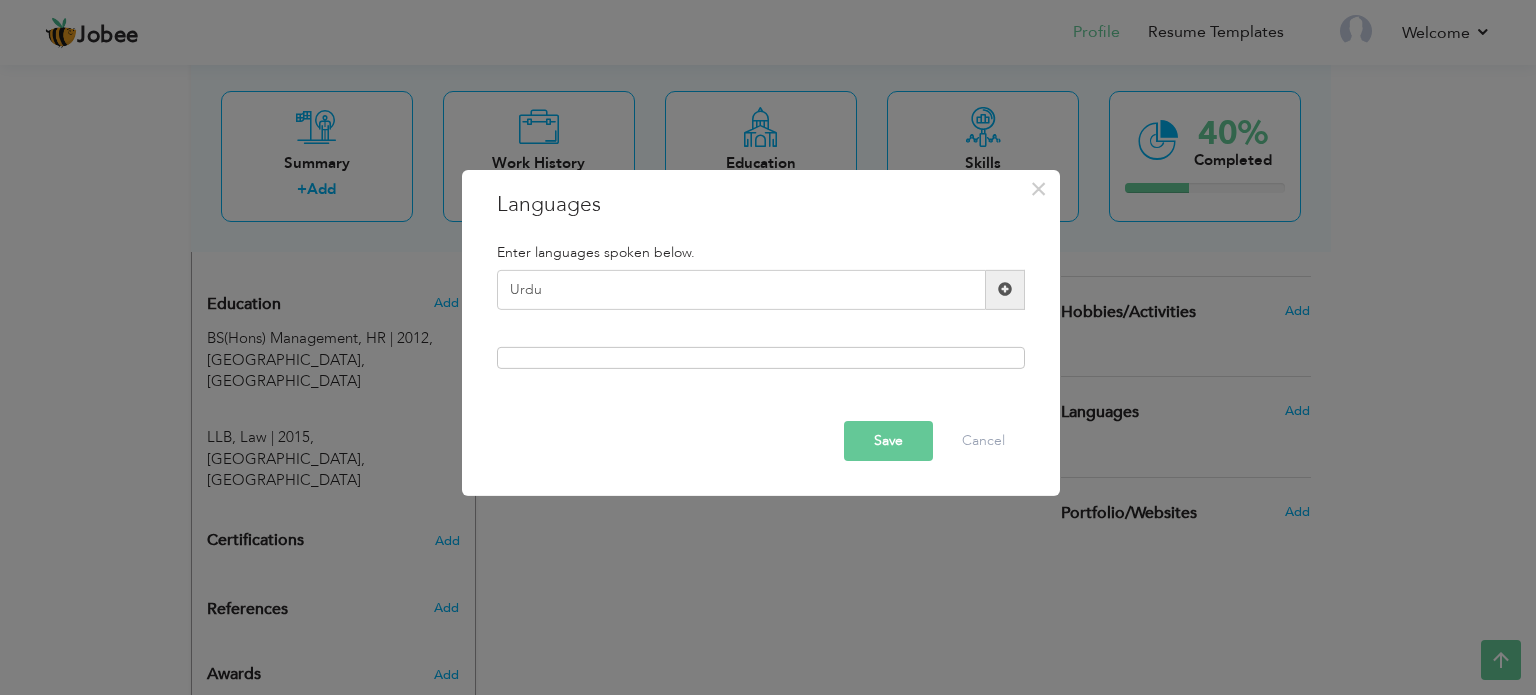 click on "Save" at bounding box center [888, 441] 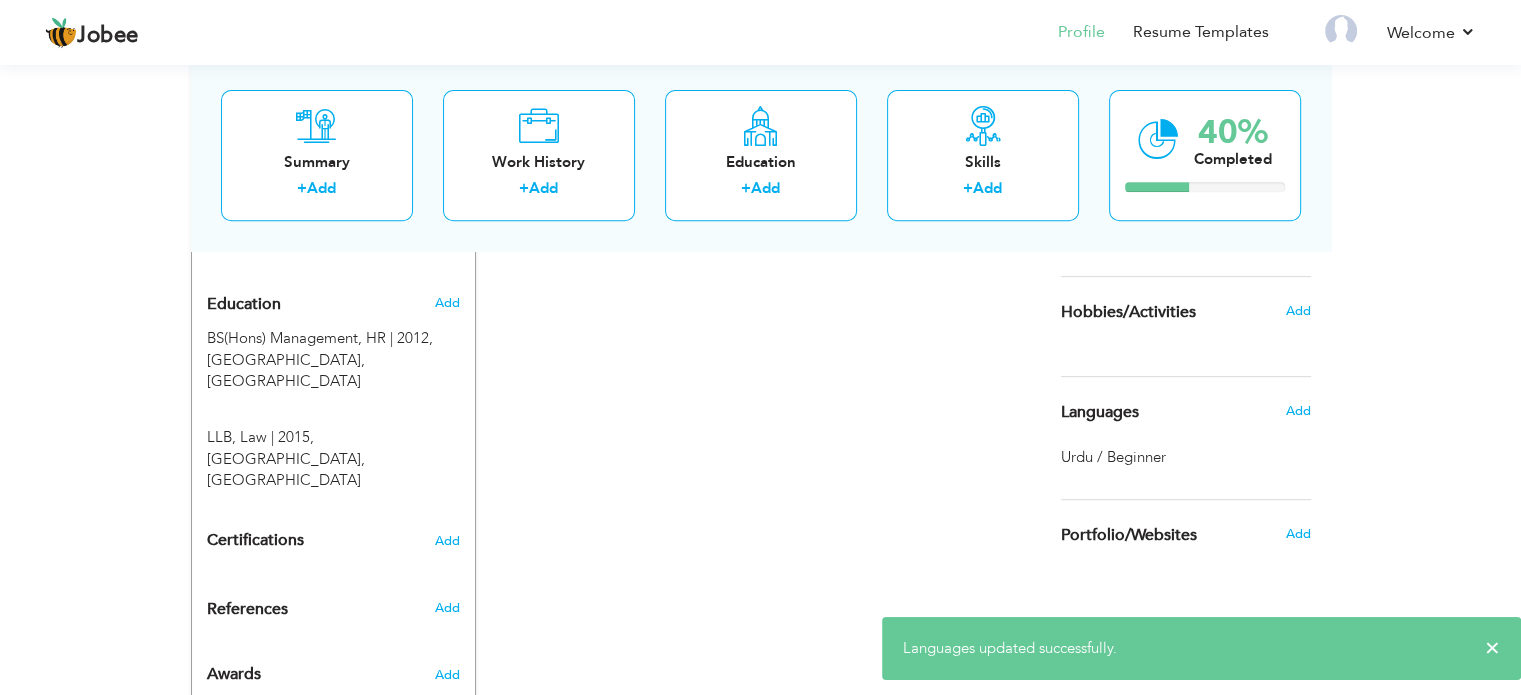click on "Urdu / Beginner" at bounding box center [1113, 457] 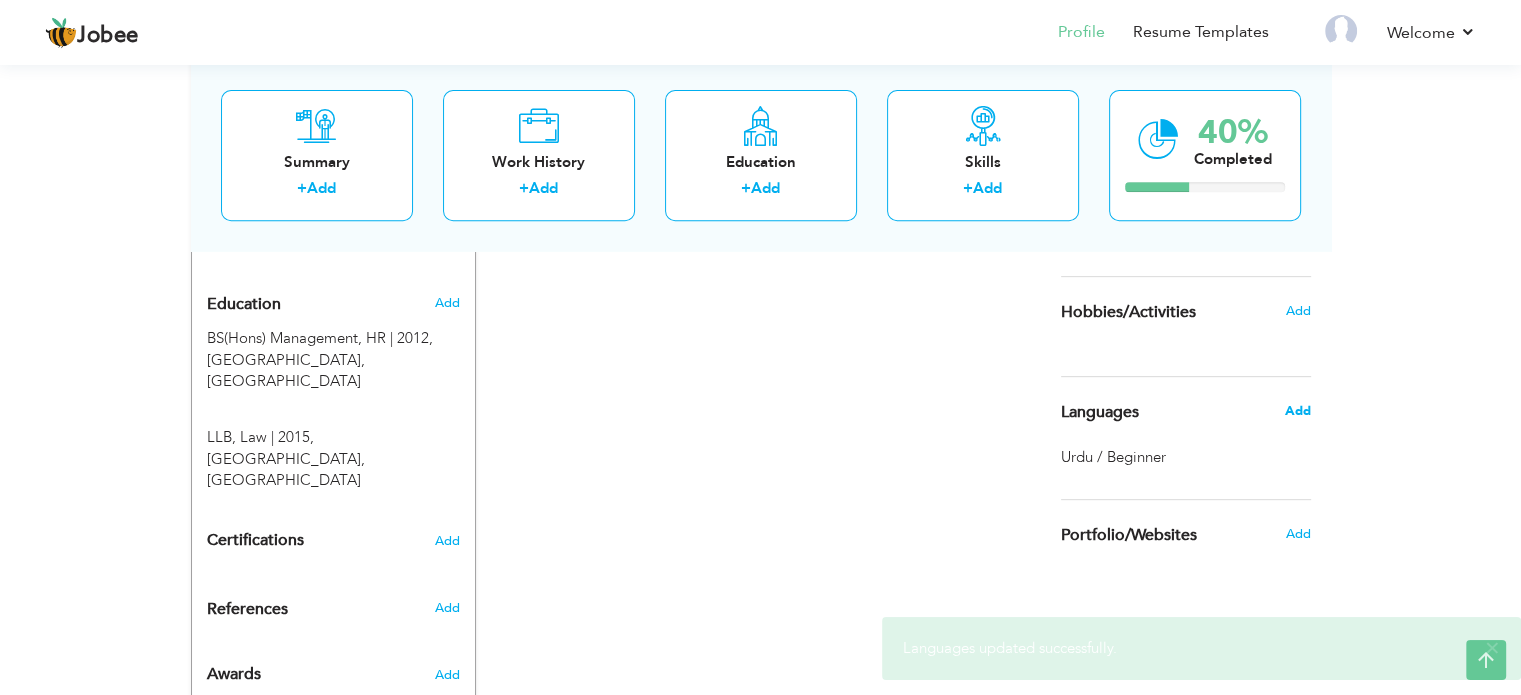 click on "Add" at bounding box center (1297, 411) 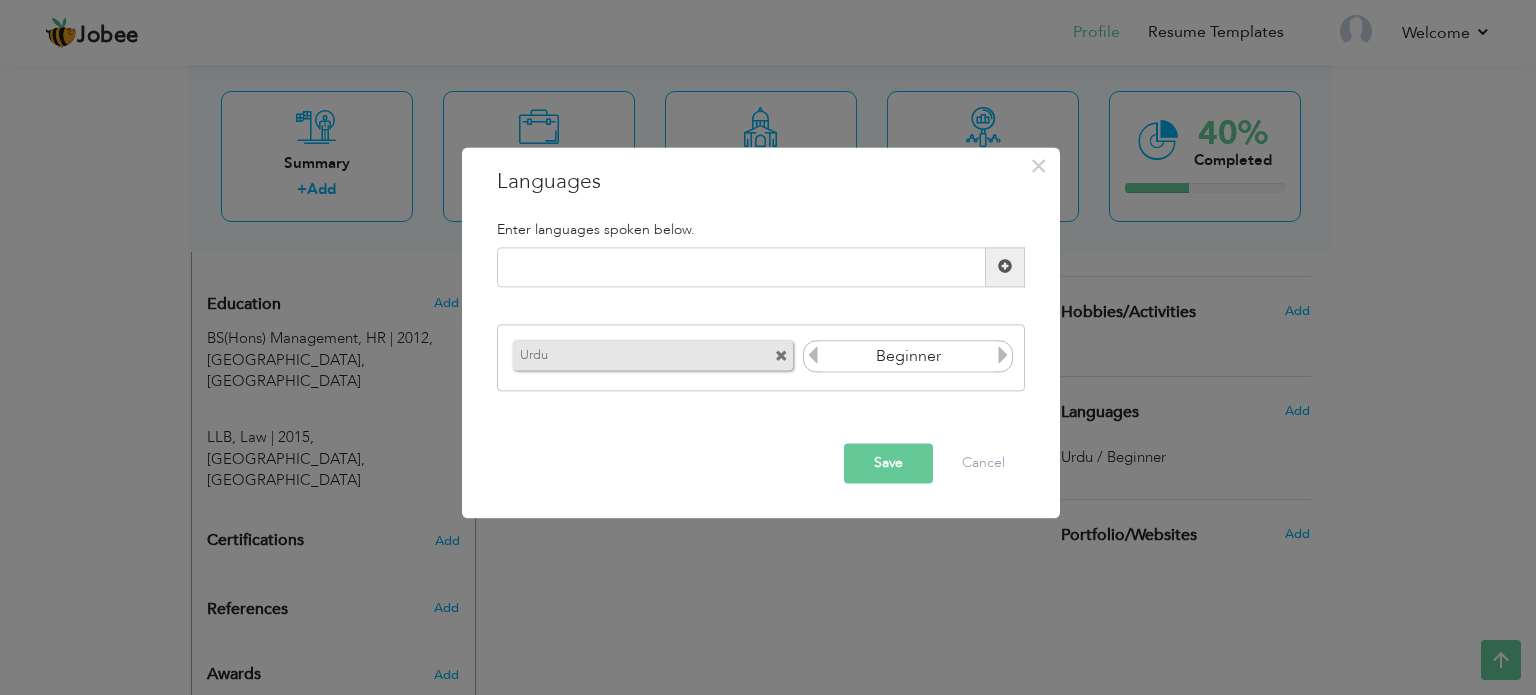 click at bounding box center (1003, 356) 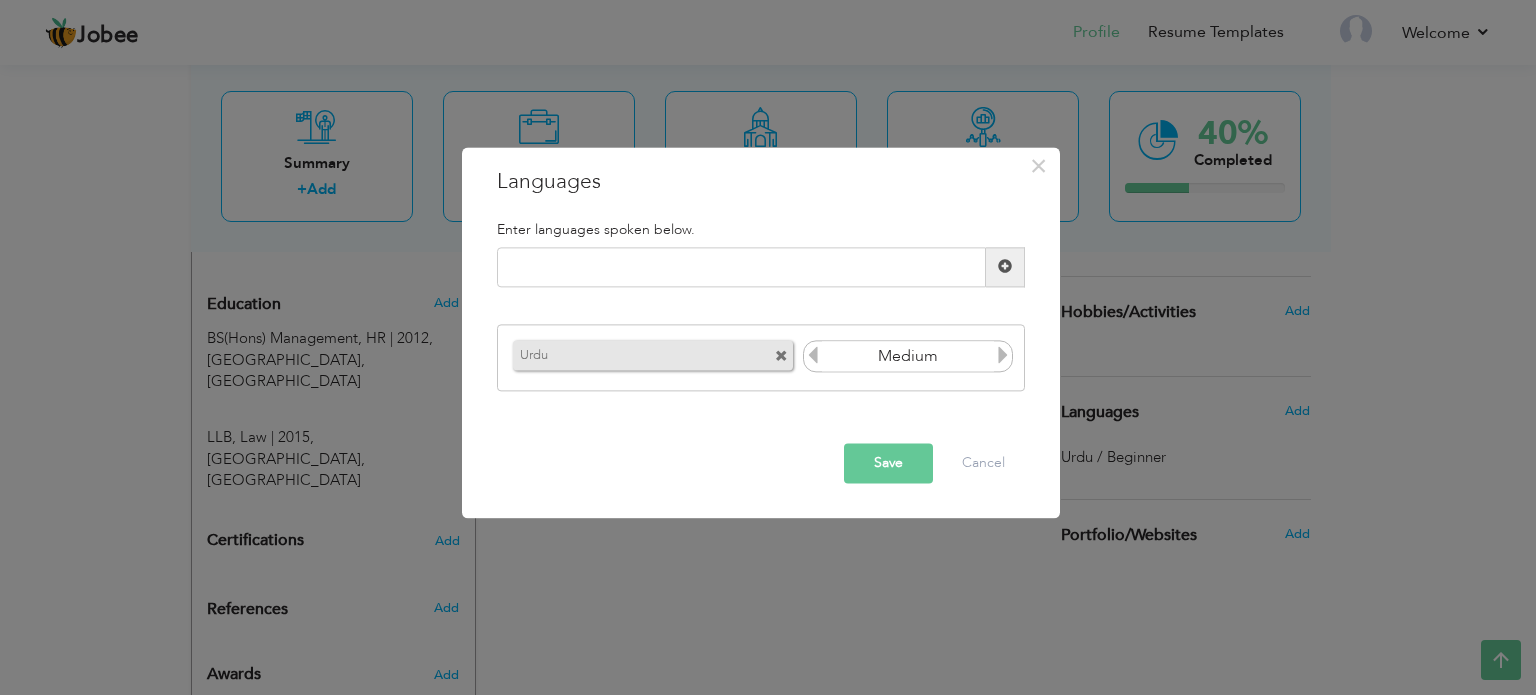click at bounding box center (1003, 356) 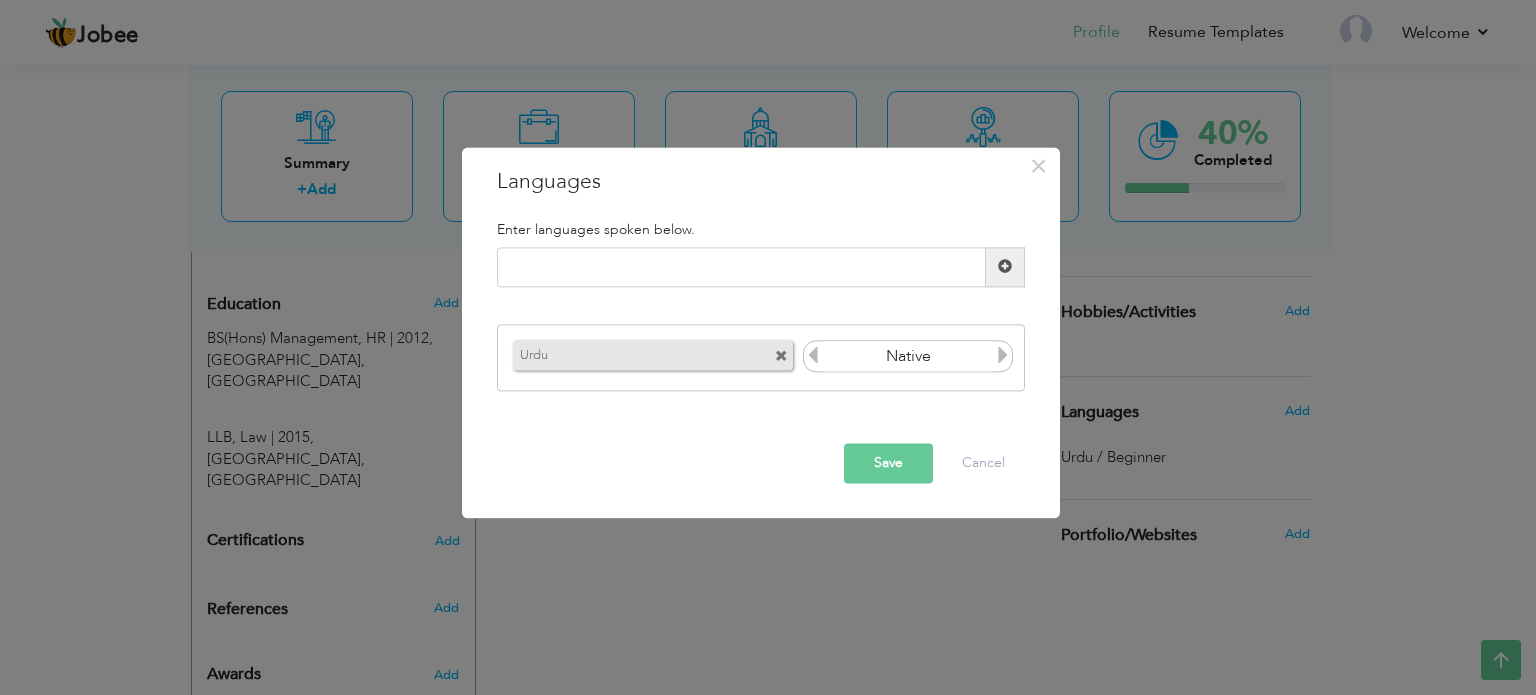 click on "Save" at bounding box center [888, 463] 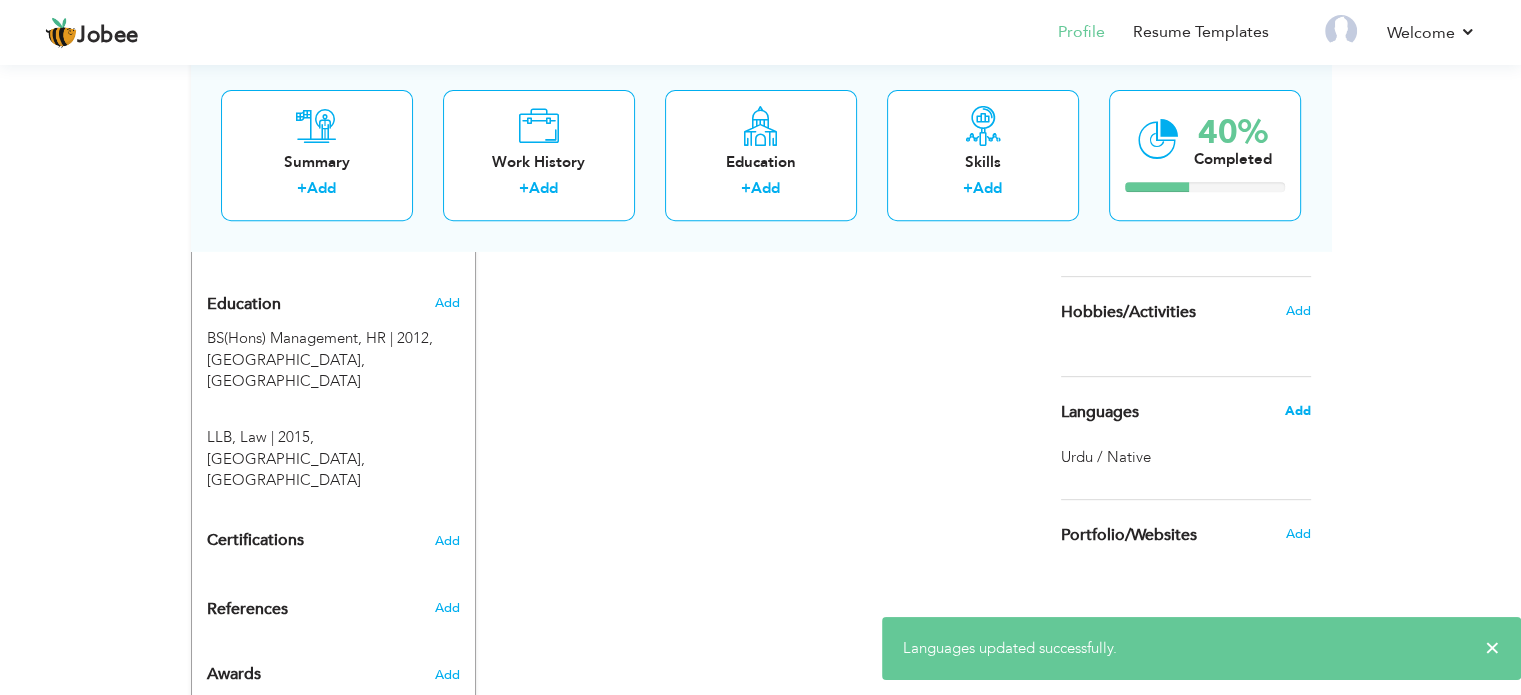click on "Add" at bounding box center (1297, 411) 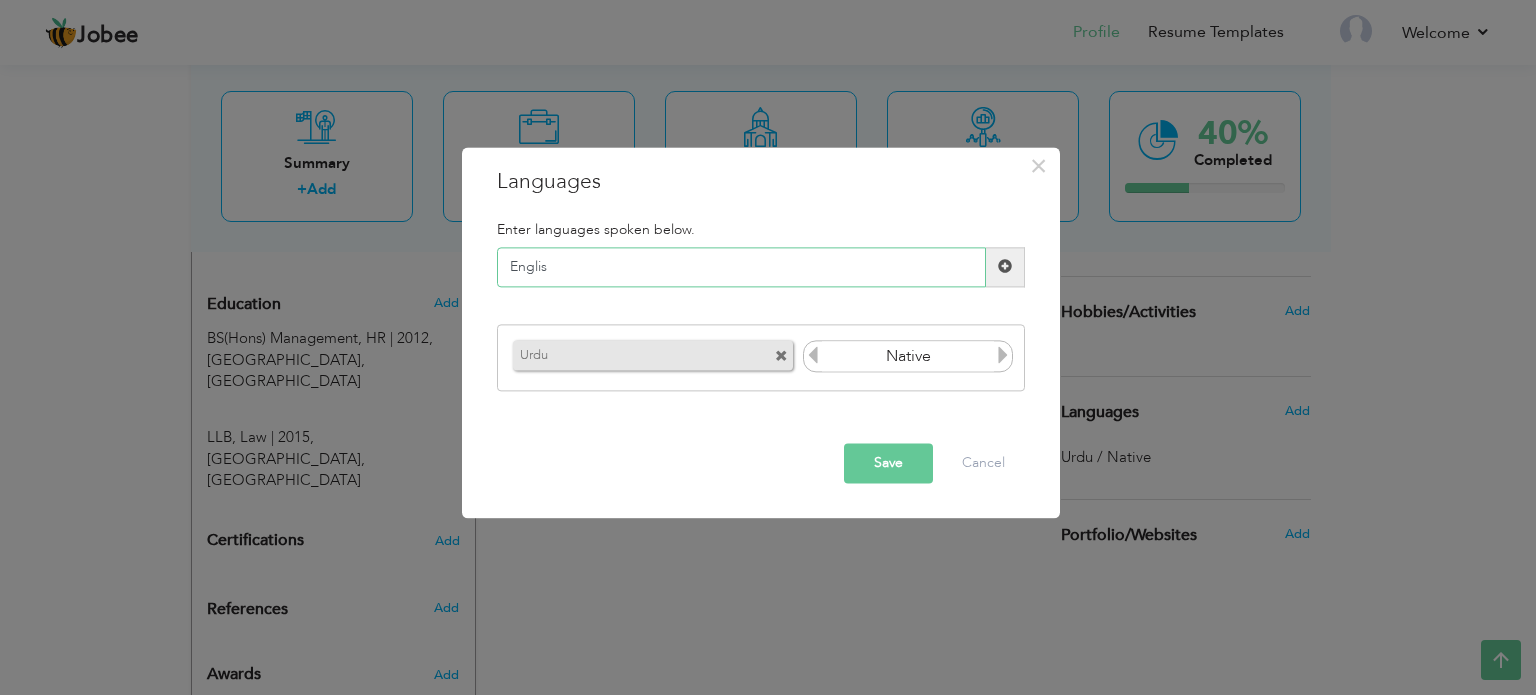type on "English" 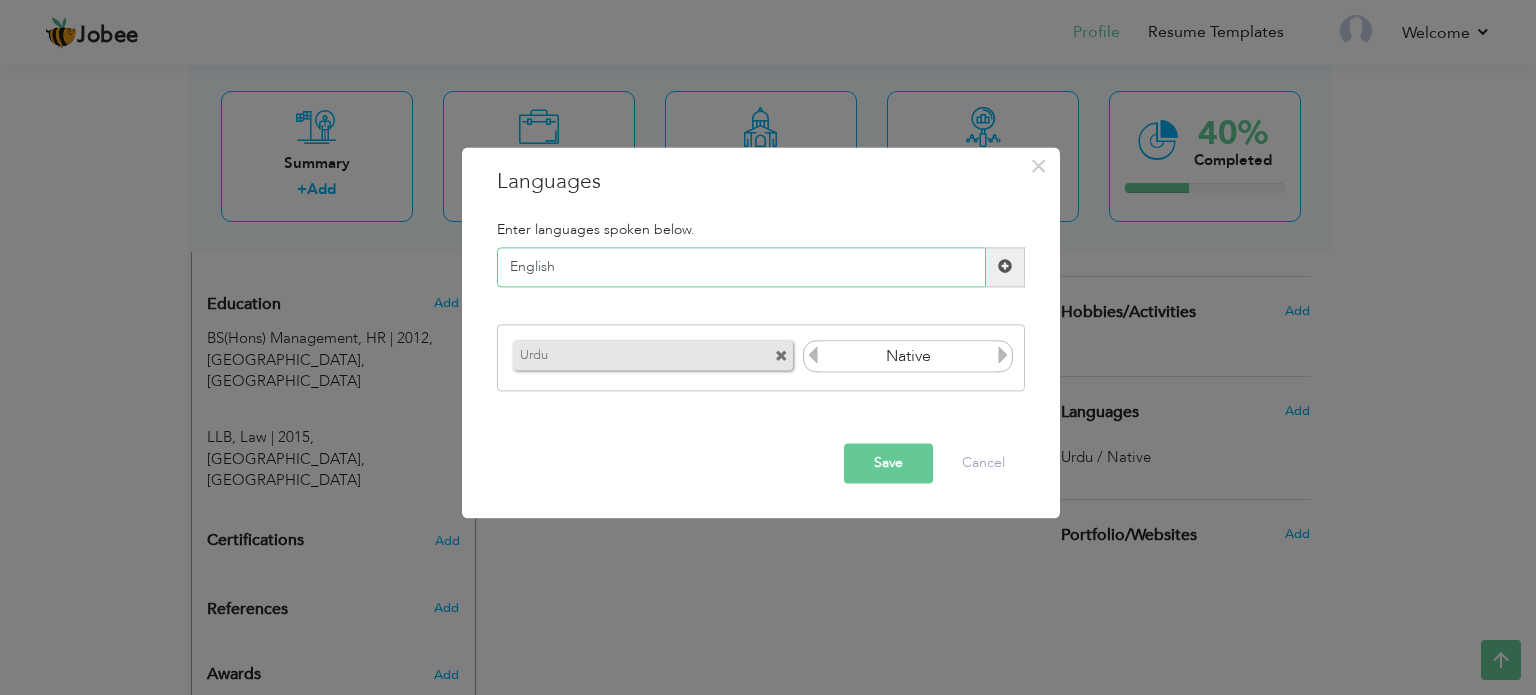 type 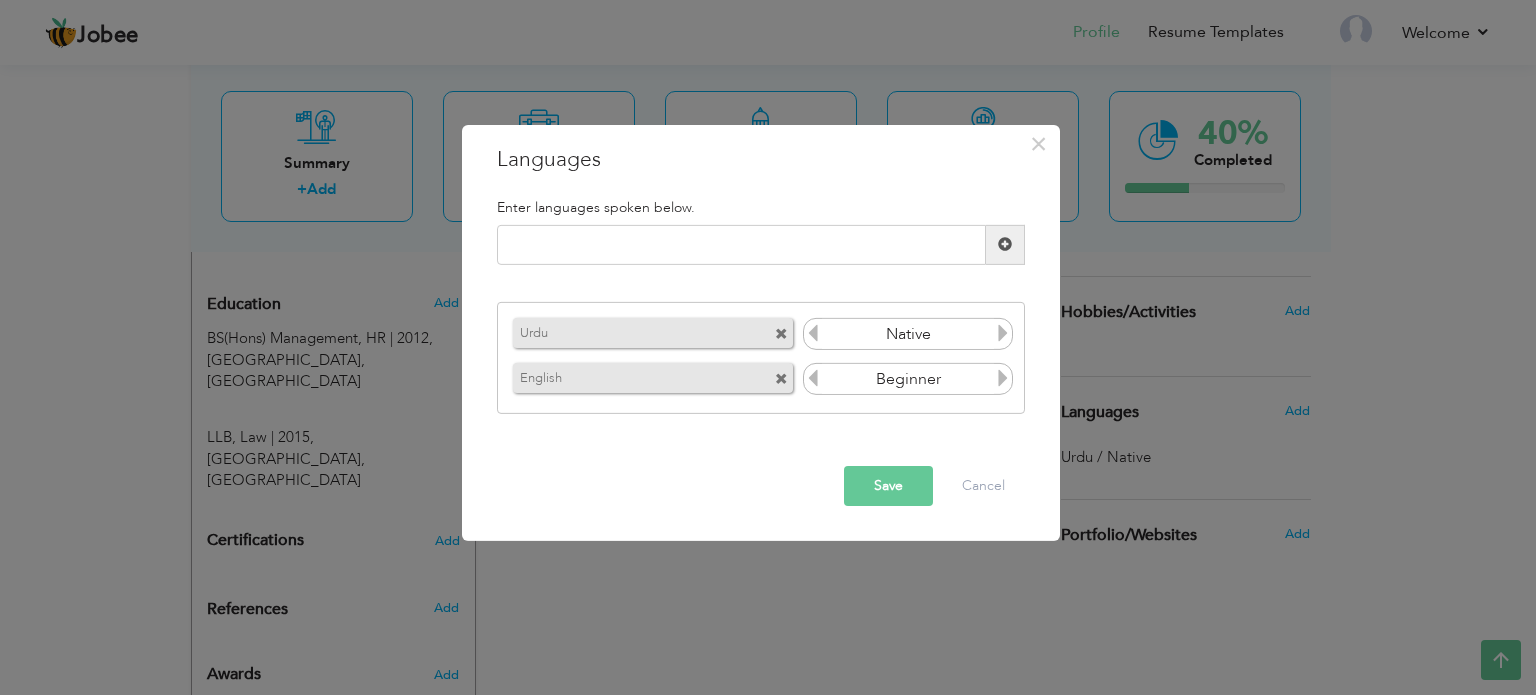 click at bounding box center [1003, 378] 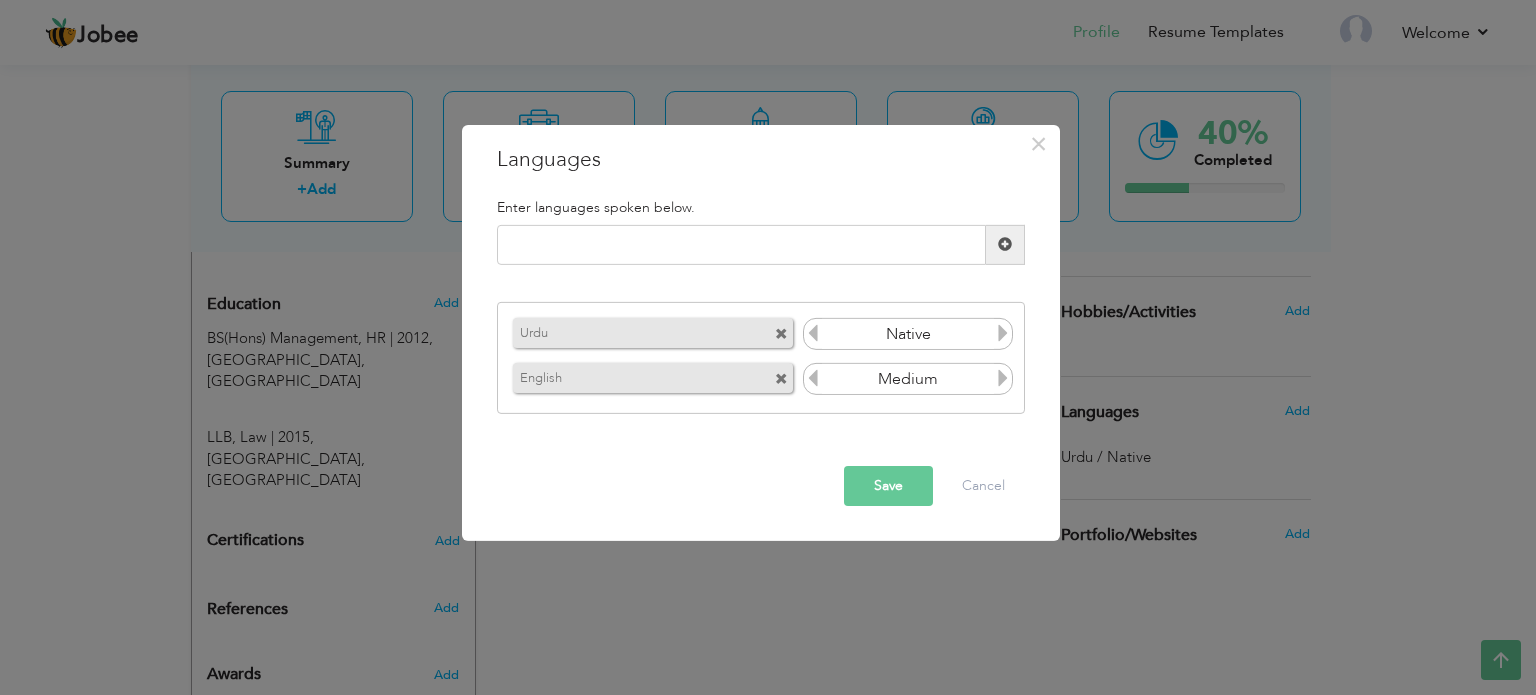 click at bounding box center (1003, 378) 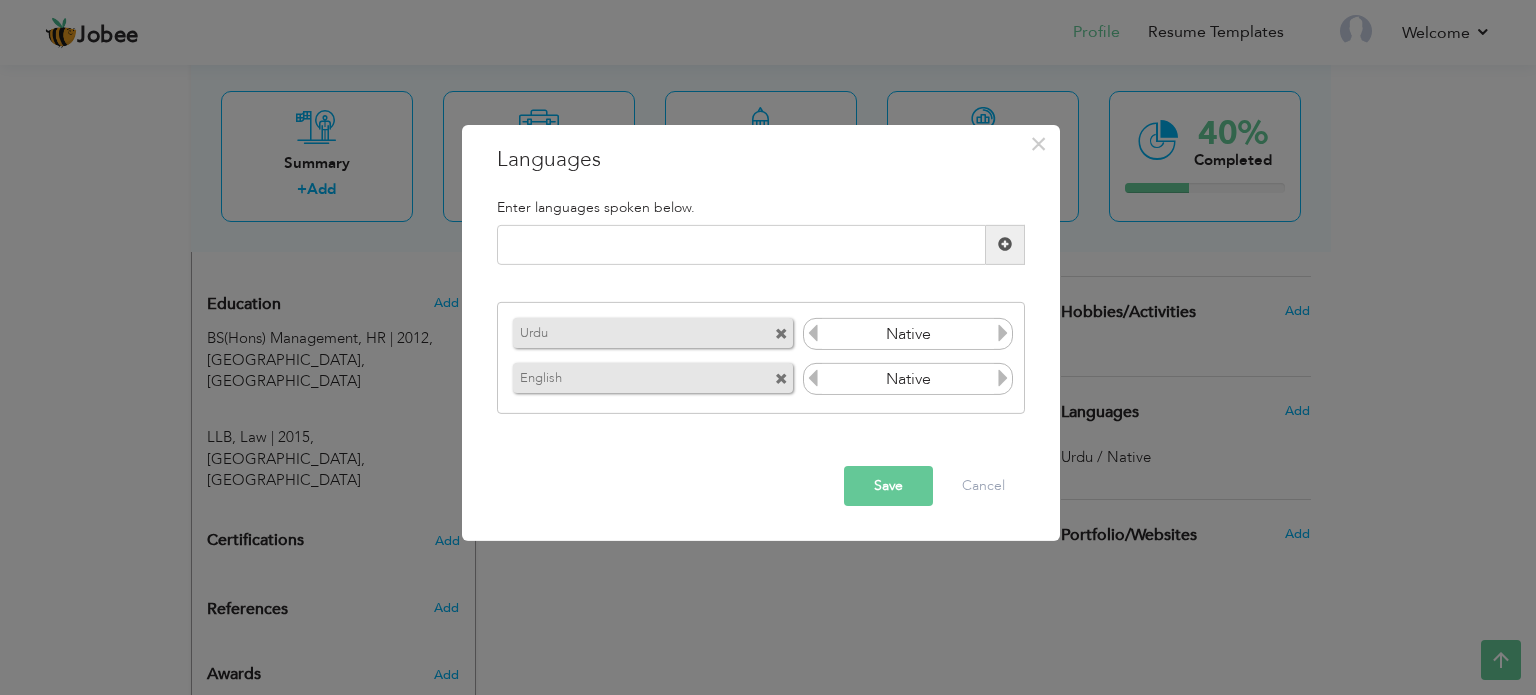 click at bounding box center (813, 378) 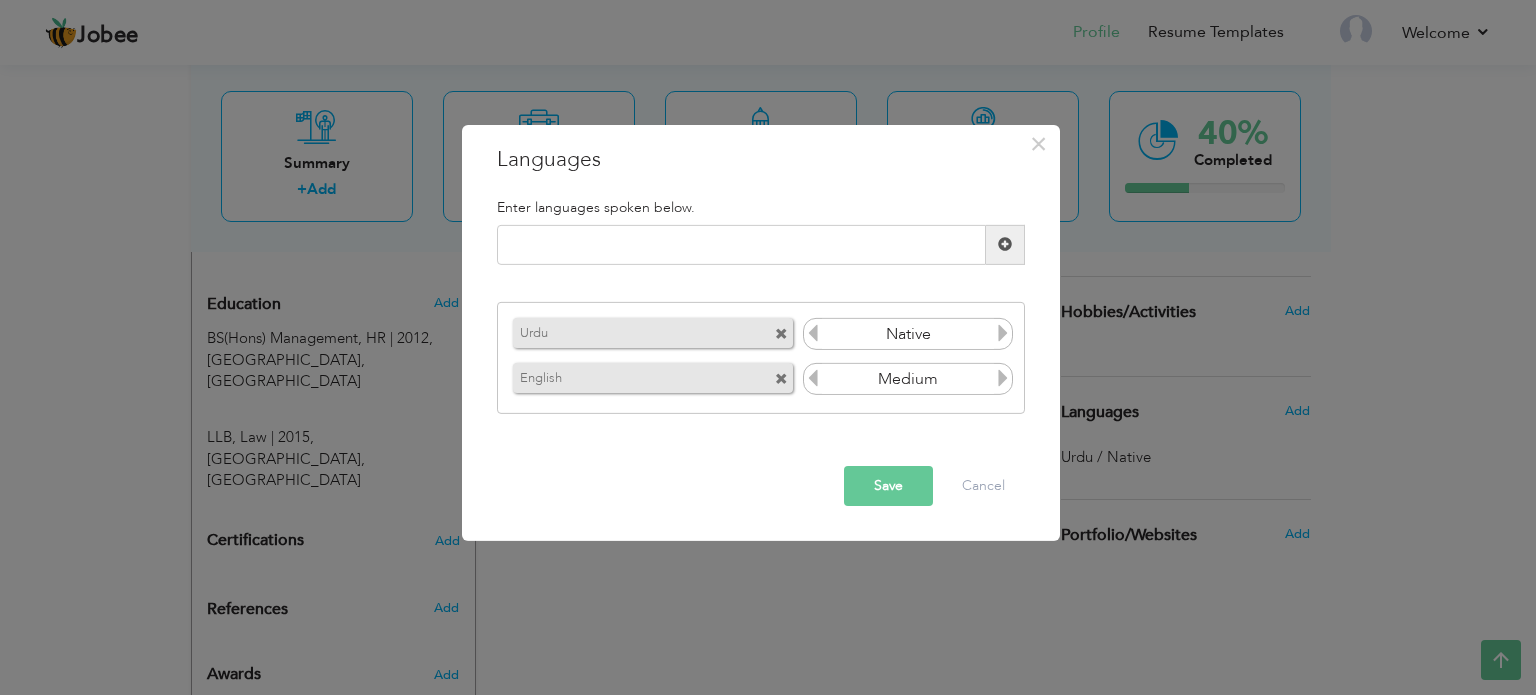 click on "Save" at bounding box center [888, 486] 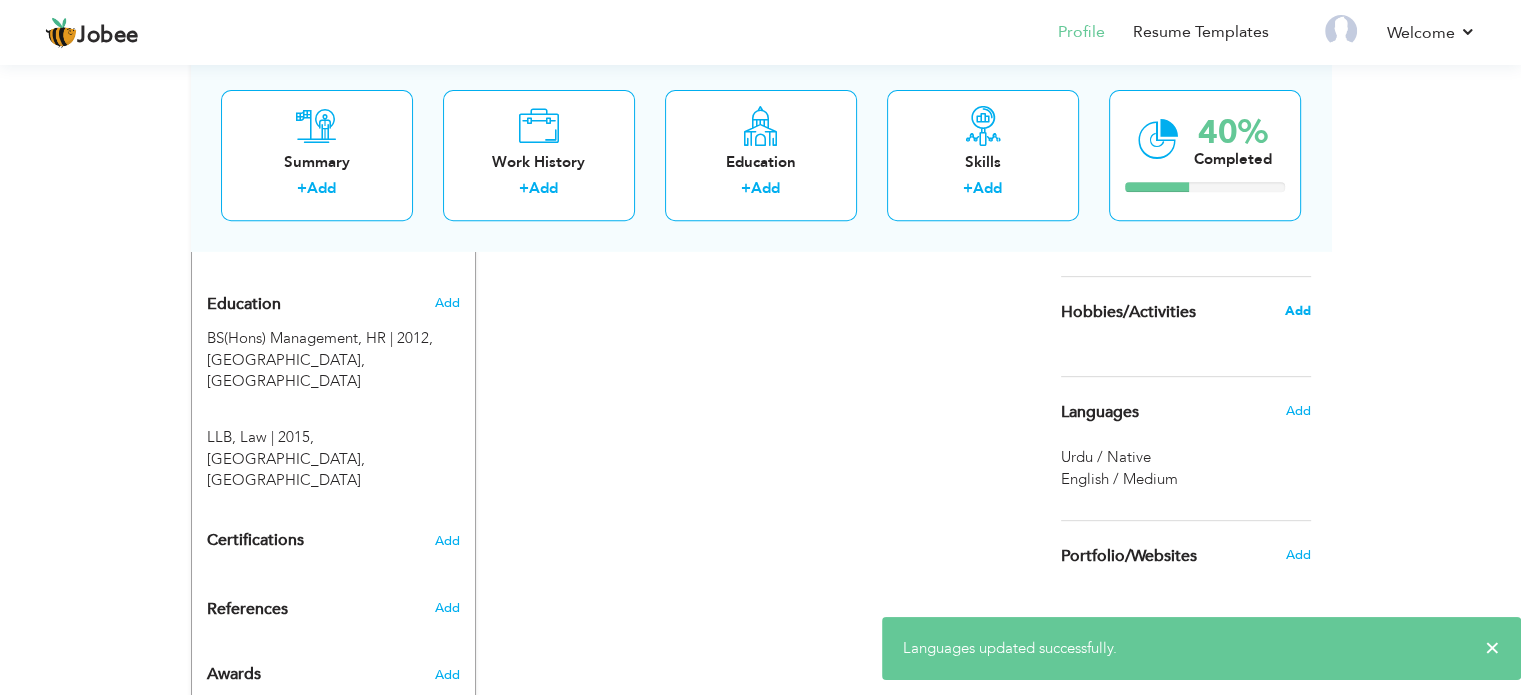 click on "Add" at bounding box center (1297, 311) 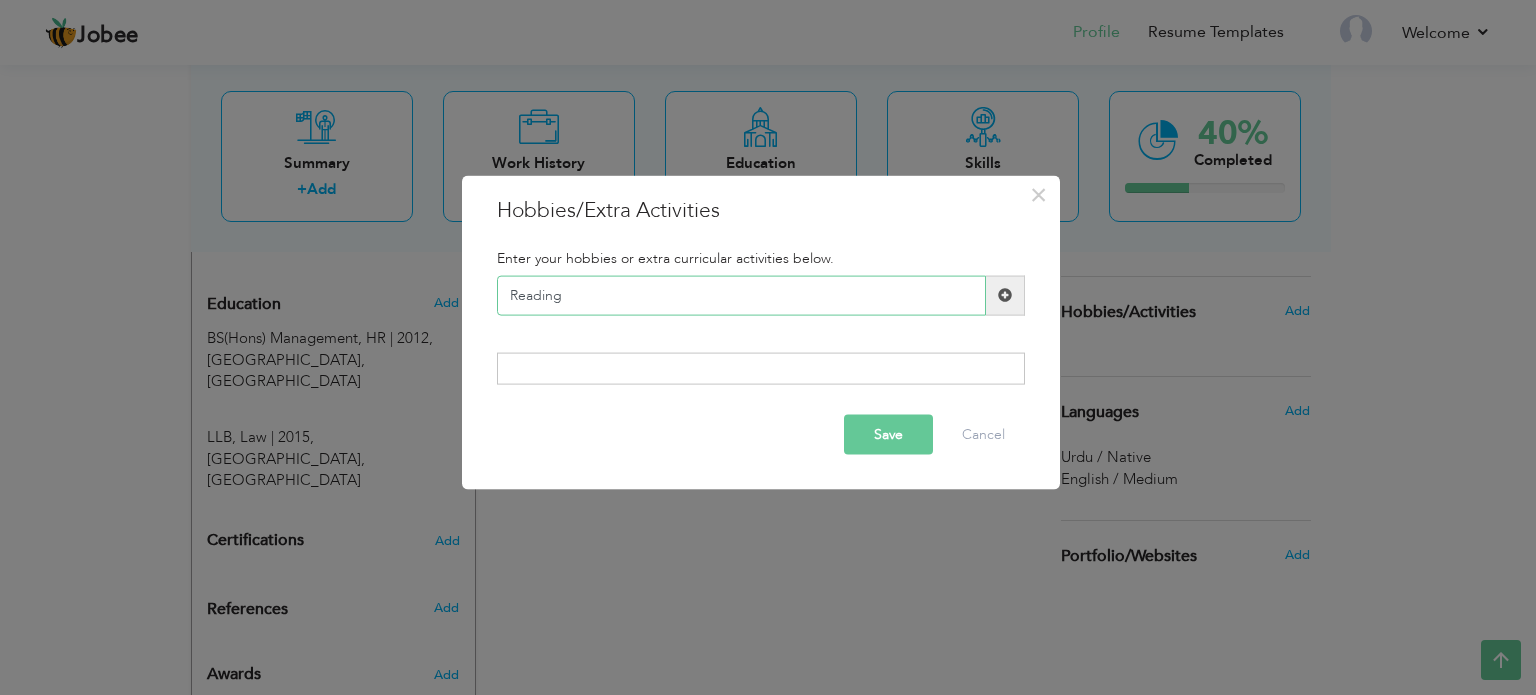 type on "Reading" 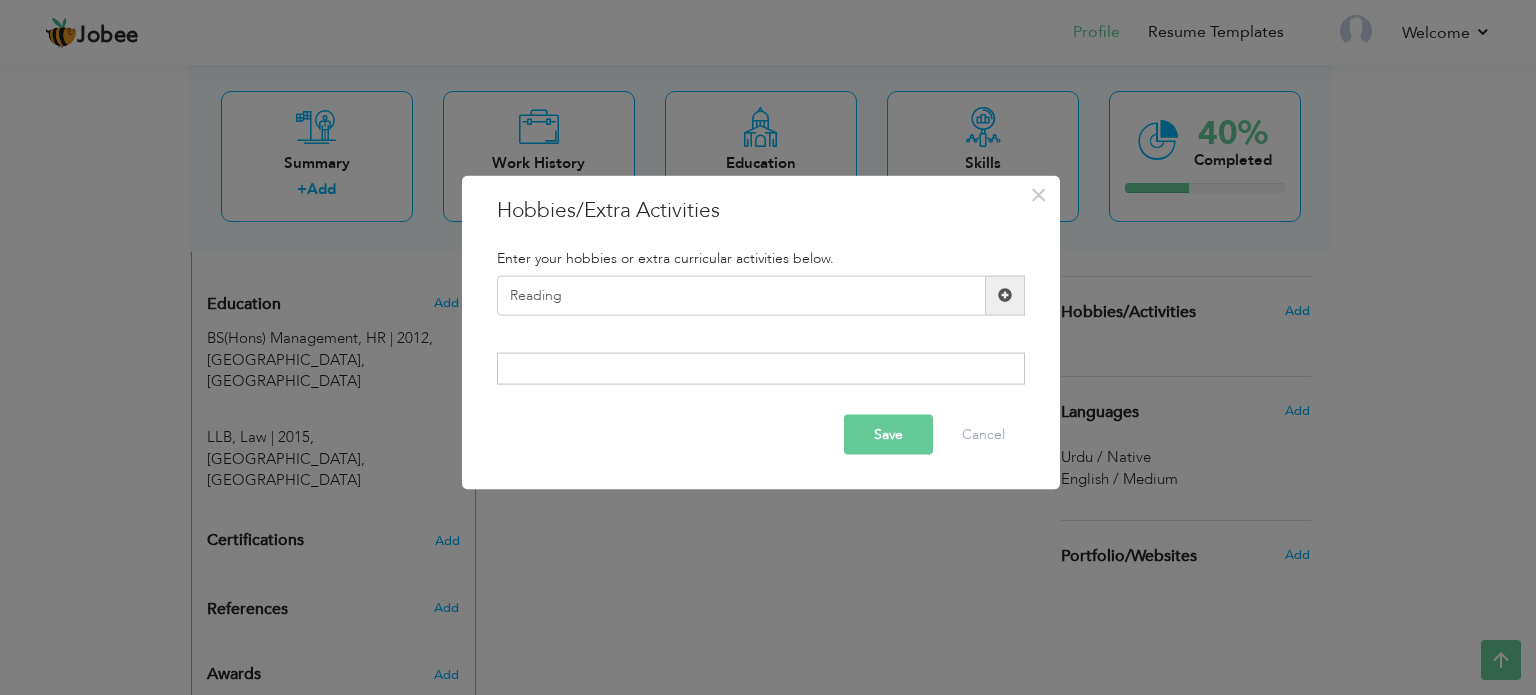 click on "Save" at bounding box center (888, 435) 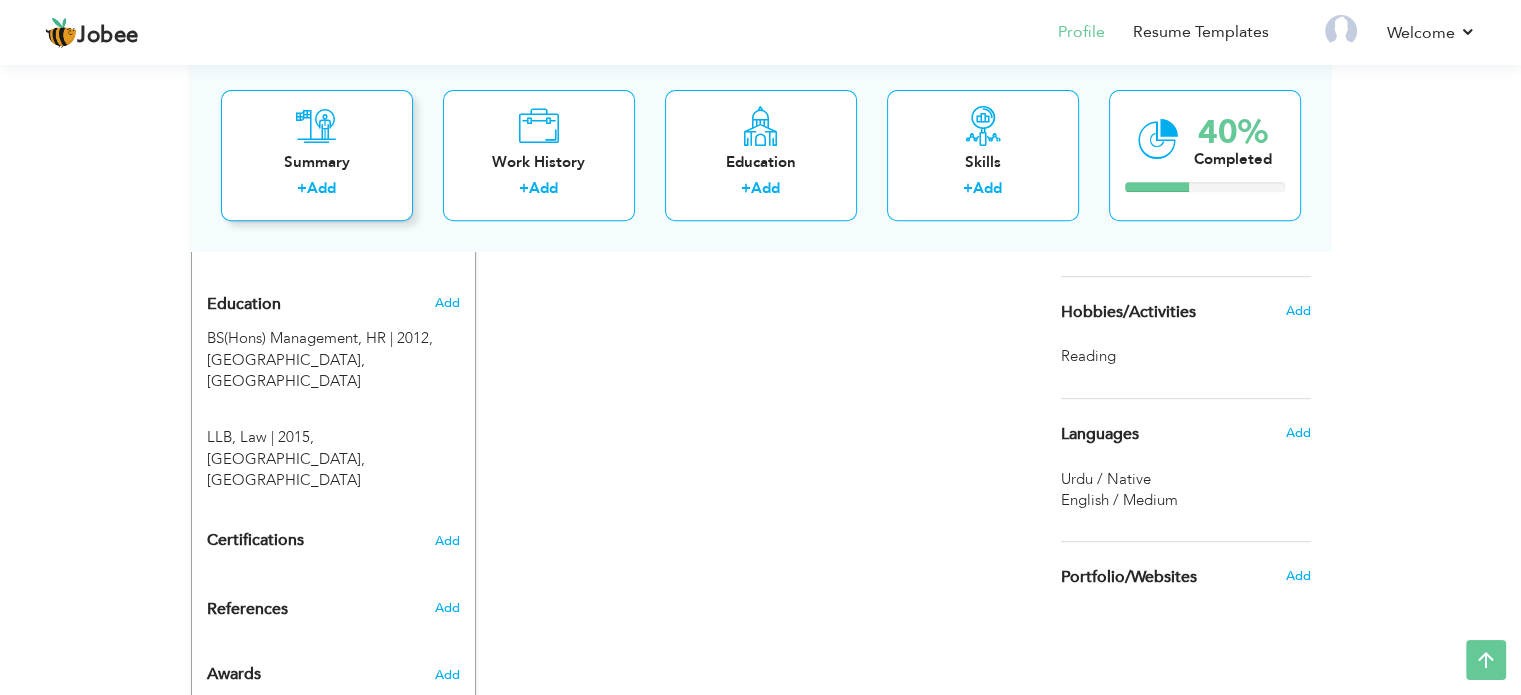 click on "Add" at bounding box center [321, 189] 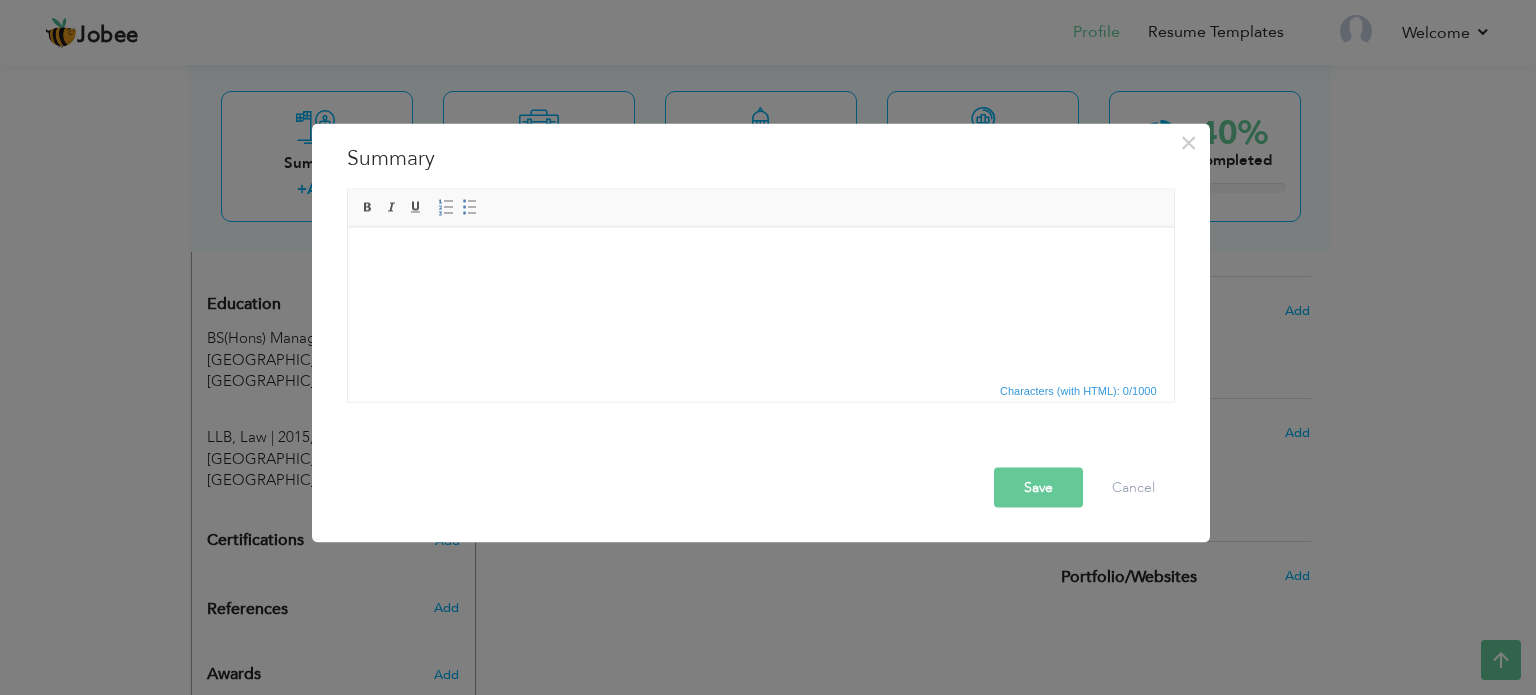 drag, startPoint x: 401, startPoint y: 268, endPoint x: 837, endPoint y: 296, distance: 436.89816 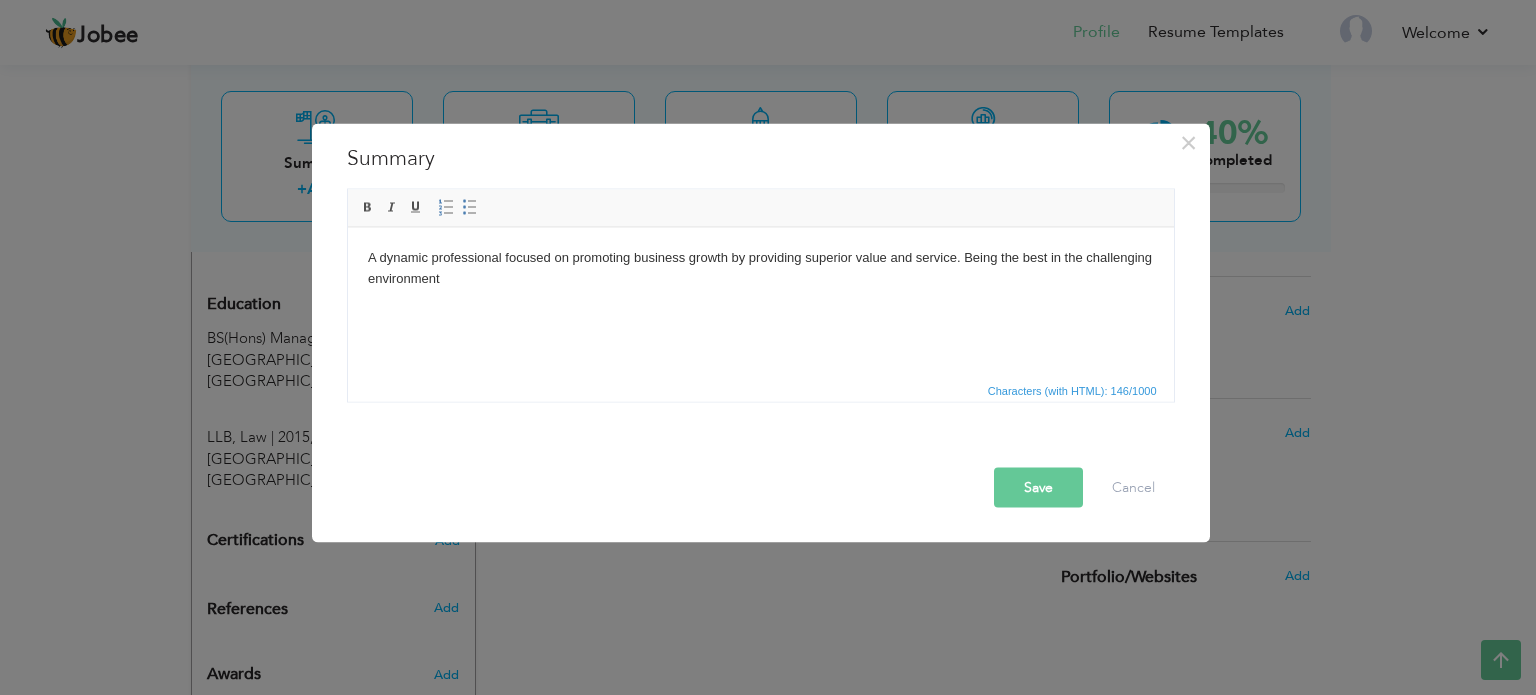 click on "A dynamic professional focused on promoting business growth by providing superior value and service. Being the best in the challenging environment" at bounding box center [760, 268] 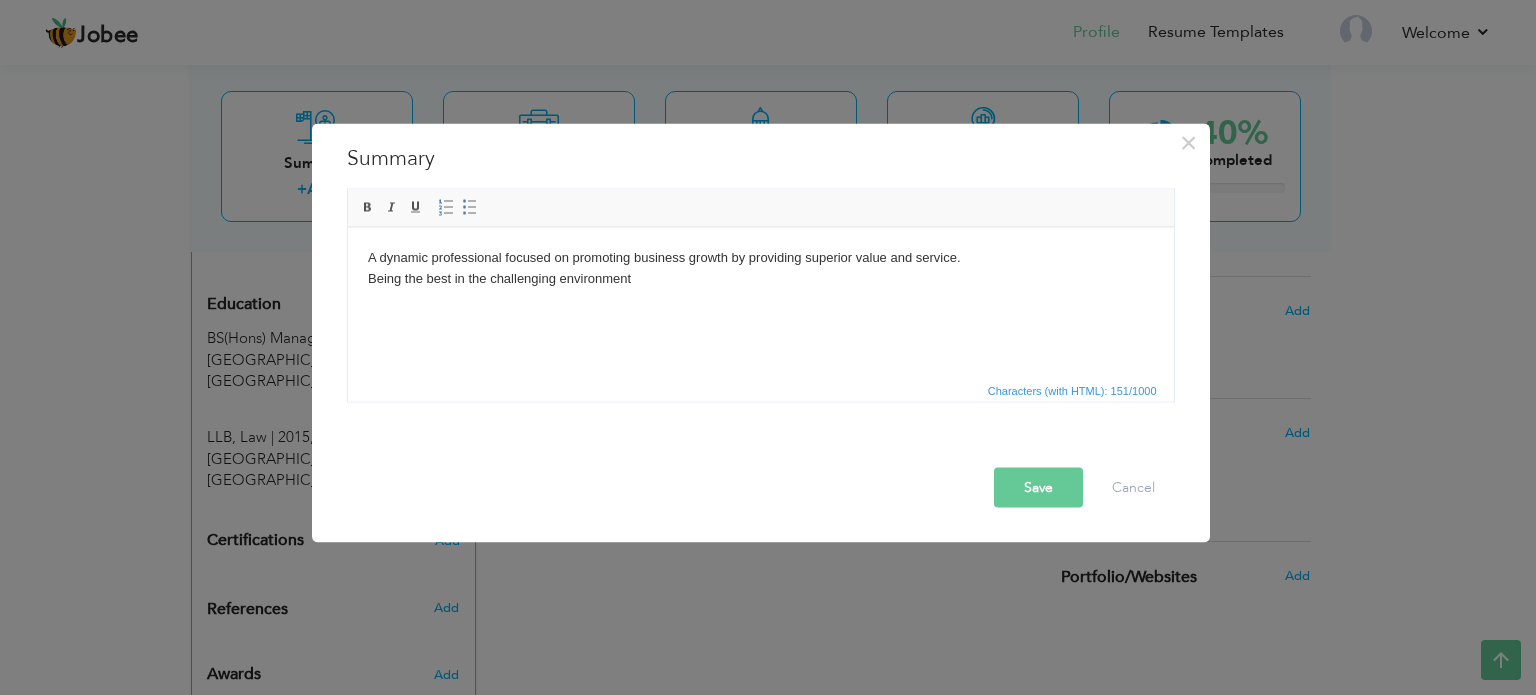 click on "A dynamic professional focused on promoting business growth by providing superior value and service.  ​​​​​​​ Being the best in the challenging environment" at bounding box center [760, 268] 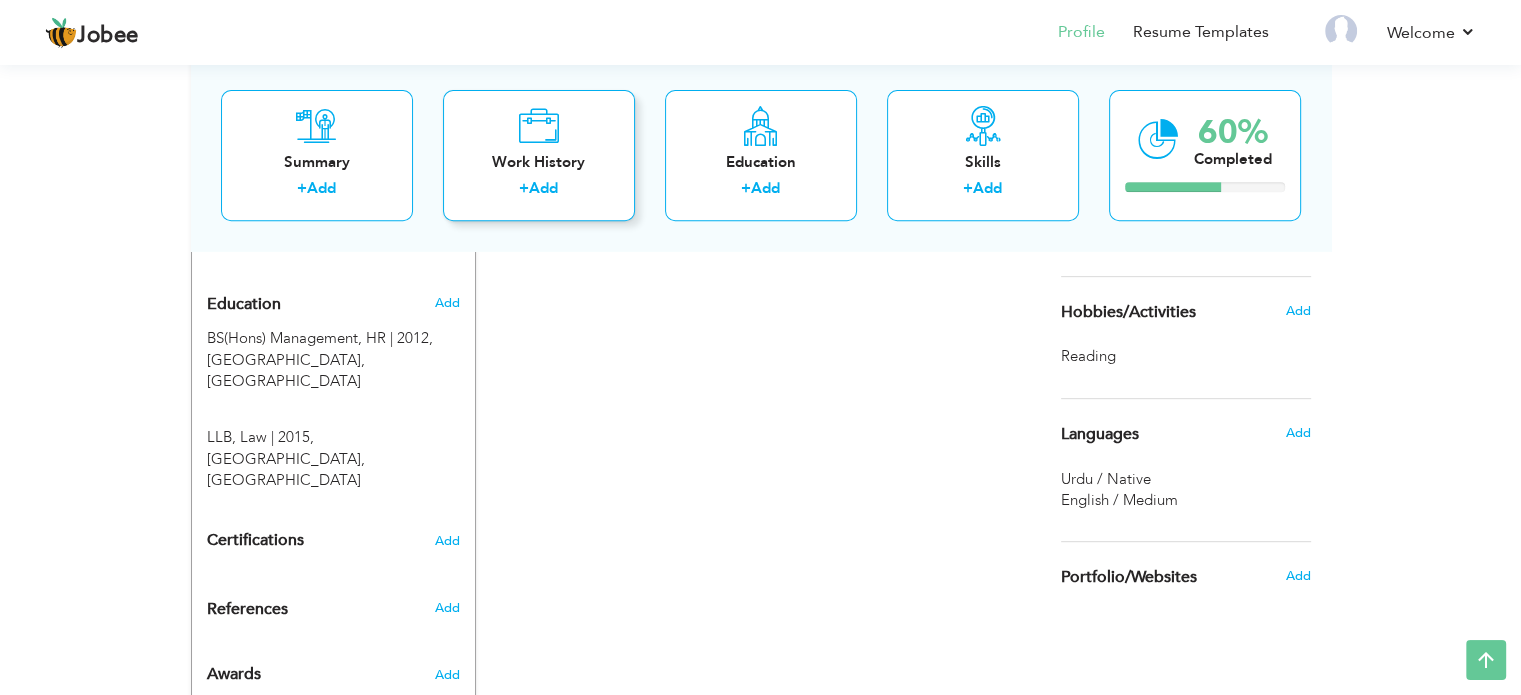 click on "+" at bounding box center (524, 189) 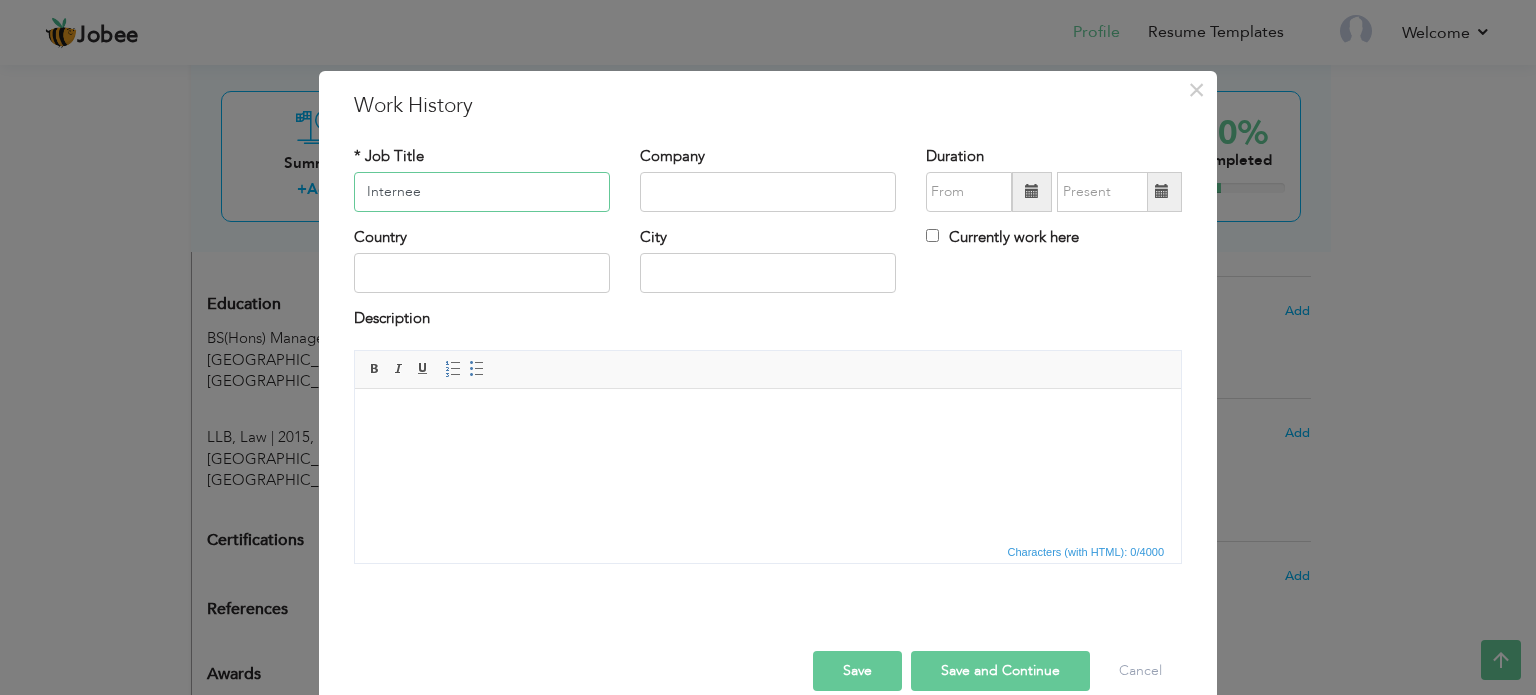 type on "Internee" 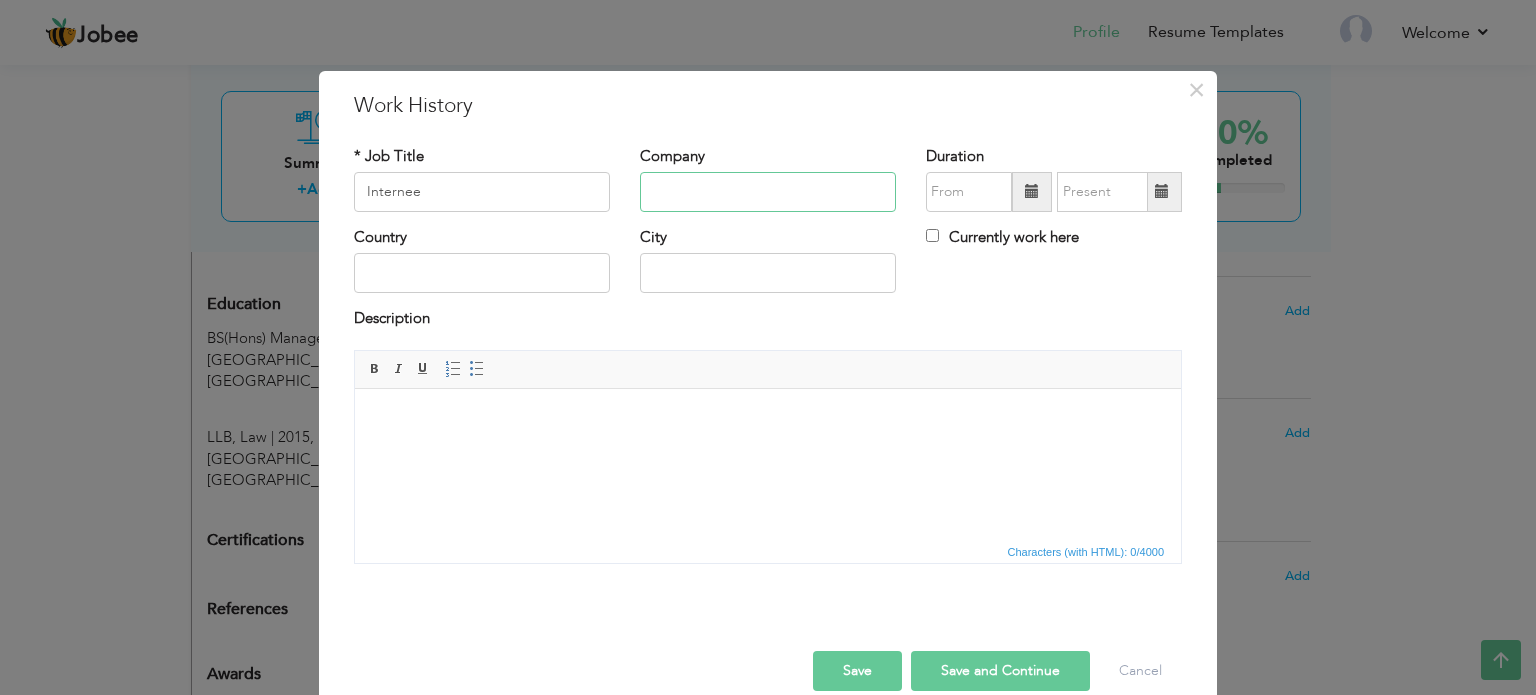 click at bounding box center (768, 192) 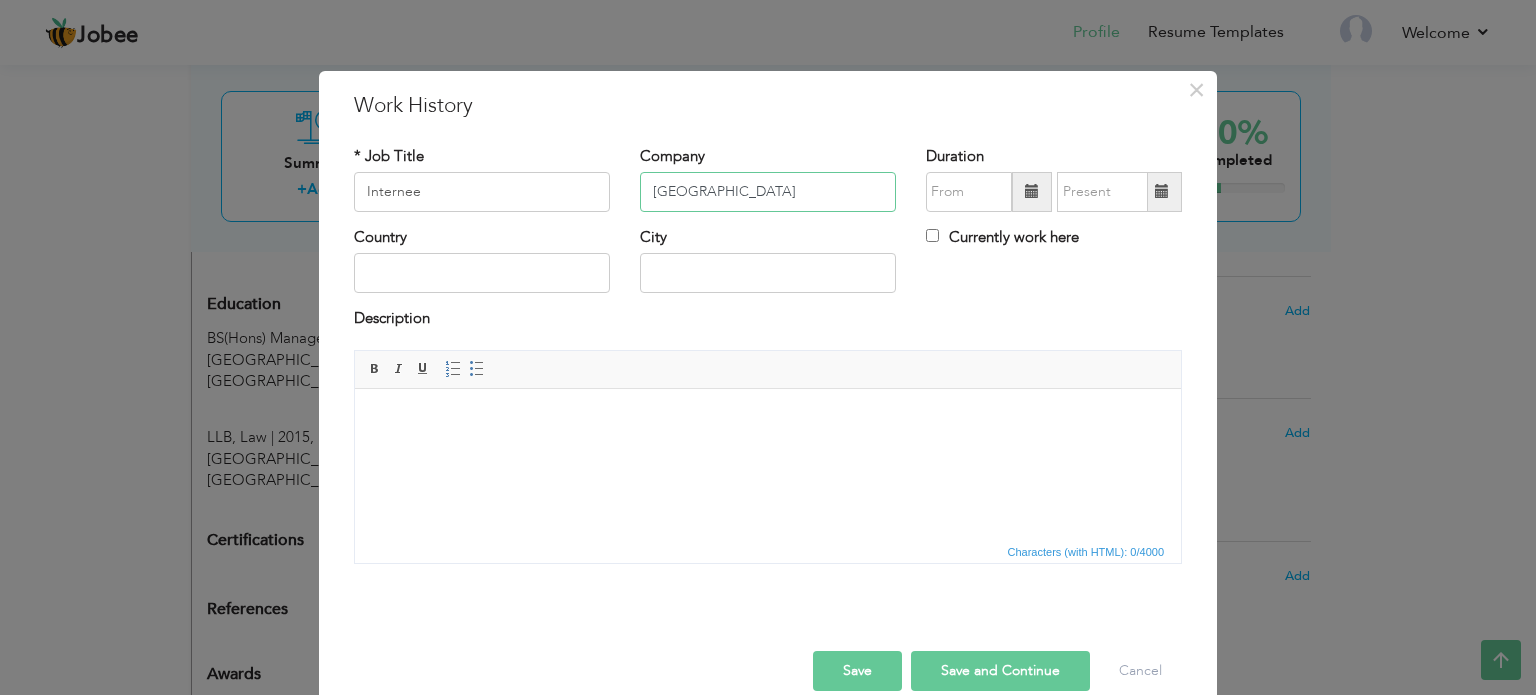 type on "[GEOGRAPHIC_DATA]" 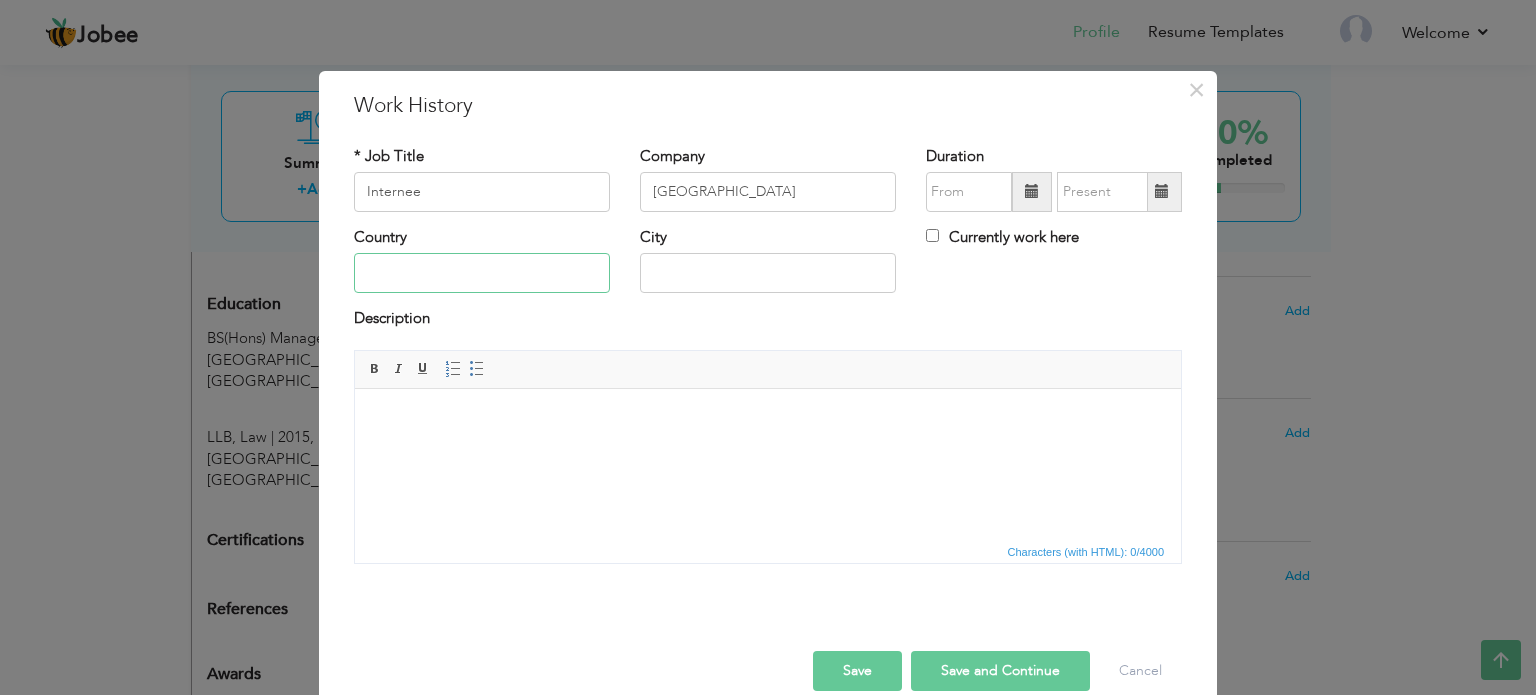 click at bounding box center (482, 273) 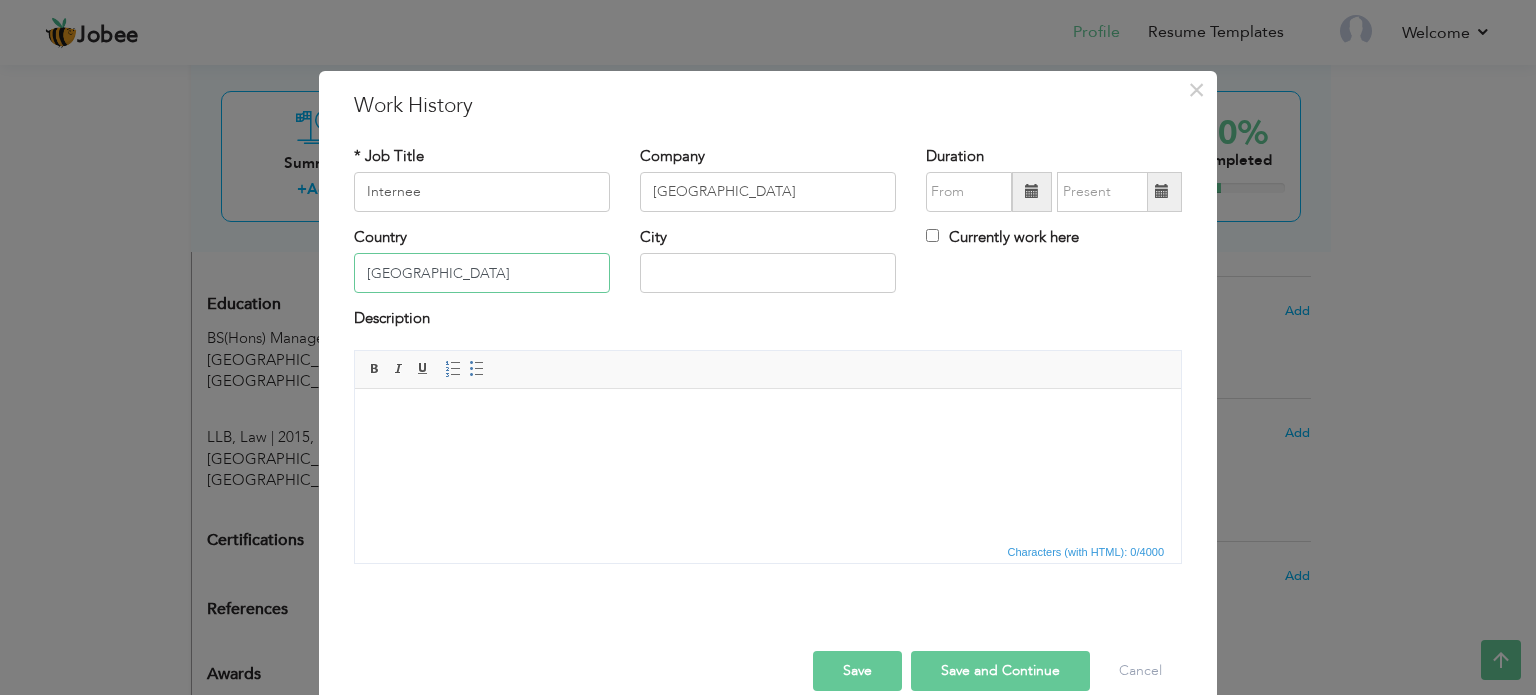 type on "[GEOGRAPHIC_DATA]" 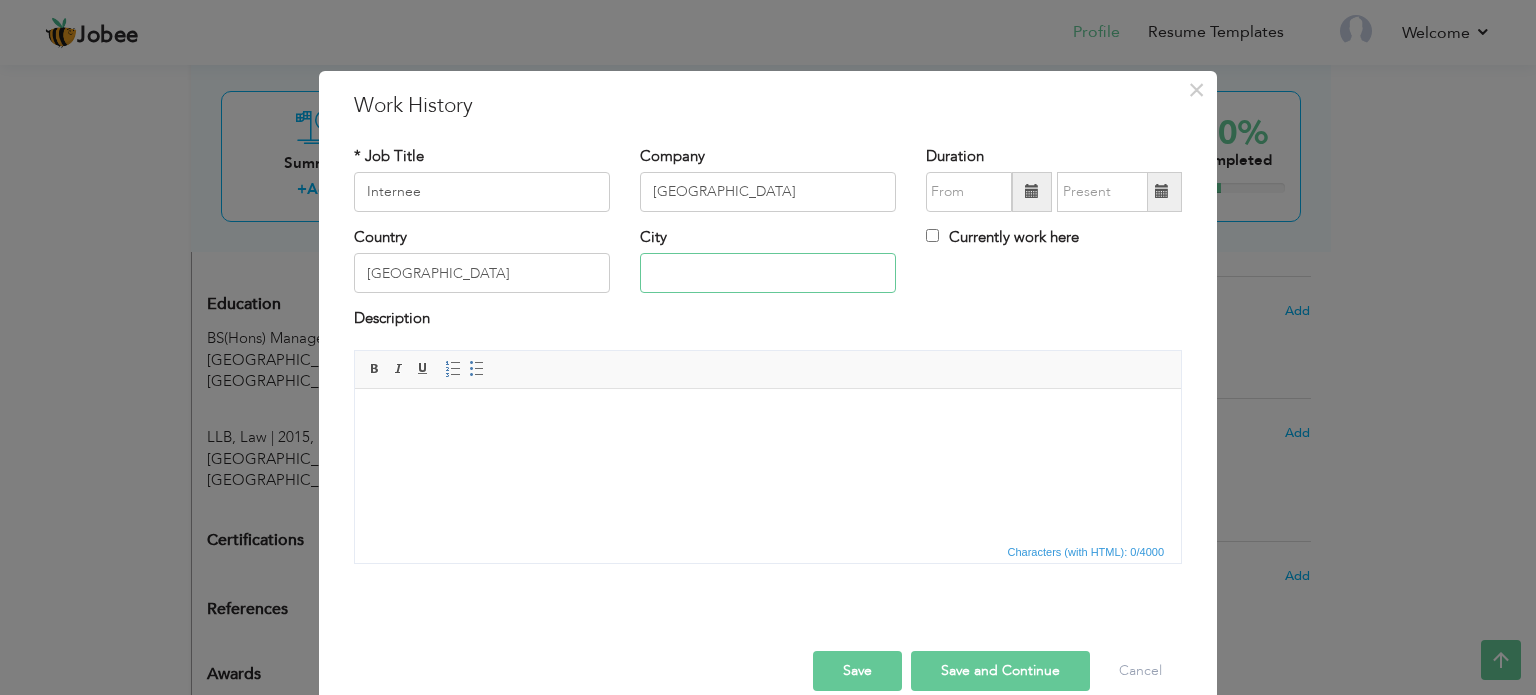 click at bounding box center [768, 273] 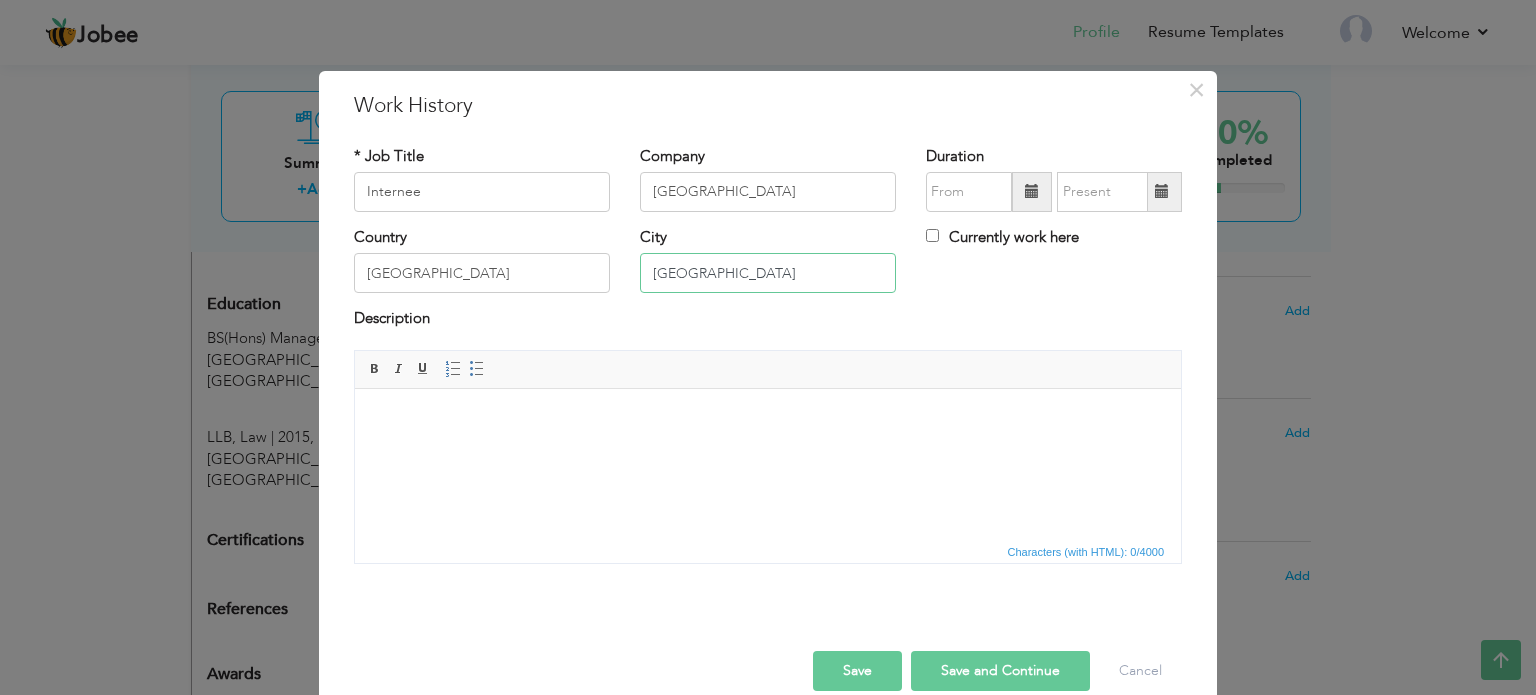 type on "[GEOGRAPHIC_DATA]" 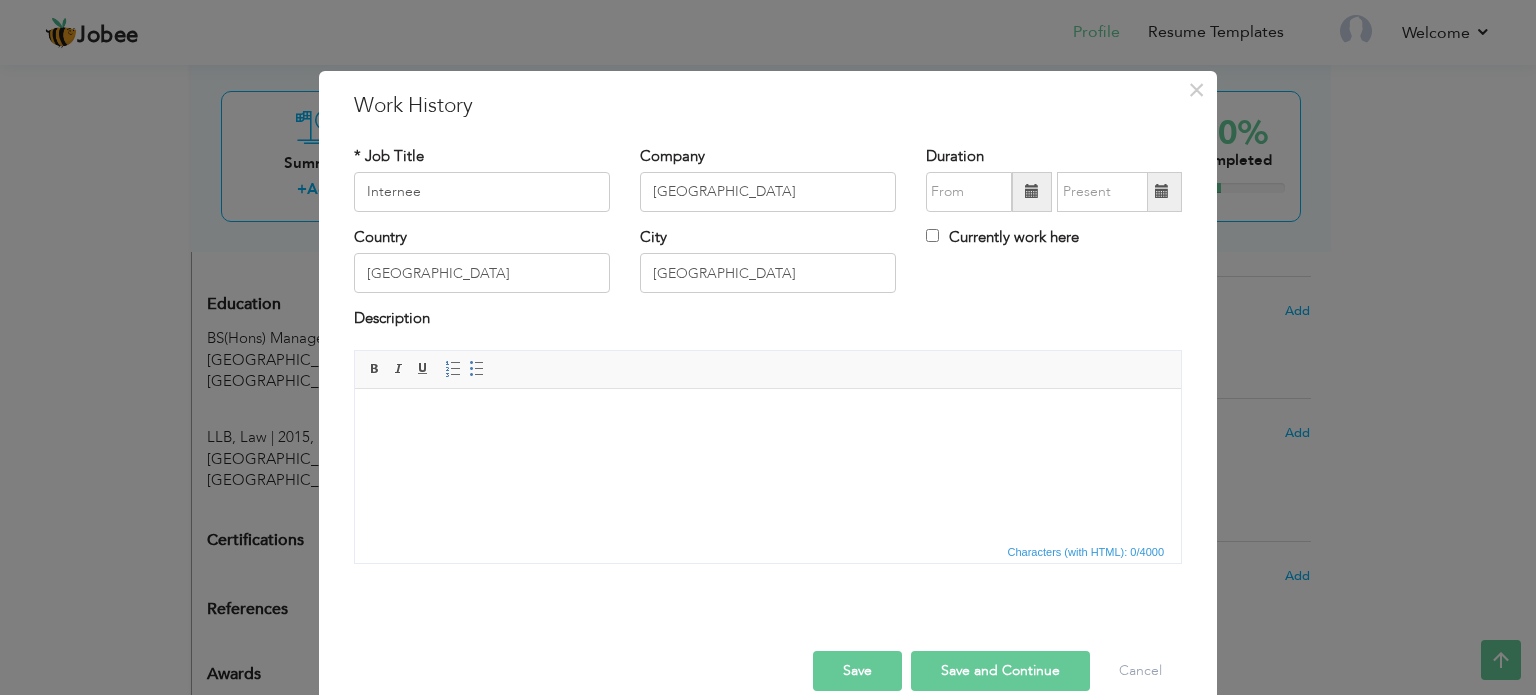 click at bounding box center [1032, 191] 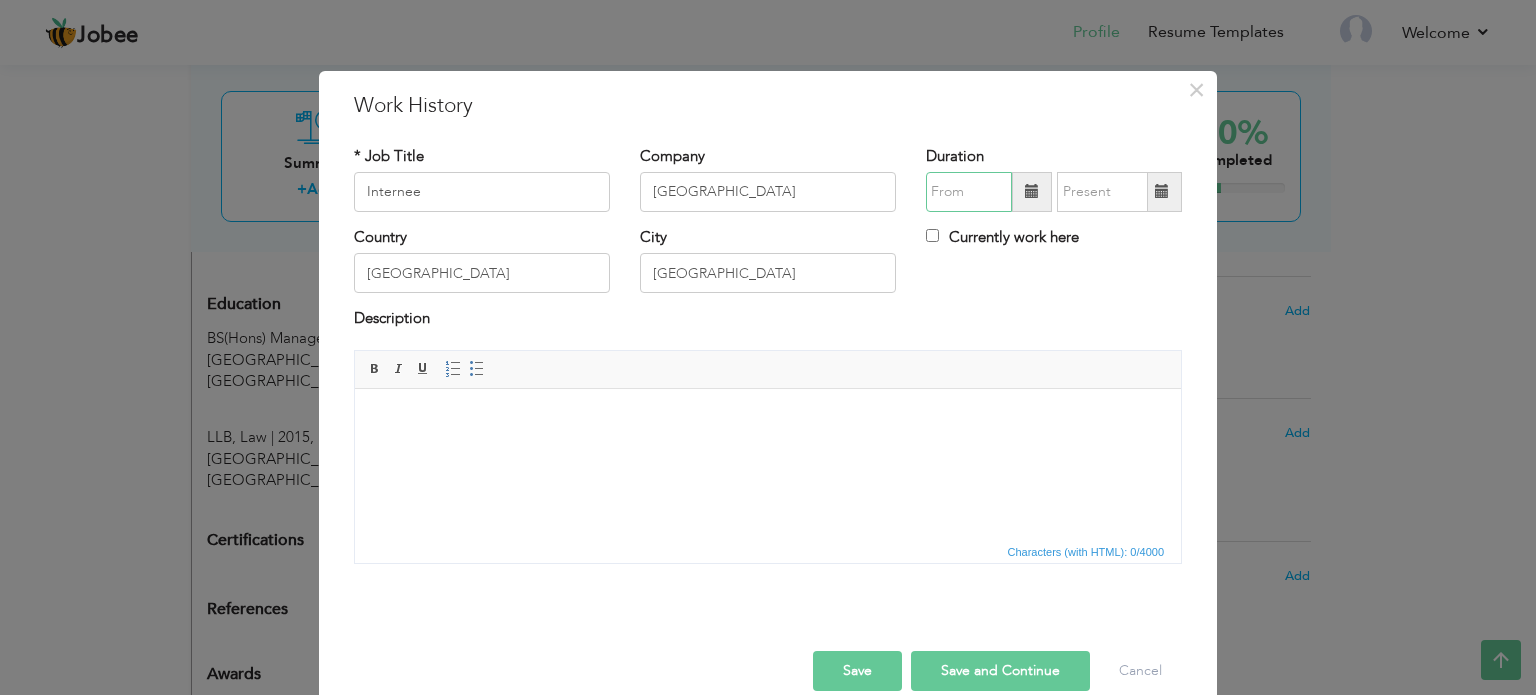 type on "07/2025" 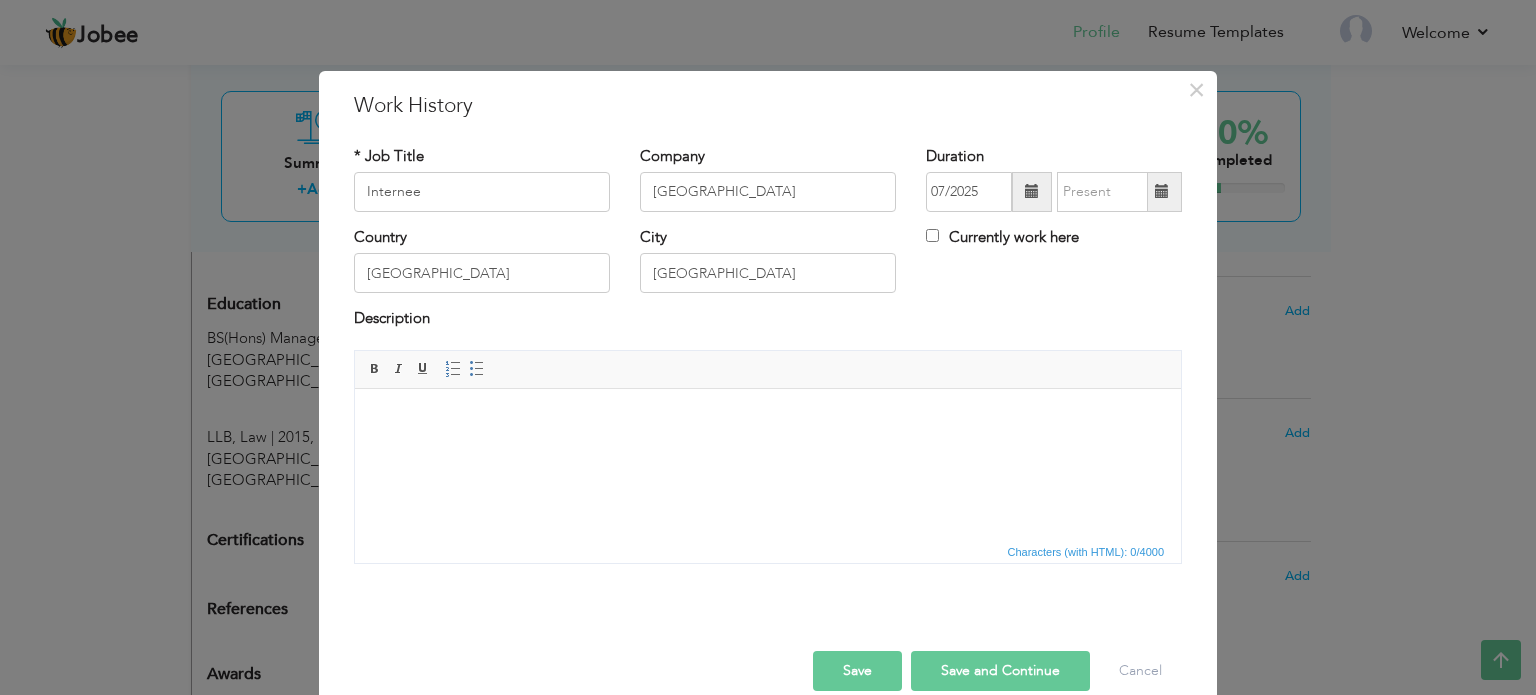 click on "×
Work History
* Job Title
Internee
Company
Hotel Sunfort
Duration City" at bounding box center [768, 347] 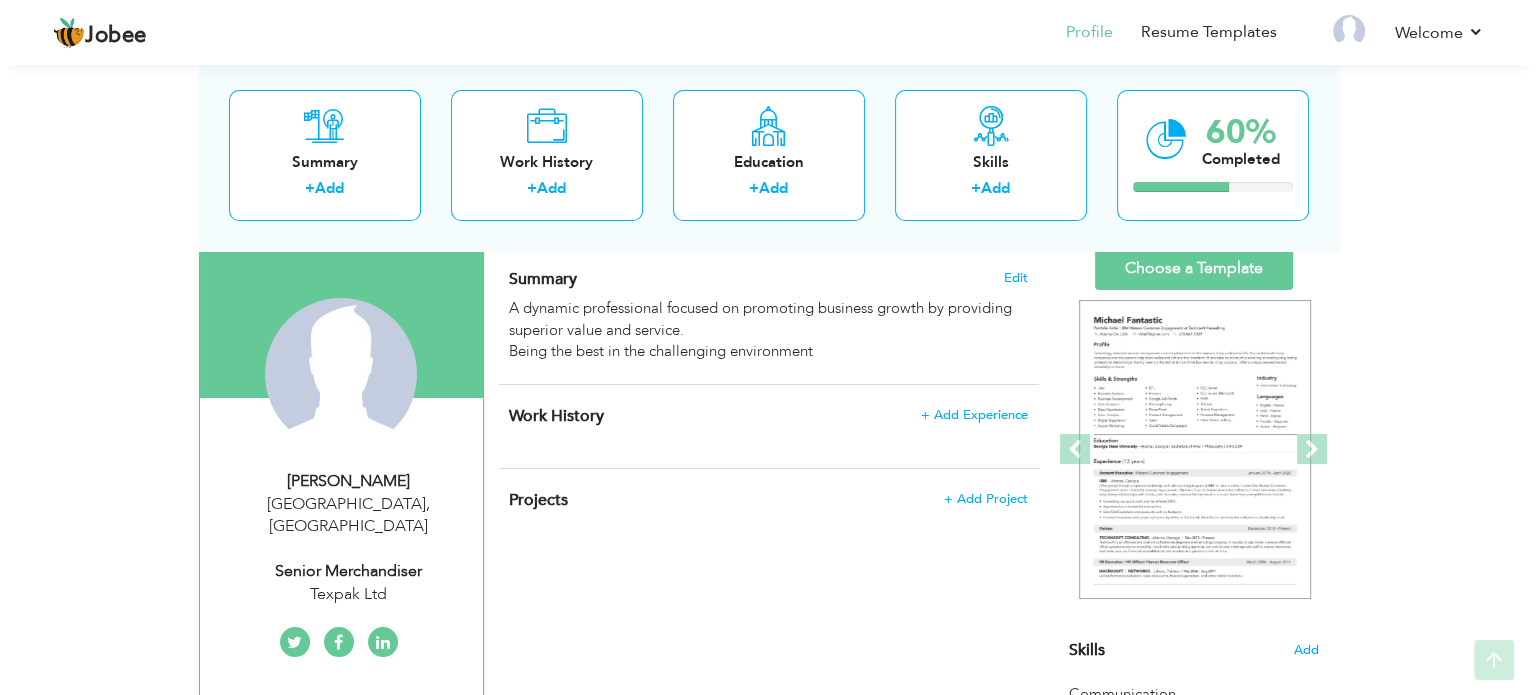 scroll, scrollTop: 131, scrollLeft: 0, axis: vertical 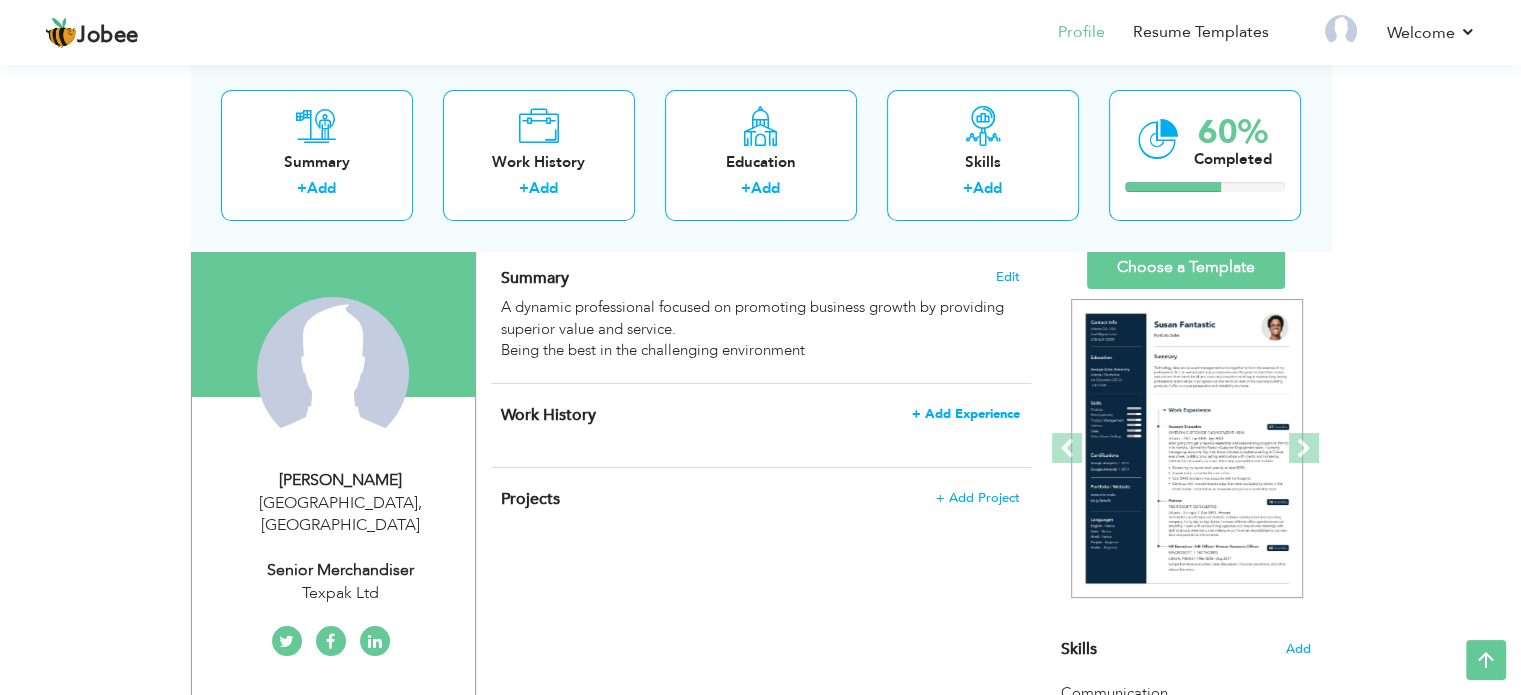 click on "+ Add Experience" at bounding box center [966, 414] 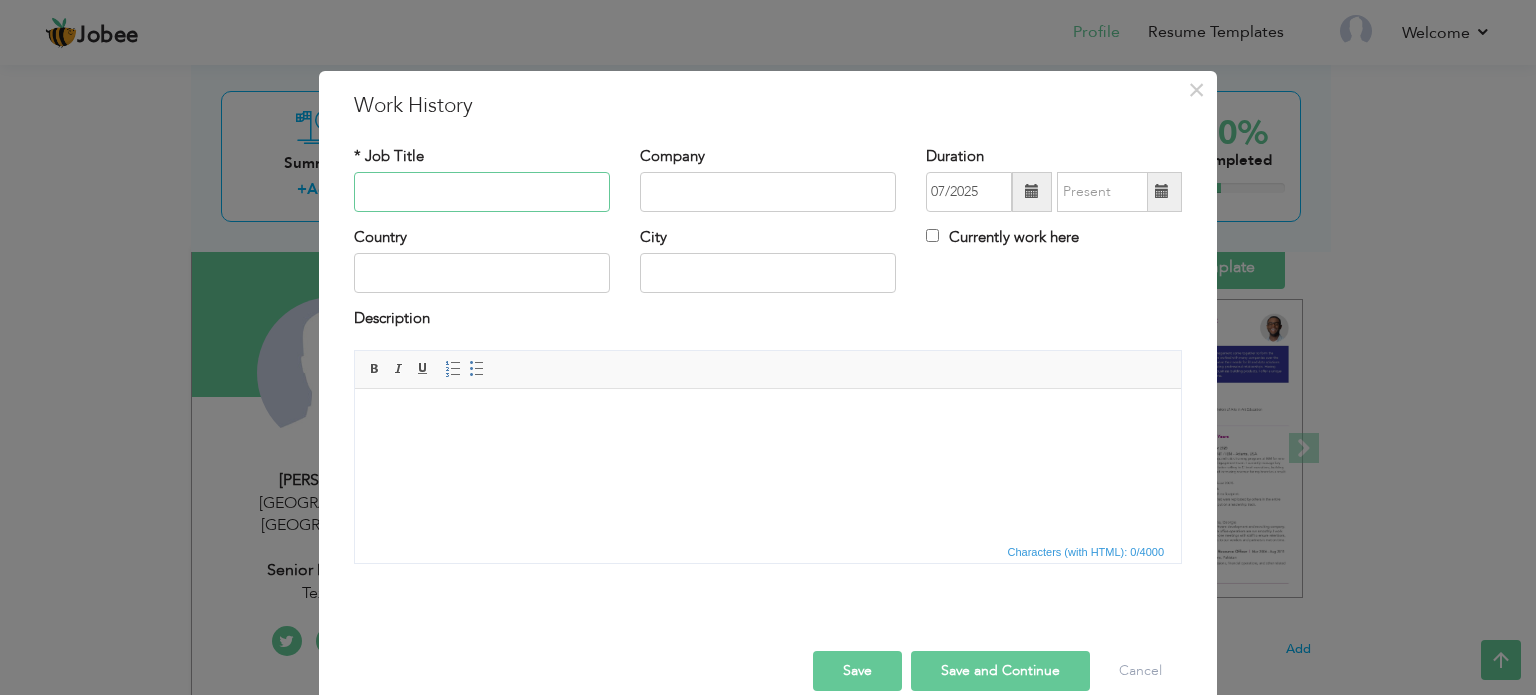 paste on "Merchandiser" 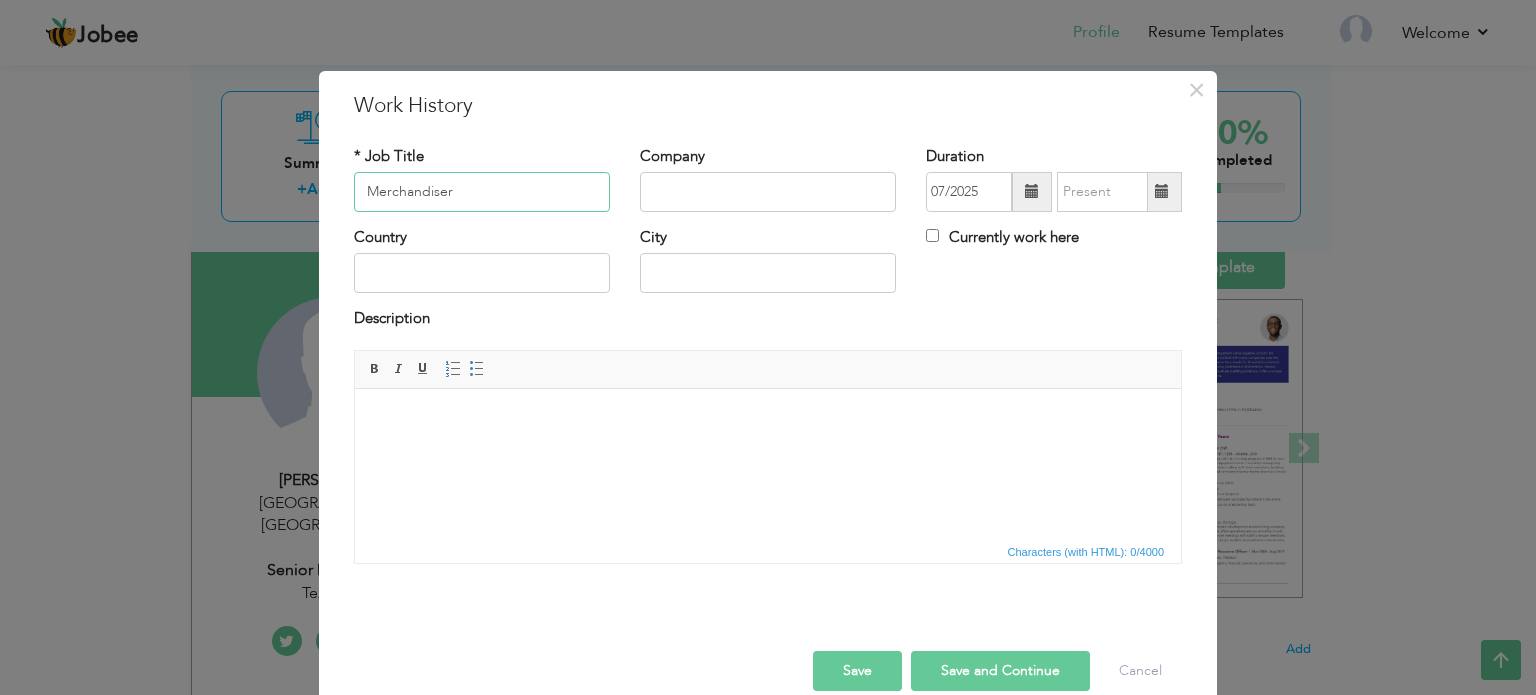 type on "Merchandiser" 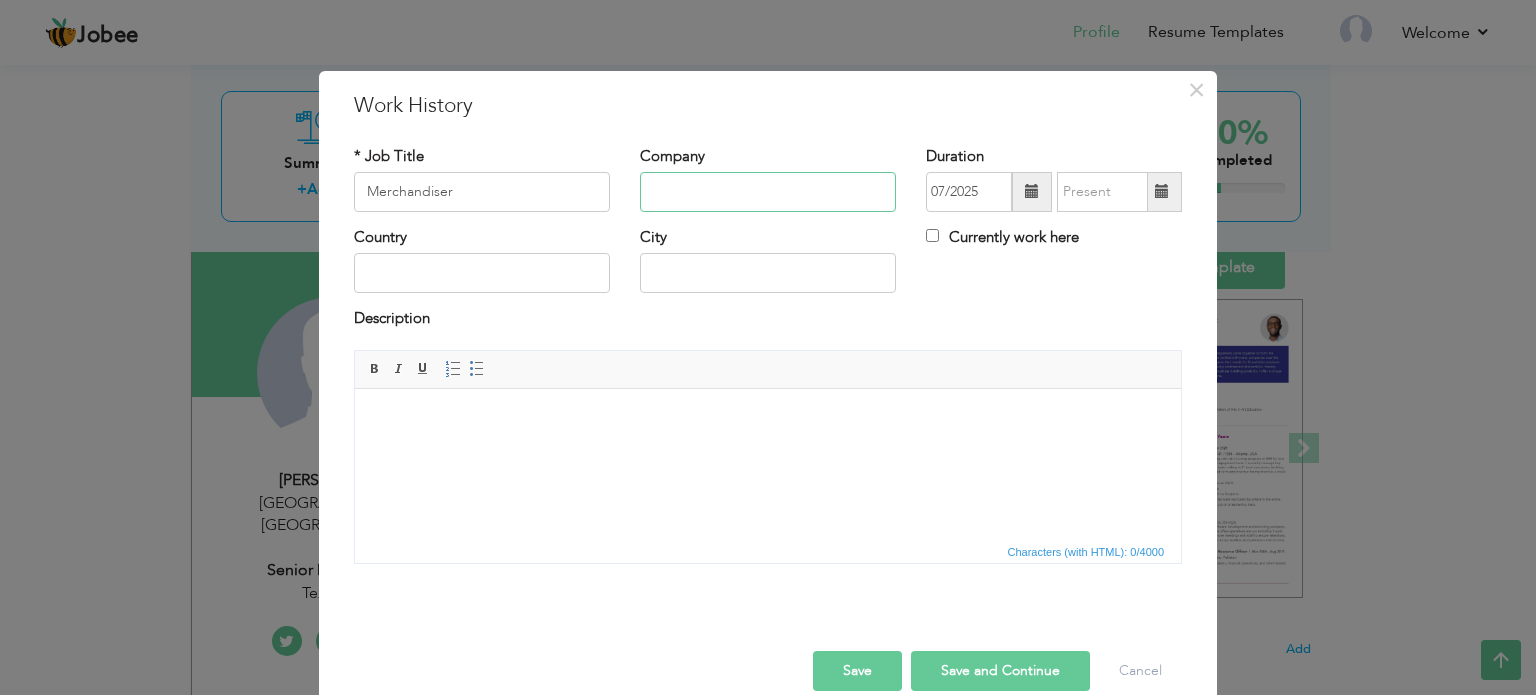 click at bounding box center [768, 192] 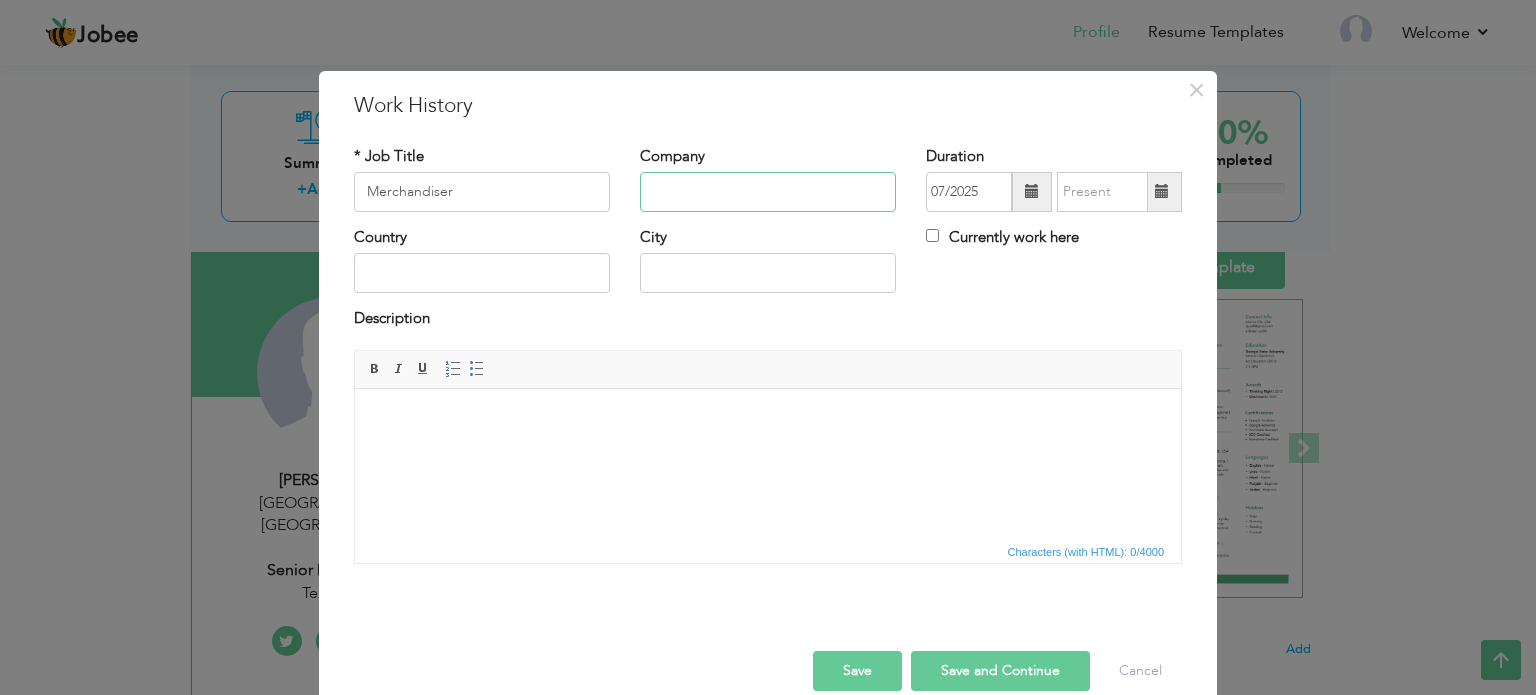 paste on "KAMAL LIMITED (KNITS)" 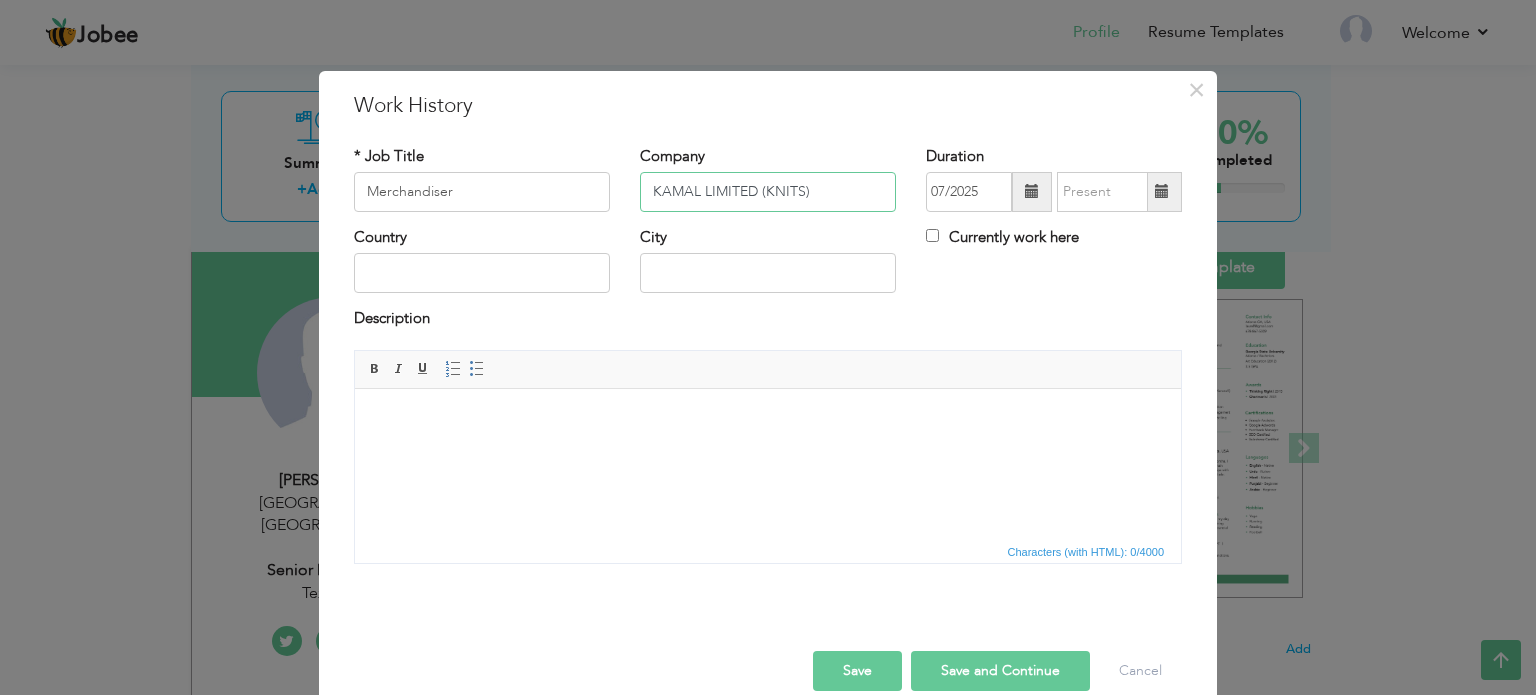 type on "KAMAL LIMITED (KNITS)" 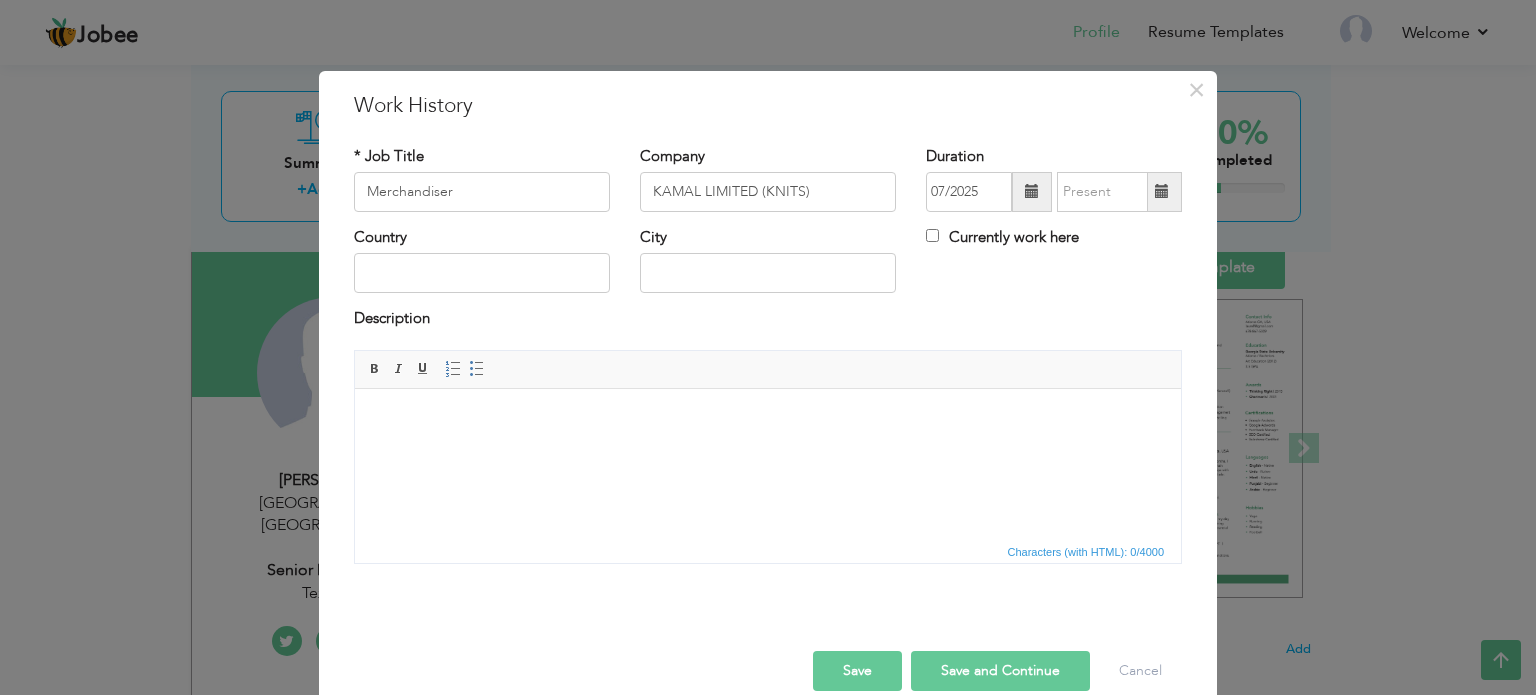 click at bounding box center (1032, 191) 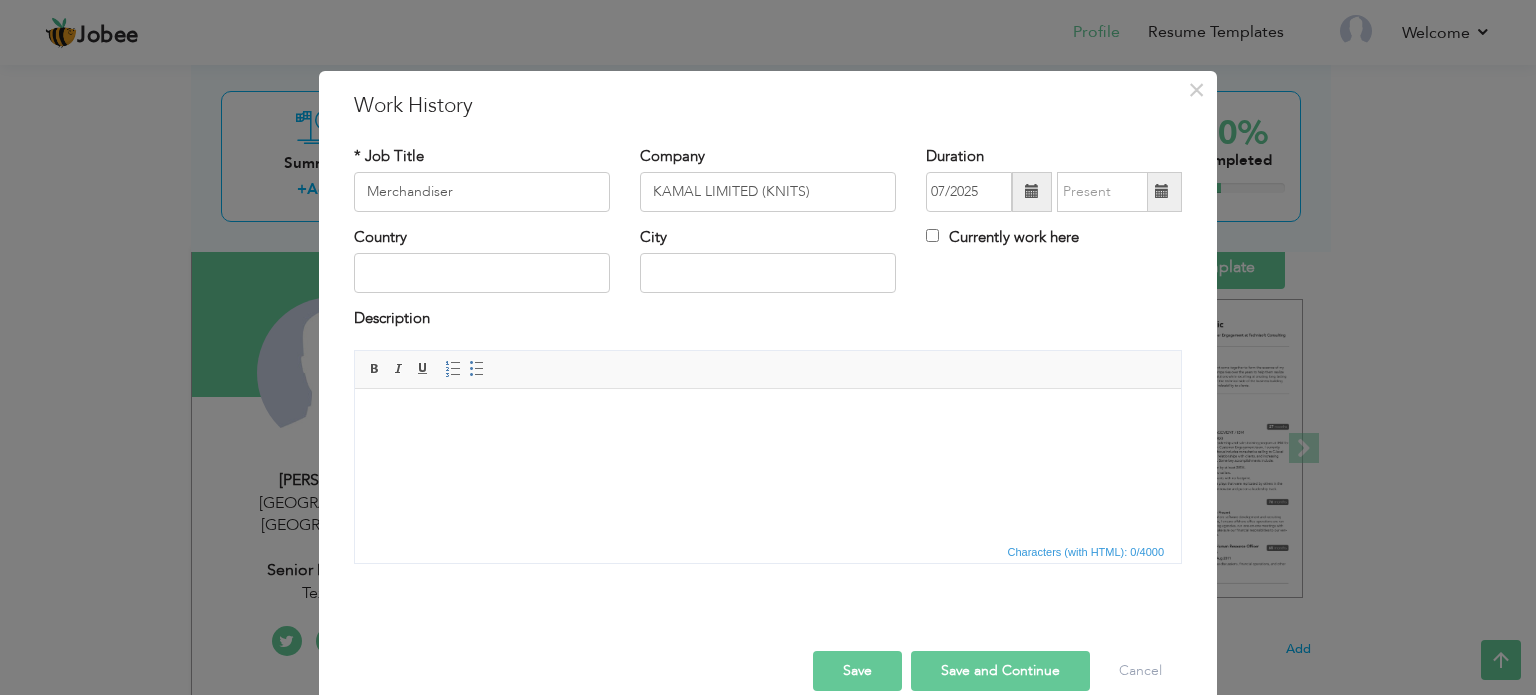 click at bounding box center [1032, 191] 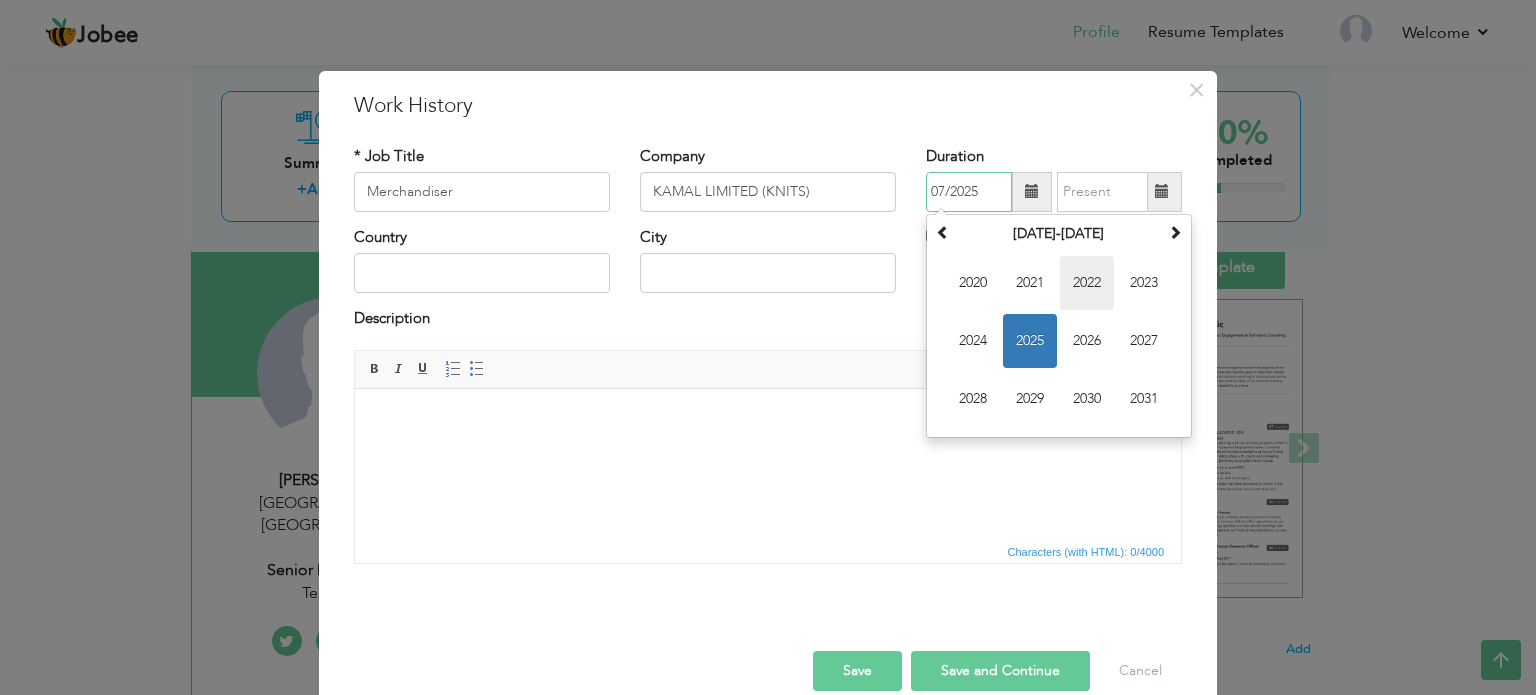 click on "2022" at bounding box center (1087, 283) 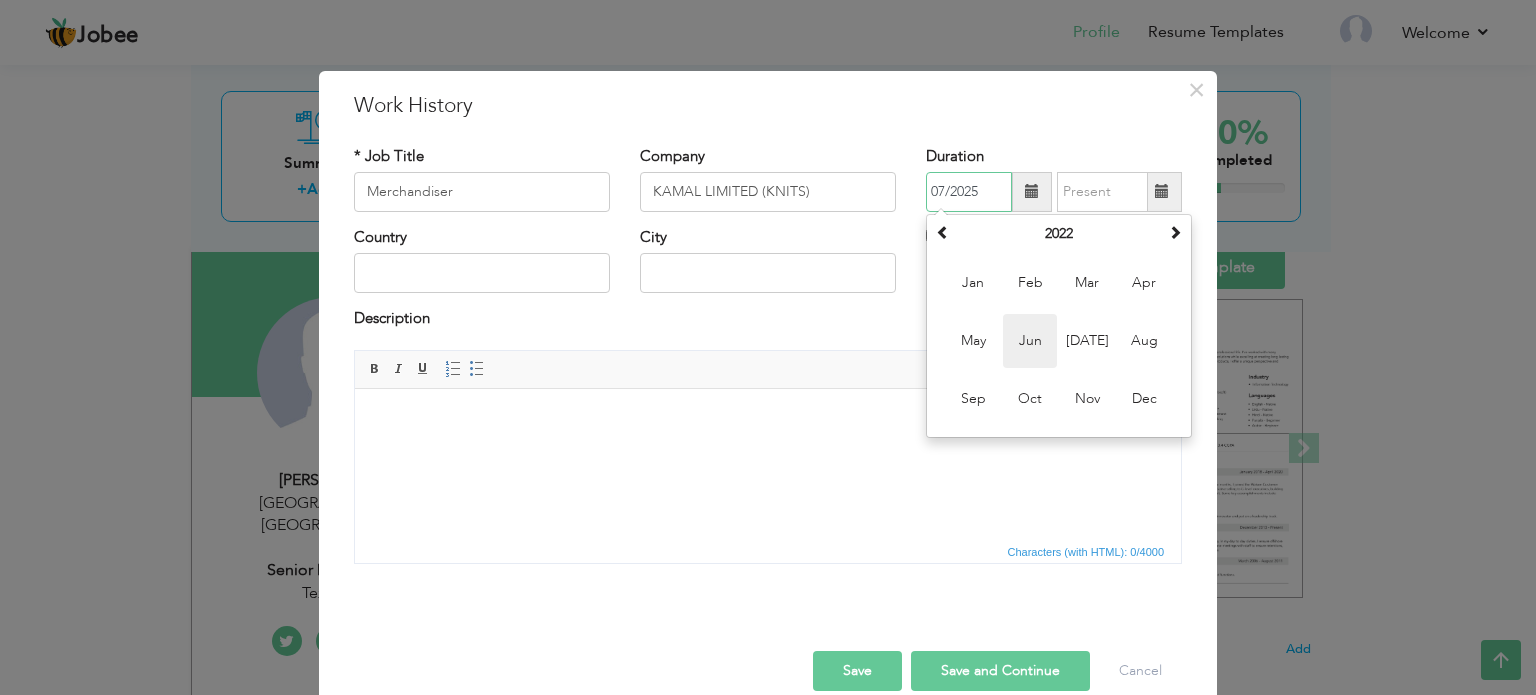 click on "Jun" at bounding box center [1030, 341] 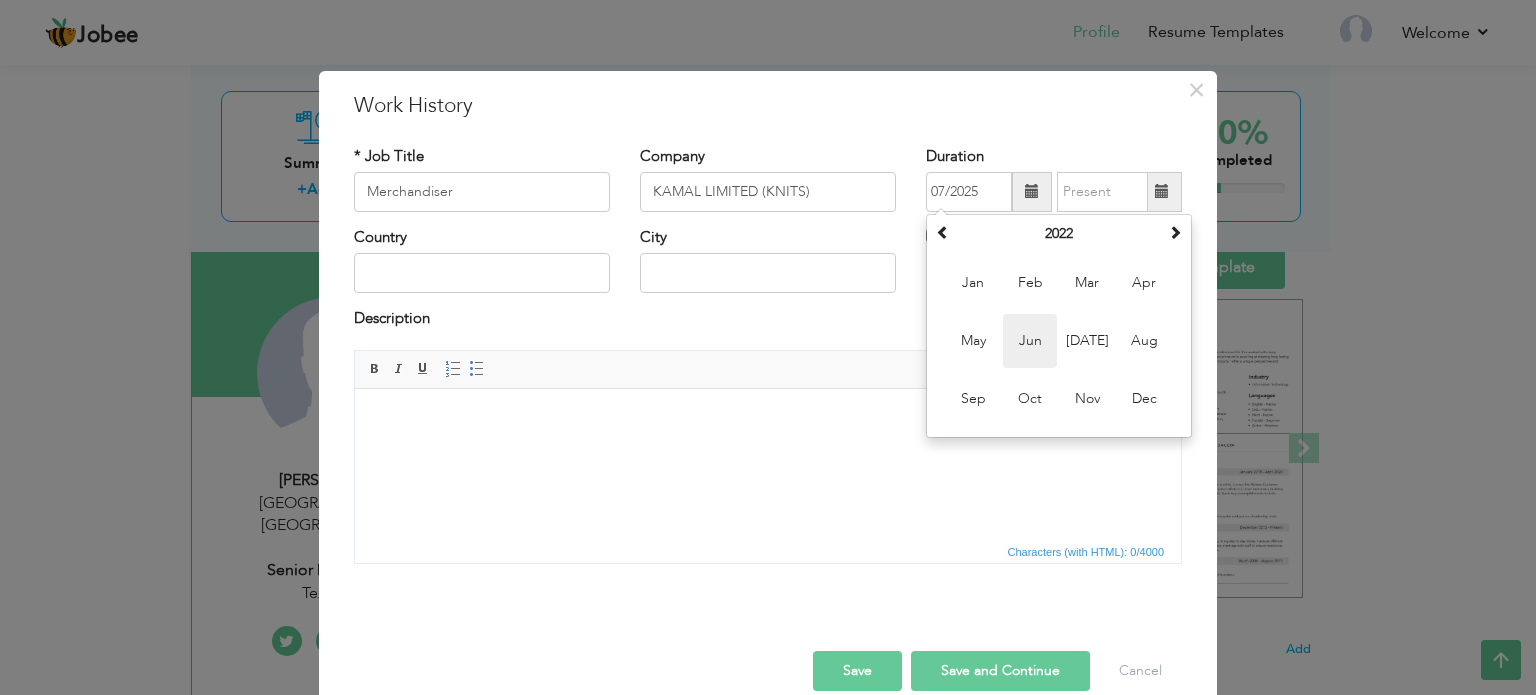 type on "06/2022" 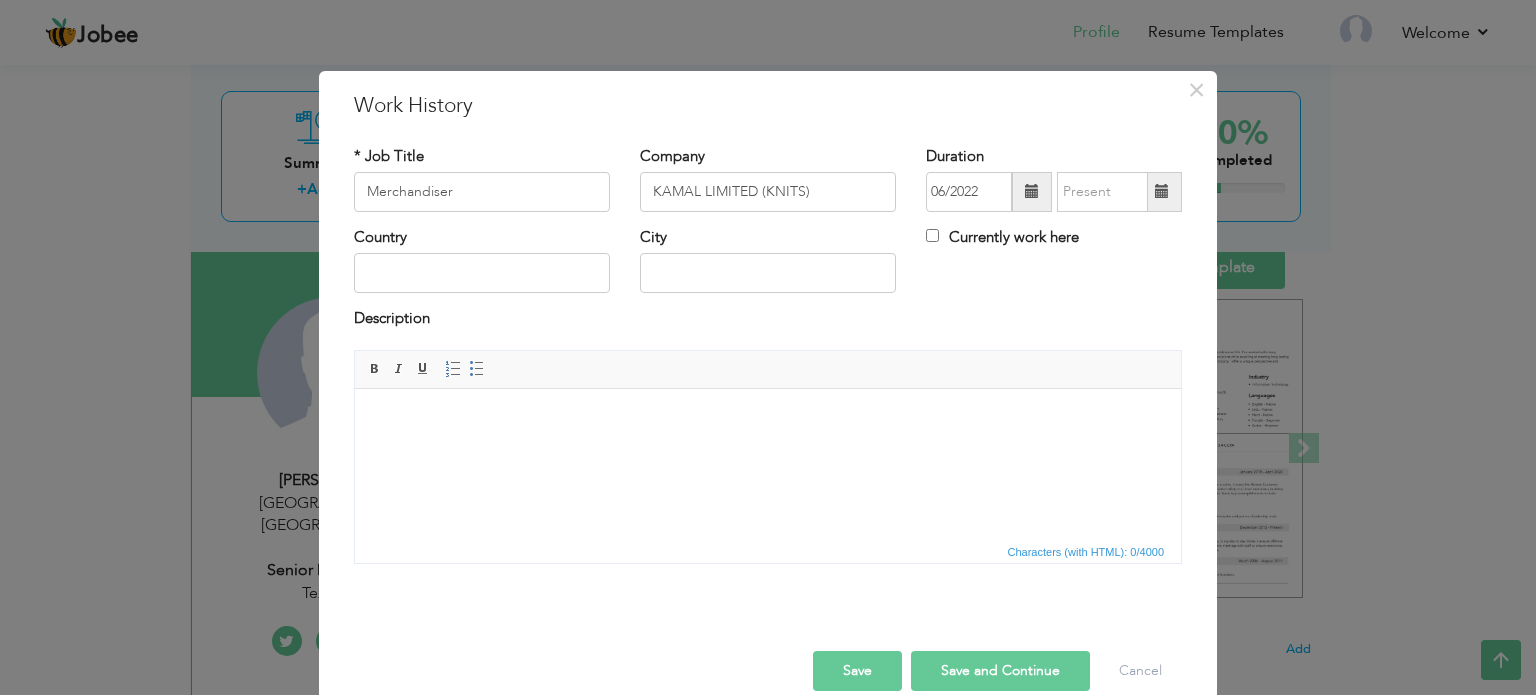 click at bounding box center [1162, 191] 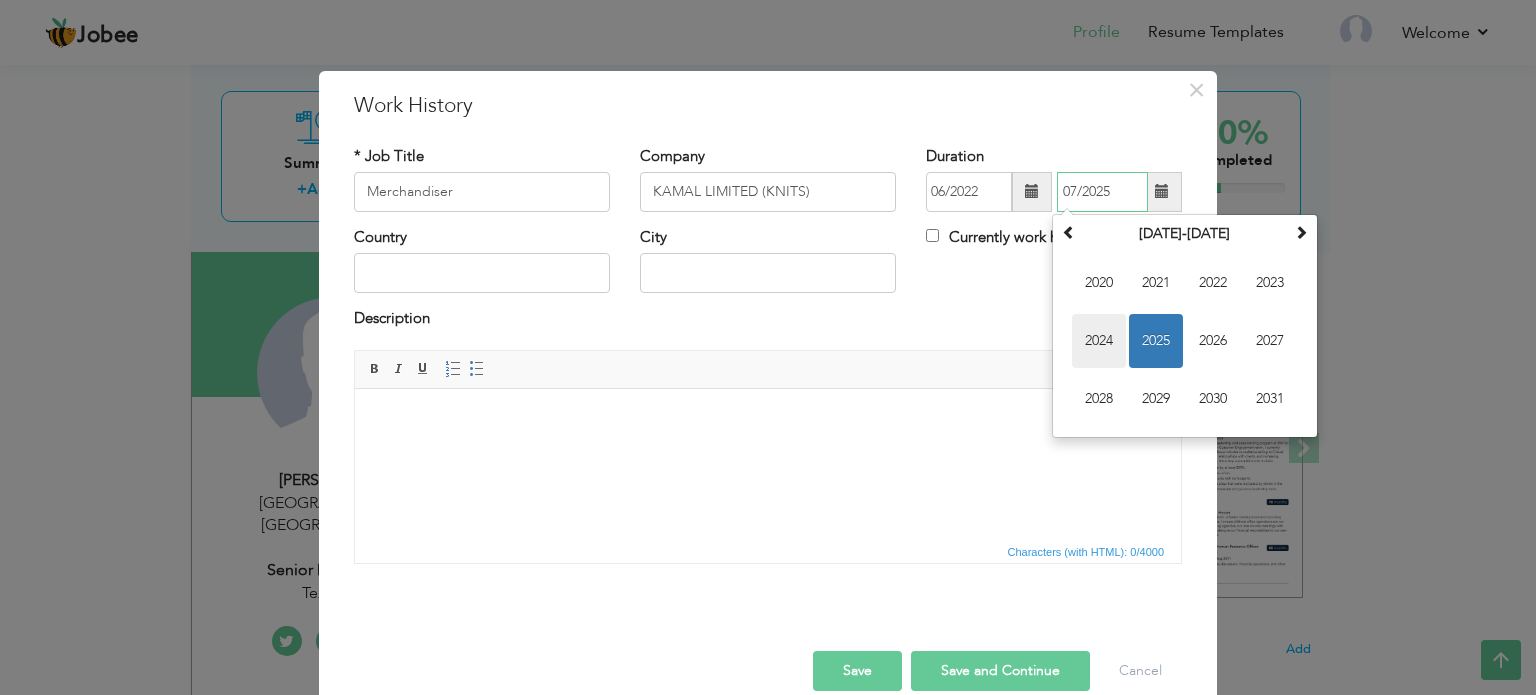 click on "2024" at bounding box center [1099, 341] 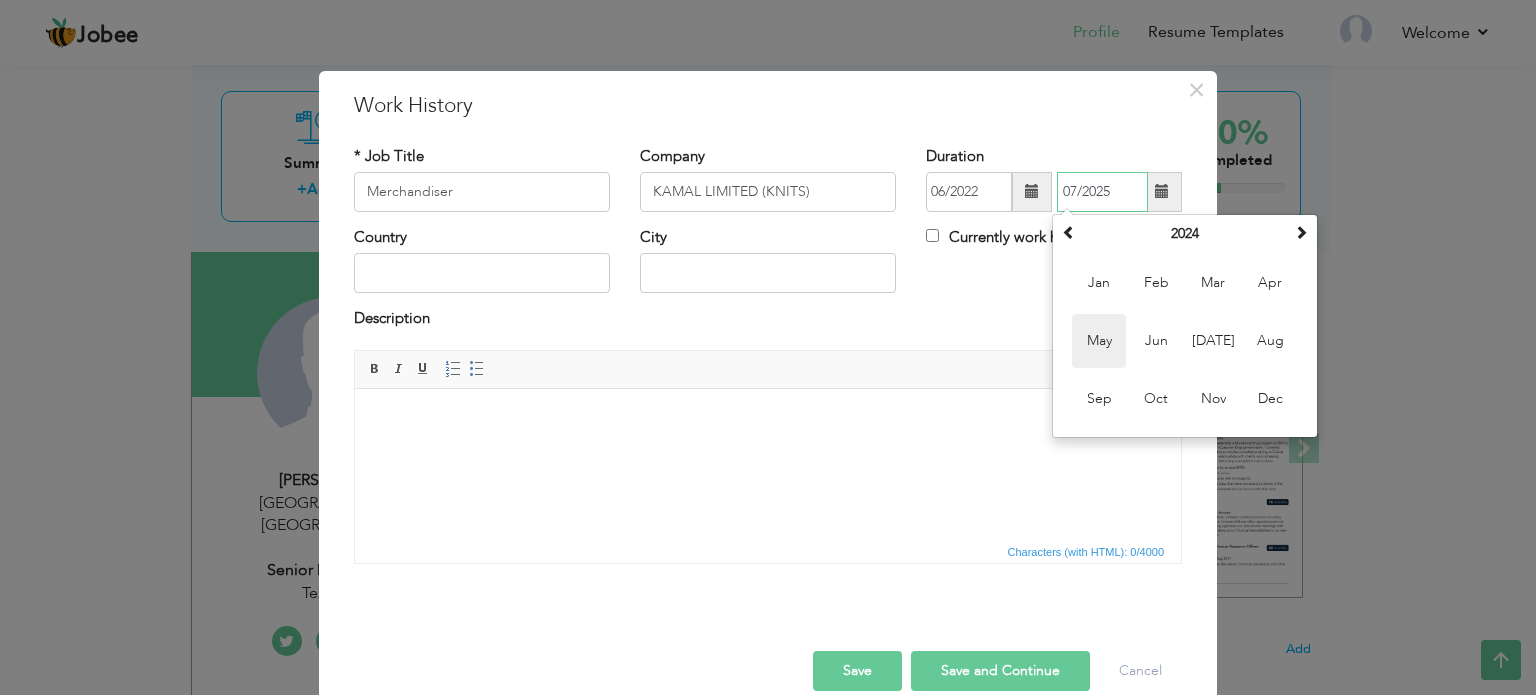 click on "May" at bounding box center [1099, 341] 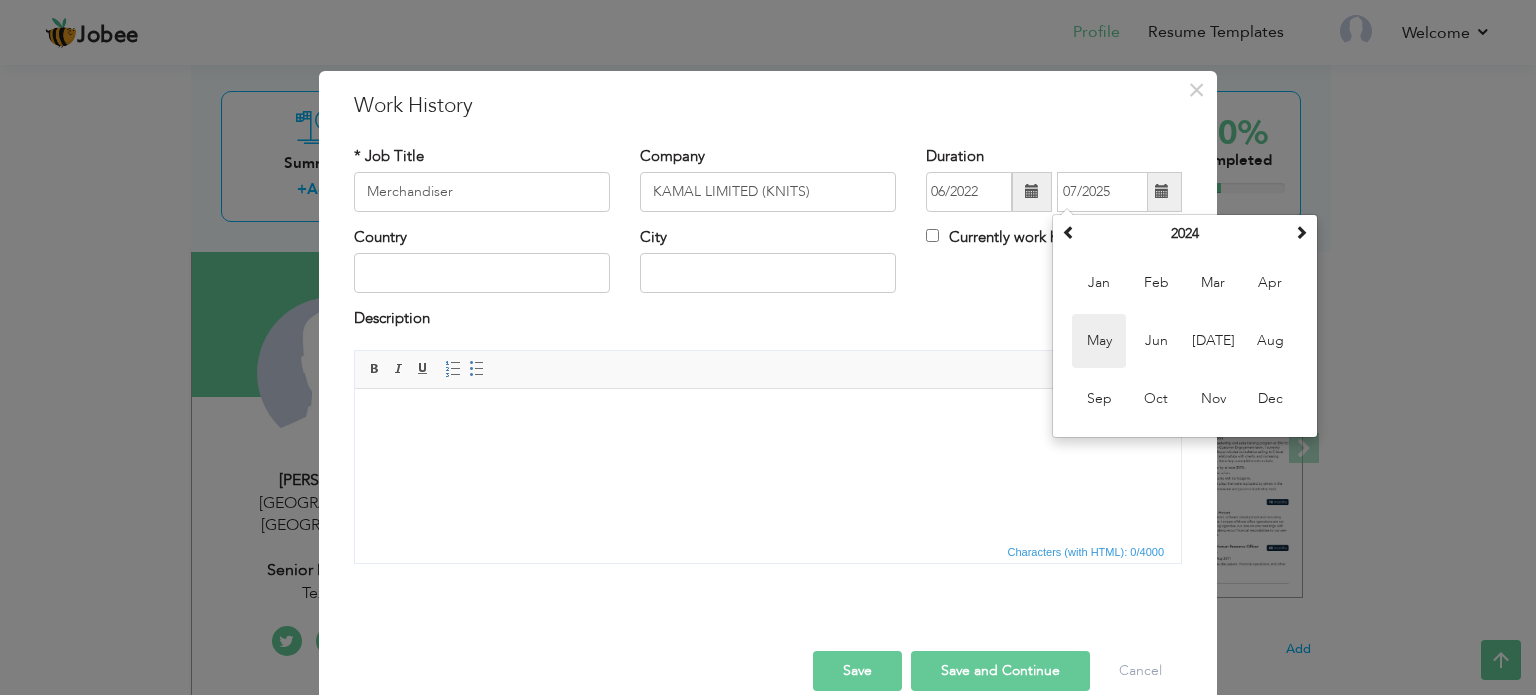 type on "05/2024" 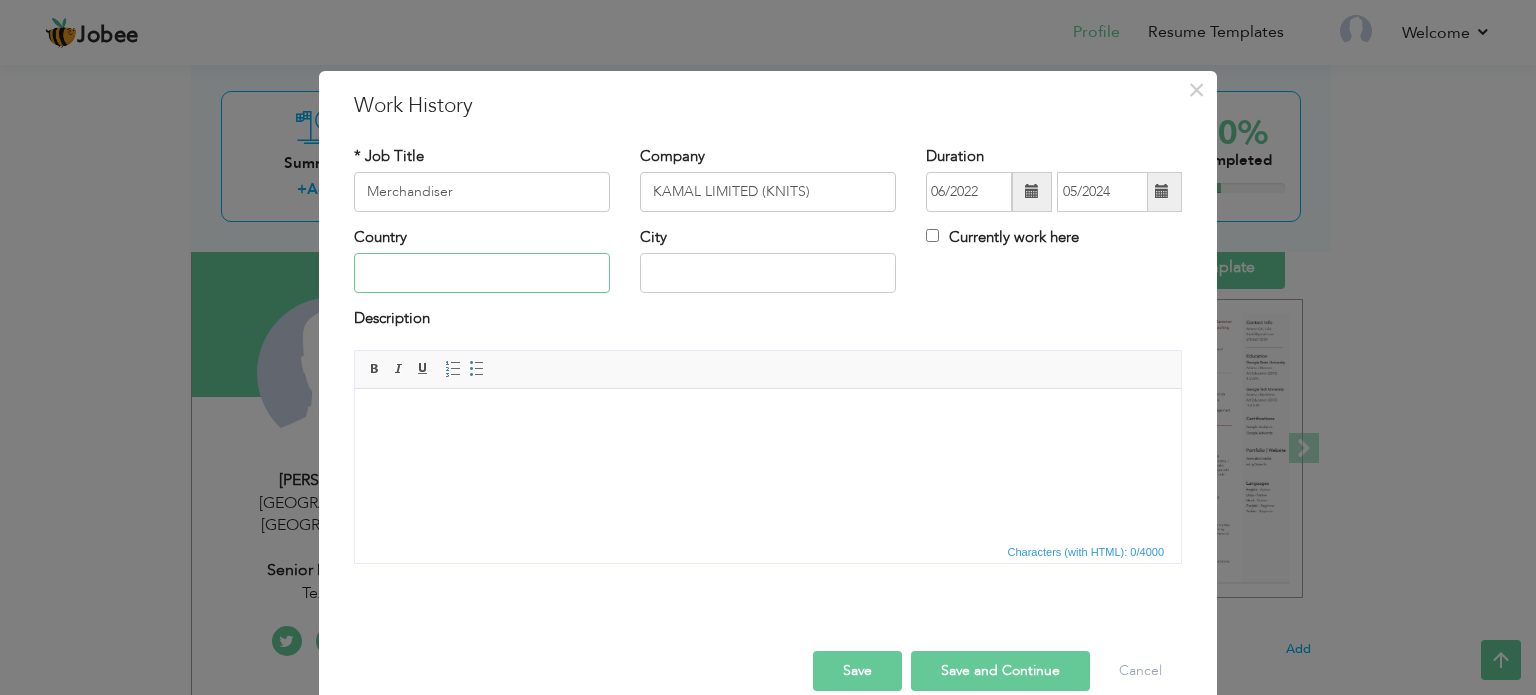 click at bounding box center [482, 273] 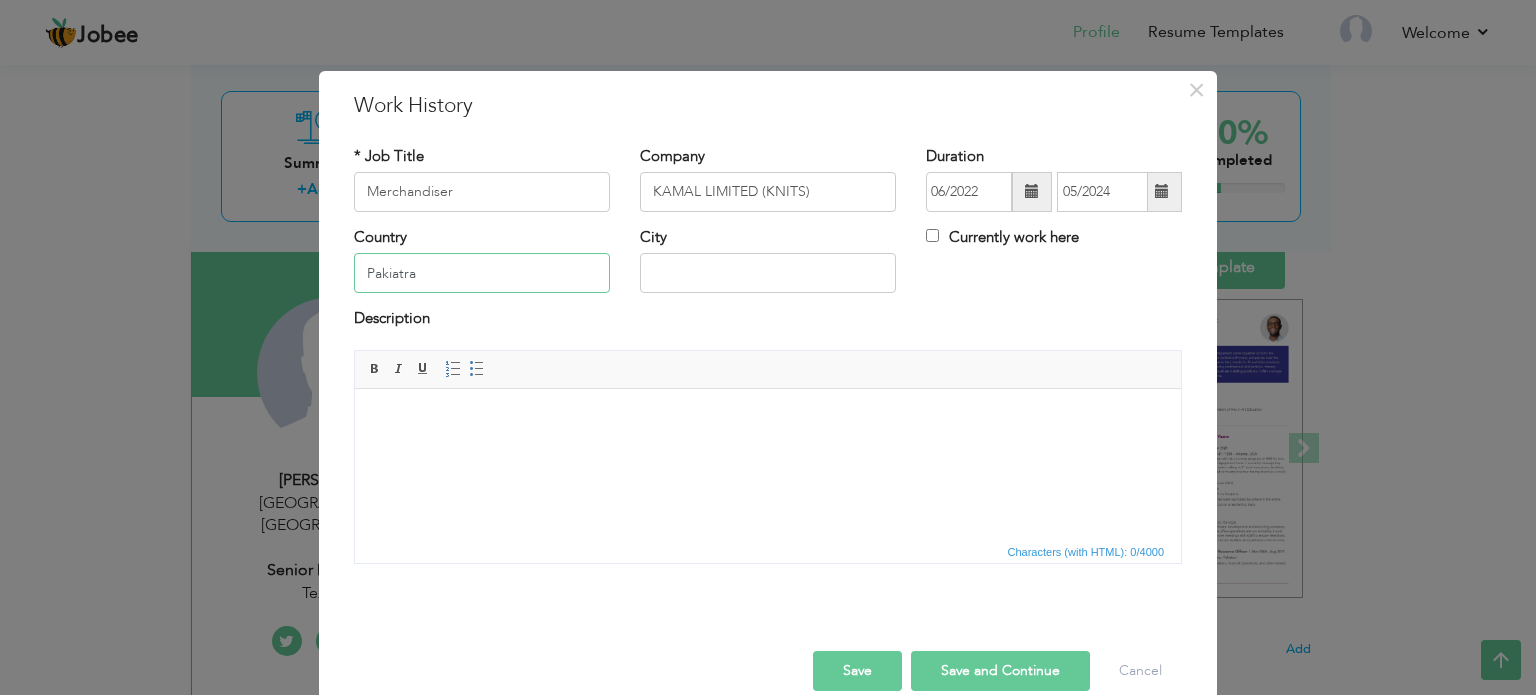 type on "Pakiatran" 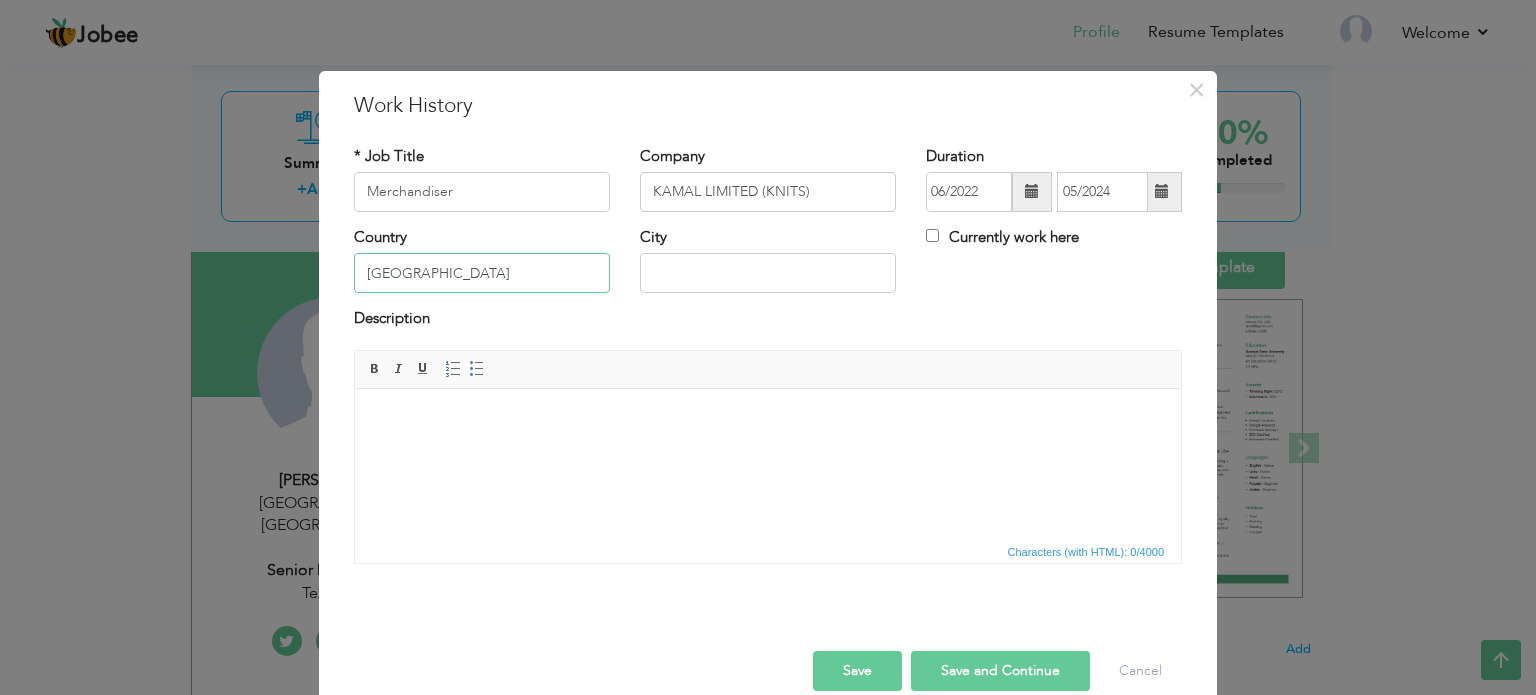 type on "[GEOGRAPHIC_DATA]" 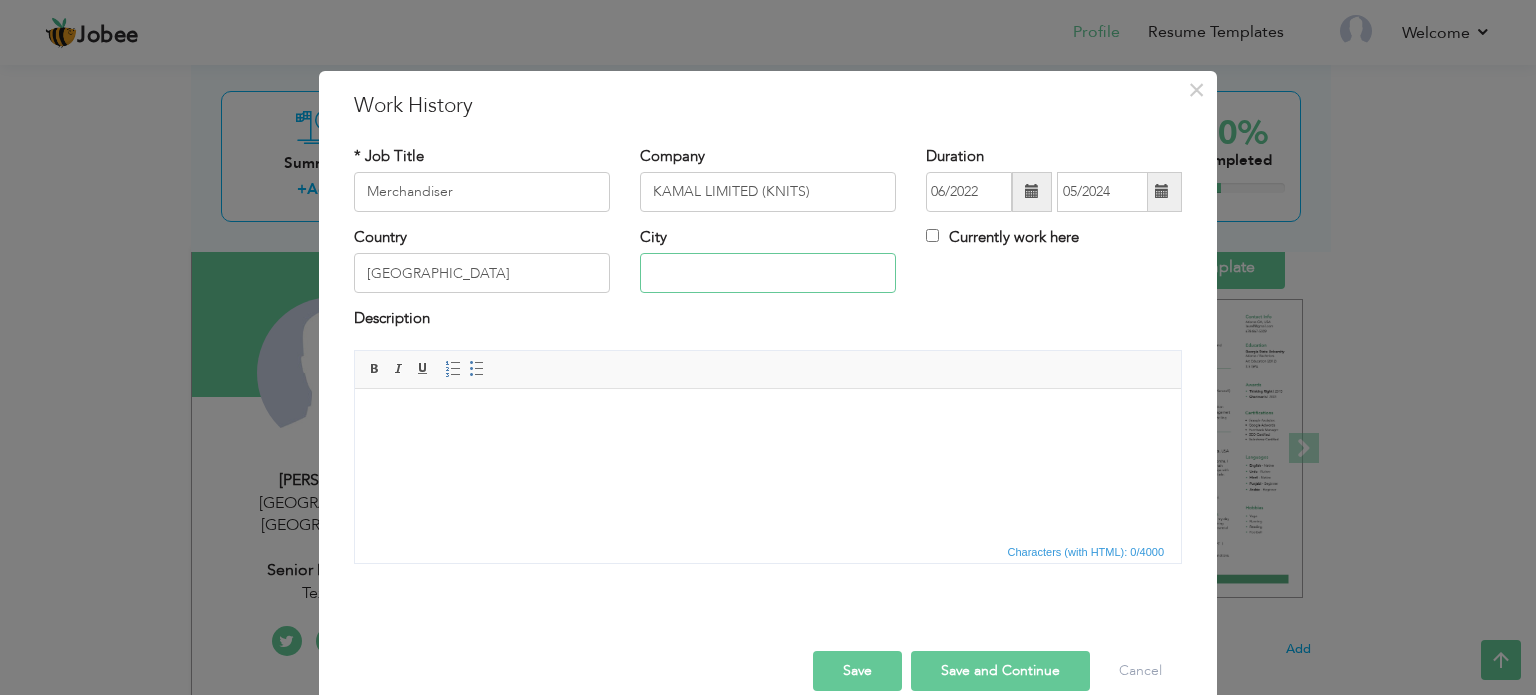 click at bounding box center (768, 273) 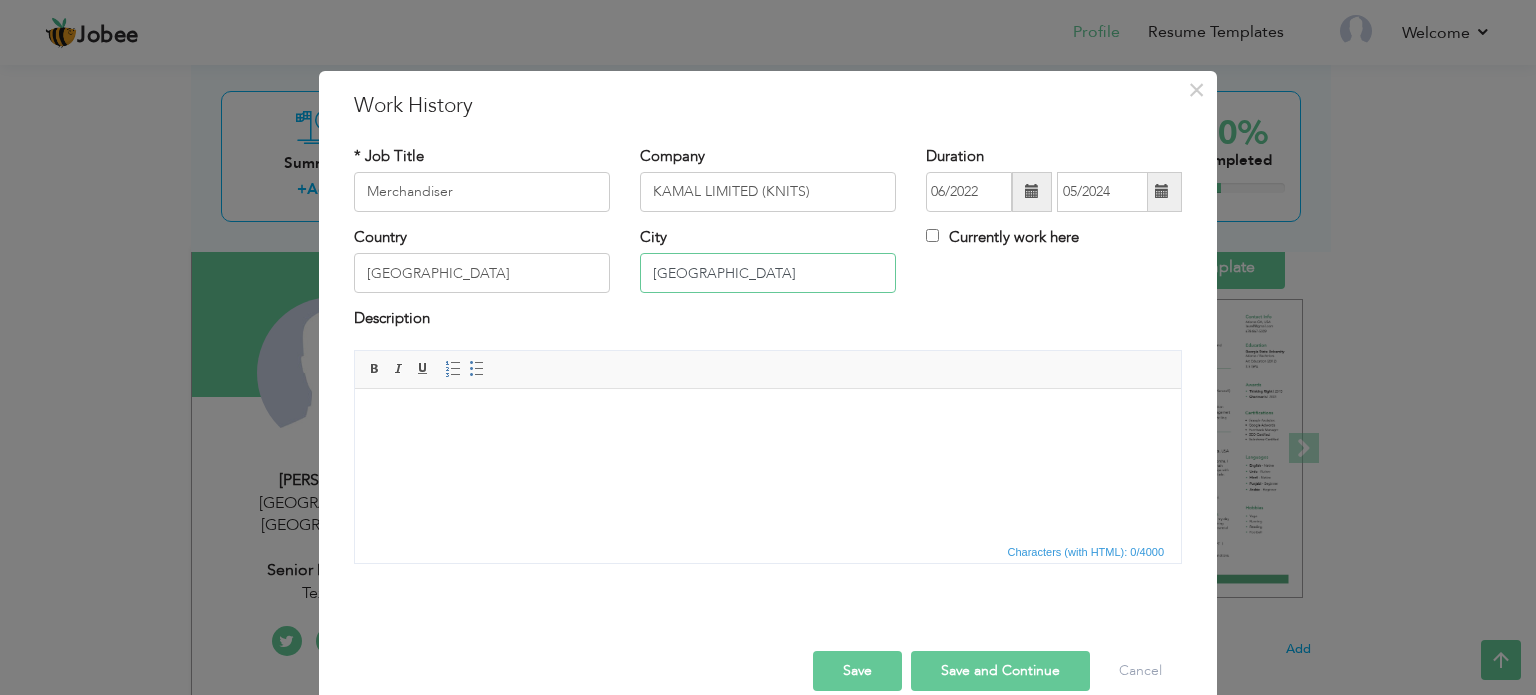 type on "[GEOGRAPHIC_DATA]" 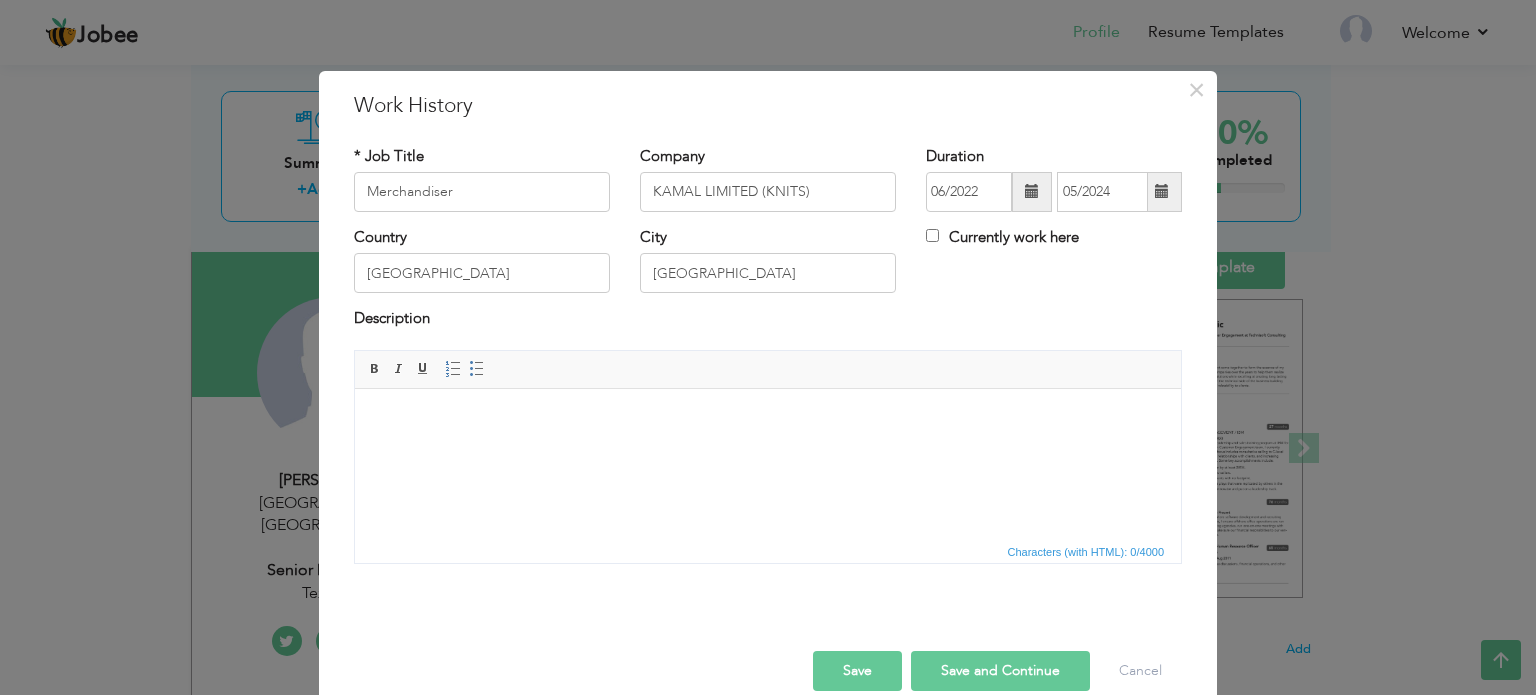 click at bounding box center [768, 418] 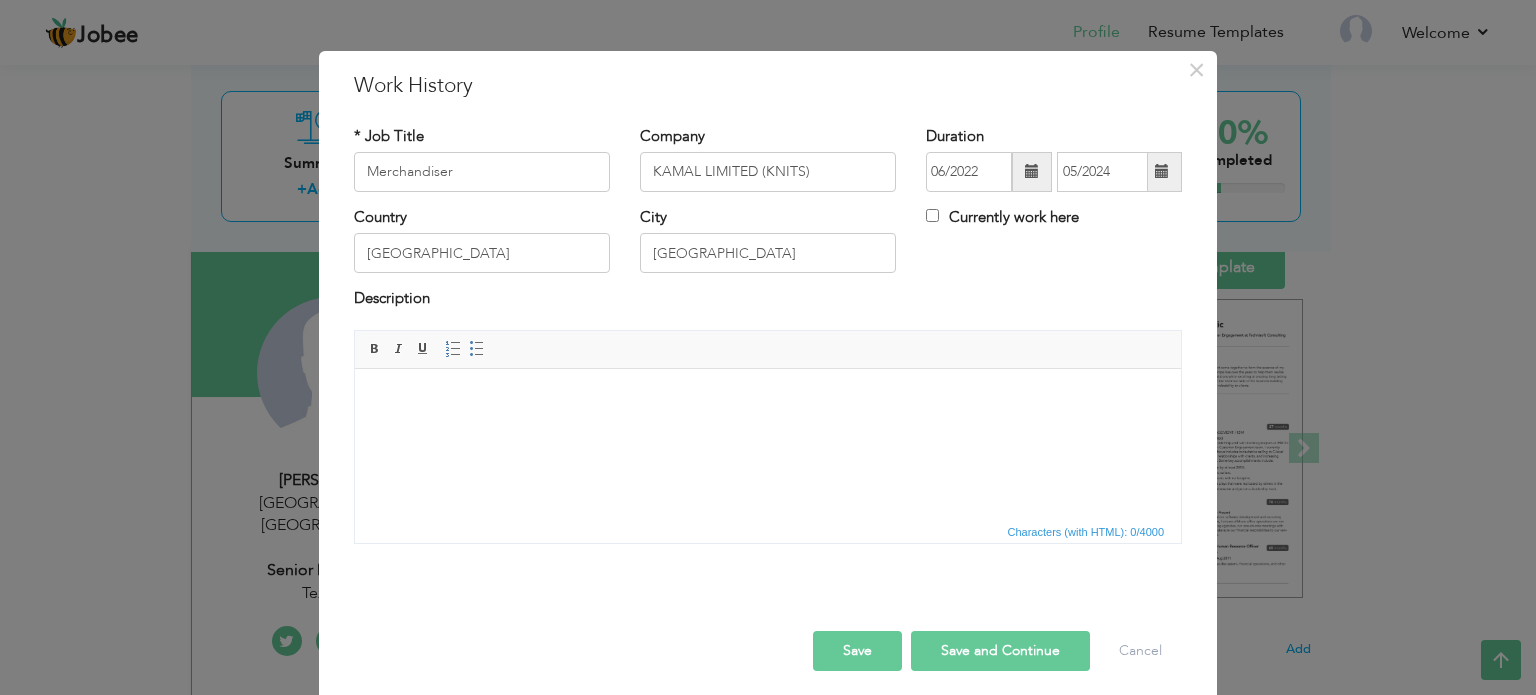 scroll, scrollTop: 29, scrollLeft: 0, axis: vertical 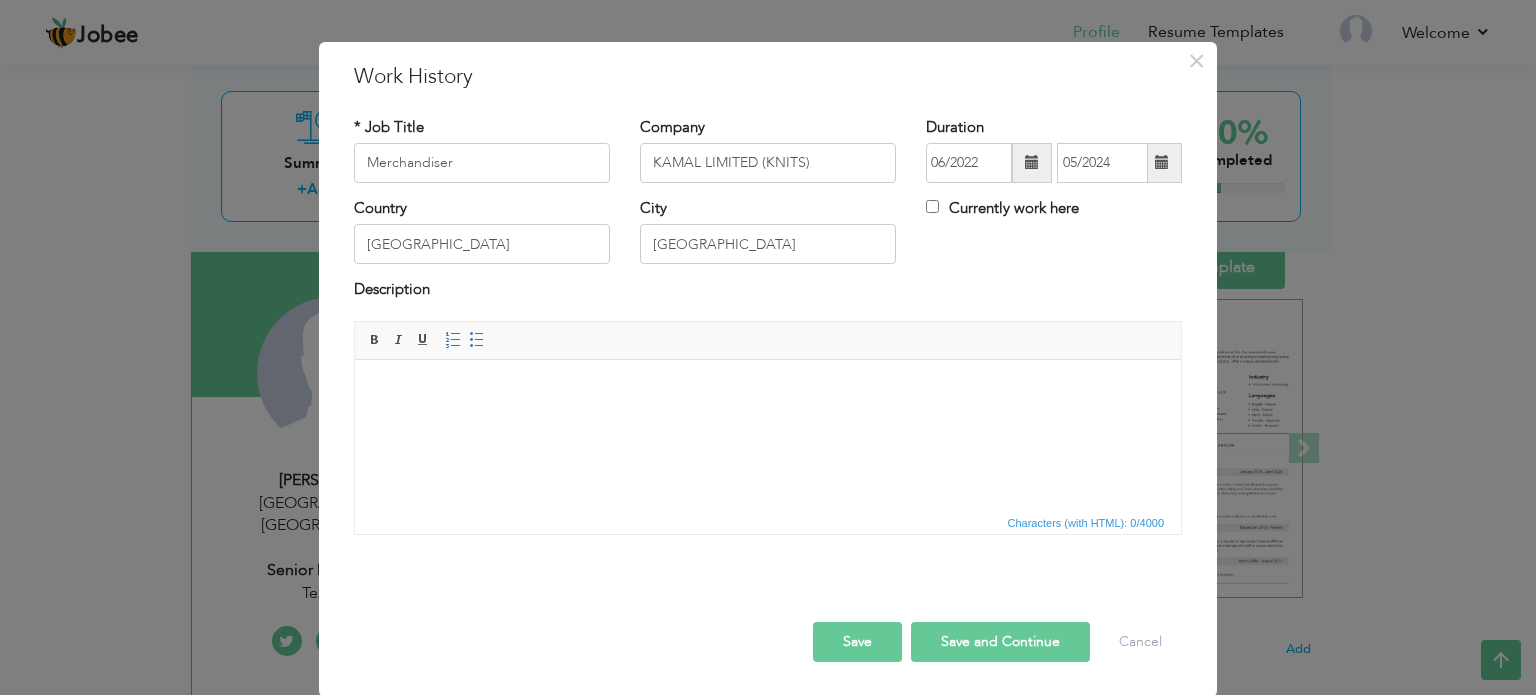 click at bounding box center (768, 389) 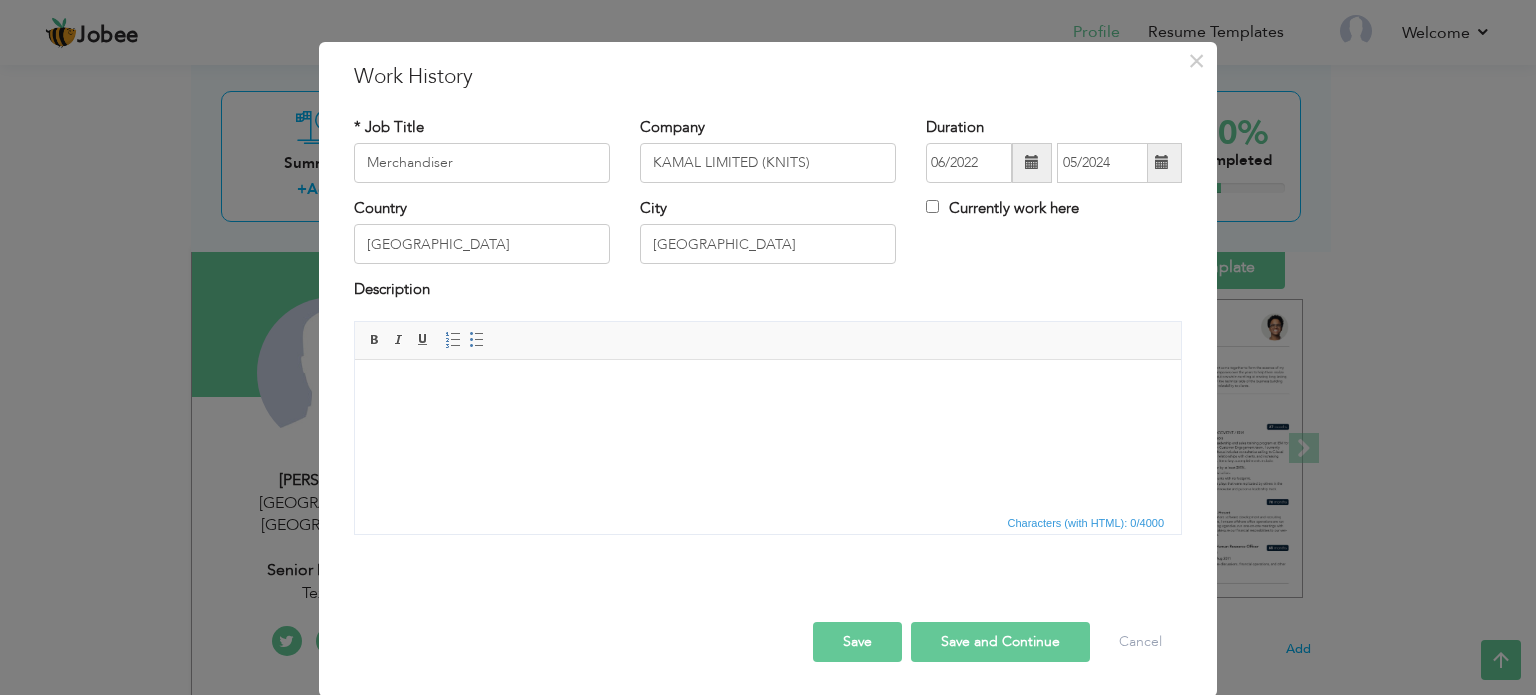 click at bounding box center [768, 389] 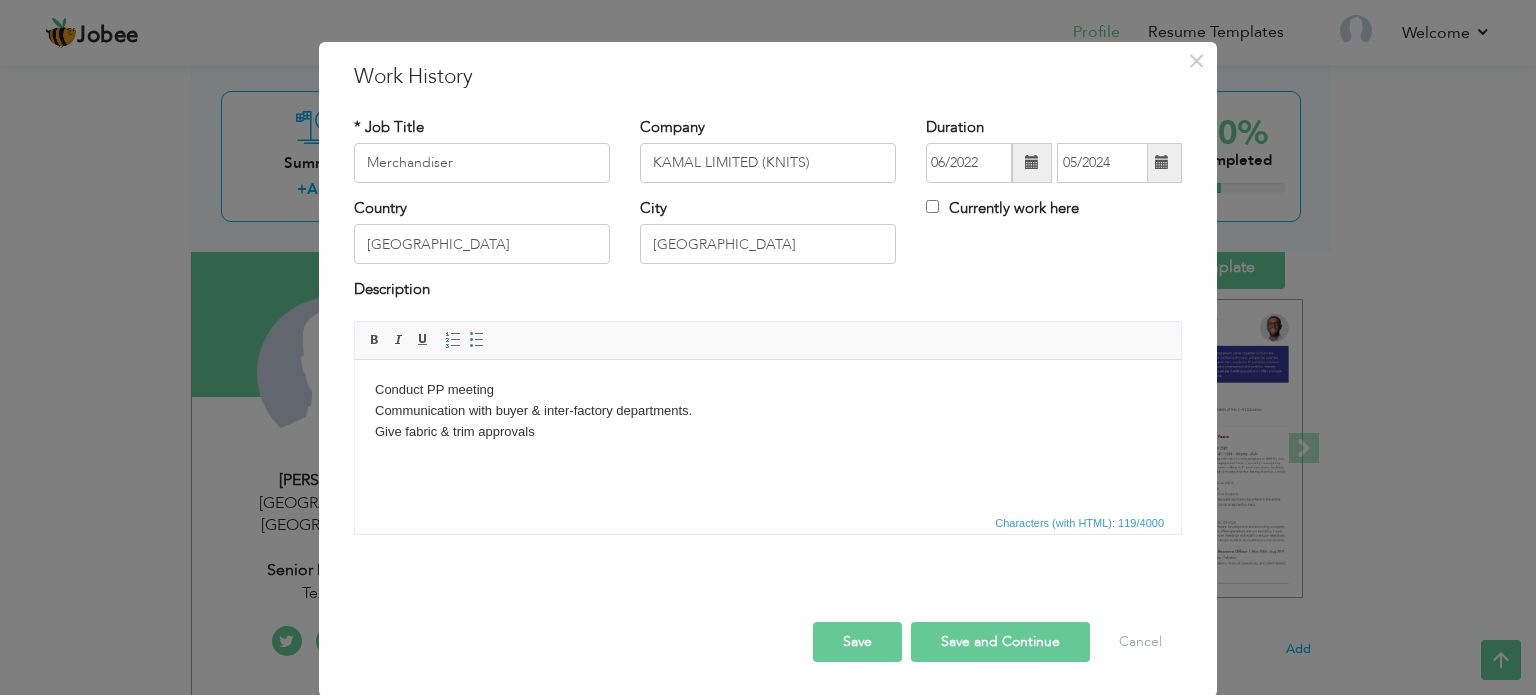 click on "Conduct PP meeting Communication with buyer & inter-factory departments. ​​​​​​​ Give fabric & trim approvals" at bounding box center (768, 410) 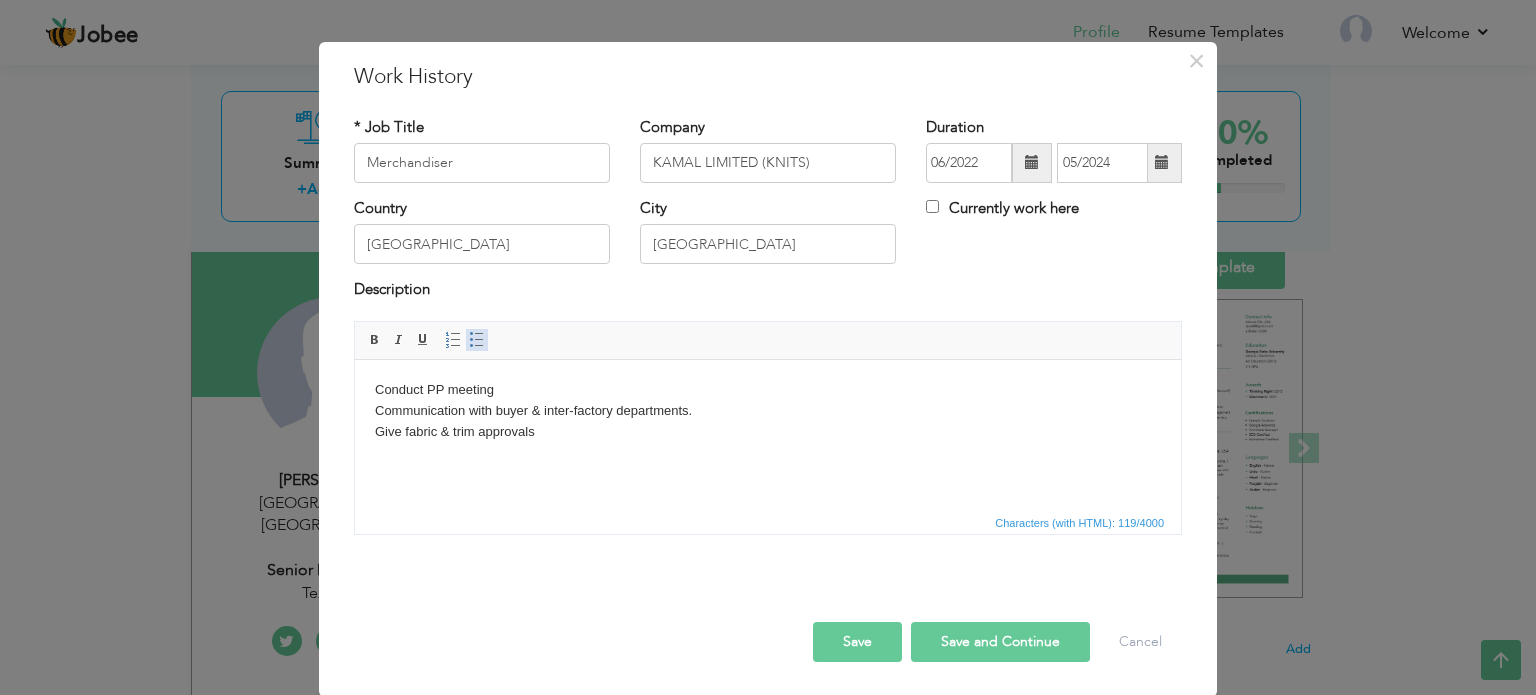 click at bounding box center [477, 340] 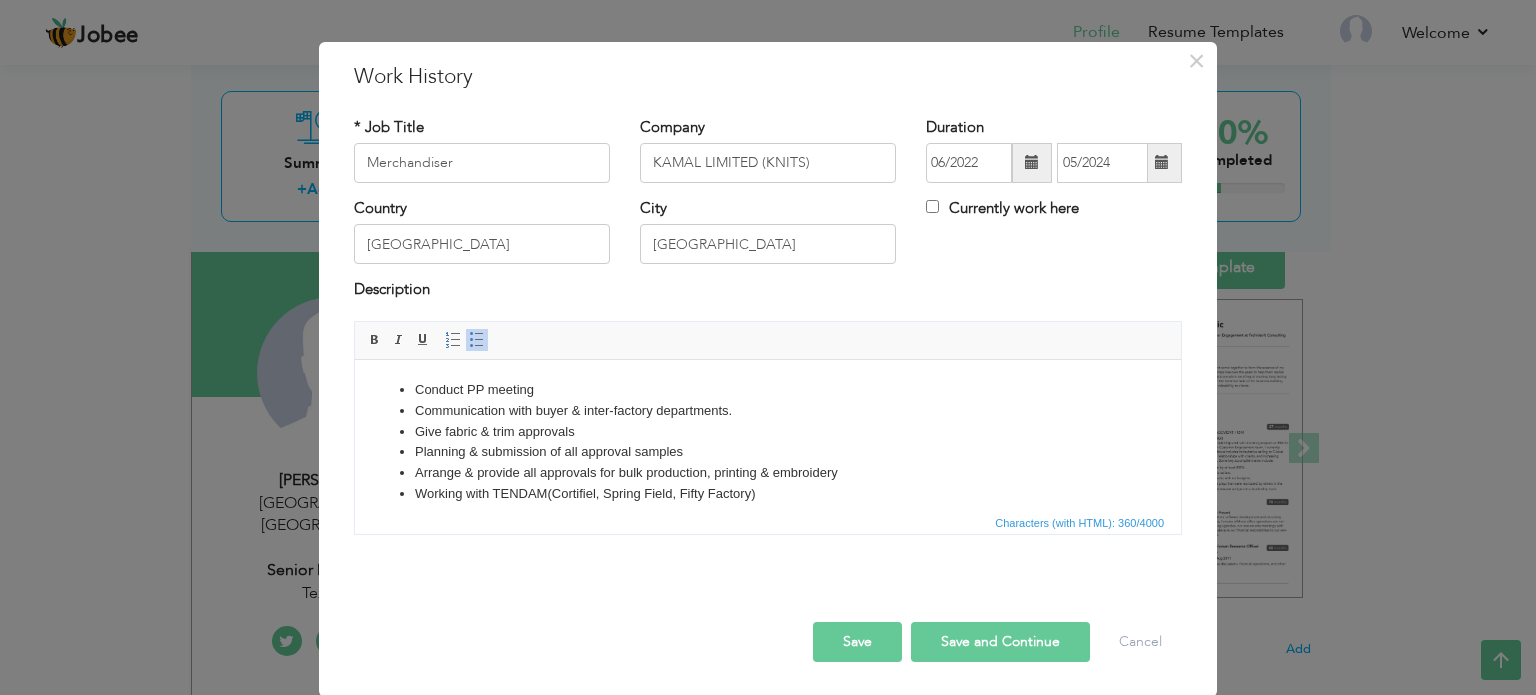 type 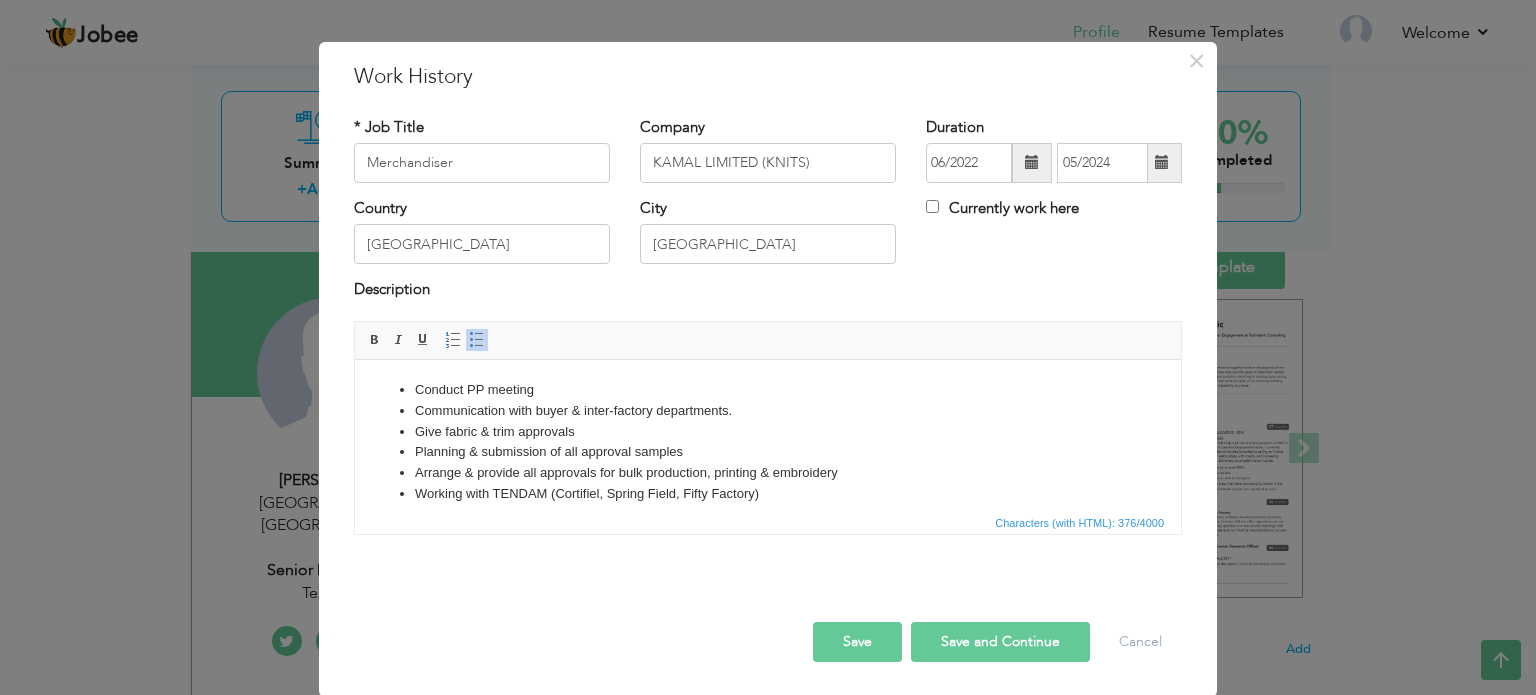 scroll, scrollTop: 12, scrollLeft: 0, axis: vertical 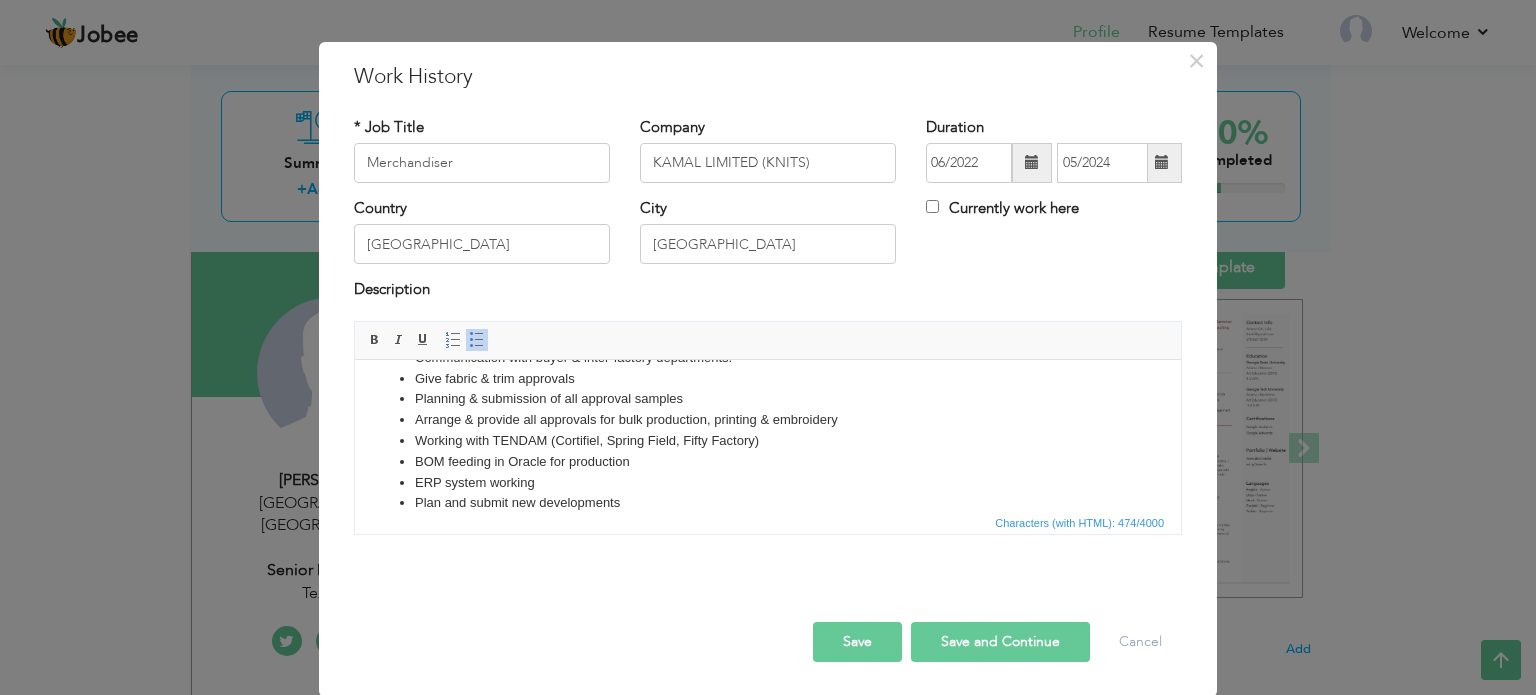 click on "Save" at bounding box center [857, 642] 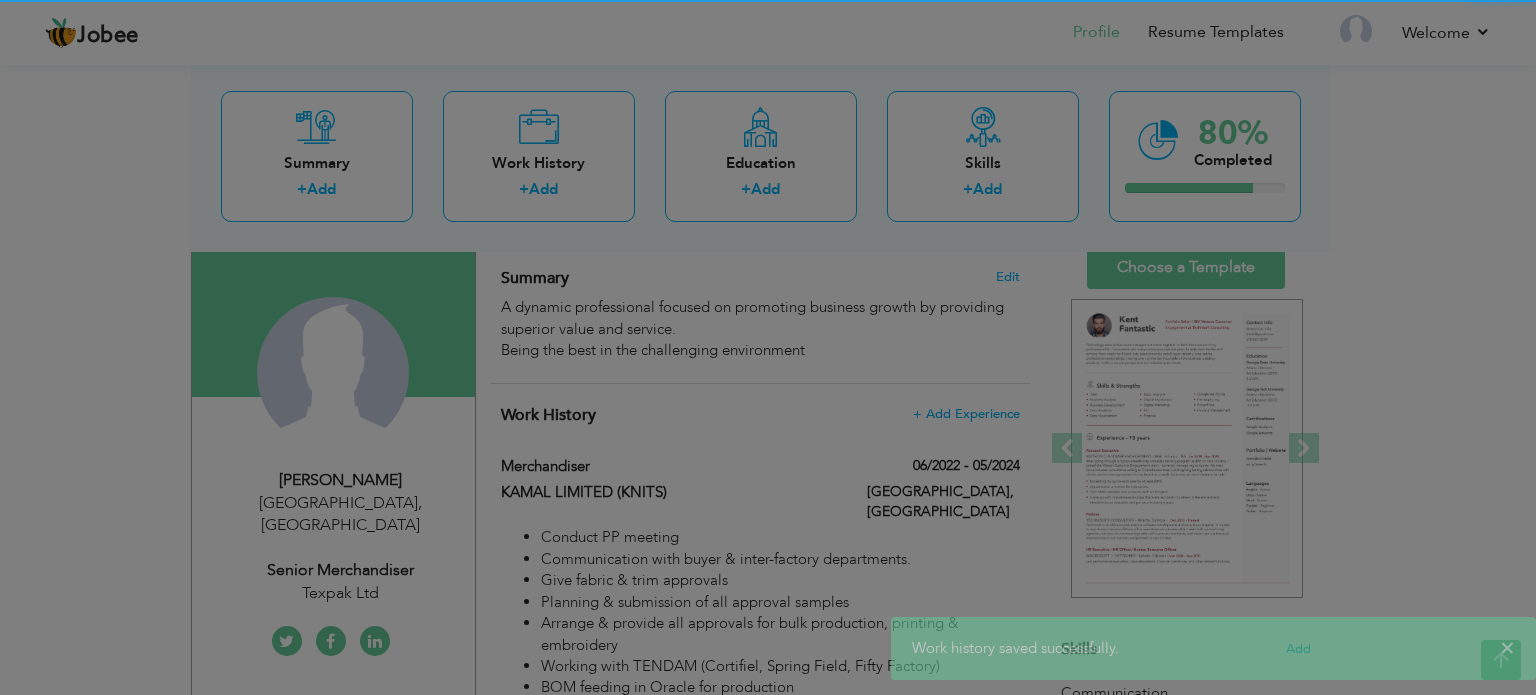scroll, scrollTop: 0, scrollLeft: 0, axis: both 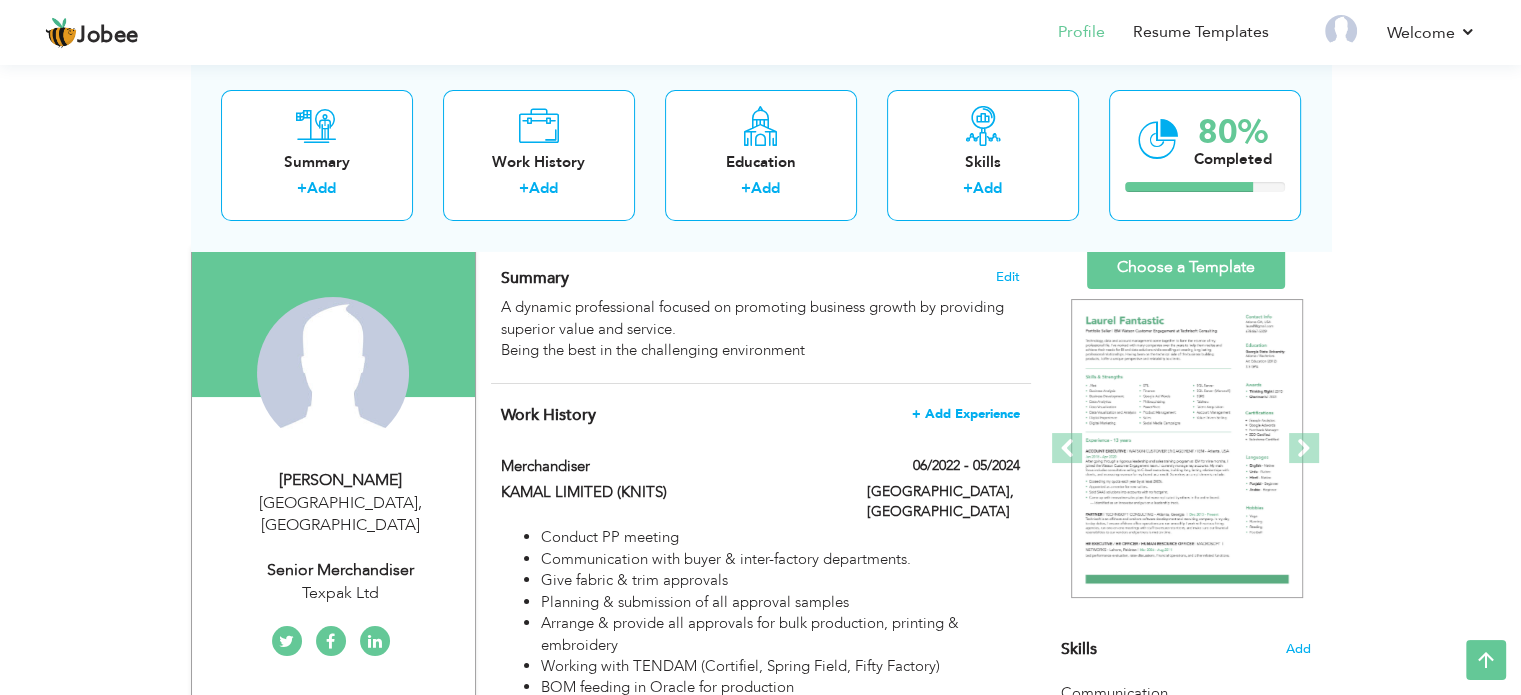 click on "+ Add Experience" at bounding box center [966, 414] 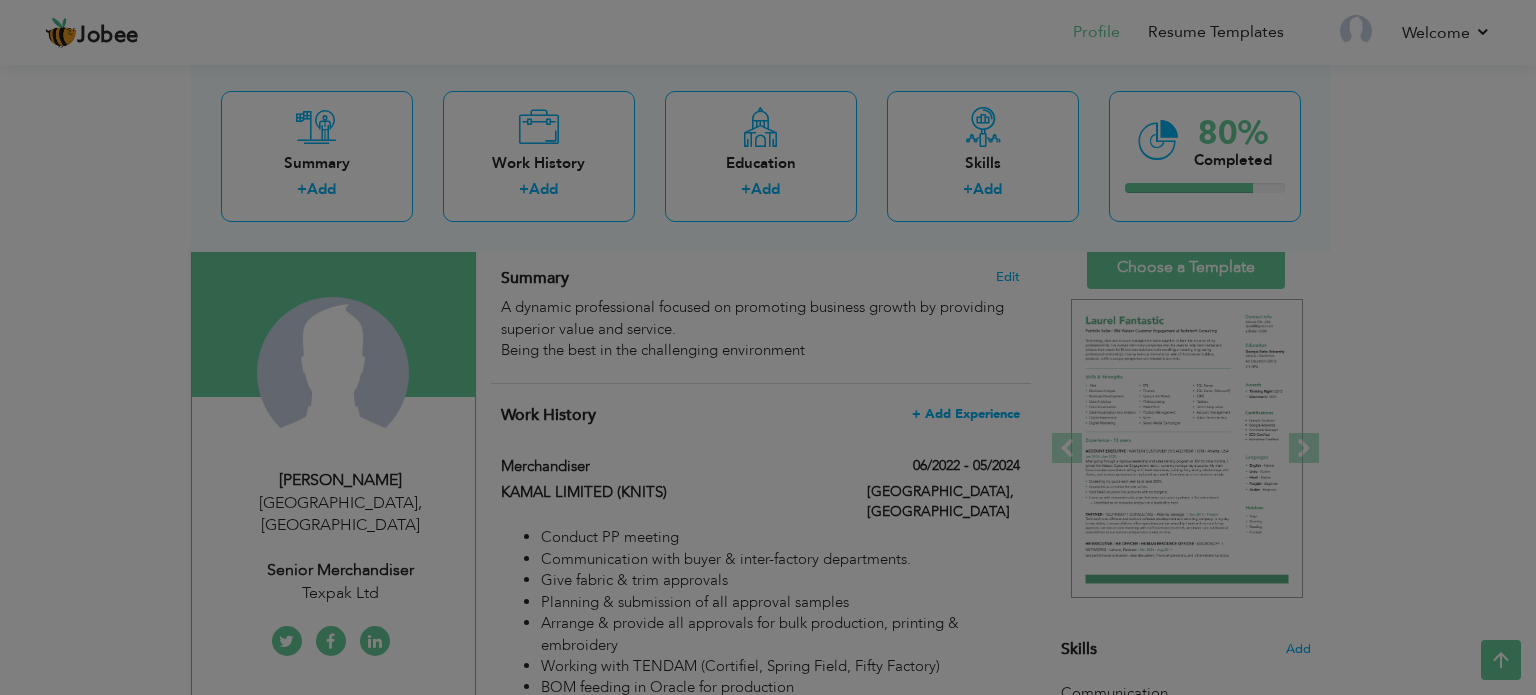 scroll, scrollTop: 0, scrollLeft: 0, axis: both 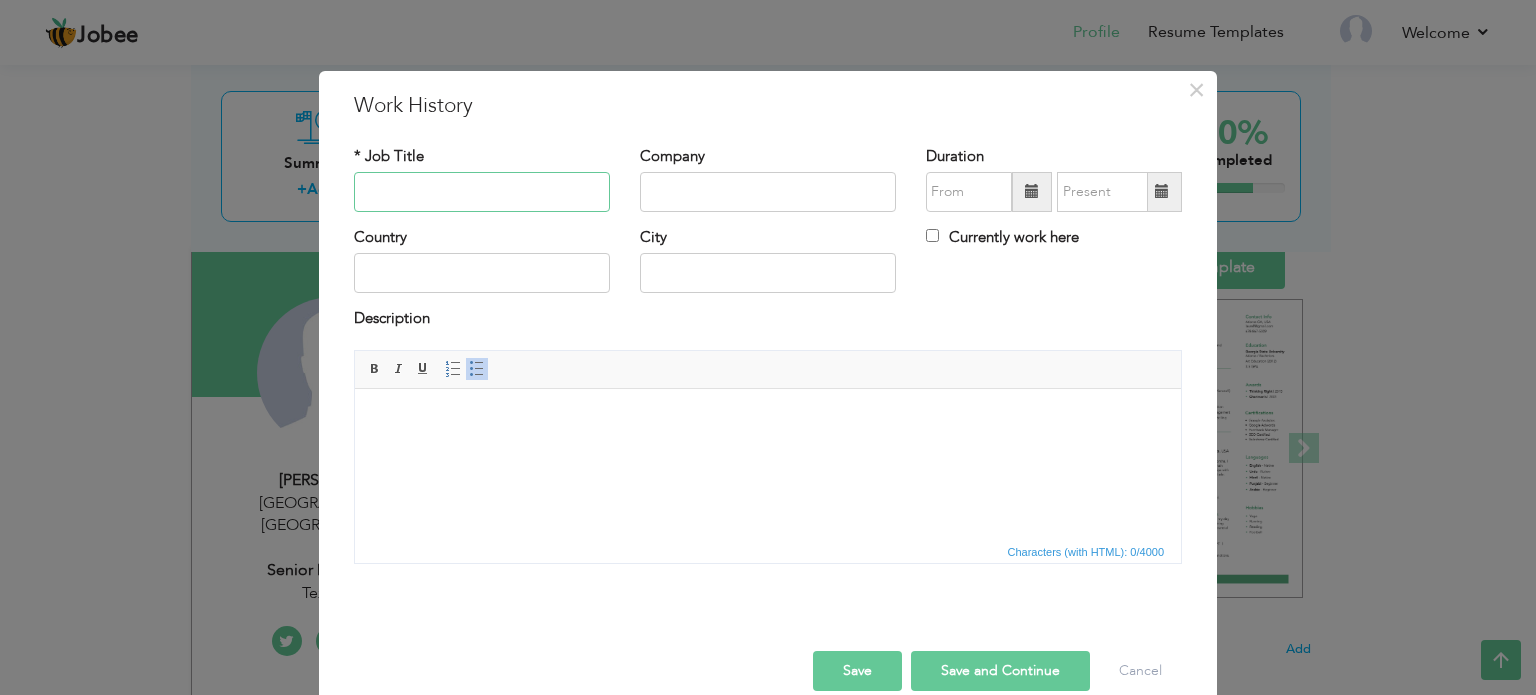 paste on "Internship" 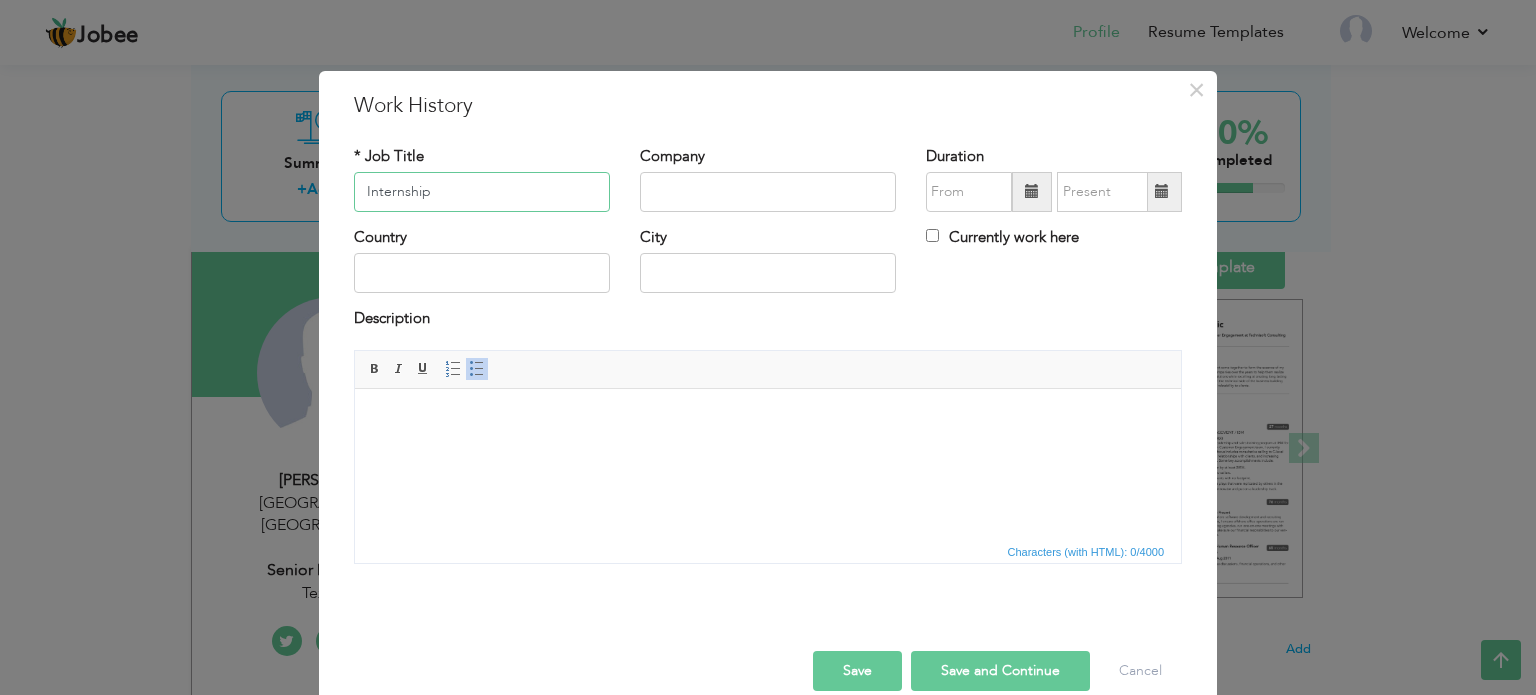 type on "Internship" 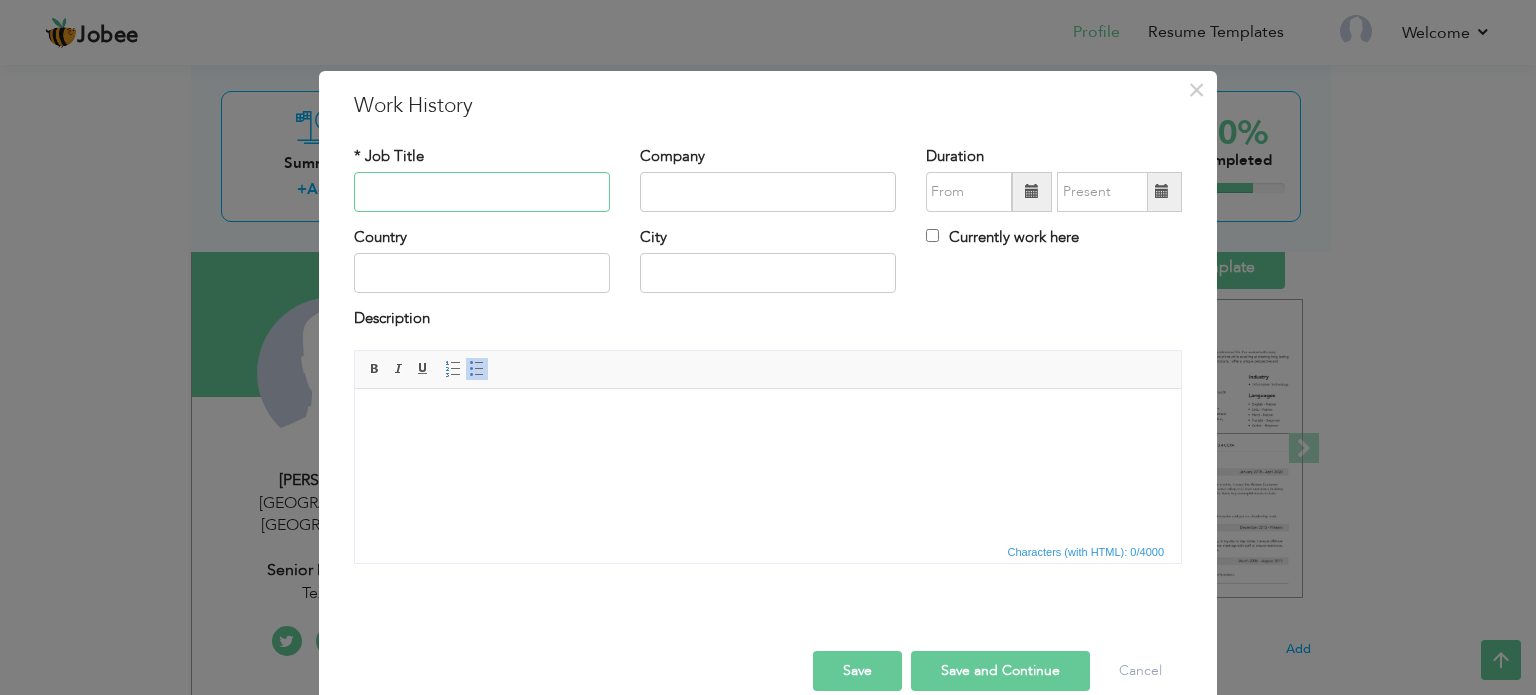 paste on "Internship (HR & Marketing Department)" 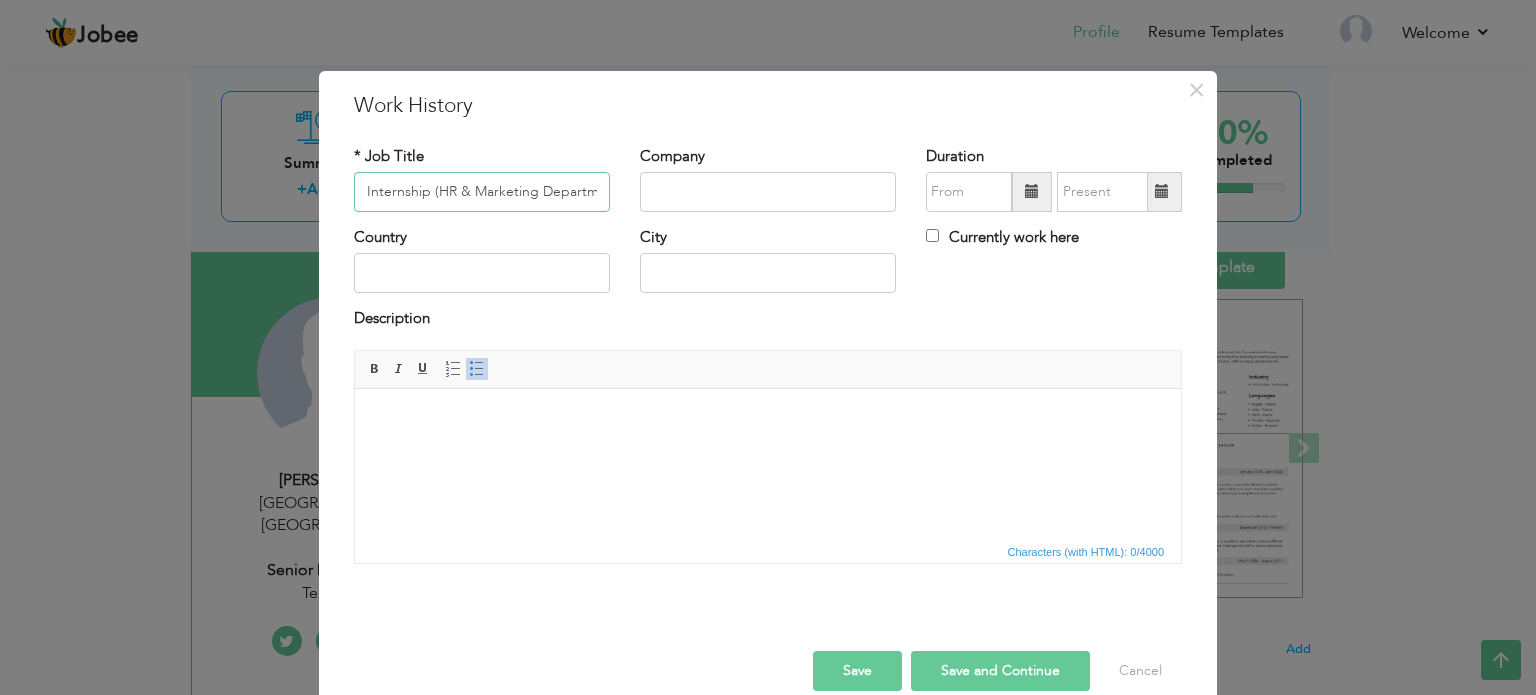 scroll, scrollTop: 0, scrollLeft: 20, axis: horizontal 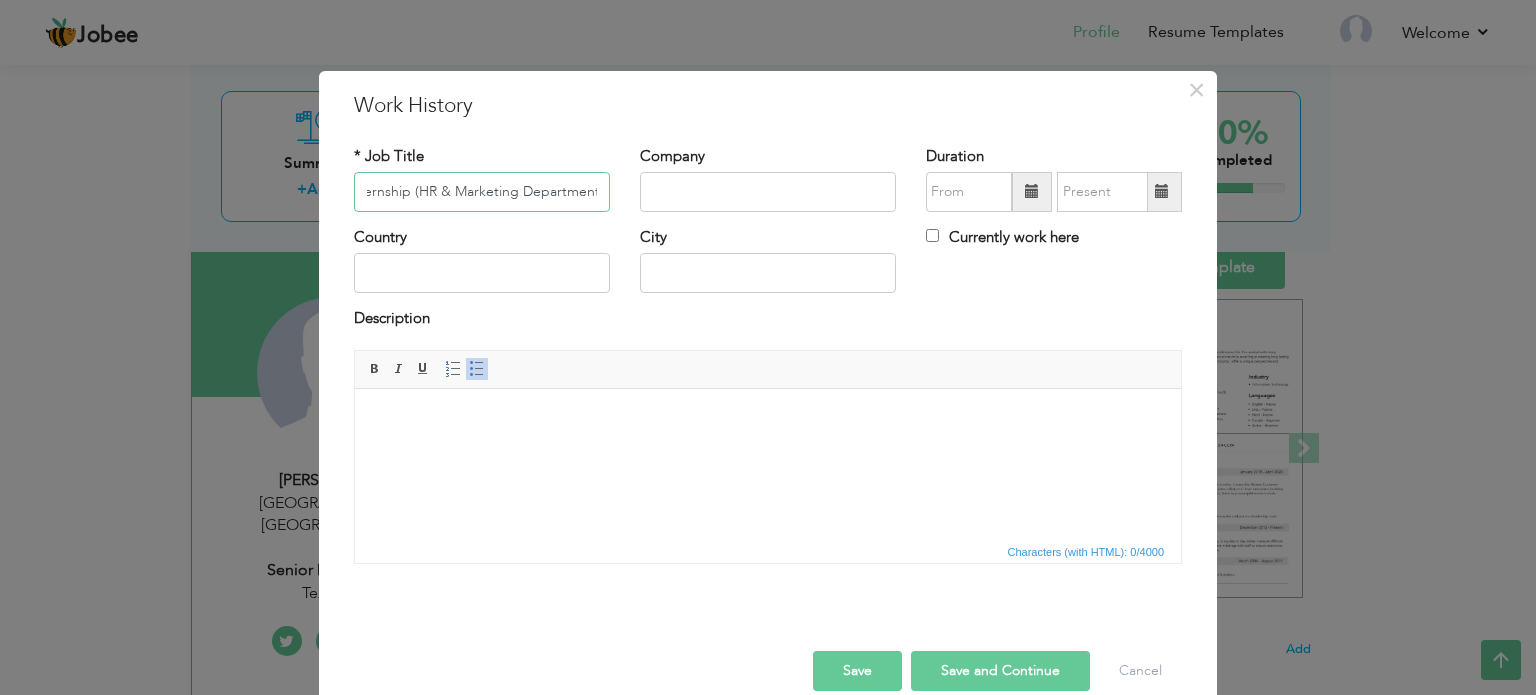 type on "Internship (HR & Marketing Department)" 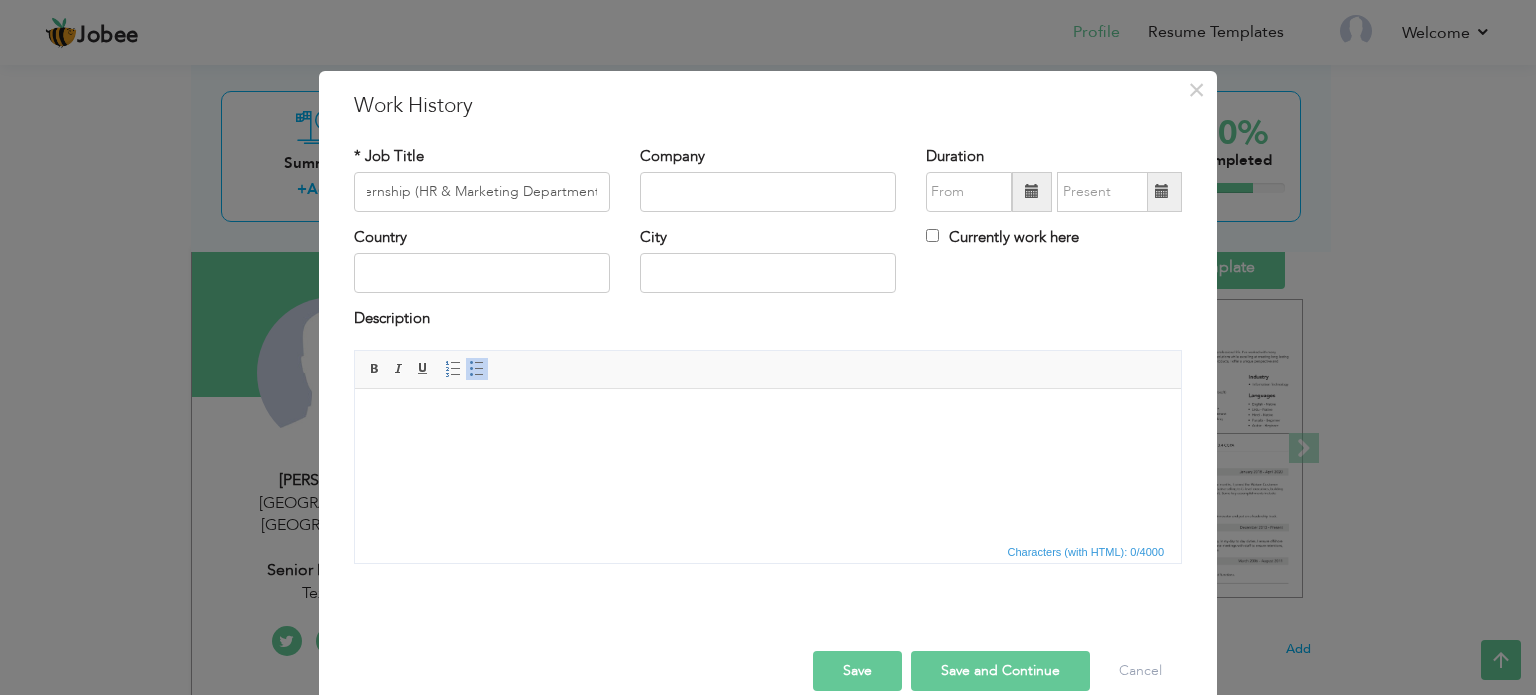 scroll, scrollTop: 0, scrollLeft: 0, axis: both 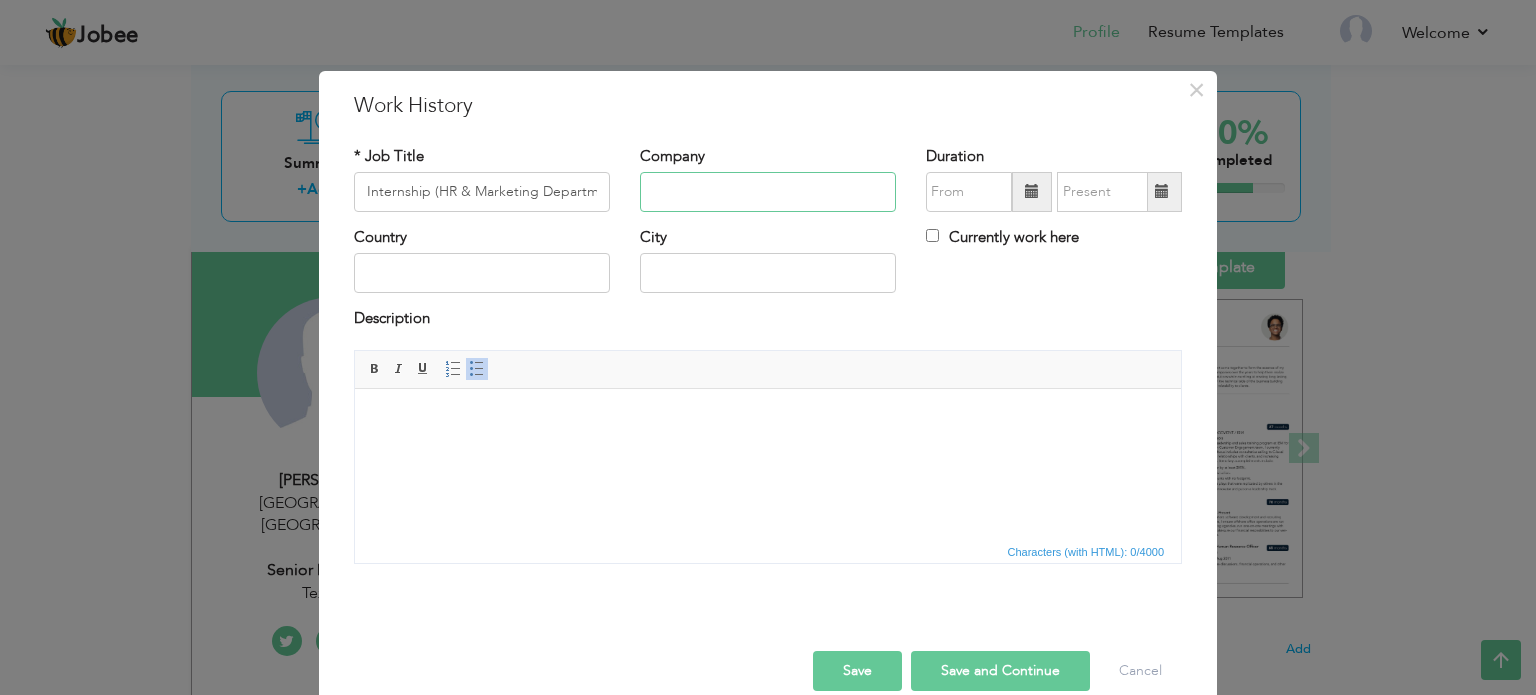 click at bounding box center [768, 192] 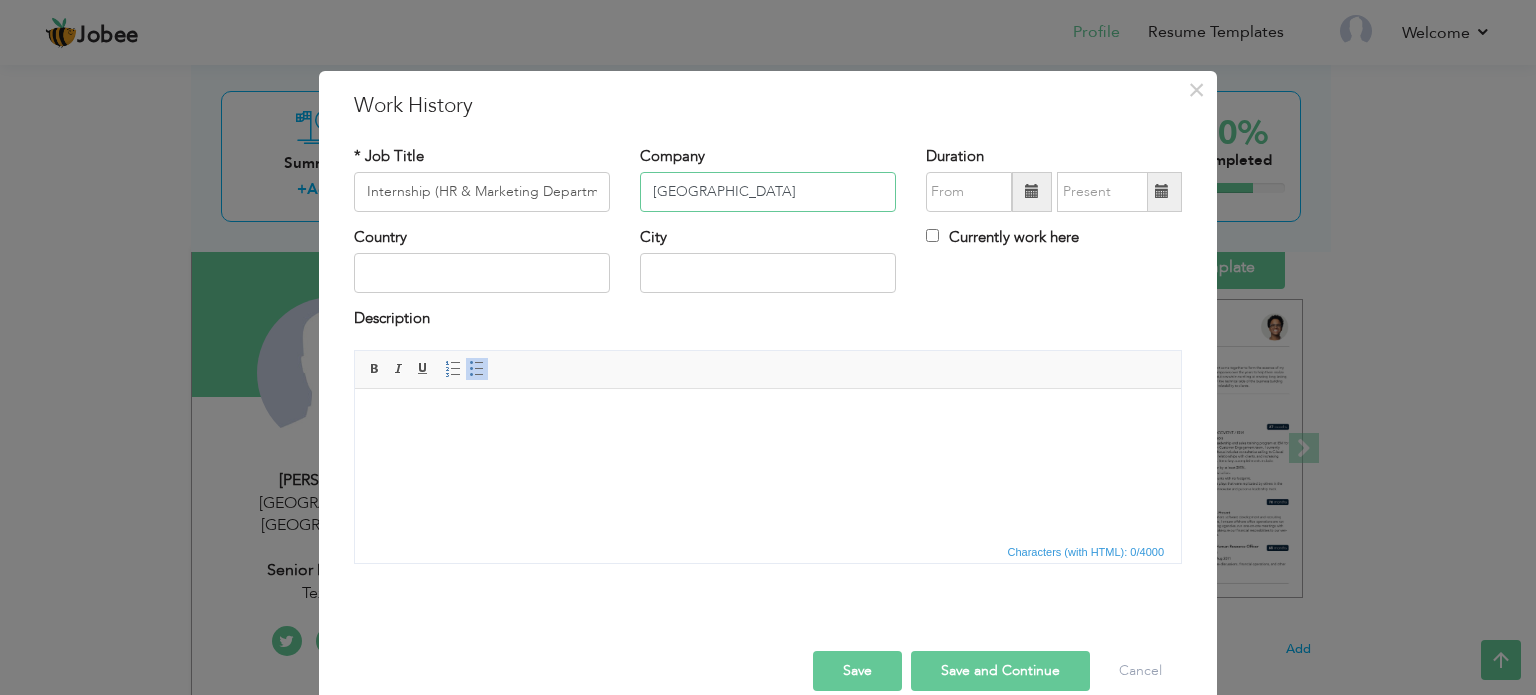 type on "[GEOGRAPHIC_DATA]" 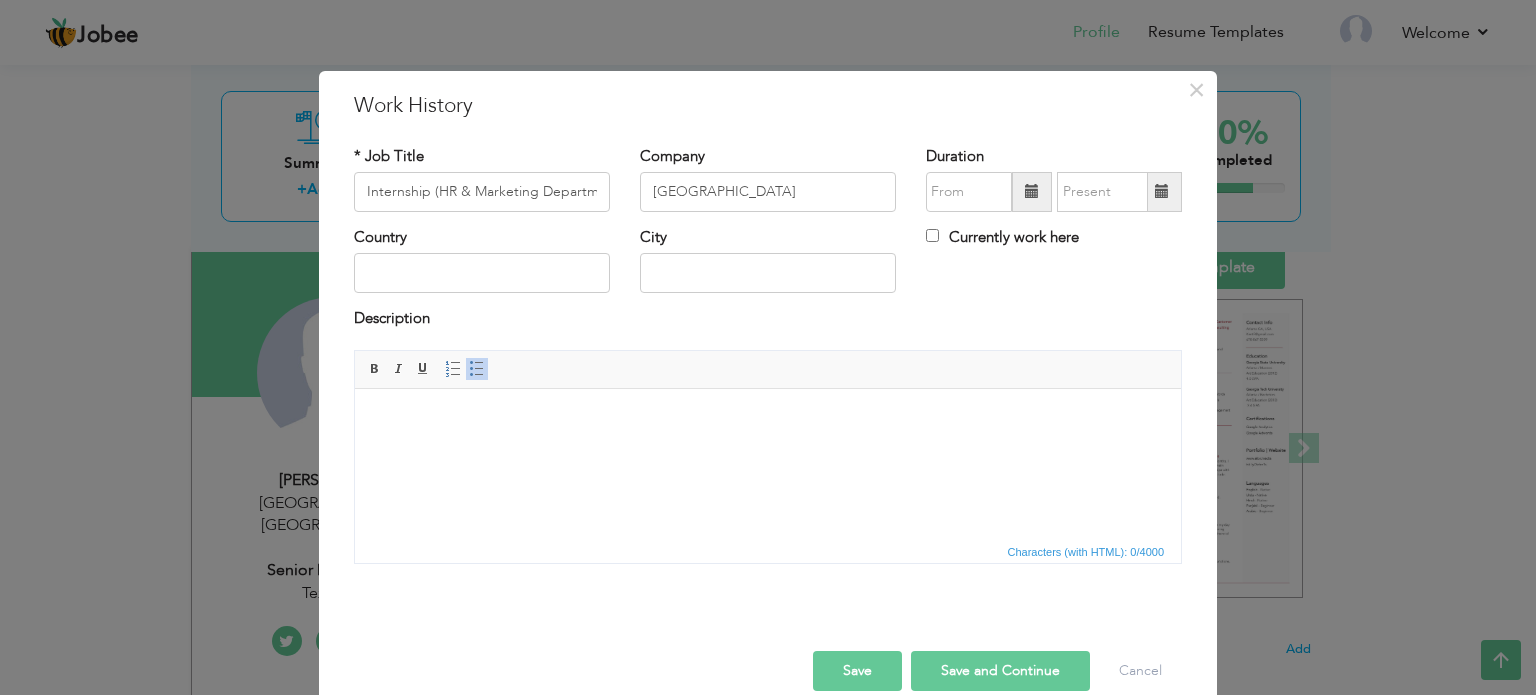 click at bounding box center (1032, 191) 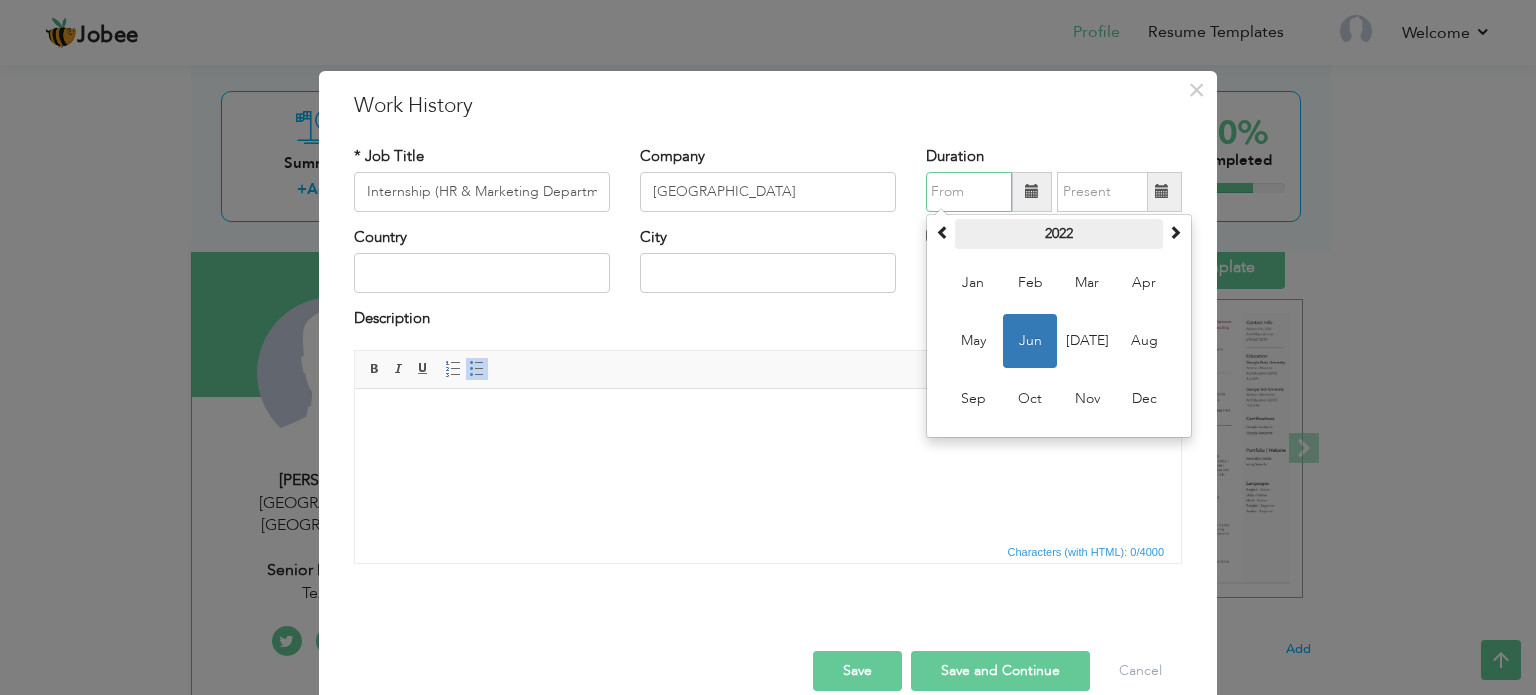 click on "2022" at bounding box center (1059, 234) 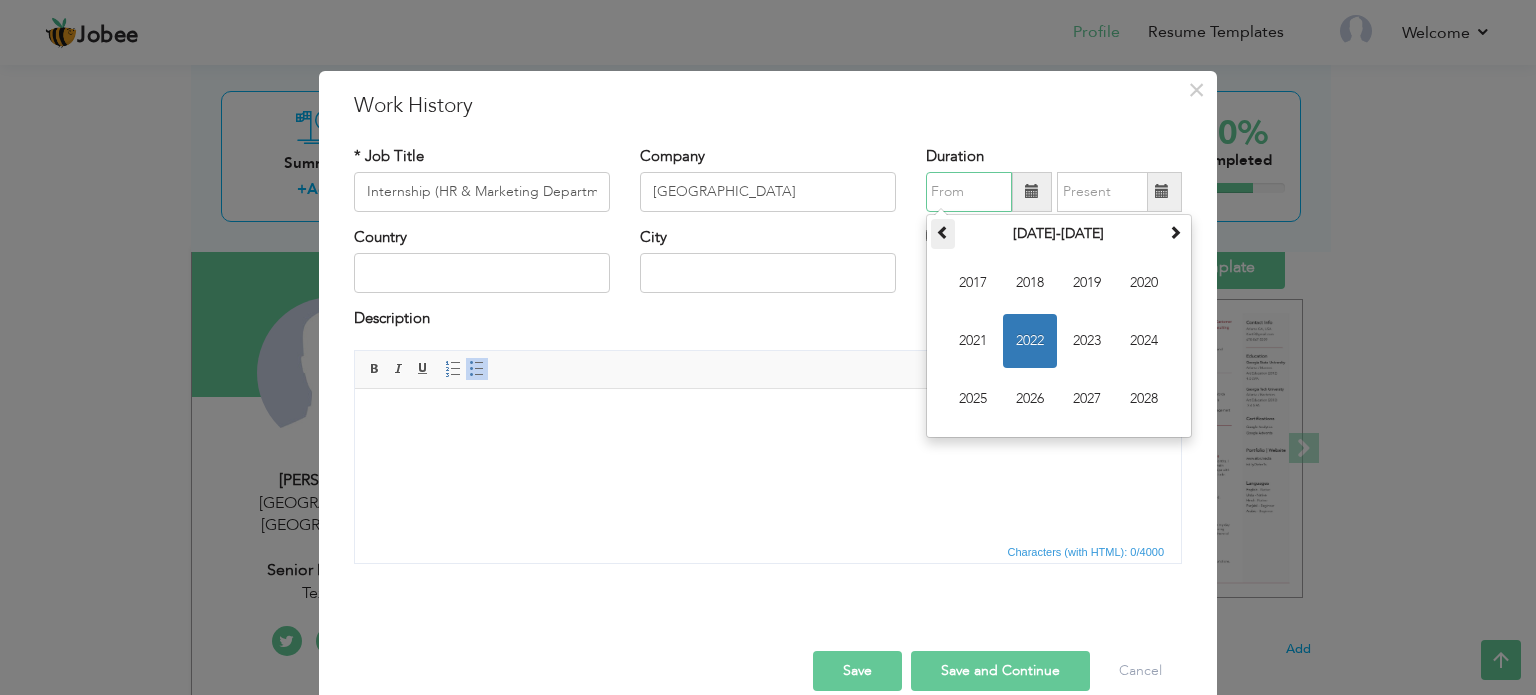 click at bounding box center [943, 232] 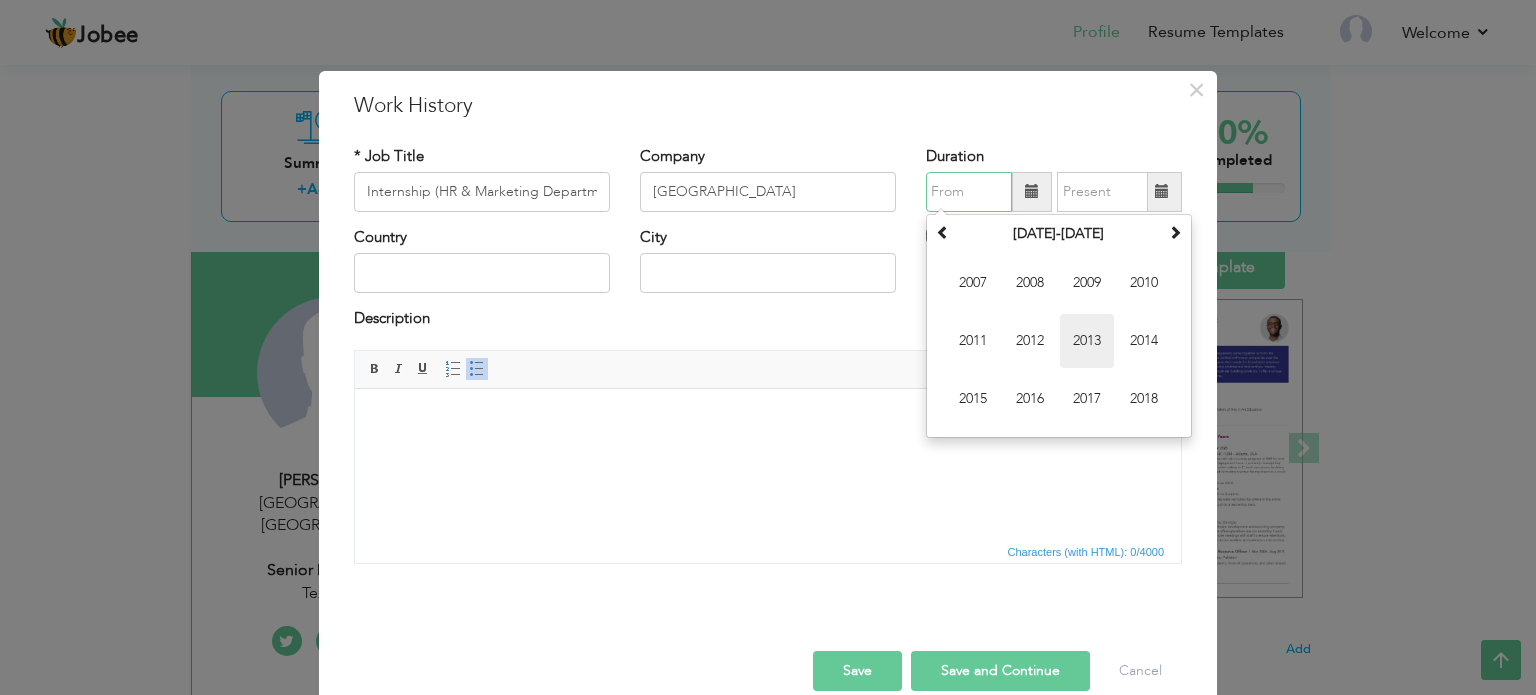 click on "2013" at bounding box center [1087, 341] 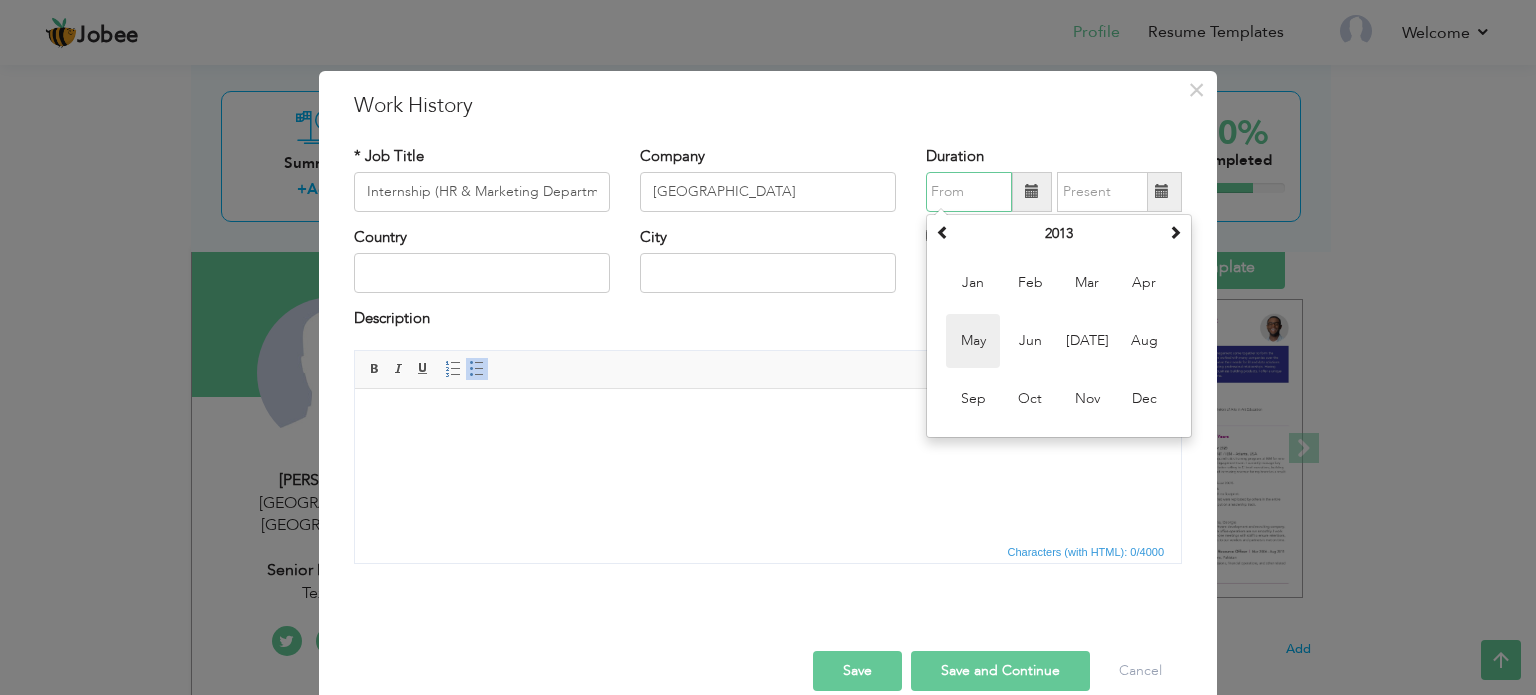 click on "May" at bounding box center [973, 341] 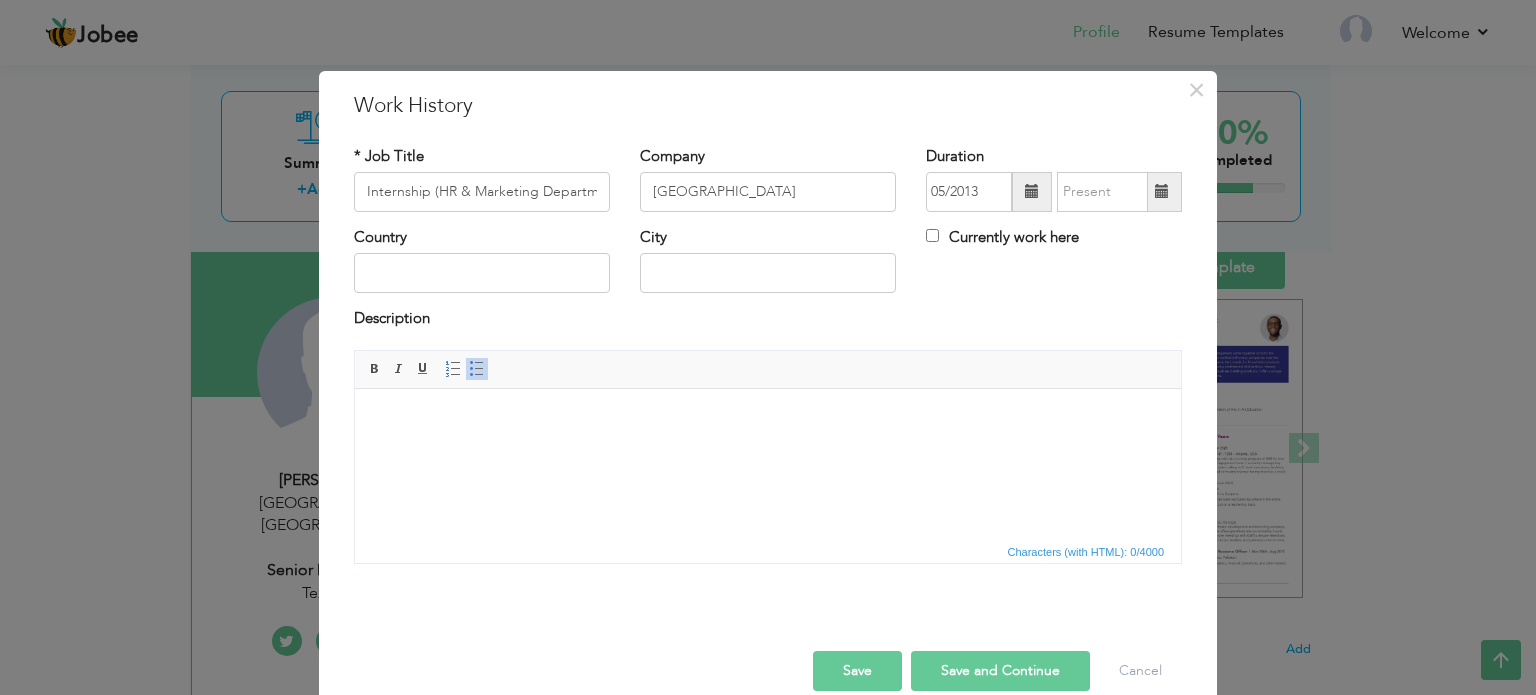 click at bounding box center (1032, 191) 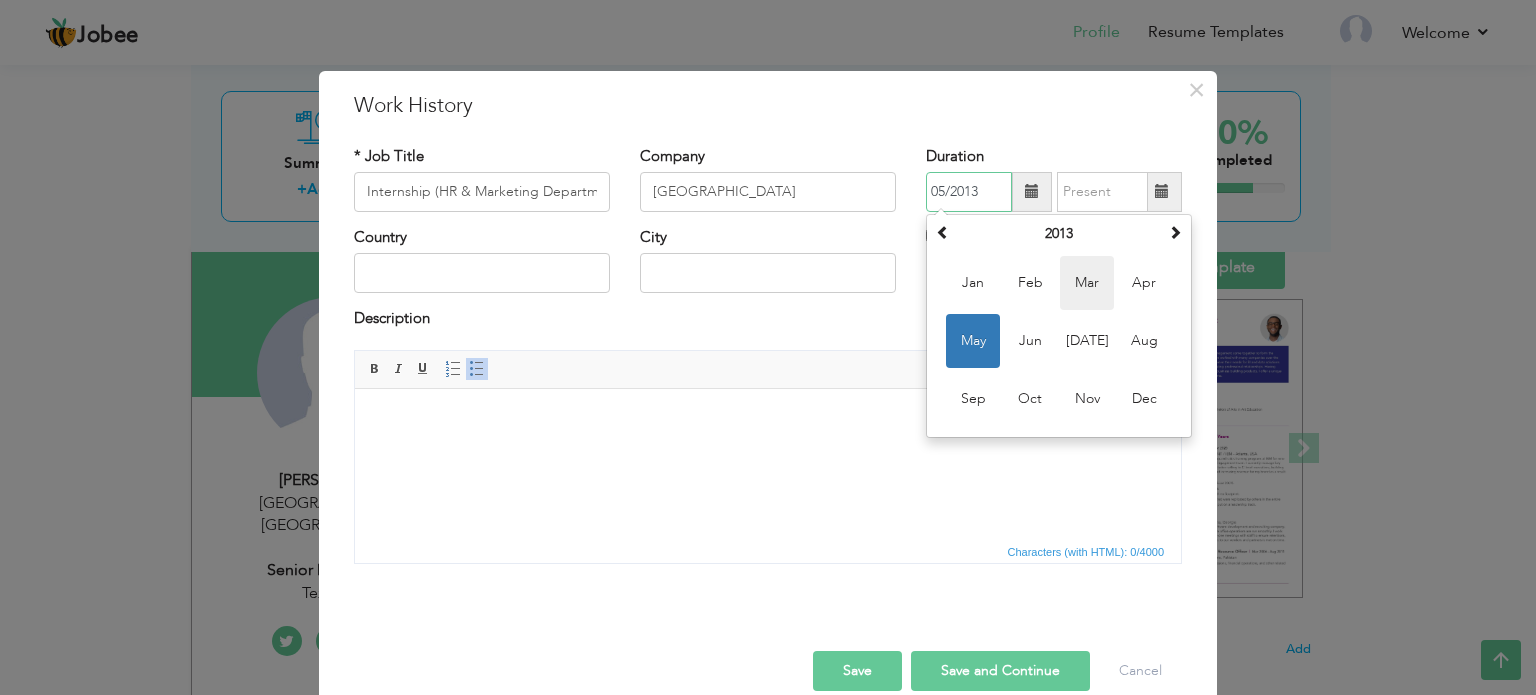click on "Mar" at bounding box center [1087, 283] 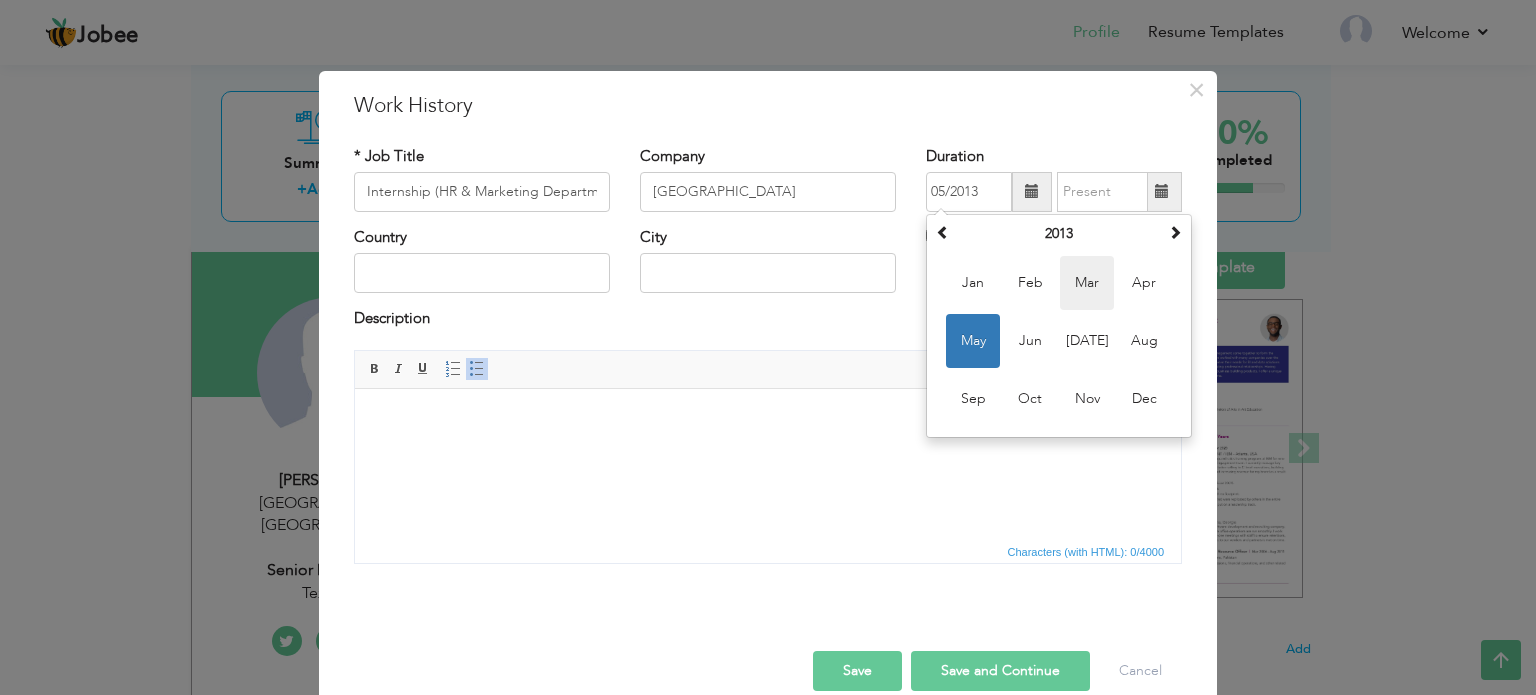 type on "03/2013" 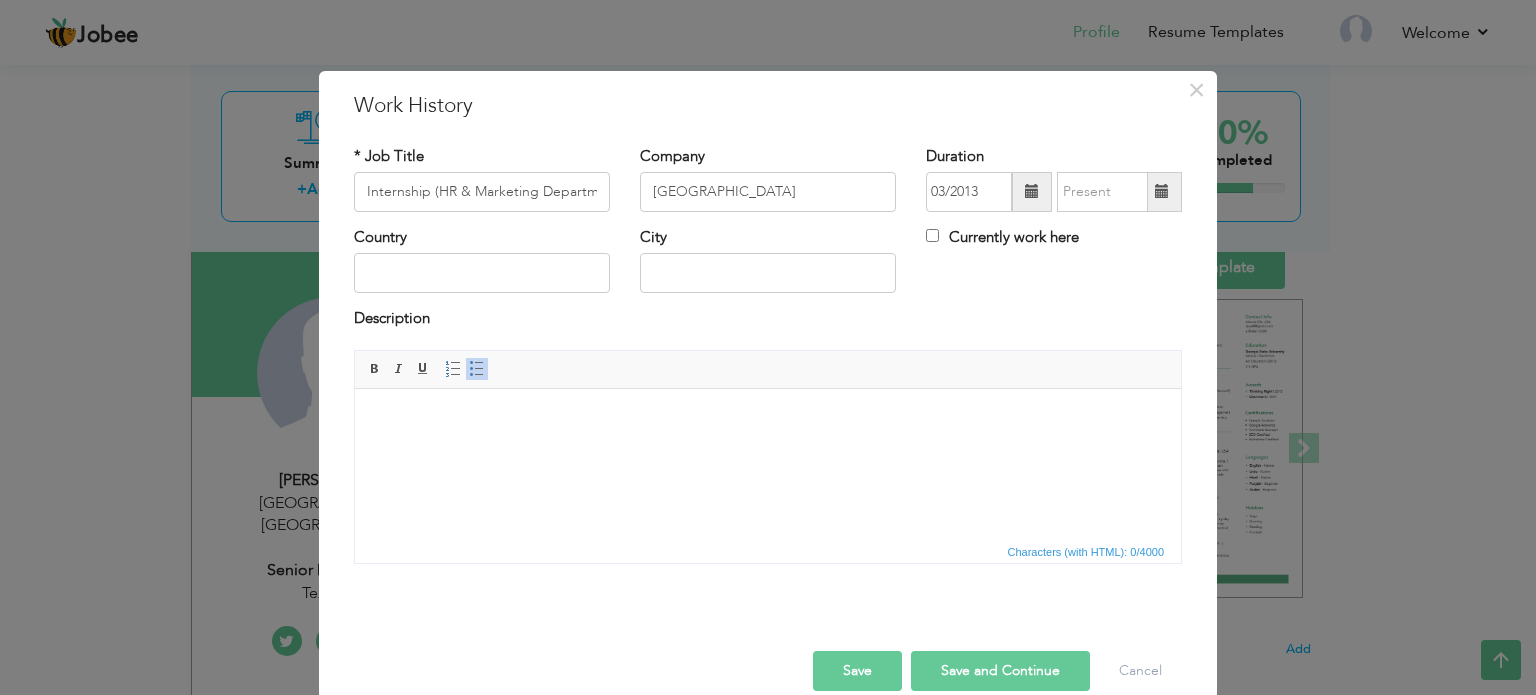 click at bounding box center (1162, 192) 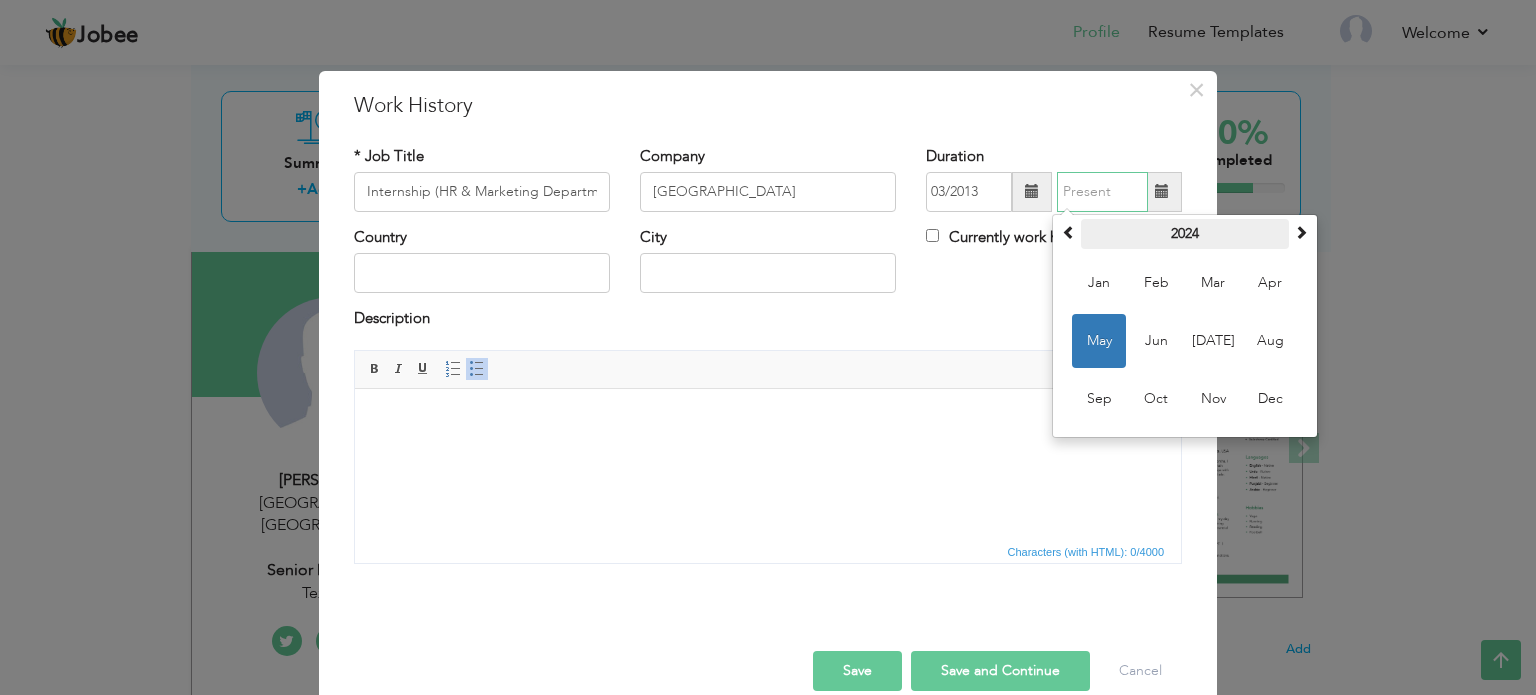 click on "2024" at bounding box center (1185, 234) 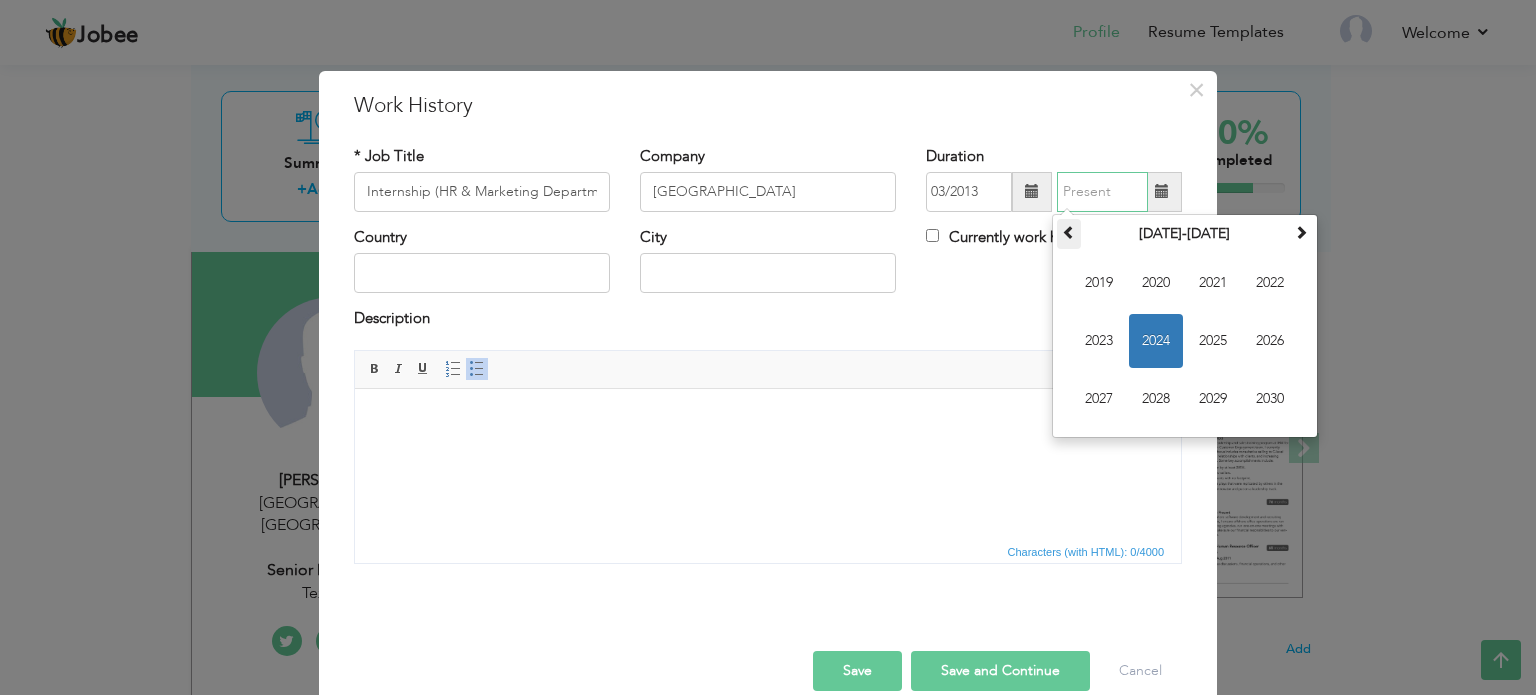 click at bounding box center [1069, 232] 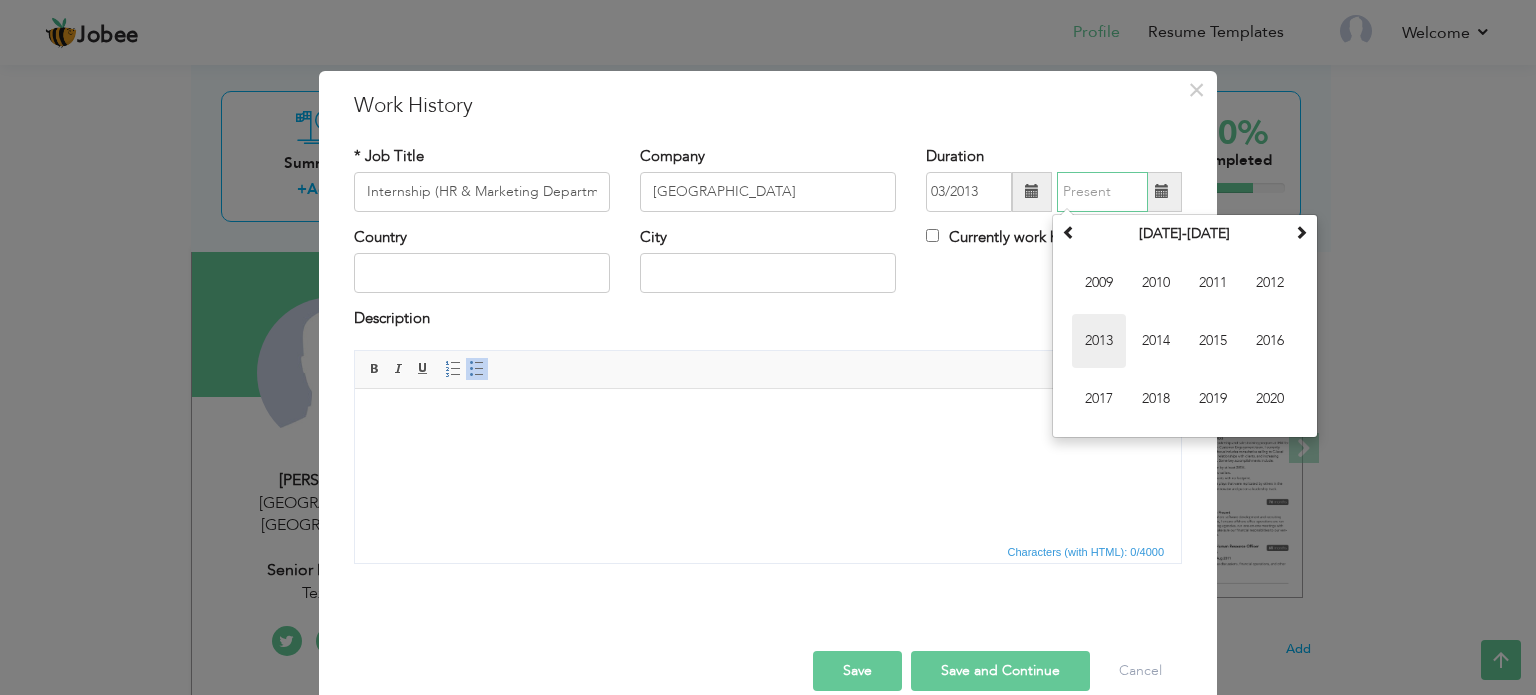 click on "2013" at bounding box center [1099, 341] 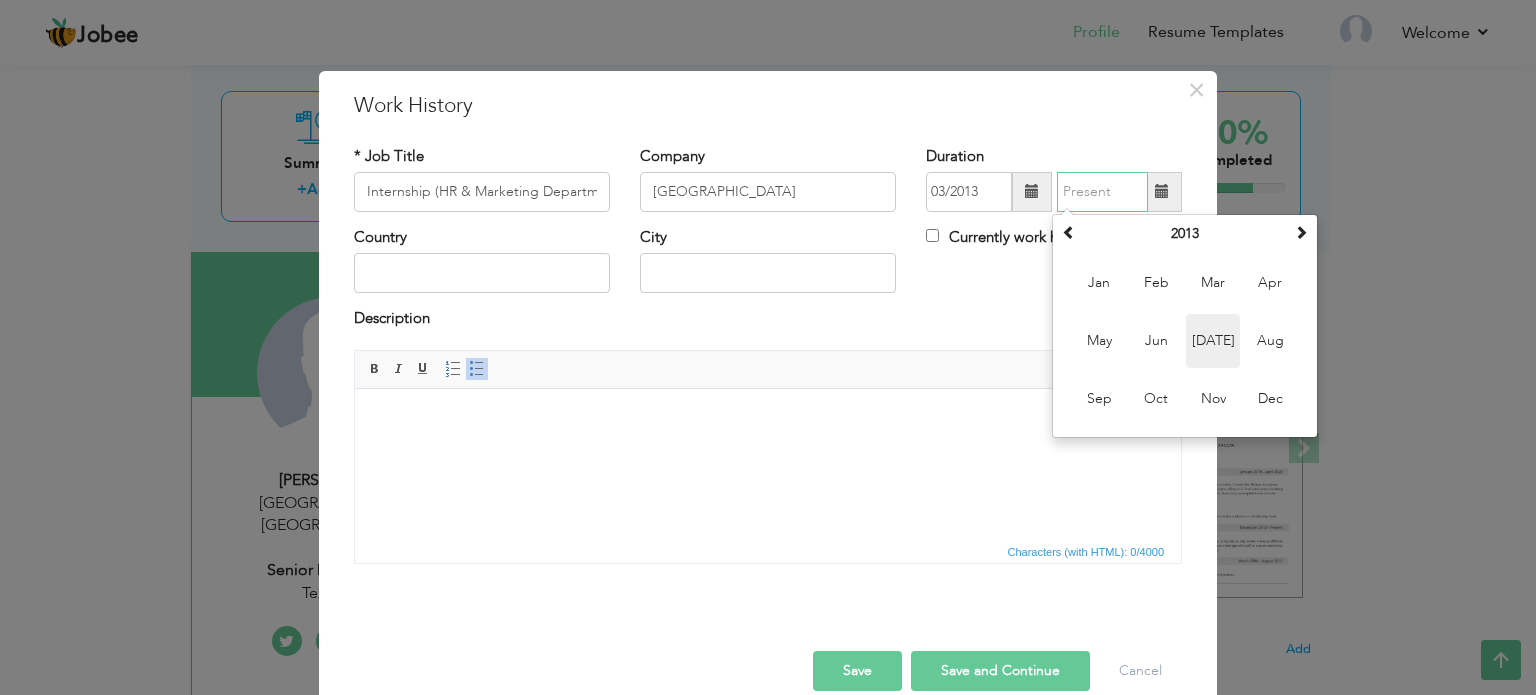 click on "Jul" at bounding box center (1213, 341) 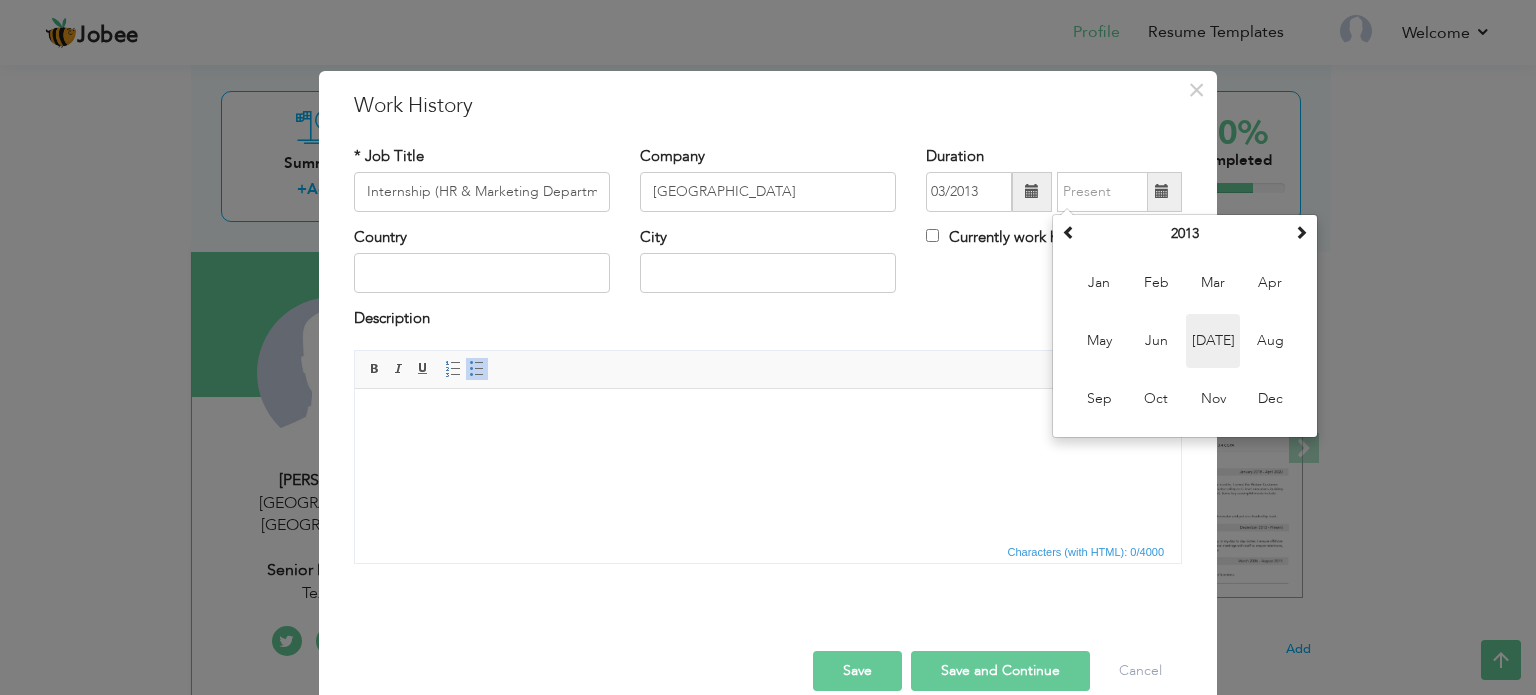 type on "07/2013" 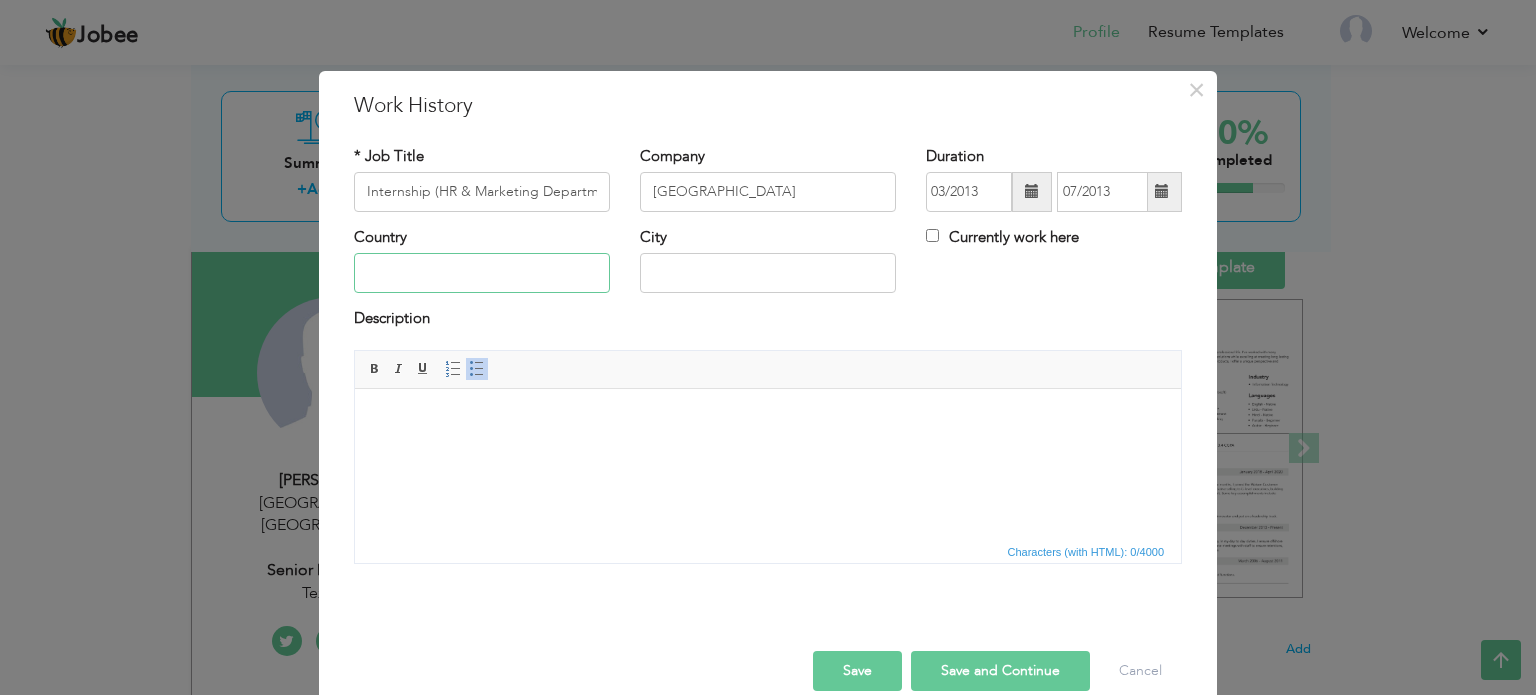 click at bounding box center (482, 273) 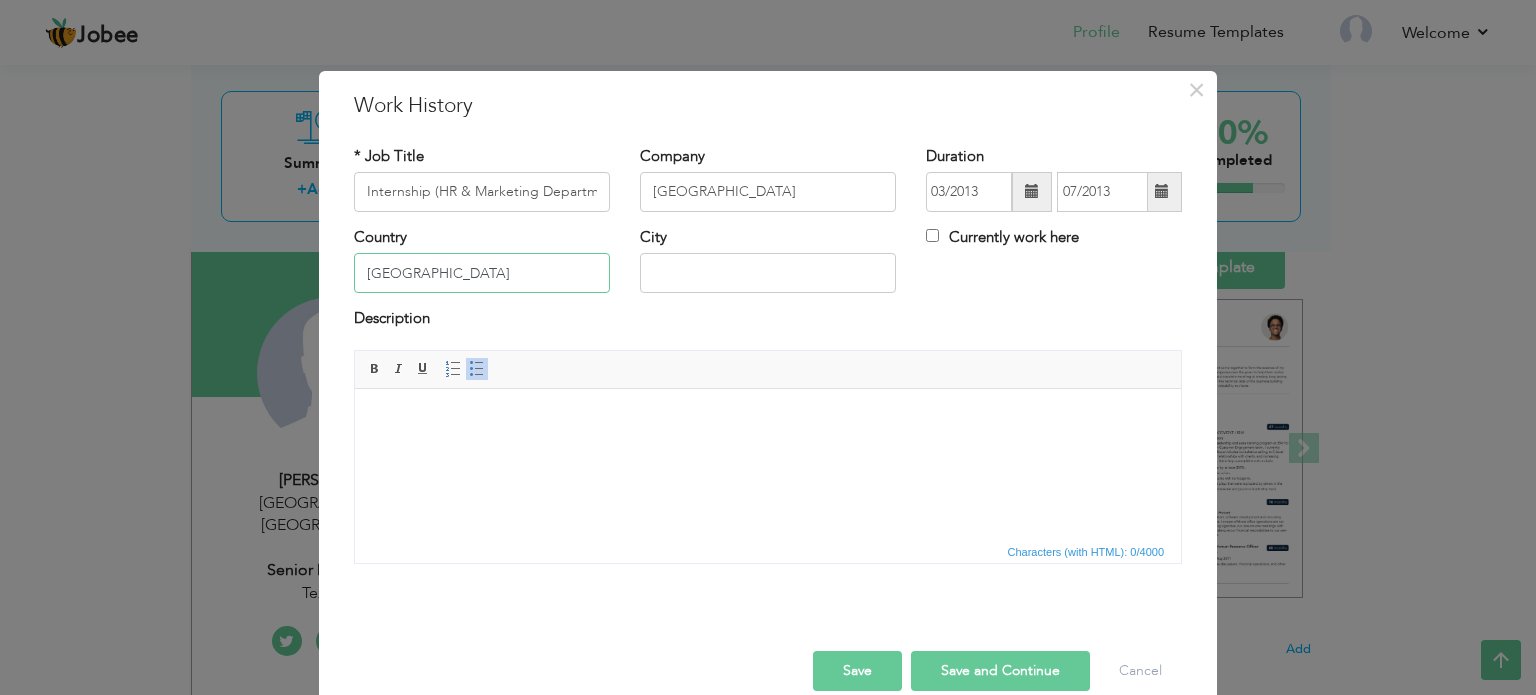 type on "[GEOGRAPHIC_DATA]" 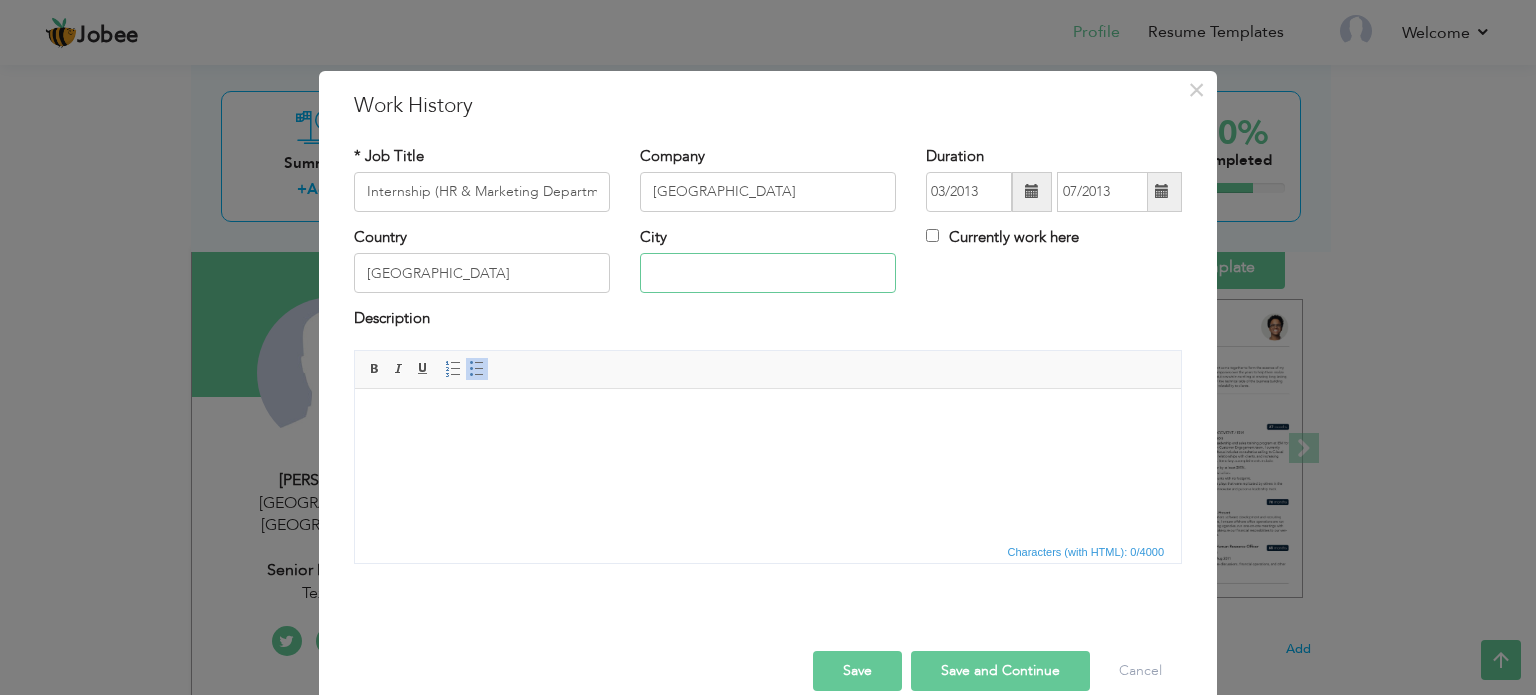 click at bounding box center (768, 273) 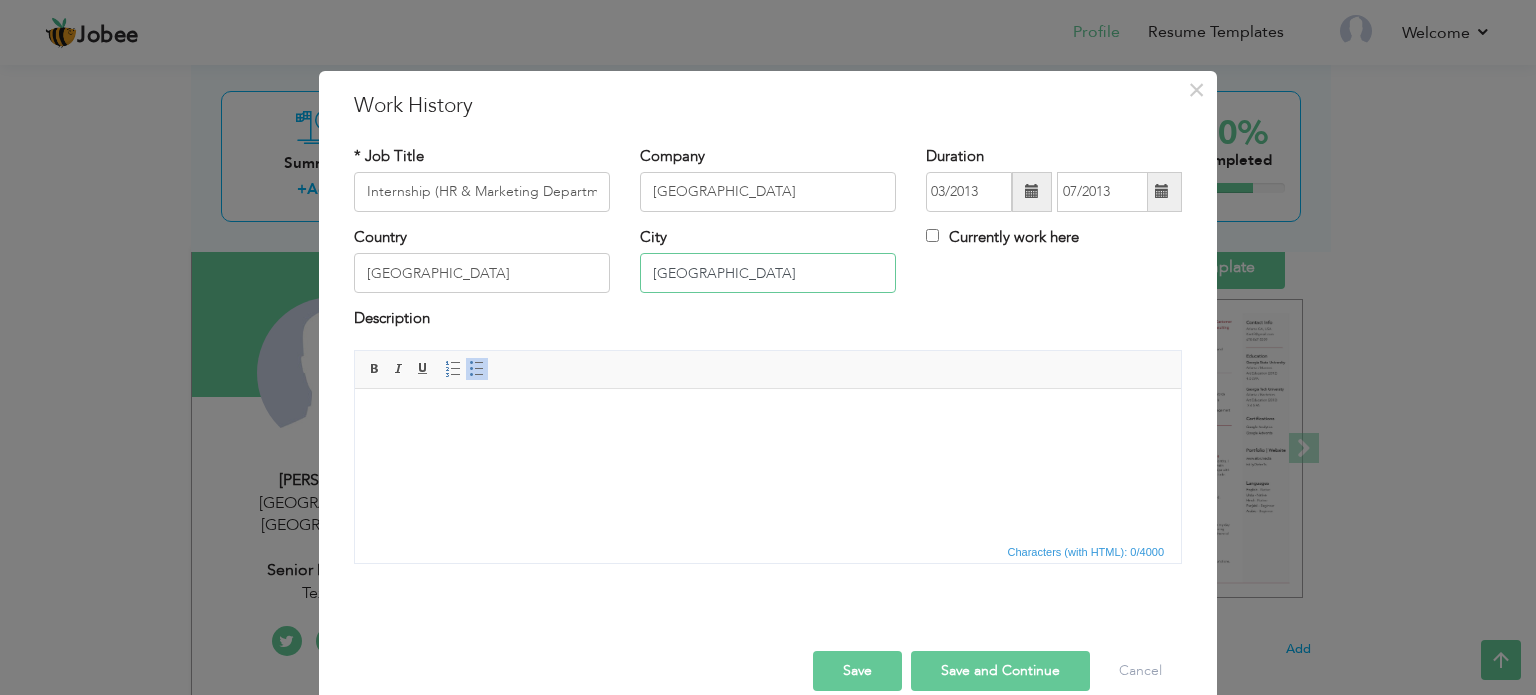 type on "[GEOGRAPHIC_DATA]" 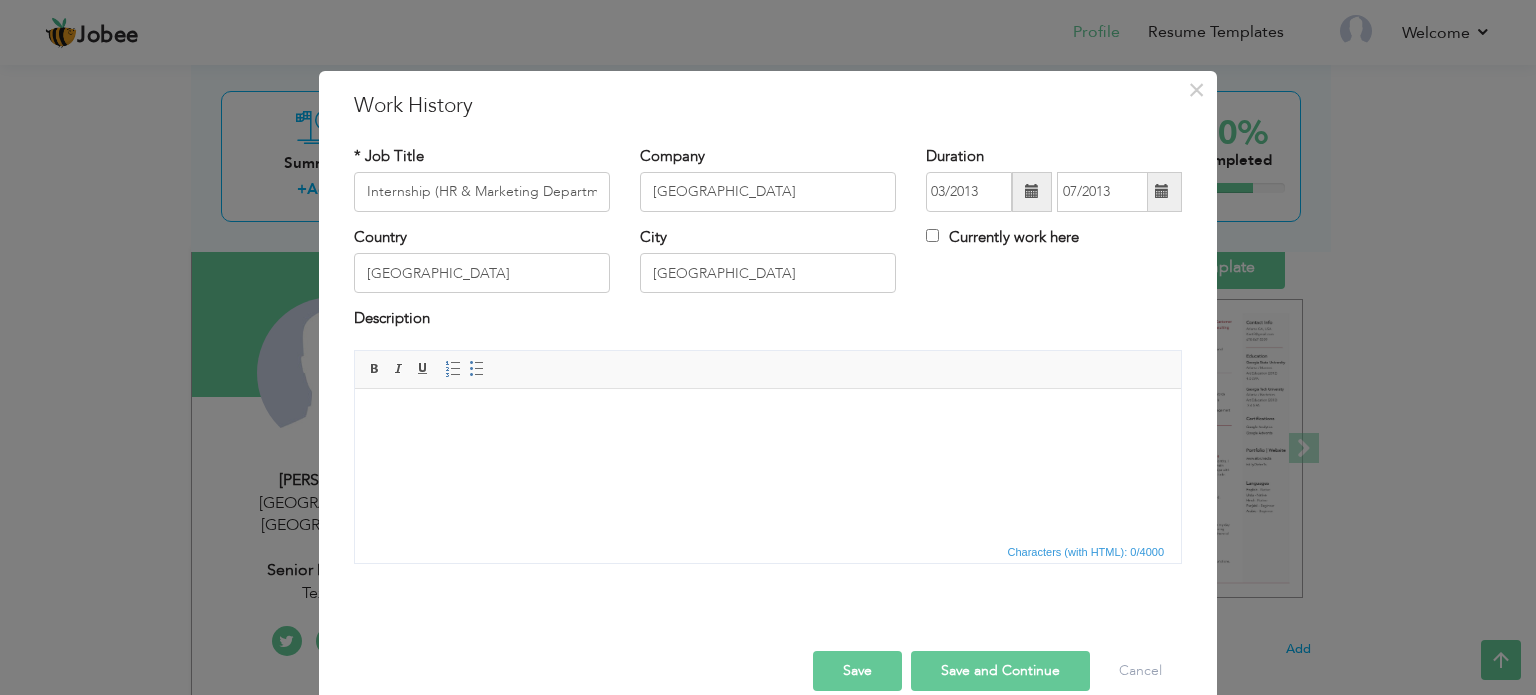 click at bounding box center (768, 418) 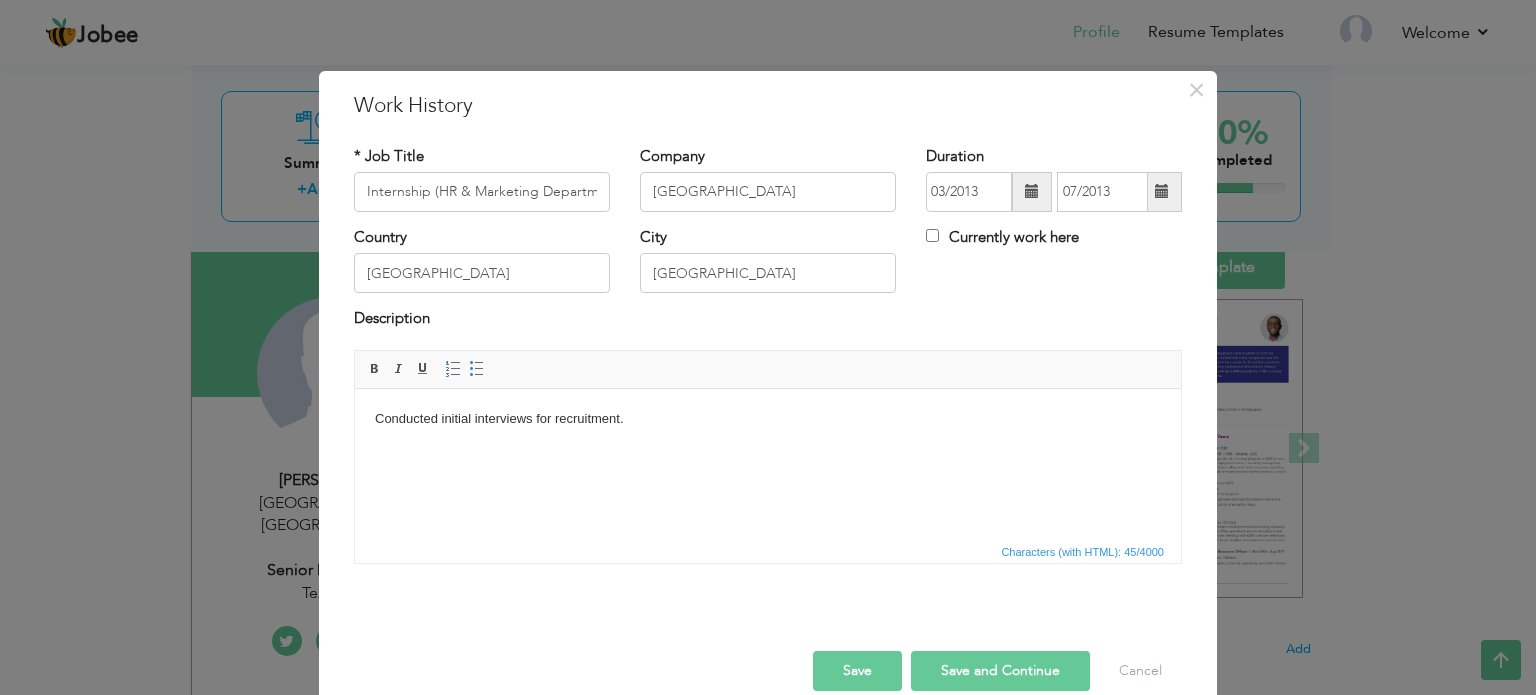 click on "Insert/Remove Numbered List   Insert/Remove Bulleted List" at bounding box center [465, 369] 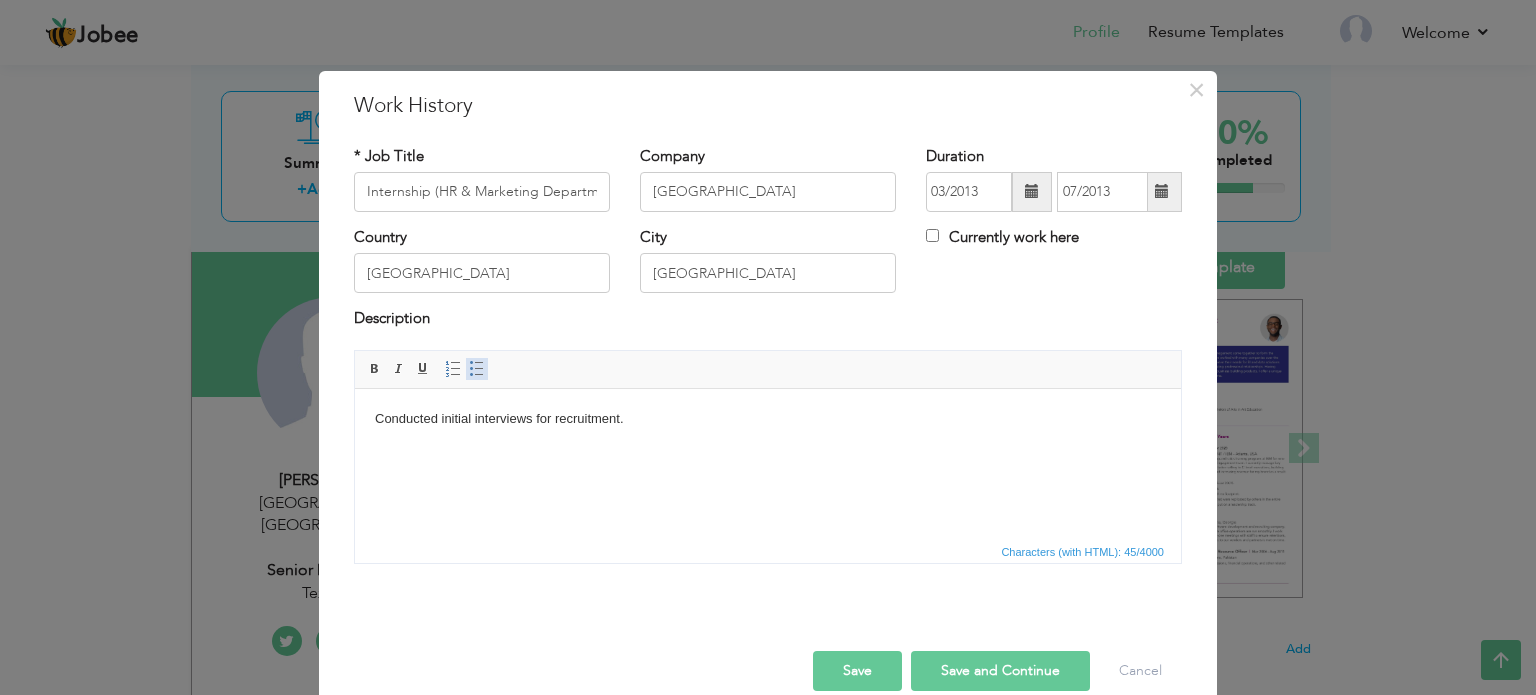 click at bounding box center [477, 369] 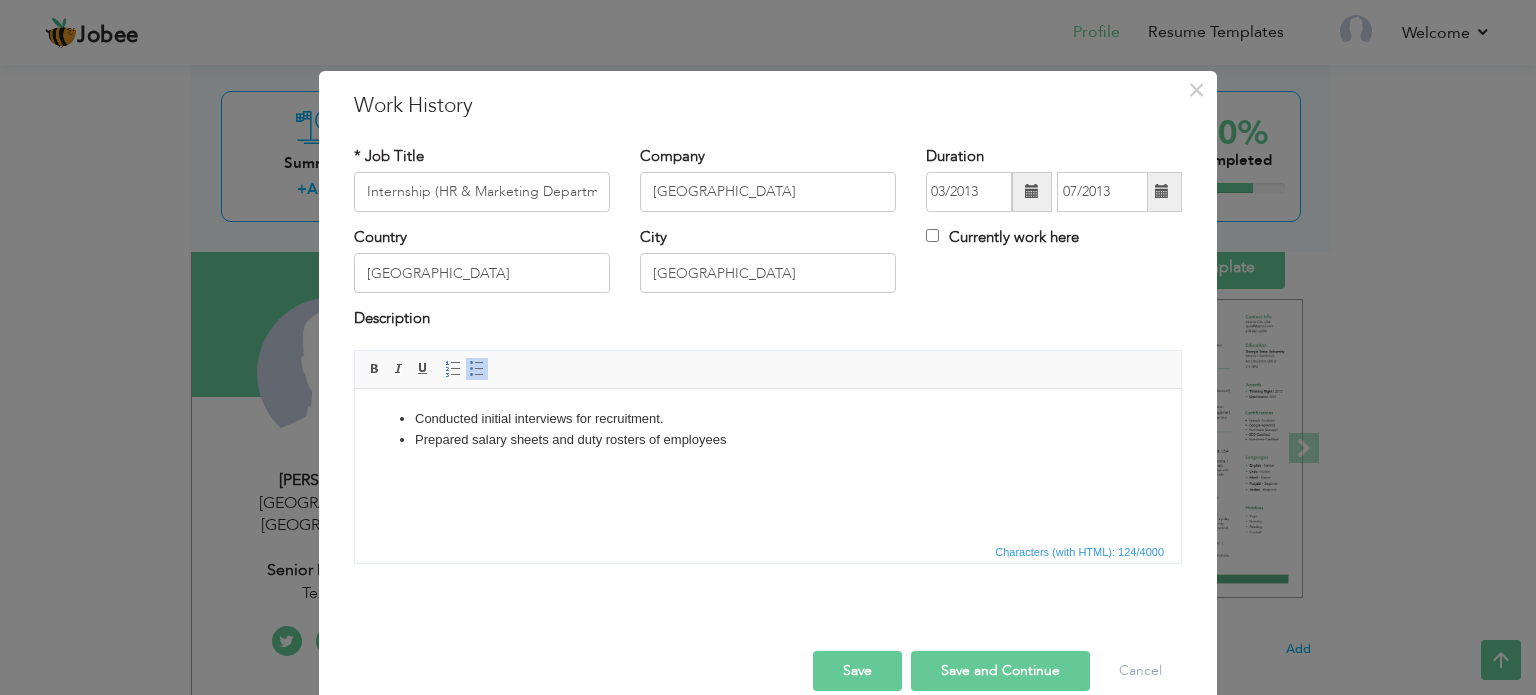 drag, startPoint x: 820, startPoint y: 759, endPoint x: 737, endPoint y: 424, distance: 345.12897 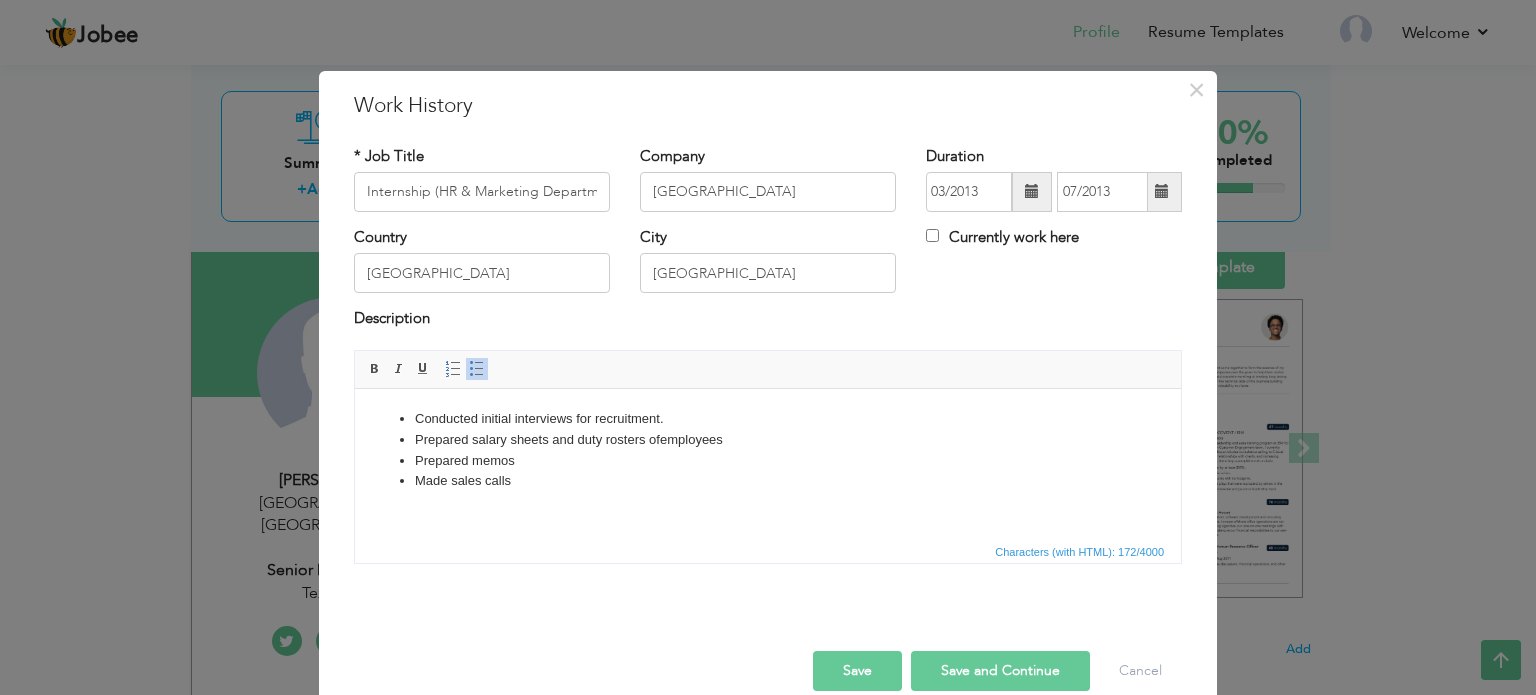 click on "Save" at bounding box center [857, 671] 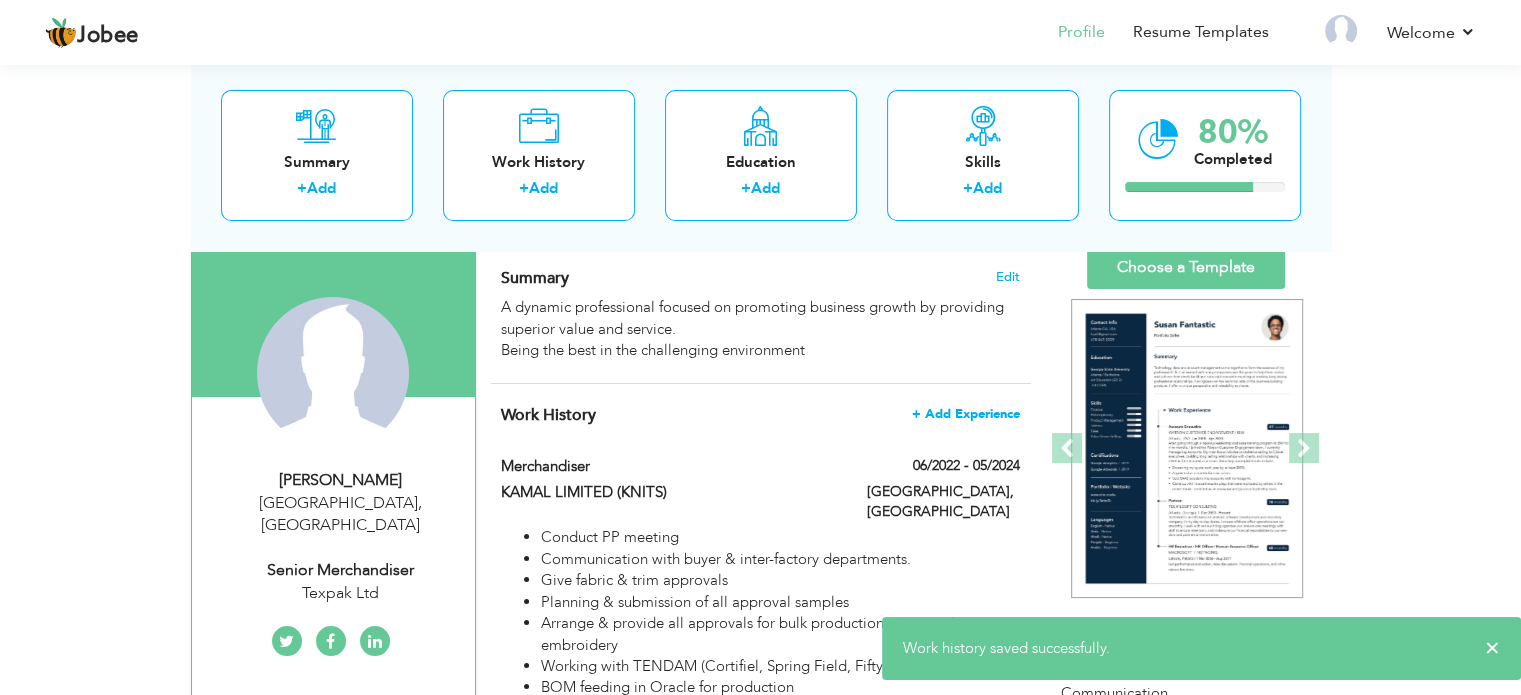 click on "+ Add Experience" at bounding box center [966, 414] 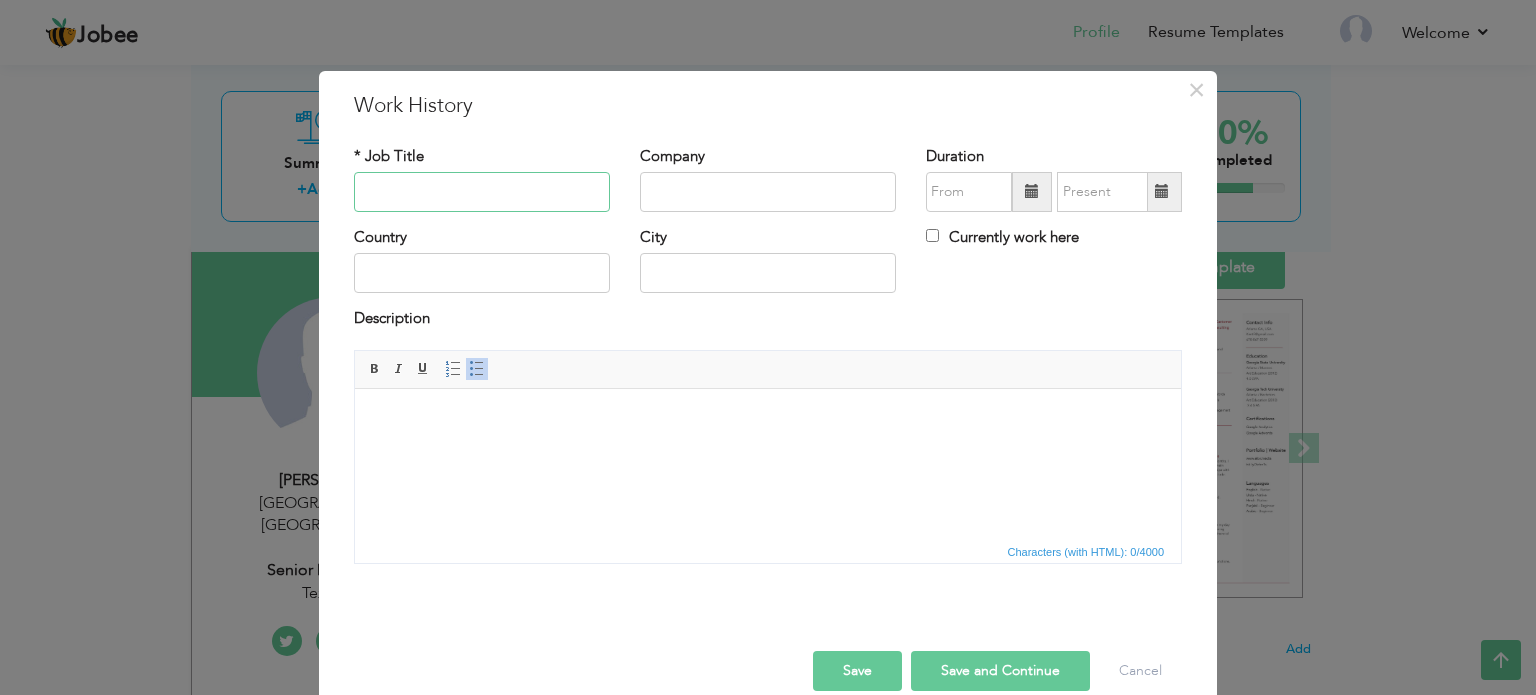 click at bounding box center [482, 192] 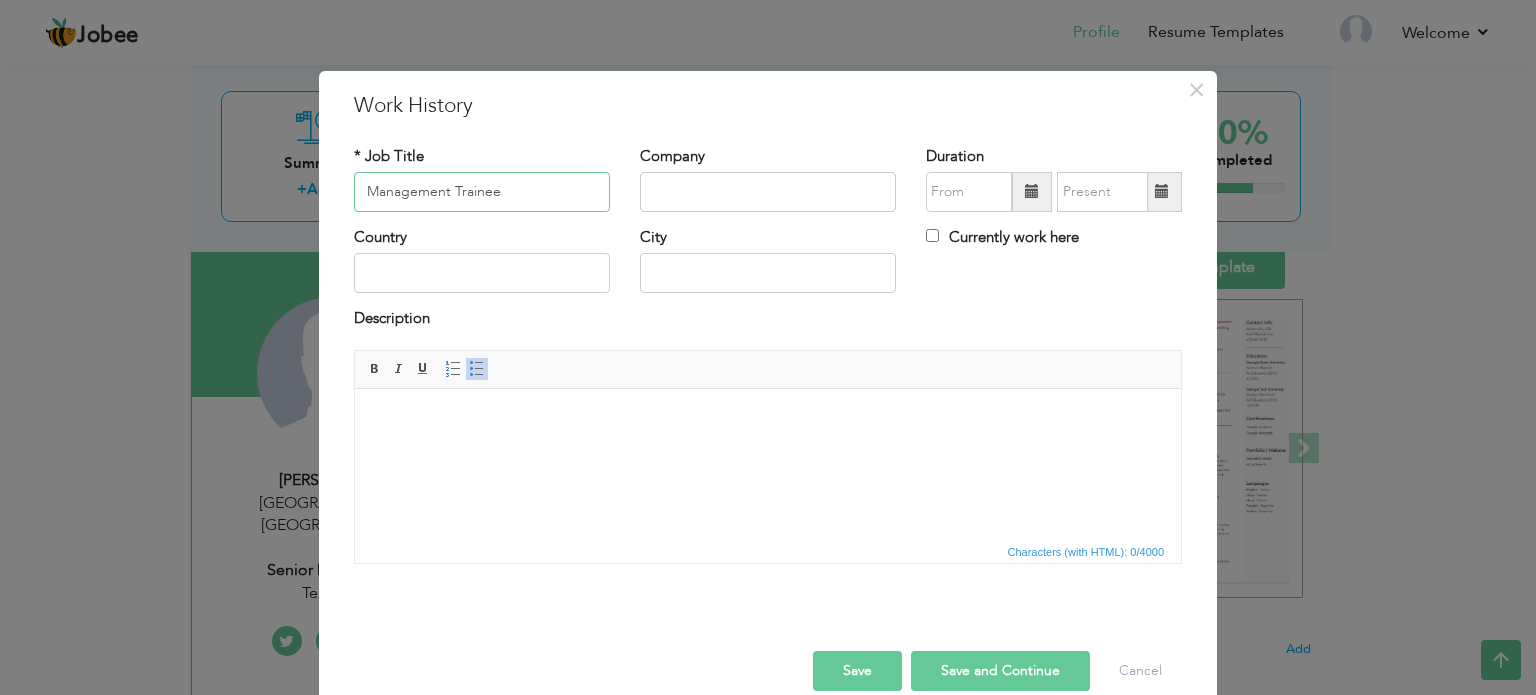 type on "Management Trainee" 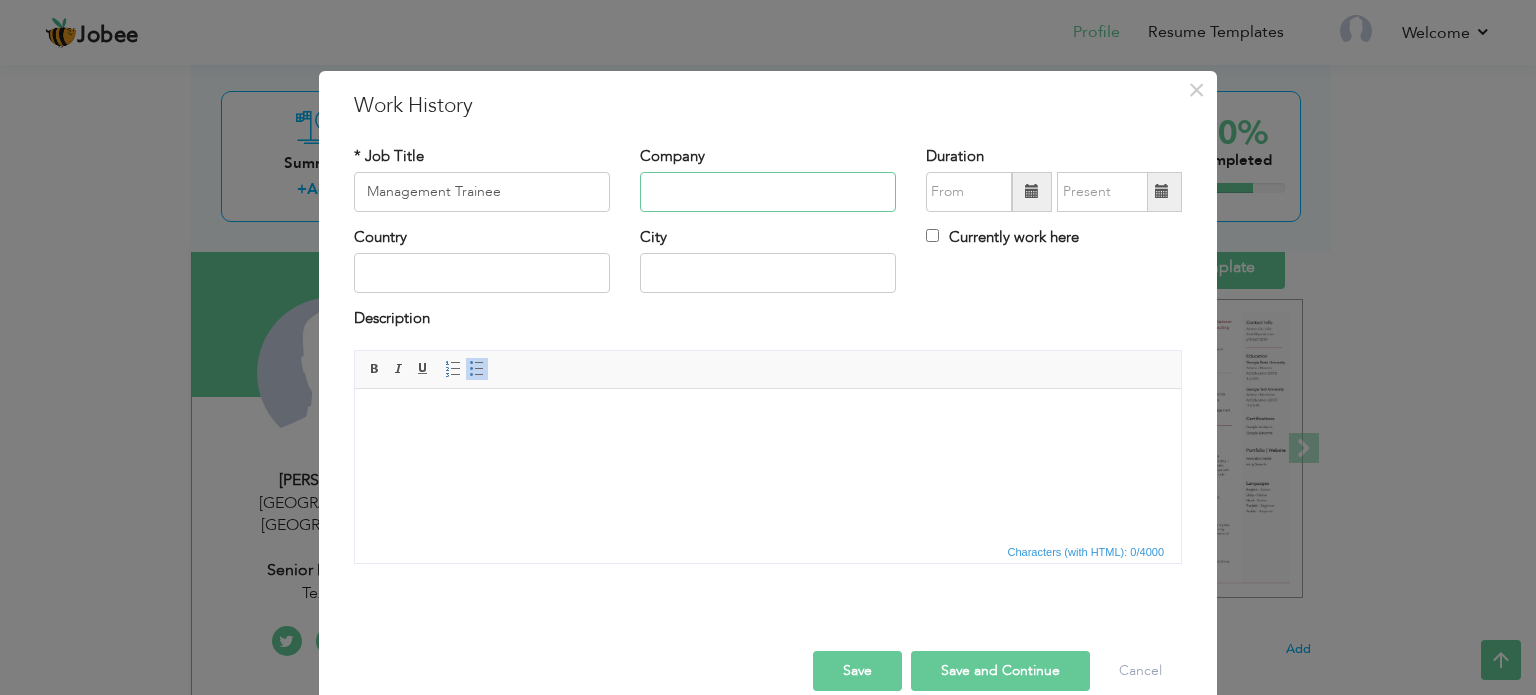 click at bounding box center (768, 192) 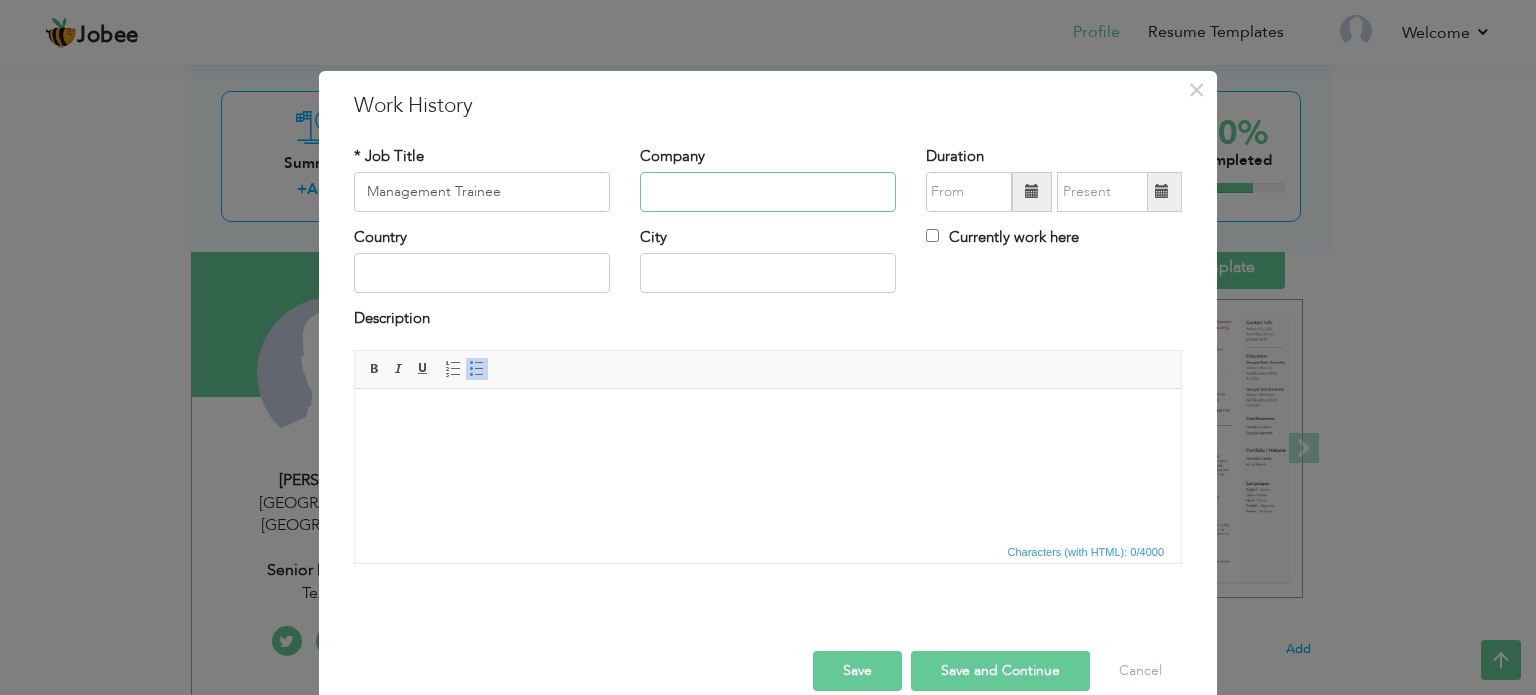 paste on "Azgard9 Ltd" 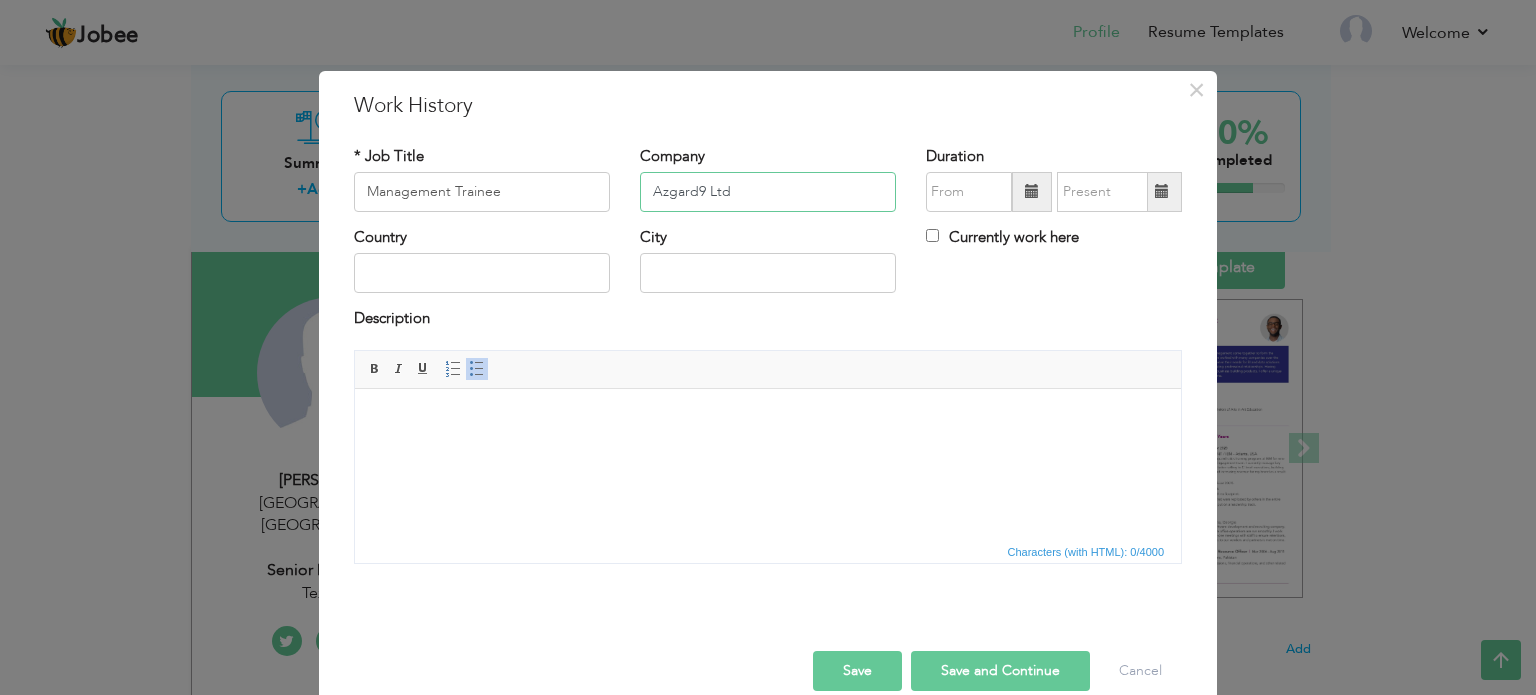 type on "Azgard9 Ltd" 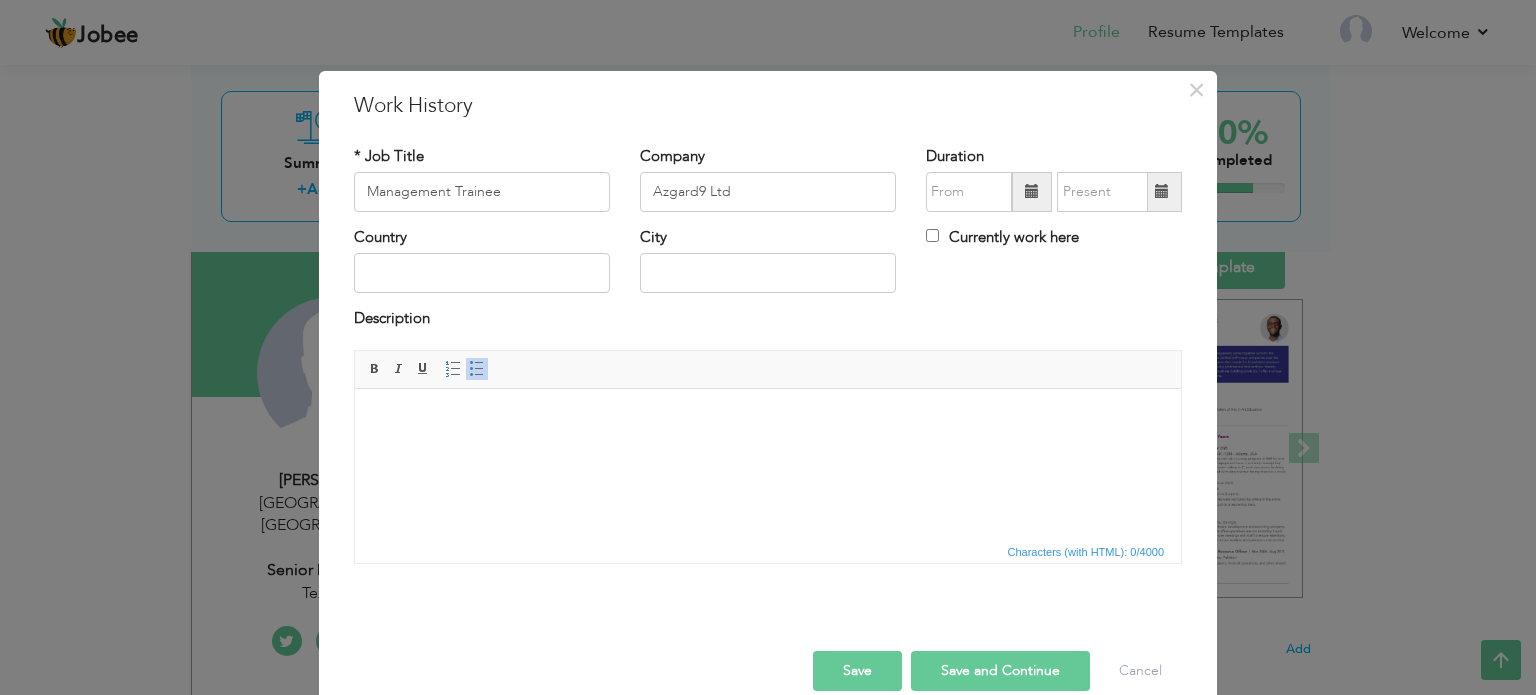 click at bounding box center (1032, 191) 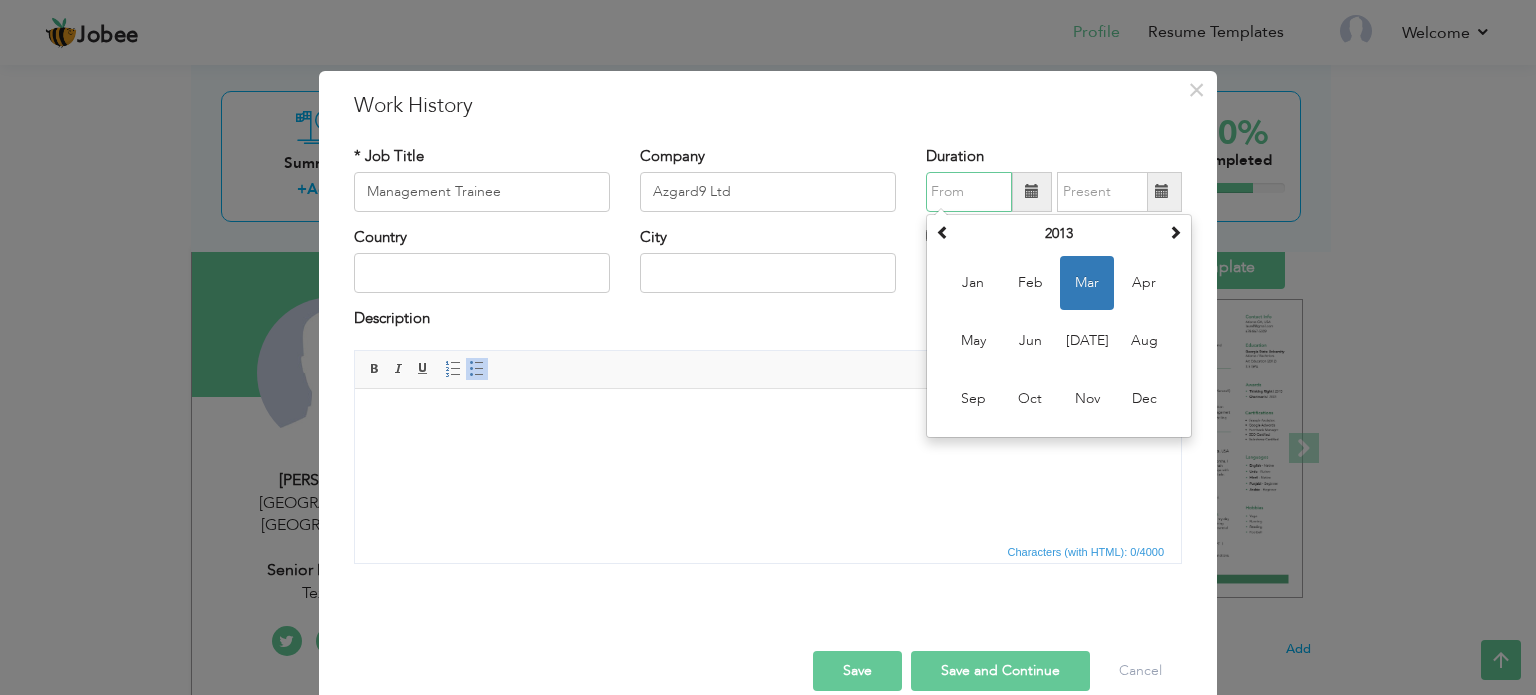 click on "Mar" at bounding box center [1087, 283] 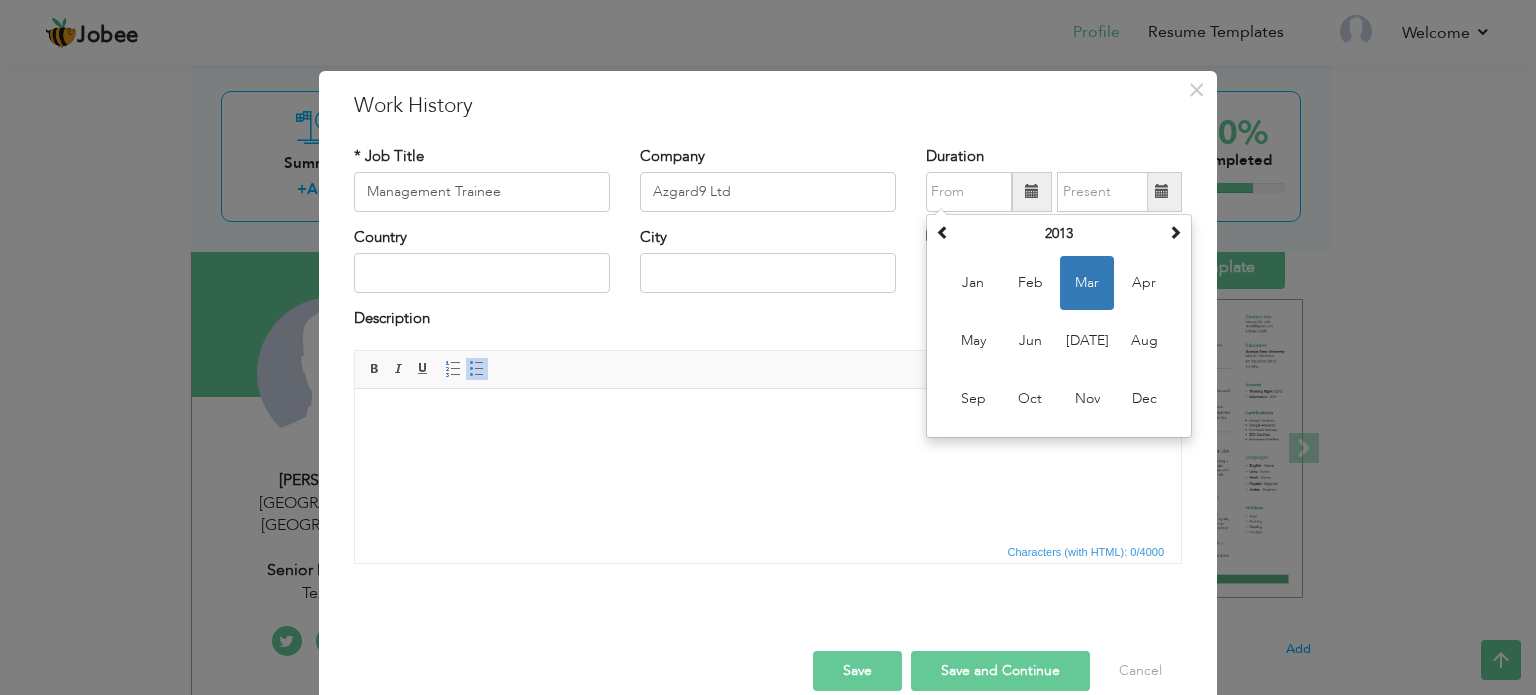type on "03/2013" 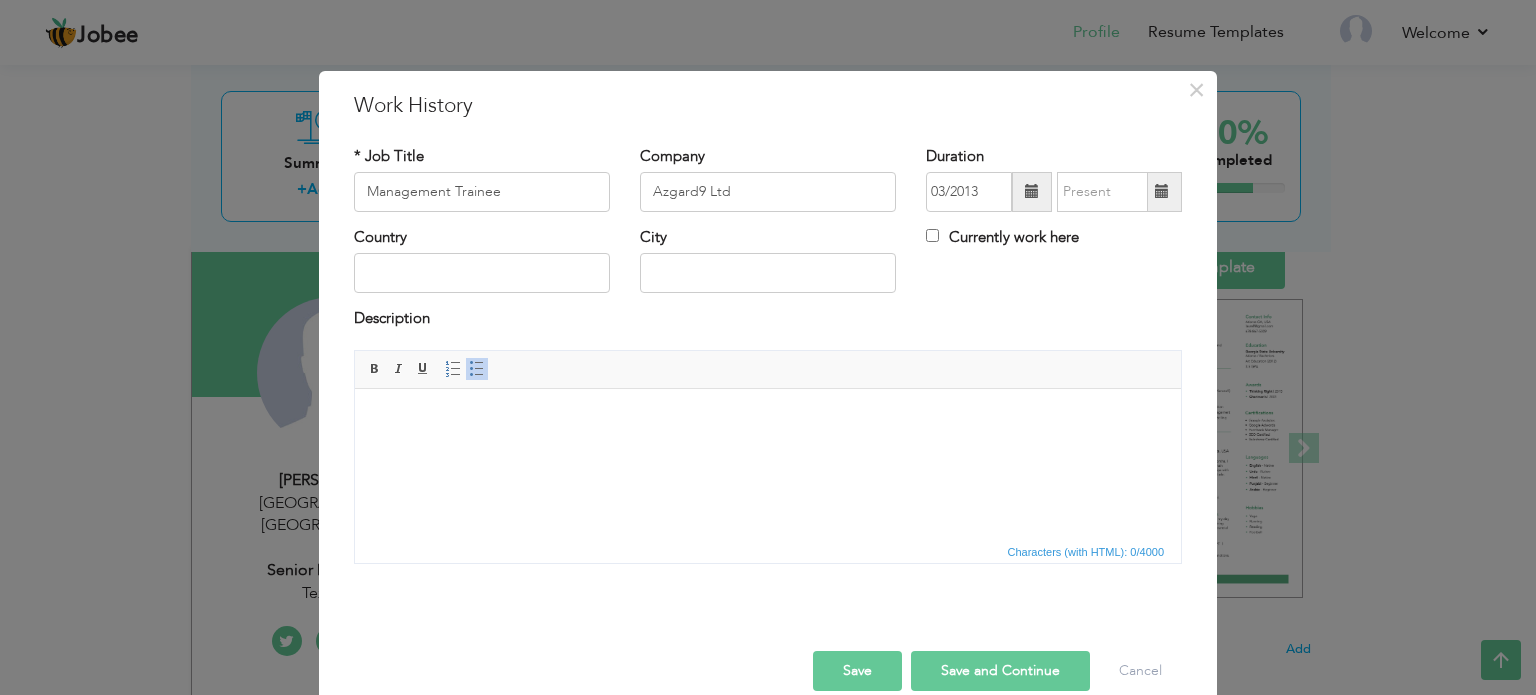 click at bounding box center [1162, 192] 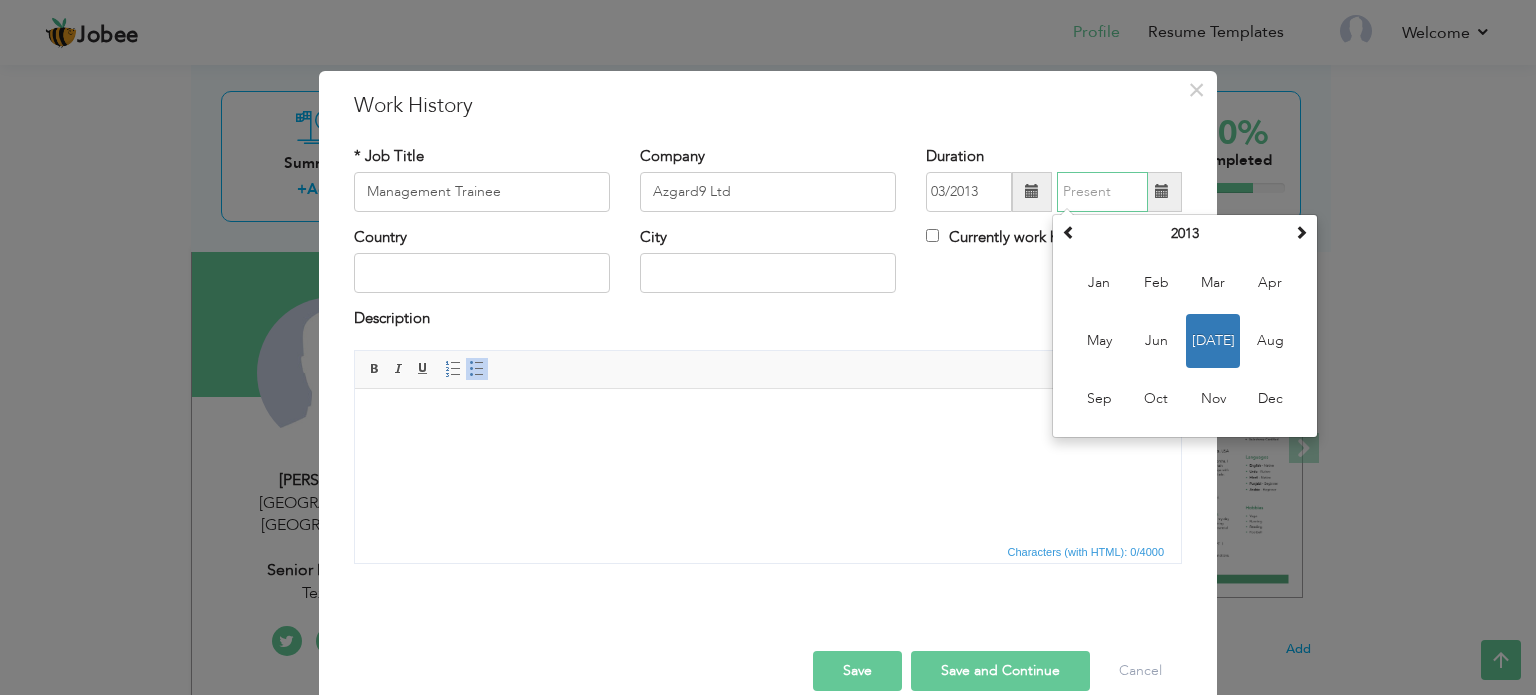 click on "Jul" at bounding box center (1213, 341) 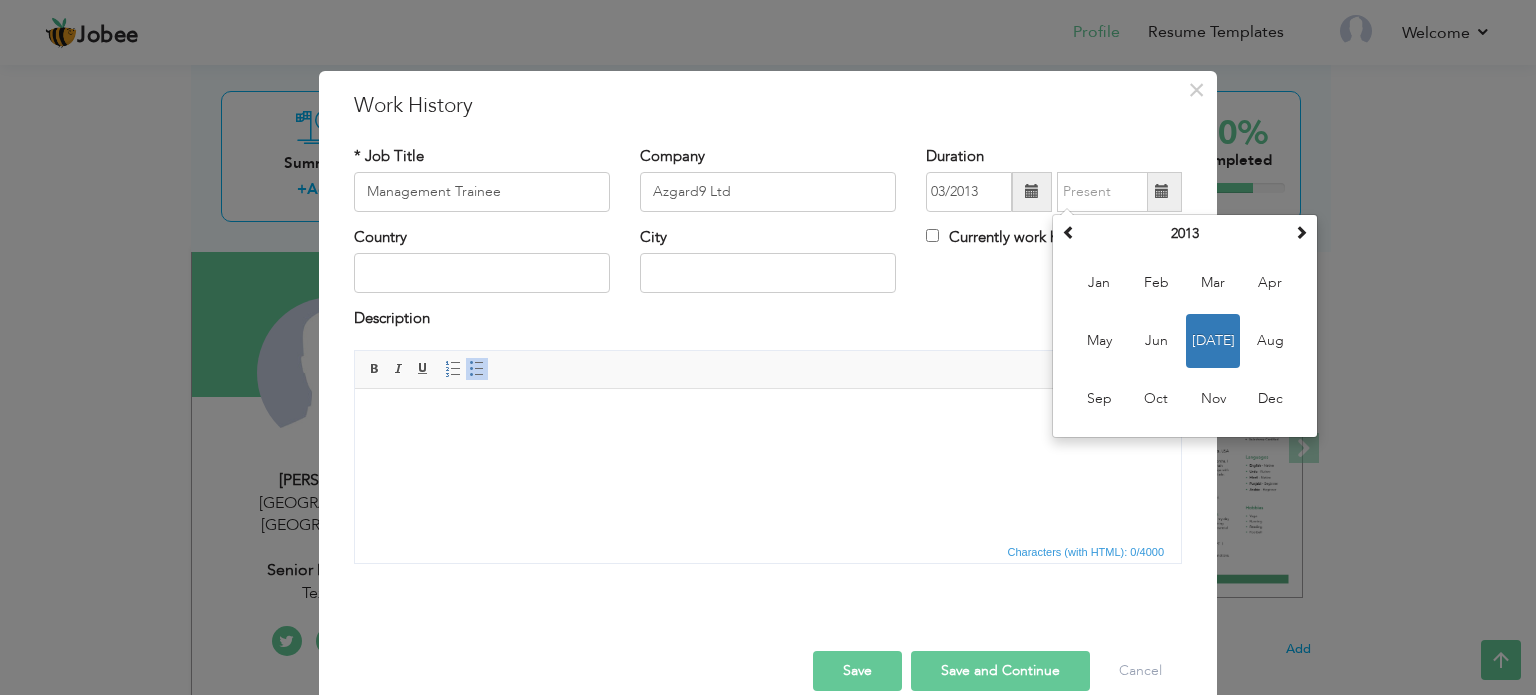 type on "07/2013" 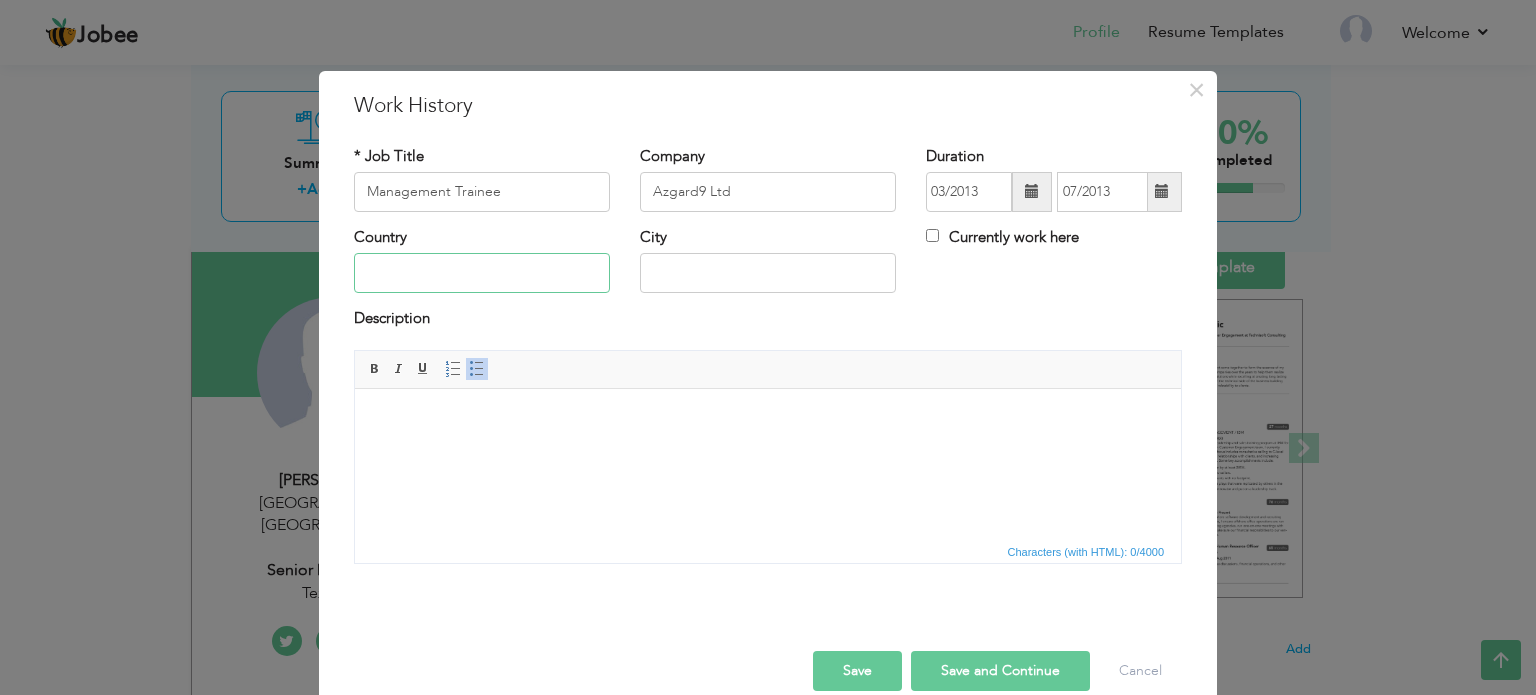 click at bounding box center [482, 273] 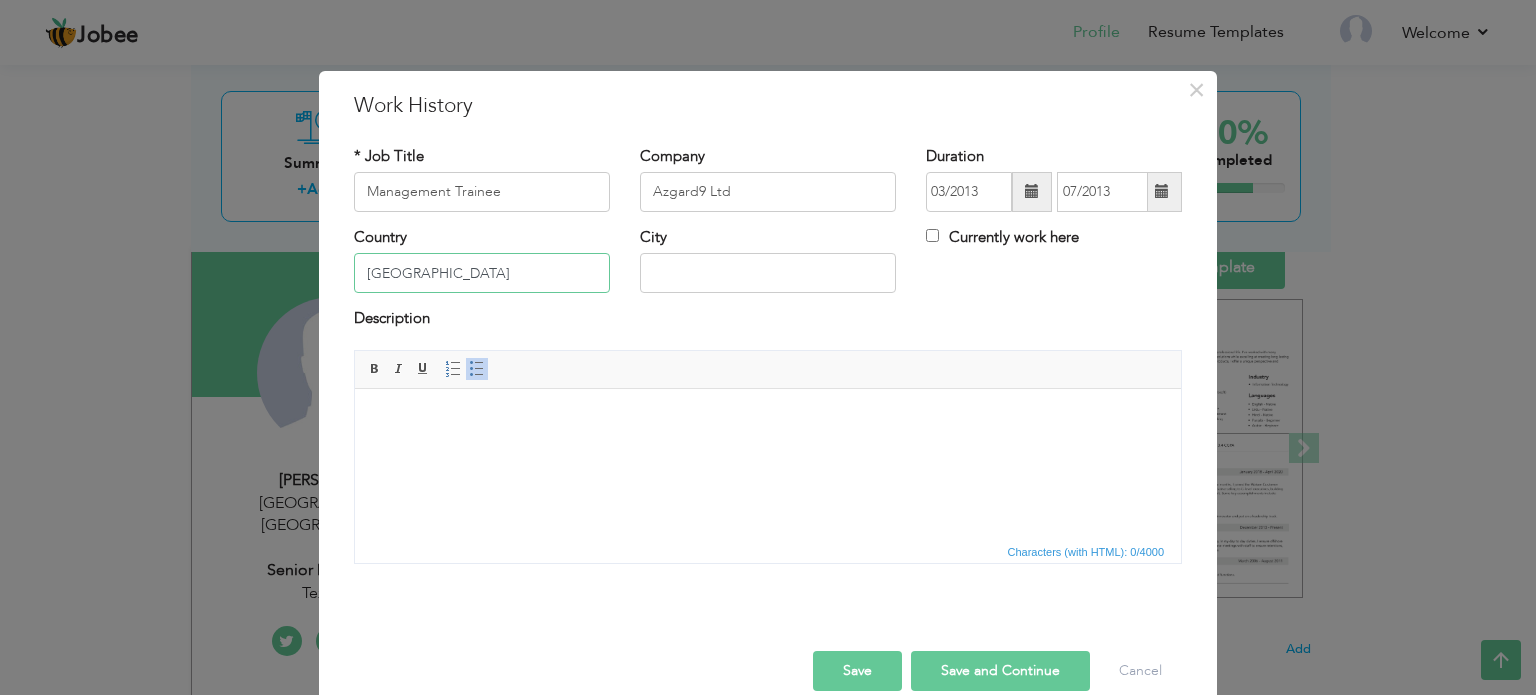 type on "[GEOGRAPHIC_DATA]" 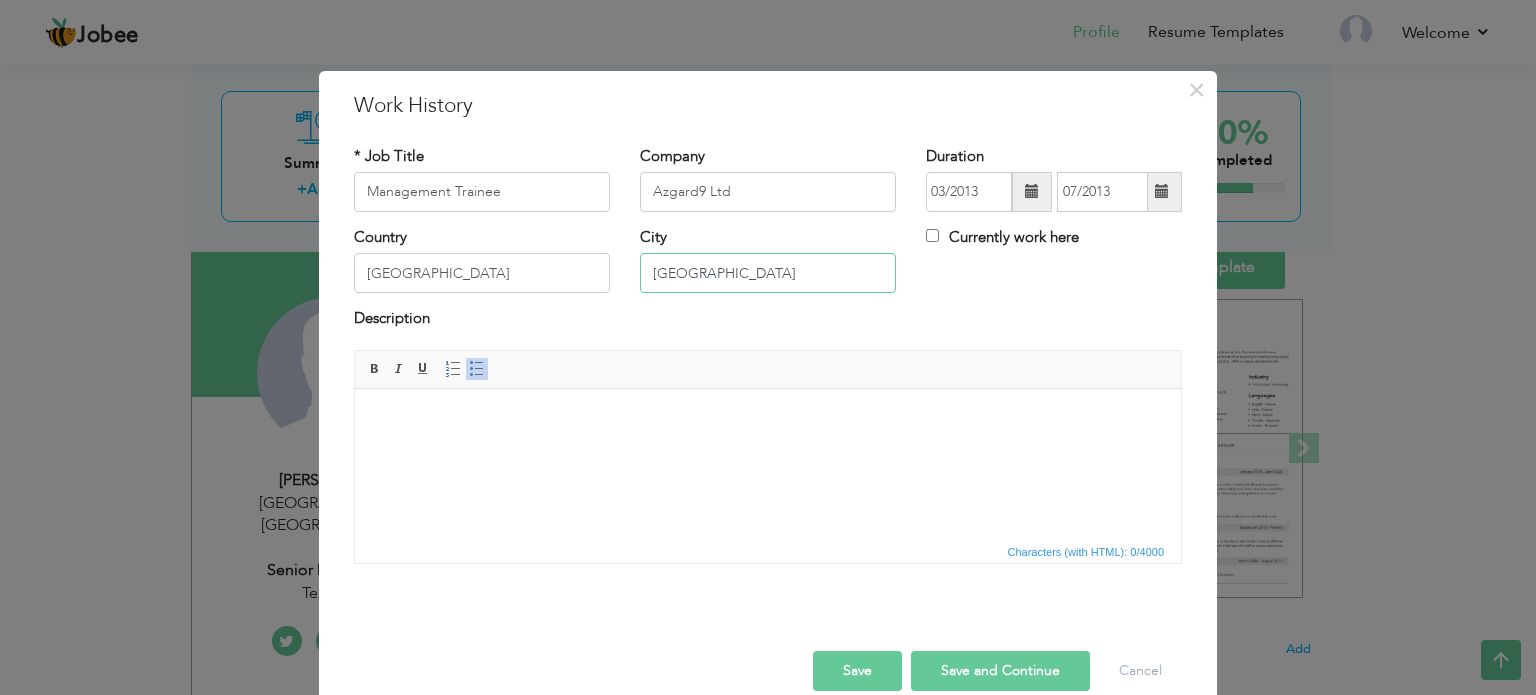 type on "[GEOGRAPHIC_DATA]" 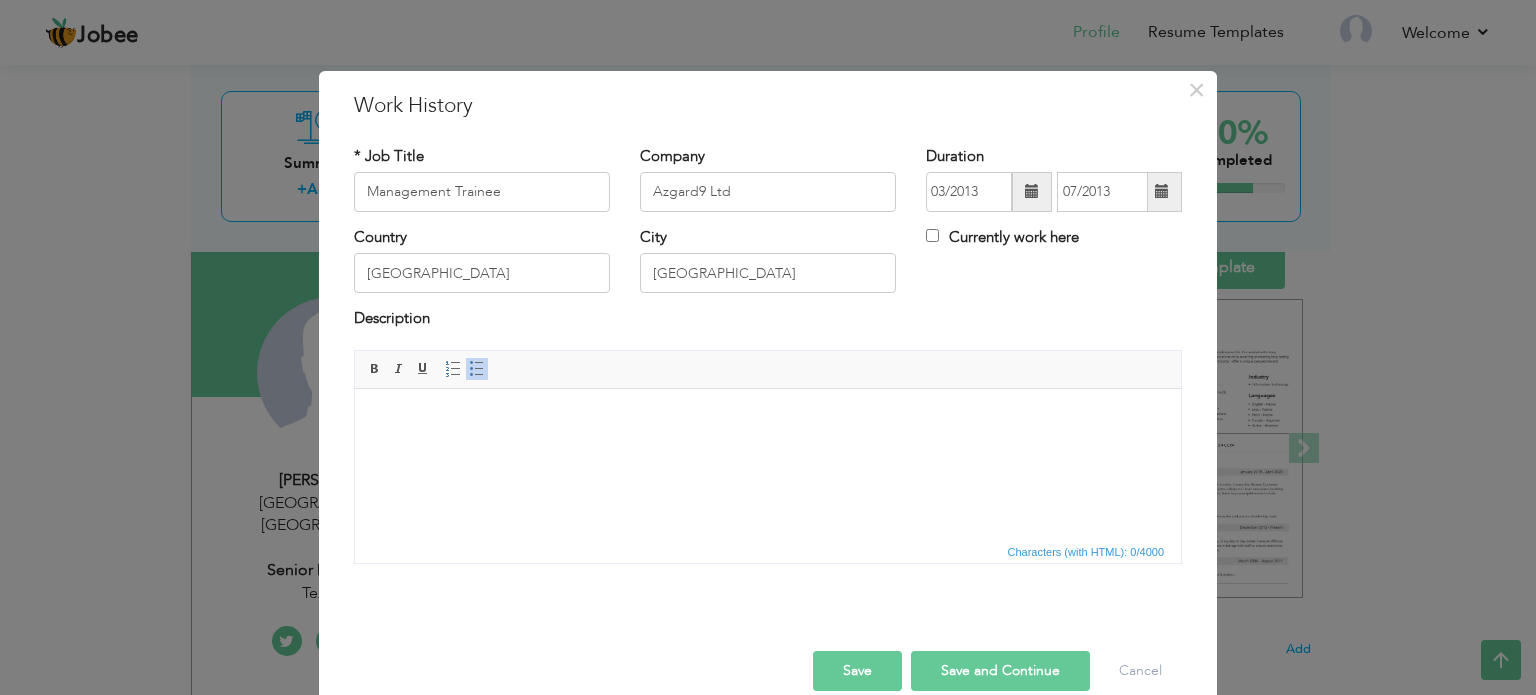 click at bounding box center (768, 418) 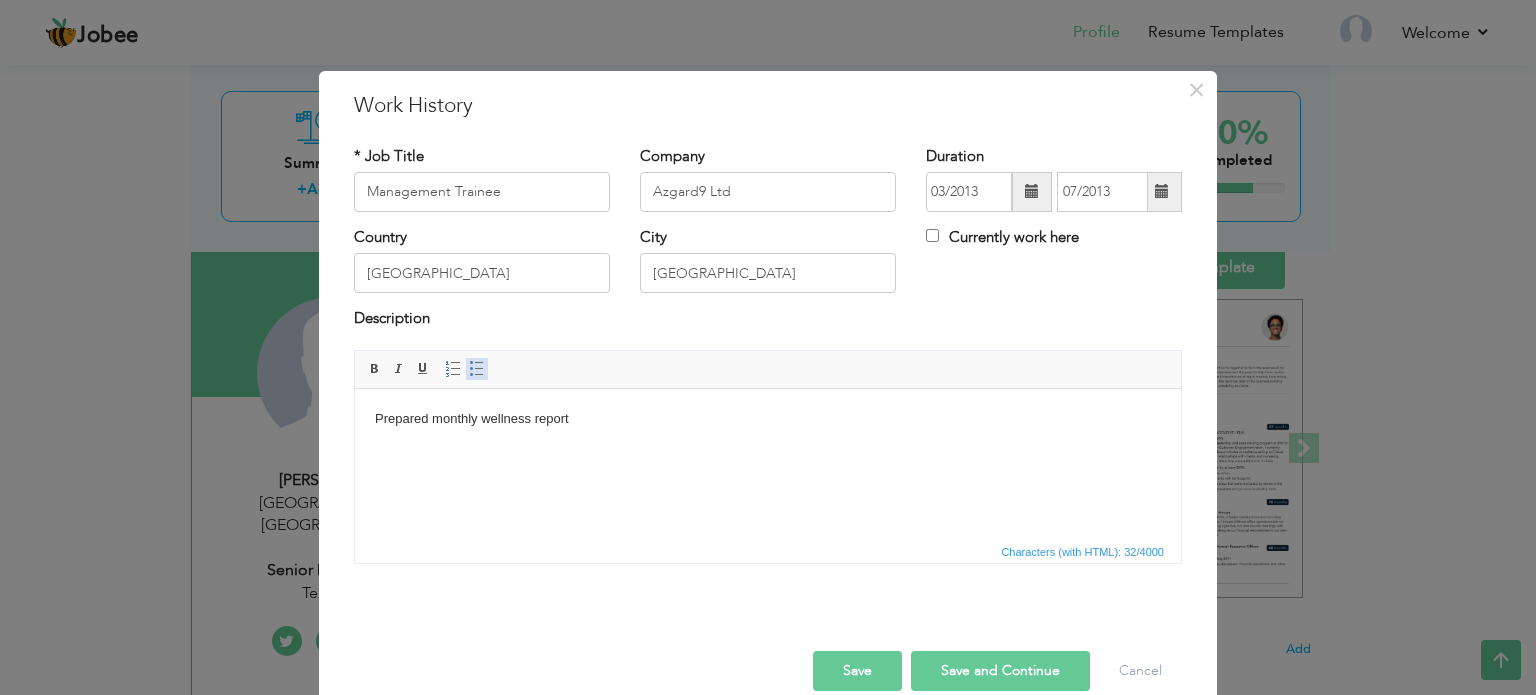 click at bounding box center (477, 369) 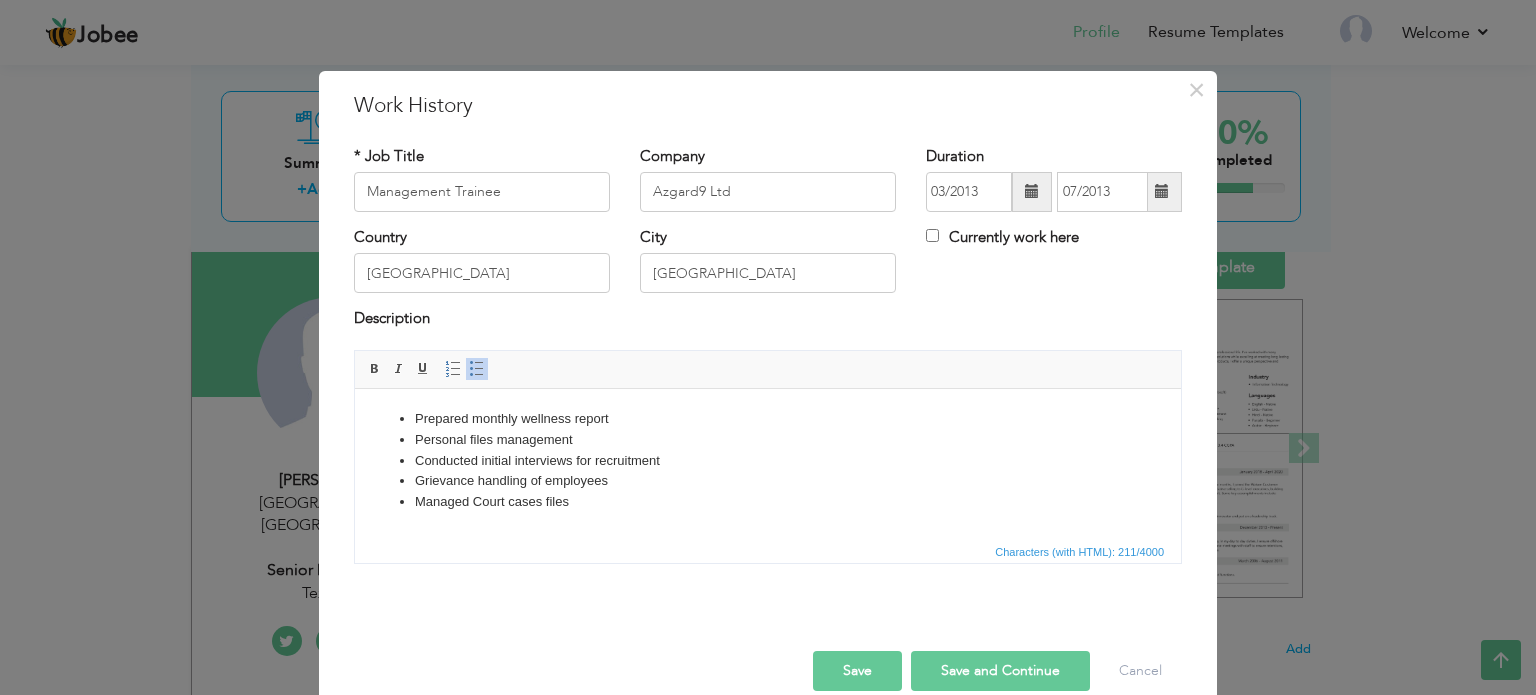 click on "Save" at bounding box center [857, 671] 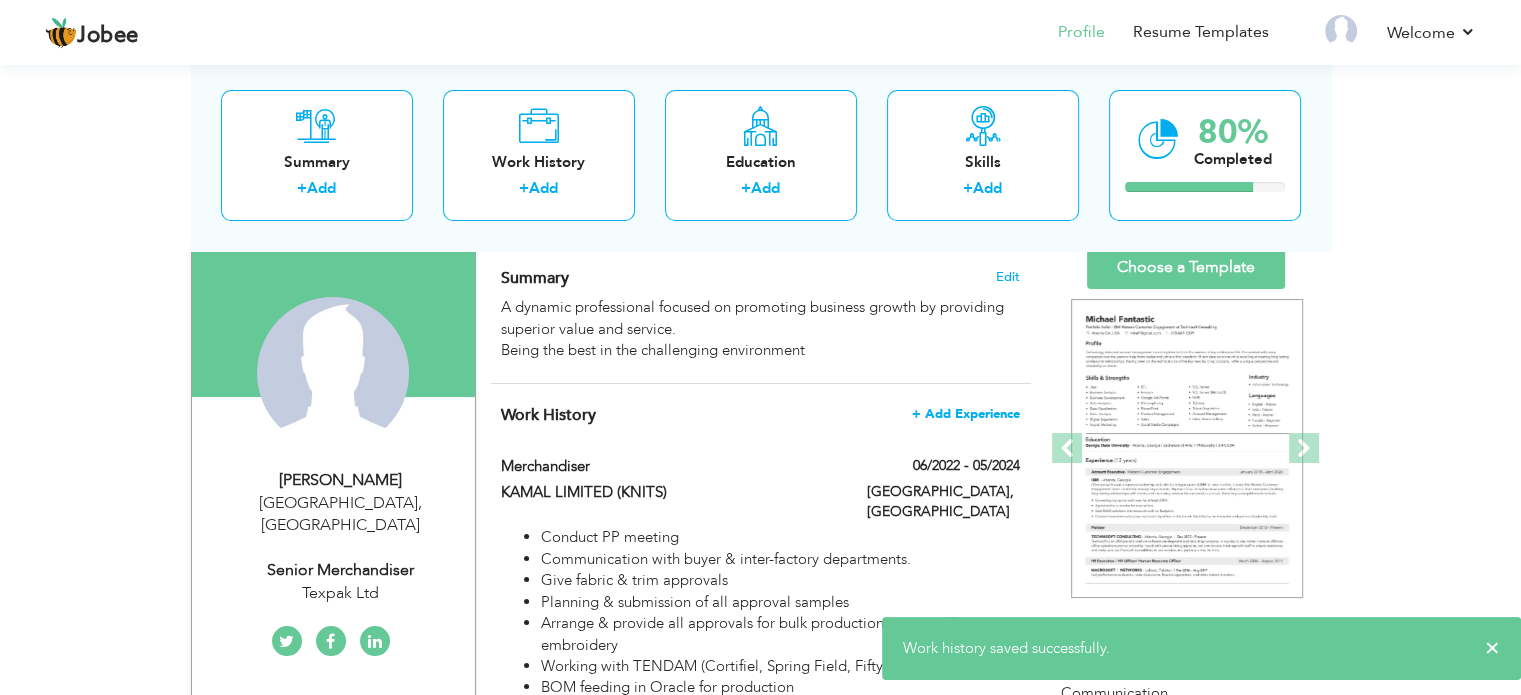 click on "+ Add Experience" at bounding box center [966, 414] 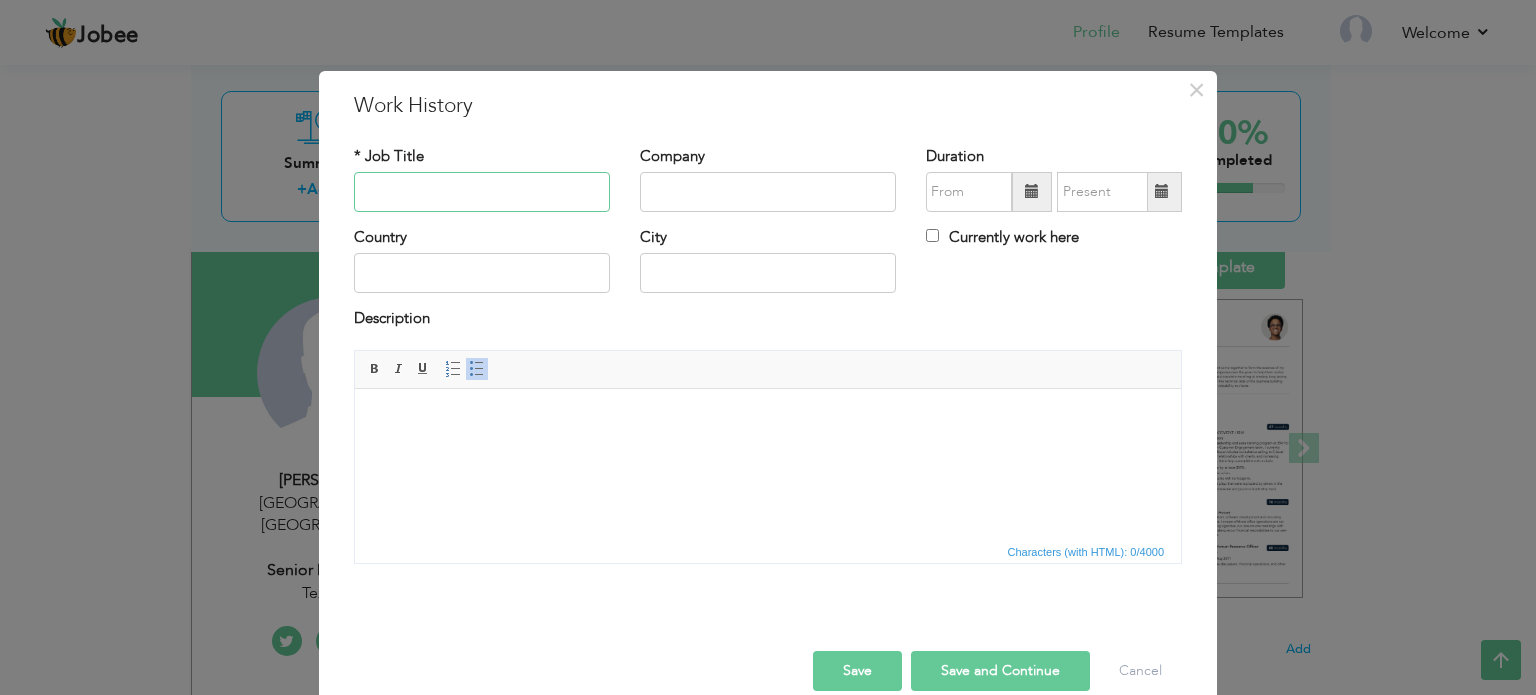 click at bounding box center (482, 192) 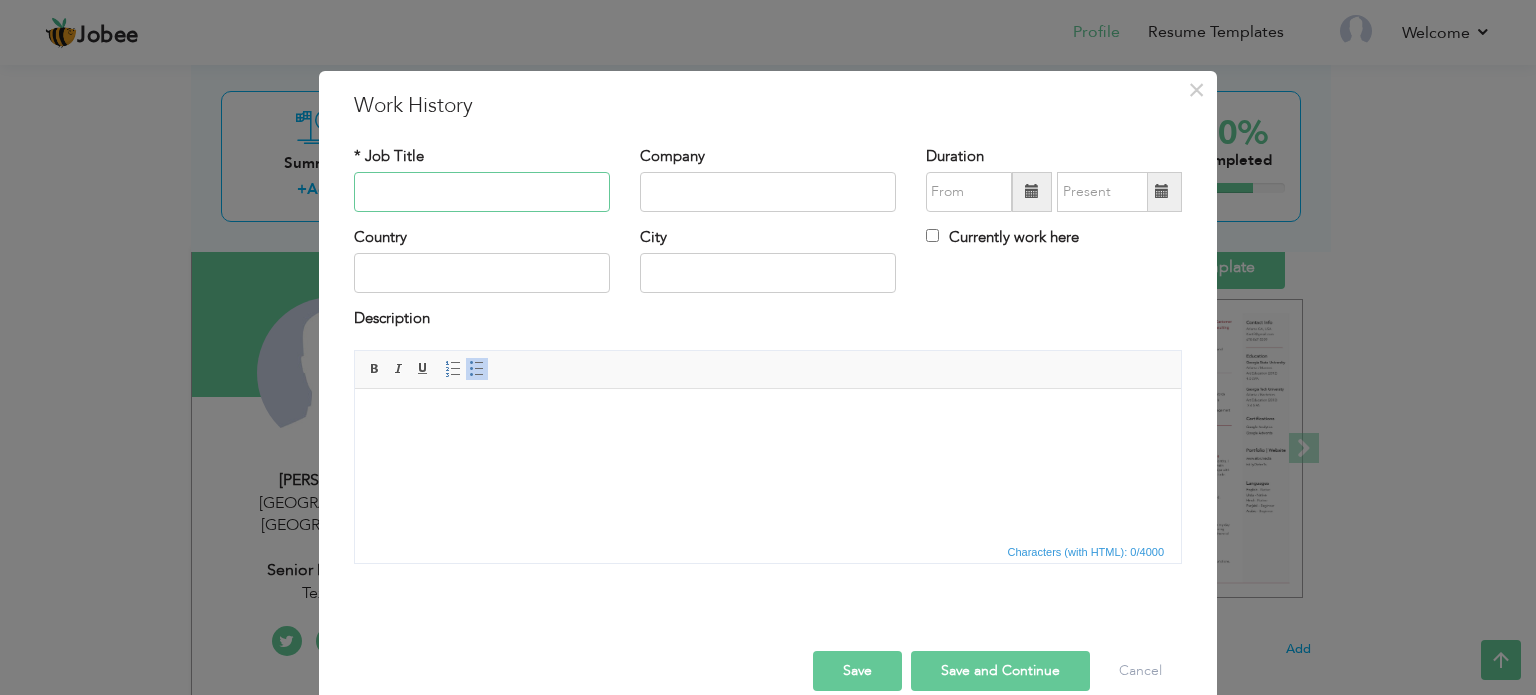 paste on "Merchandiser" 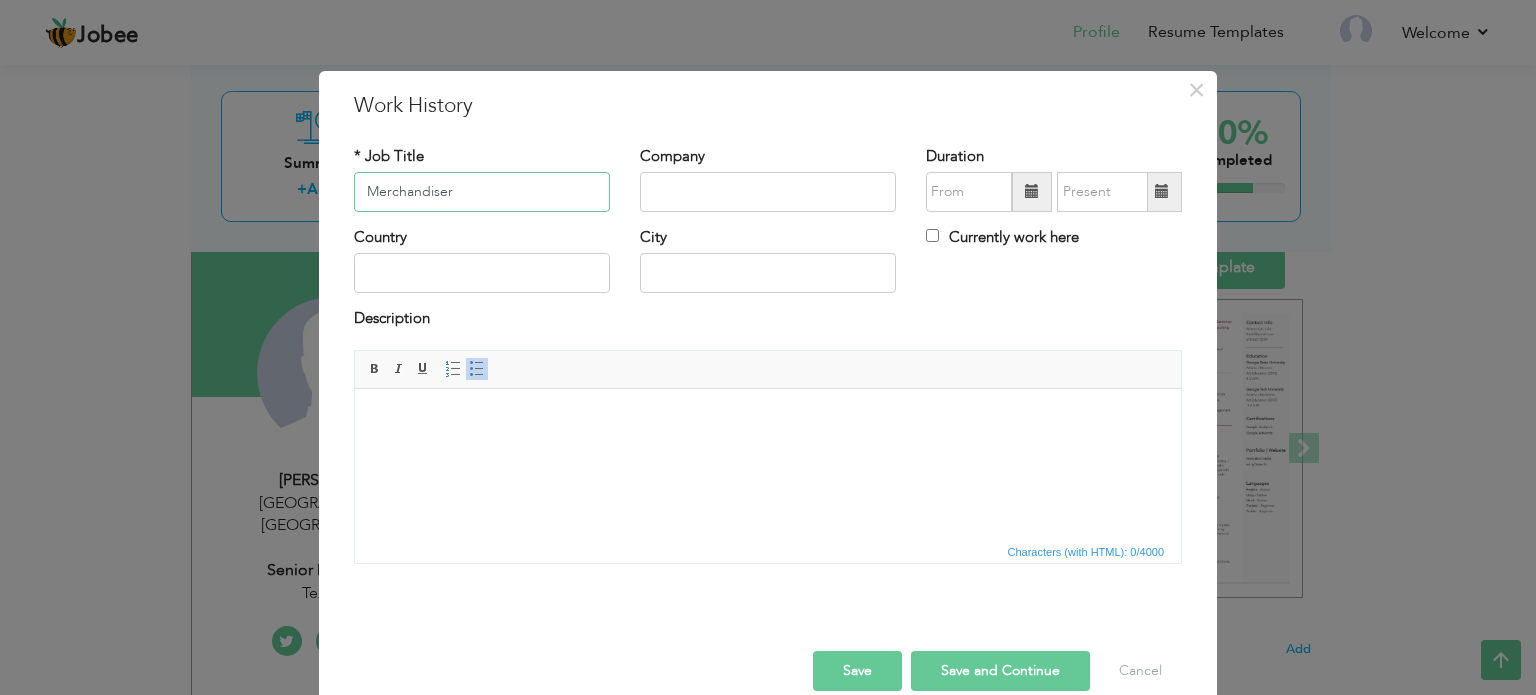 type on "Merchandiser" 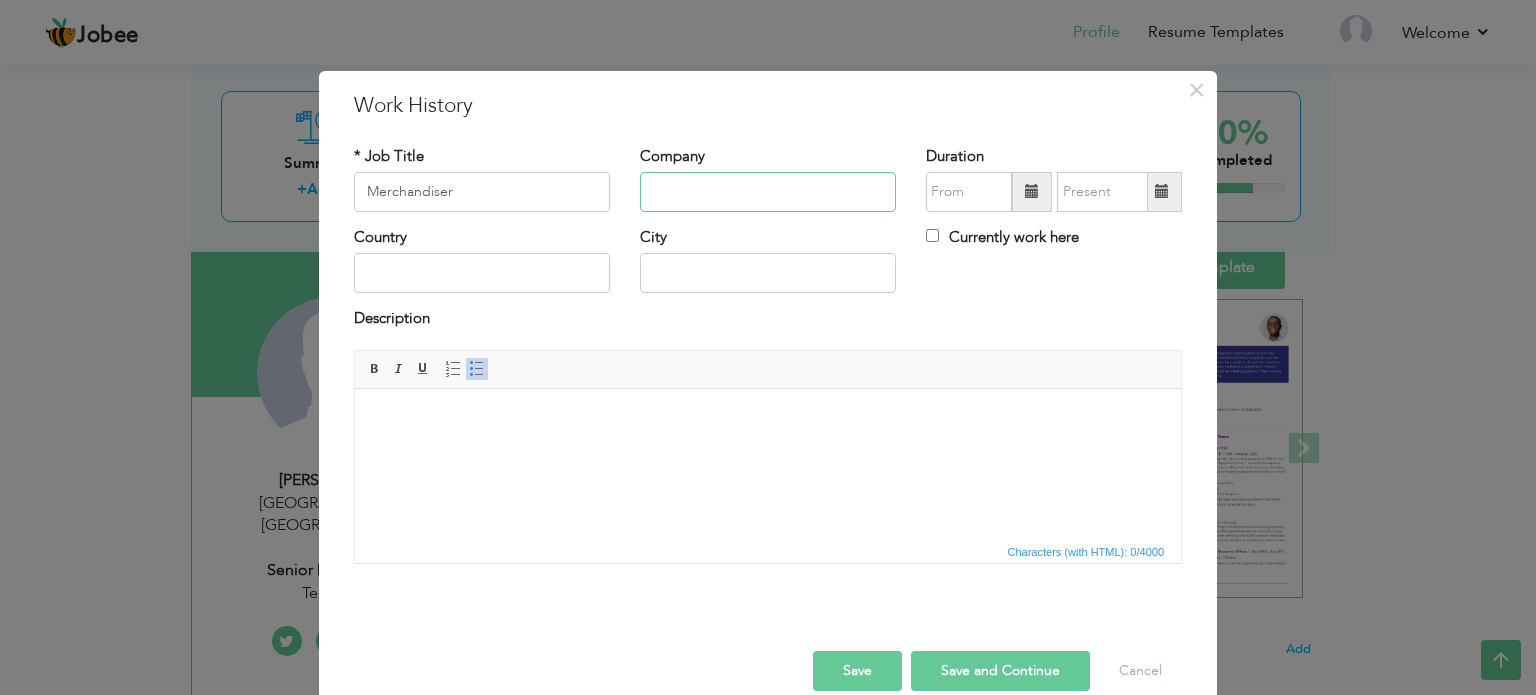 click at bounding box center [768, 192] 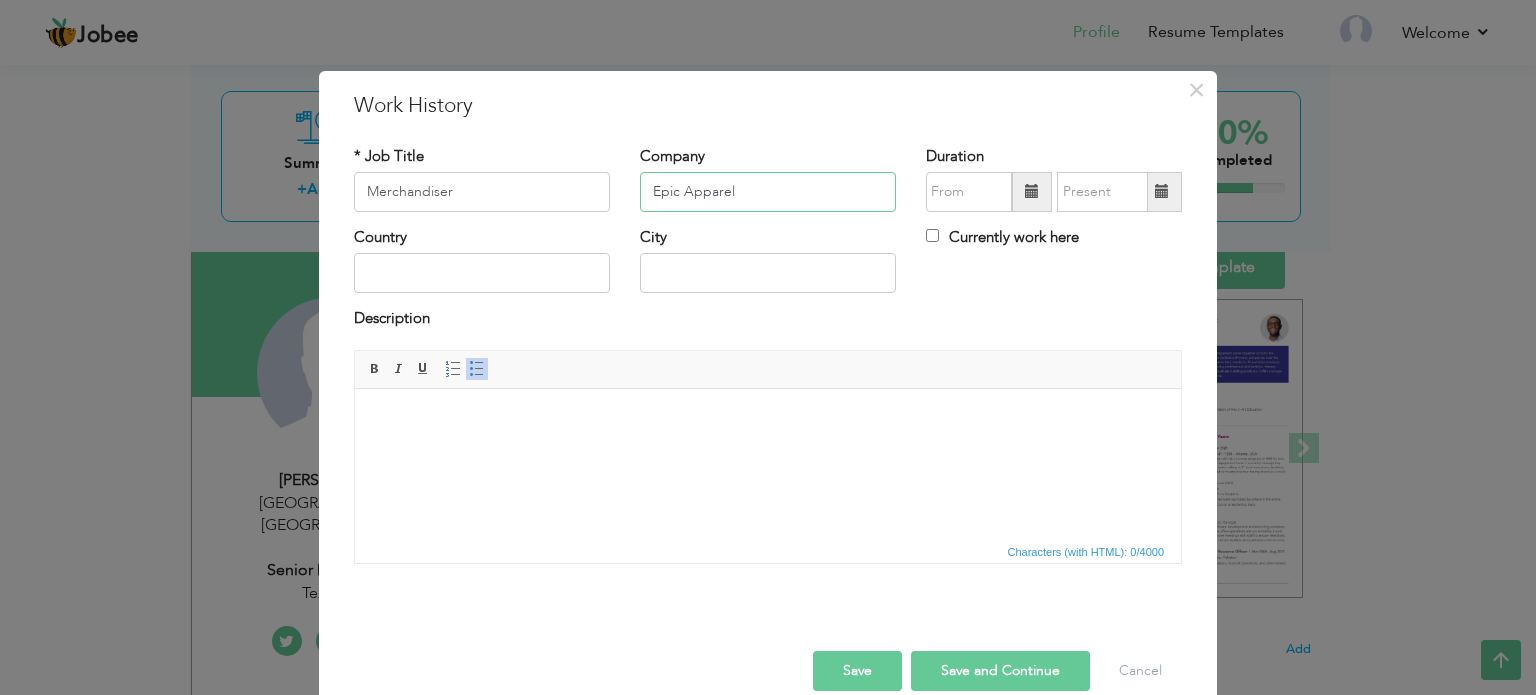 type on "Epic Apparel" 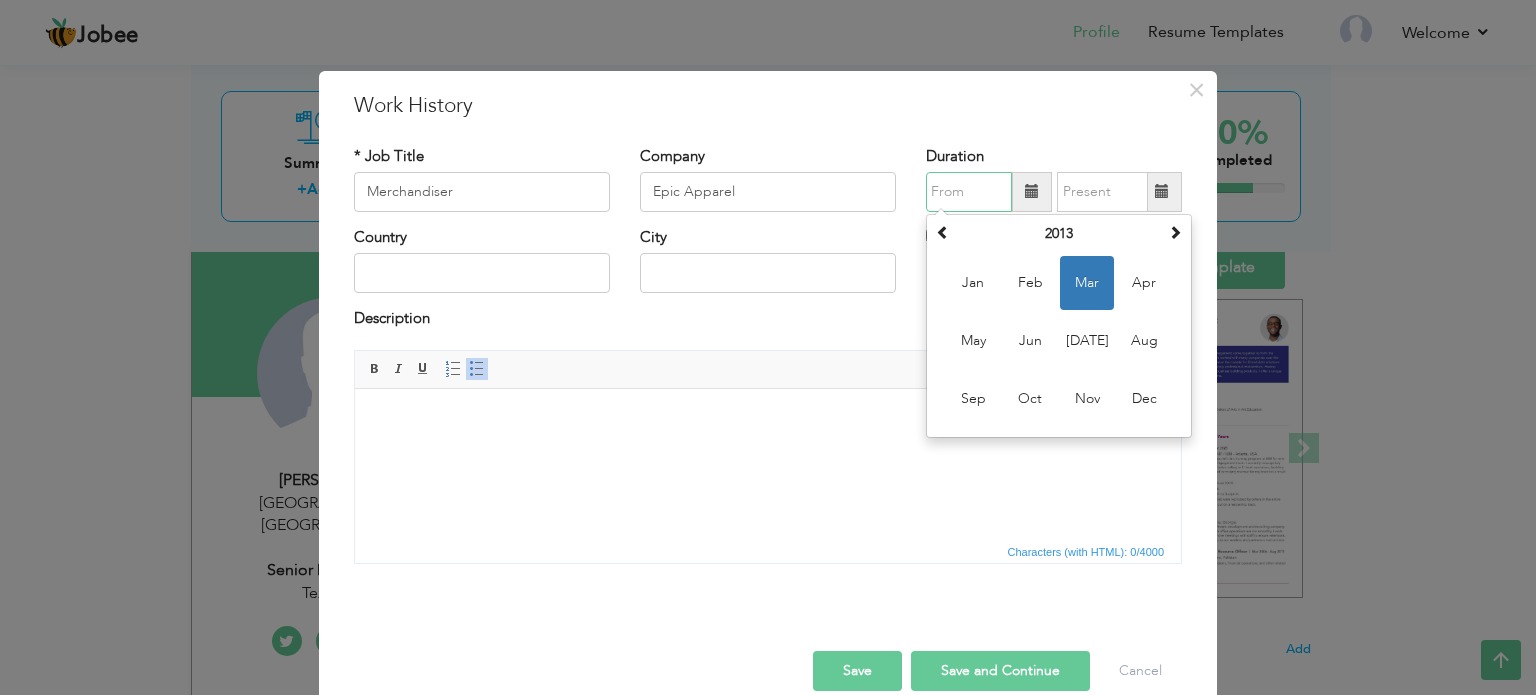 click at bounding box center [969, 192] 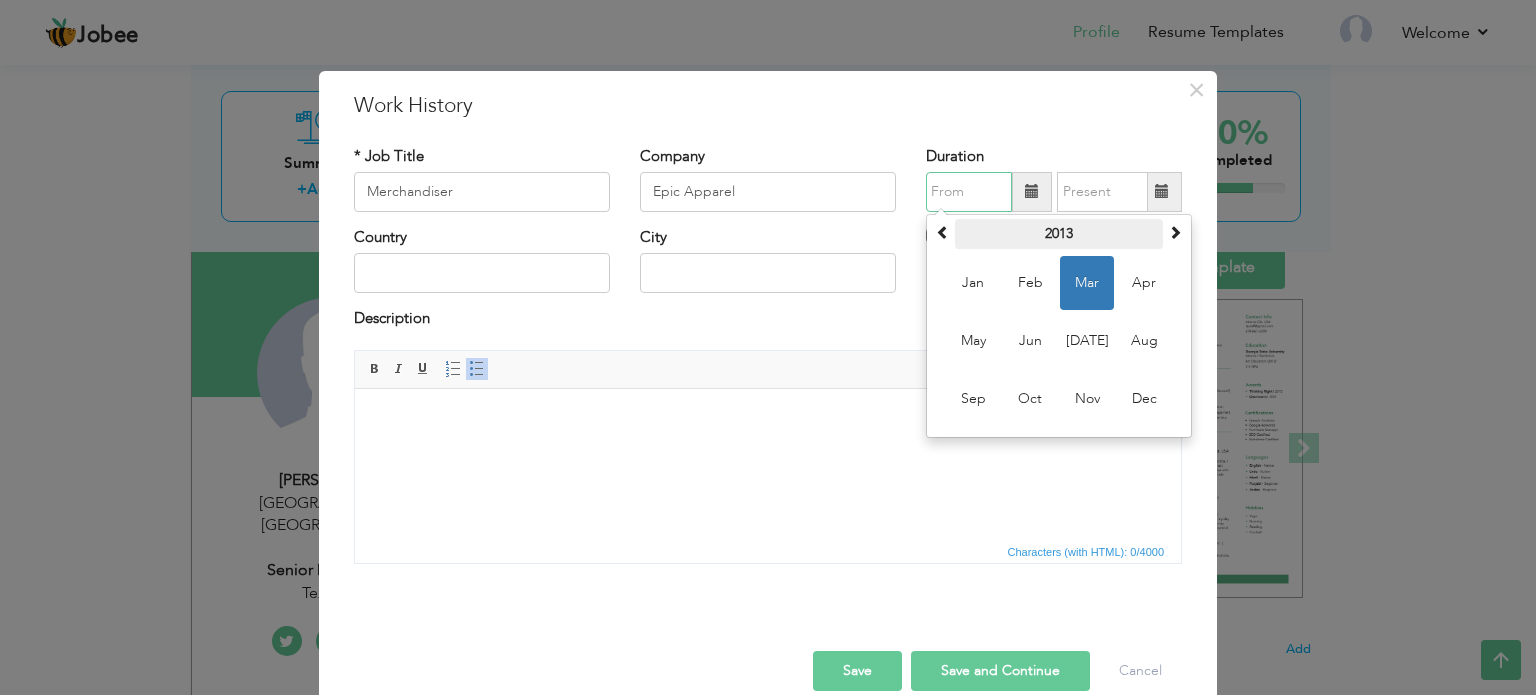 click on "2013" at bounding box center [1059, 234] 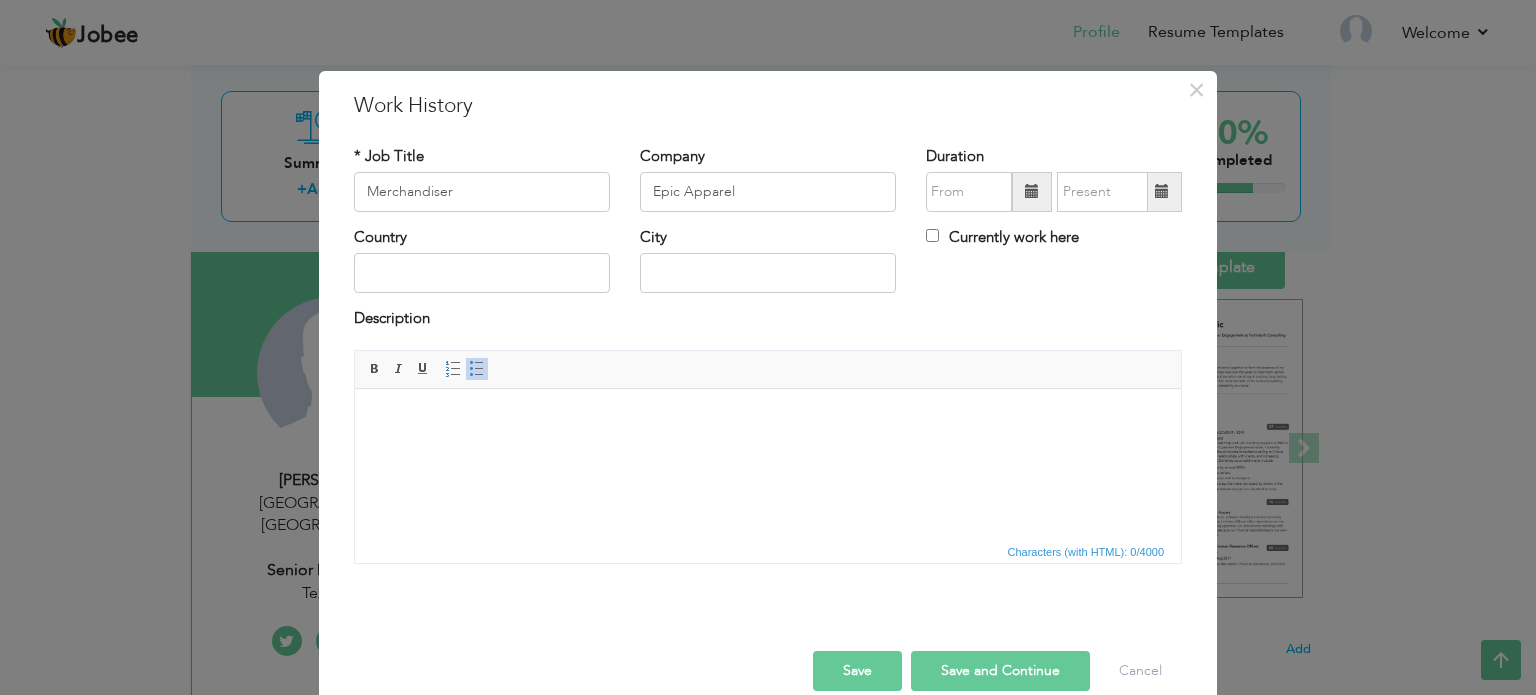 click at bounding box center (1032, 191) 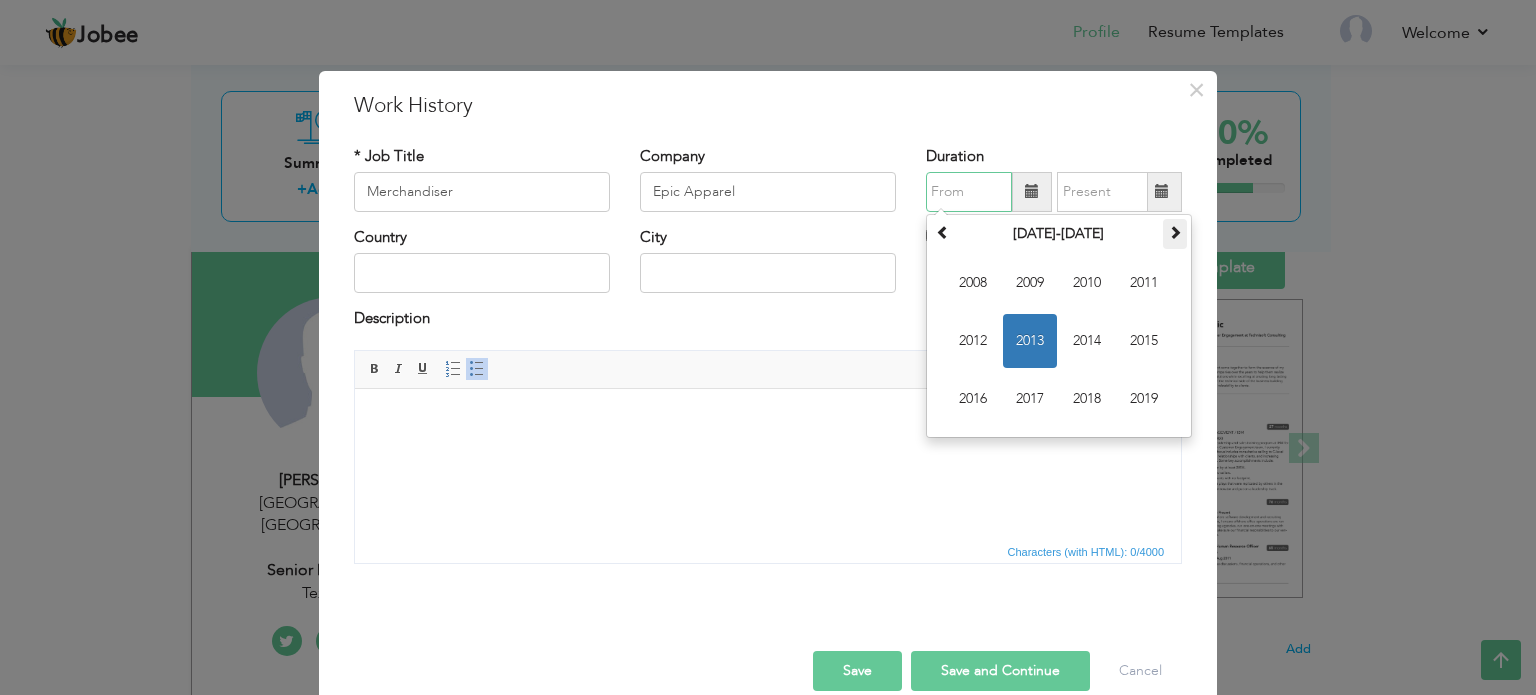 click at bounding box center [1175, 232] 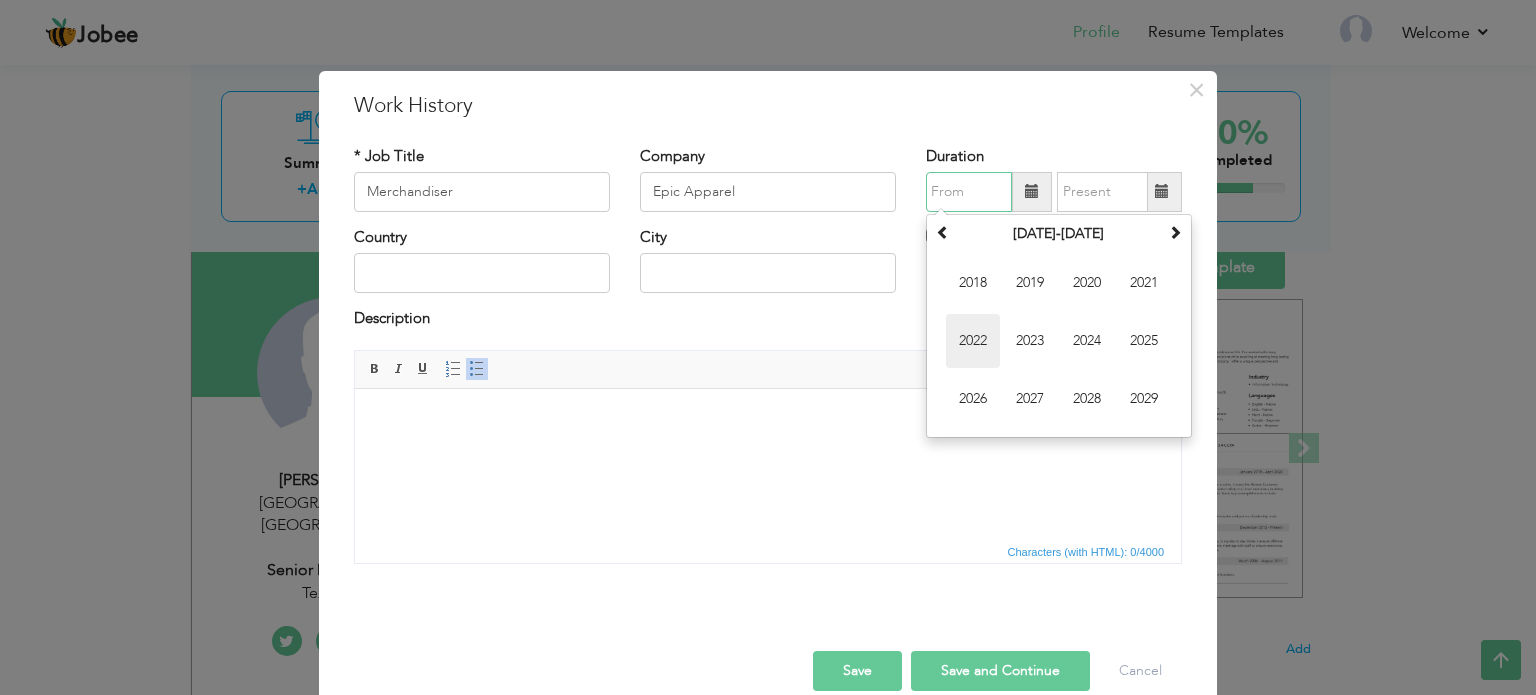 click on "2022" at bounding box center (973, 341) 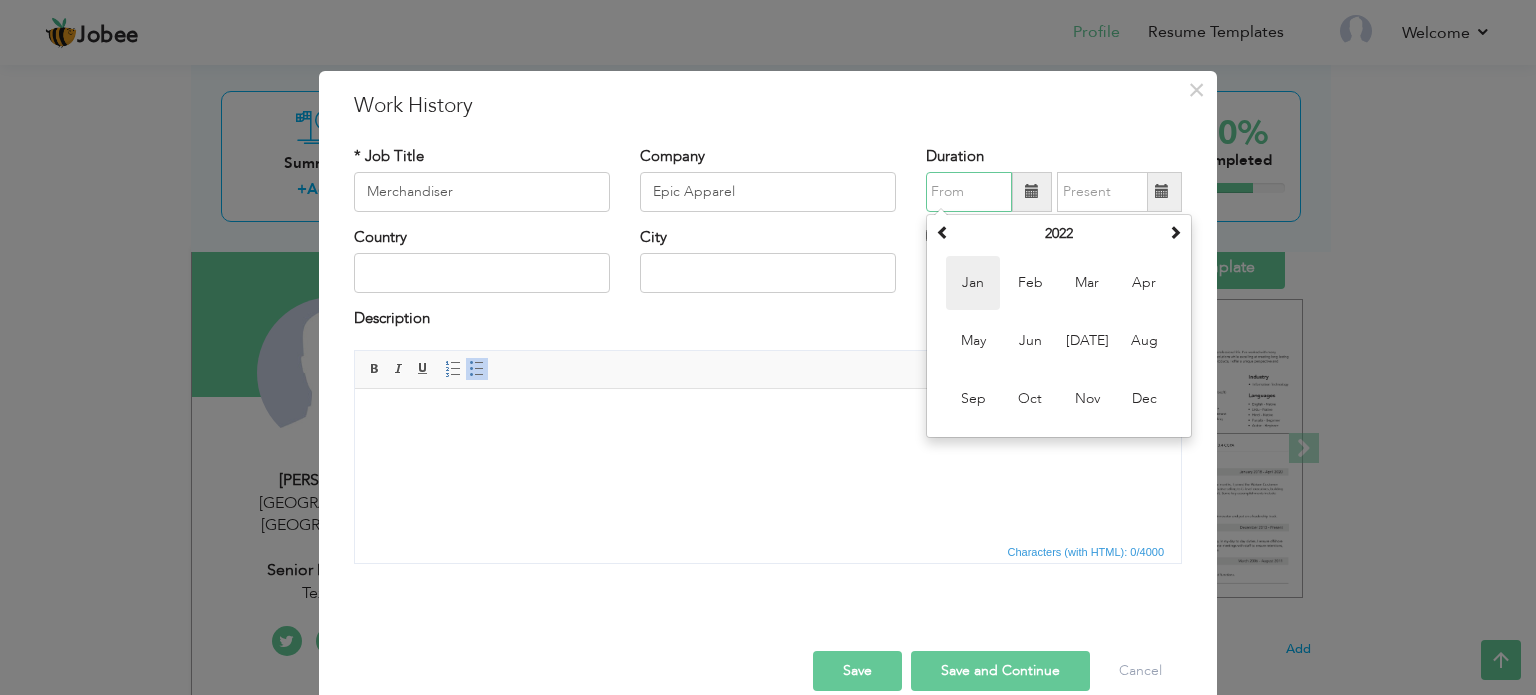 click on "Jan" at bounding box center [973, 283] 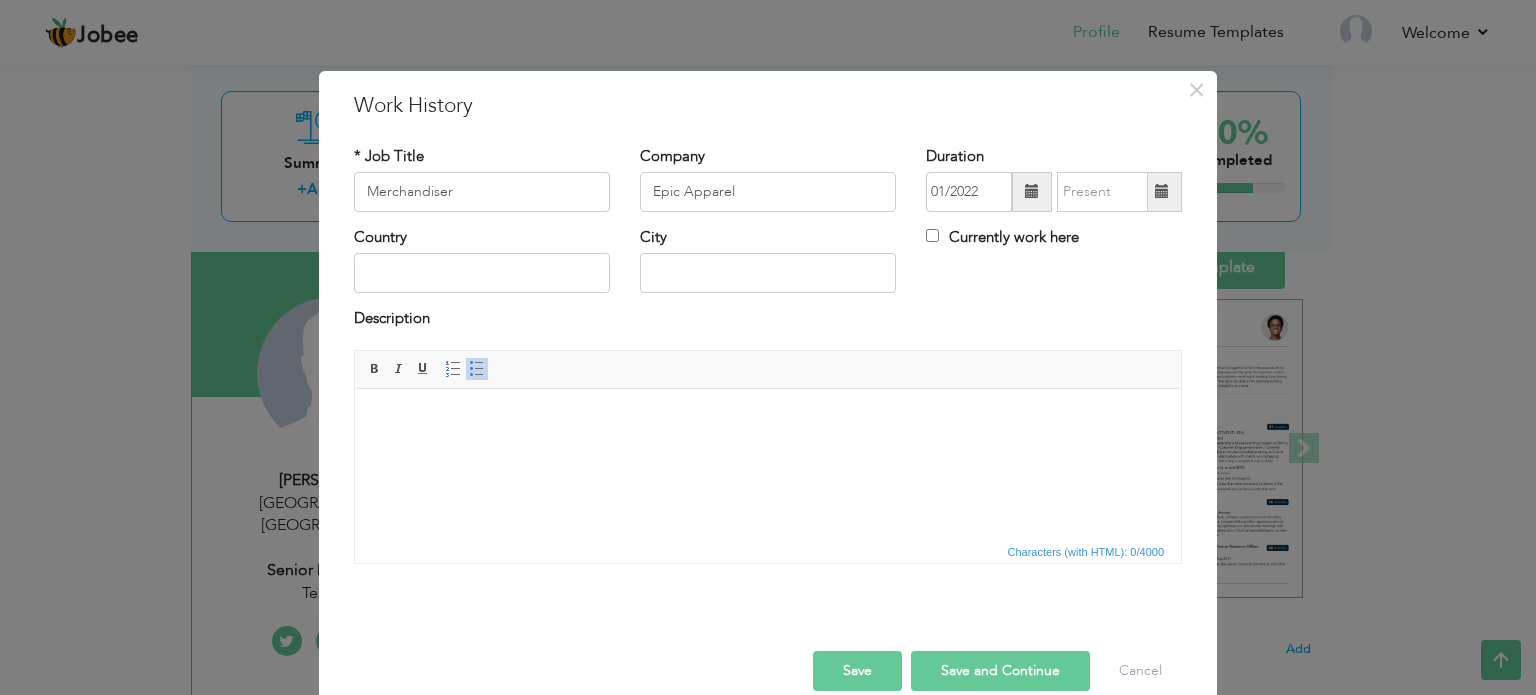 click at bounding box center [1032, 191] 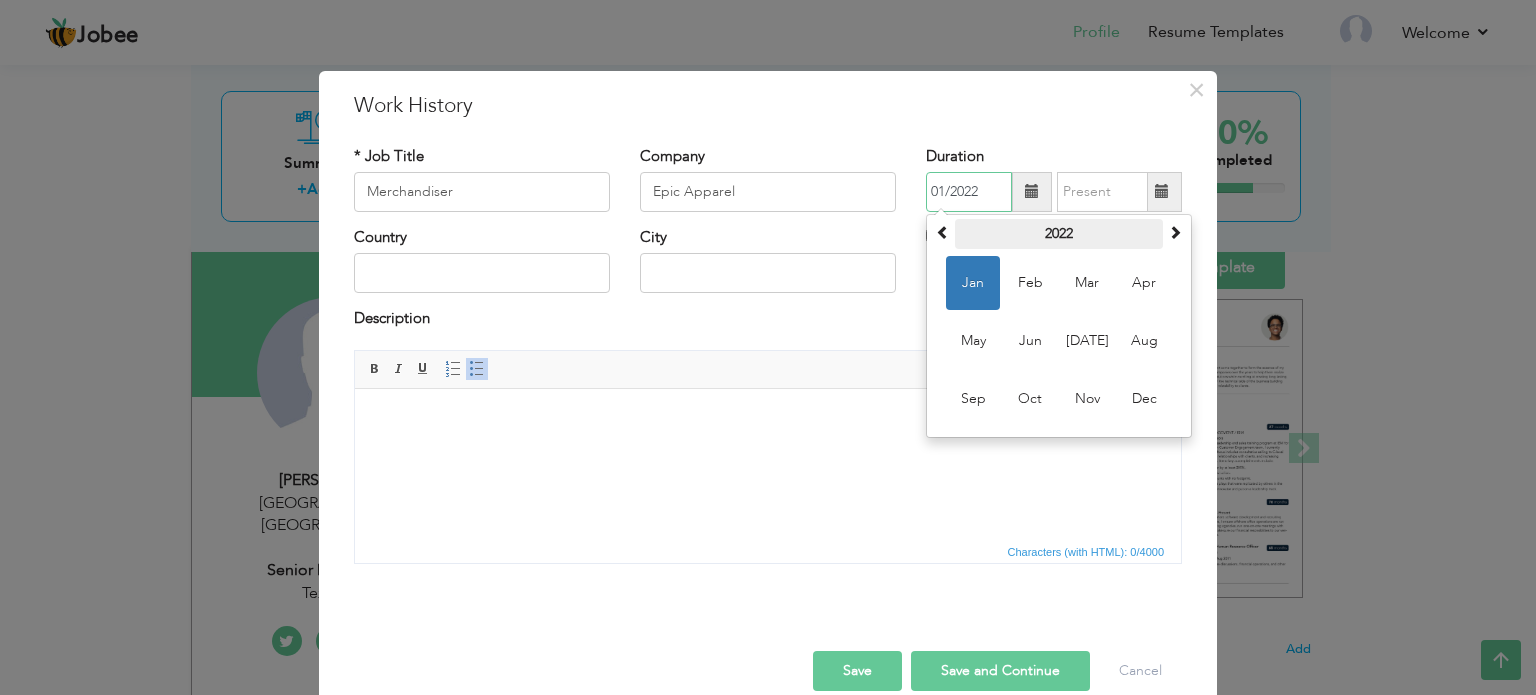 click on "2022" at bounding box center [1059, 234] 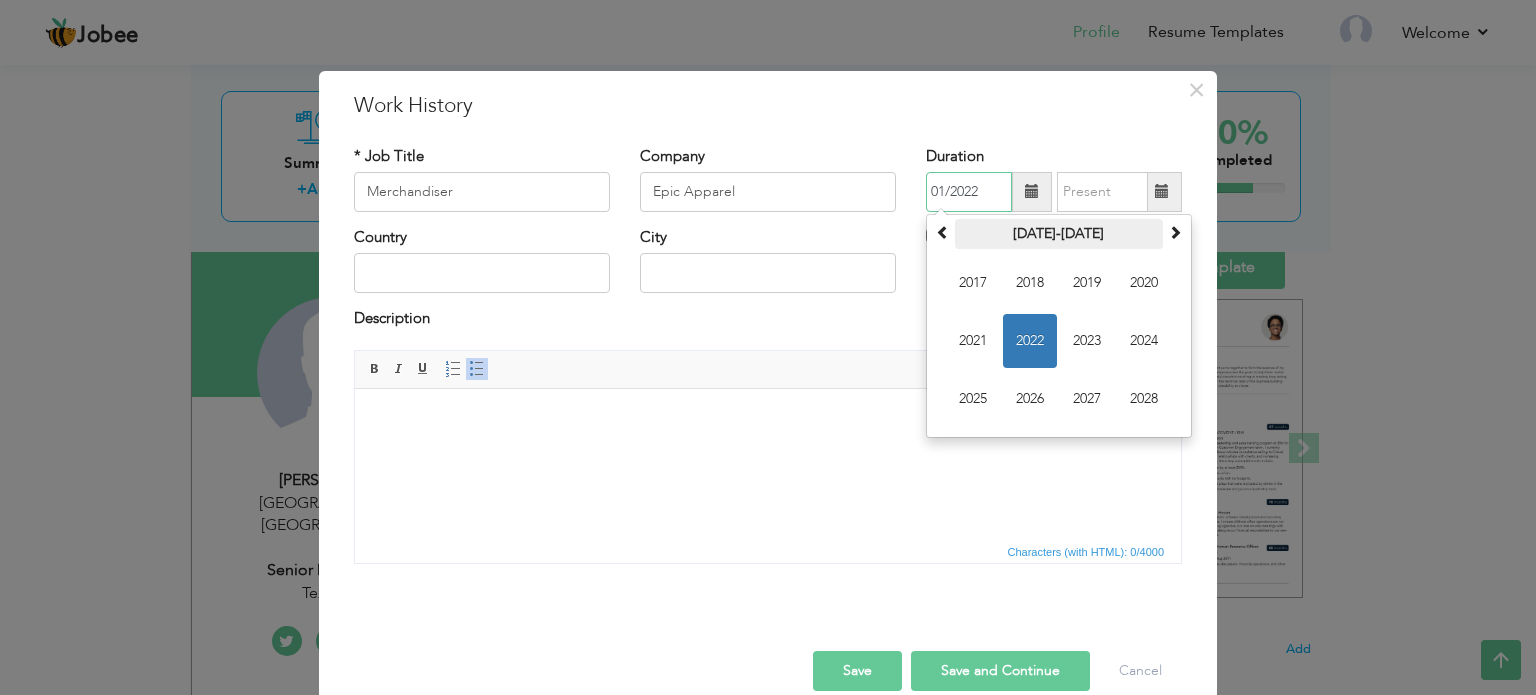 click on "2017-2028" at bounding box center [1059, 234] 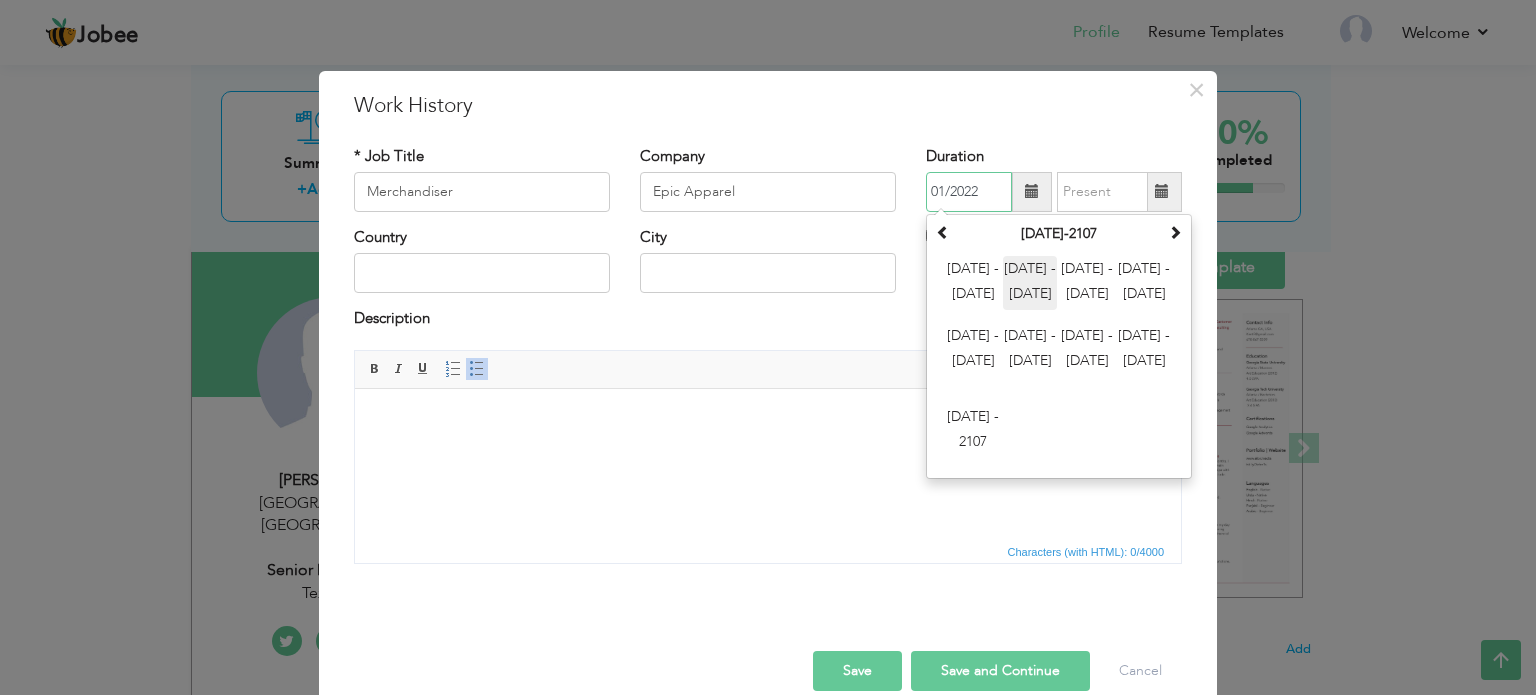 click on "2012 - 2023" at bounding box center (1030, 283) 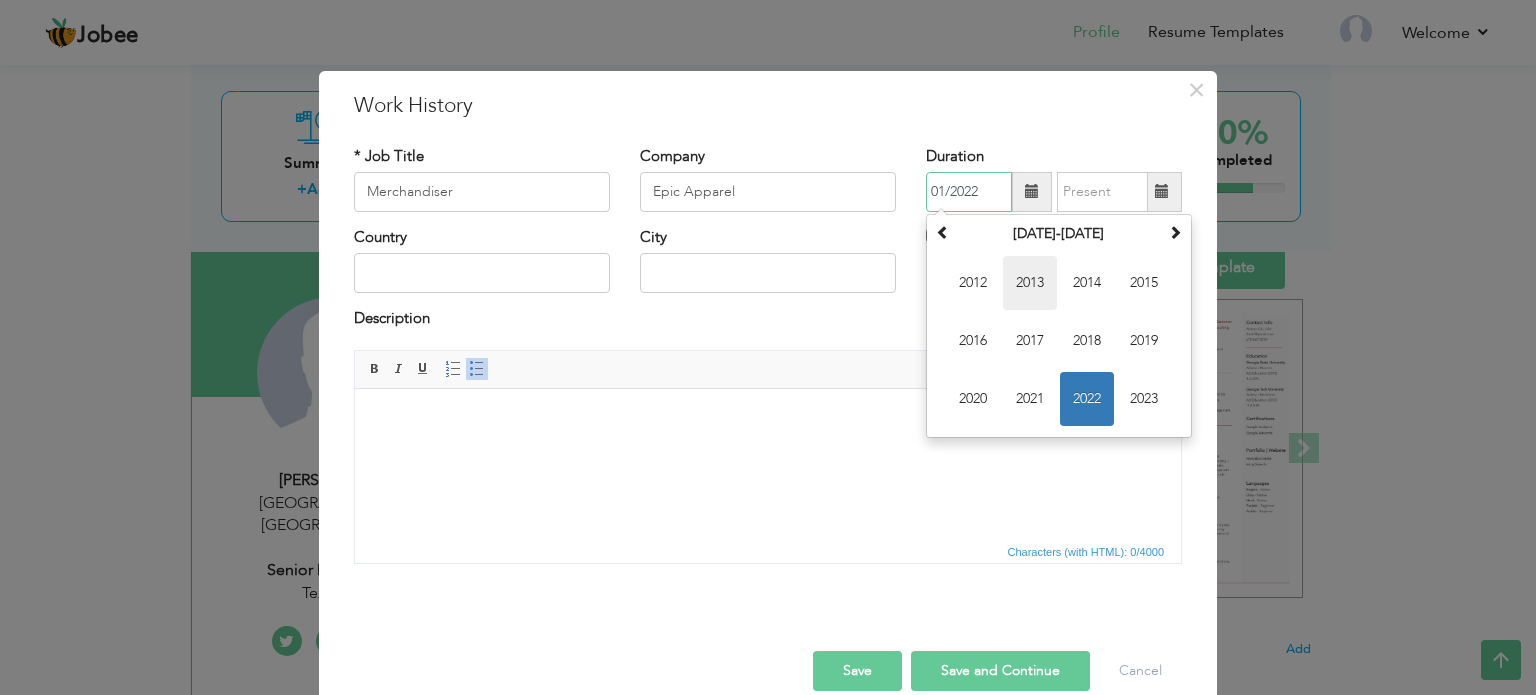 click on "2013" at bounding box center (1030, 283) 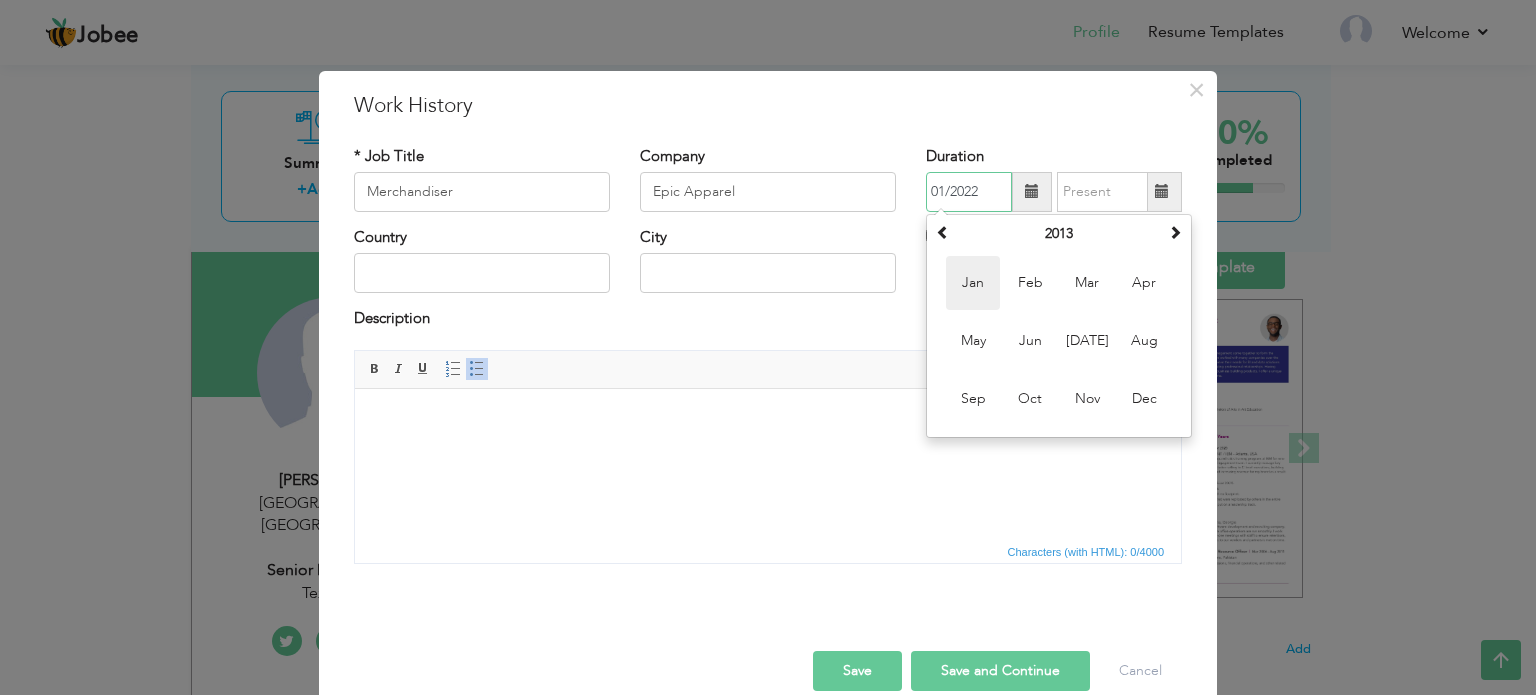 click on "Jan" at bounding box center [973, 283] 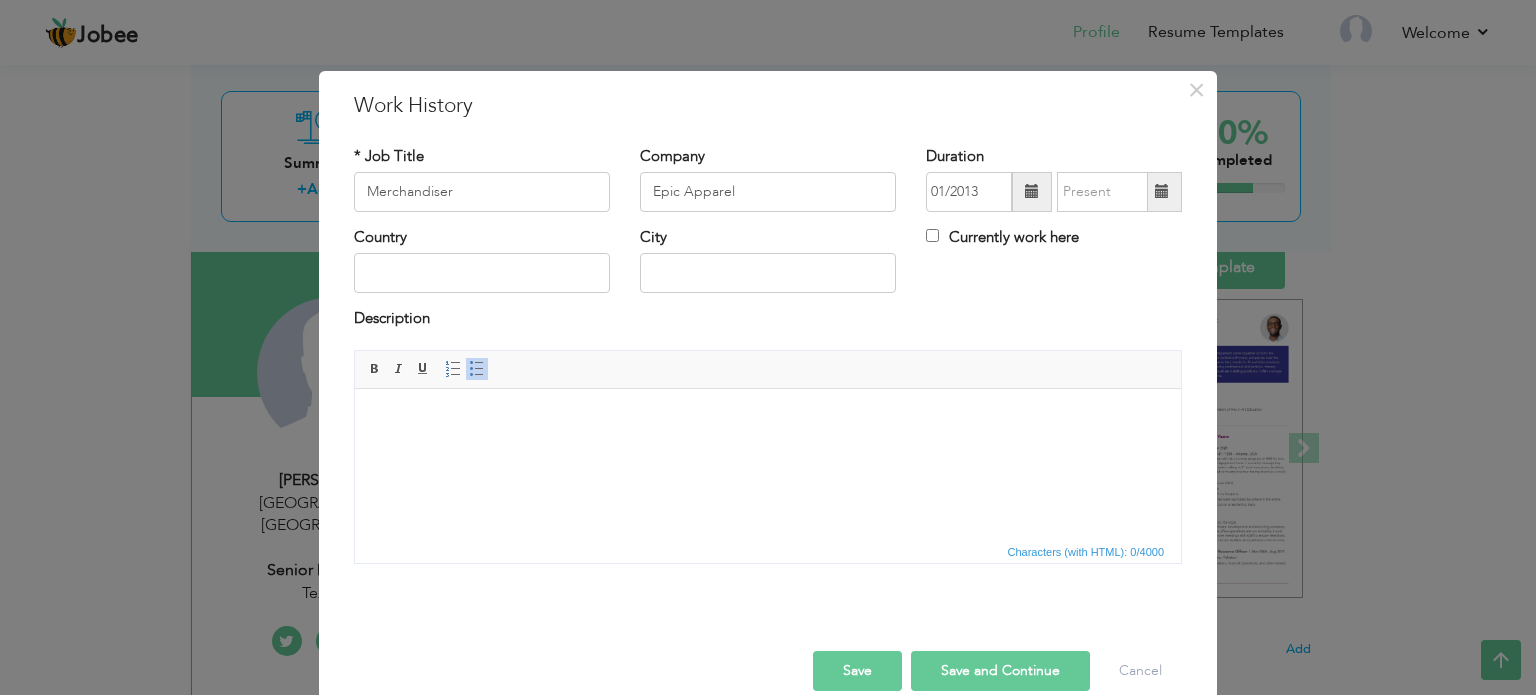 click at bounding box center [1032, 192] 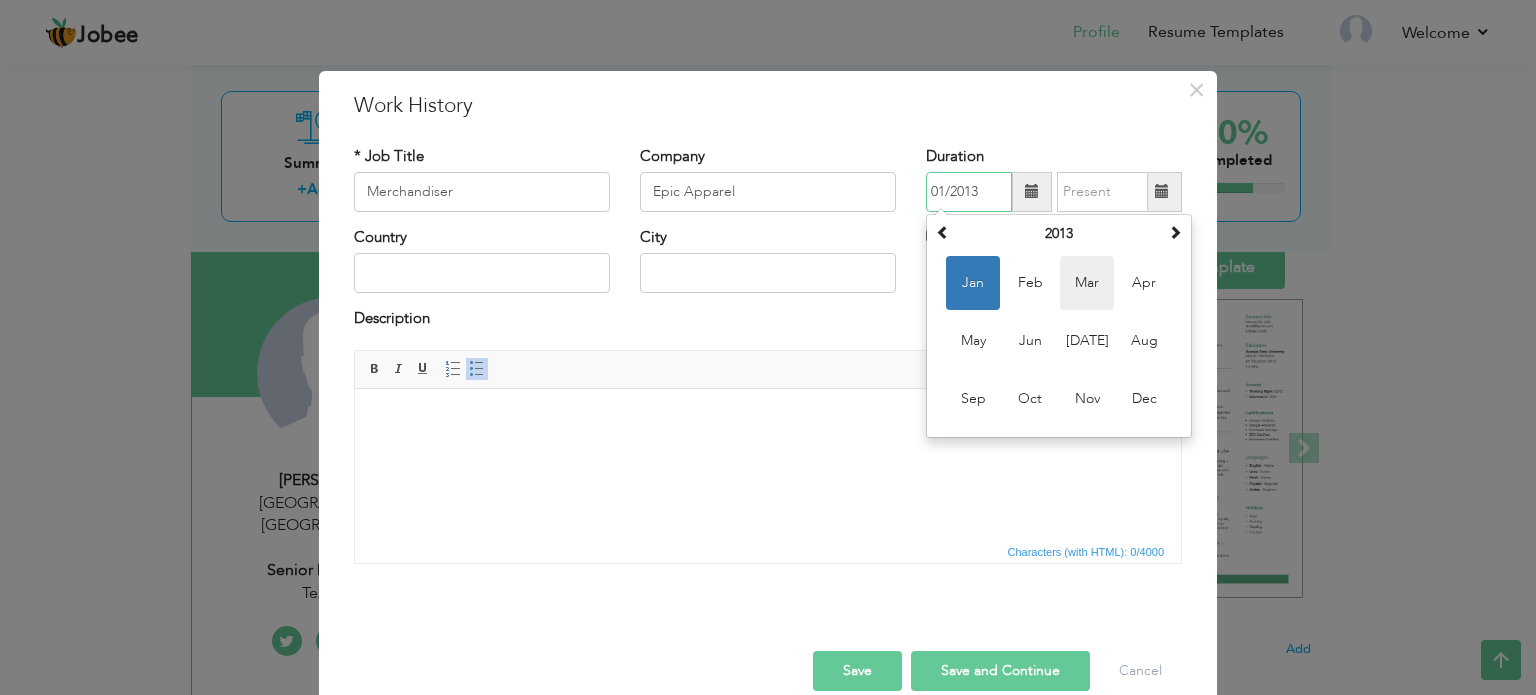 click on "Mar" at bounding box center (1087, 283) 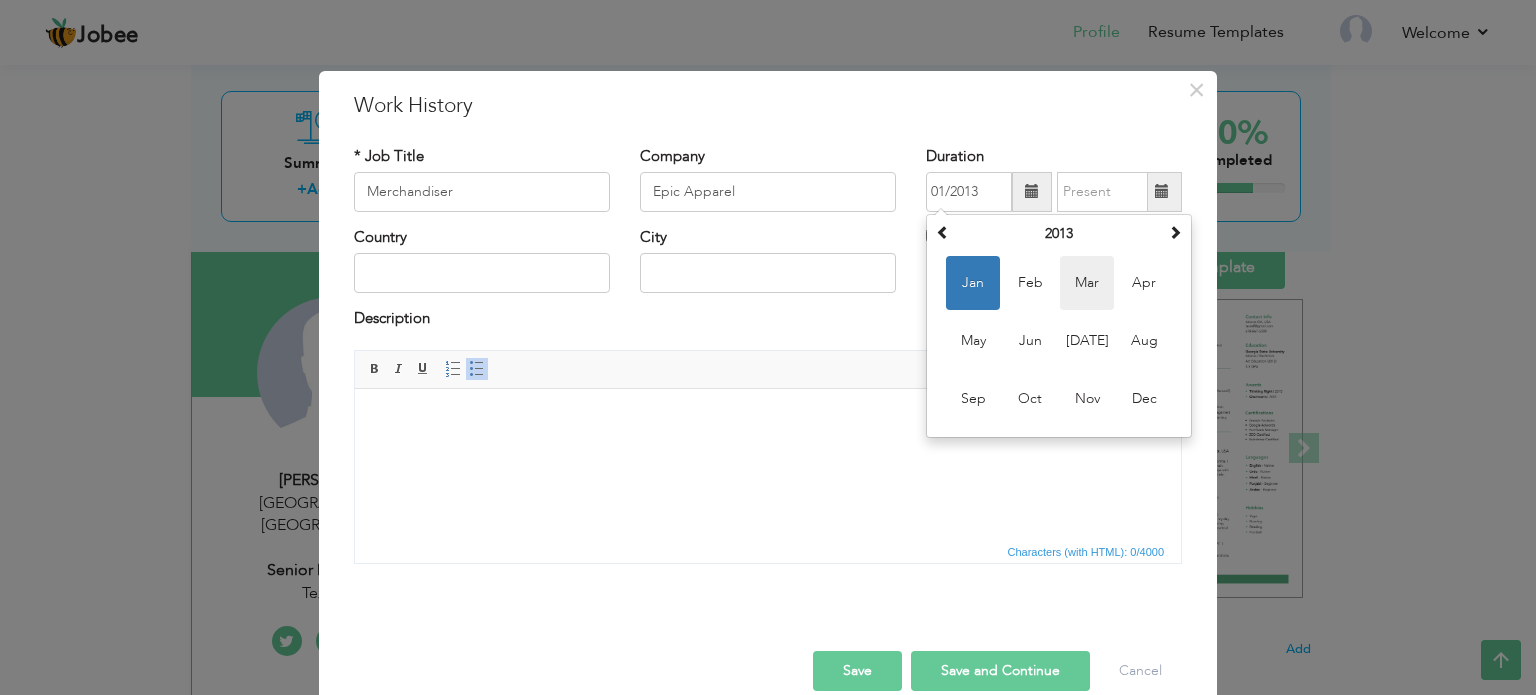 type on "03/2013" 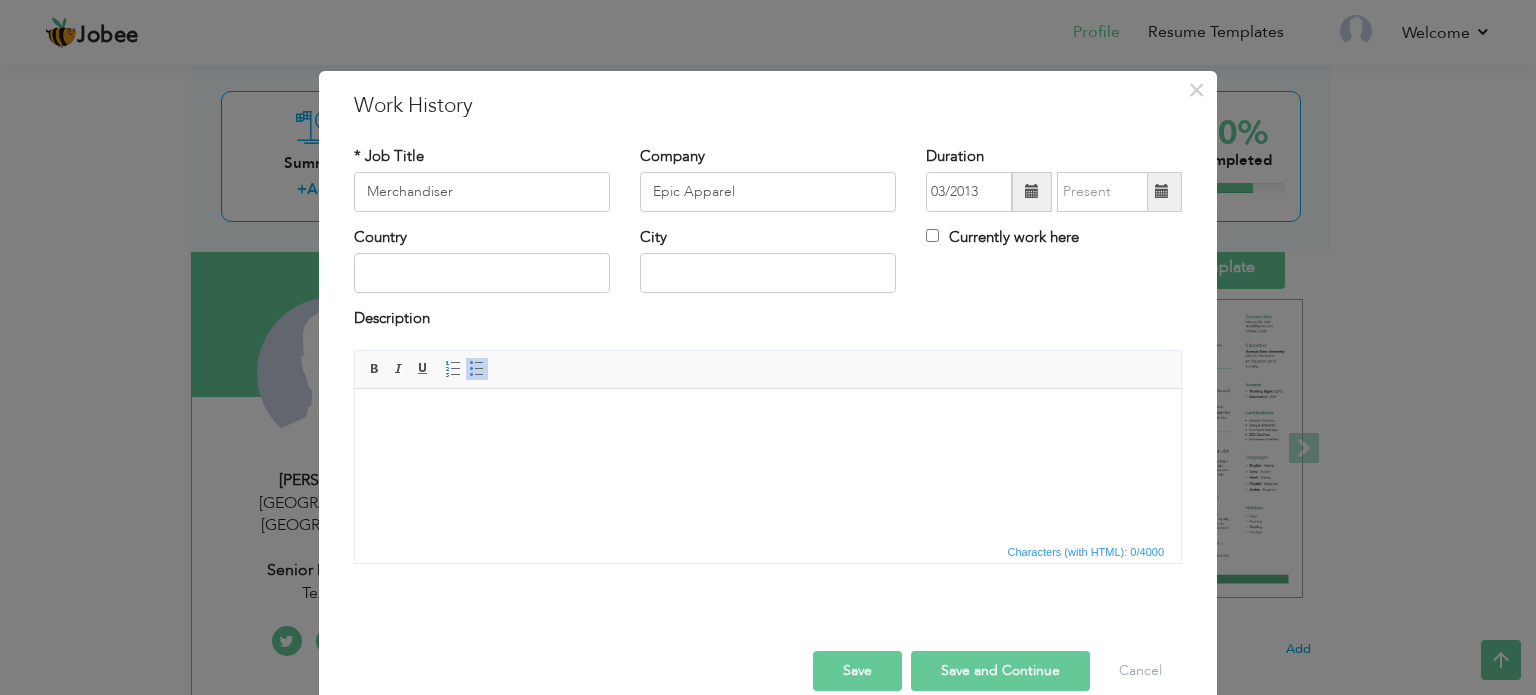 click at bounding box center [1162, 191] 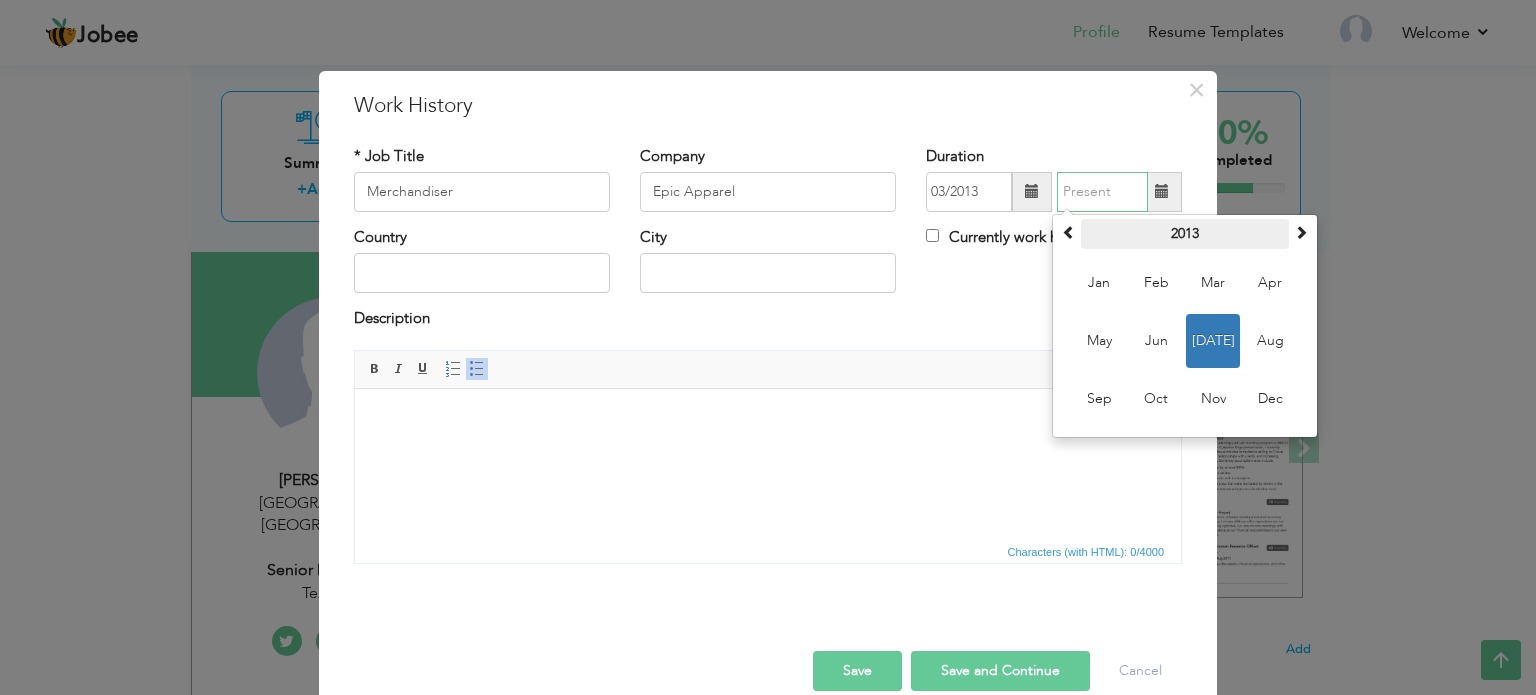 click on "2013" at bounding box center (1185, 234) 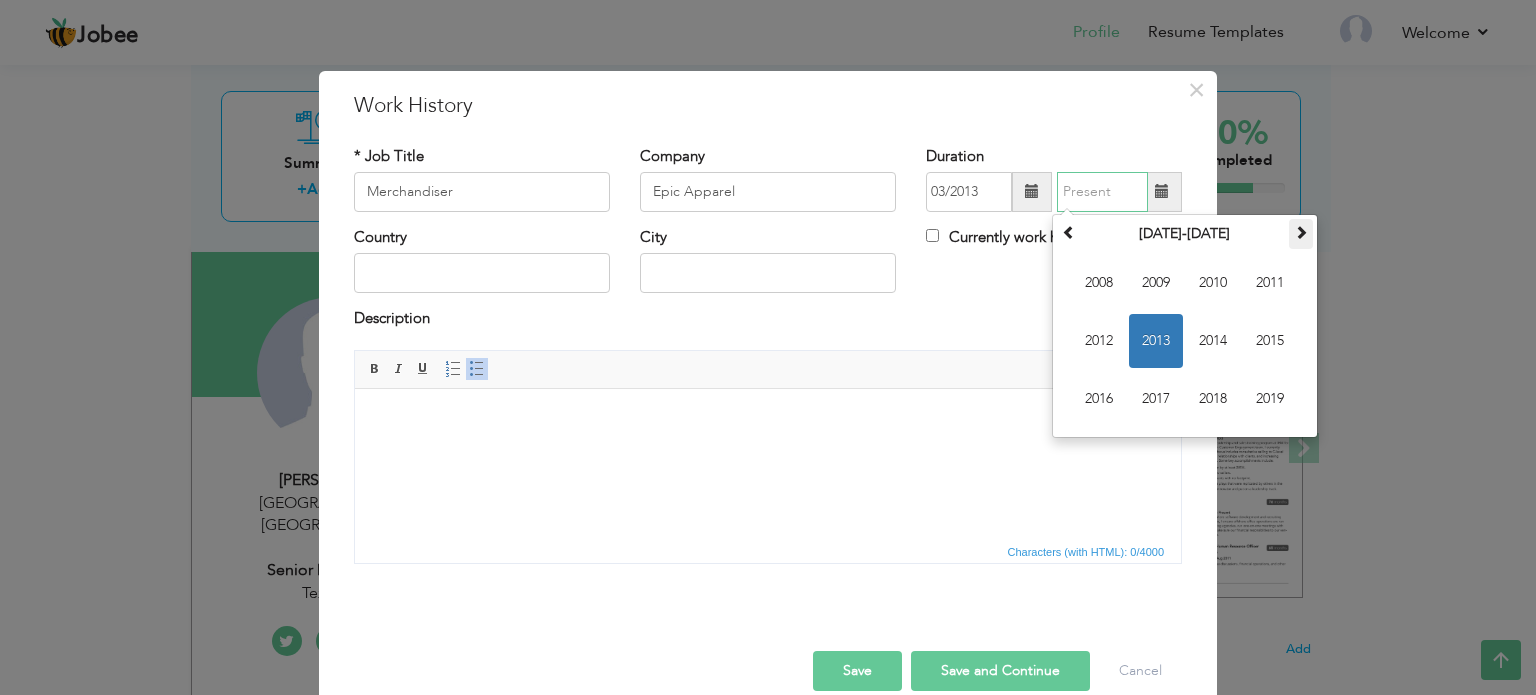 click at bounding box center [1301, 232] 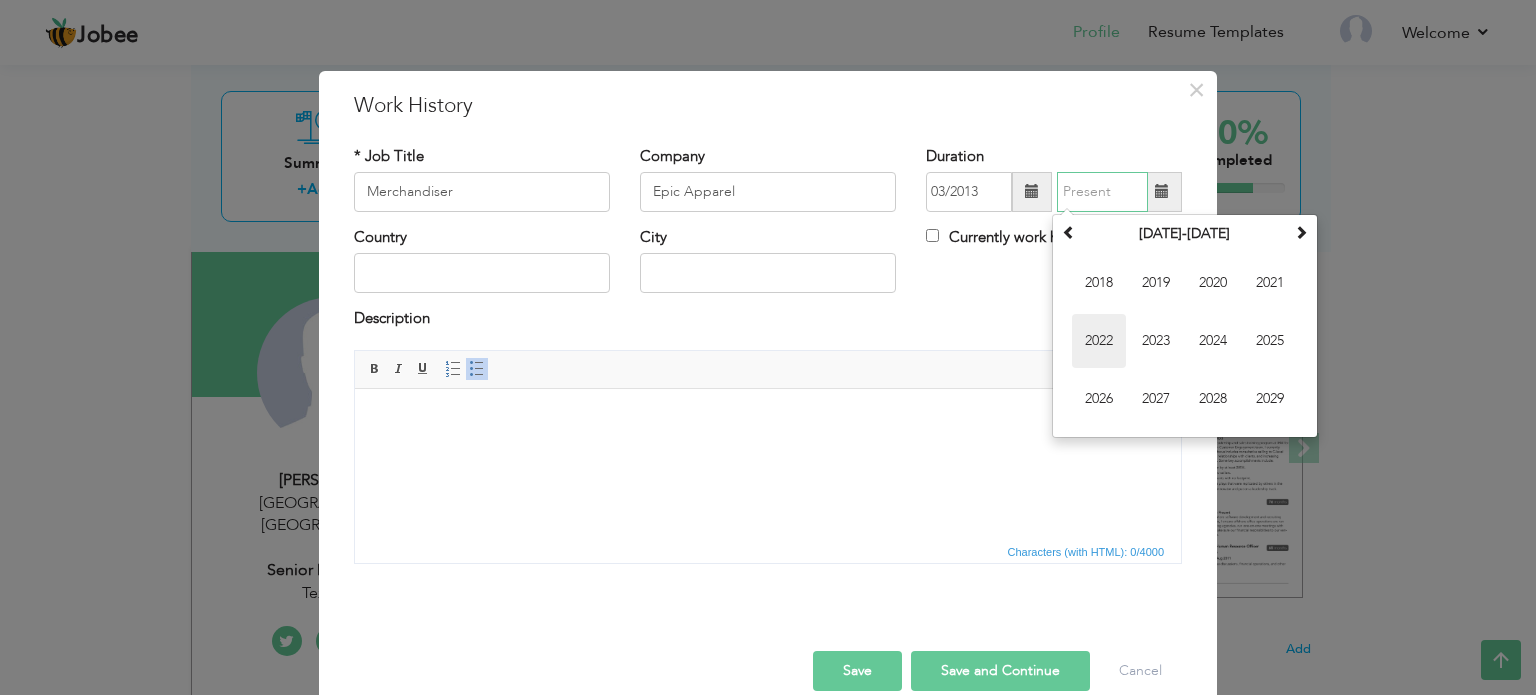 click on "2022" at bounding box center [1099, 341] 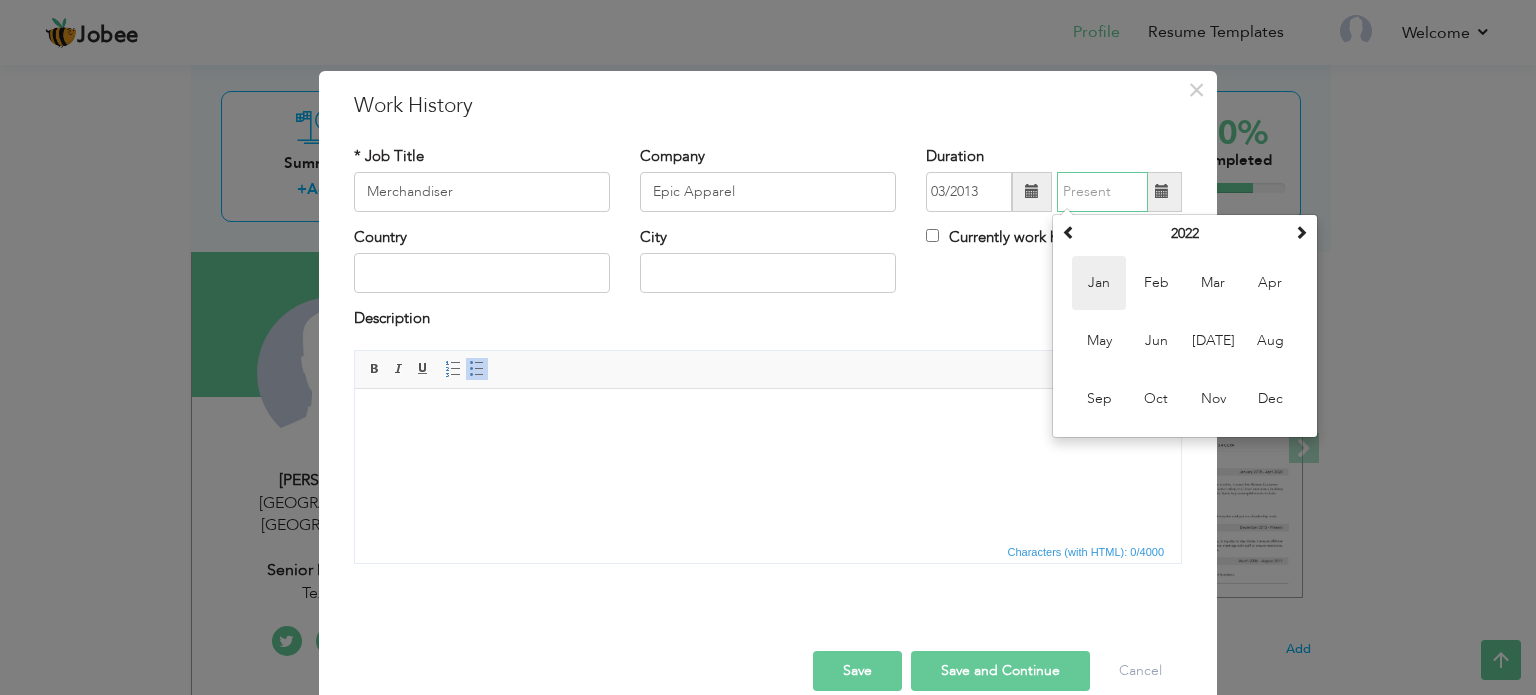 click on "Jan" at bounding box center [1099, 283] 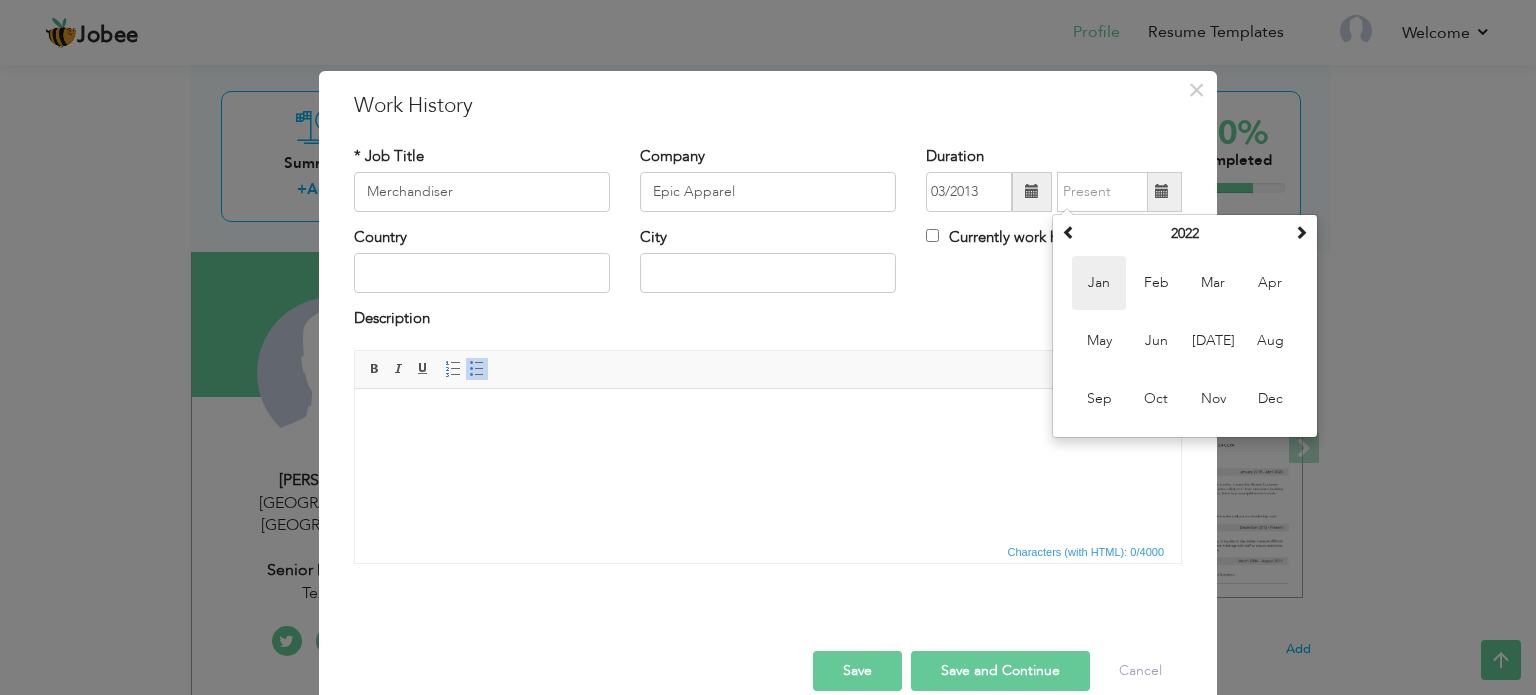 type on "01/2022" 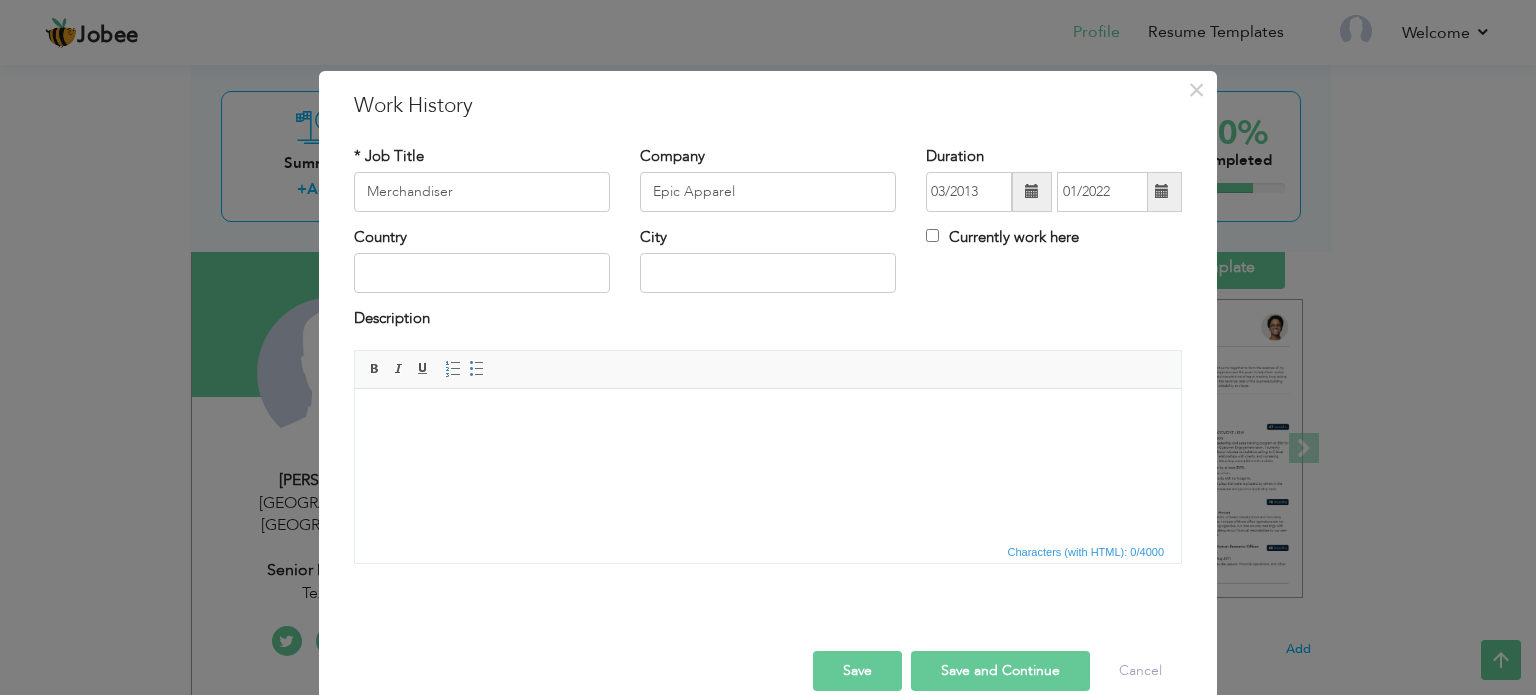click at bounding box center (768, 418) 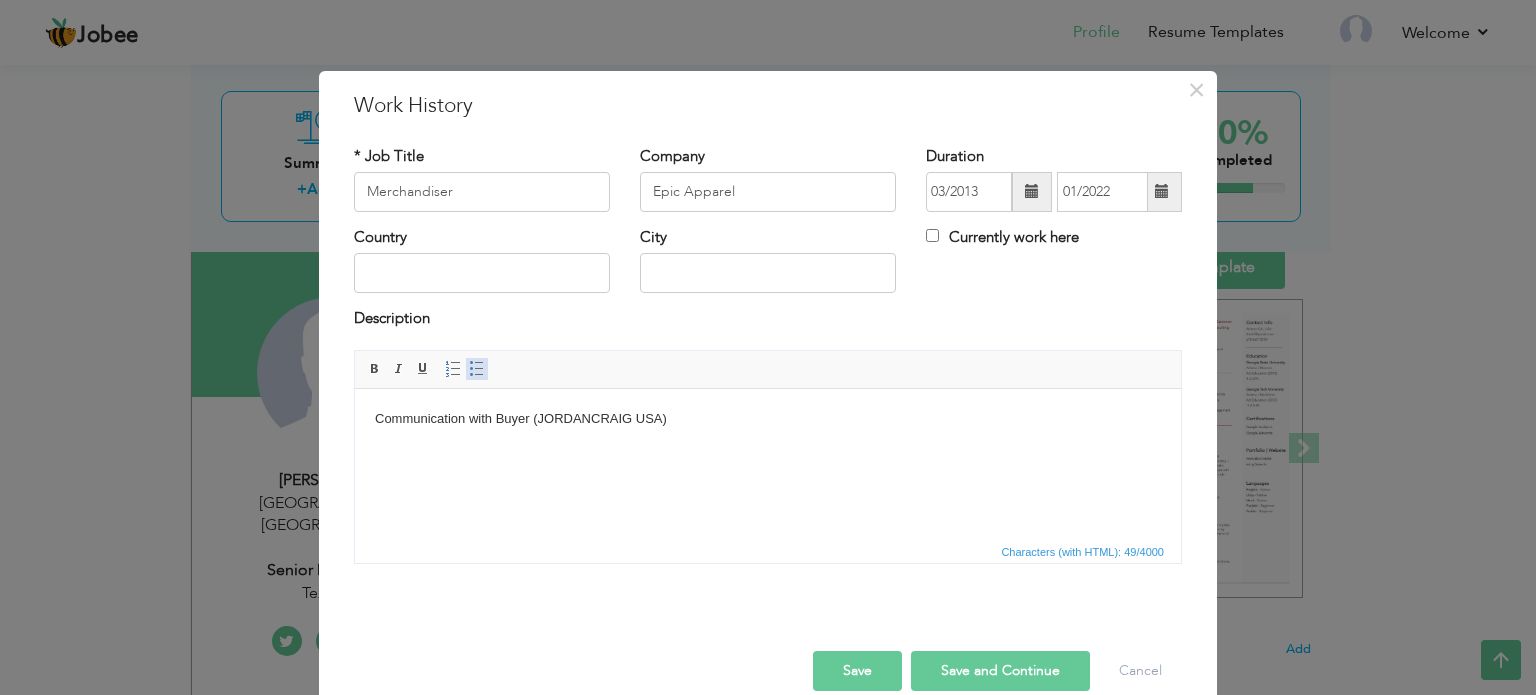 click at bounding box center (477, 369) 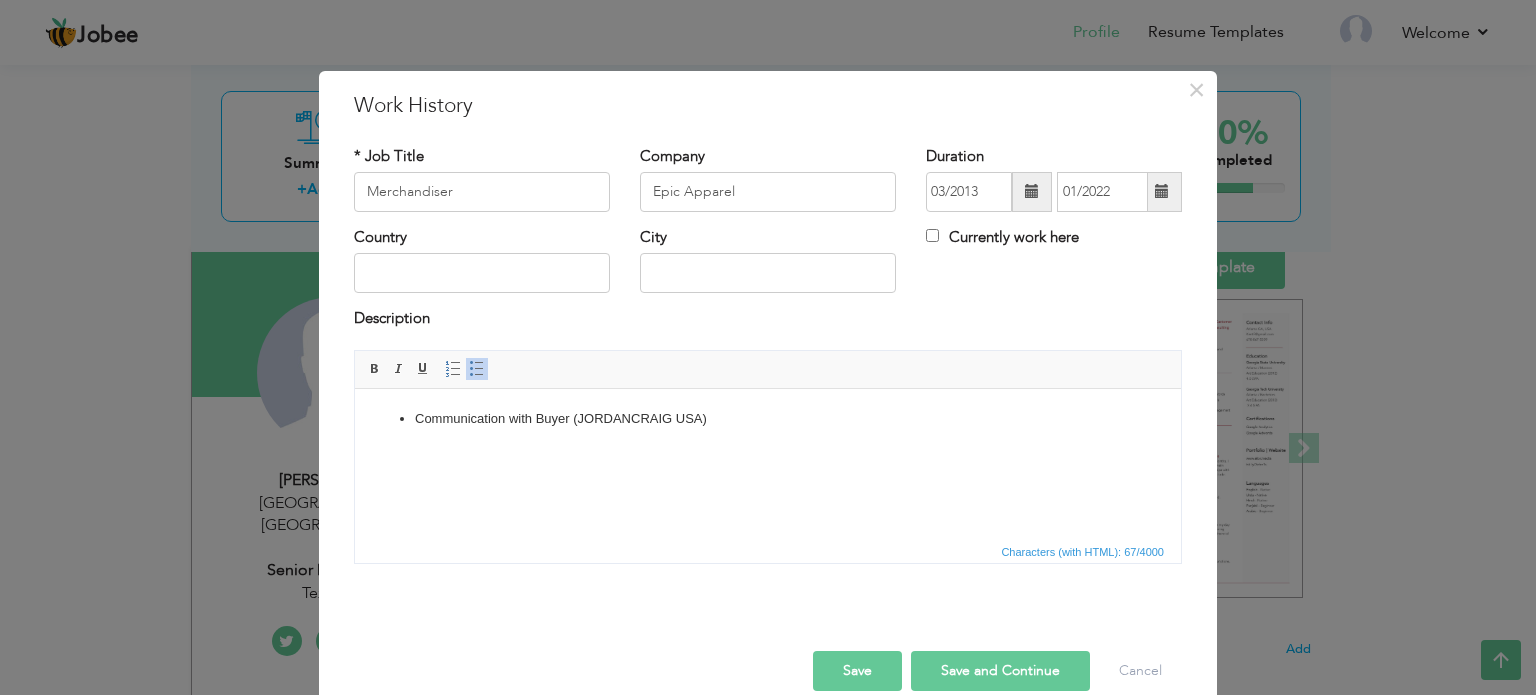 type 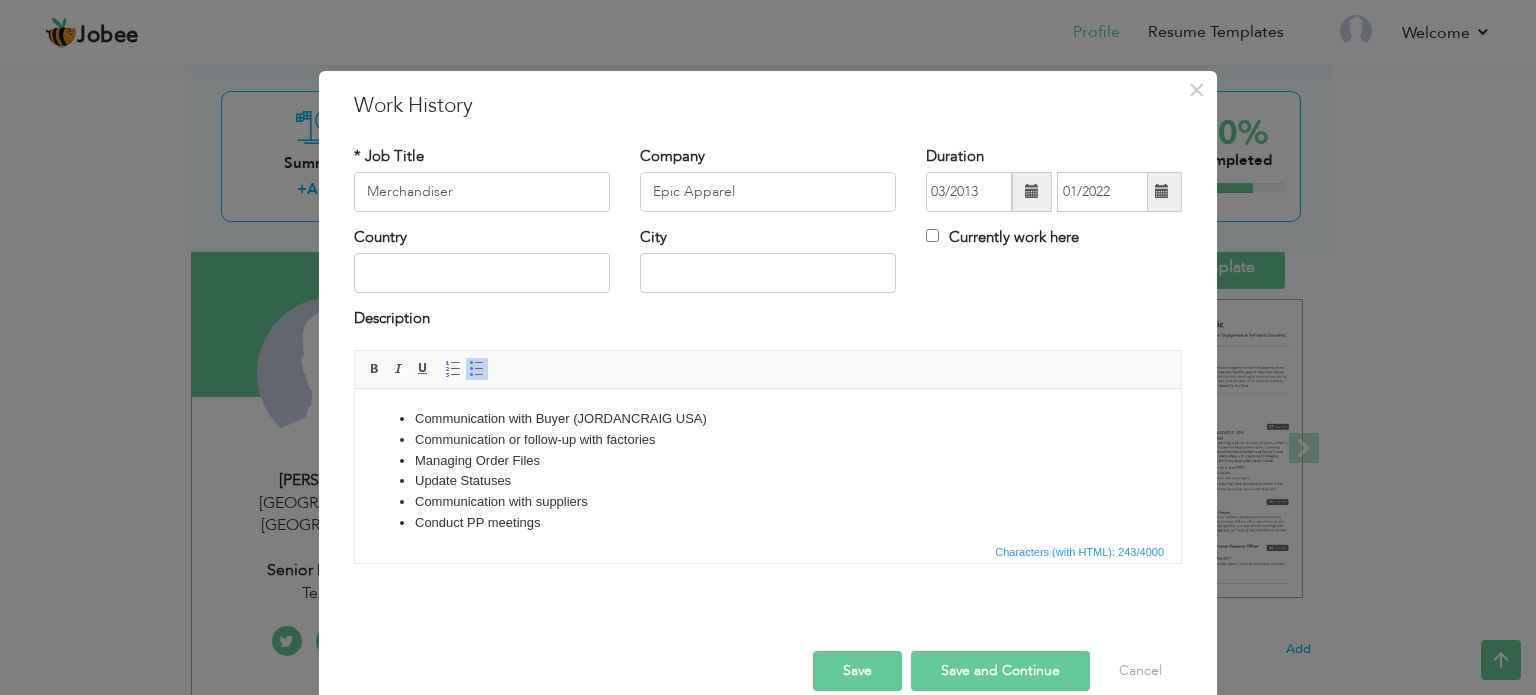 scroll, scrollTop: 12, scrollLeft: 0, axis: vertical 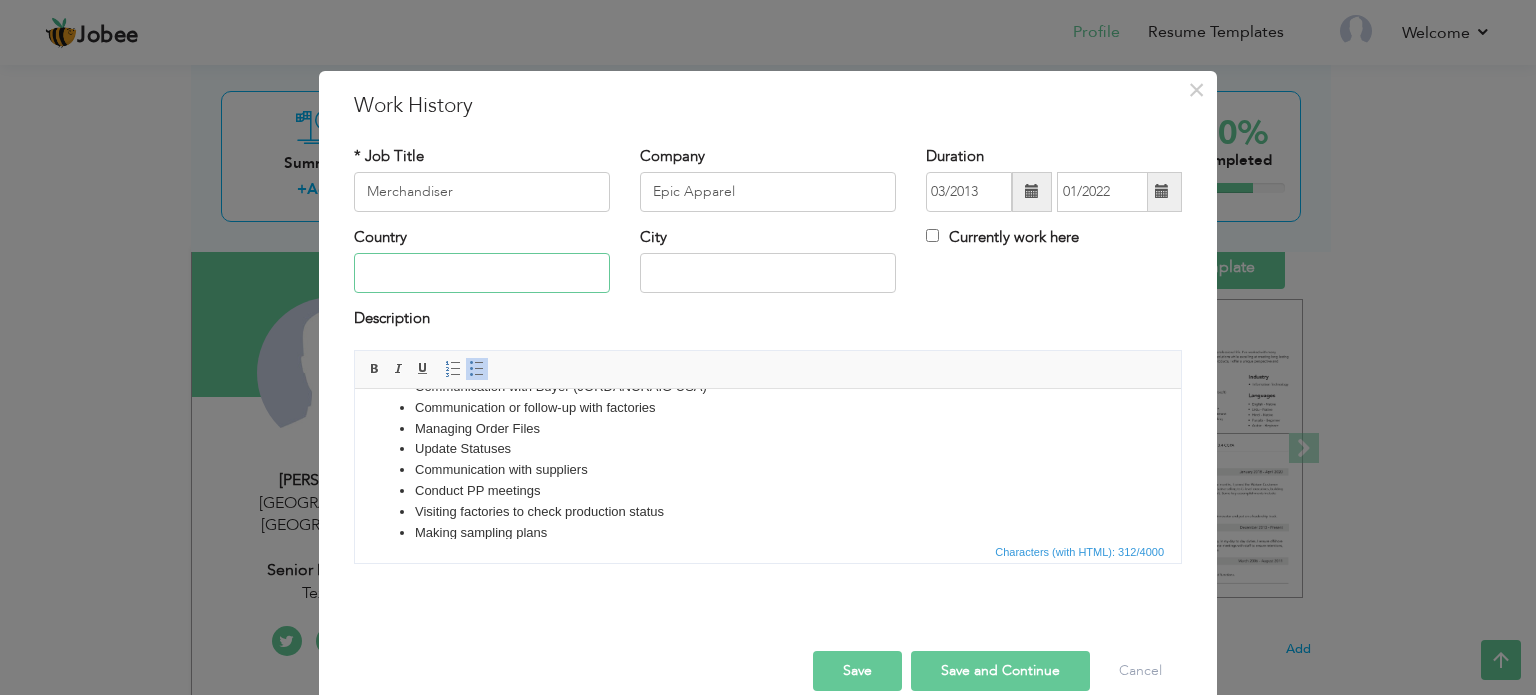 click at bounding box center (482, 273) 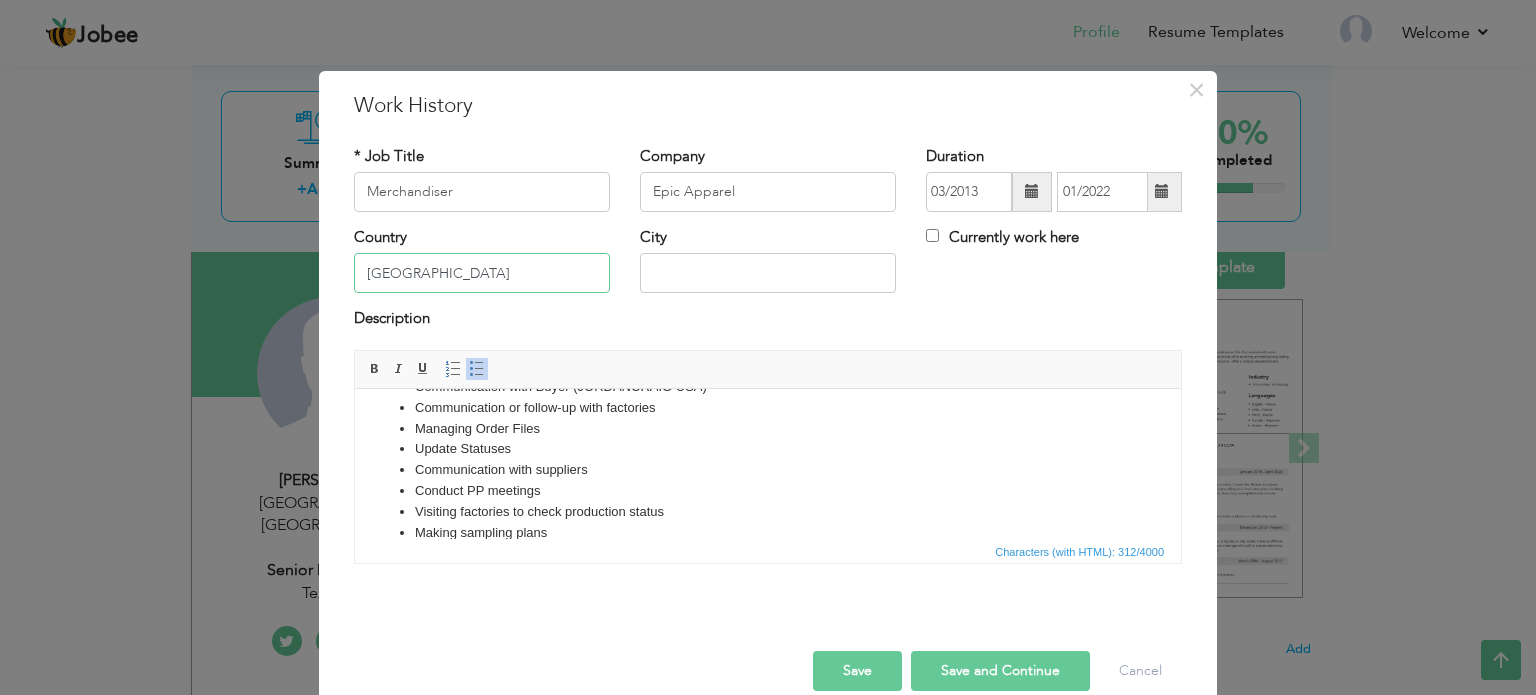 type on "[GEOGRAPHIC_DATA]" 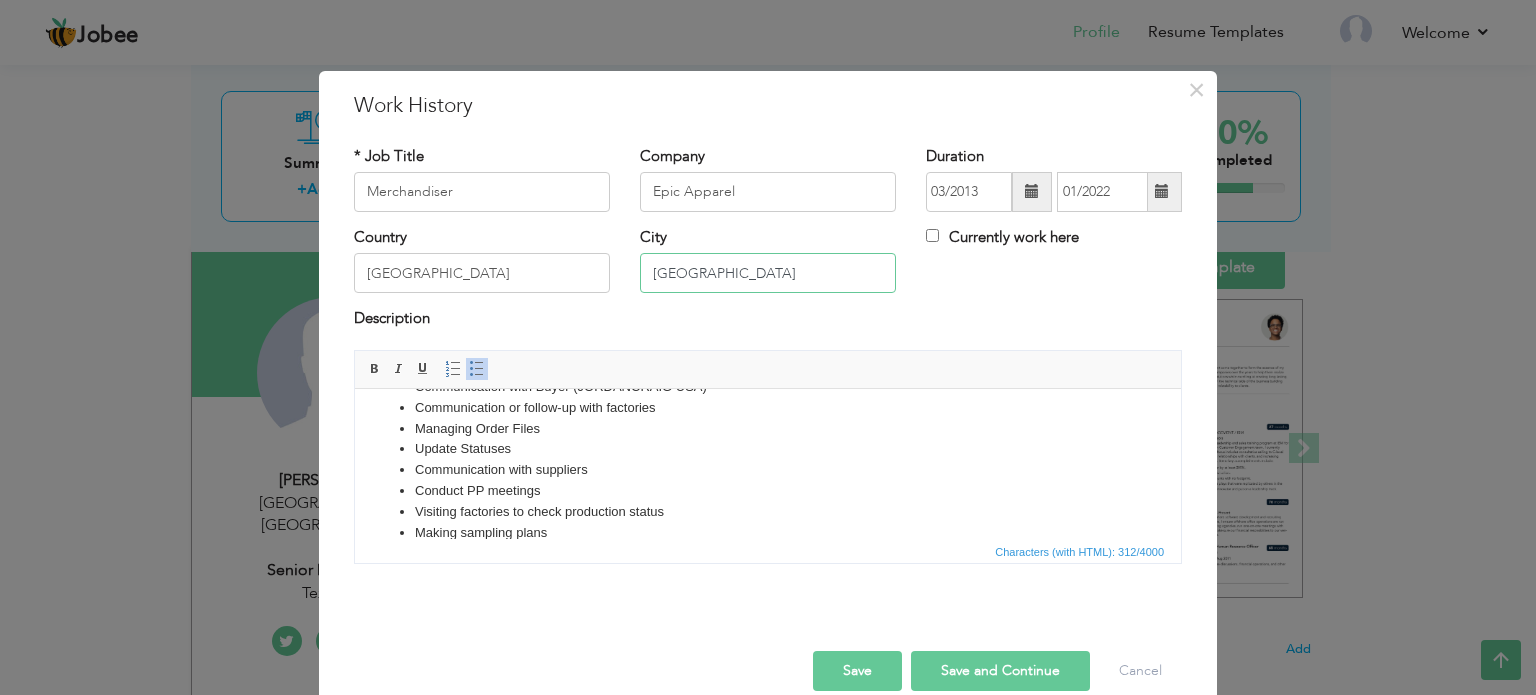 type on "Lahore" 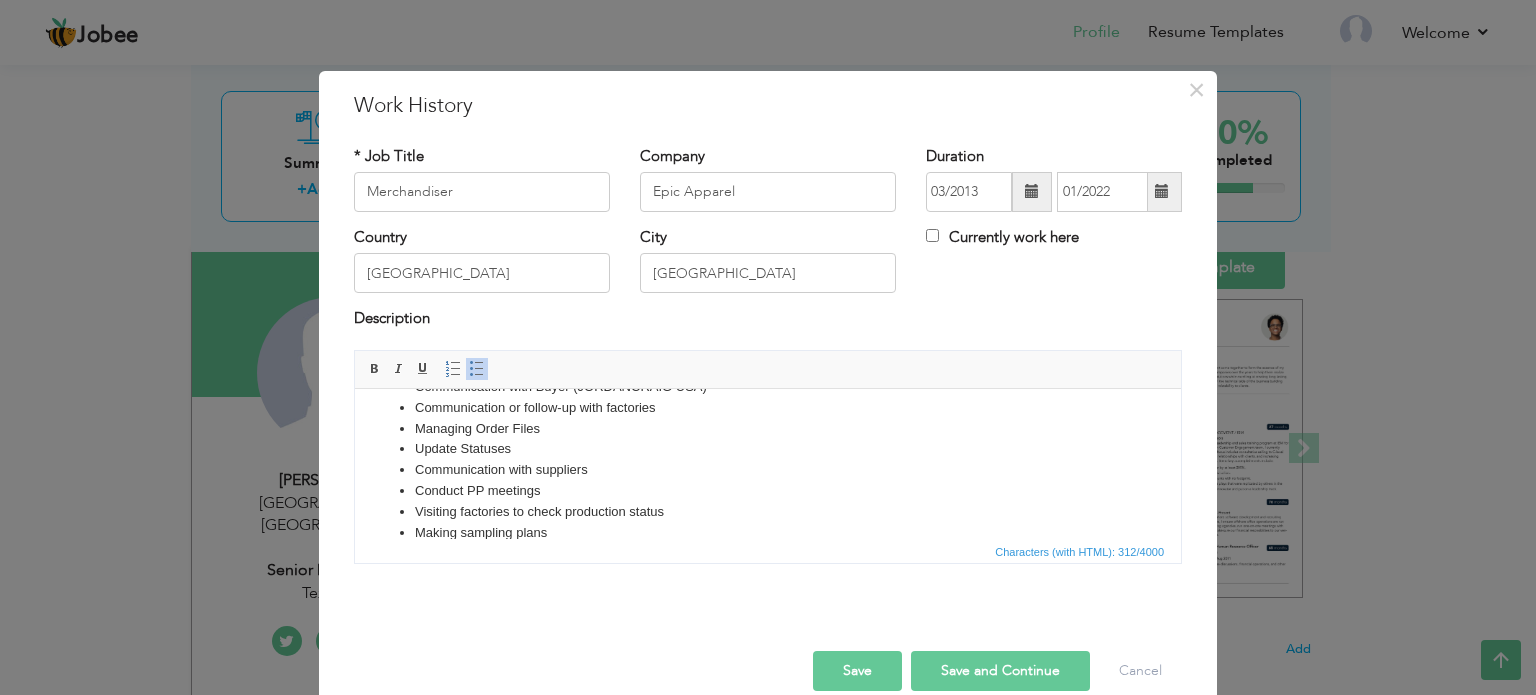 click on "Save" at bounding box center (857, 671) 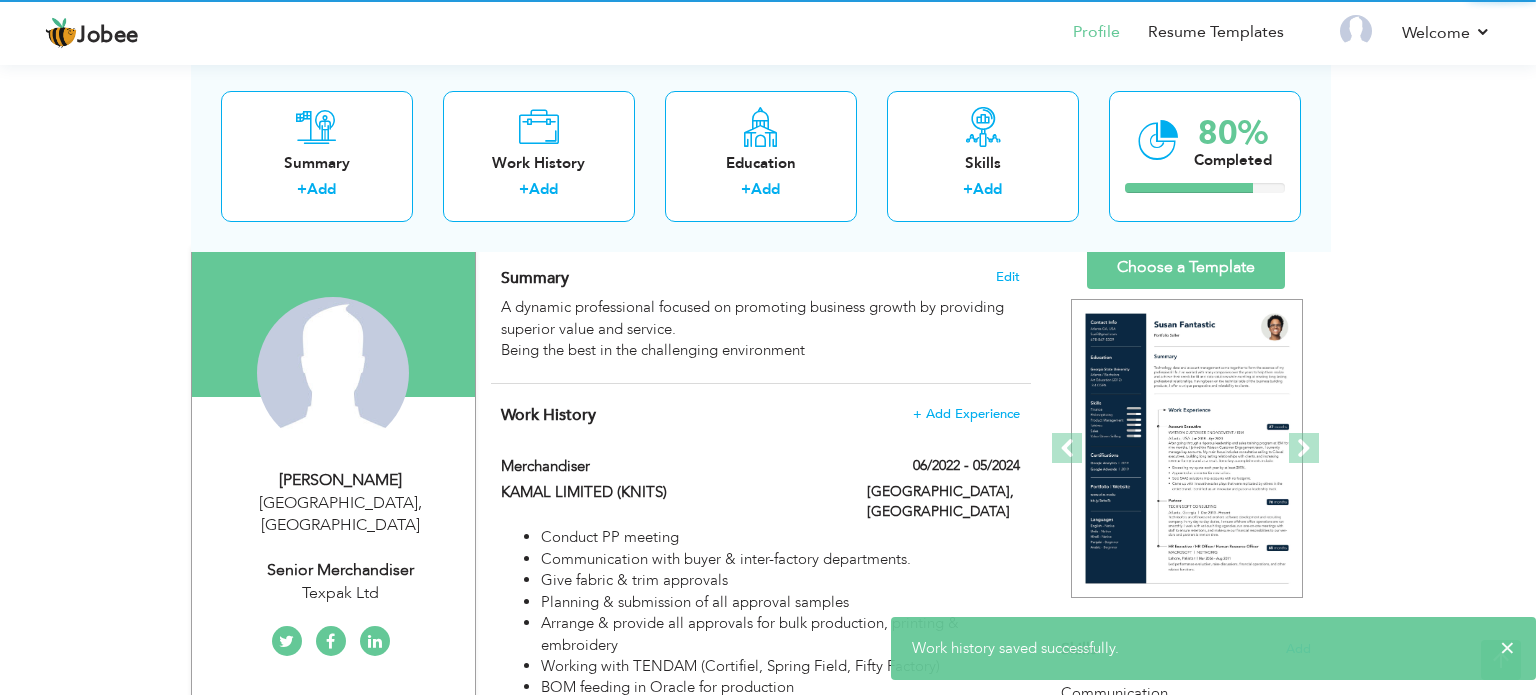 scroll, scrollTop: 0, scrollLeft: 0, axis: both 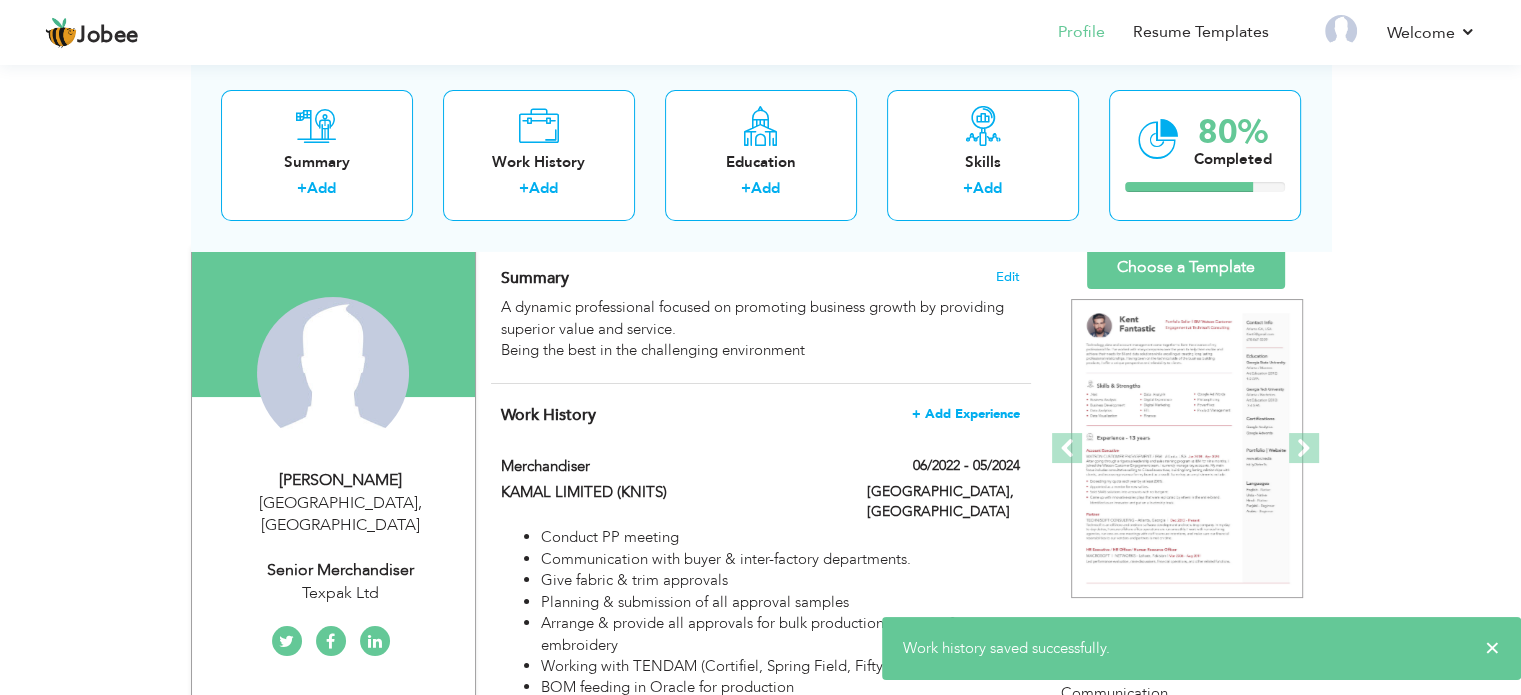 click on "+ Add Experience" at bounding box center (966, 414) 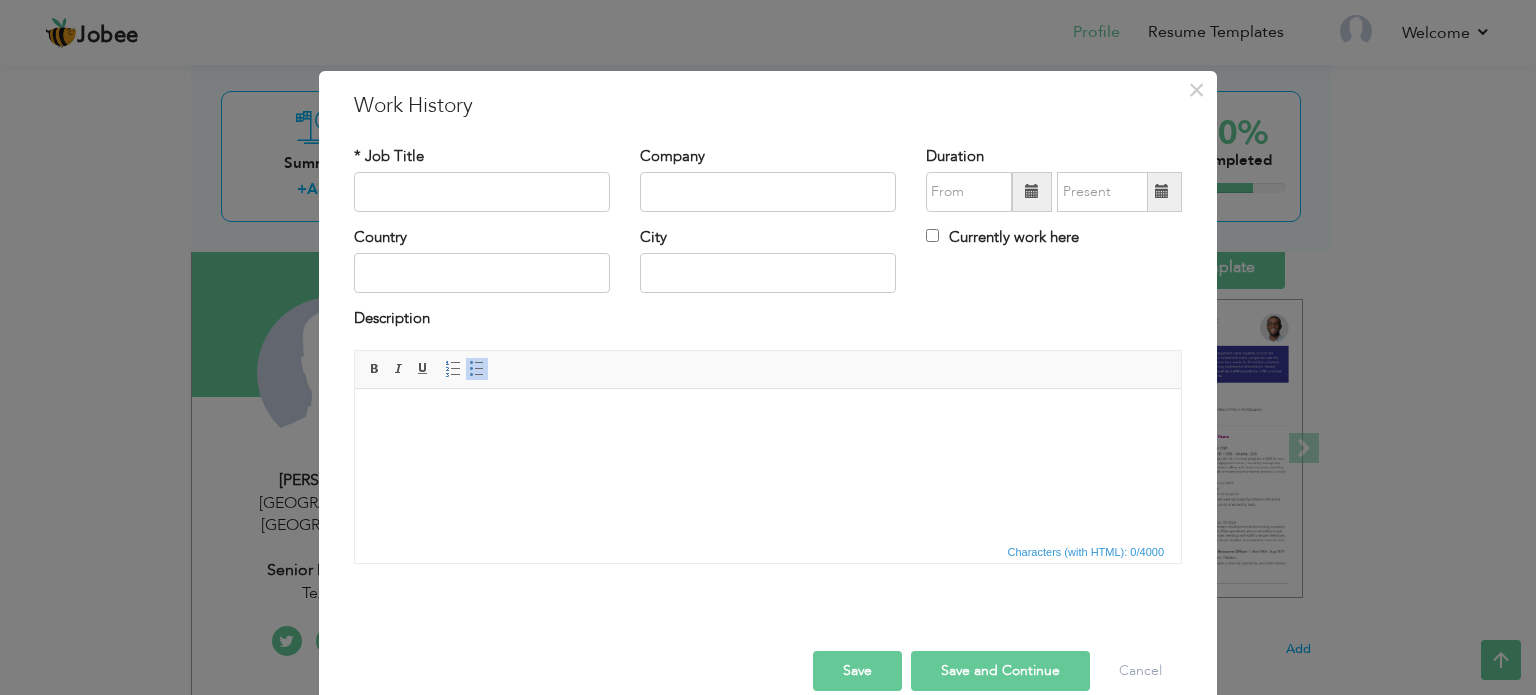 click at bounding box center [1032, 191] 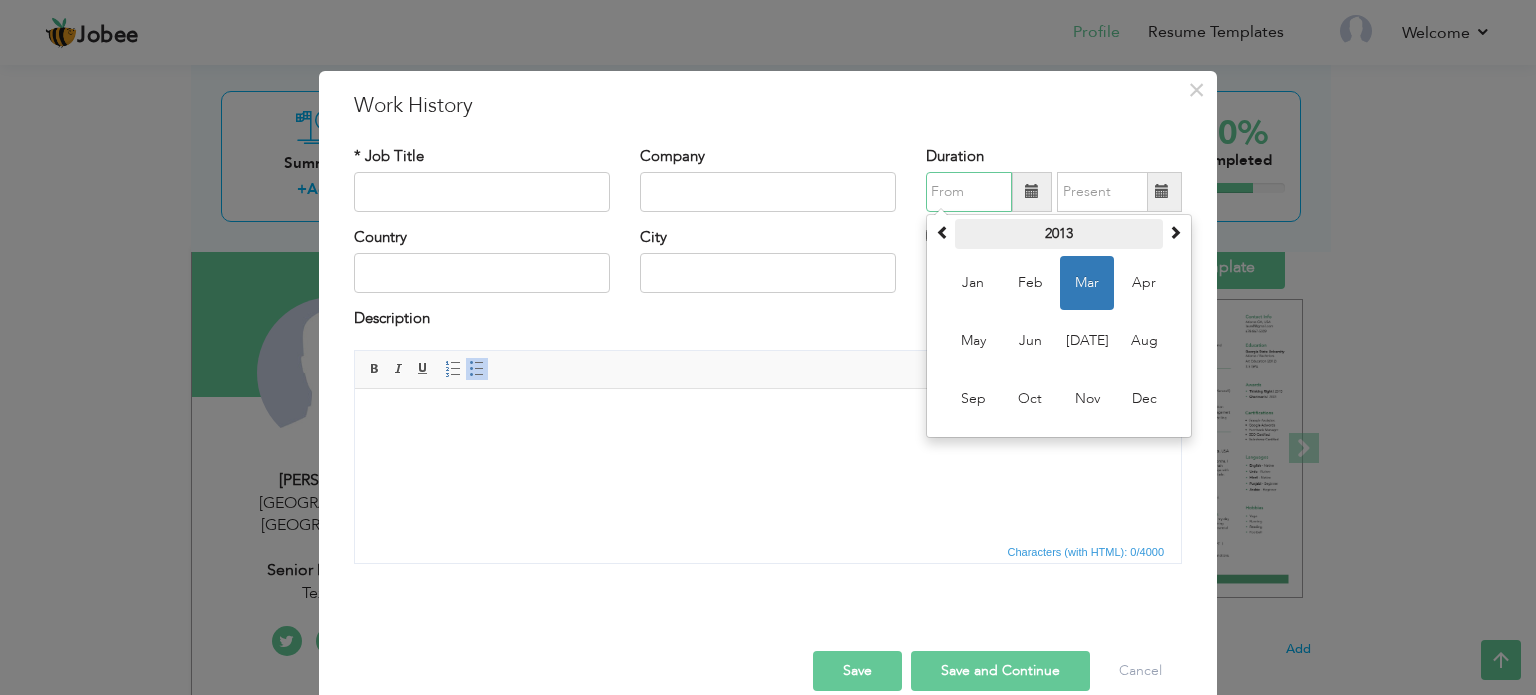 click on "2013" at bounding box center (1059, 234) 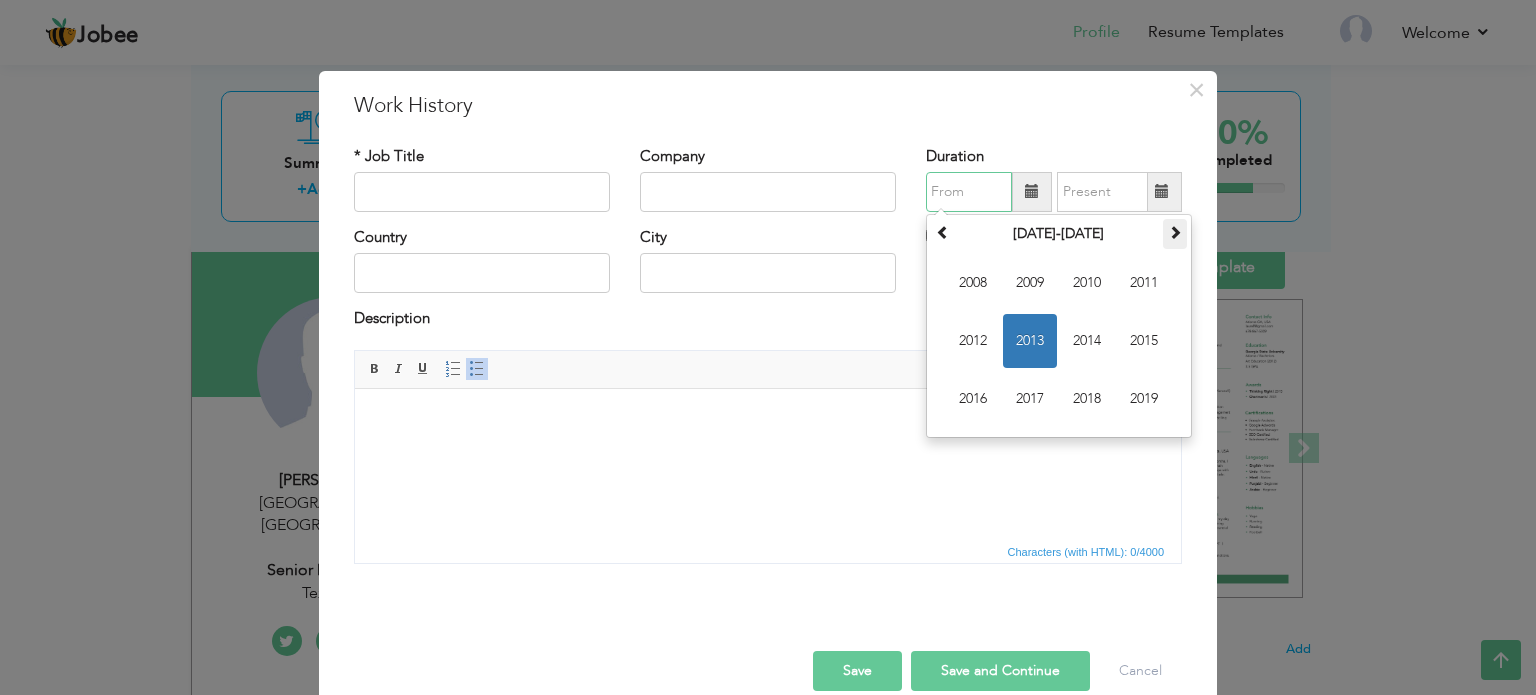 click at bounding box center (1175, 232) 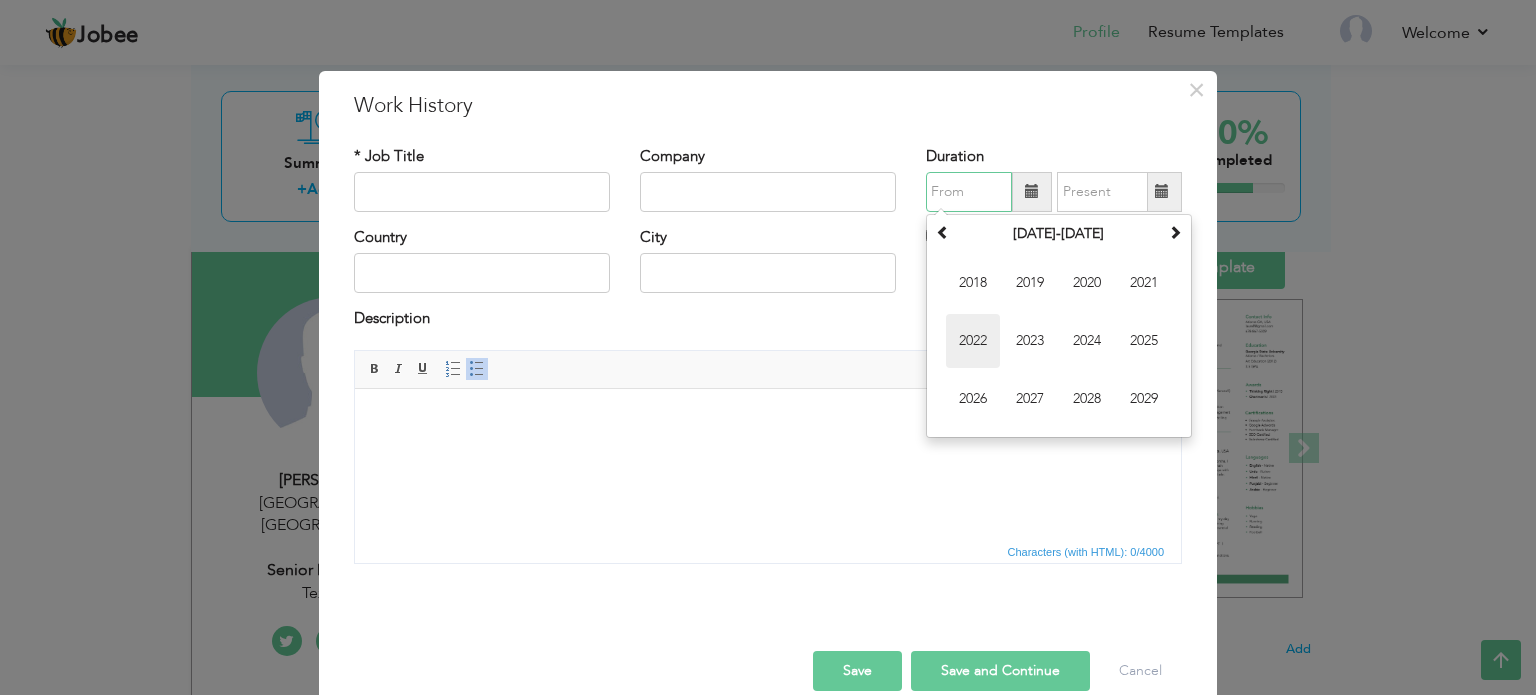 click on "2022" at bounding box center (973, 341) 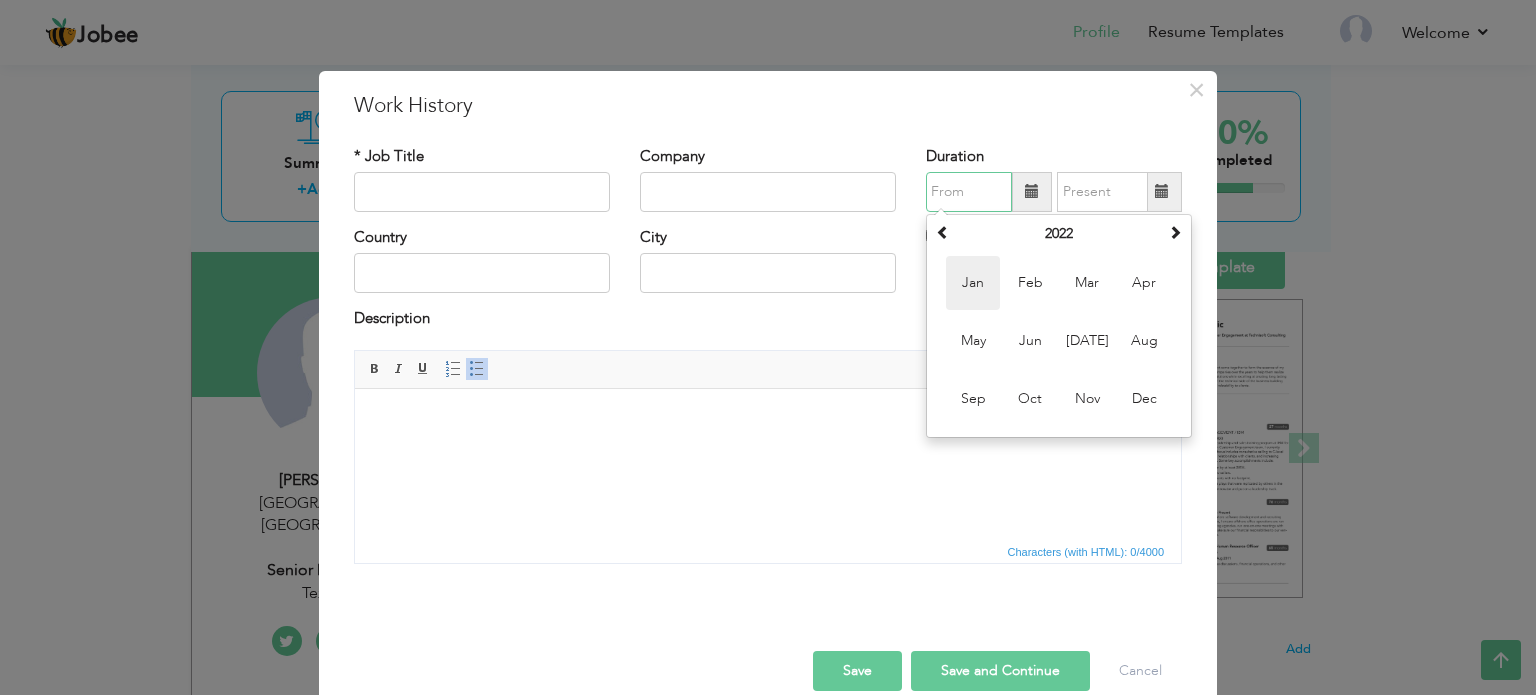 click on "Jan" at bounding box center (973, 283) 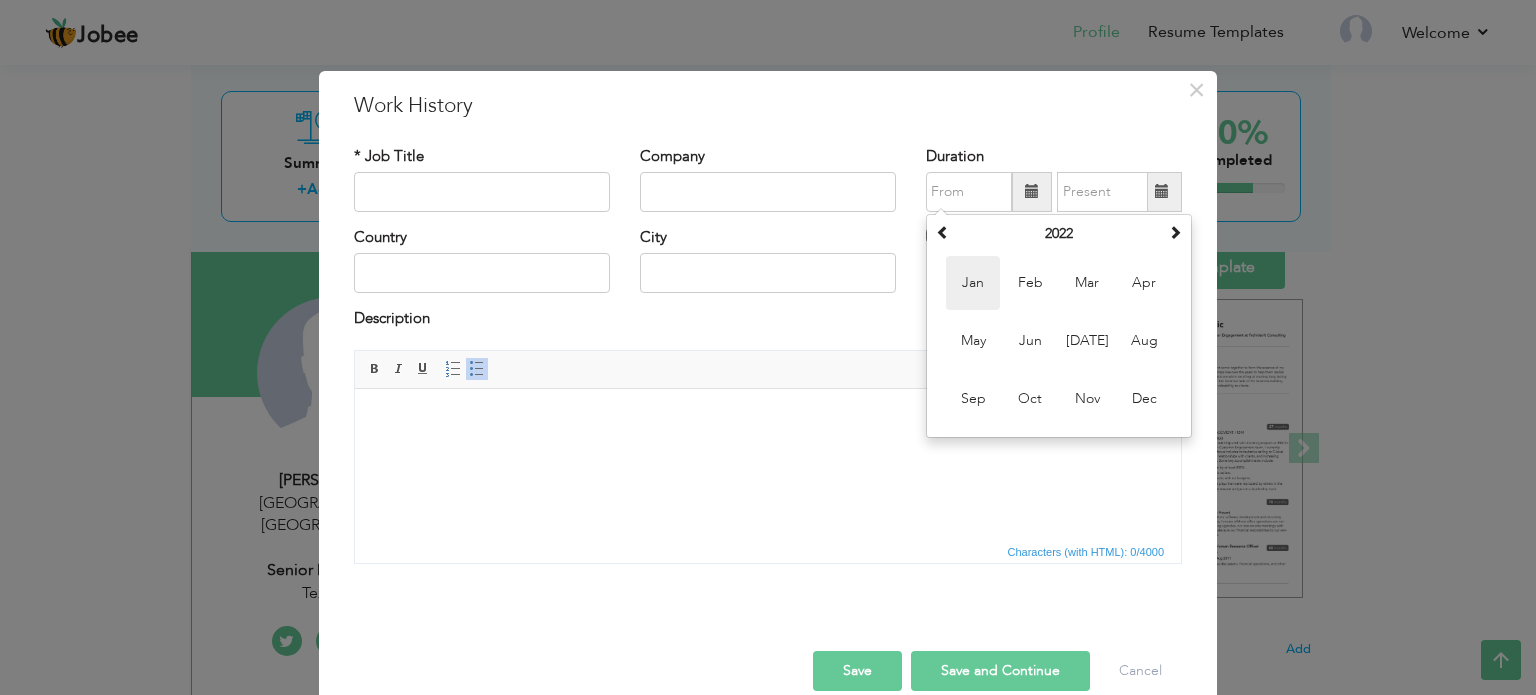 type on "01/2022" 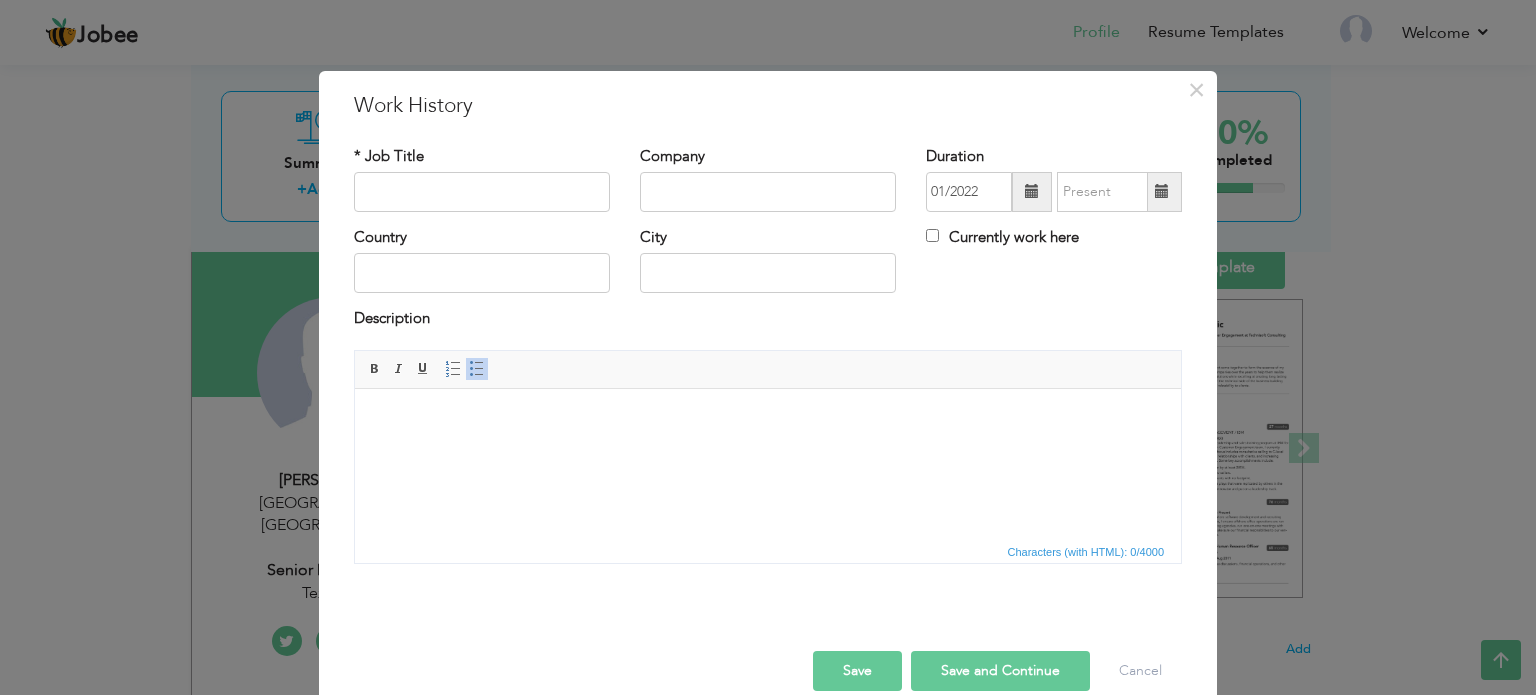 click at bounding box center (1162, 191) 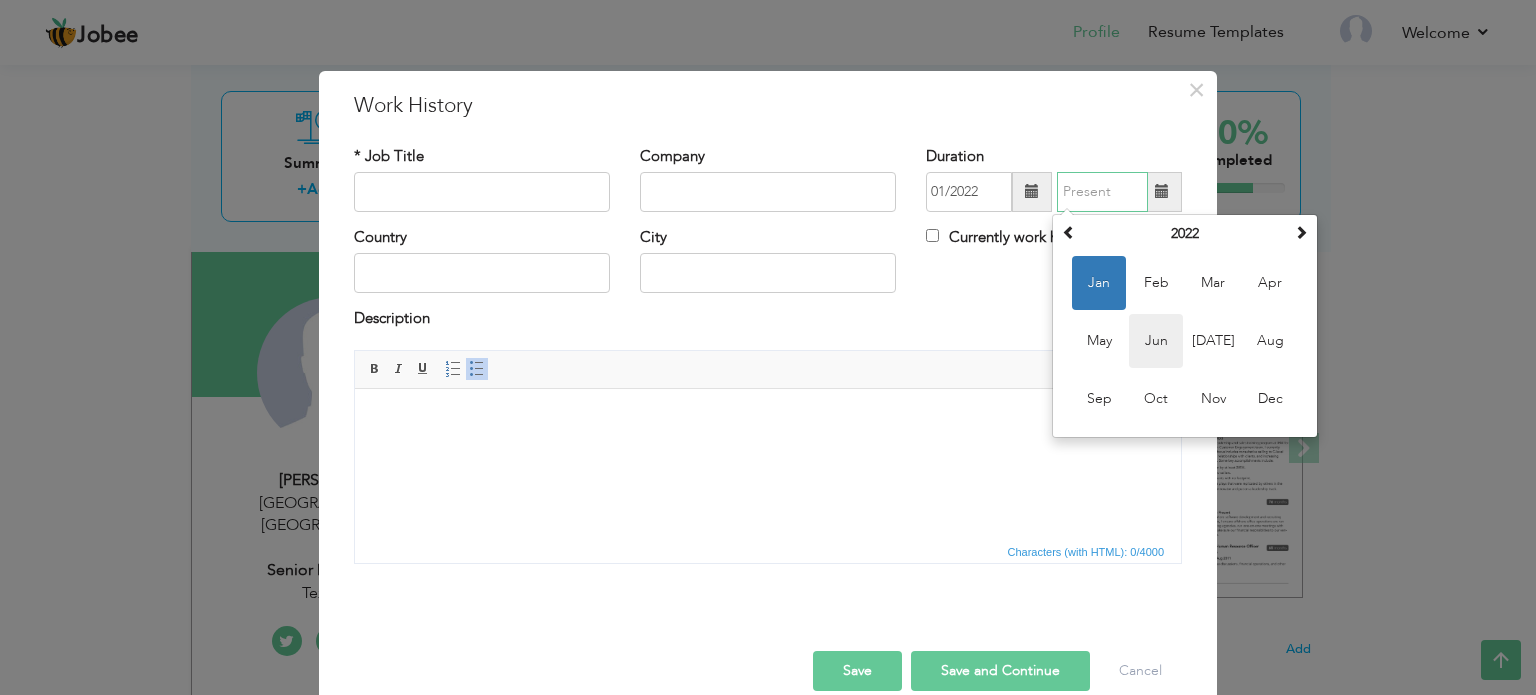 click on "Jun" at bounding box center (1156, 341) 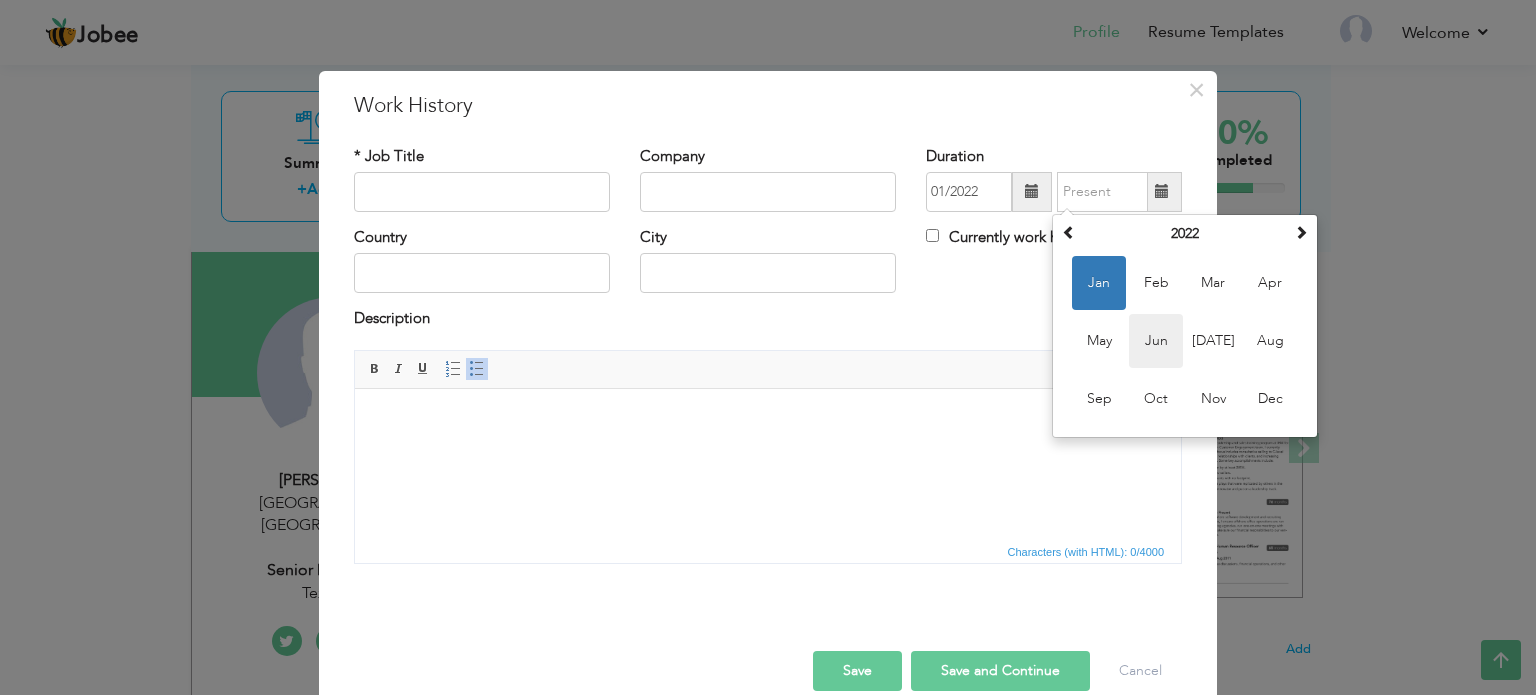type on "06/2022" 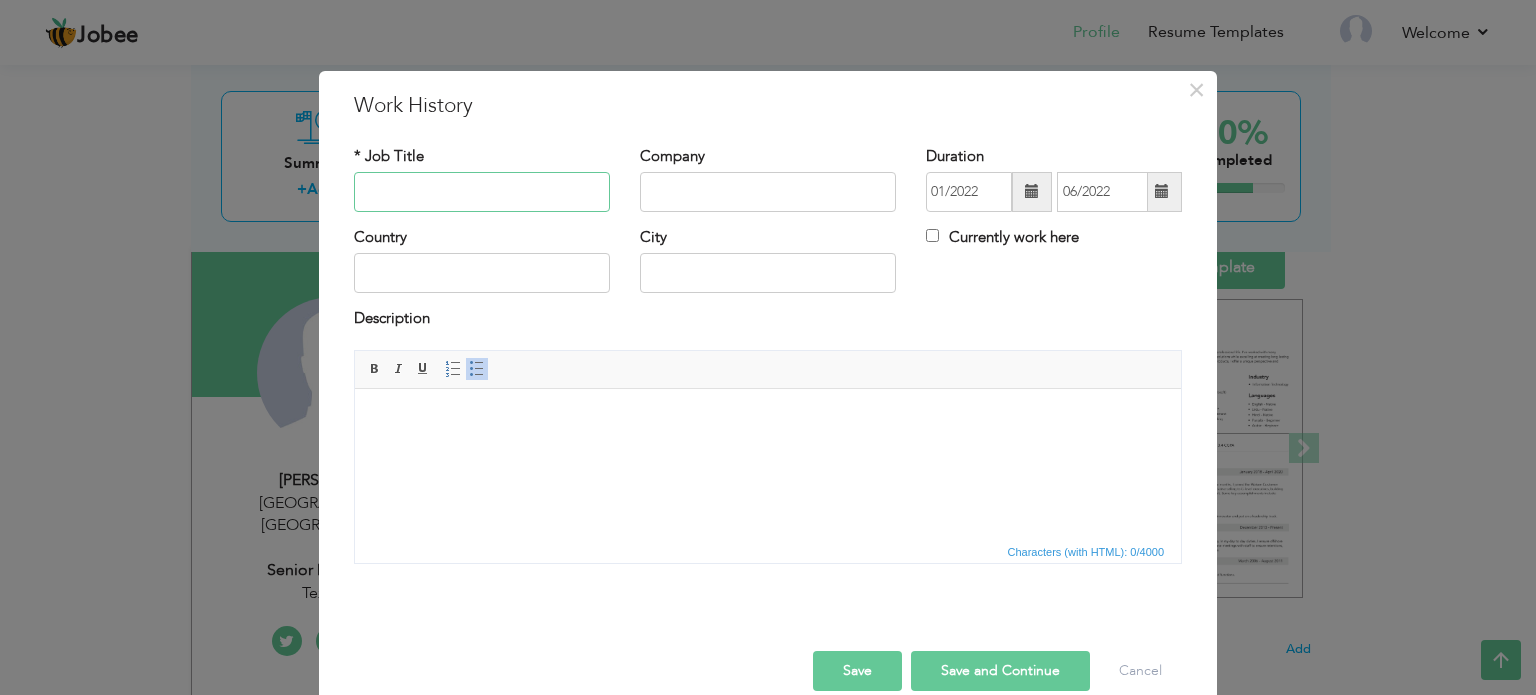 click at bounding box center (482, 192) 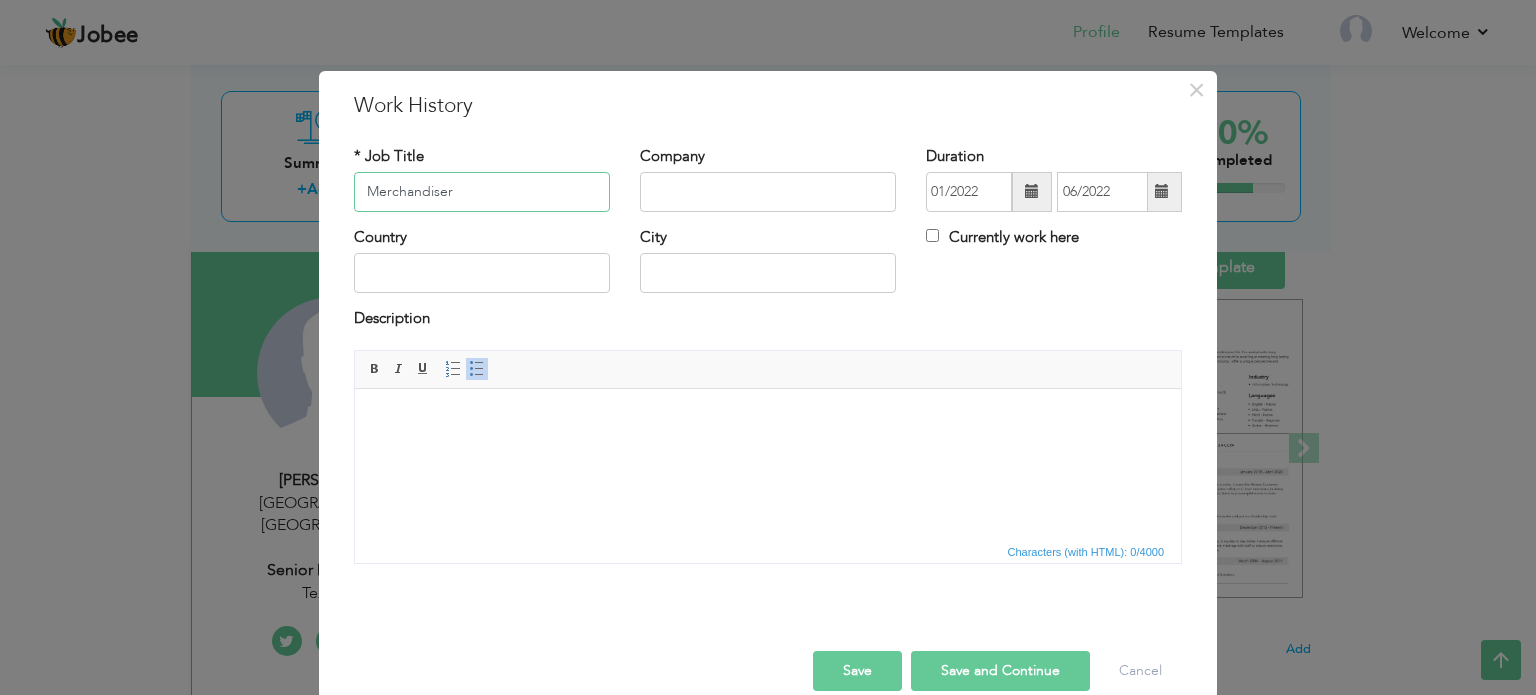 type on "Merchandiser" 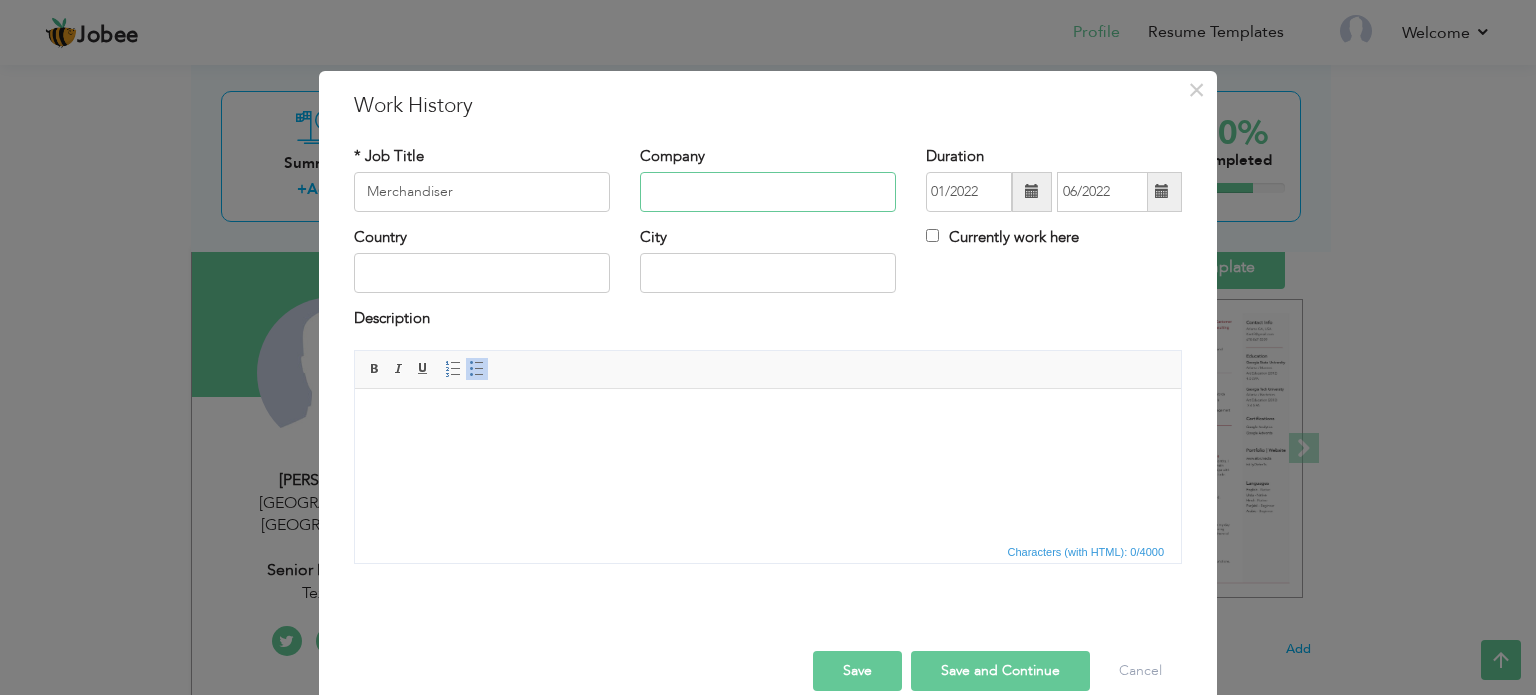 click at bounding box center [768, 192] 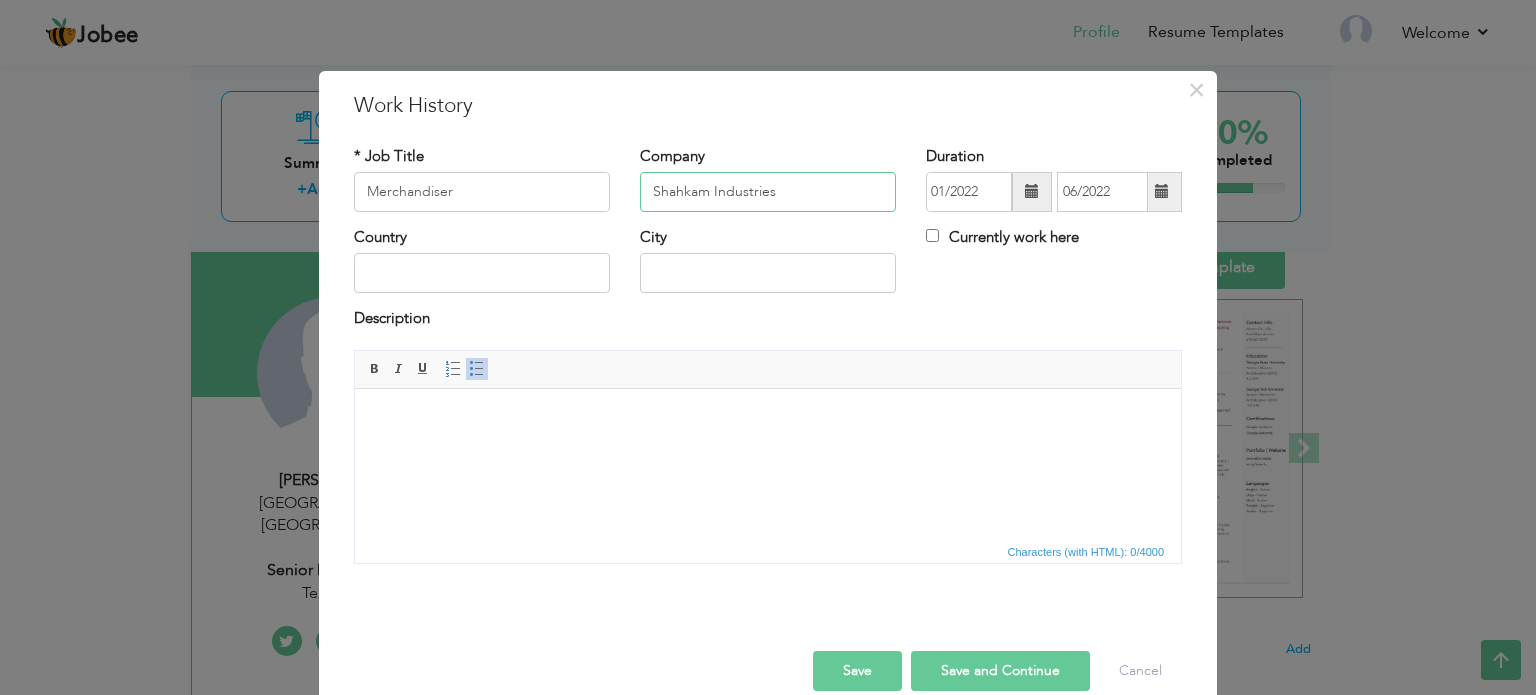type on "Shahkam Industries" 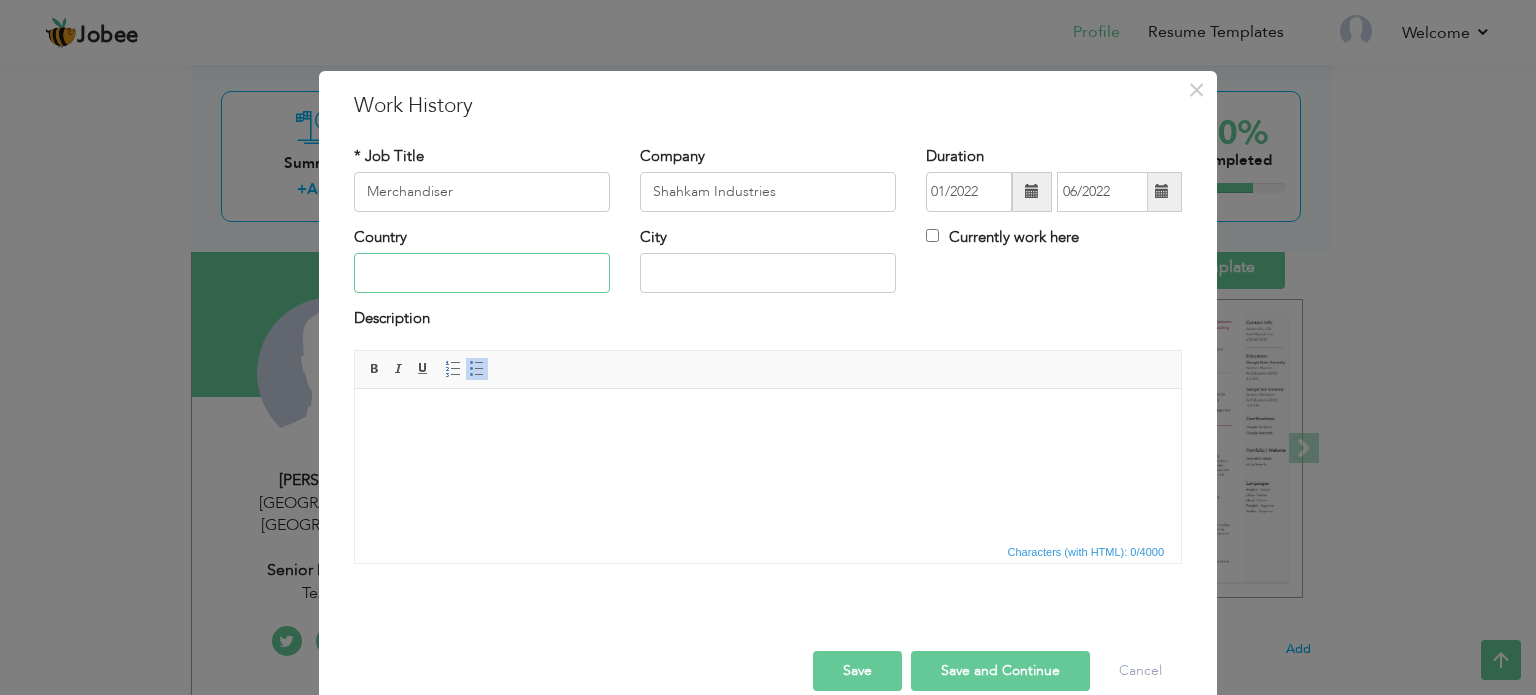 click at bounding box center (482, 273) 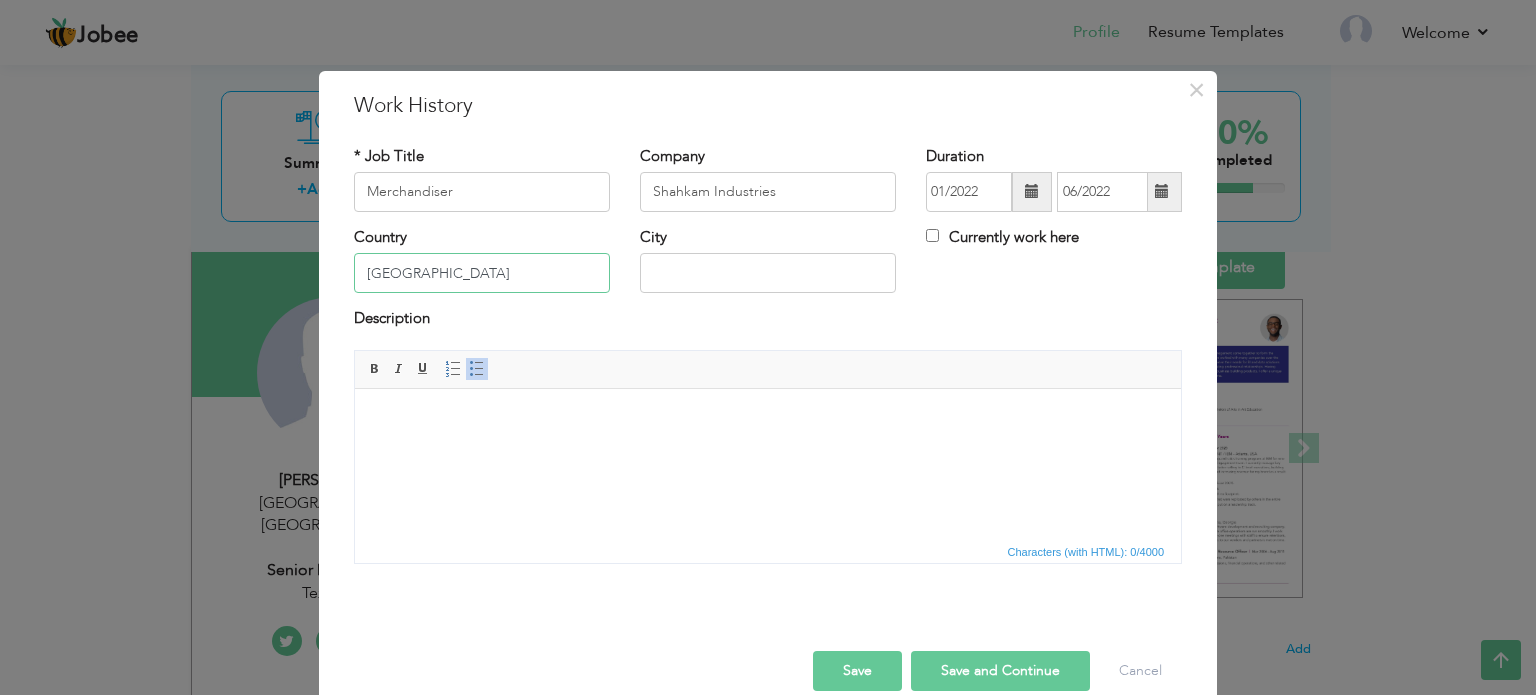 type on "Pakistan" 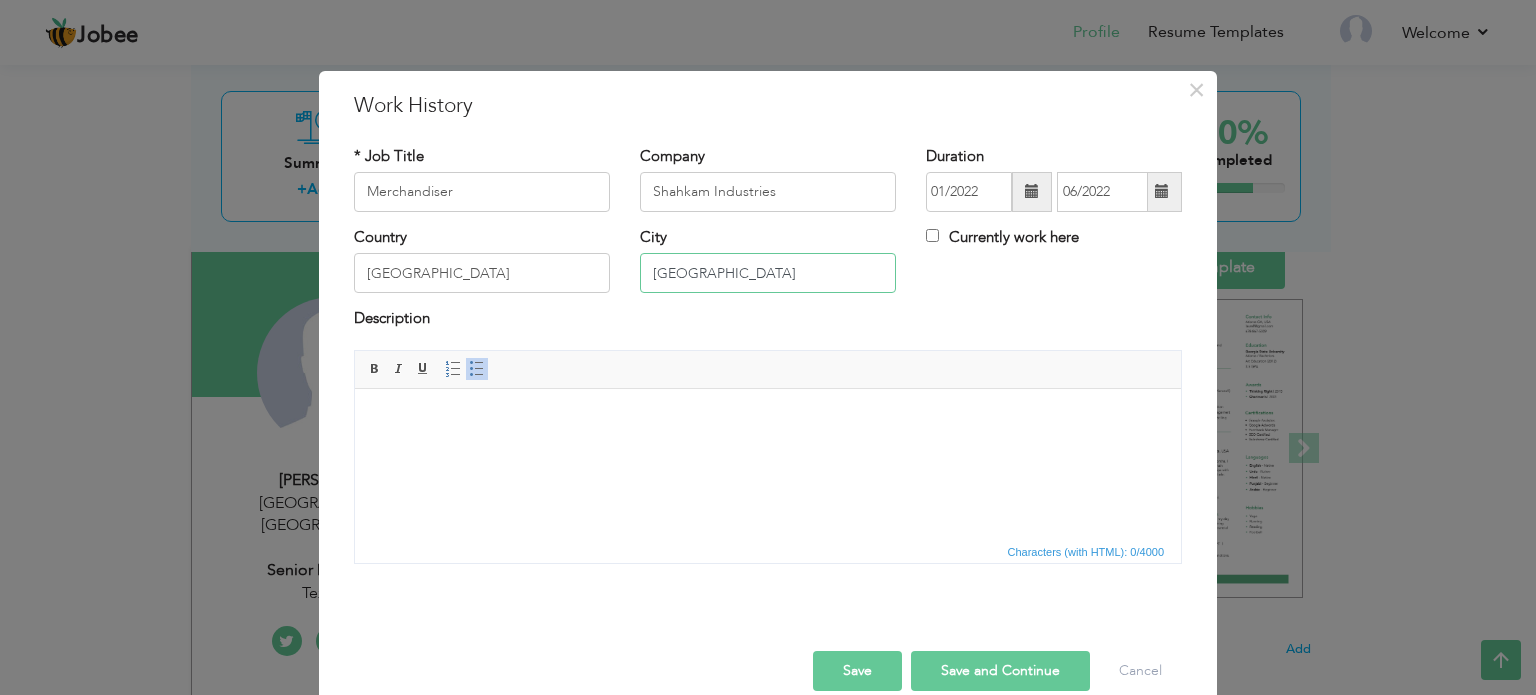 type on "Lahore" 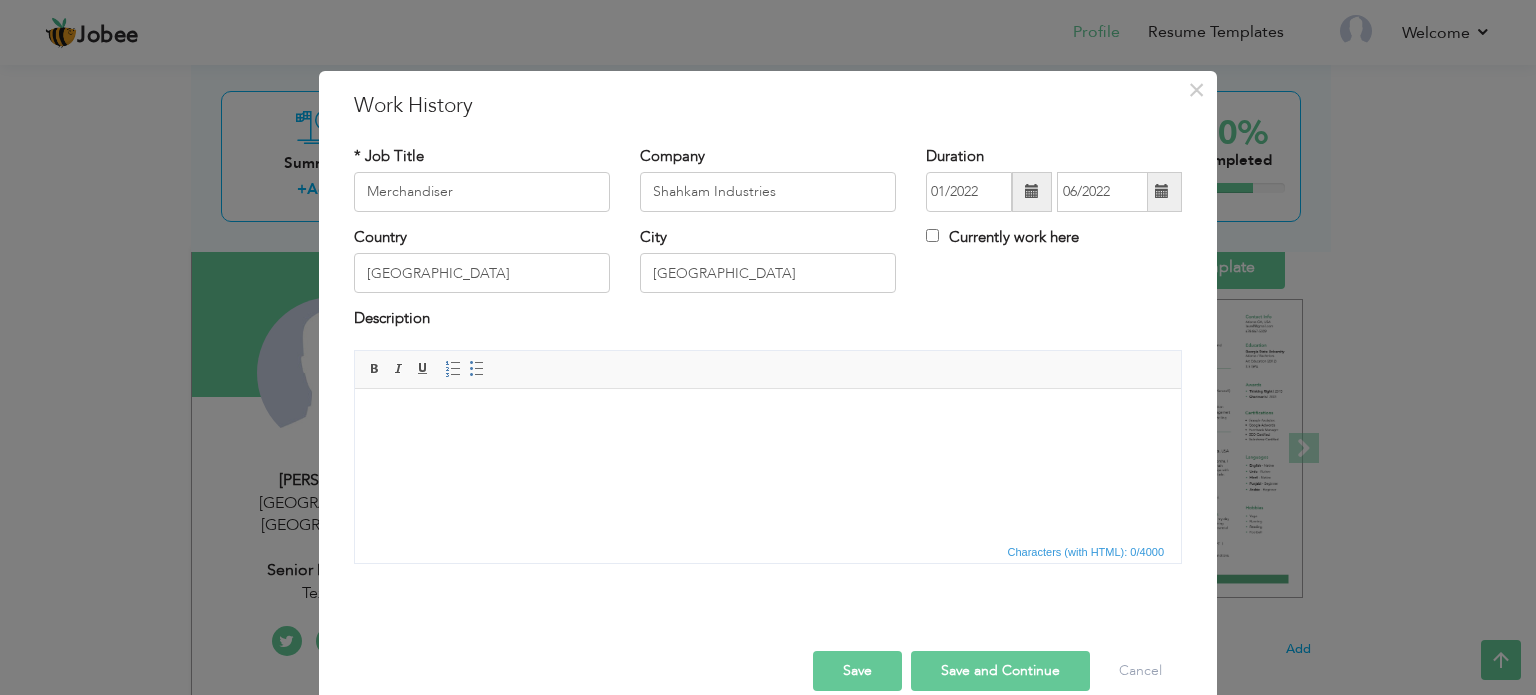 click at bounding box center [768, 418] 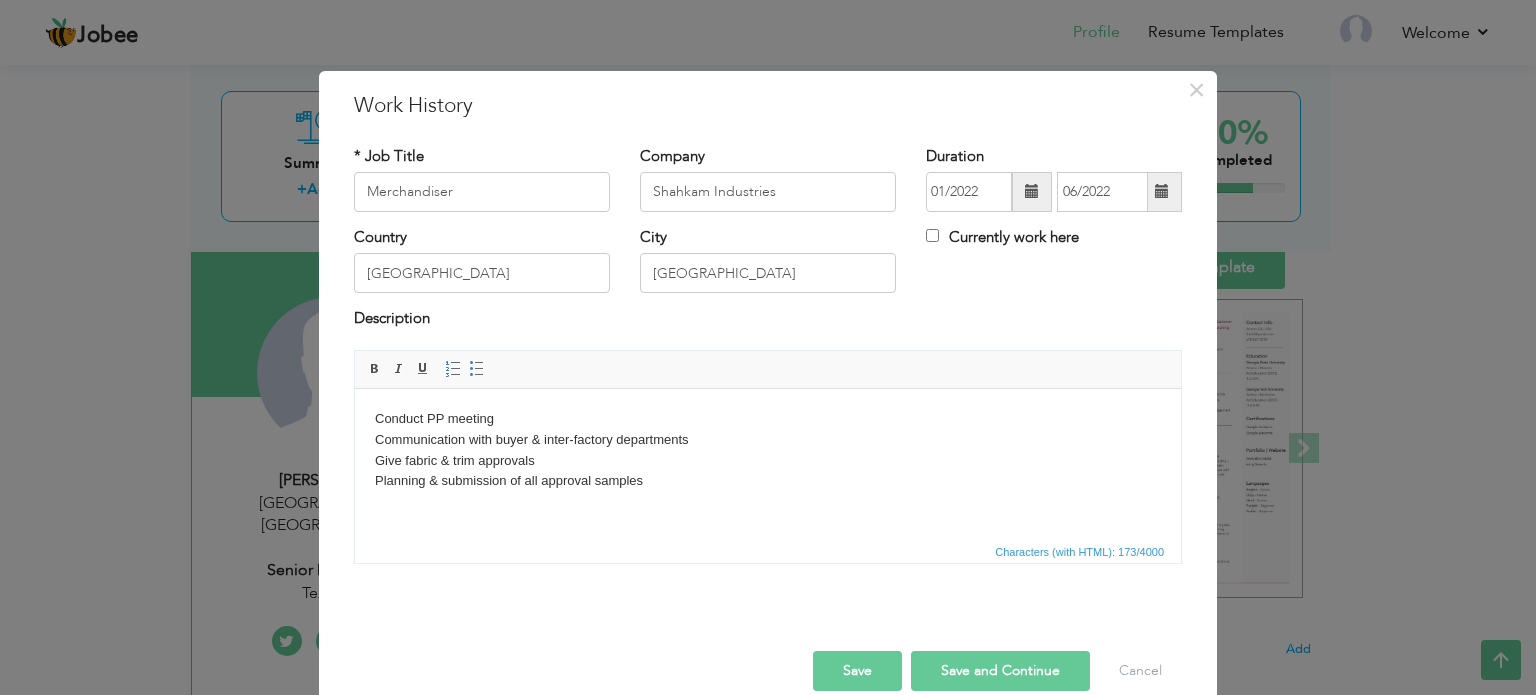type 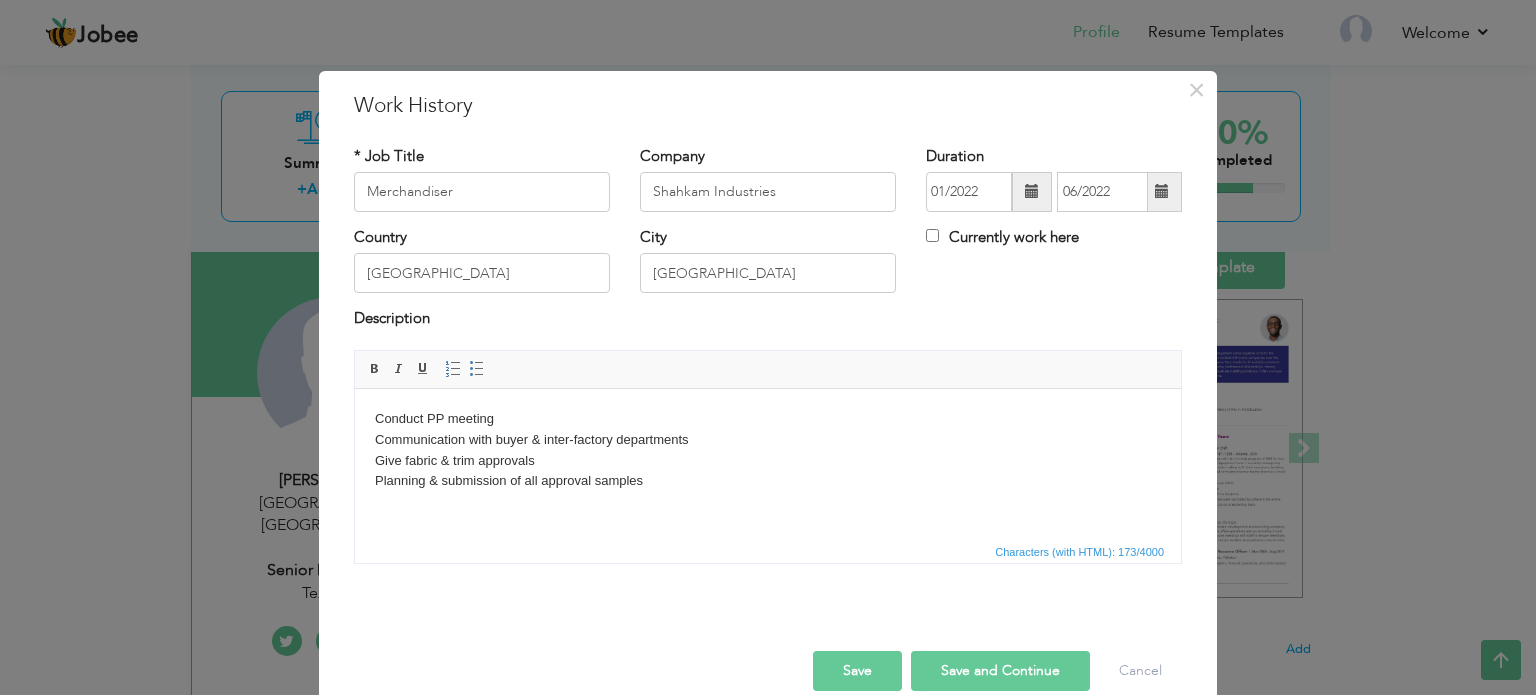 click on "Conduct PP meeting Communication with buyer & inter-factory departments Give fabric & trim approvals Planning & submission of all approval samples" at bounding box center (768, 449) 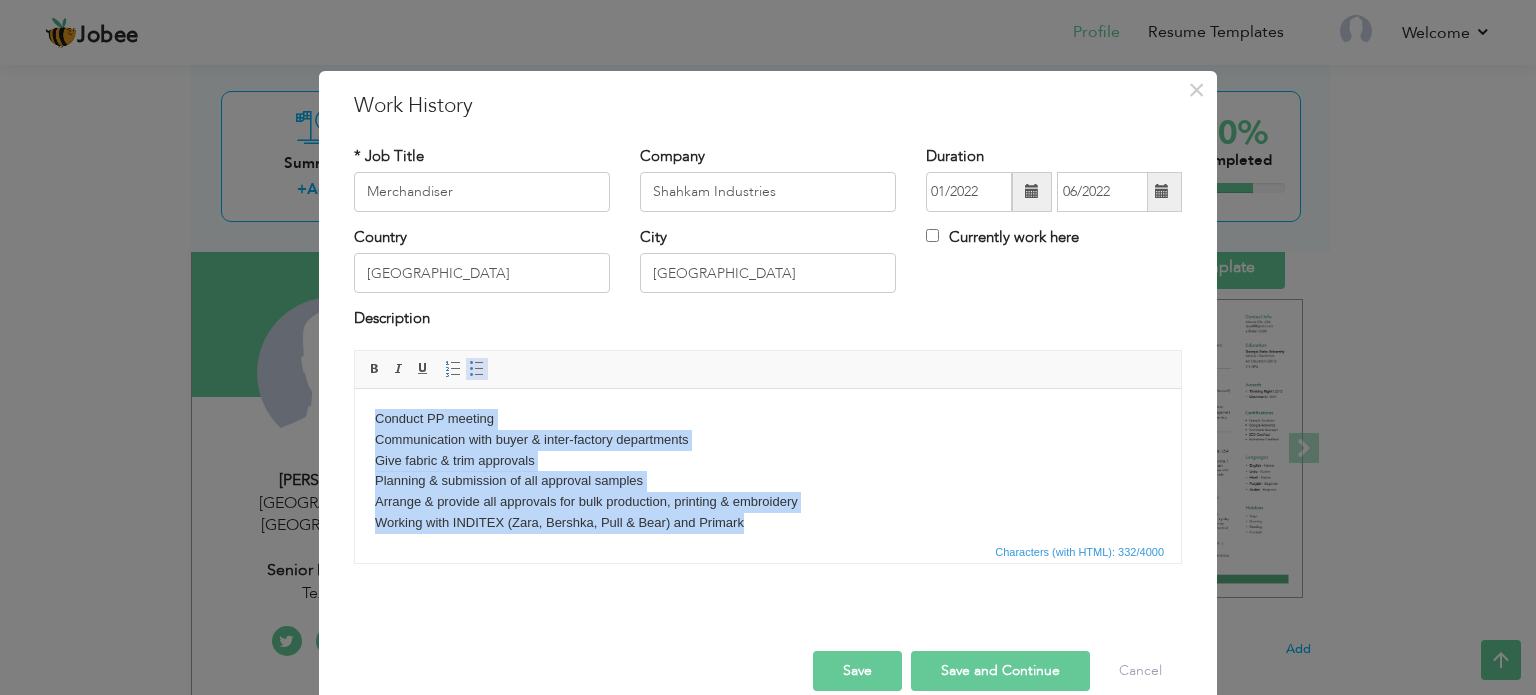 click at bounding box center [477, 369] 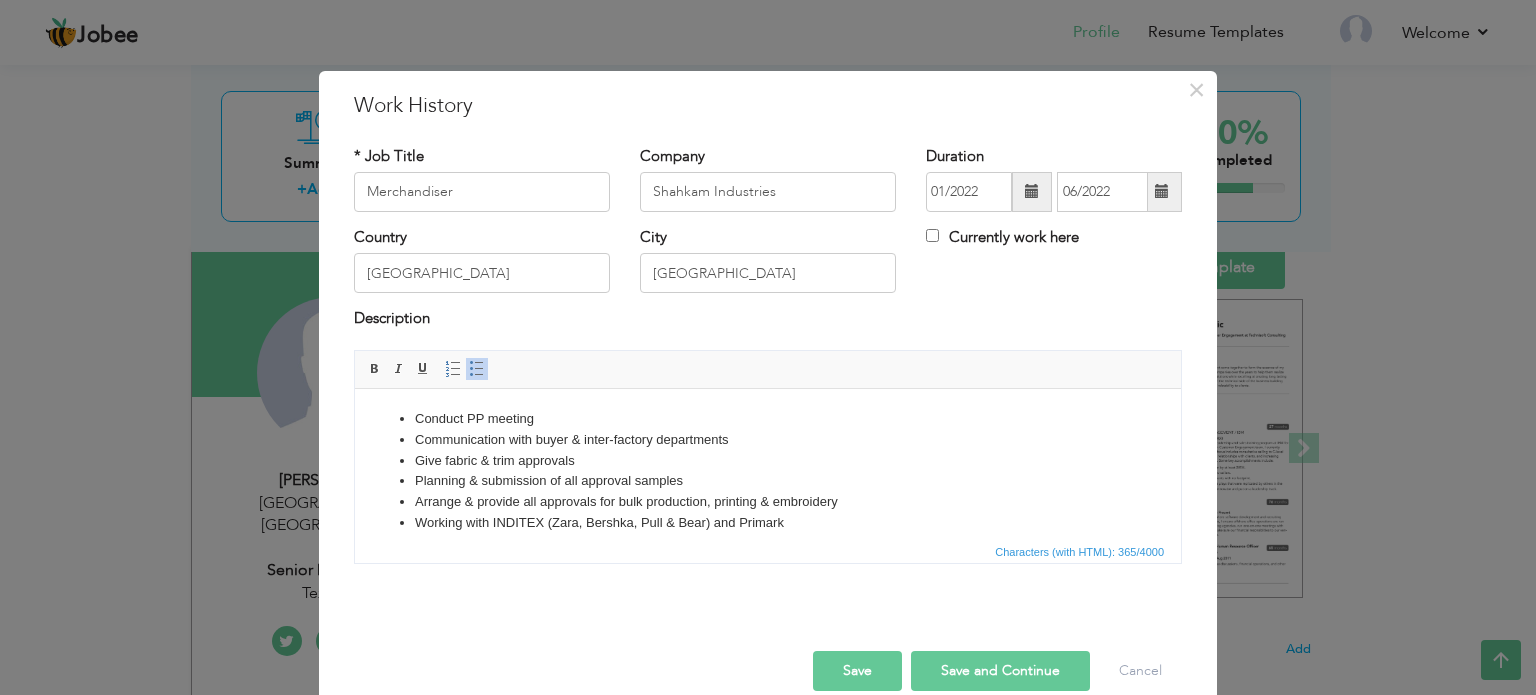 scroll, scrollTop: 14, scrollLeft: 0, axis: vertical 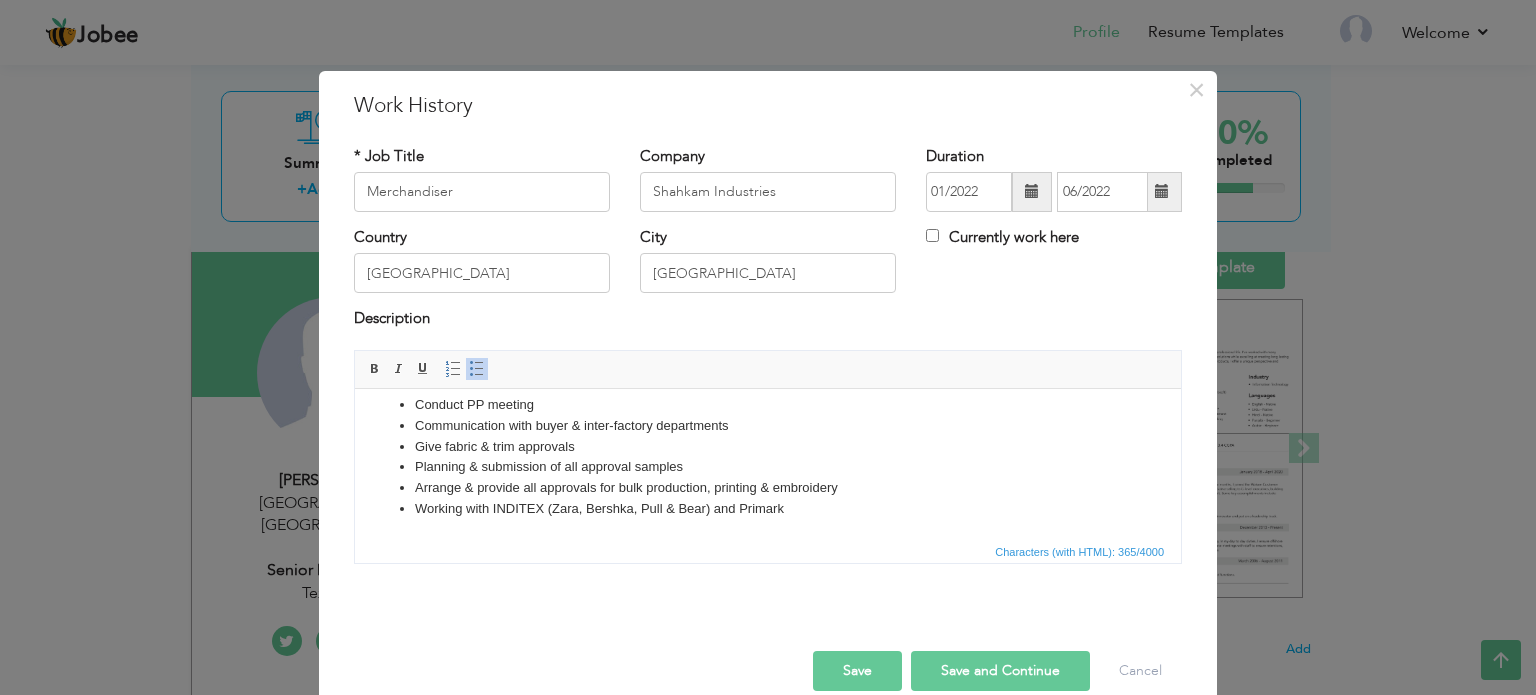 click on "Save" at bounding box center [857, 671] 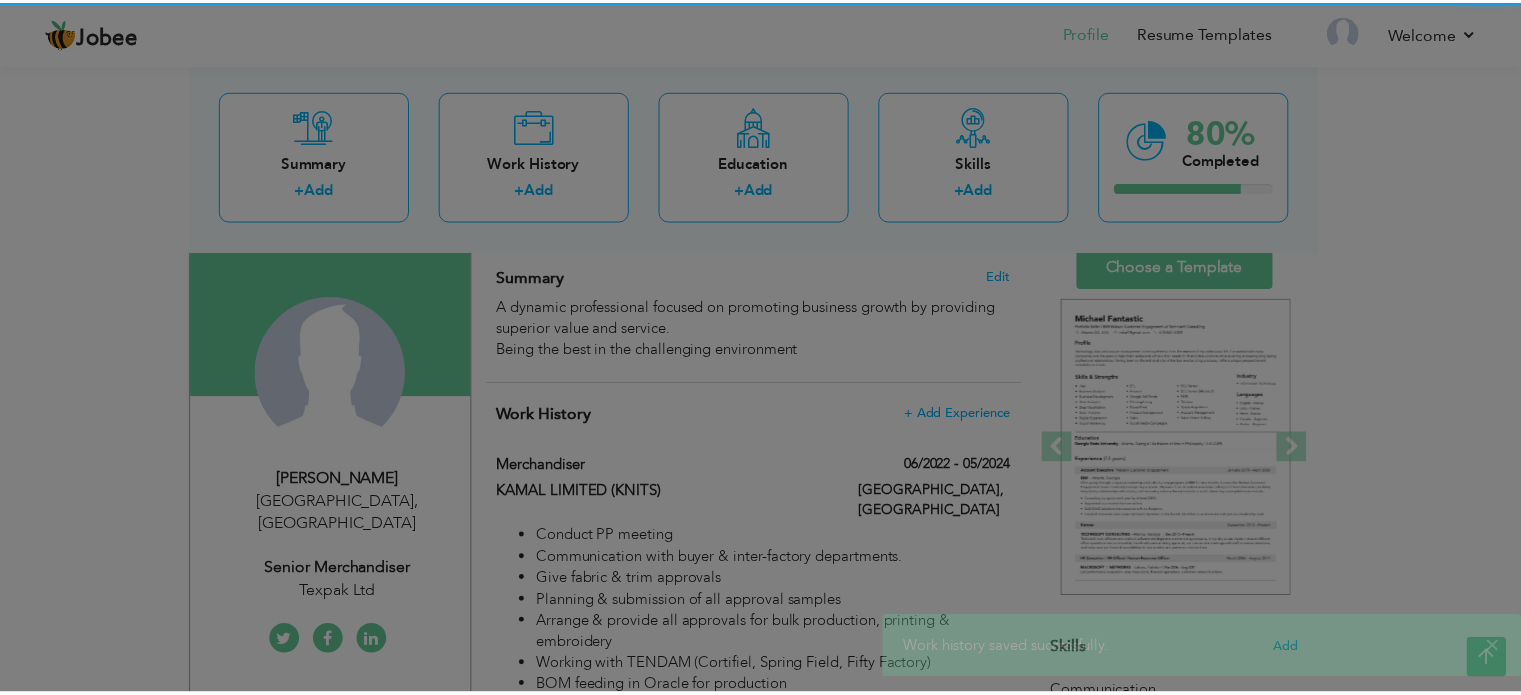 scroll, scrollTop: 0, scrollLeft: 0, axis: both 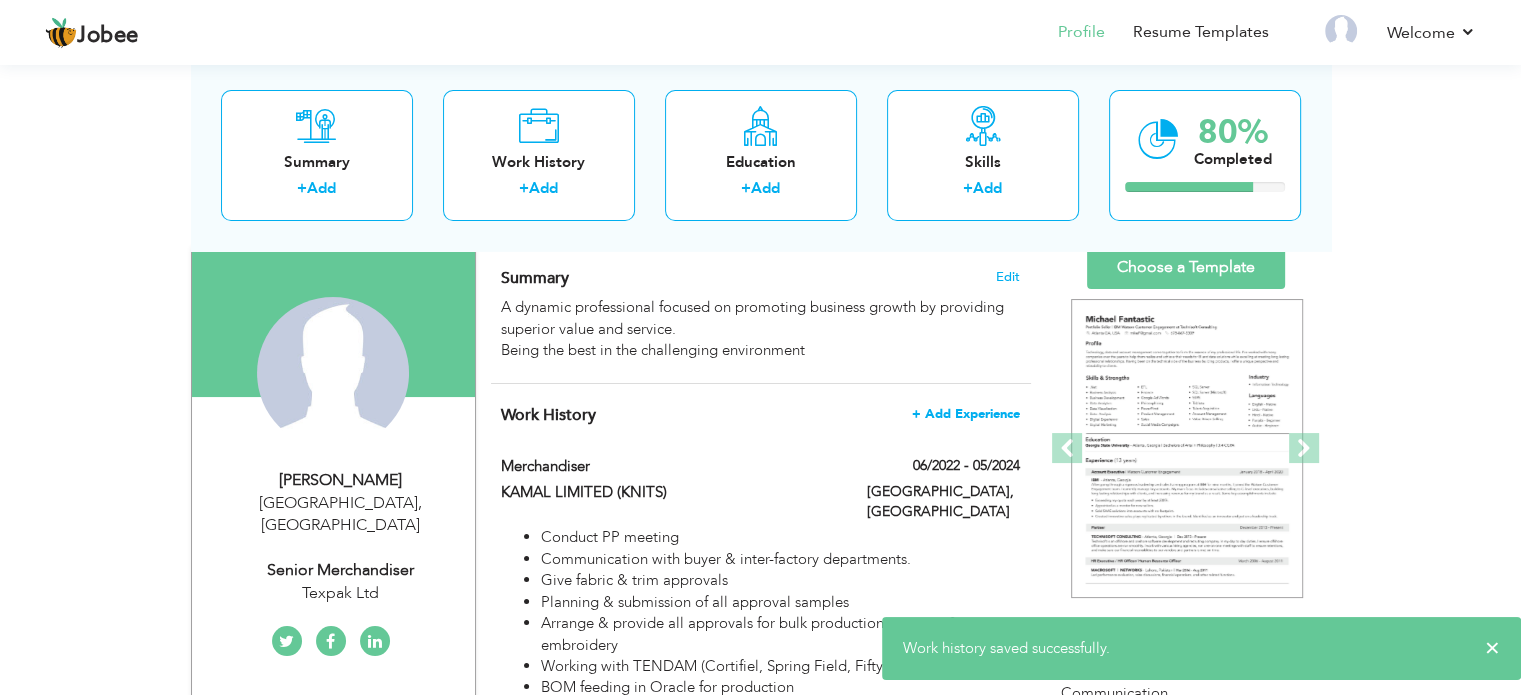 click on "+ Add Experience" at bounding box center (966, 414) 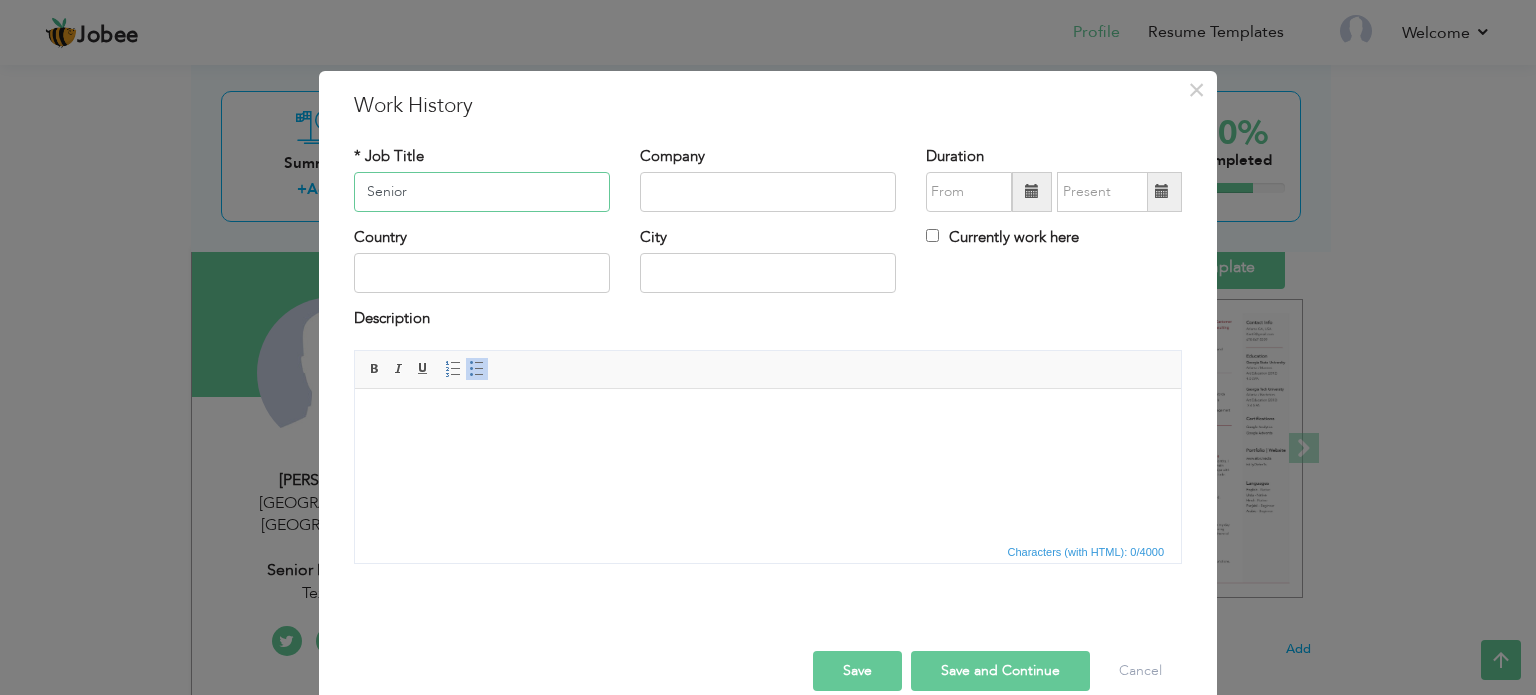 click on "Senior" at bounding box center [482, 192] 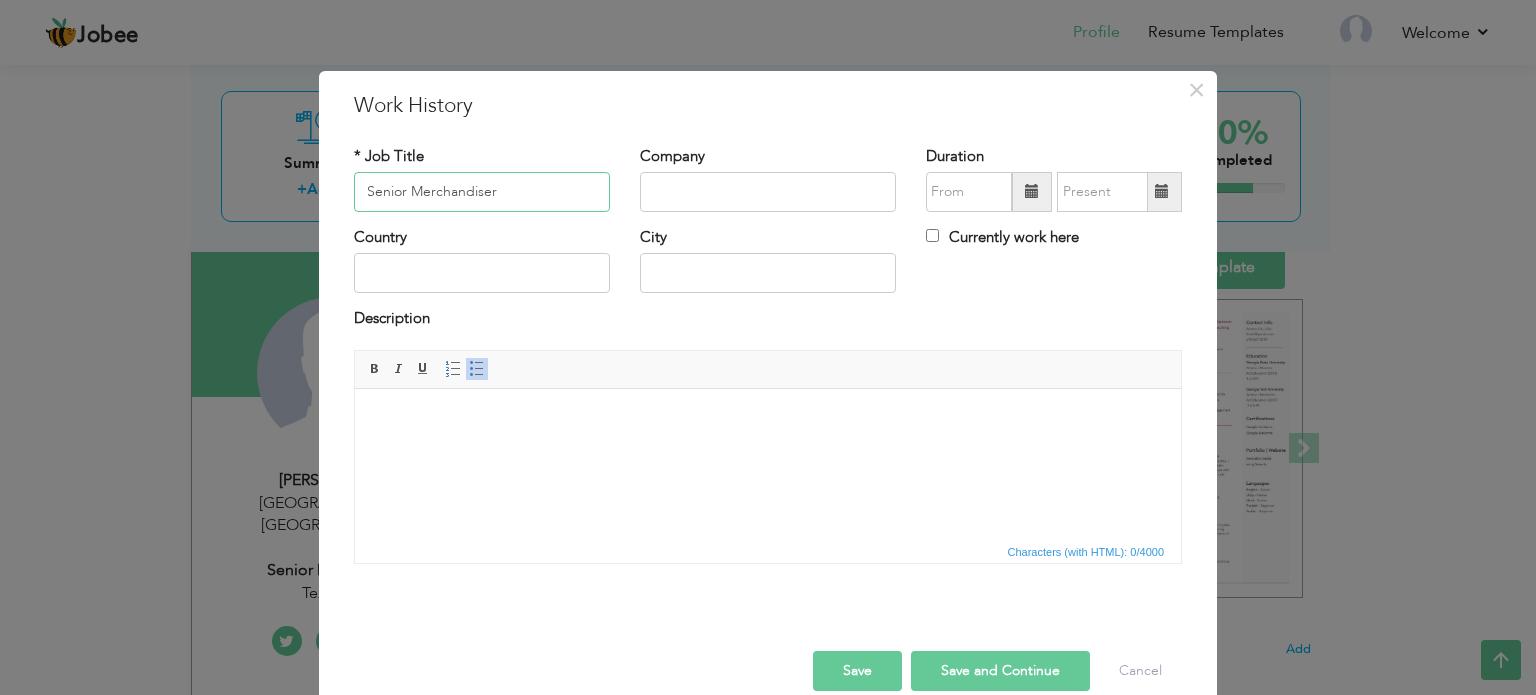 type on "Senior Merchandiser" 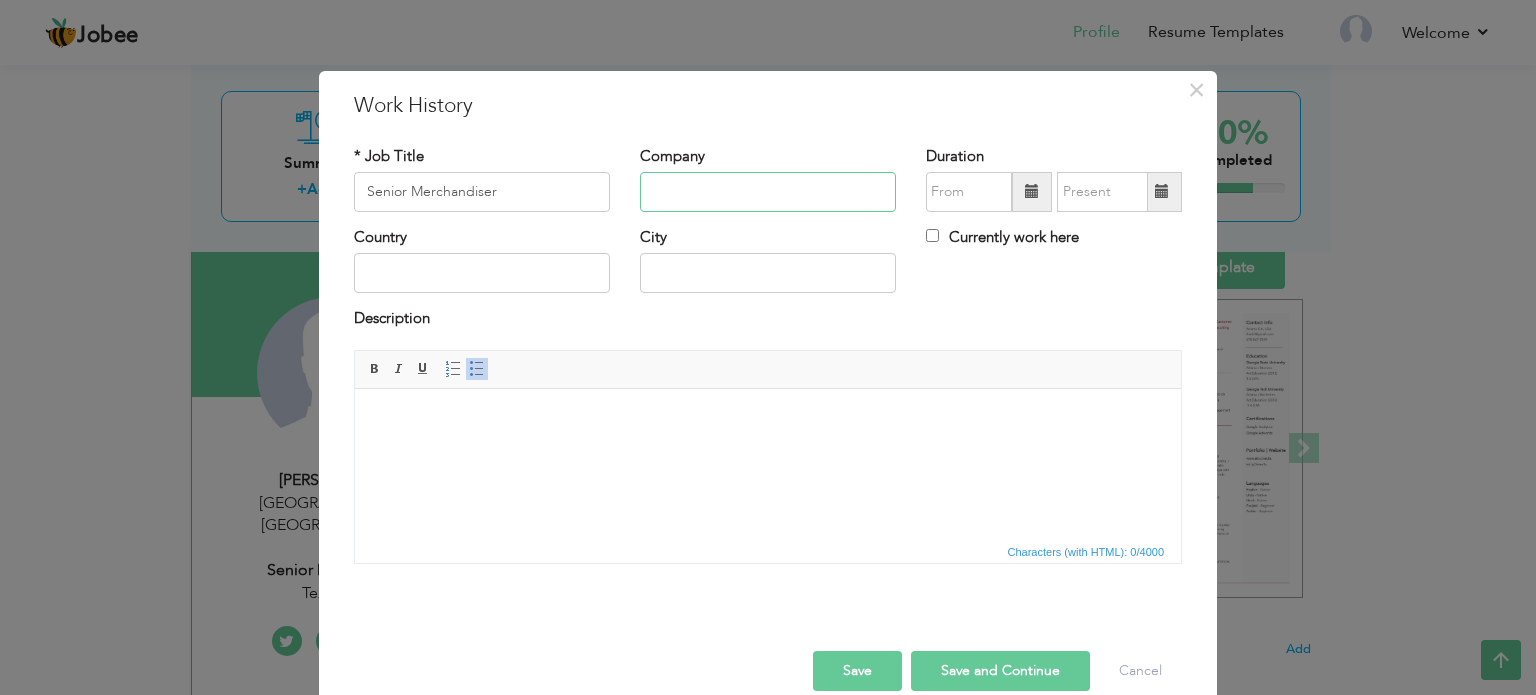 click at bounding box center [768, 192] 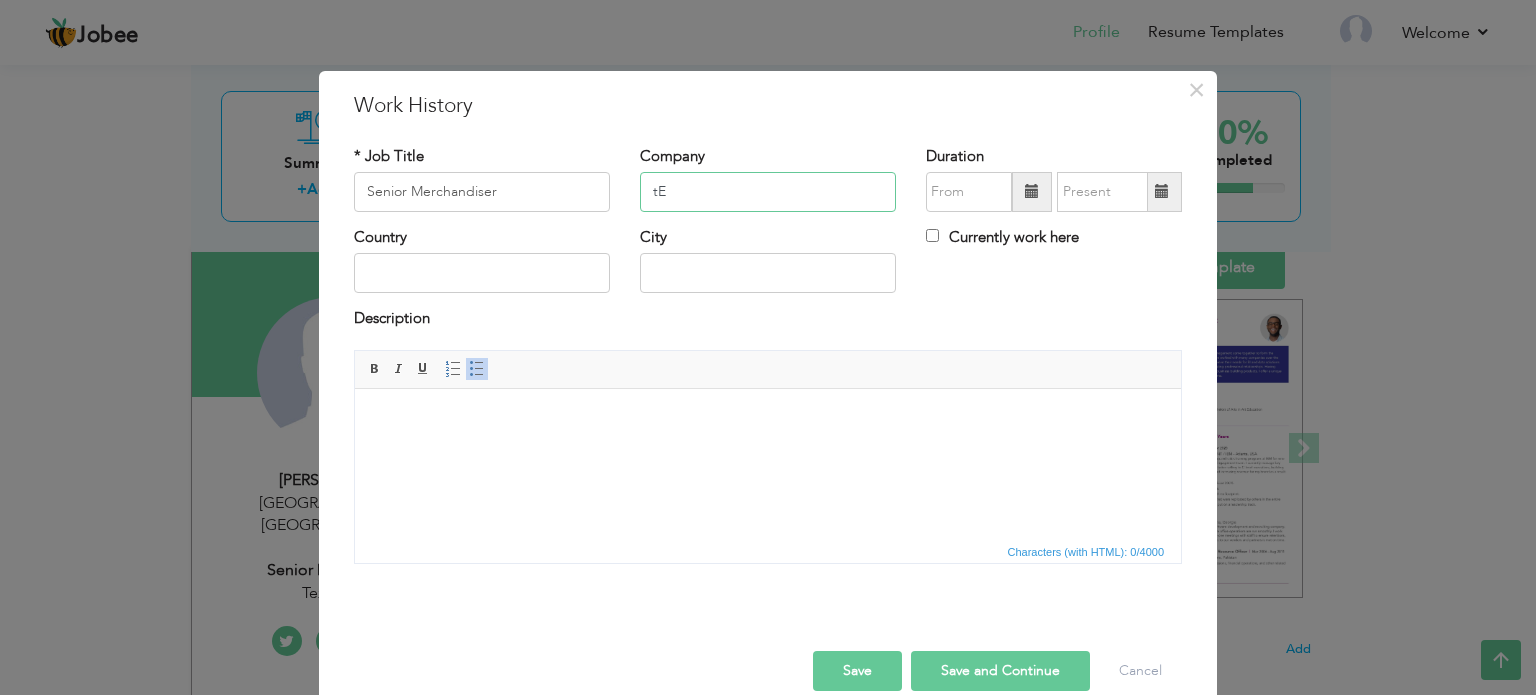 type on "t" 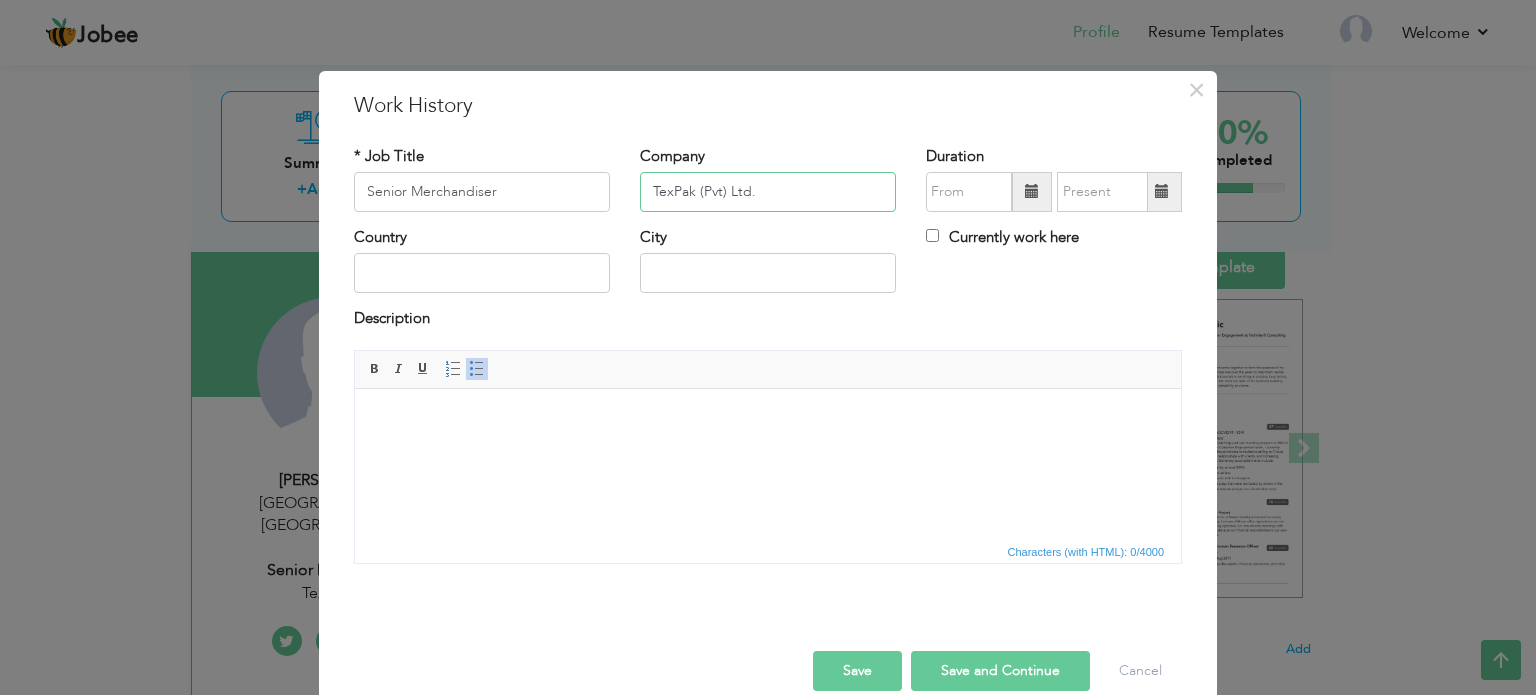 type on "TexPak (Pvt) Ltd." 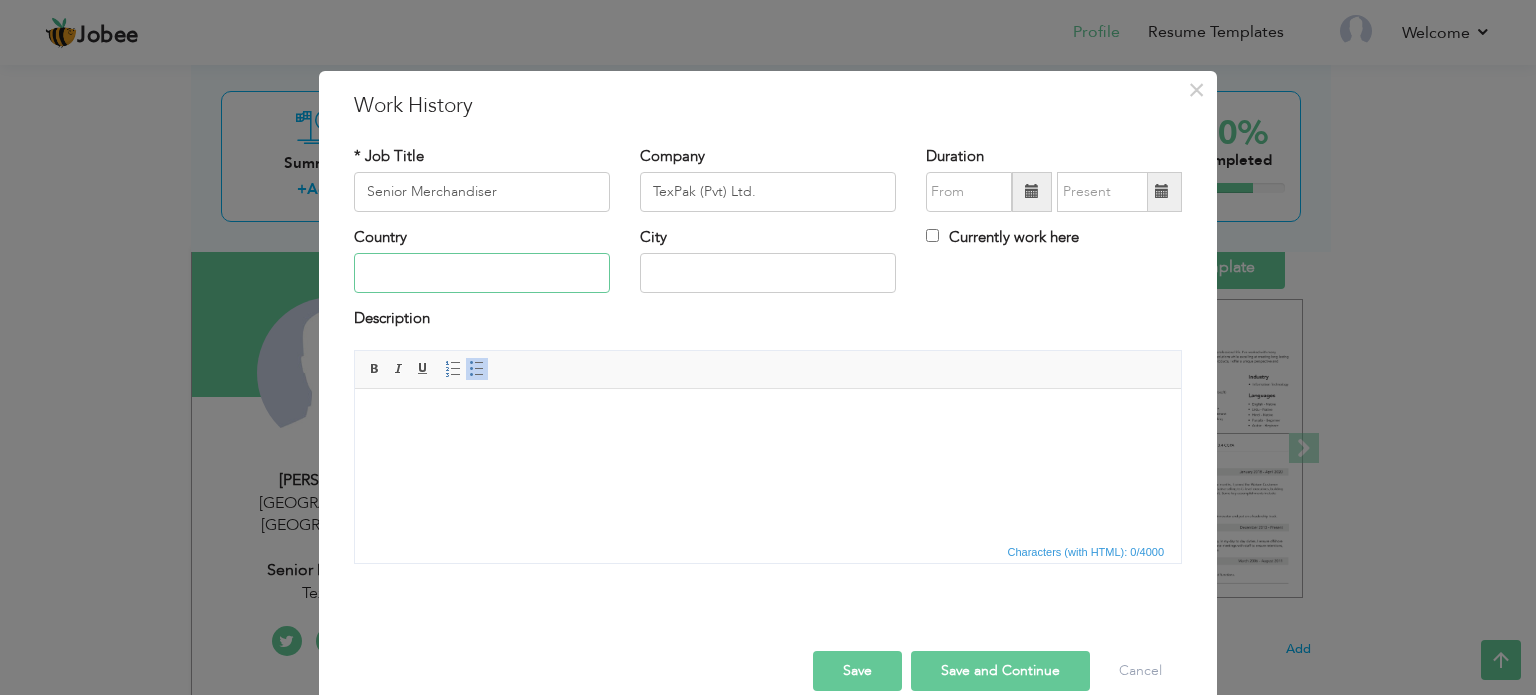 click at bounding box center [482, 273] 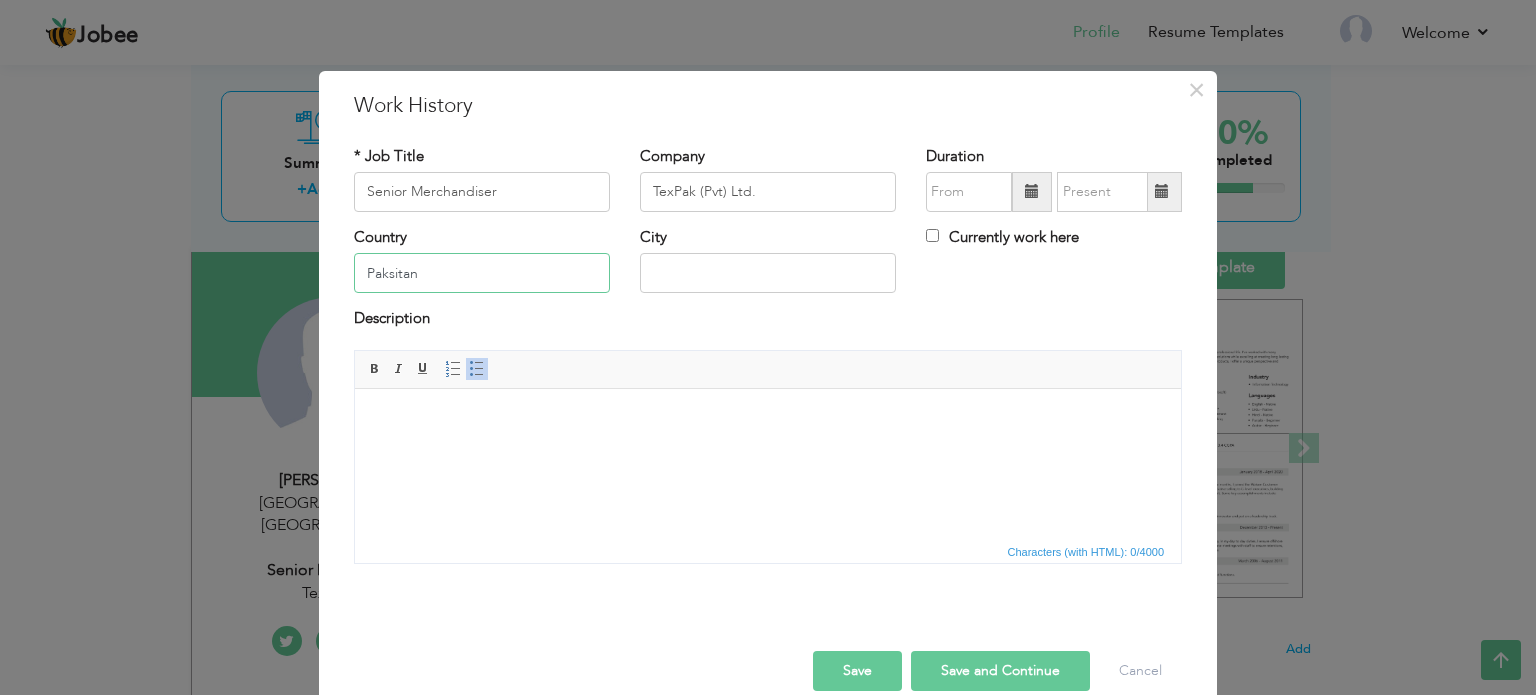 type on "Paksitan" 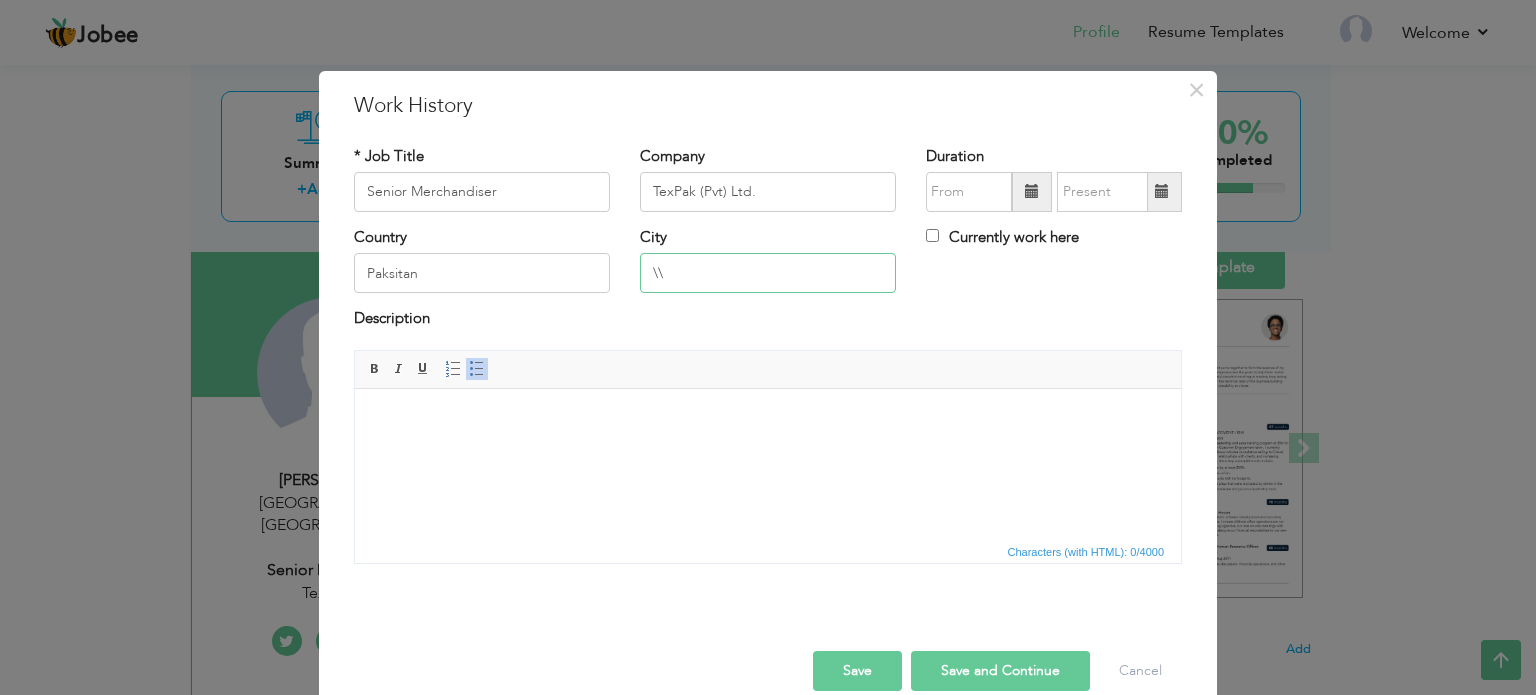 type on "\\" 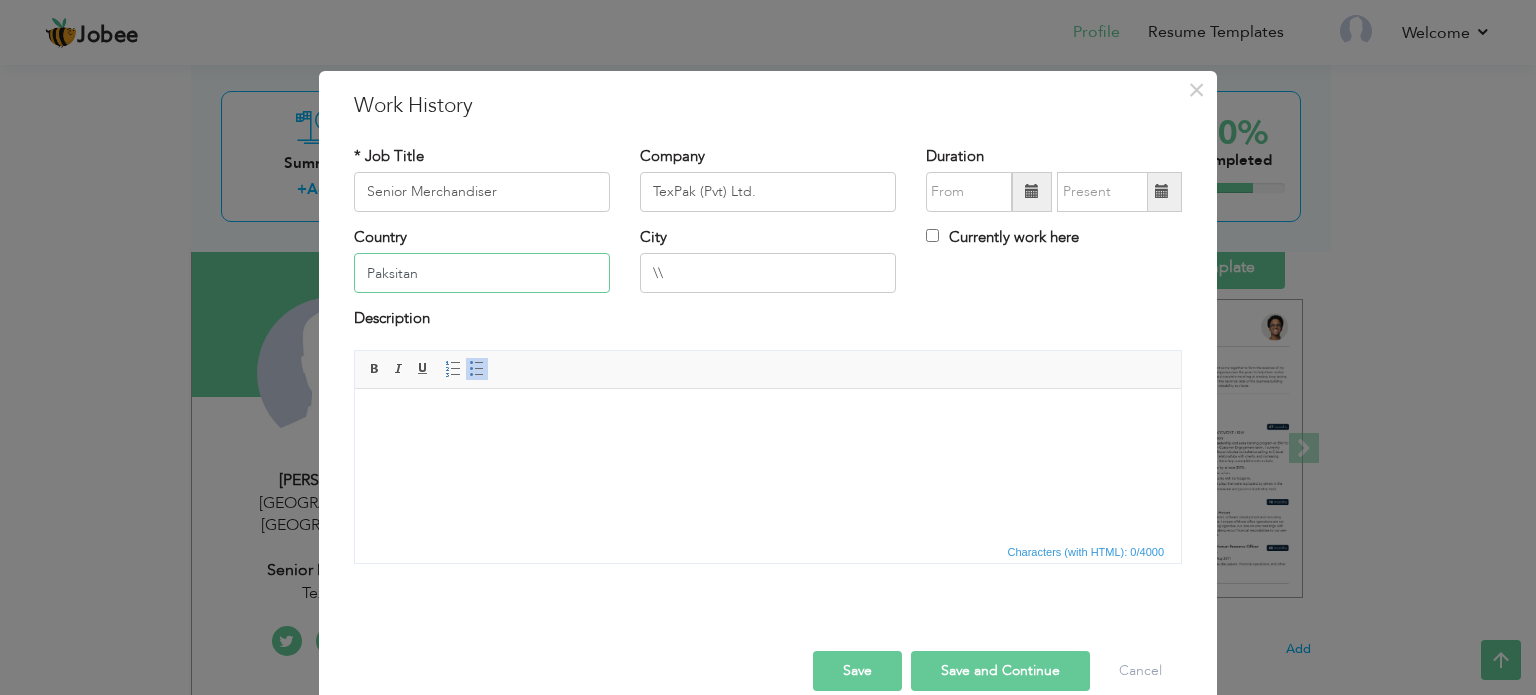 click on "Paksitan" at bounding box center (482, 273) 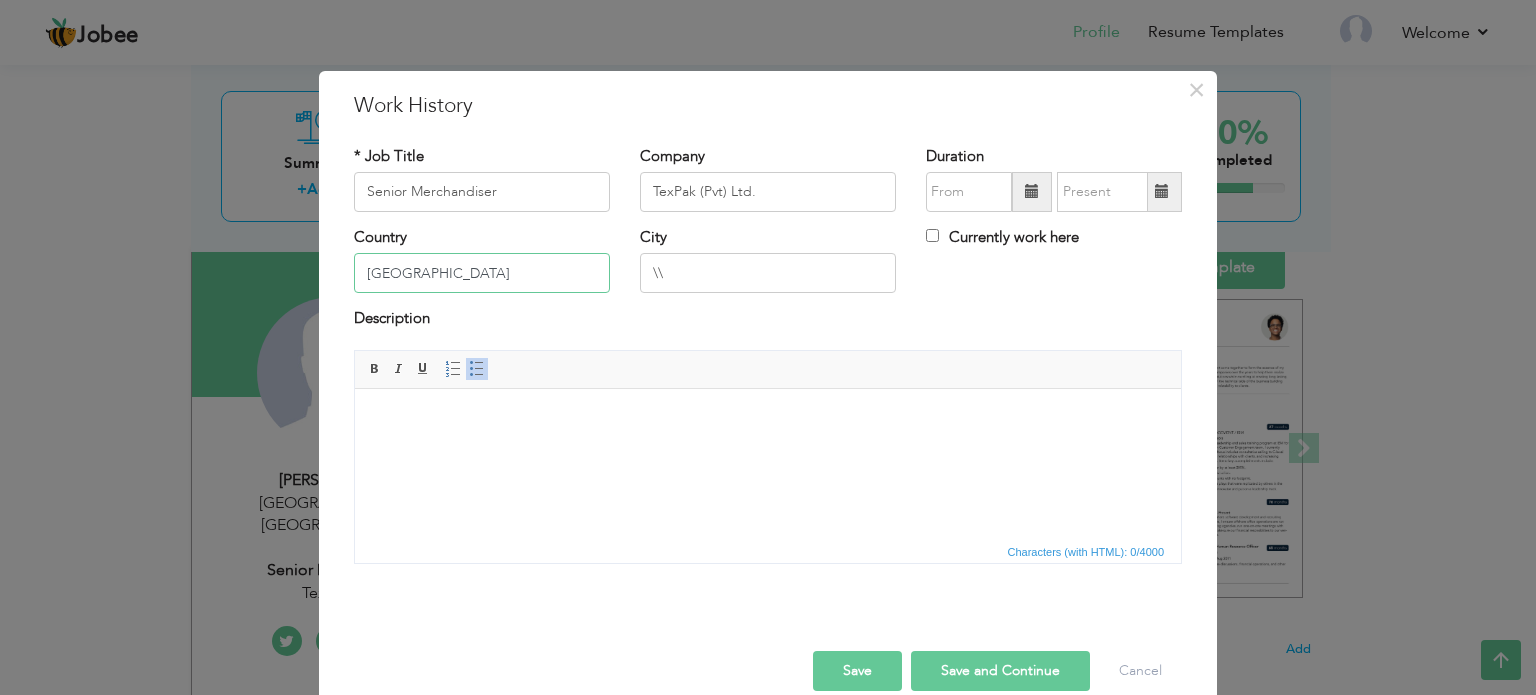 type on "Pakistan" 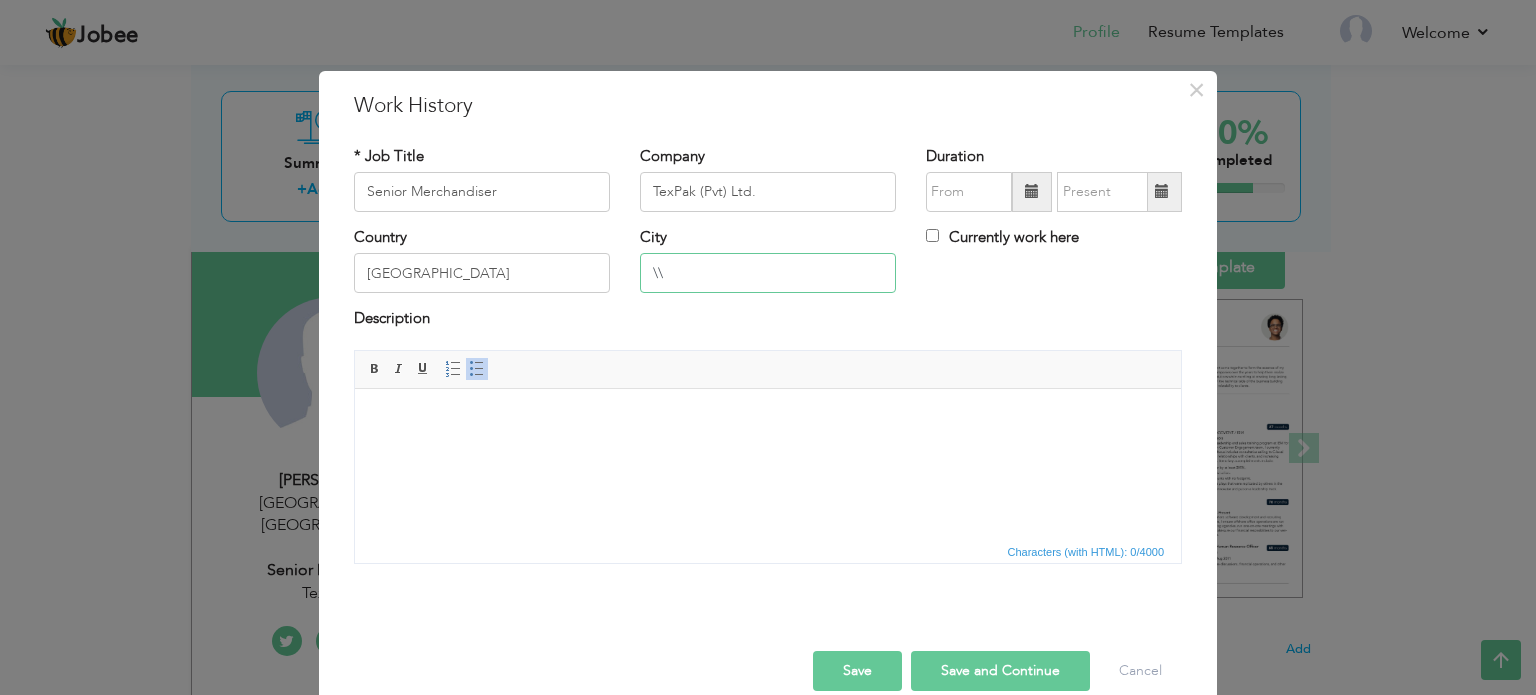 click on "\\" at bounding box center [768, 273] 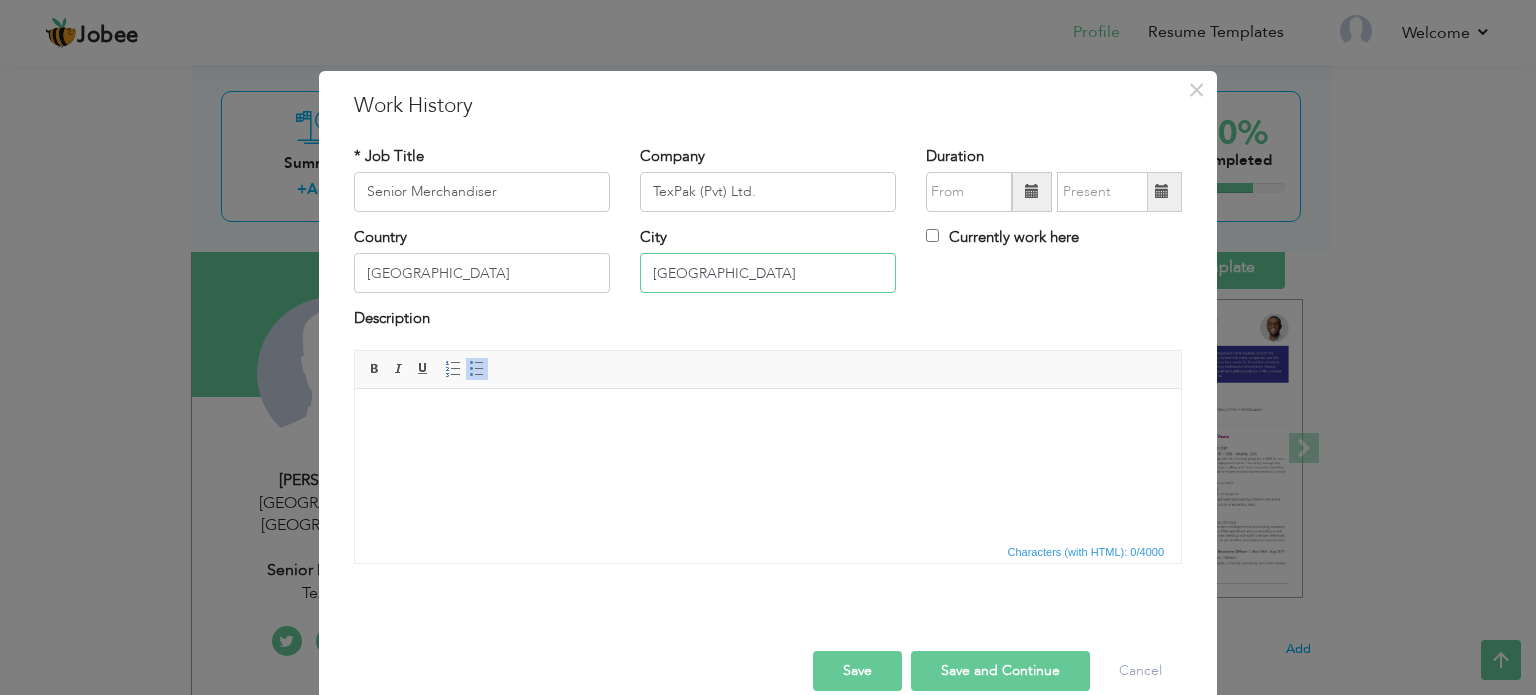 type on "Lahore" 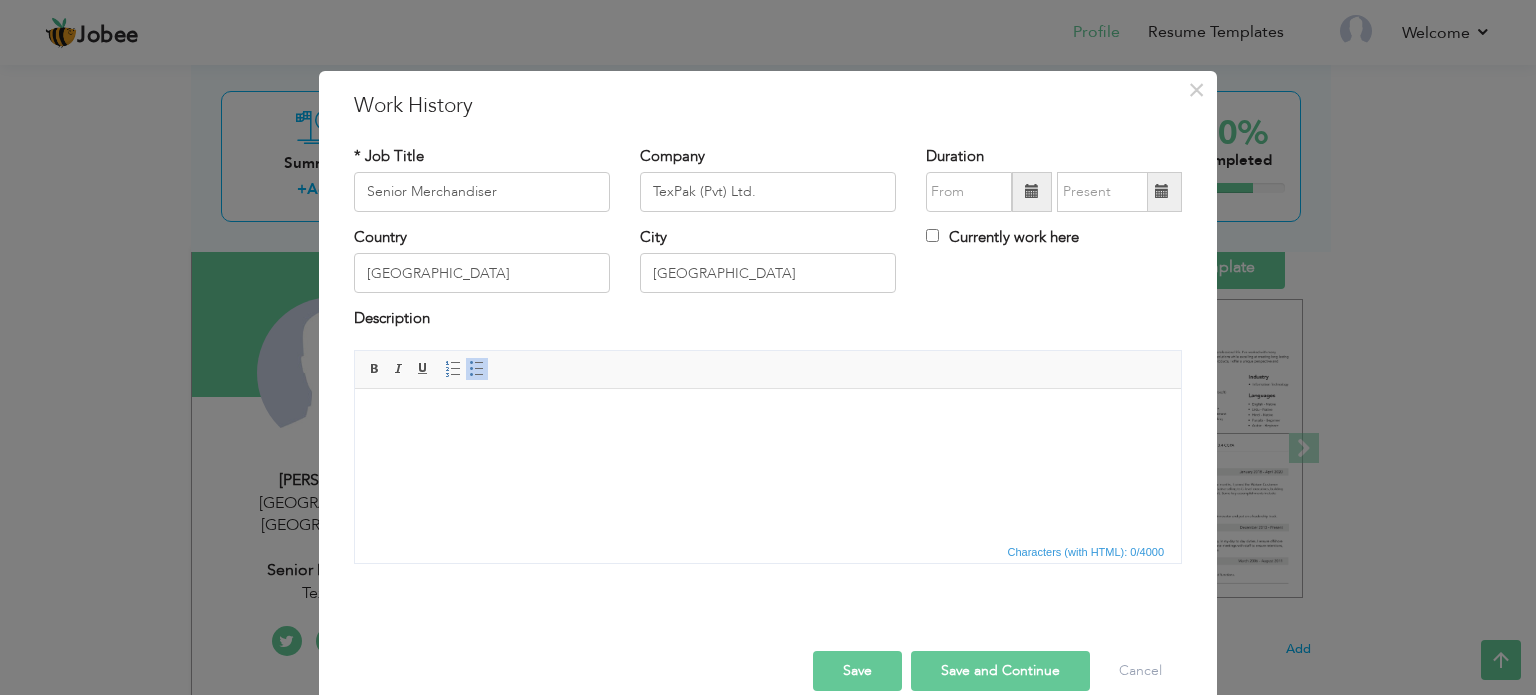 click on "Save" at bounding box center (857, 671) 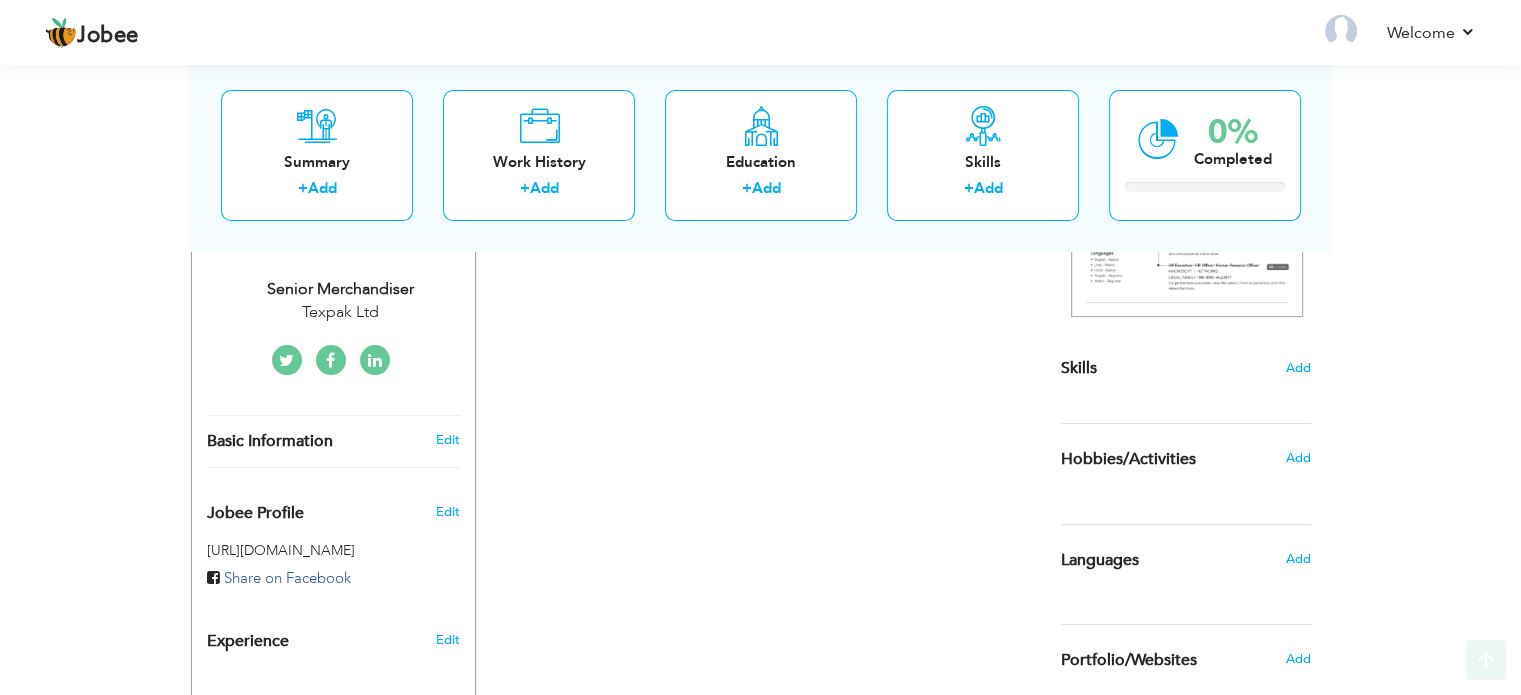 scroll, scrollTop: 412, scrollLeft: 0, axis: vertical 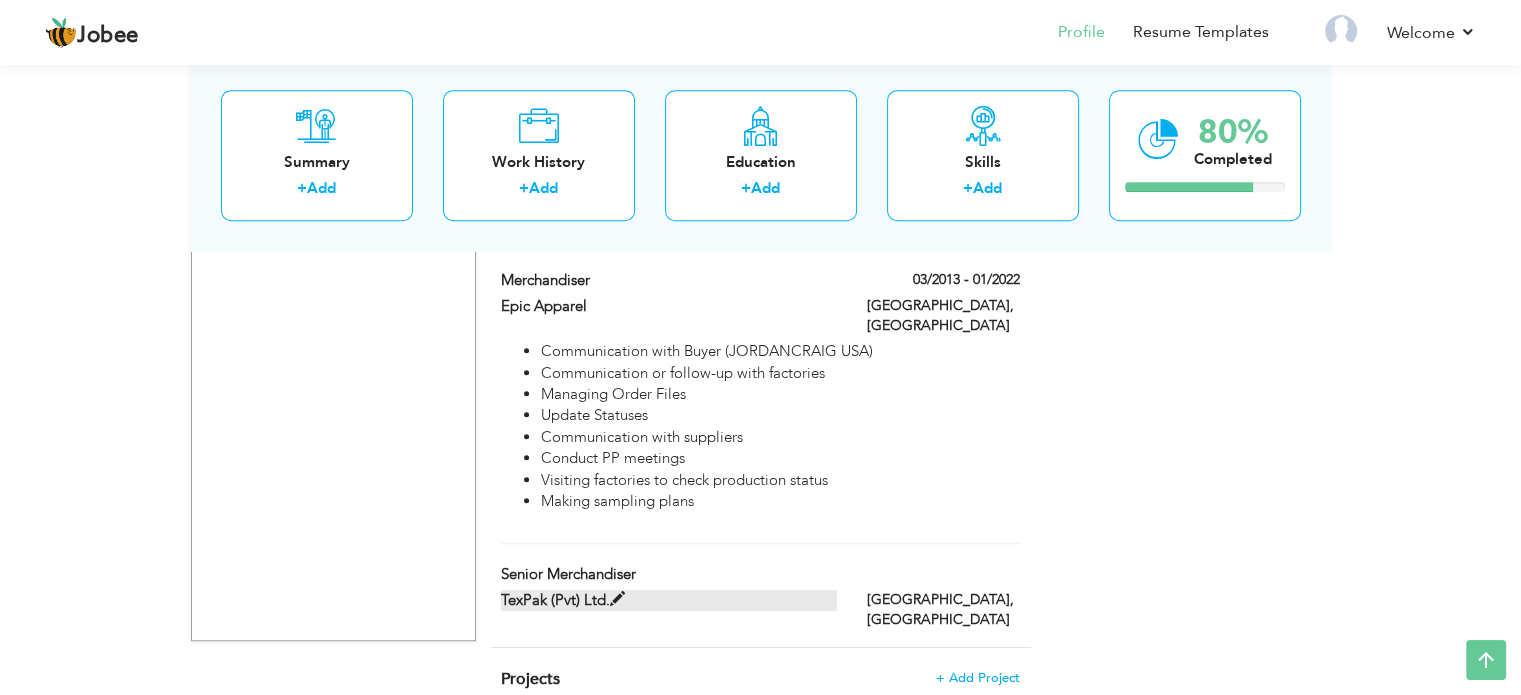 click on "TexPak (Pvt) Ltd." at bounding box center [669, 600] 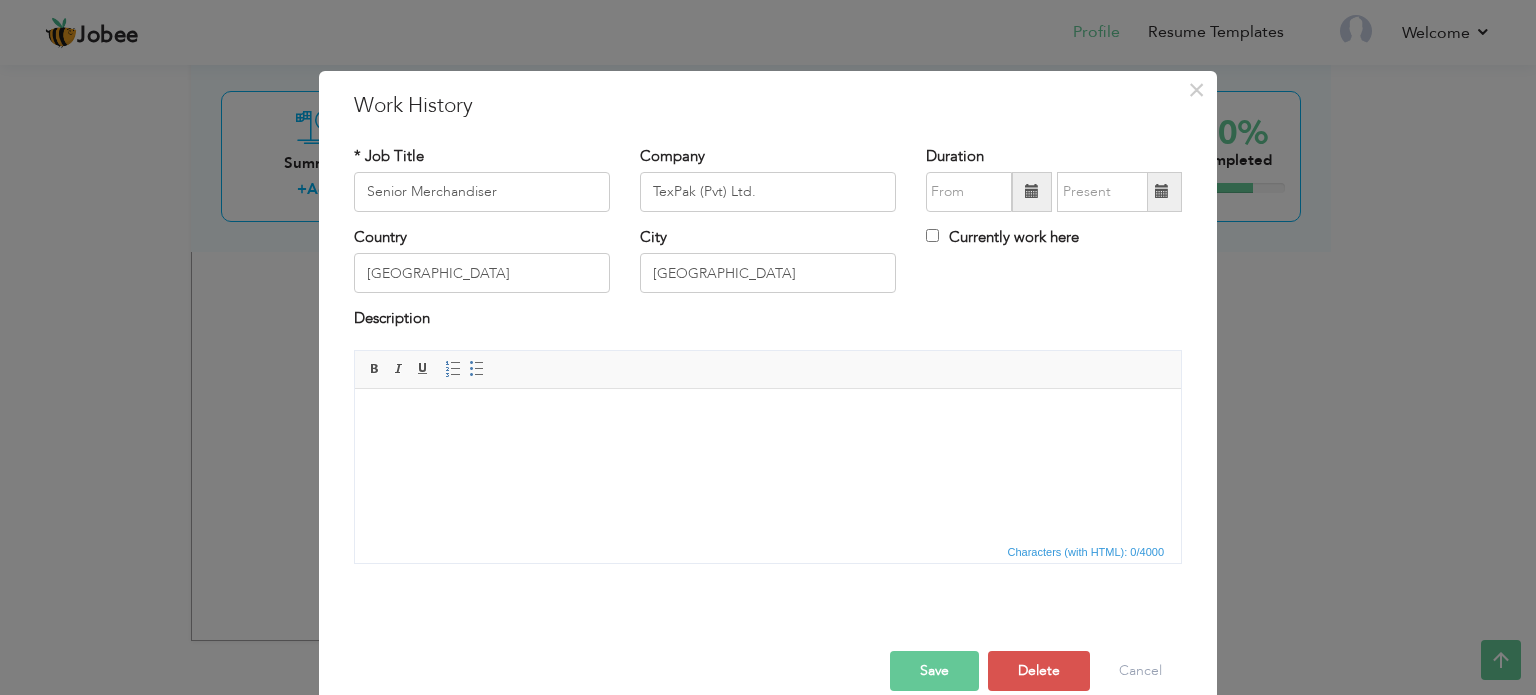 click at bounding box center [1032, 192] 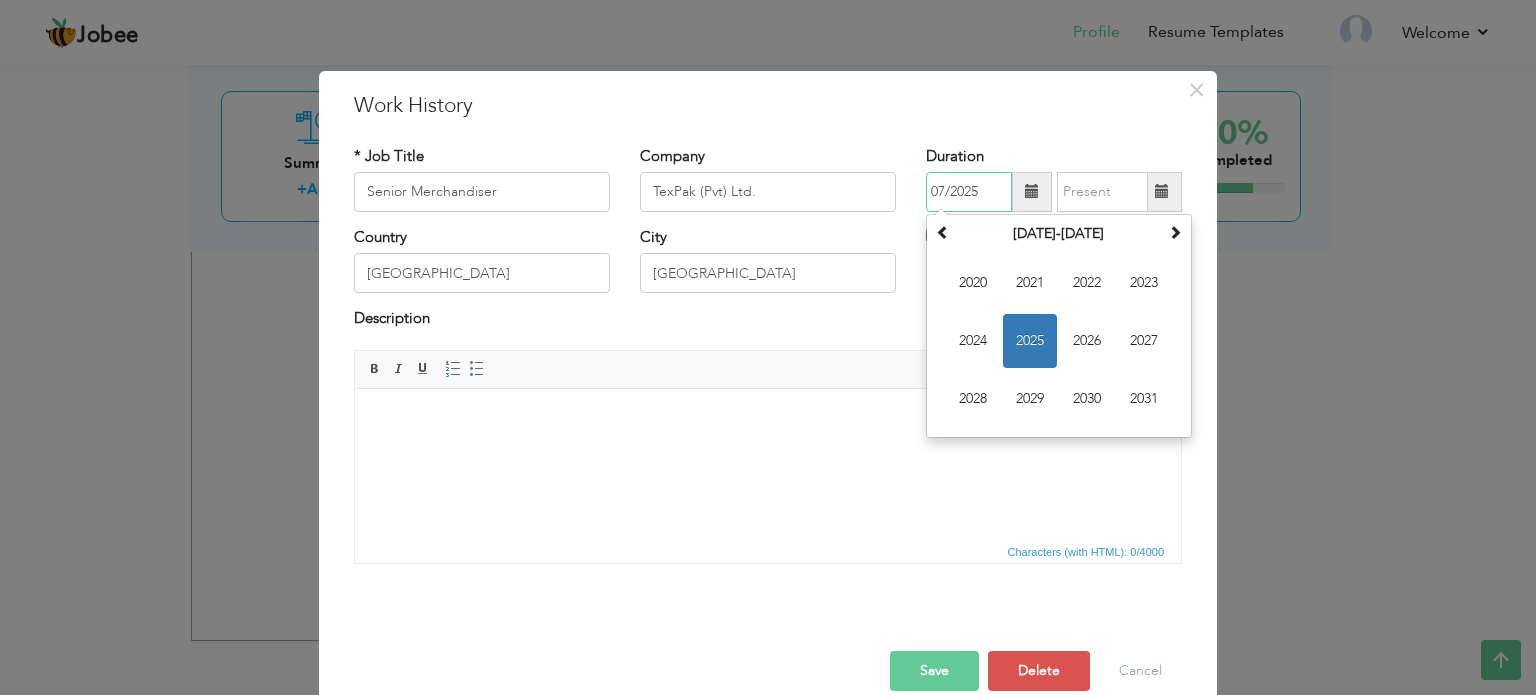 click on "2025" at bounding box center [1030, 341] 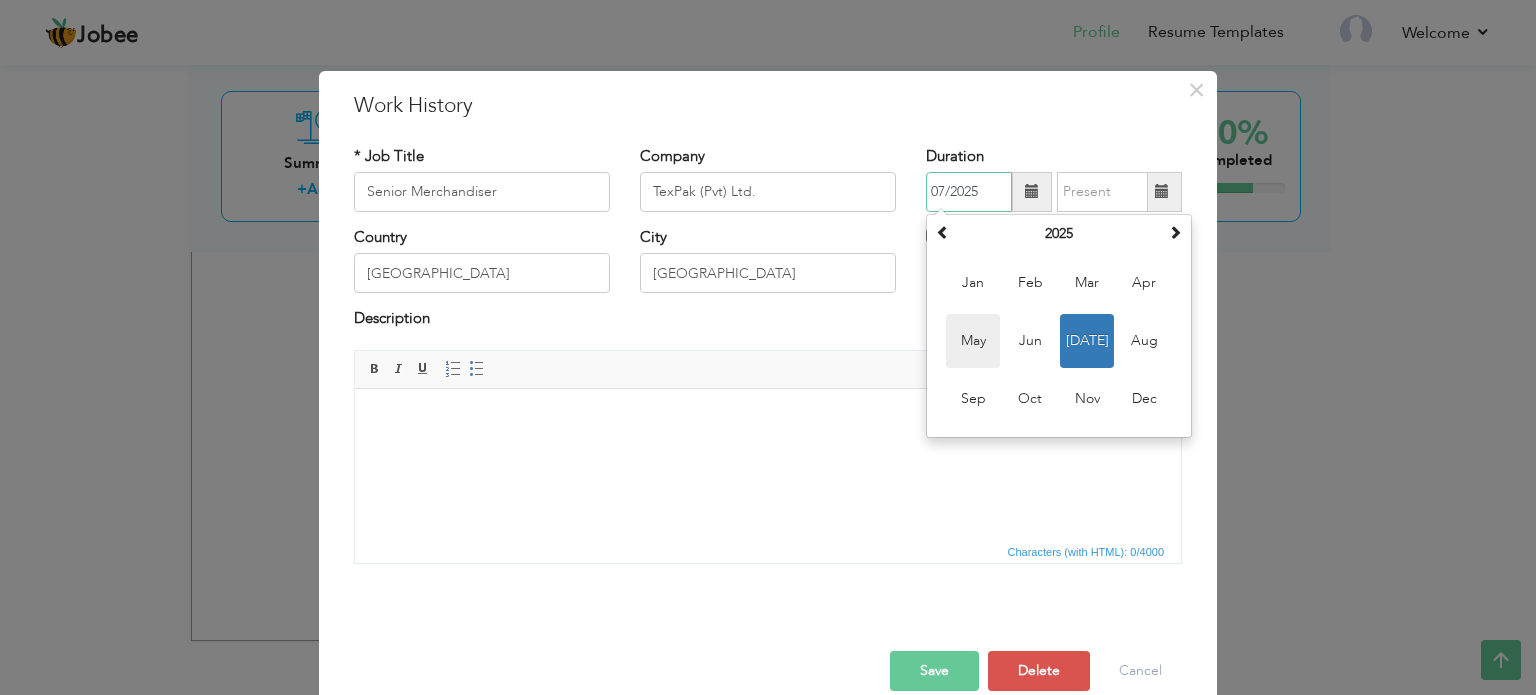 click on "May" at bounding box center [973, 341] 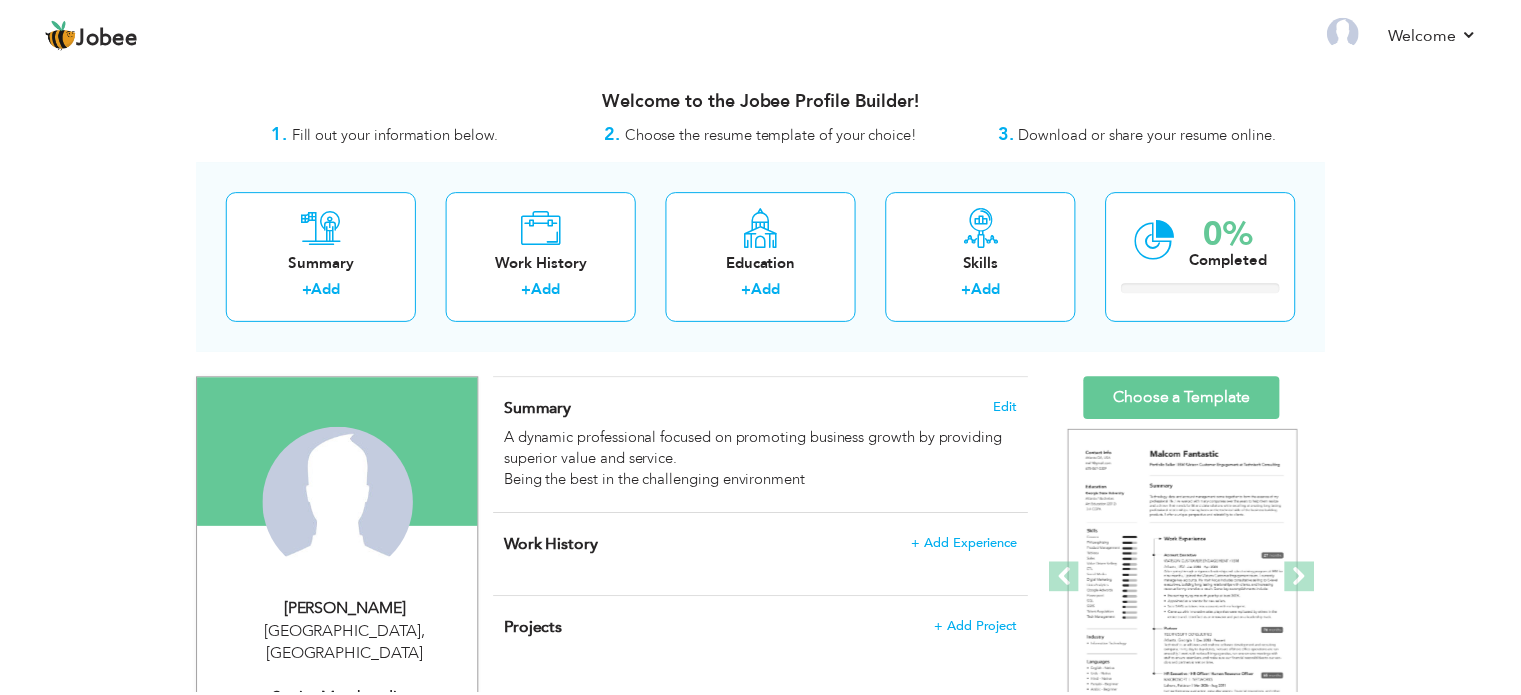 scroll, scrollTop: 0, scrollLeft: 0, axis: both 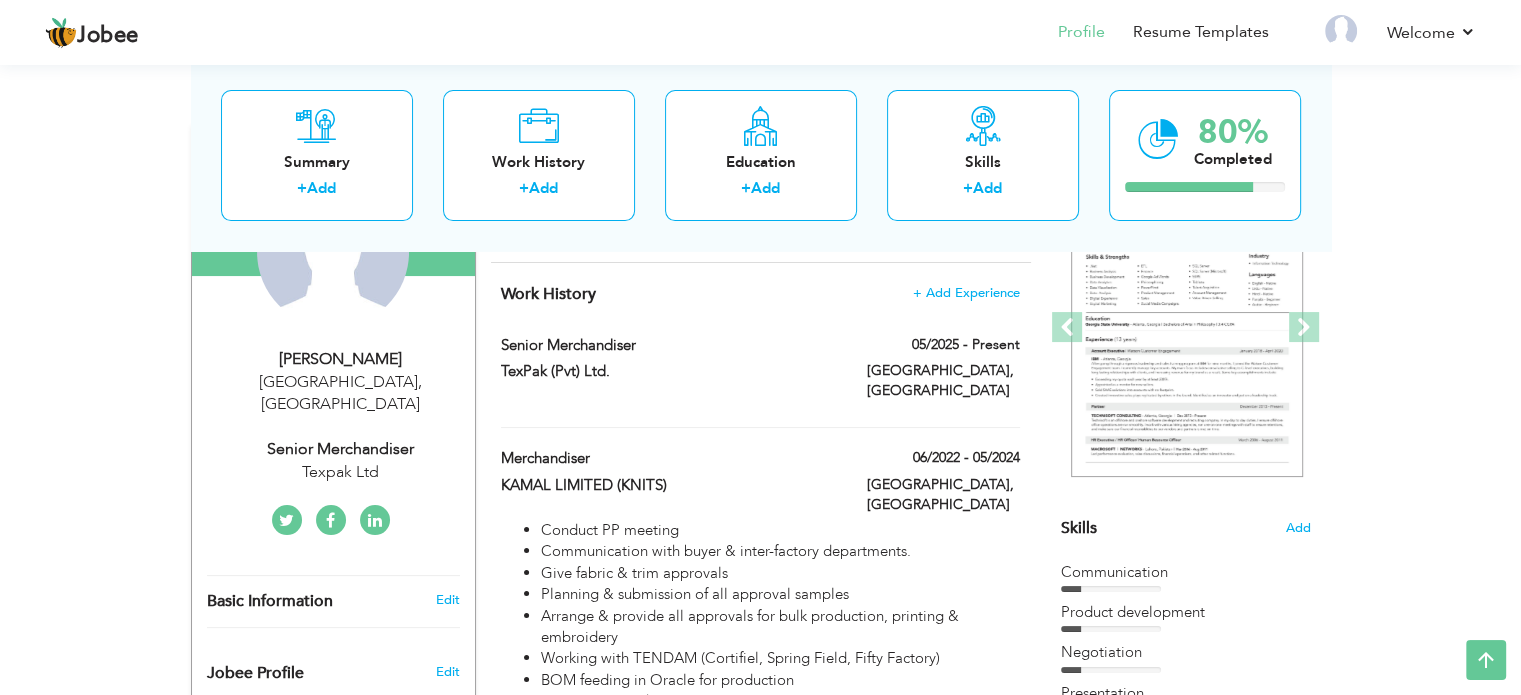 click on "[PERSON_NAME]" at bounding box center (341, 359) 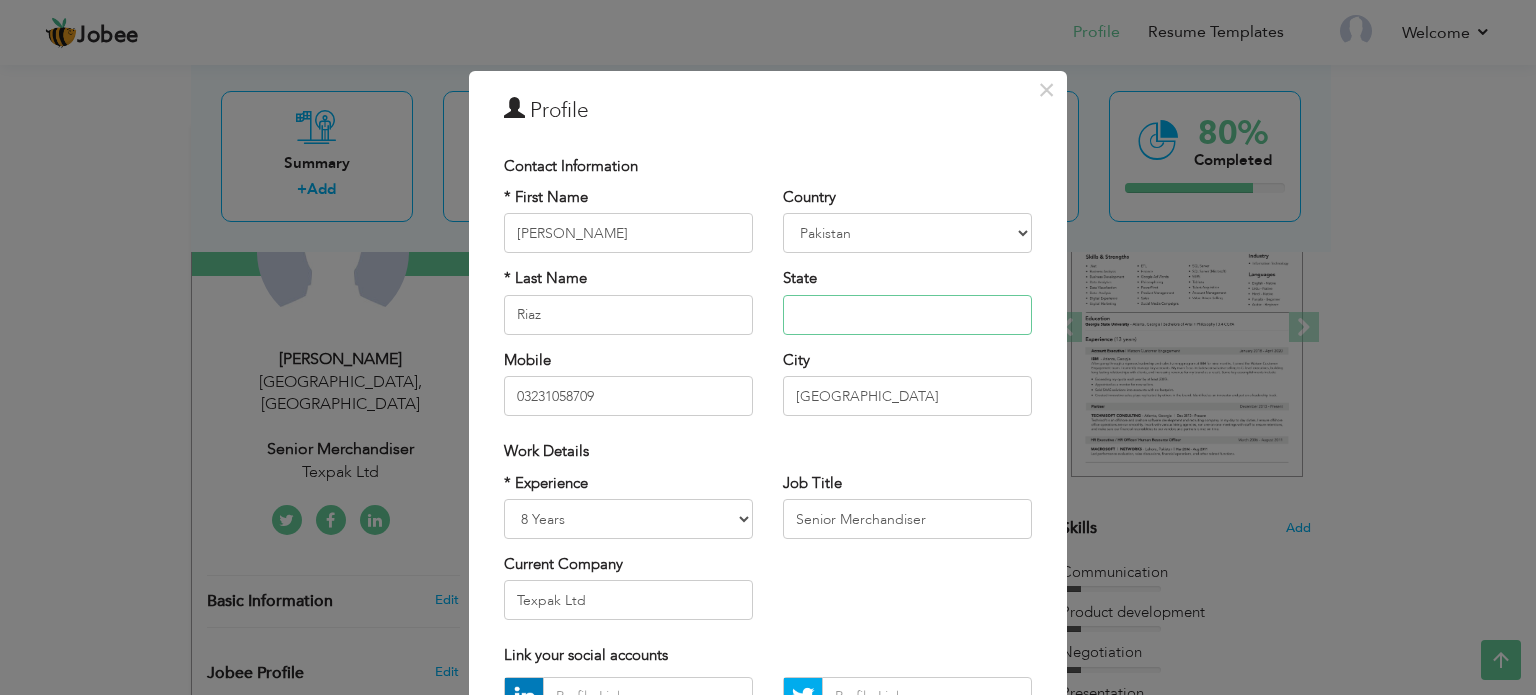click at bounding box center [907, 315] 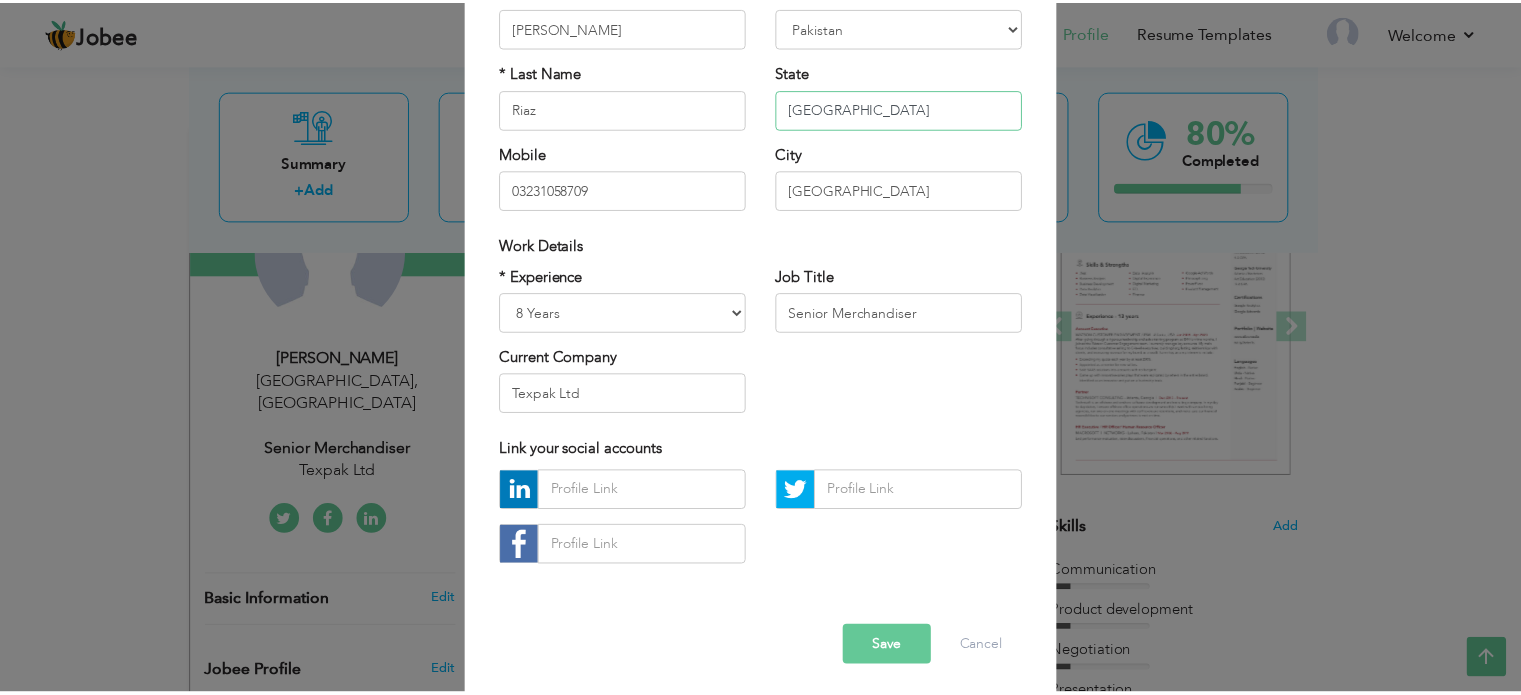 scroll, scrollTop: 212, scrollLeft: 0, axis: vertical 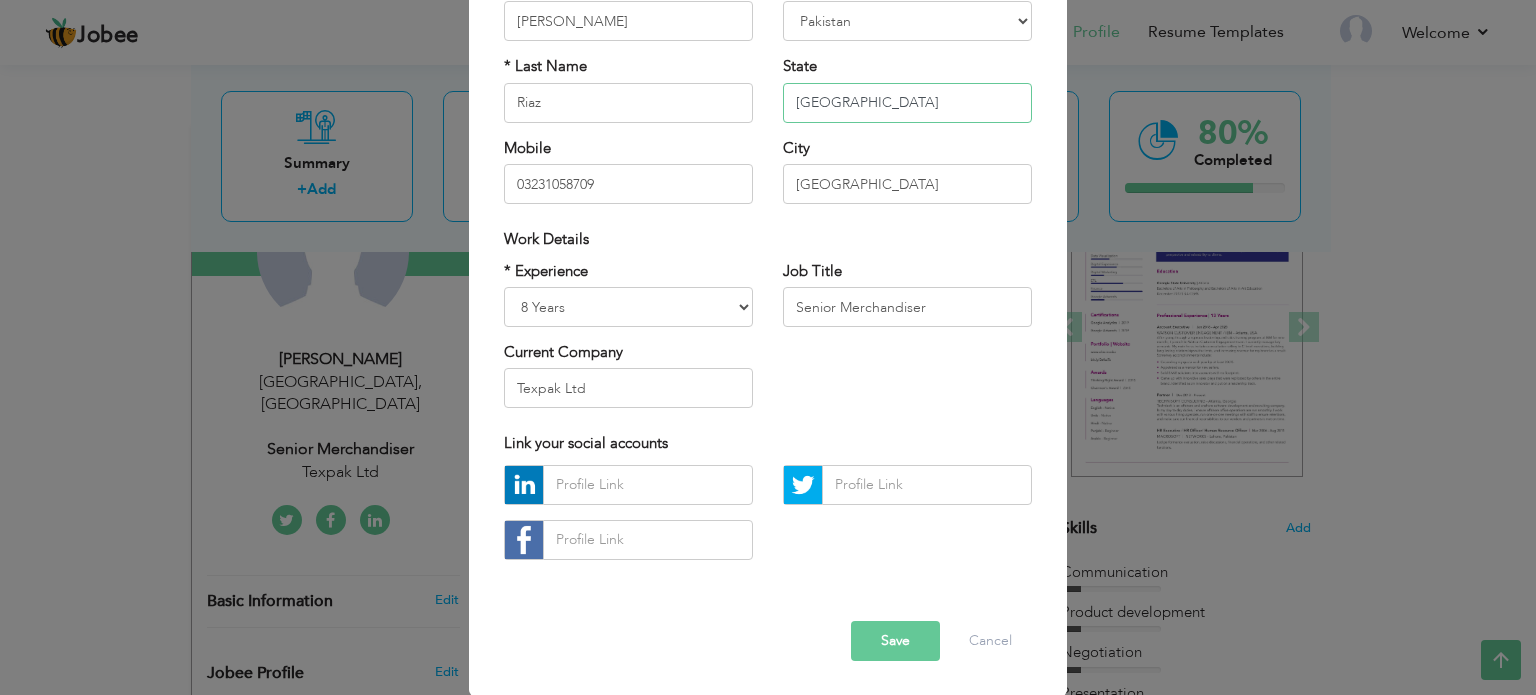 type on "Punjab" 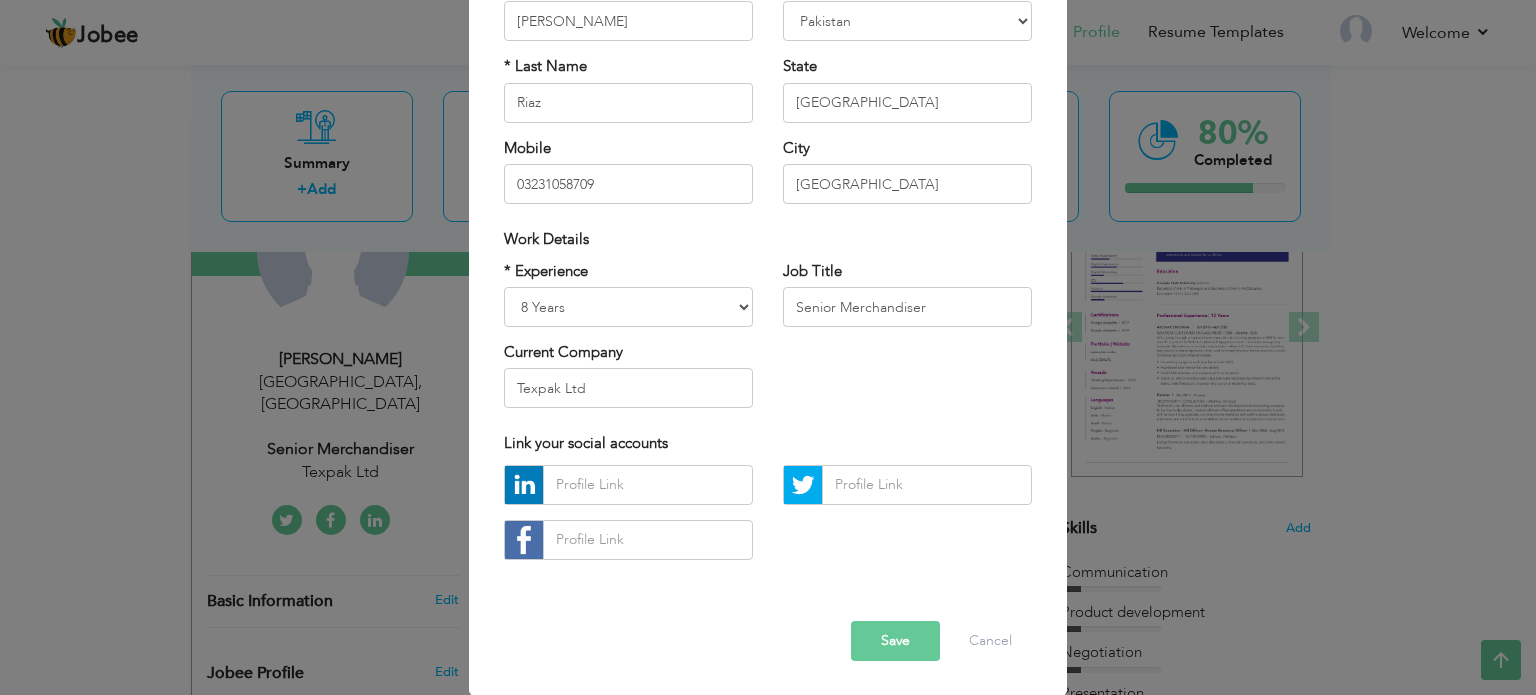 click on "Save" at bounding box center (895, 641) 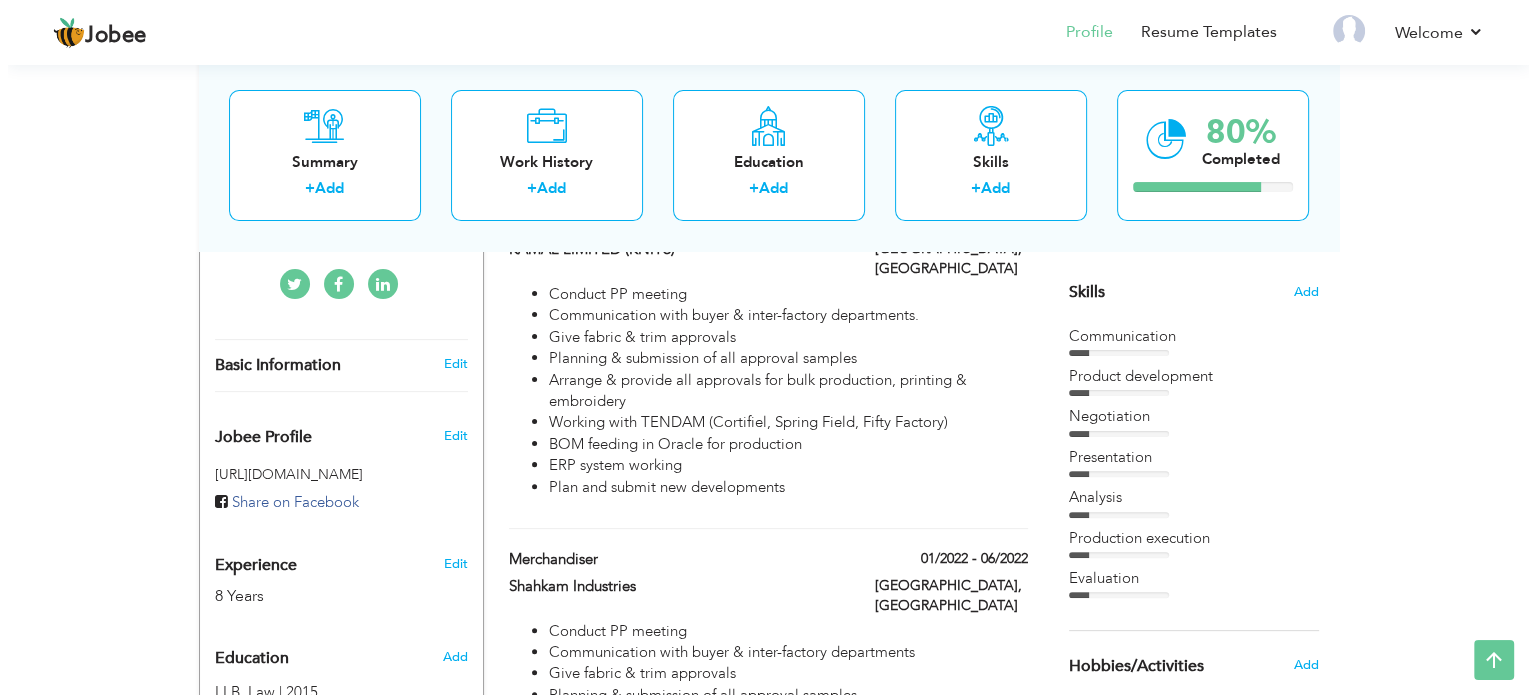 scroll, scrollTop: 490, scrollLeft: 0, axis: vertical 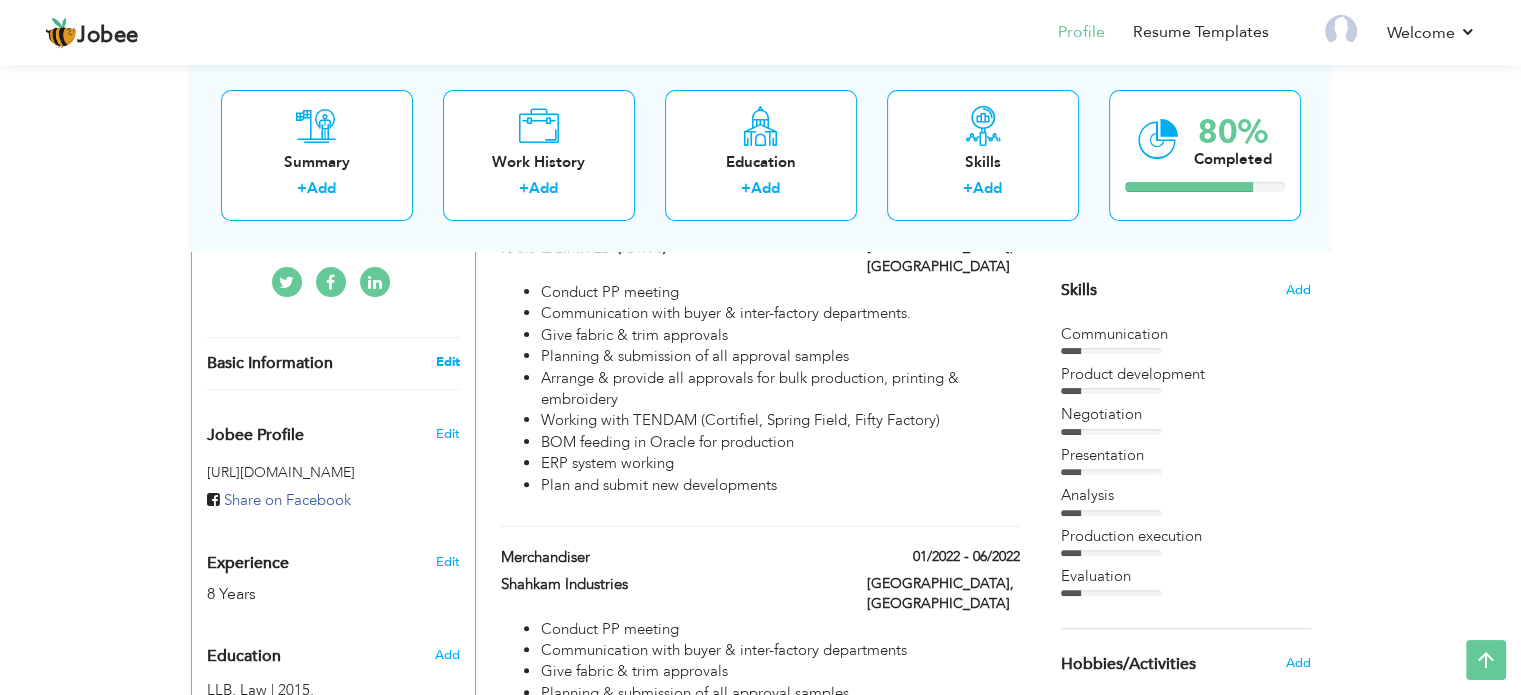click on "Edit" at bounding box center (447, 362) 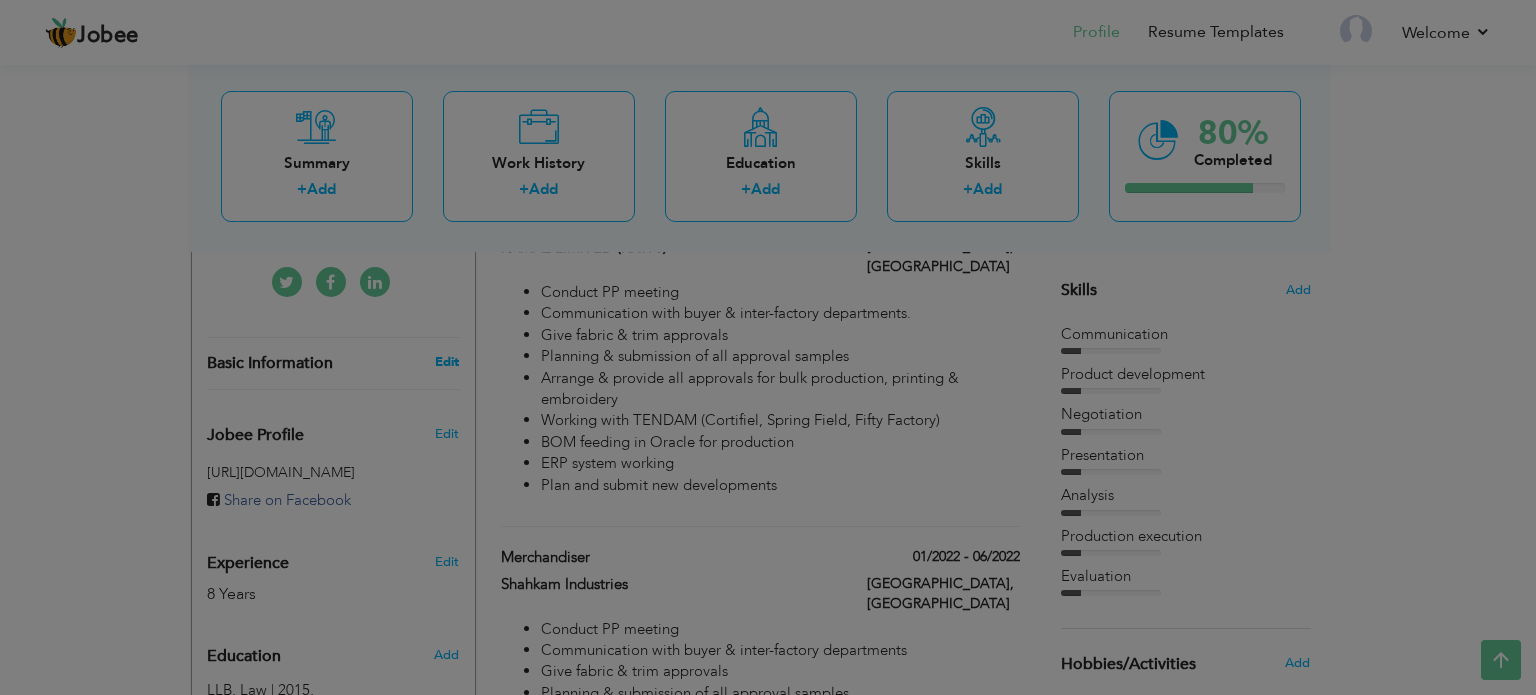 scroll, scrollTop: 0, scrollLeft: 0, axis: both 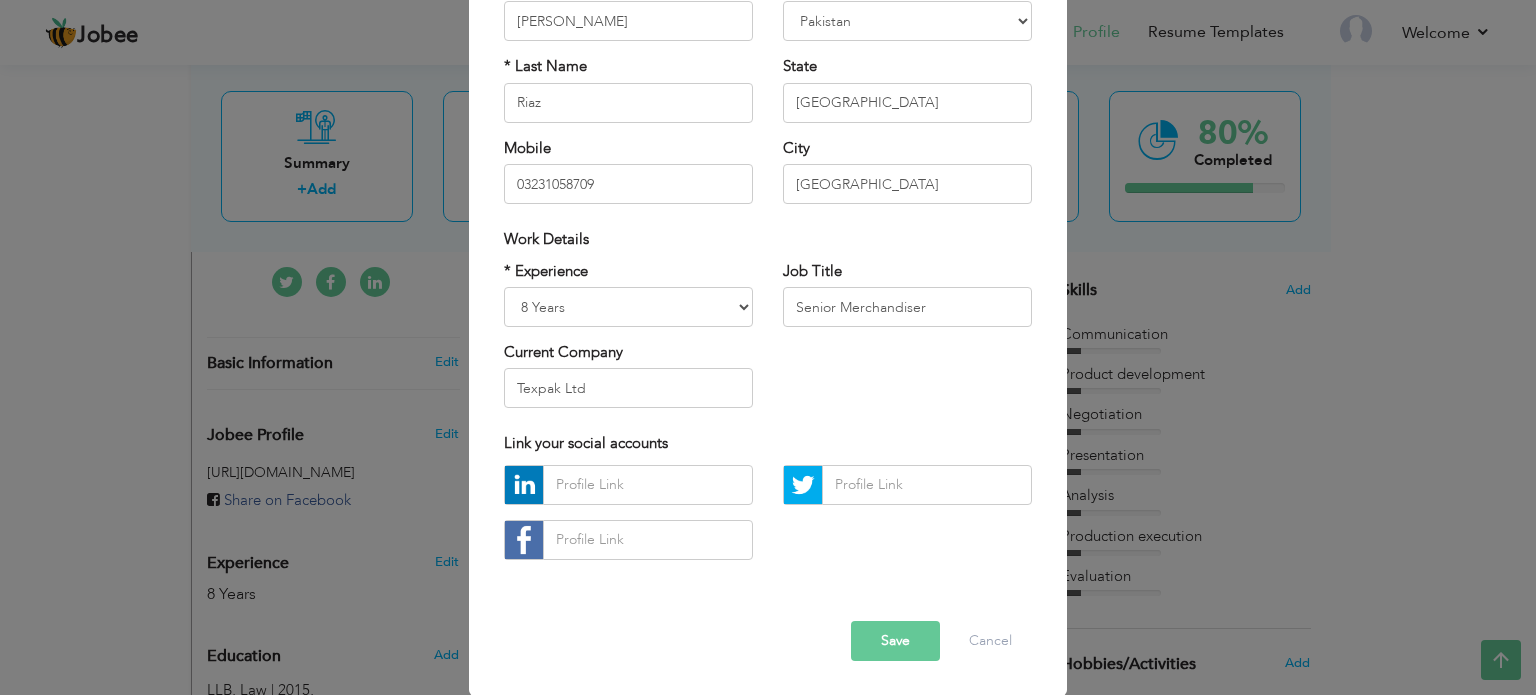 click on "Save" at bounding box center [895, 641] 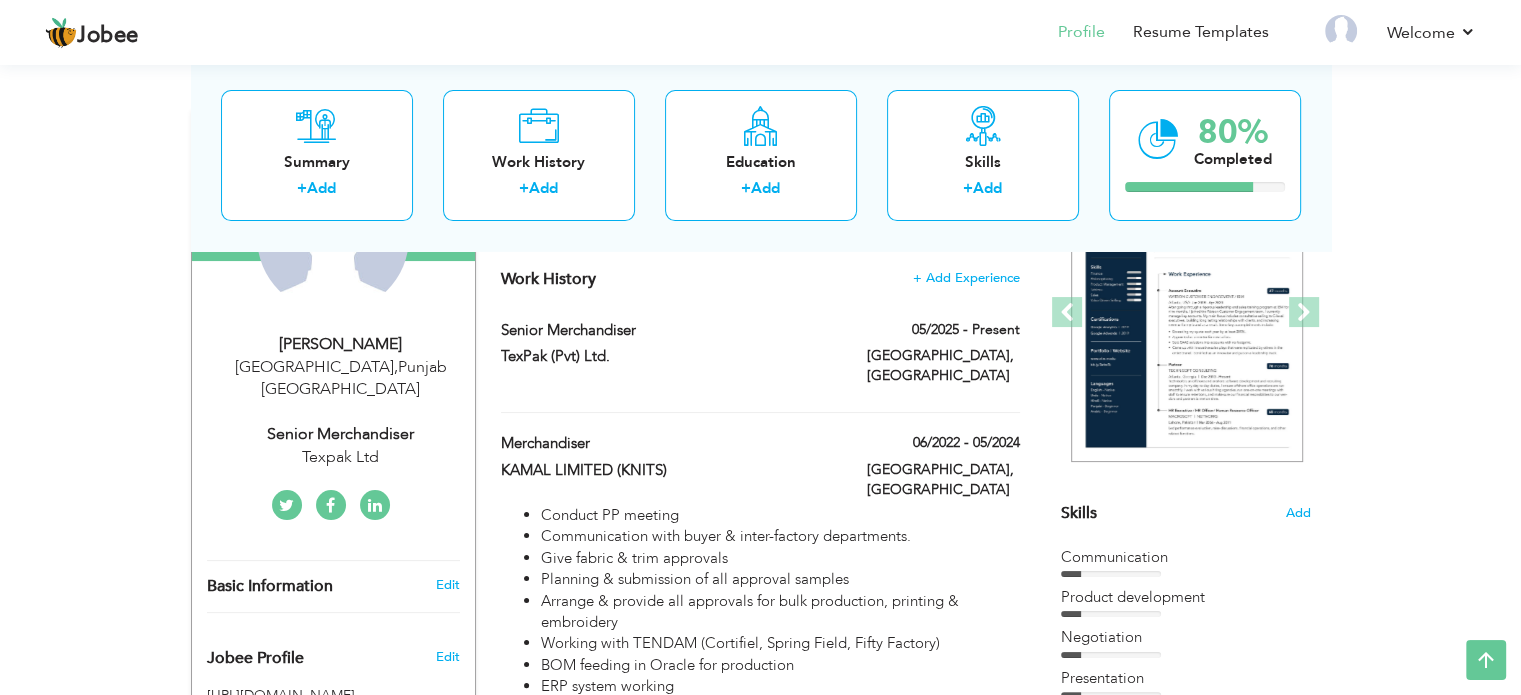 scroll, scrollTop: 260, scrollLeft: 0, axis: vertical 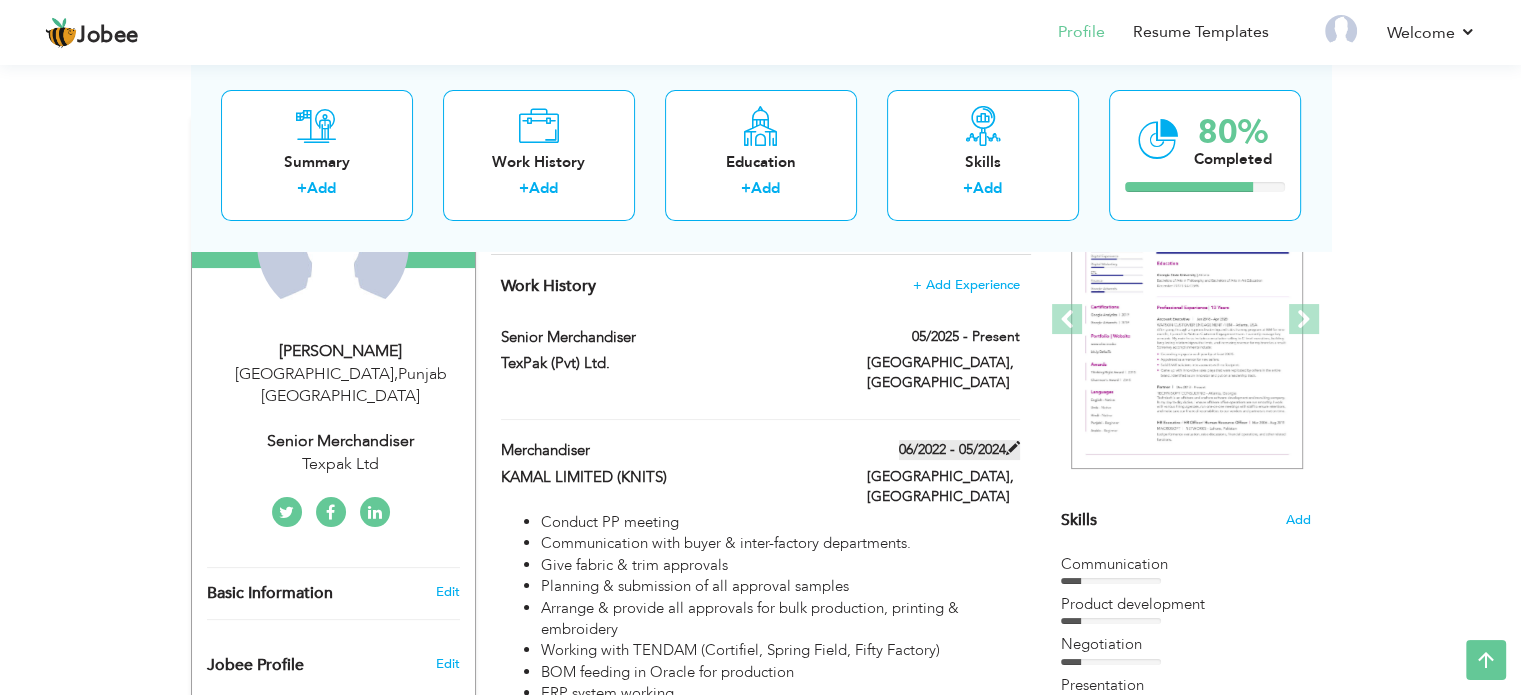 click on "06/2022 - 05/2024" at bounding box center (959, 450) 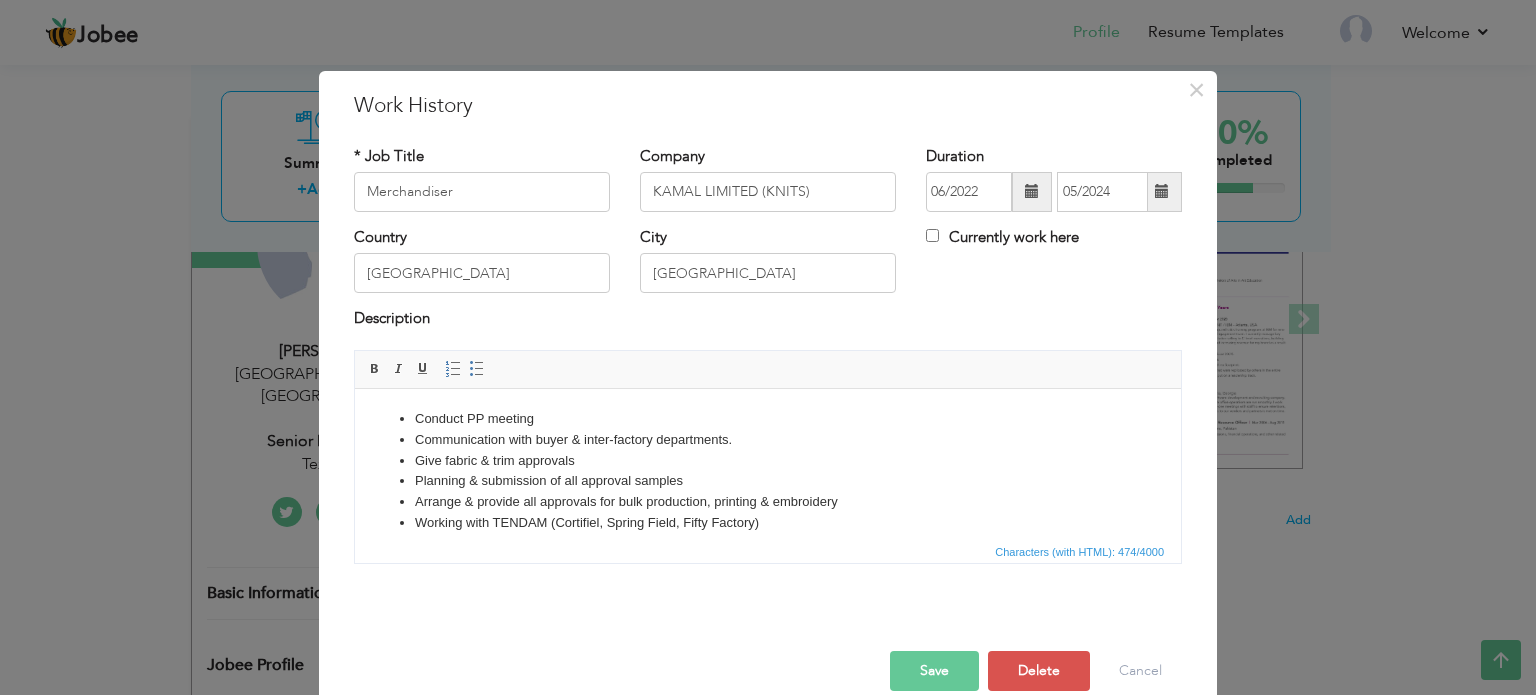 click at bounding box center (1162, 192) 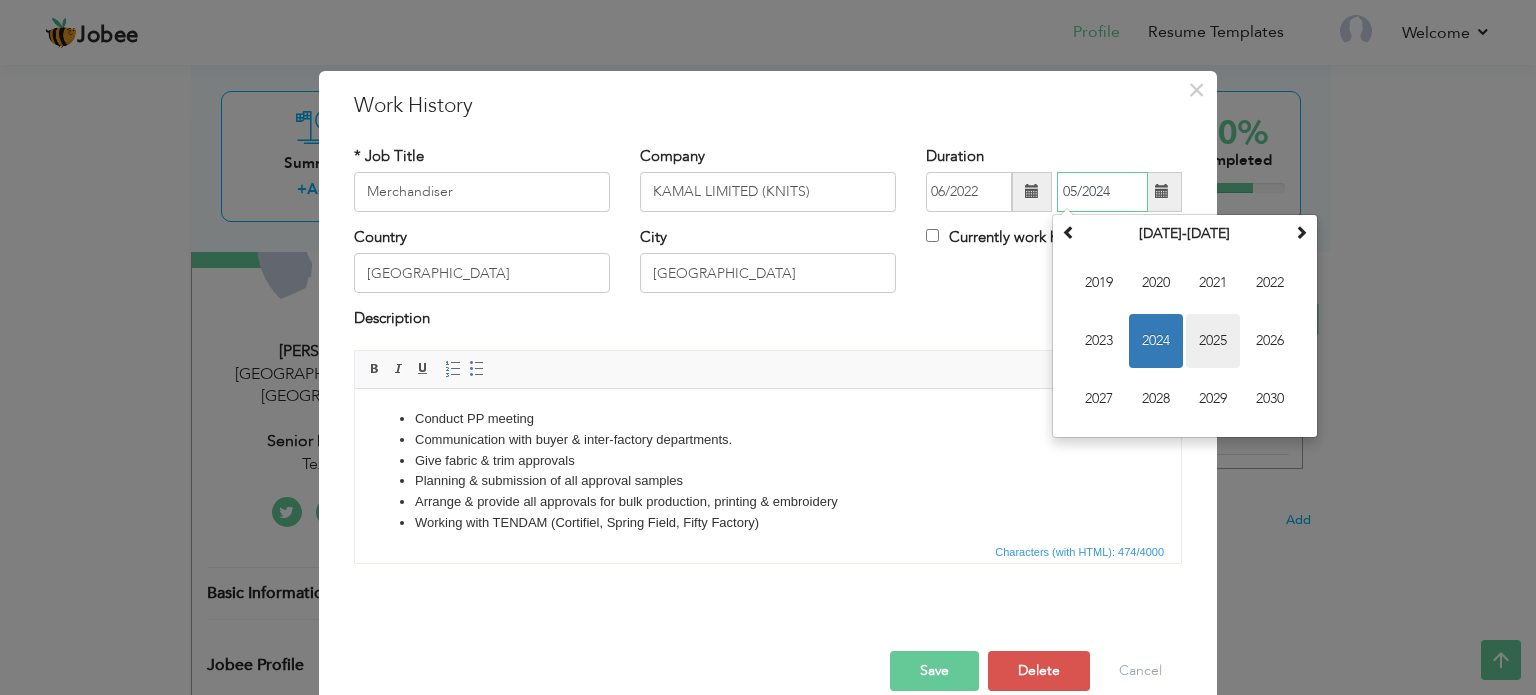 click on "2025" at bounding box center (1213, 341) 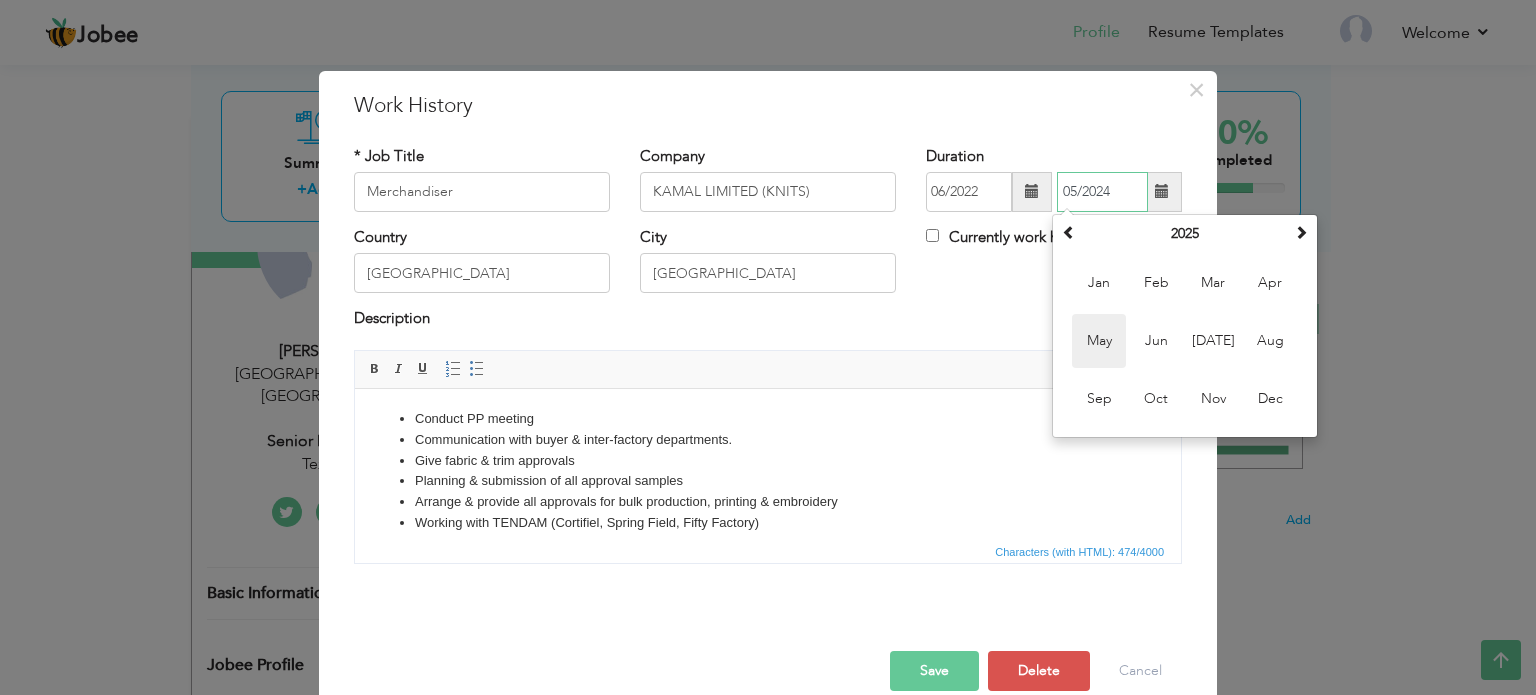 click on "May" at bounding box center (1099, 341) 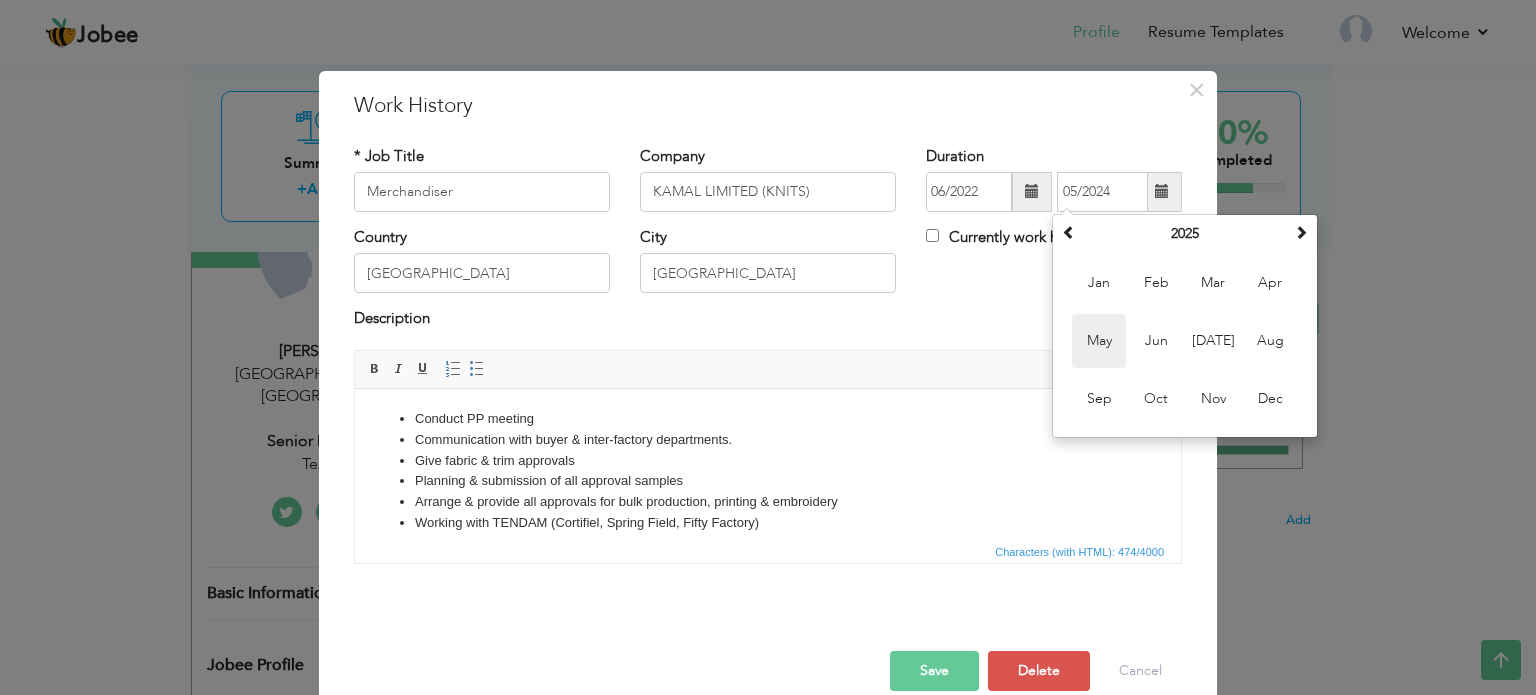 type on "05/2025" 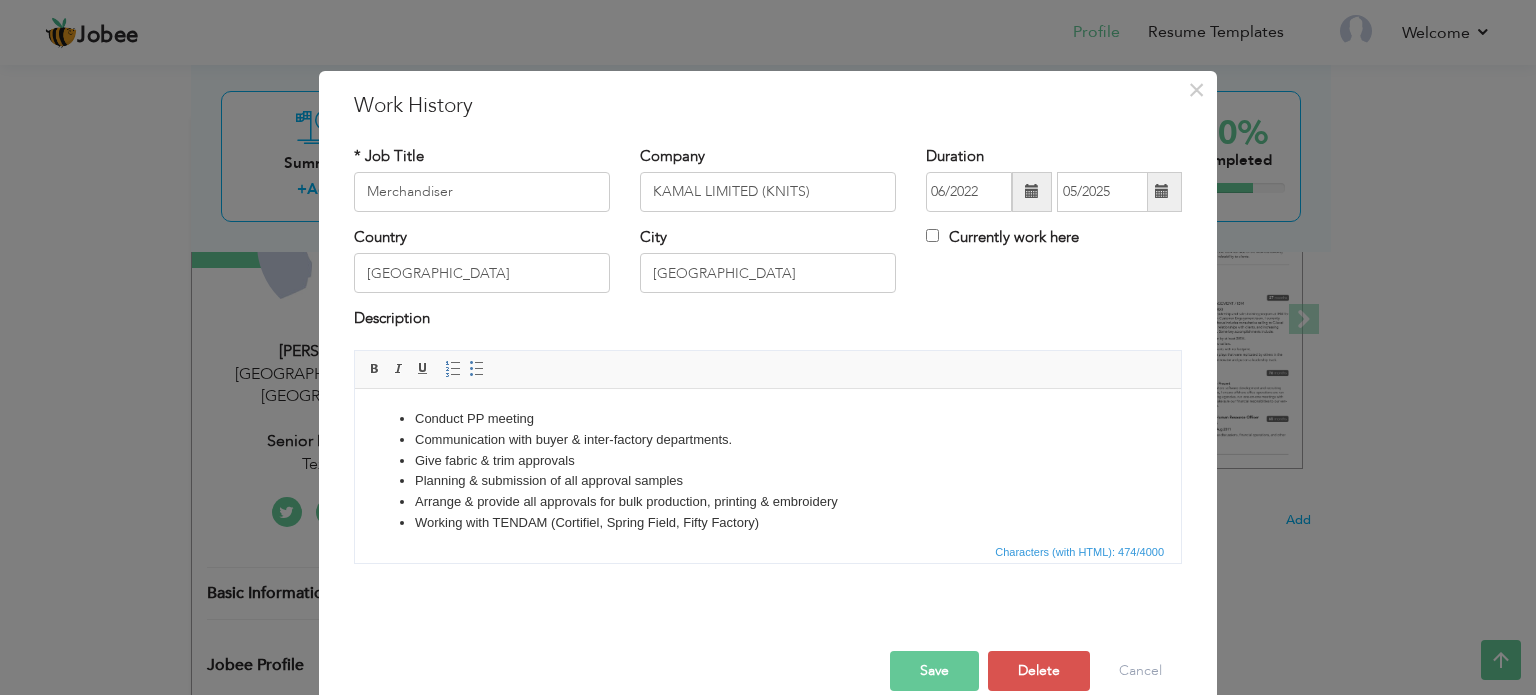 click on "Save" at bounding box center (934, 671) 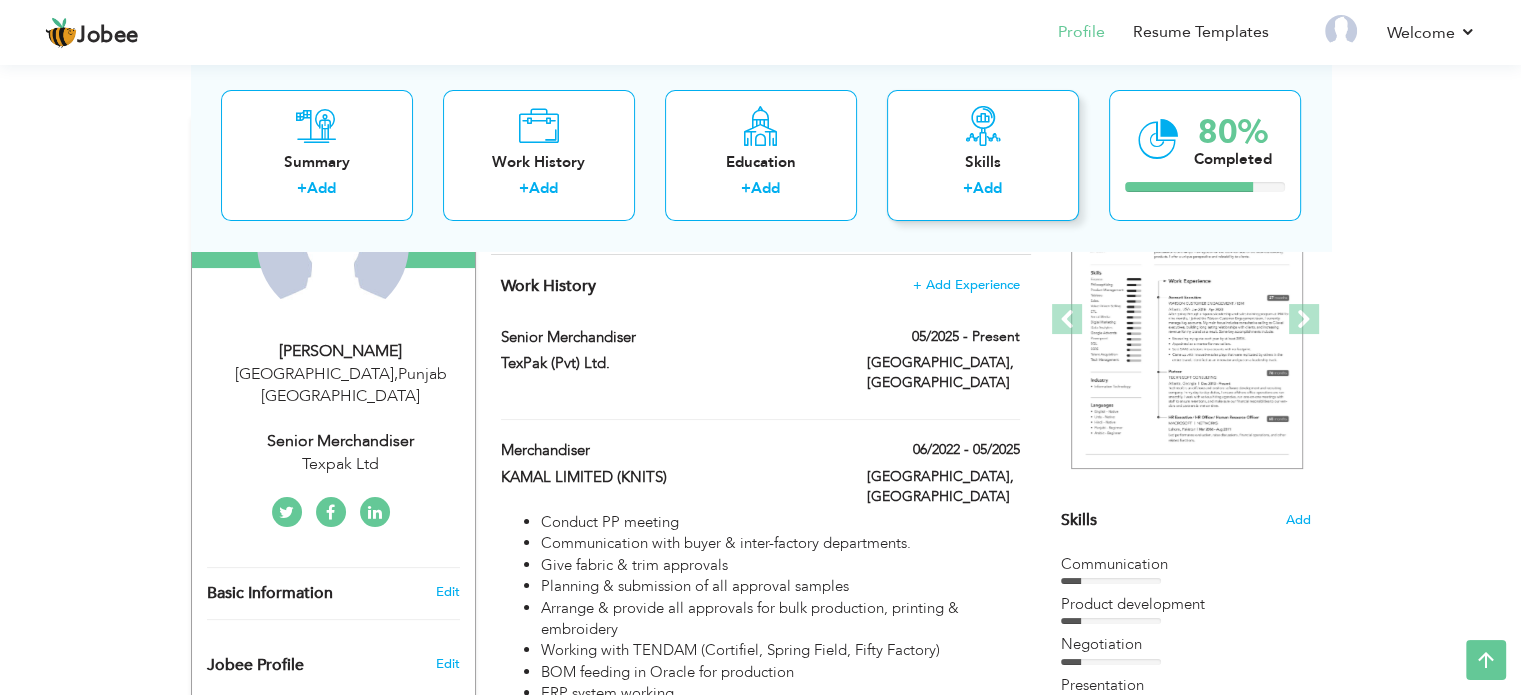 click on "Skills
+  Add" at bounding box center (983, 155) 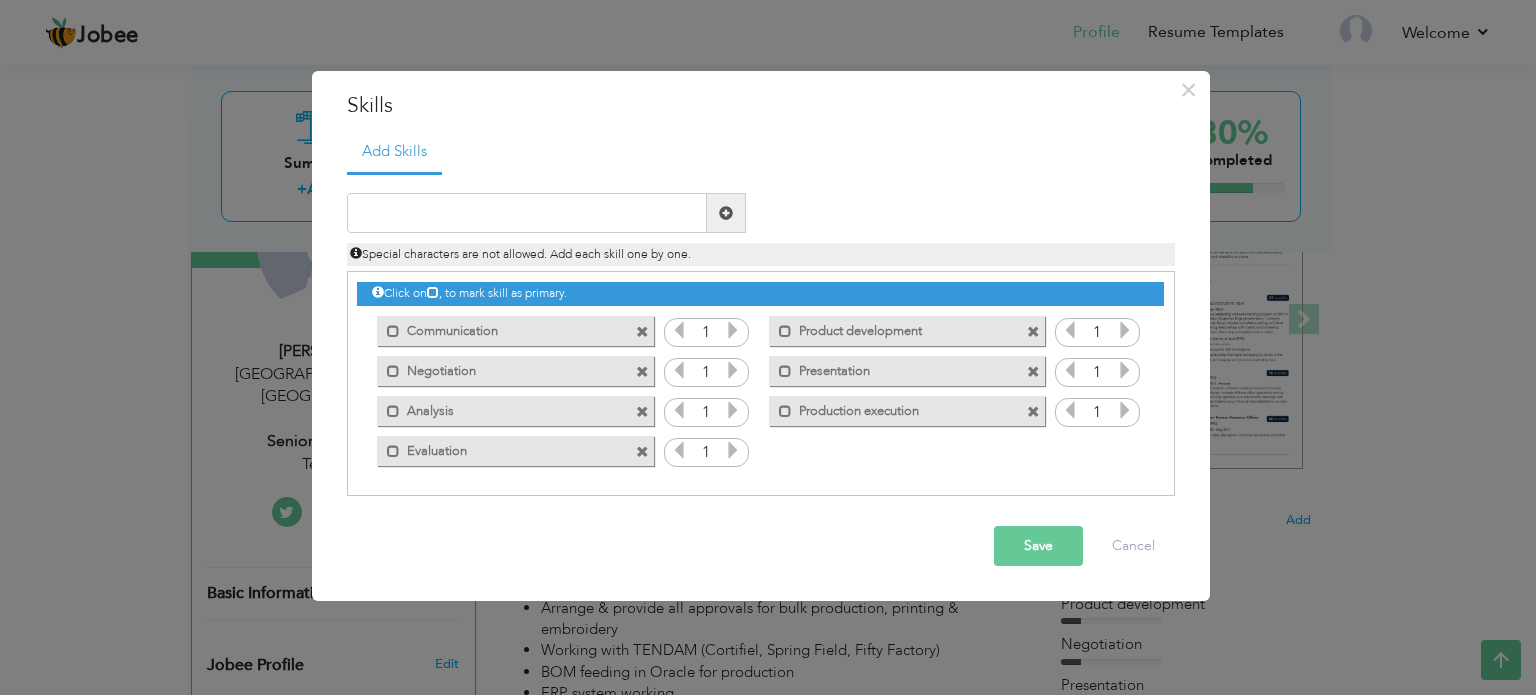 click at bounding box center (642, 332) 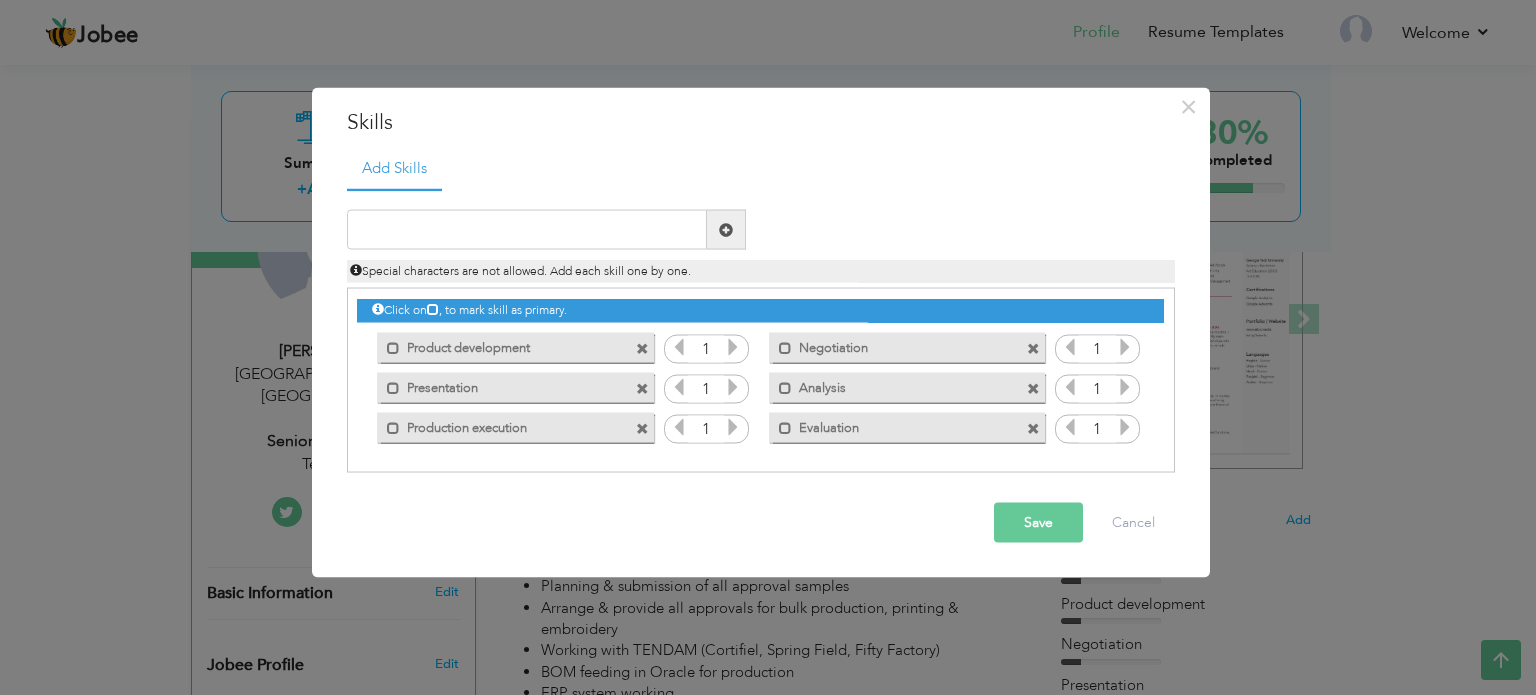 click at bounding box center [642, 348] 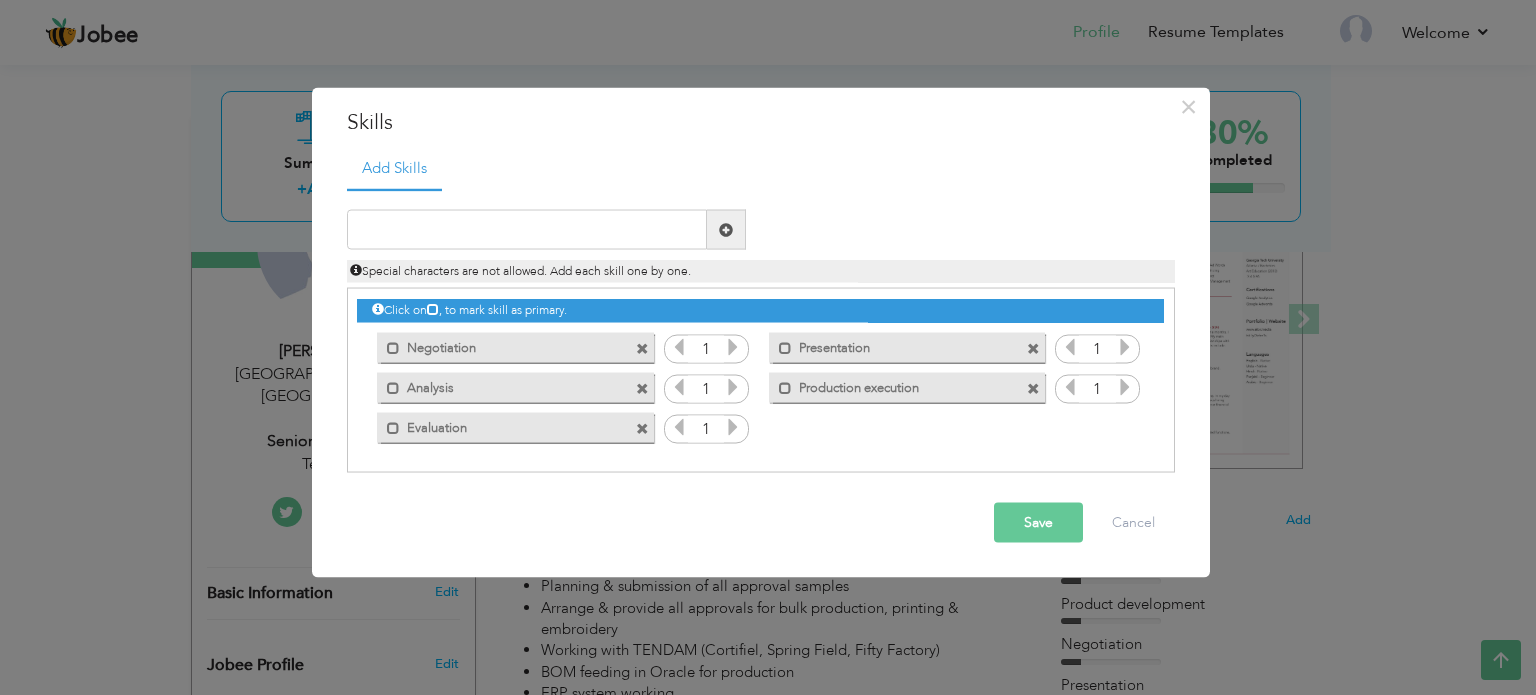 click at bounding box center (642, 348) 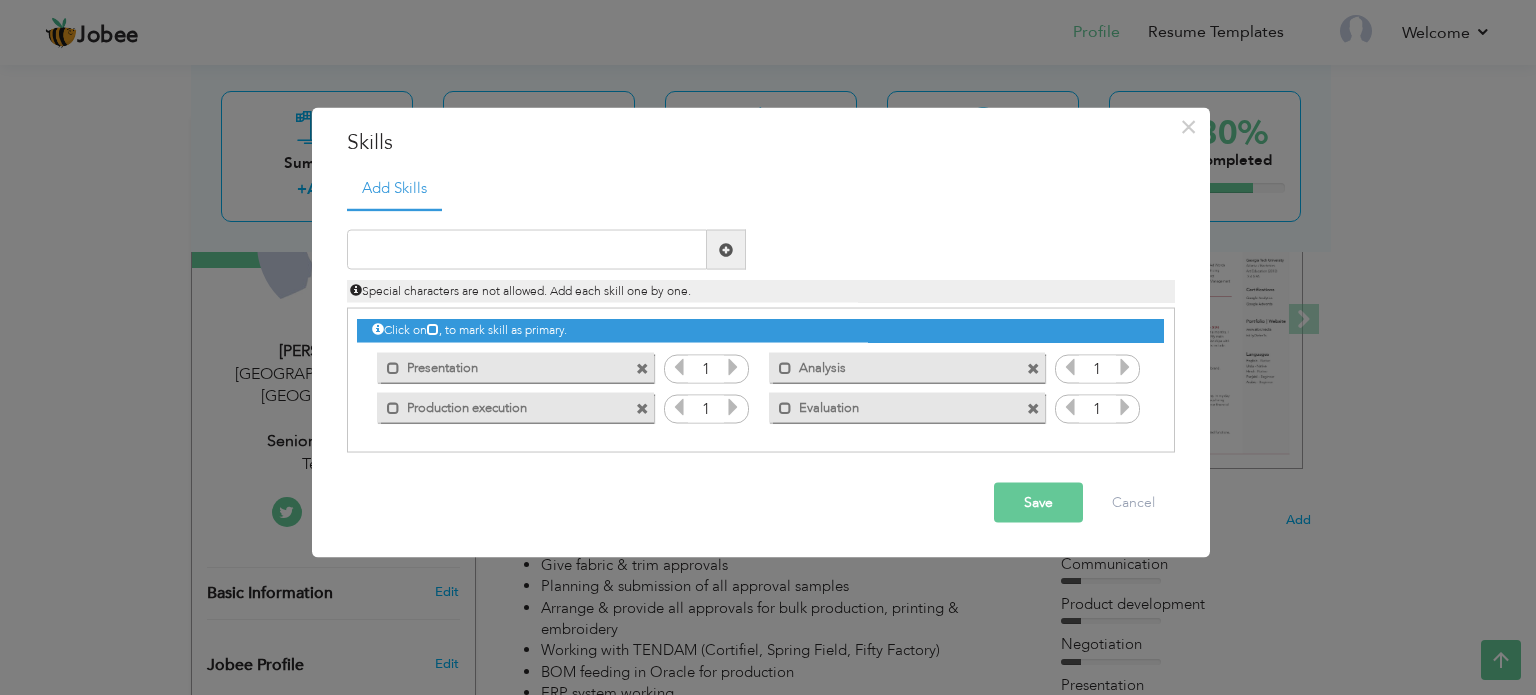 click on "Mark as primary skill.
Presentation" at bounding box center [510, 367] 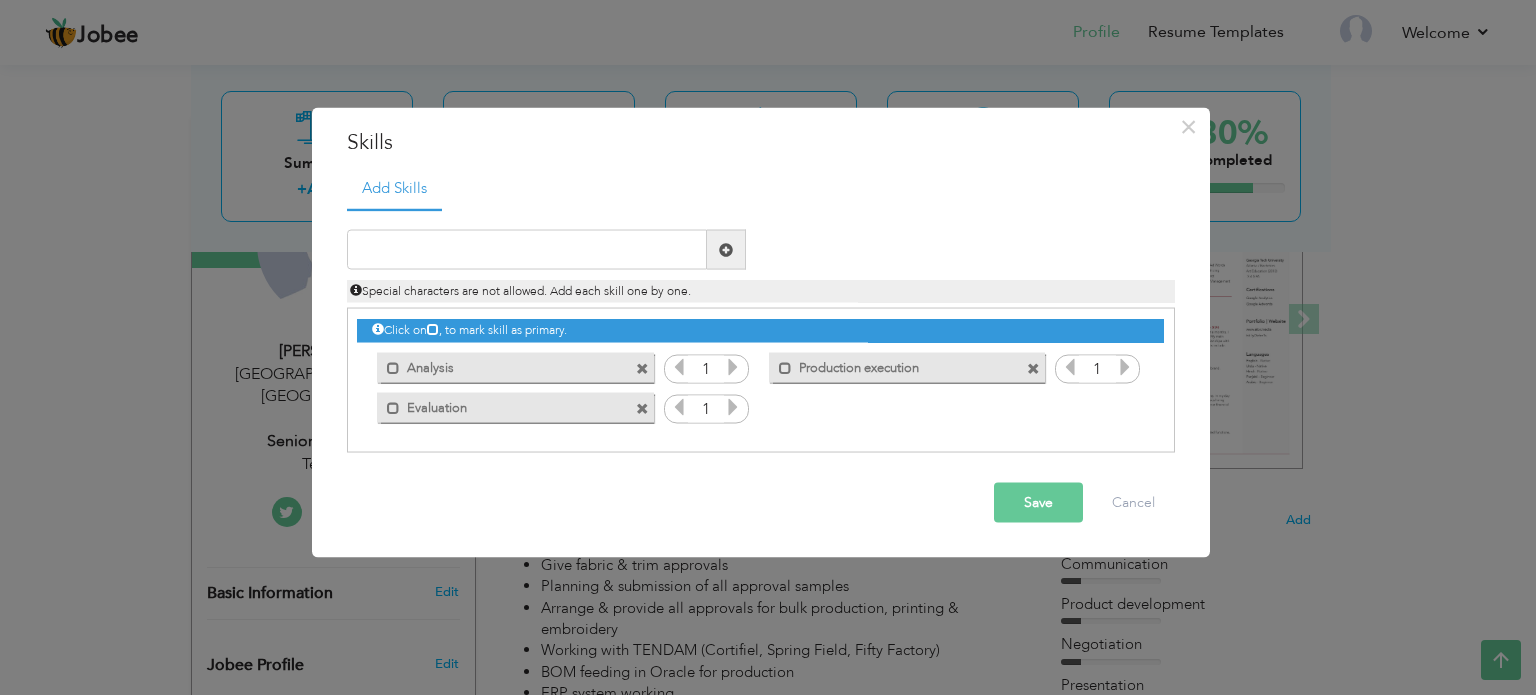 click at bounding box center [642, 368] 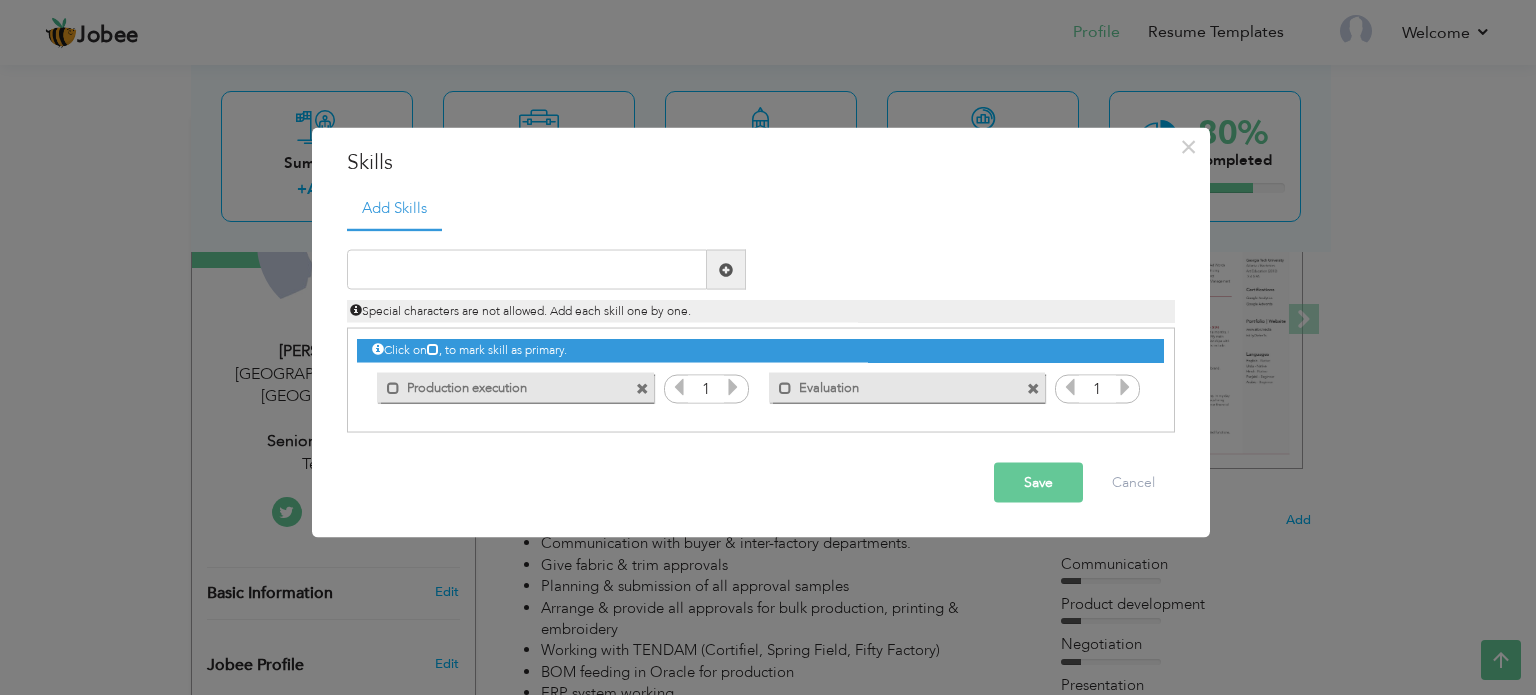 click at bounding box center [645, 382] 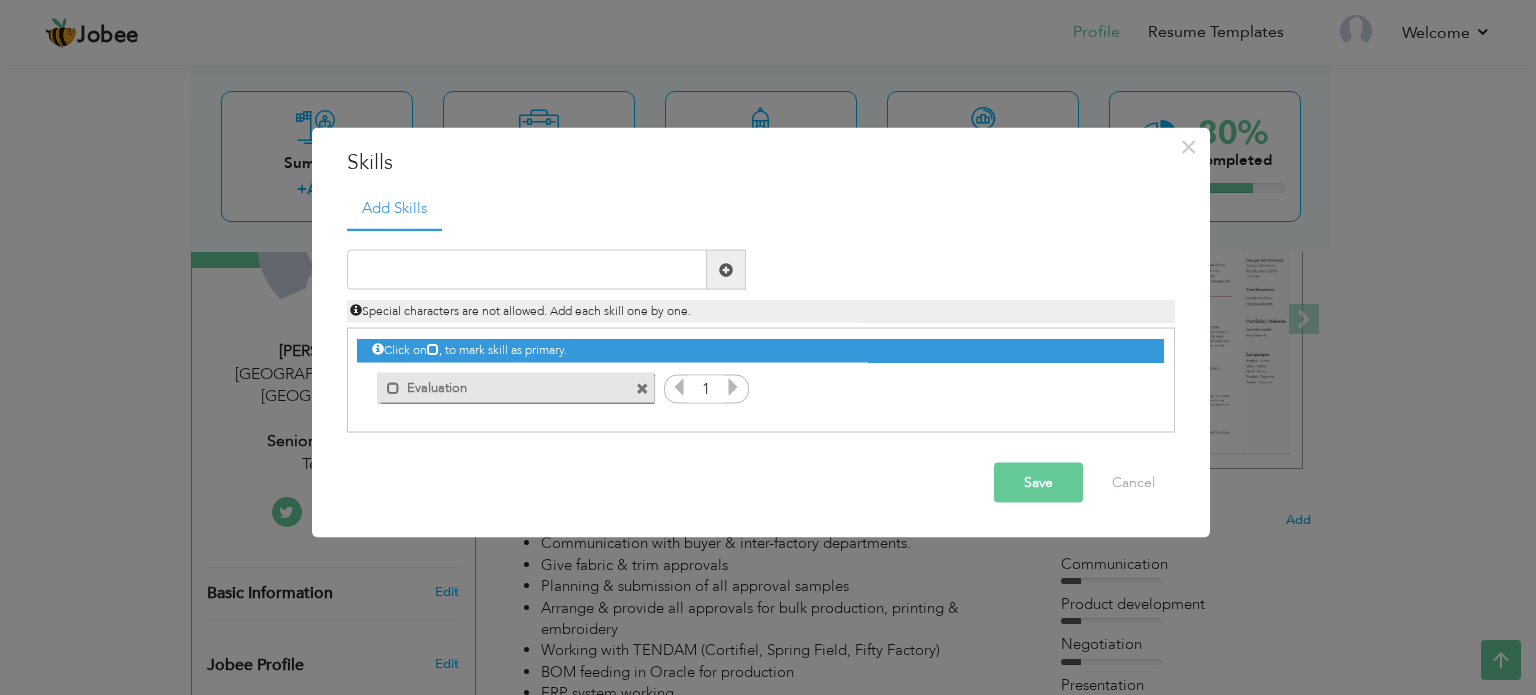 click at bounding box center (642, 388) 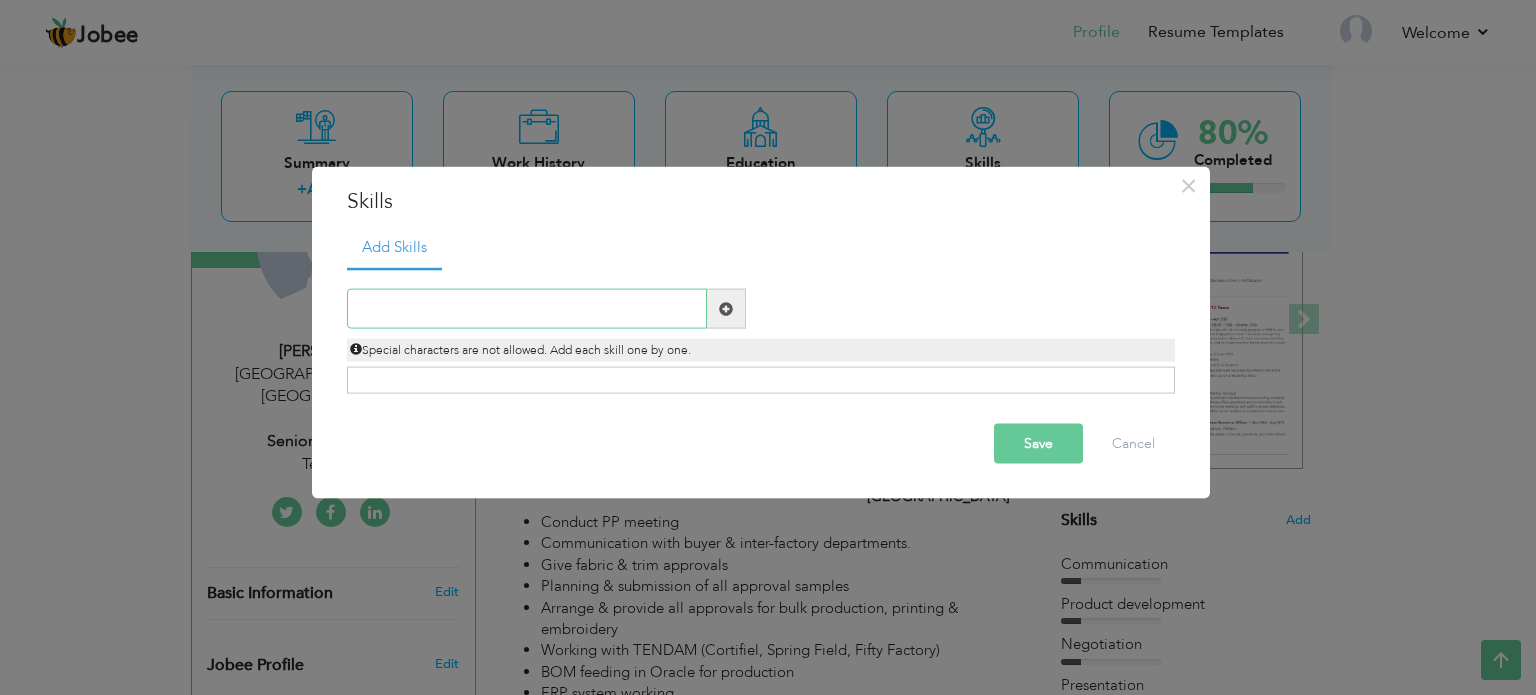 click at bounding box center [527, 309] 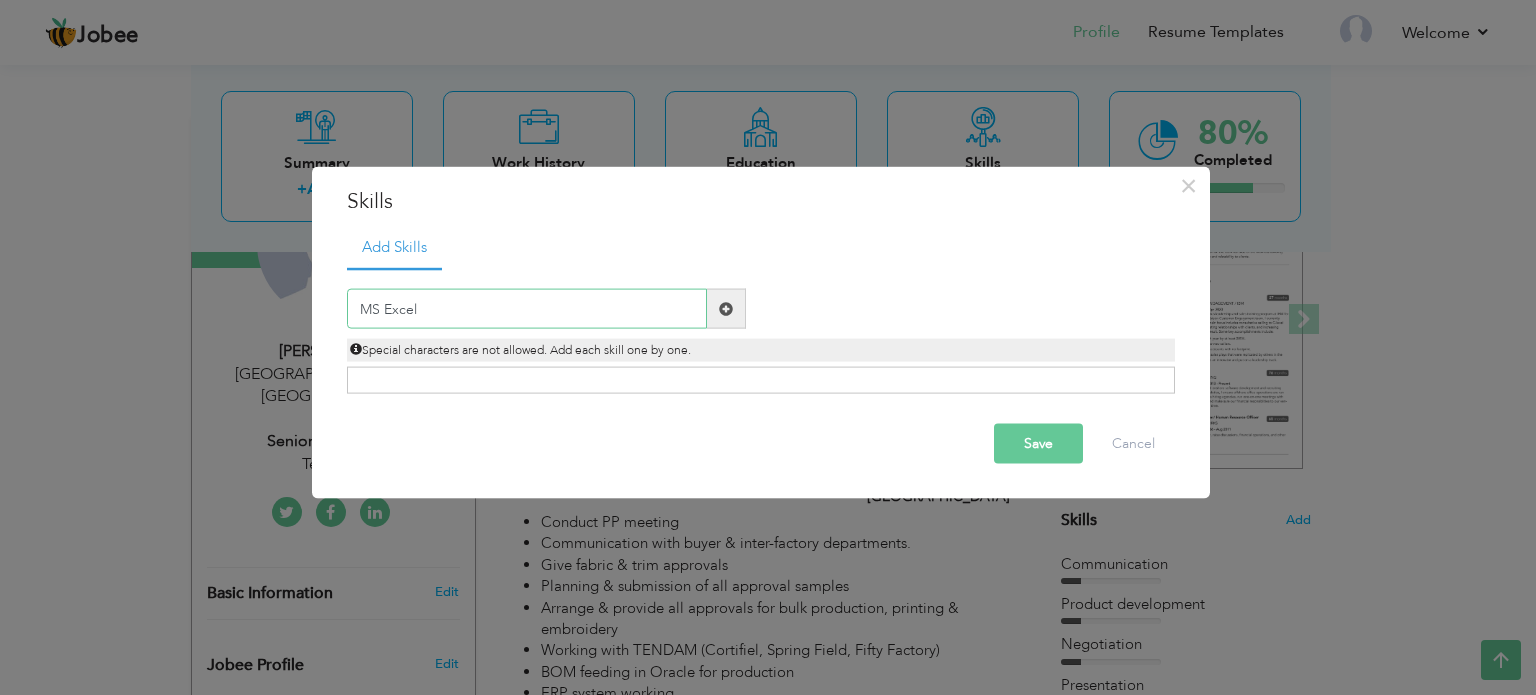 type on "MS Excel" 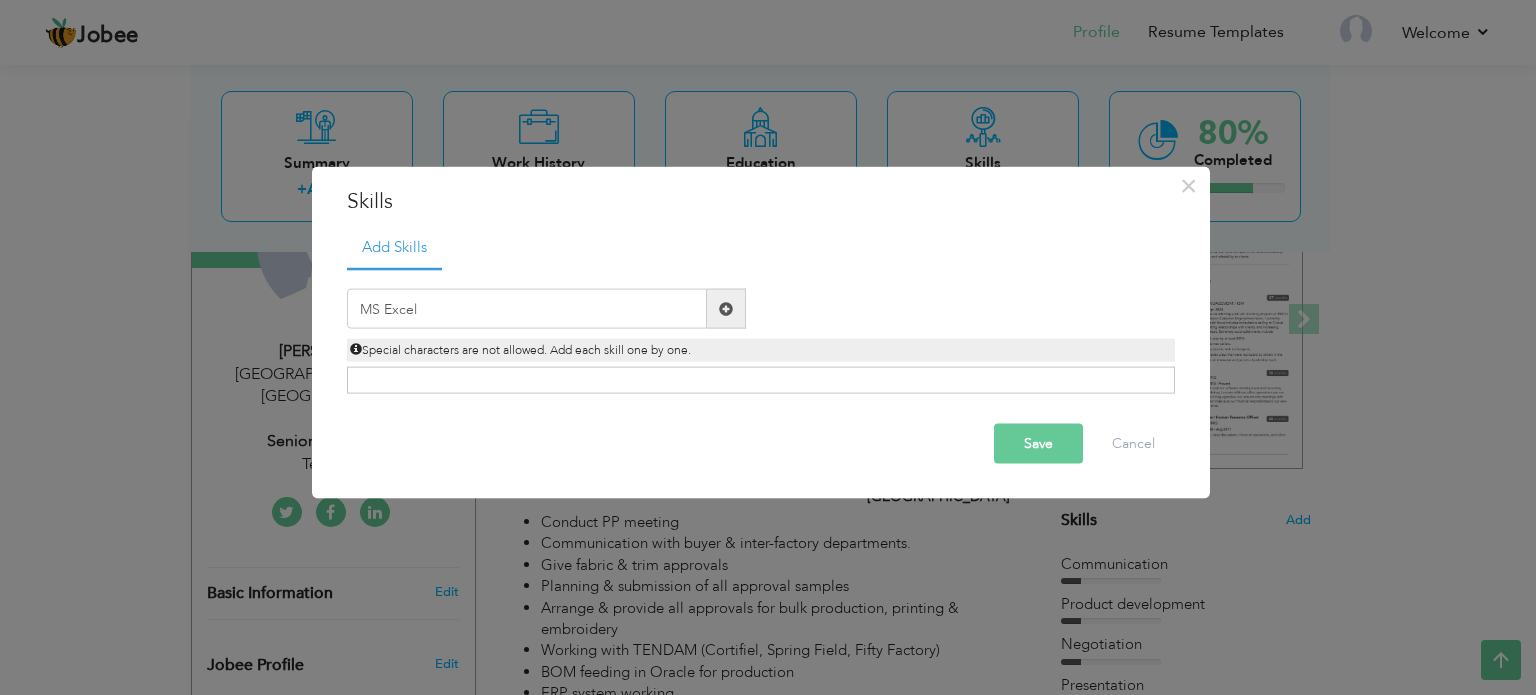 click at bounding box center [726, 308] 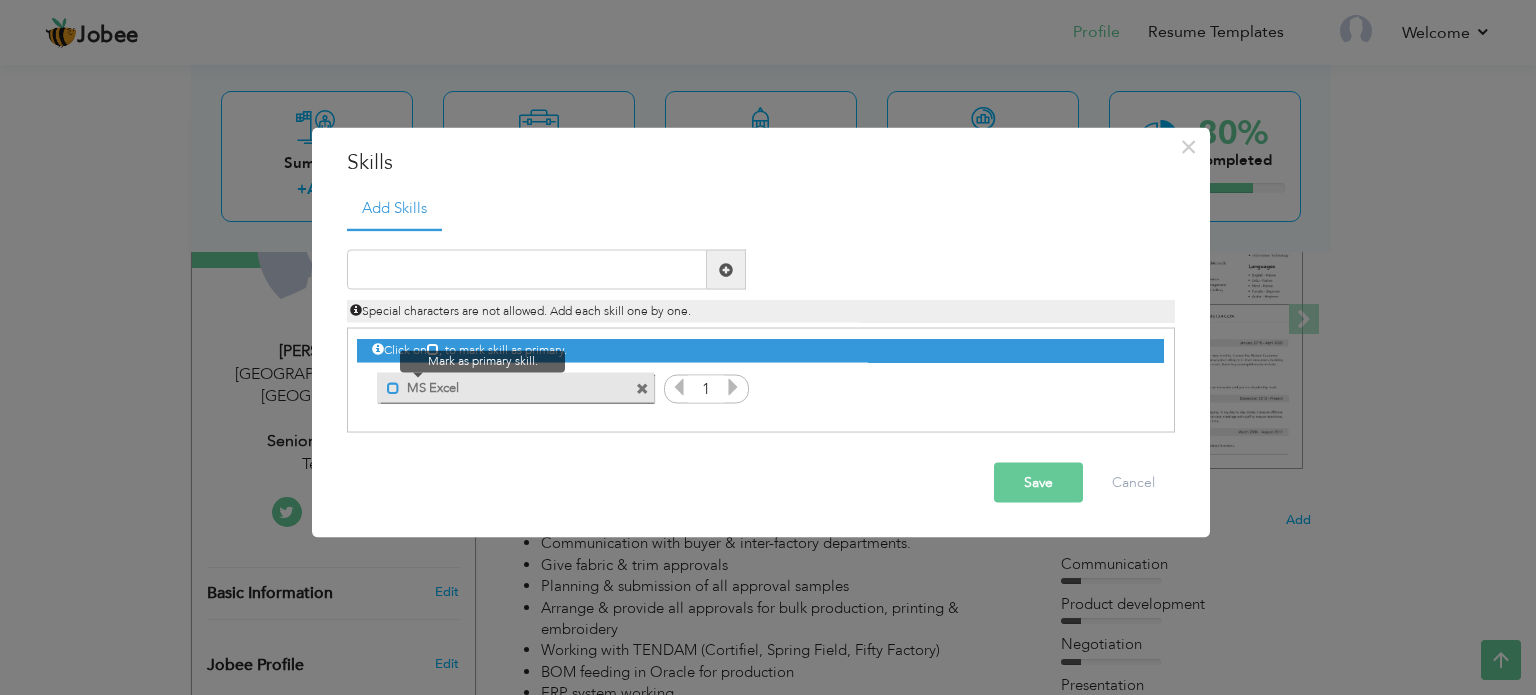 click at bounding box center [393, 387] 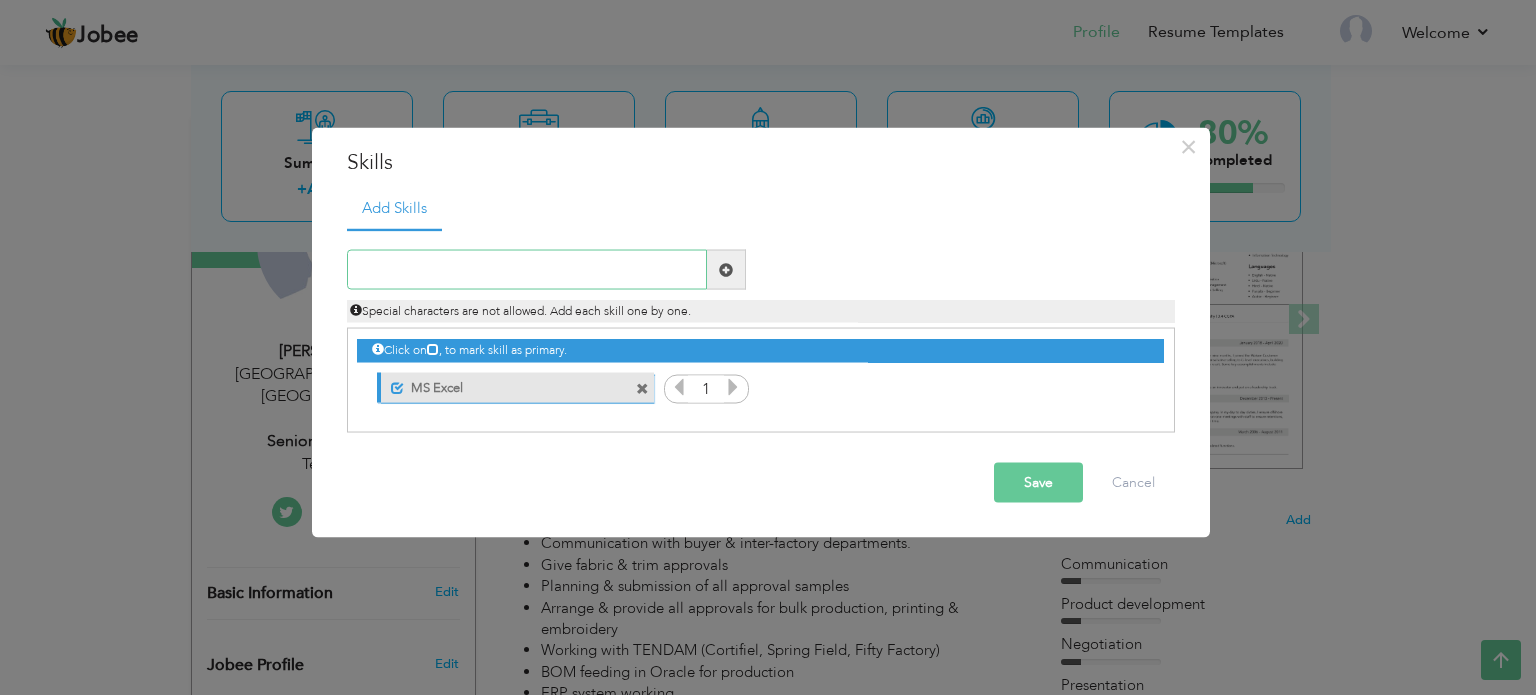 click at bounding box center [527, 270] 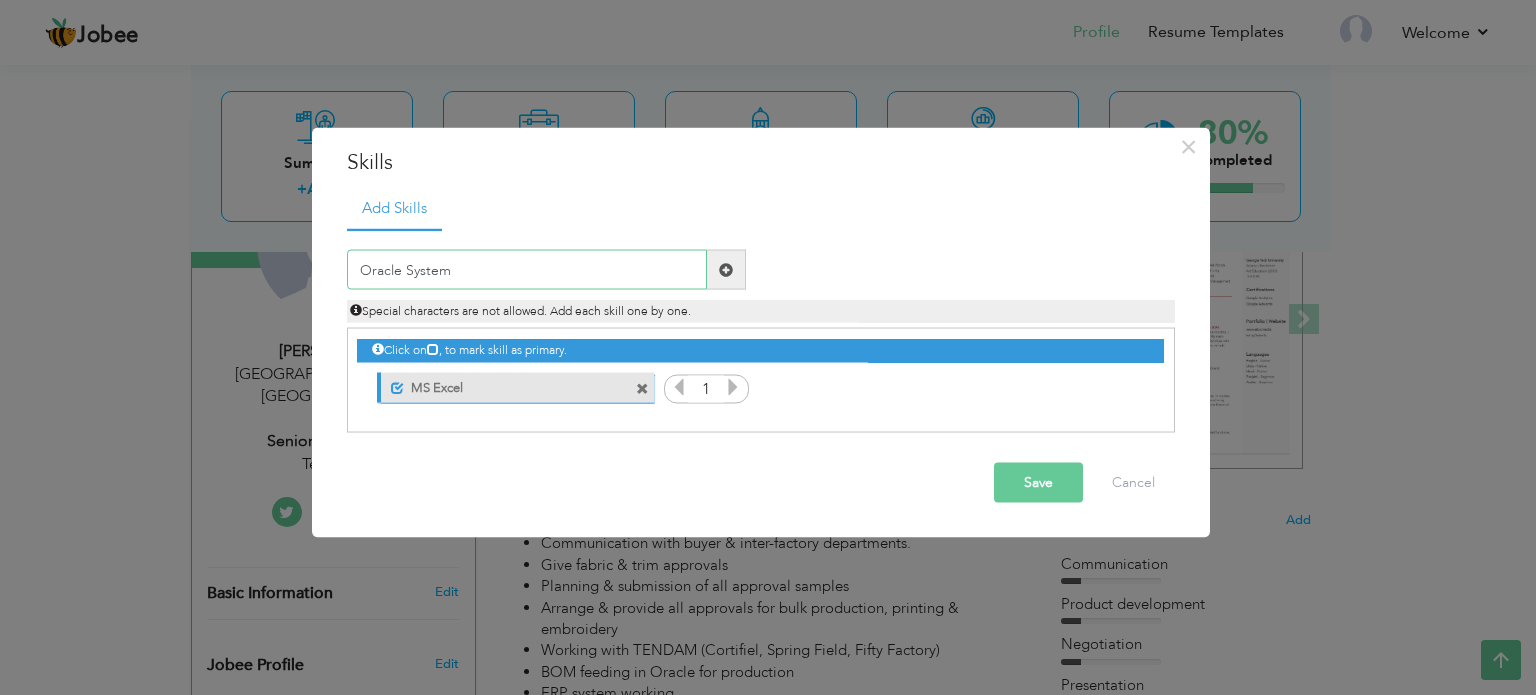 type on "Oracle System" 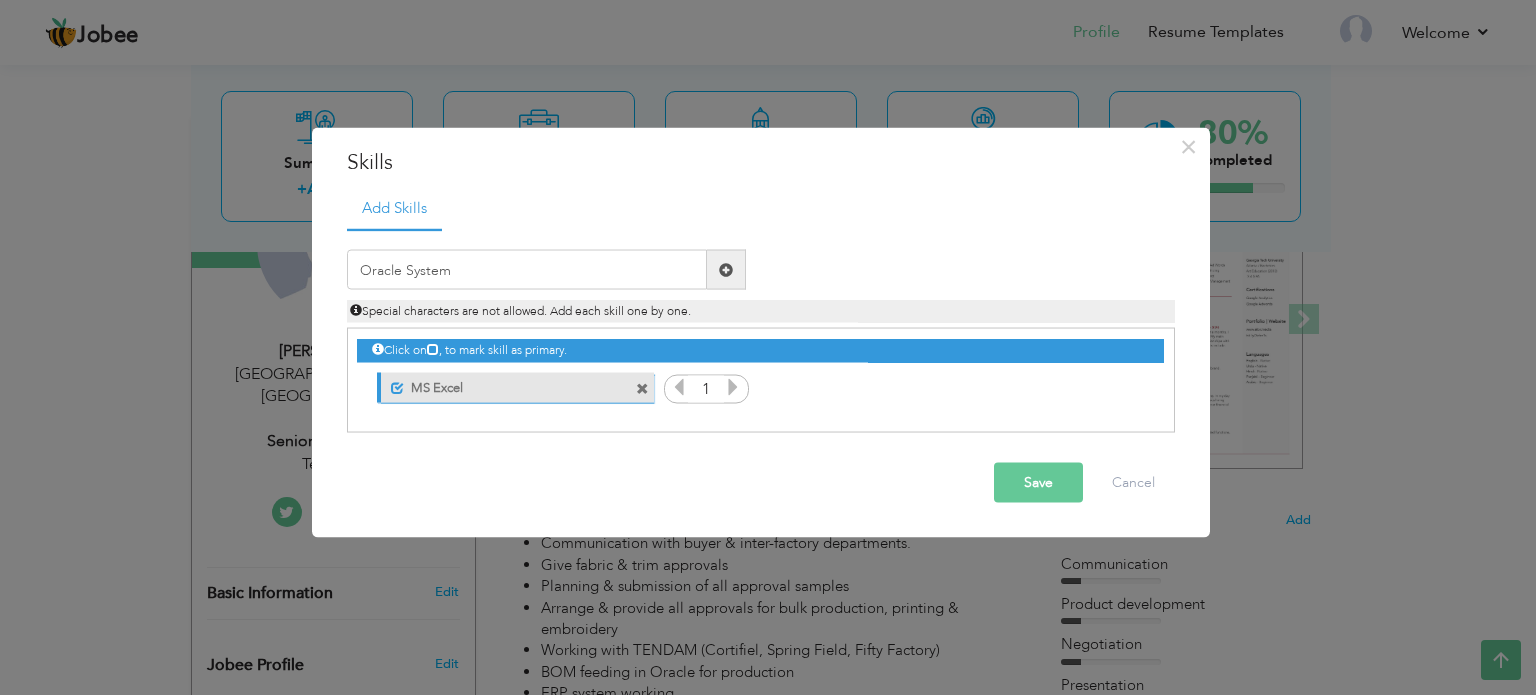 click at bounding box center (726, 270) 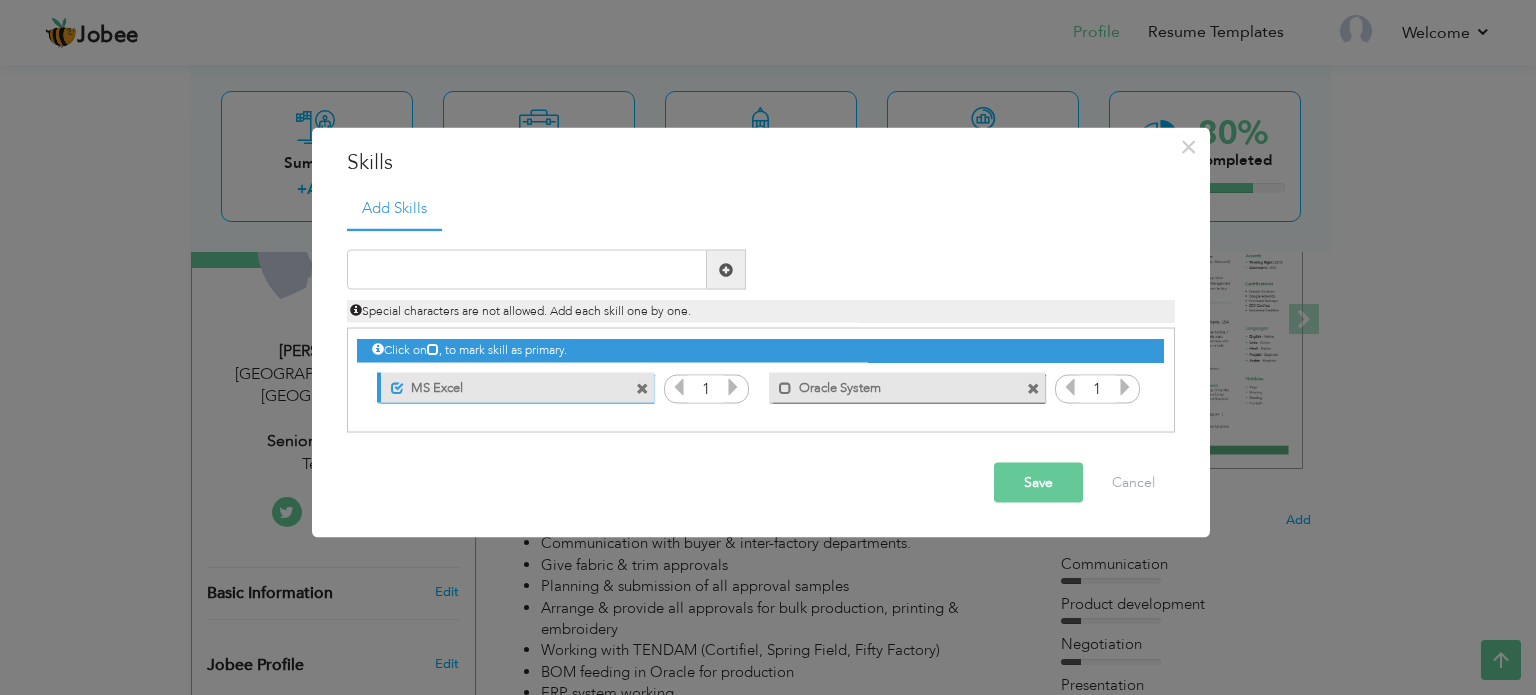 click on "Oracle System" at bounding box center (893, 384) 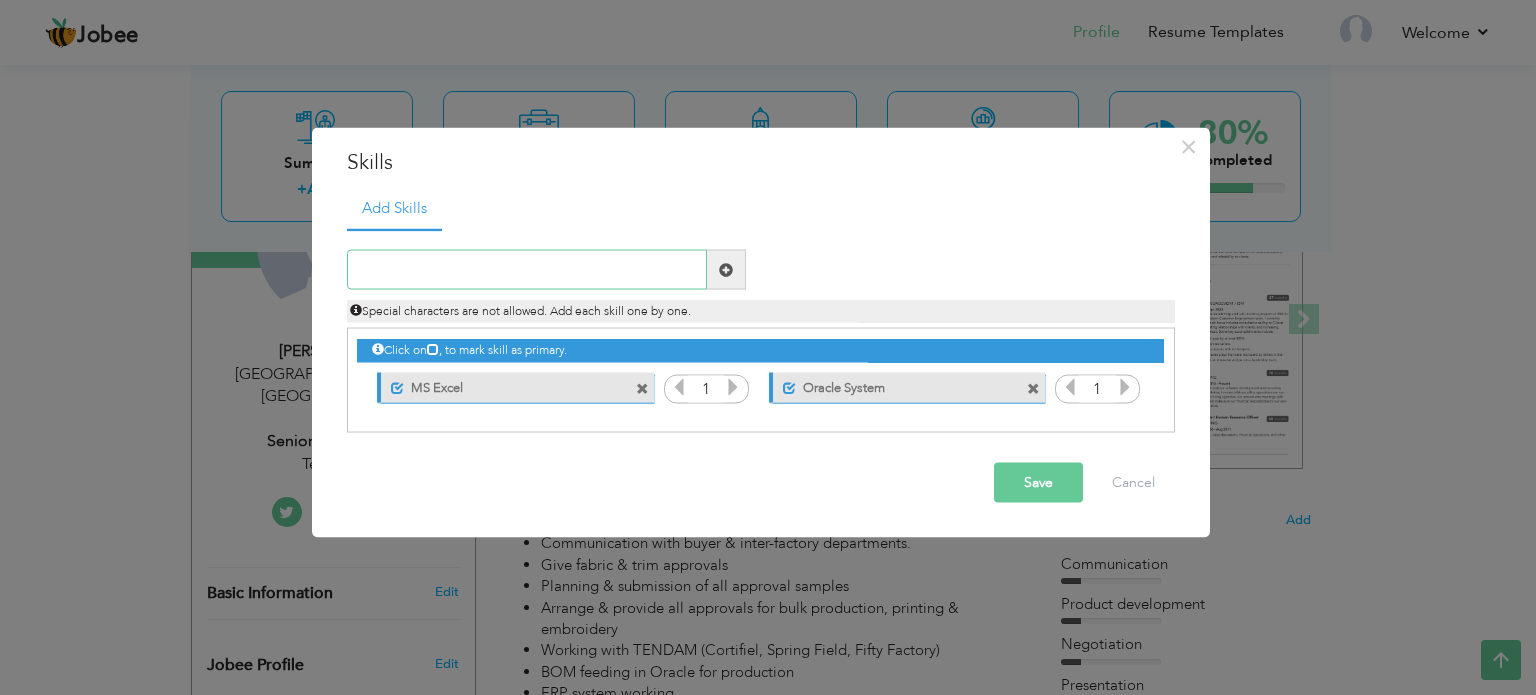 click at bounding box center (527, 270) 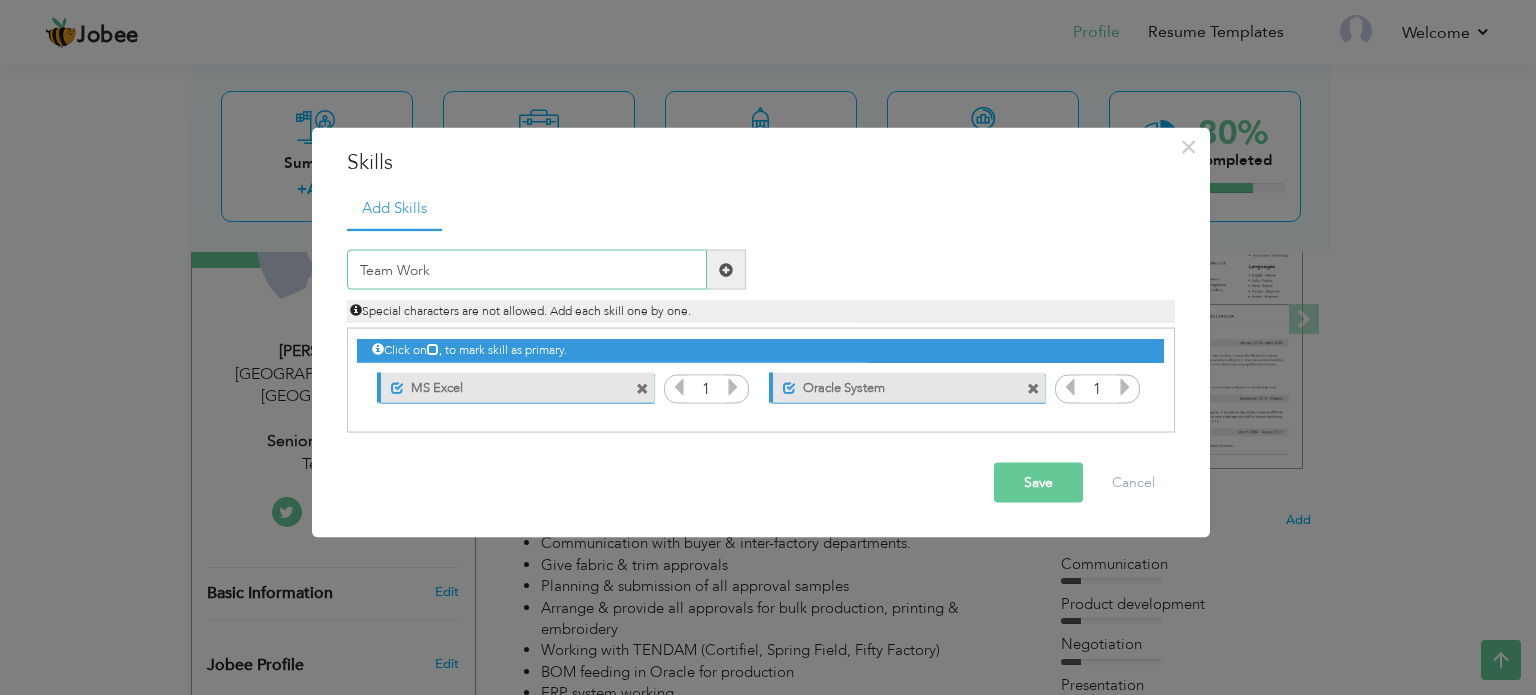 type on "Team Work" 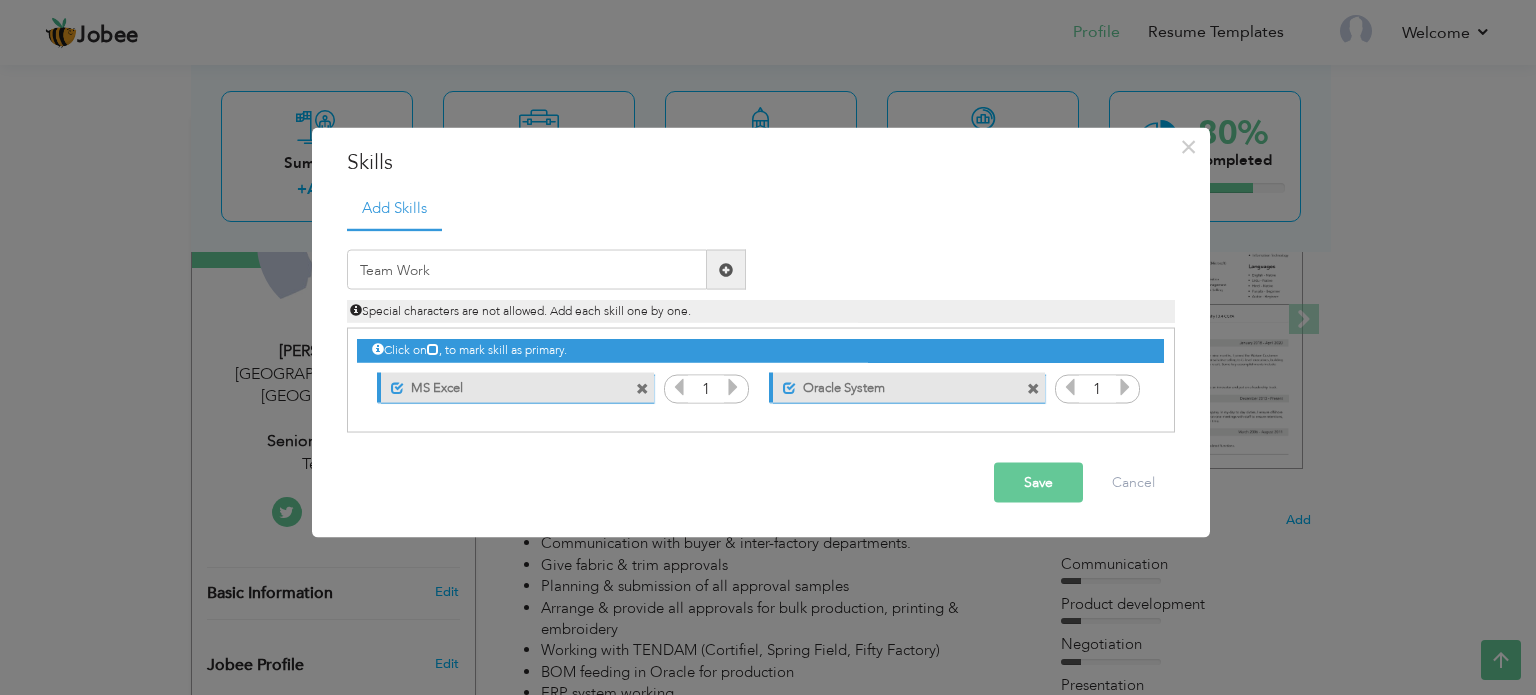 click at bounding box center (726, 270) 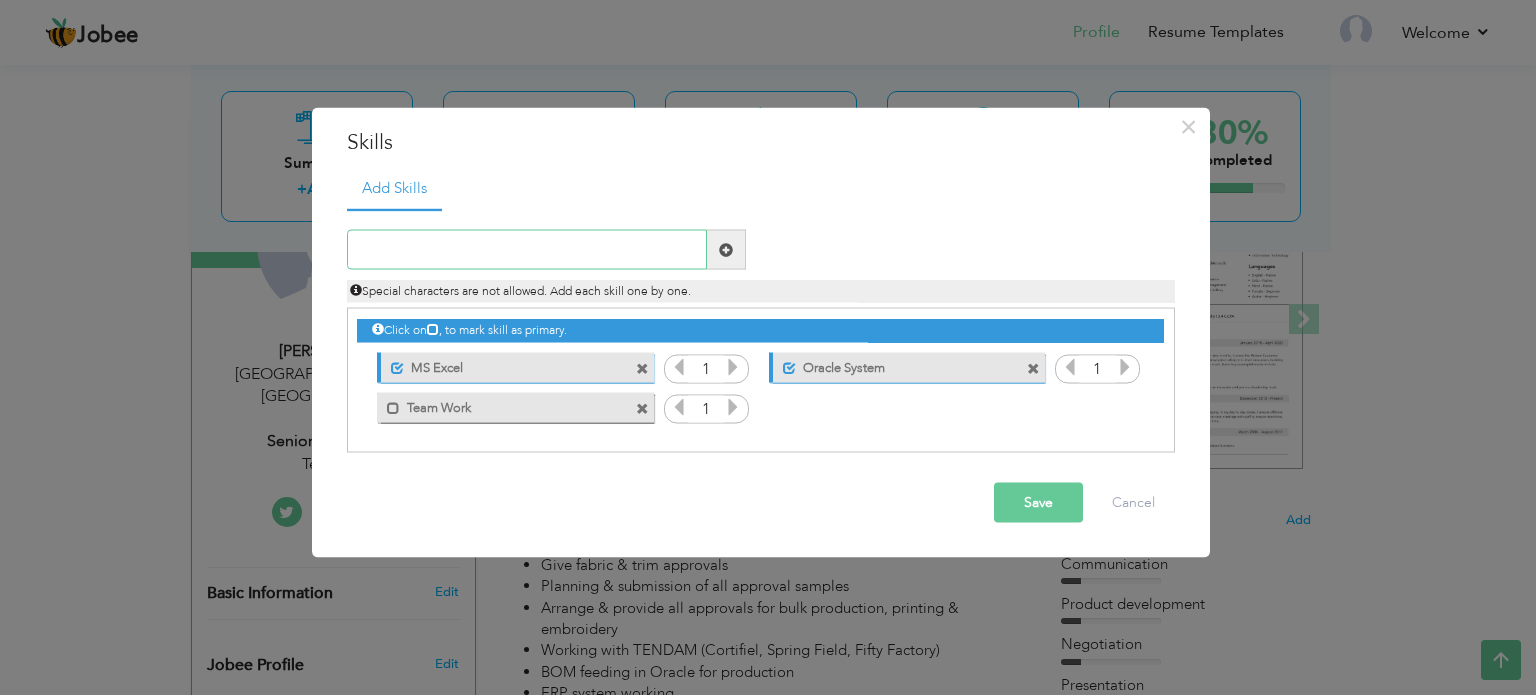 click at bounding box center (527, 250) 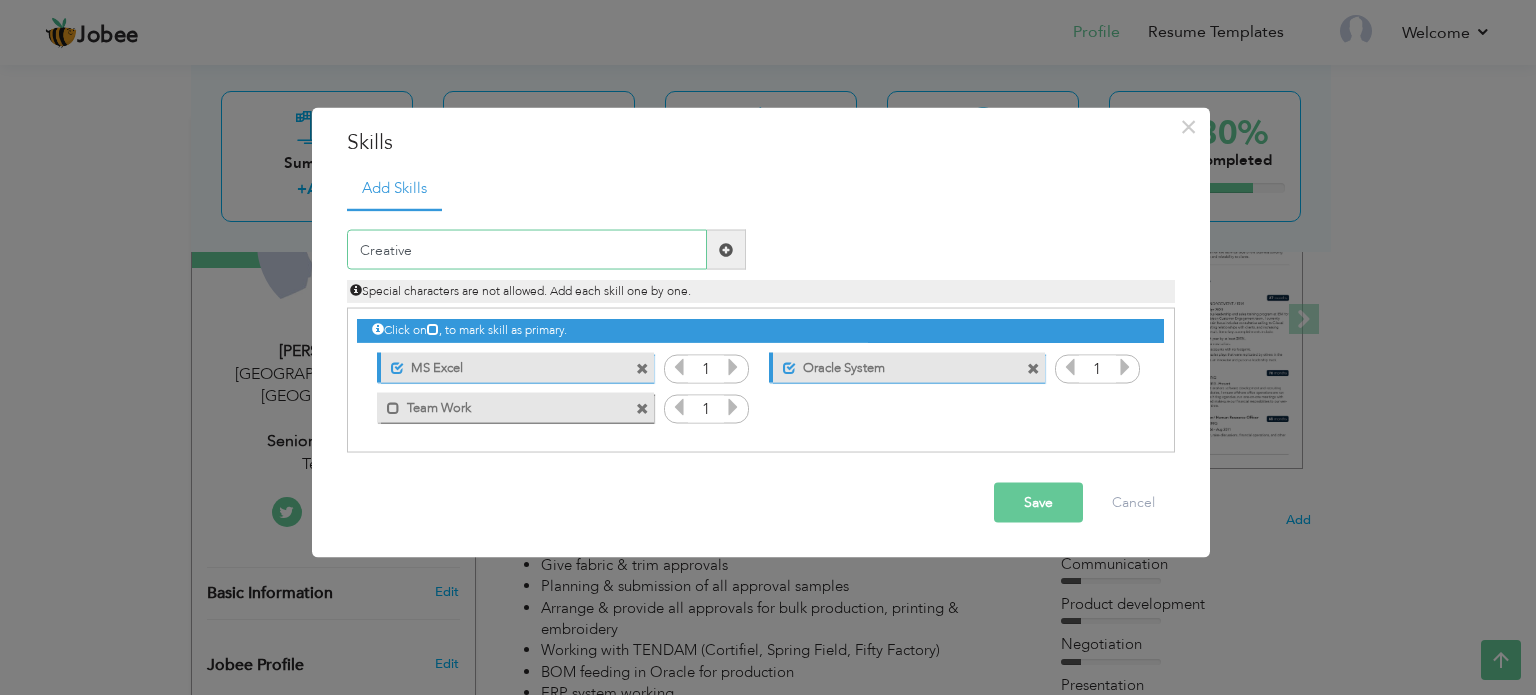 type on "Creative" 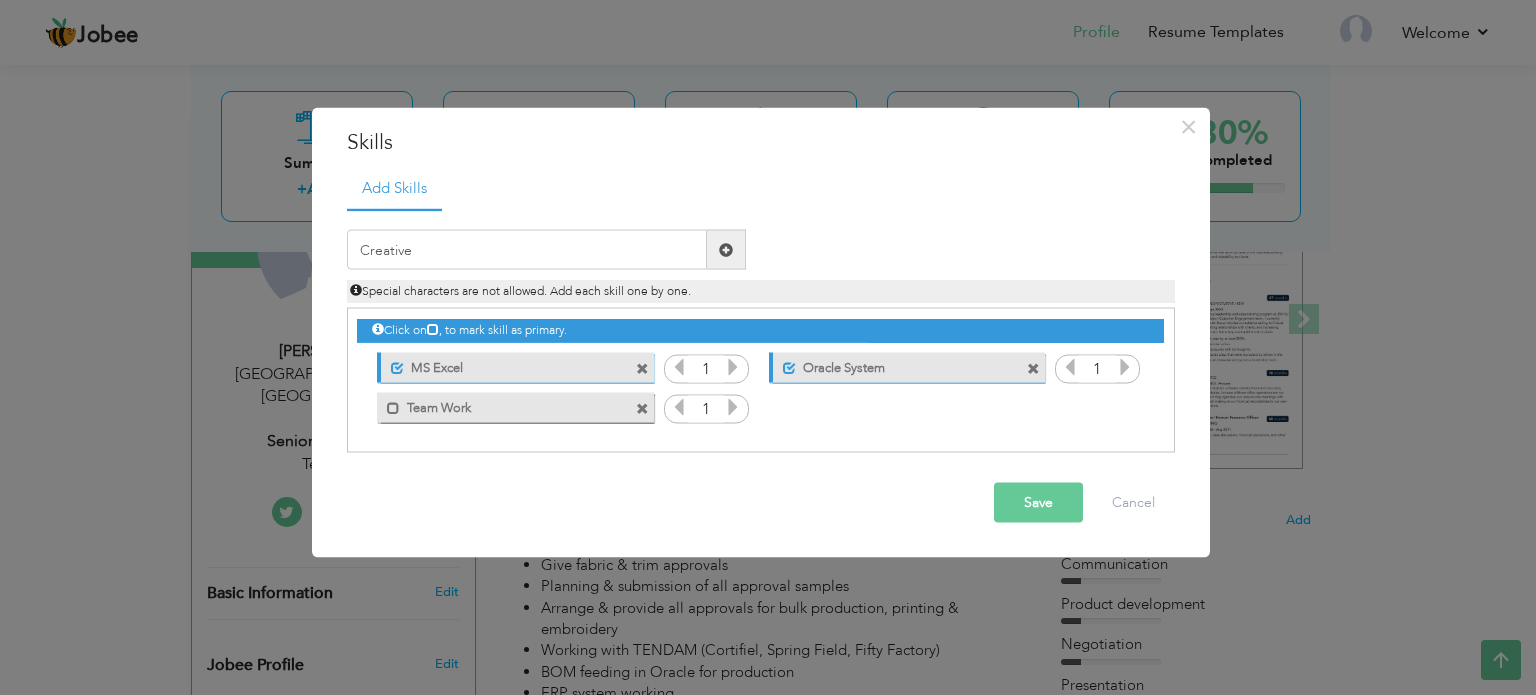 click at bounding box center [726, 249] 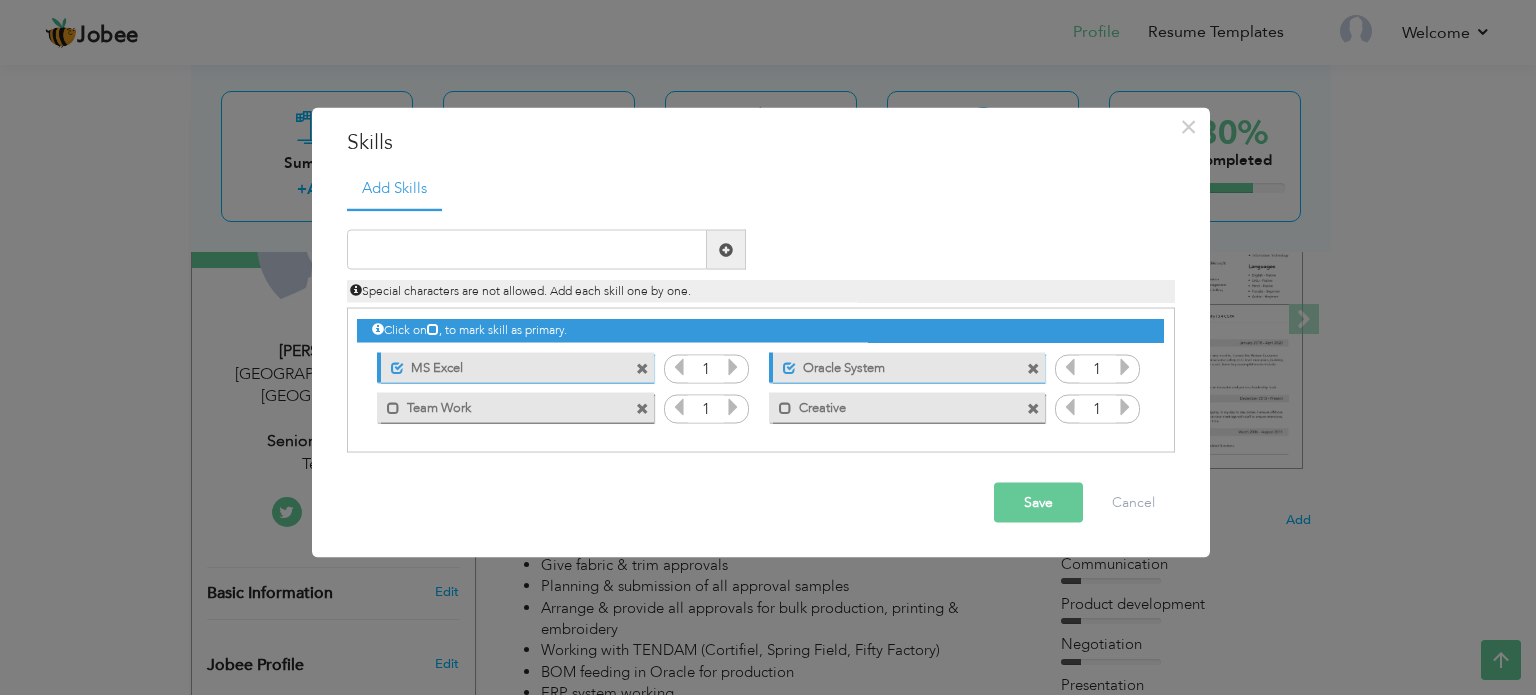 click on "Save" at bounding box center (1038, 503) 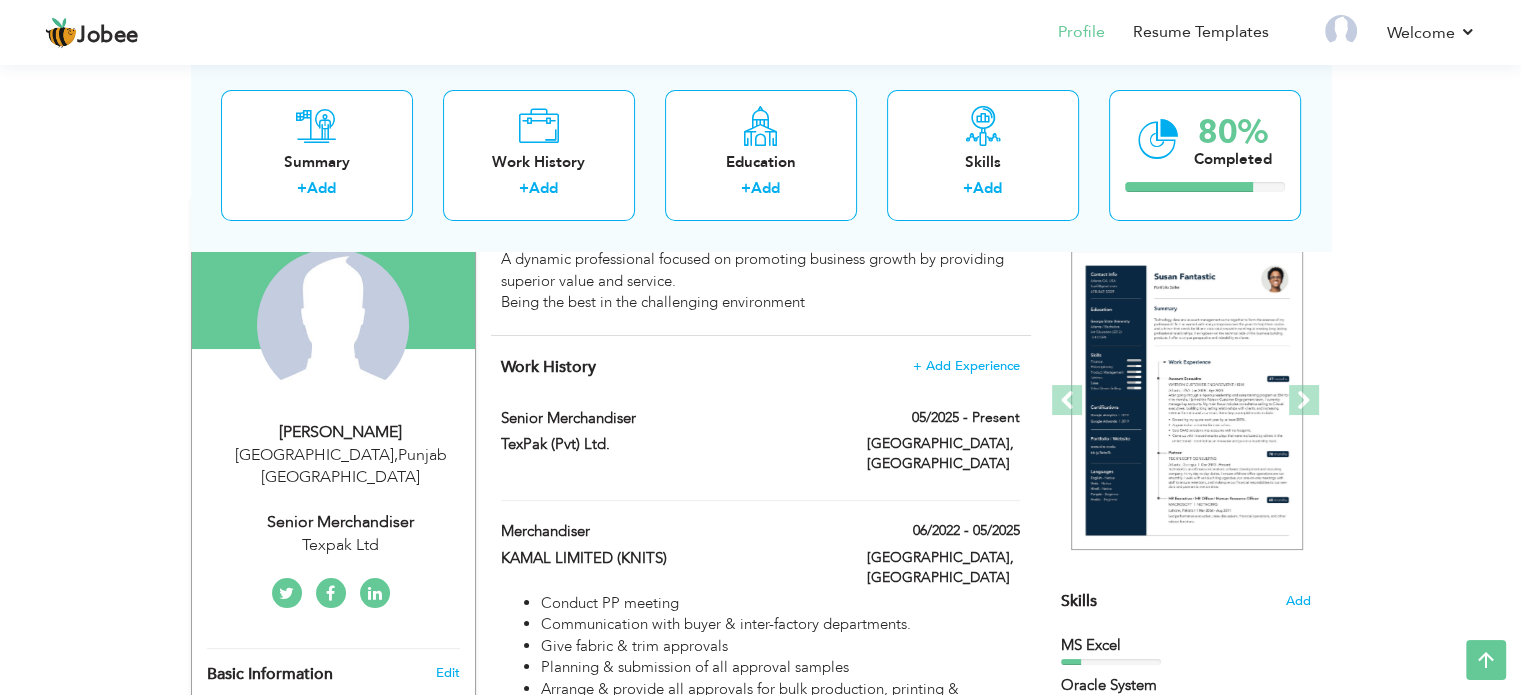 scroll, scrollTop: 160, scrollLeft: 0, axis: vertical 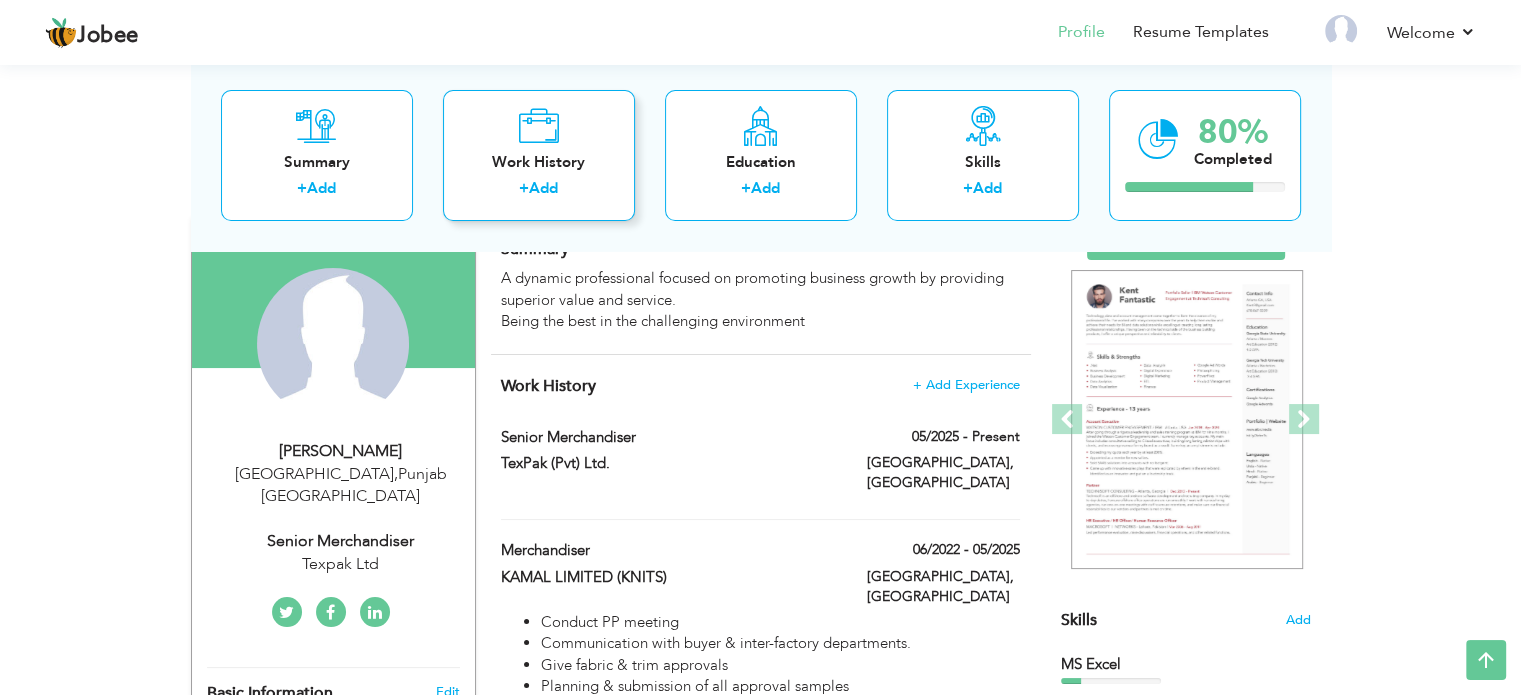 click on "+  Add" at bounding box center [539, 192] 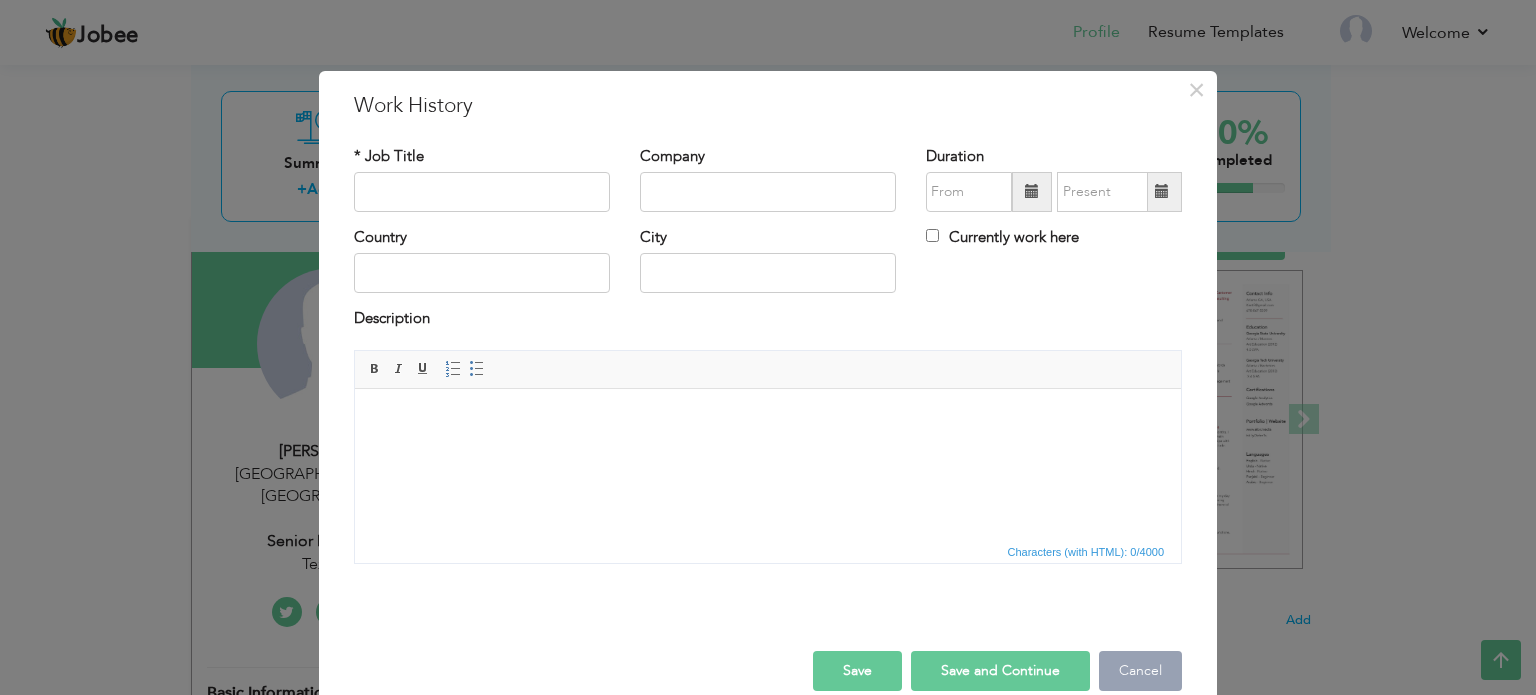 click on "Cancel" at bounding box center [1140, 671] 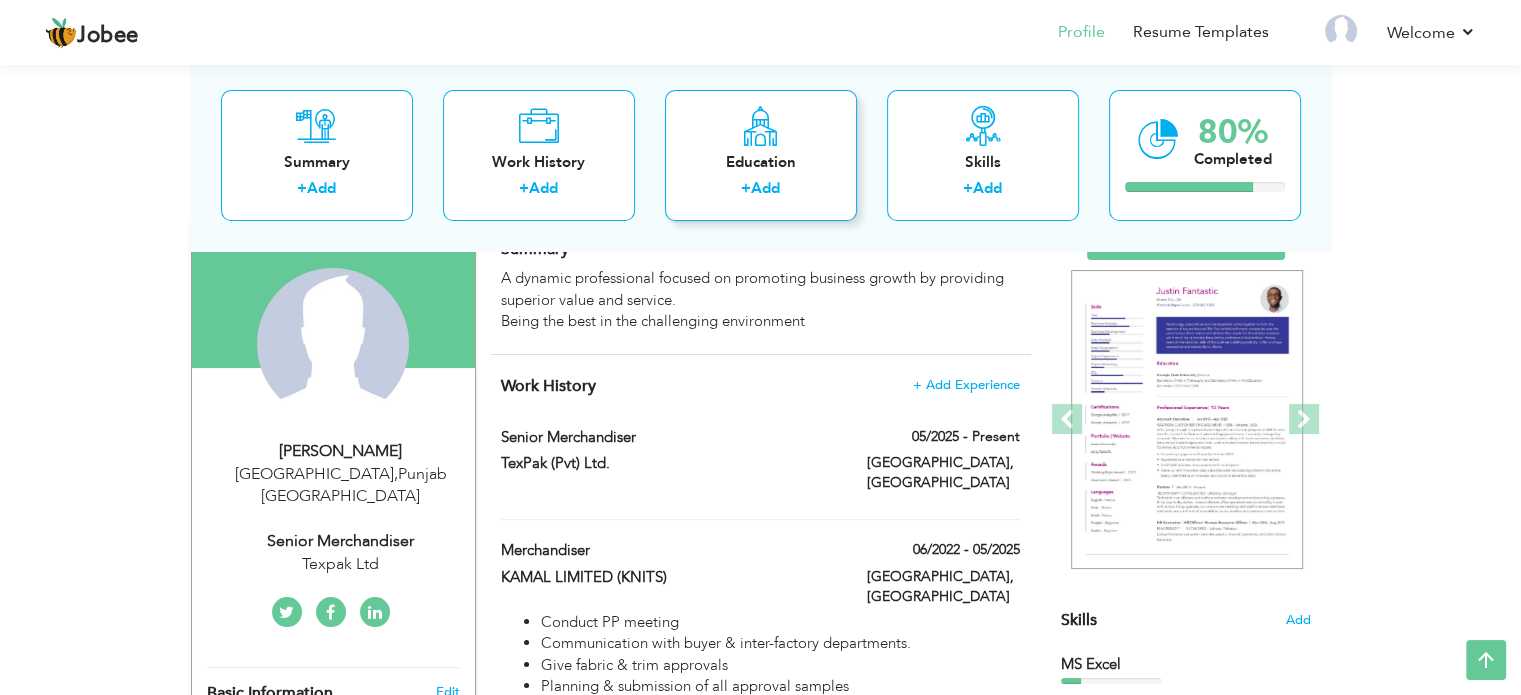 click on "Add" at bounding box center (765, 189) 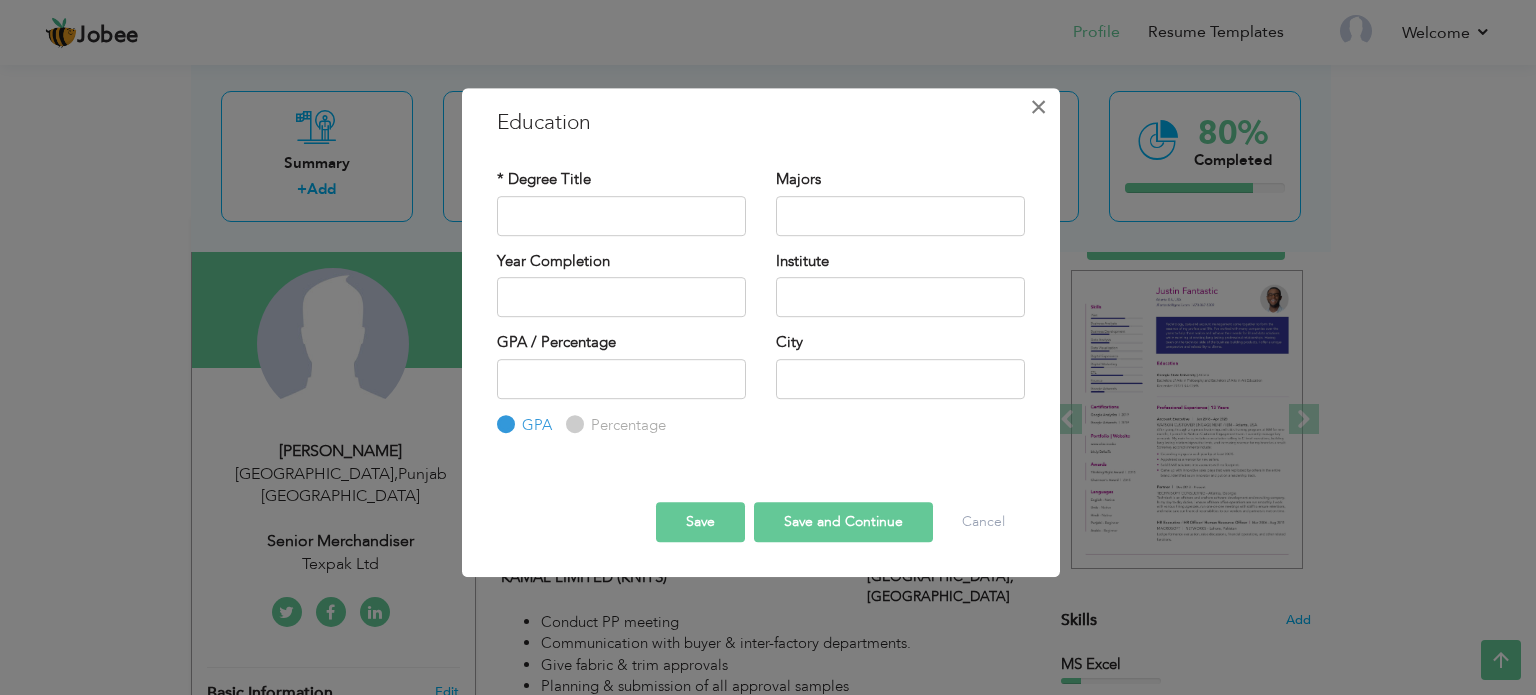 click on "×" at bounding box center [1038, 107] 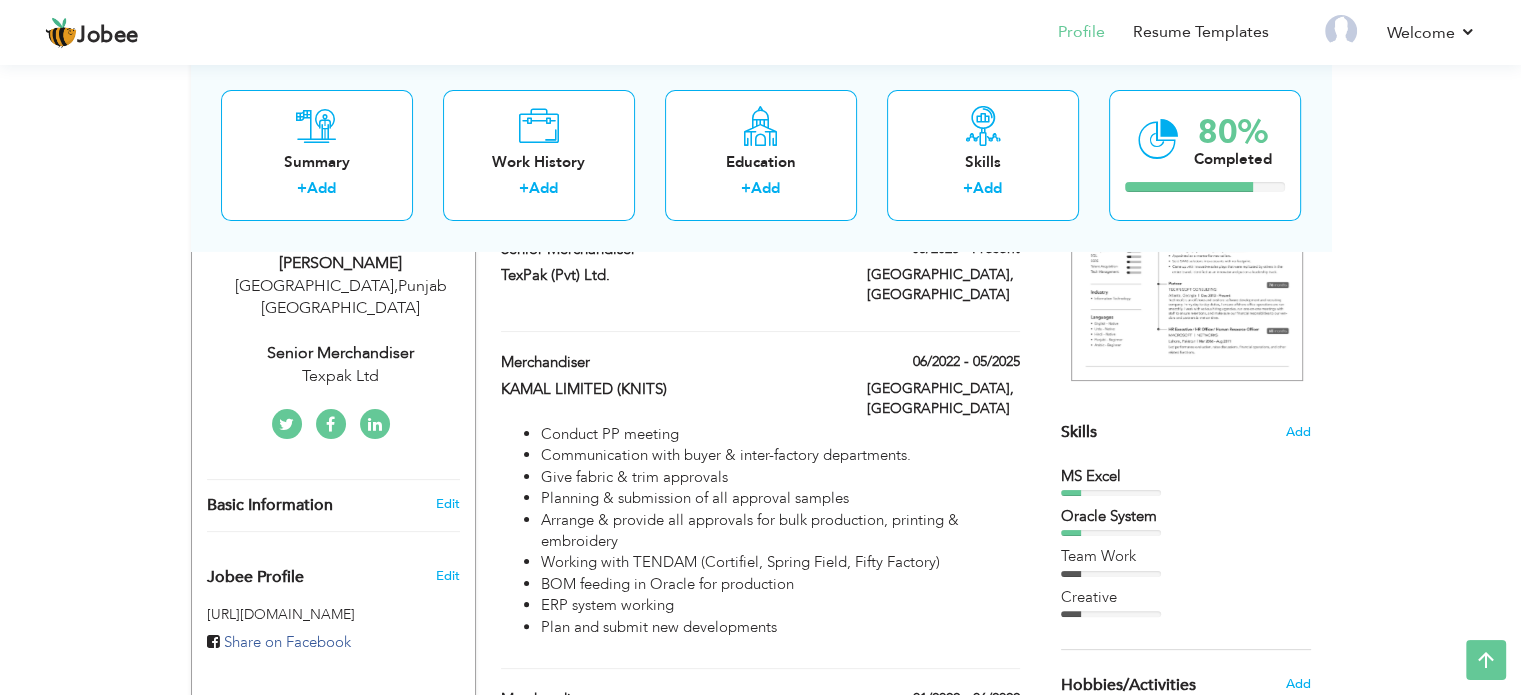 scroll, scrollTop: 415, scrollLeft: 0, axis: vertical 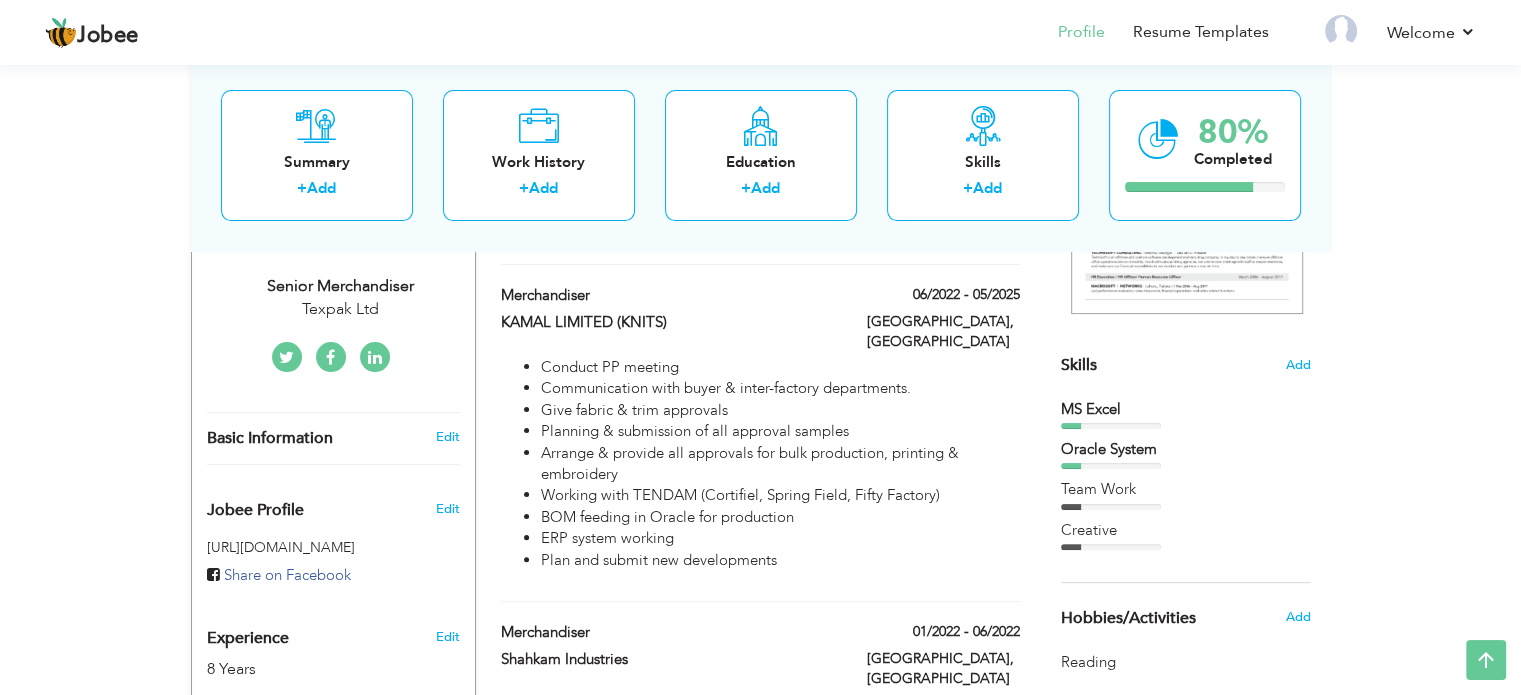 click on "Skills
Add" at bounding box center [1186, 169] 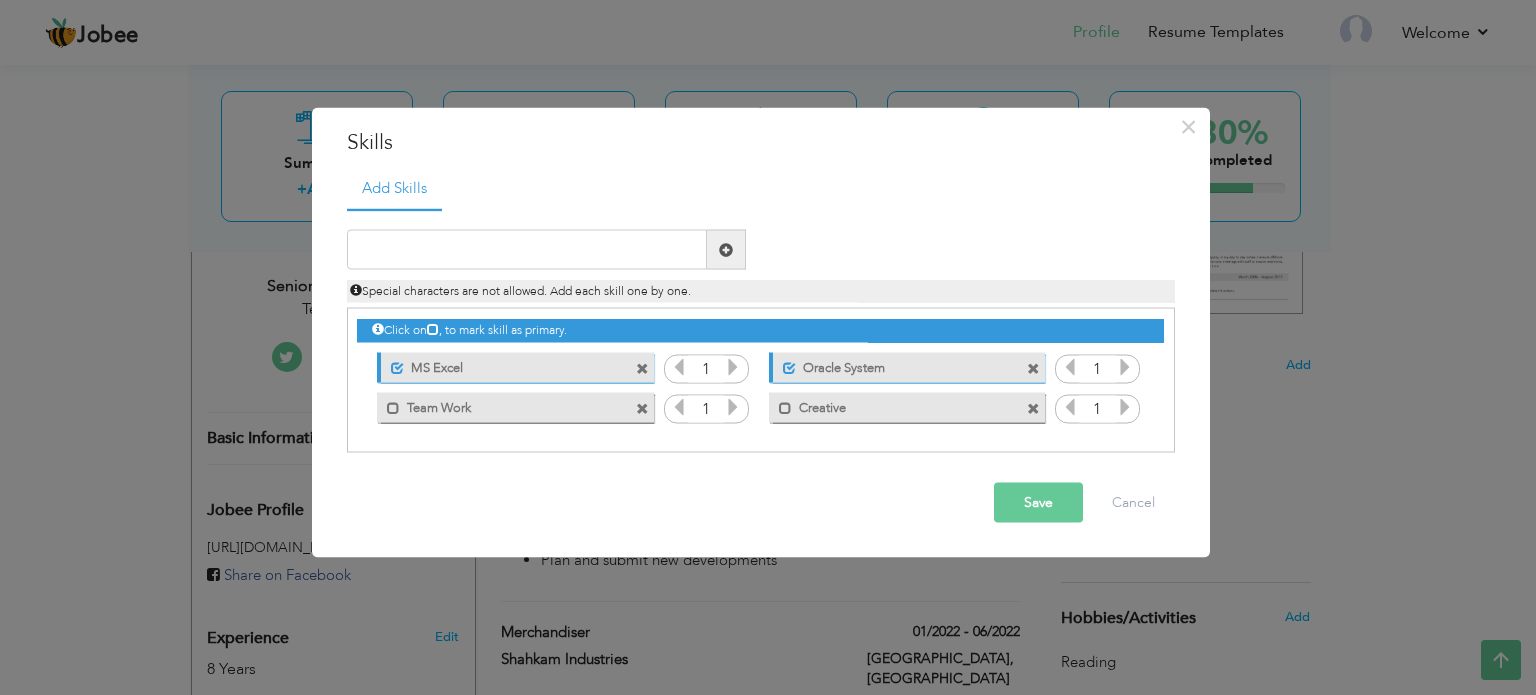 click at bounding box center (733, 367) 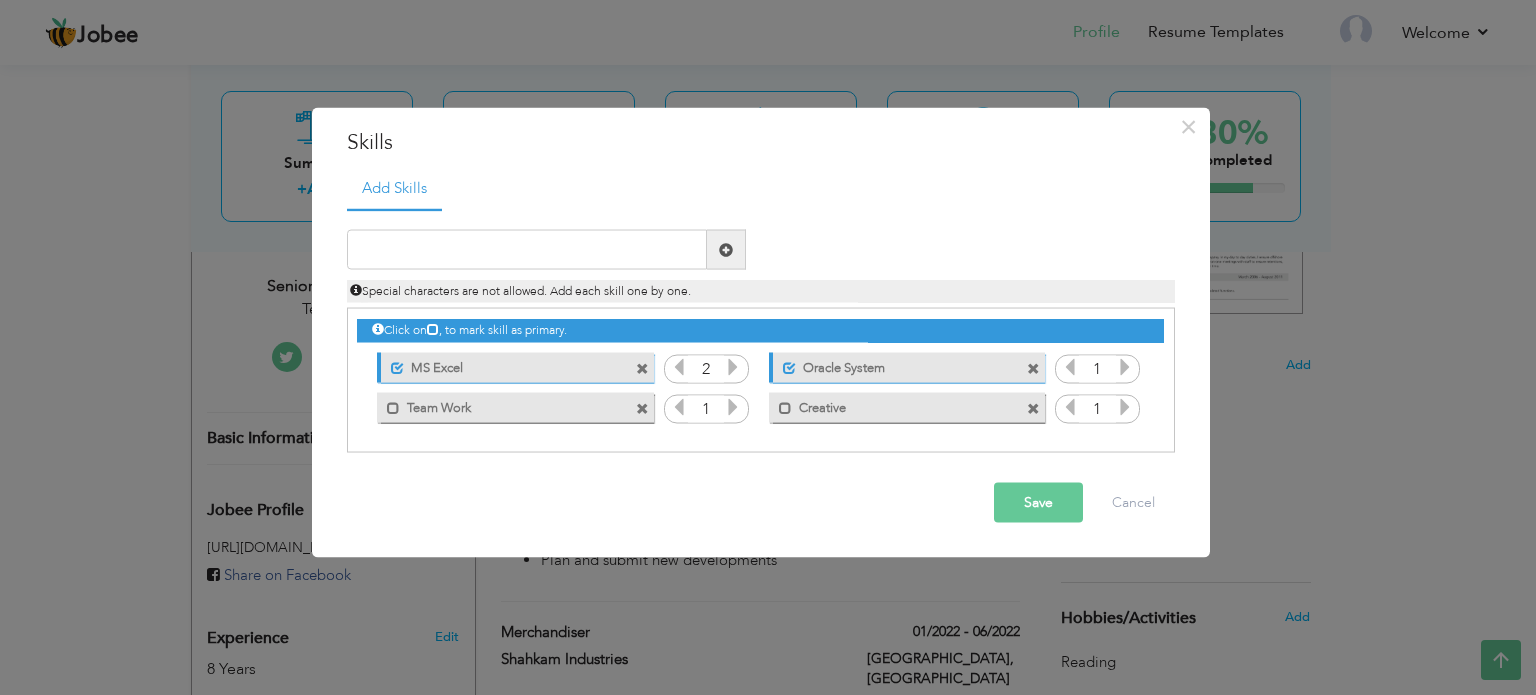 click at bounding box center [733, 367] 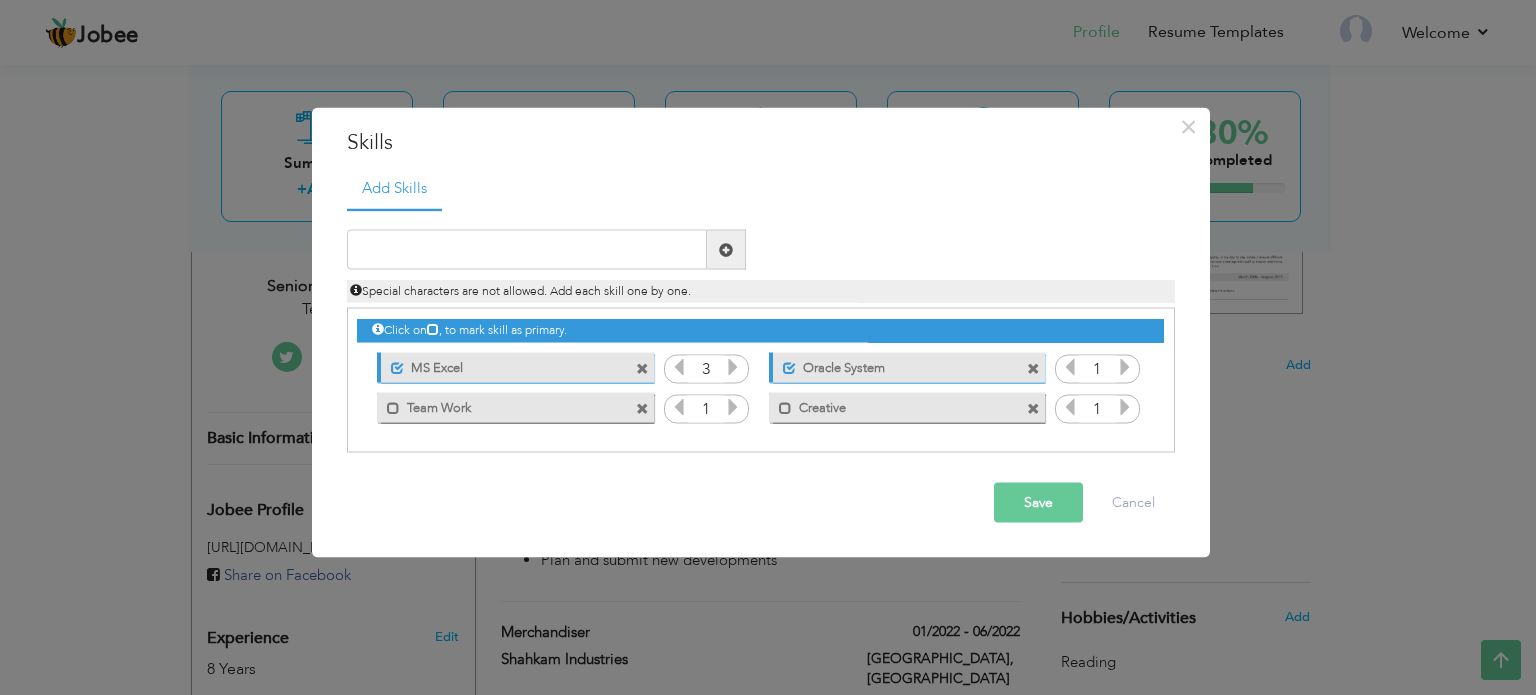 click at bounding box center (1125, 367) 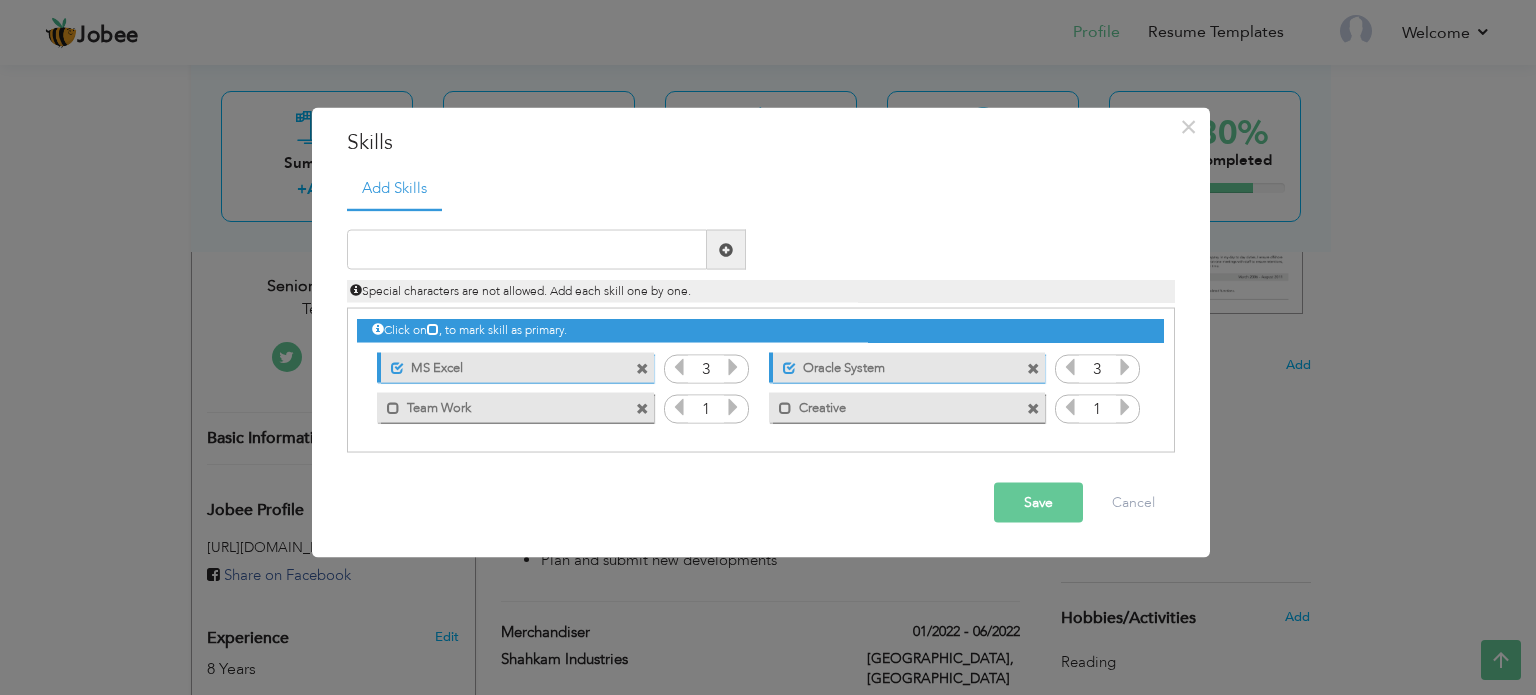 click at bounding box center [1125, 367] 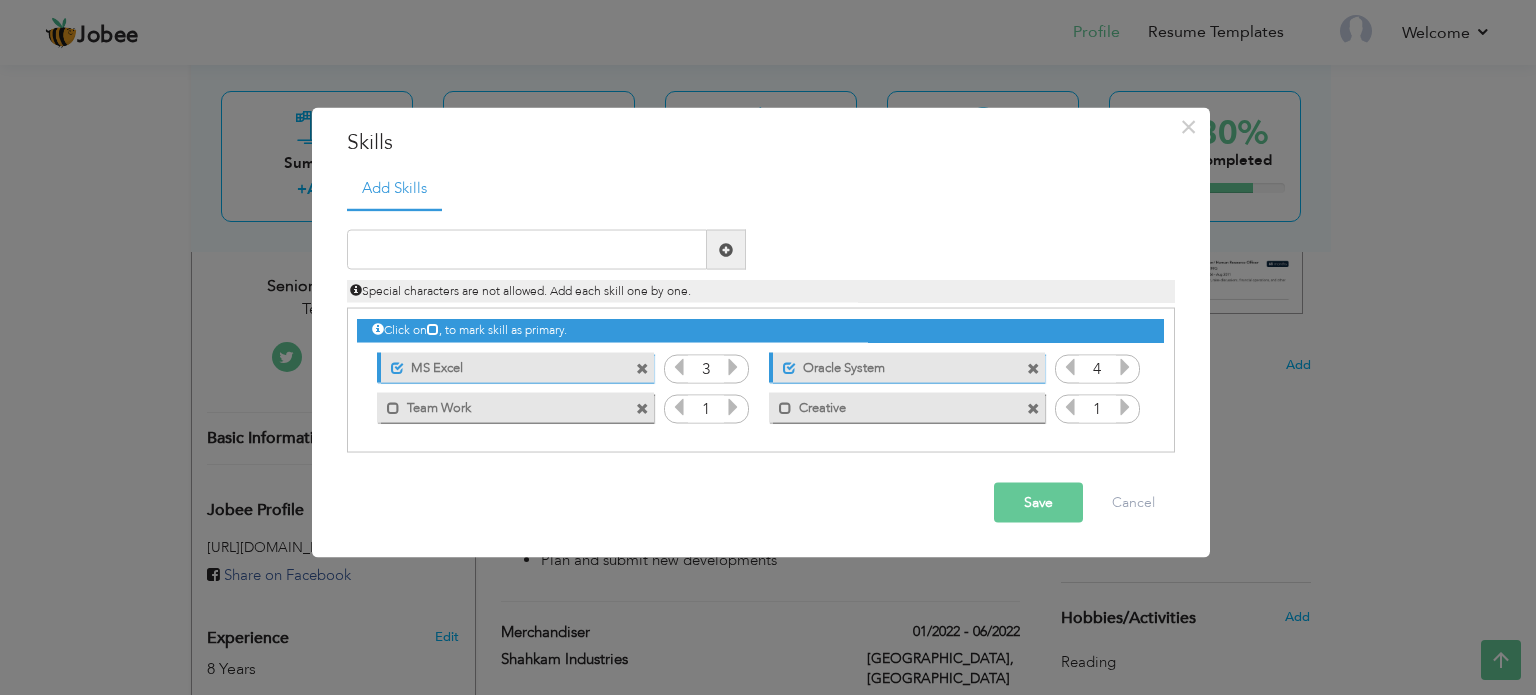 click at bounding box center (642, 408) 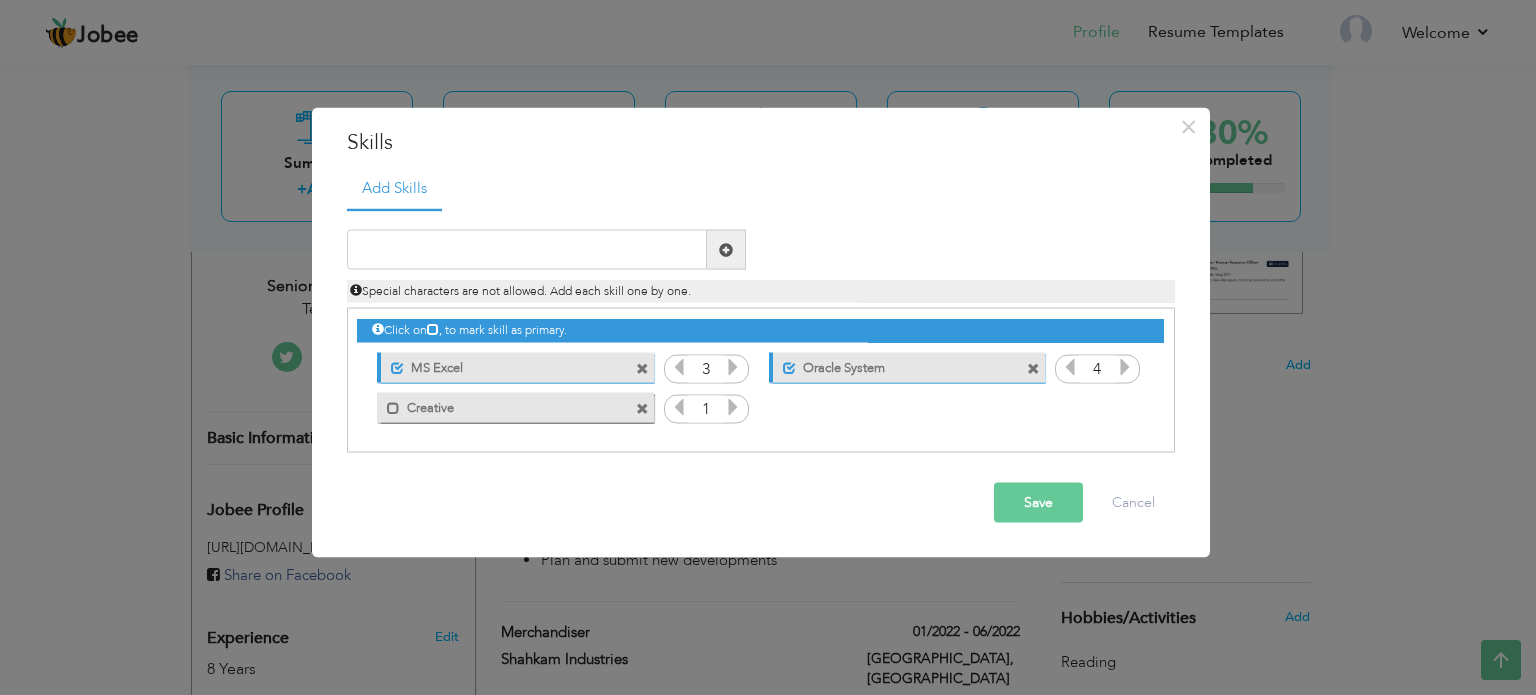 click at bounding box center [642, 408] 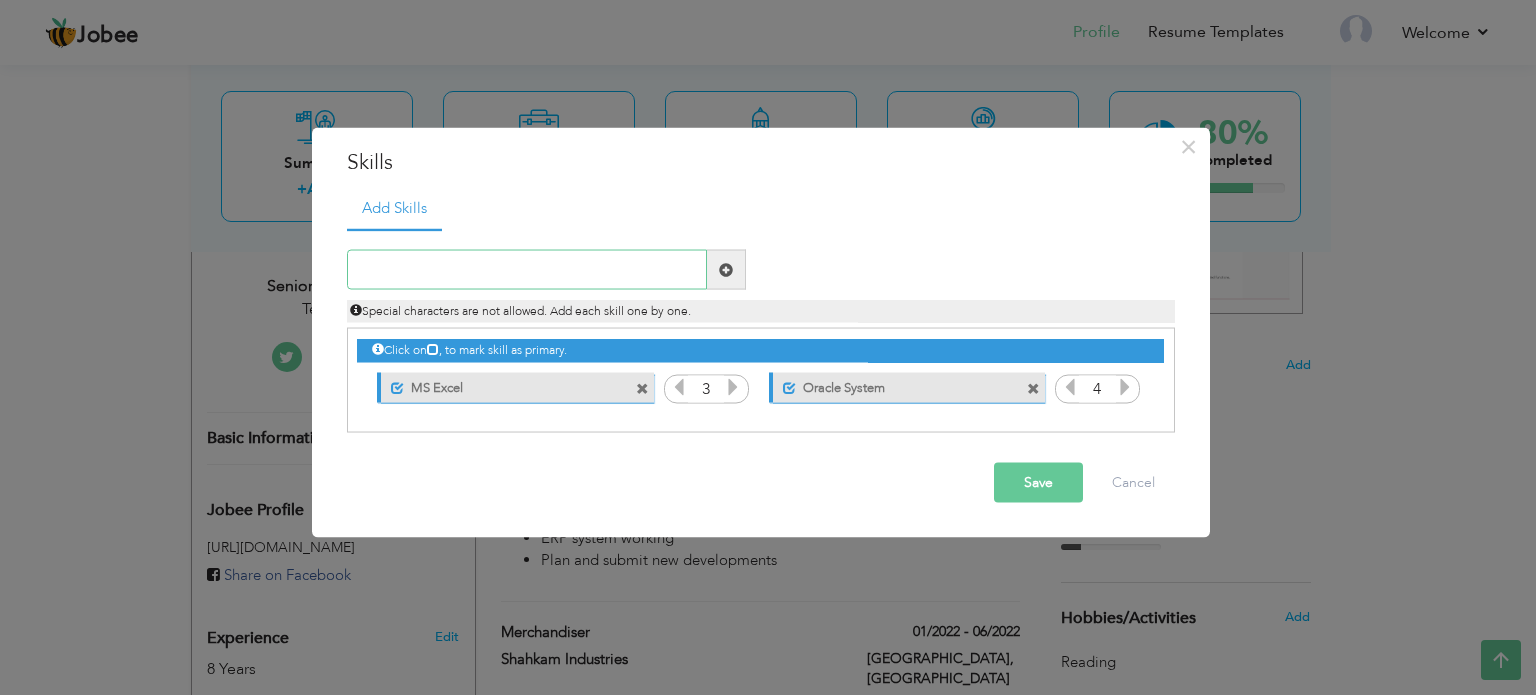 click at bounding box center [527, 270] 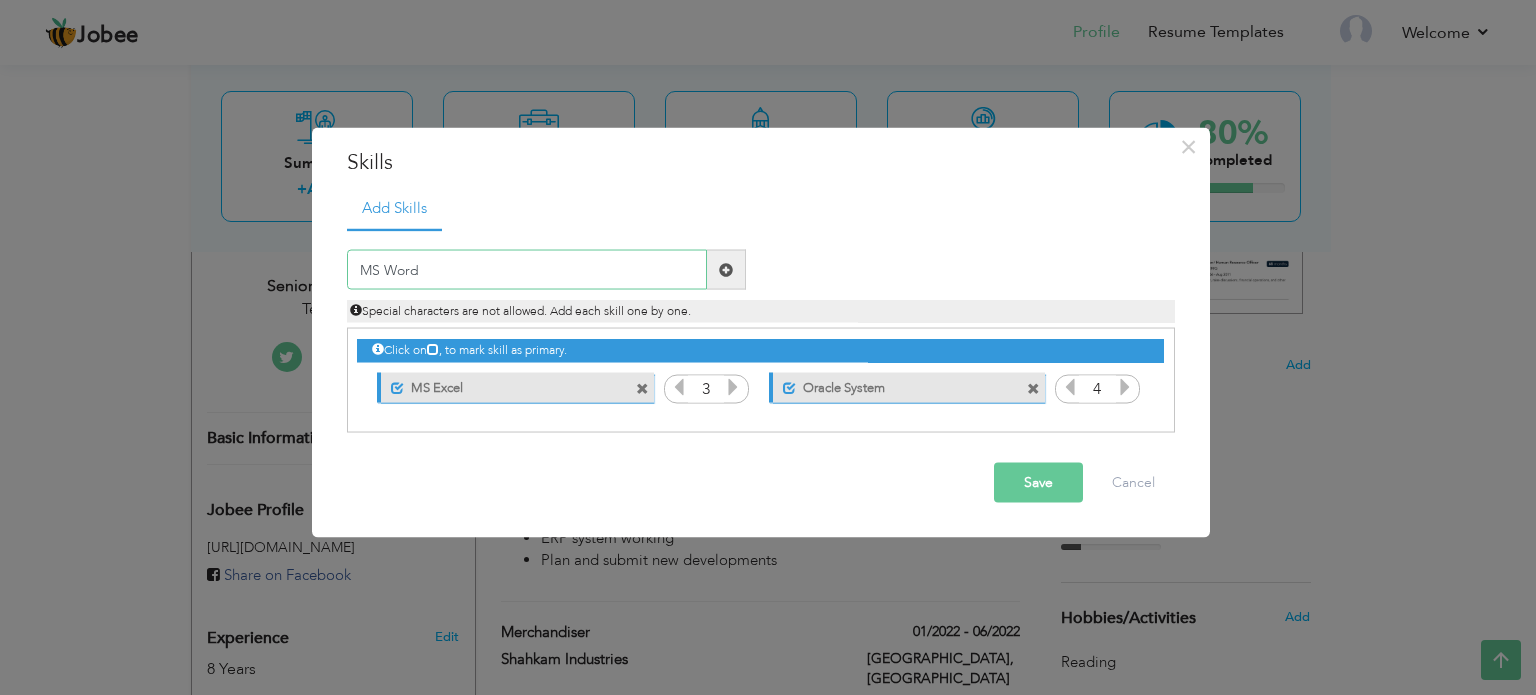 type on "MS Word" 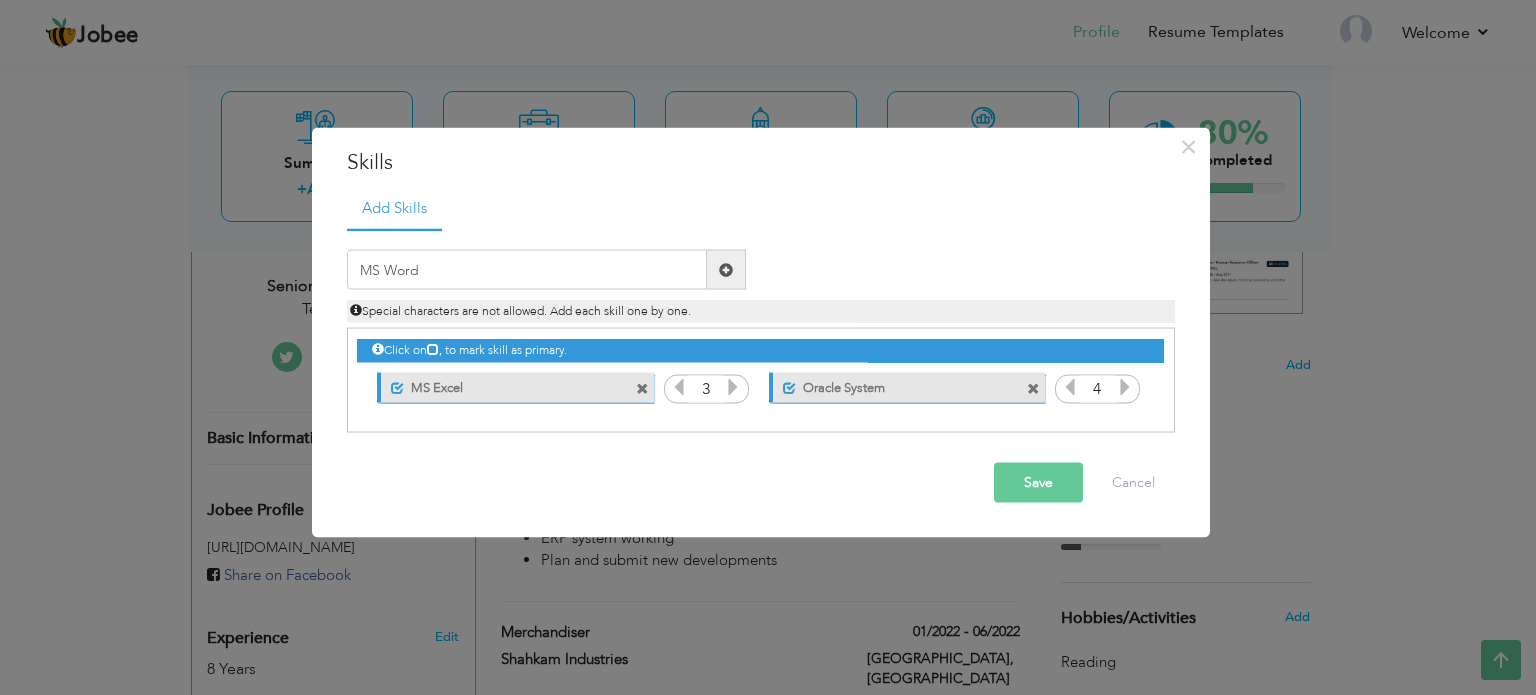 click at bounding box center [726, 269] 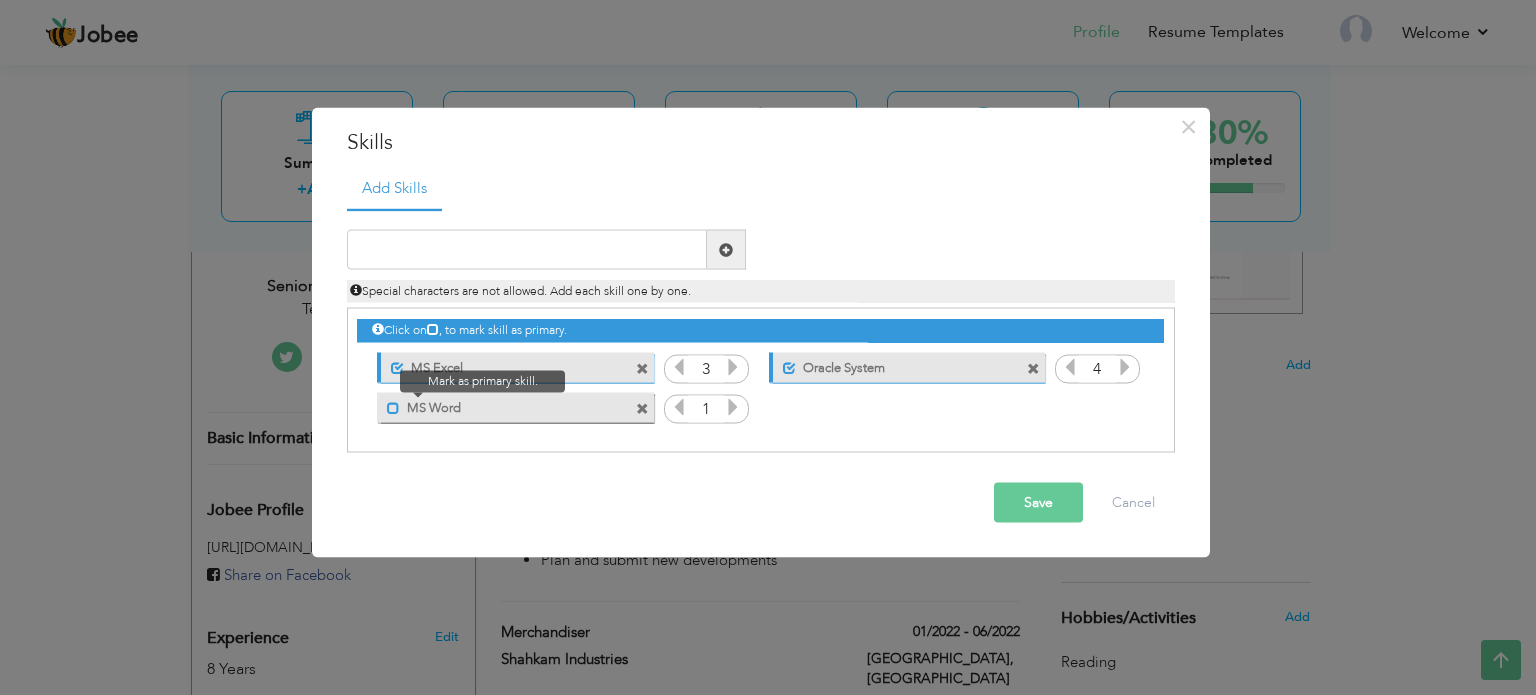 click at bounding box center (393, 407) 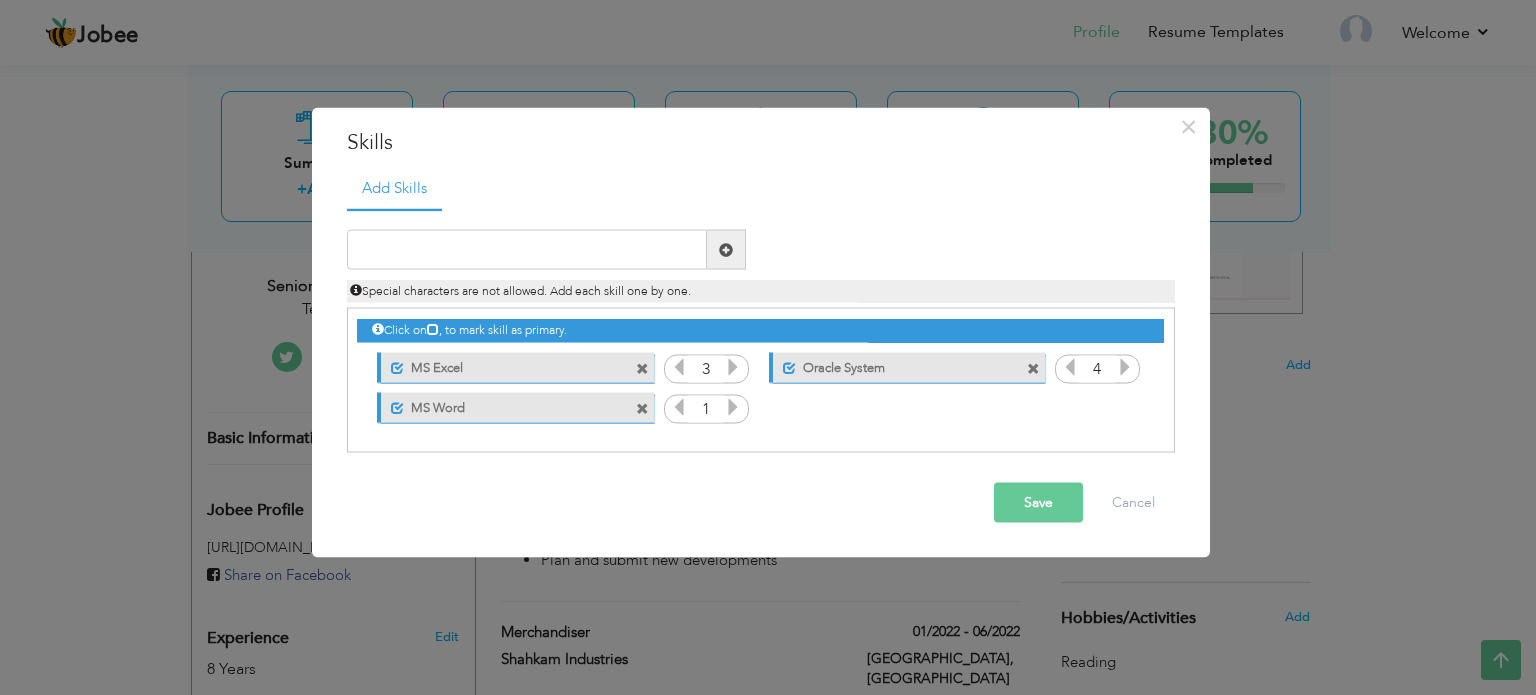 click at bounding box center (733, 407) 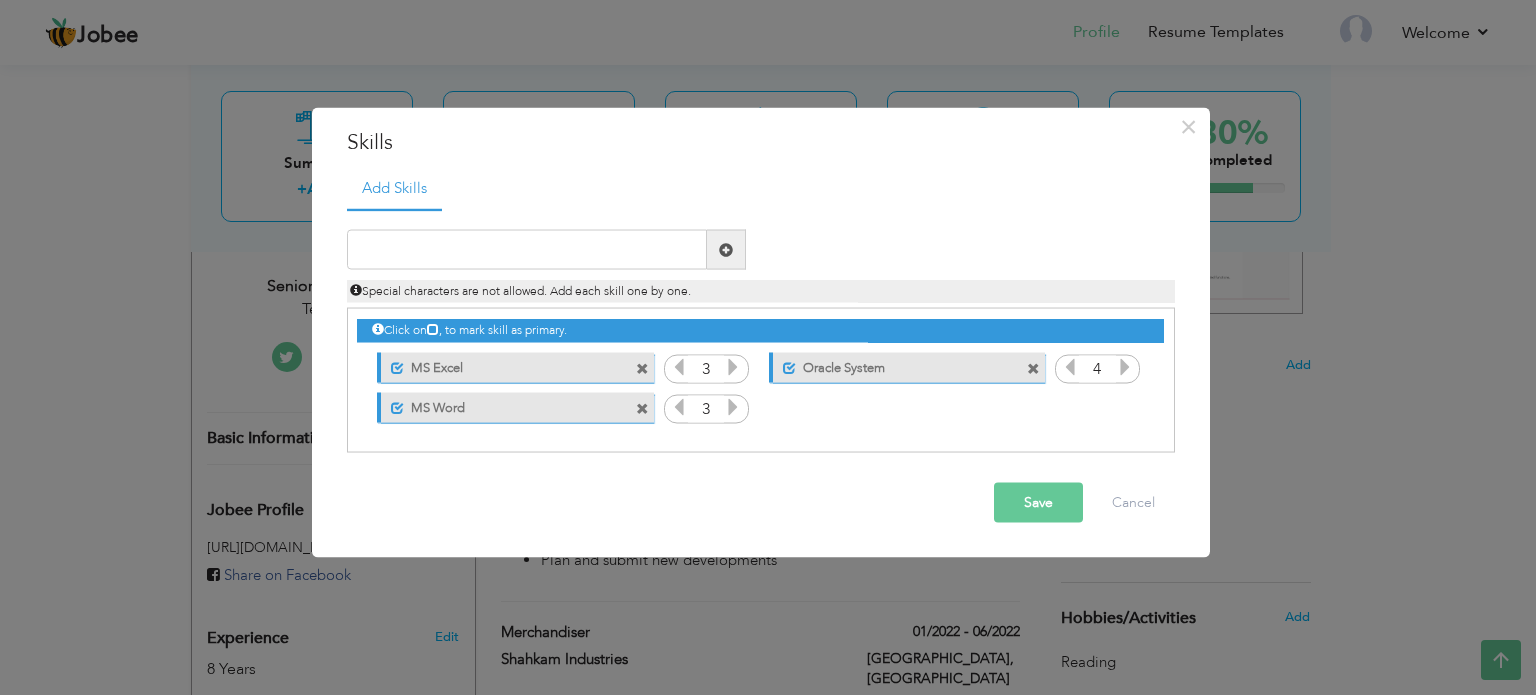 click at bounding box center [733, 407] 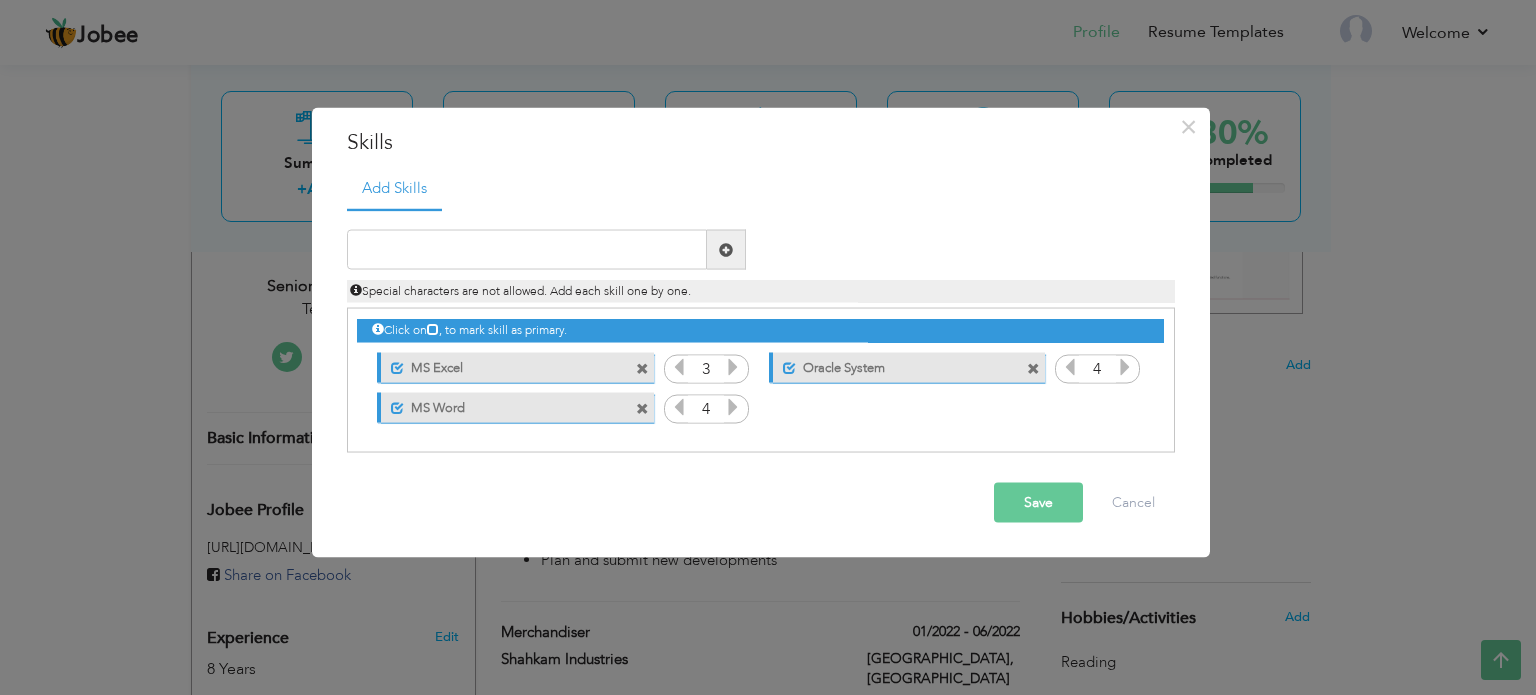 click at bounding box center [679, 407] 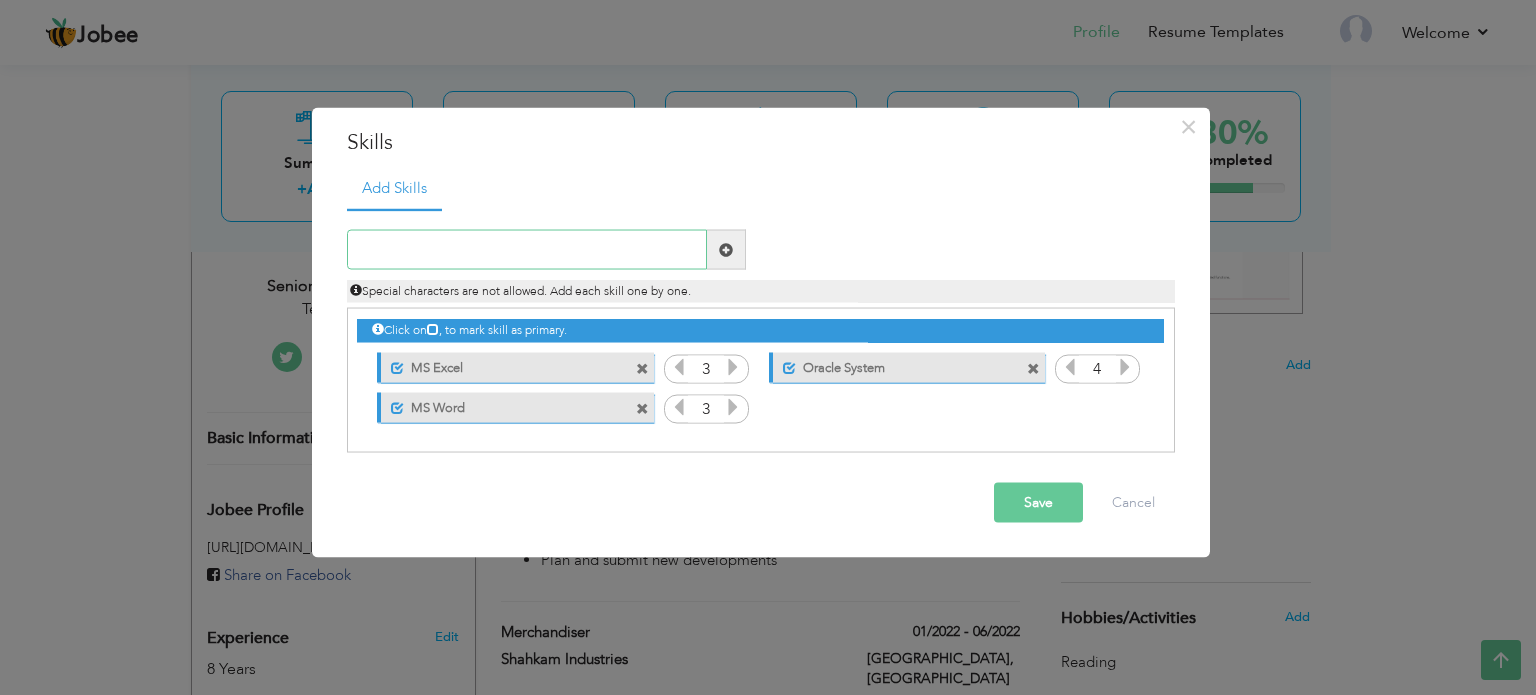 click at bounding box center [527, 250] 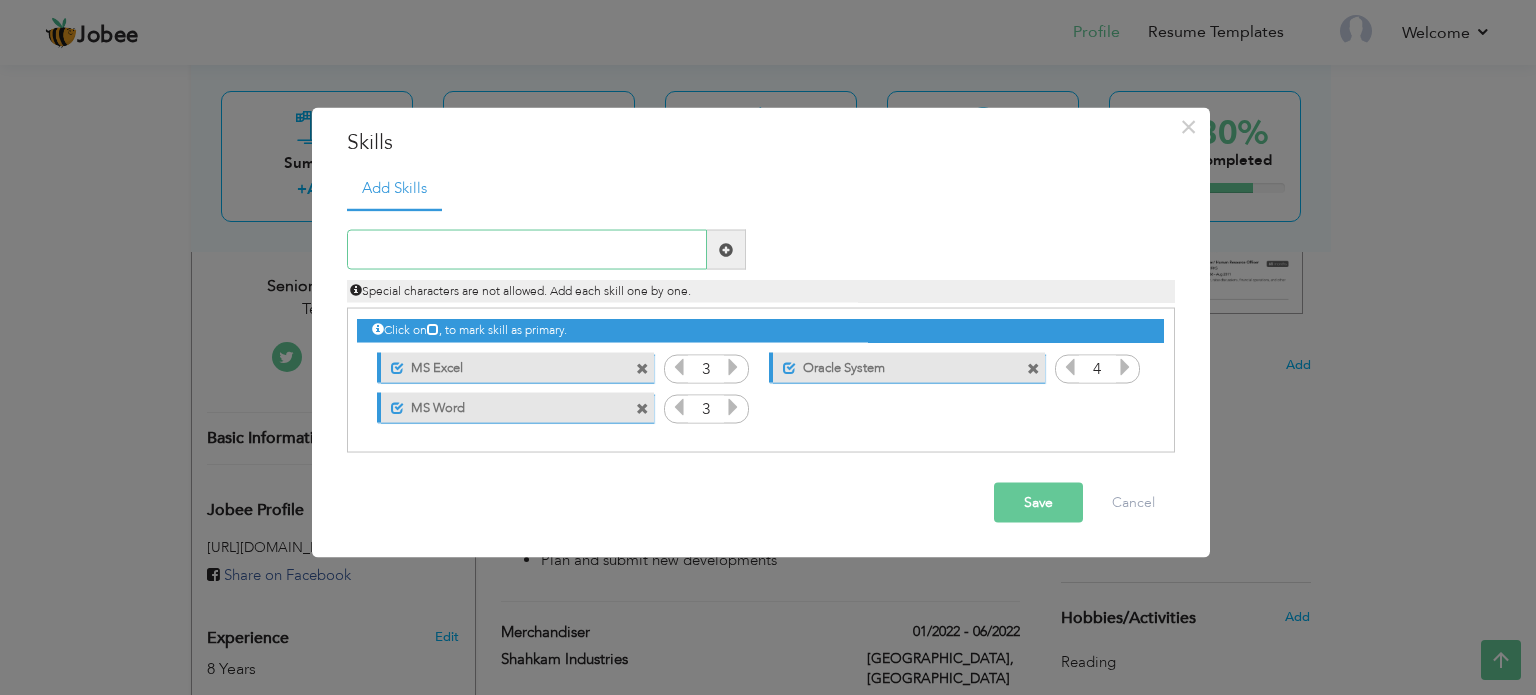 click at bounding box center [527, 250] 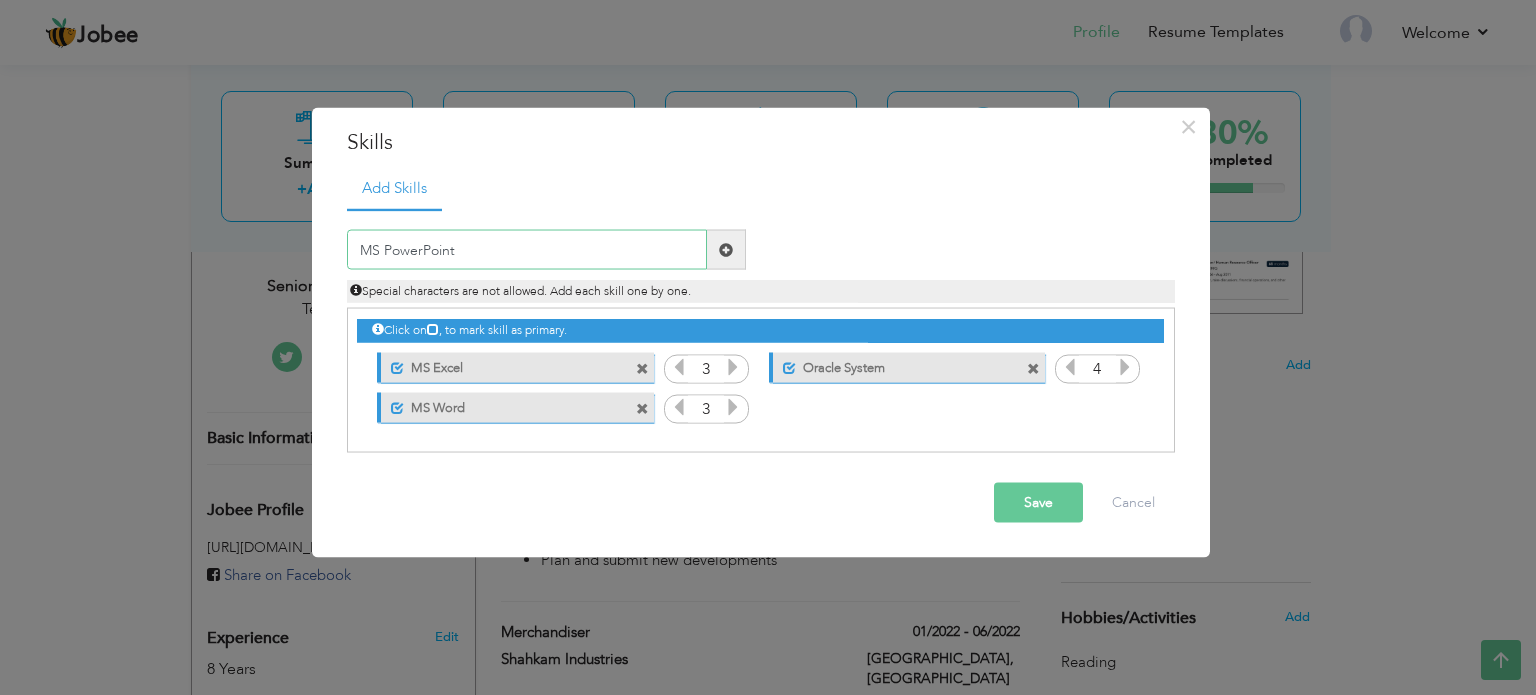 type on "MS PowerPoint" 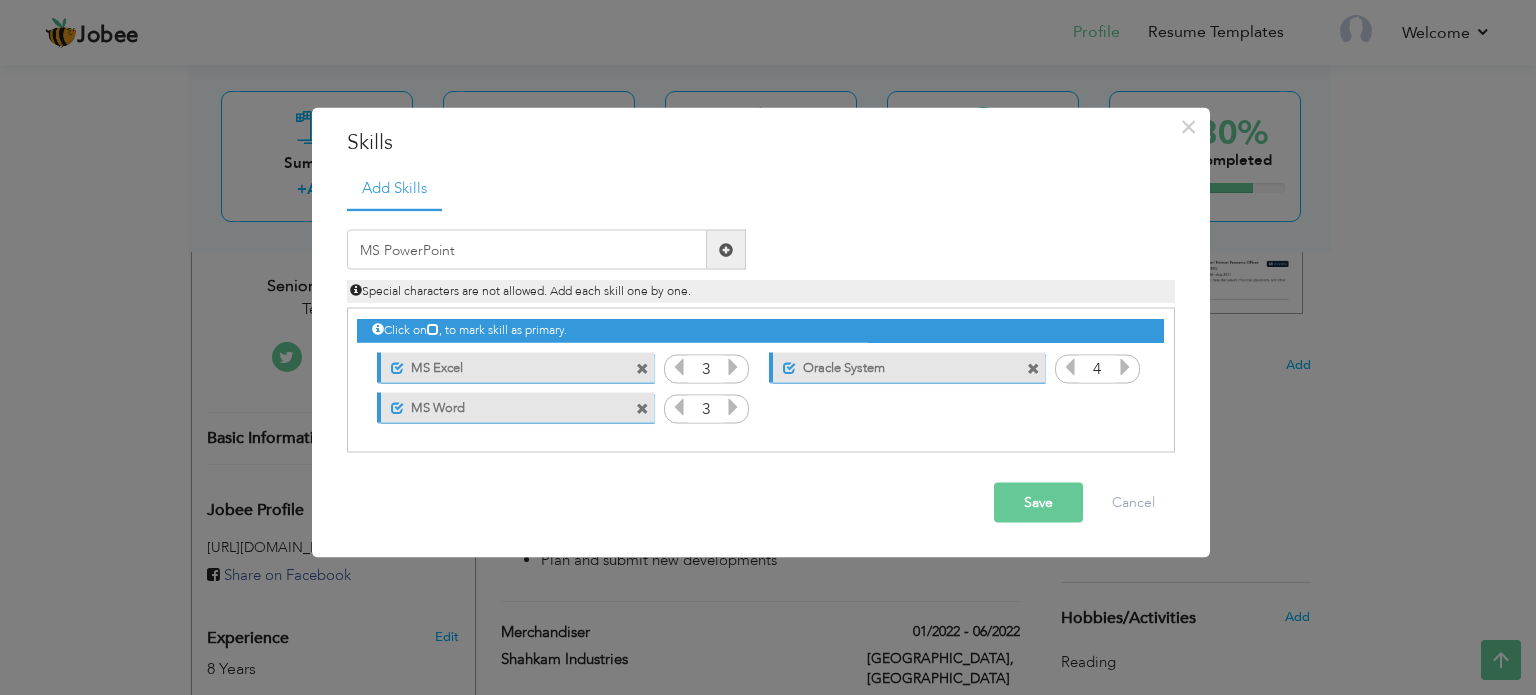 click at bounding box center [726, 249] 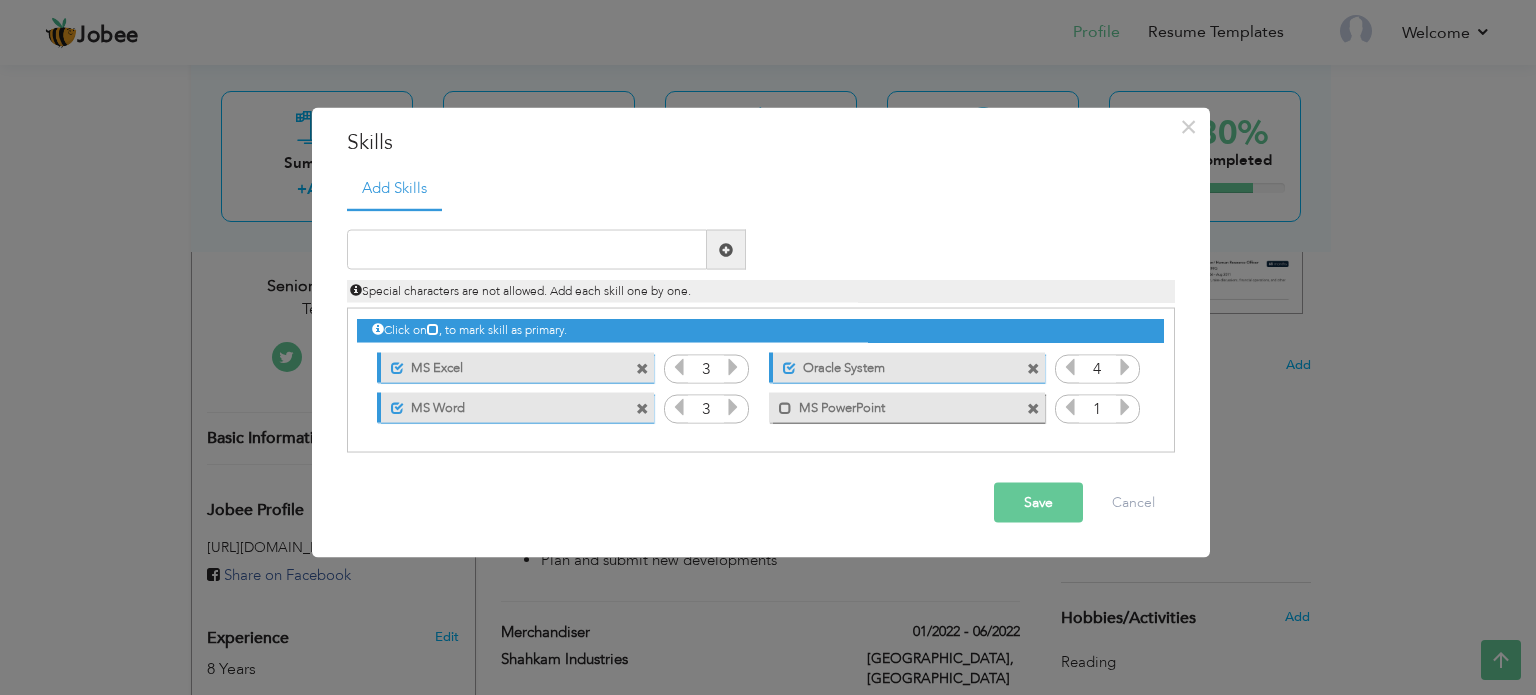 click at bounding box center [1125, 407] 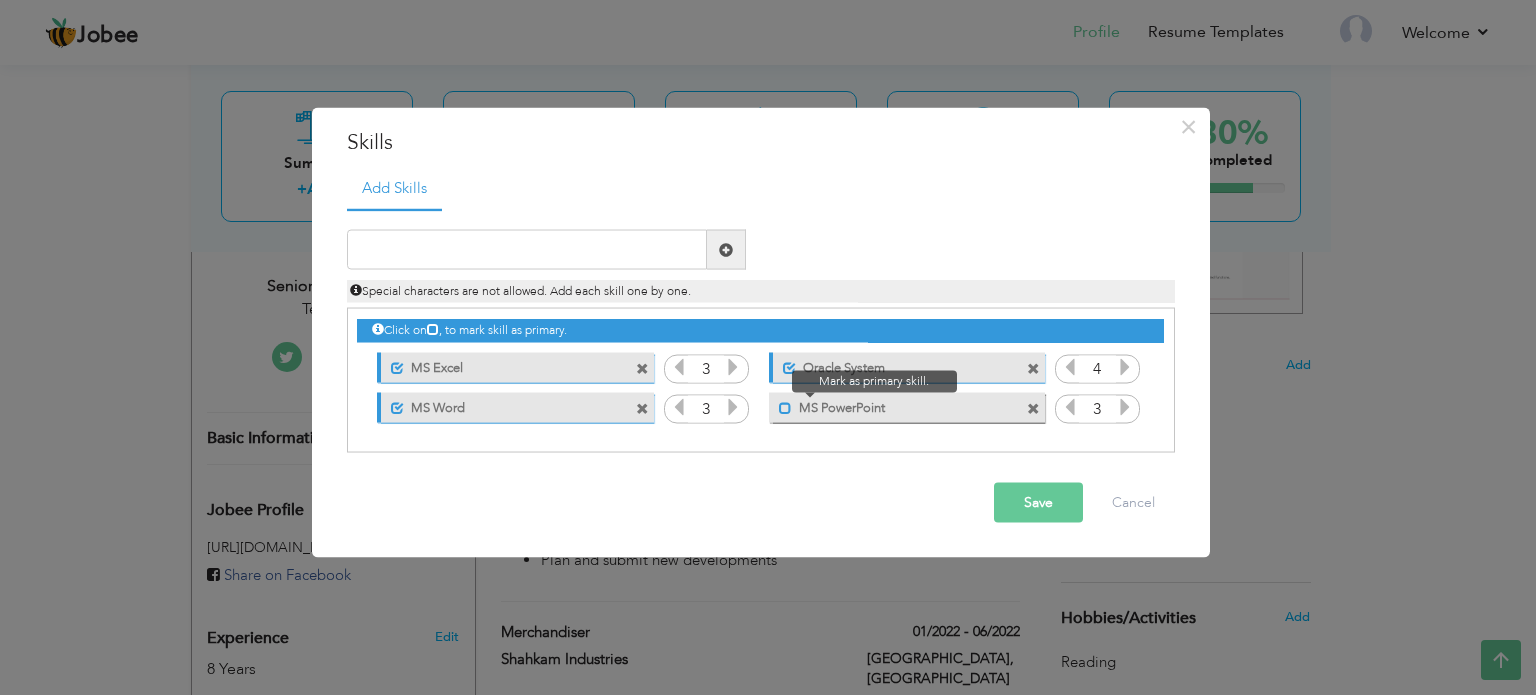 click at bounding box center [785, 407] 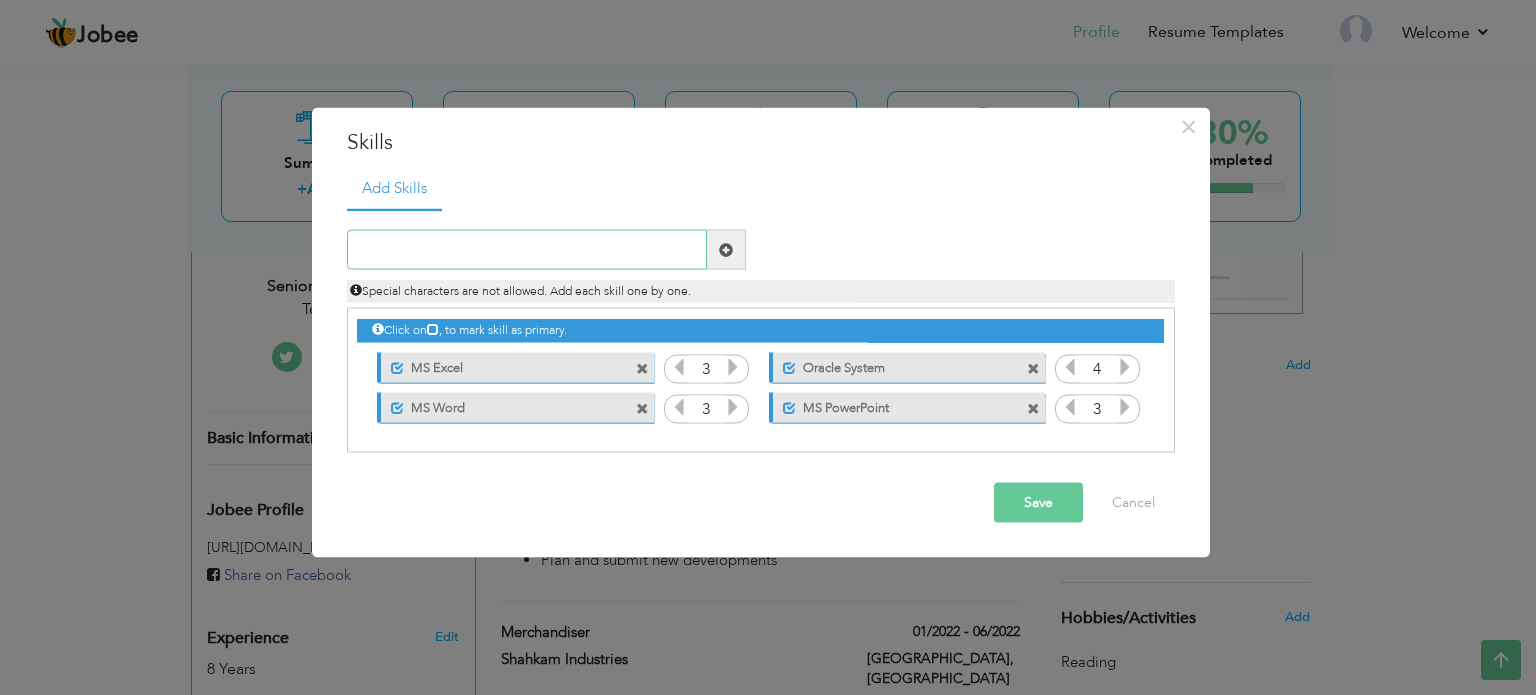 click at bounding box center (527, 250) 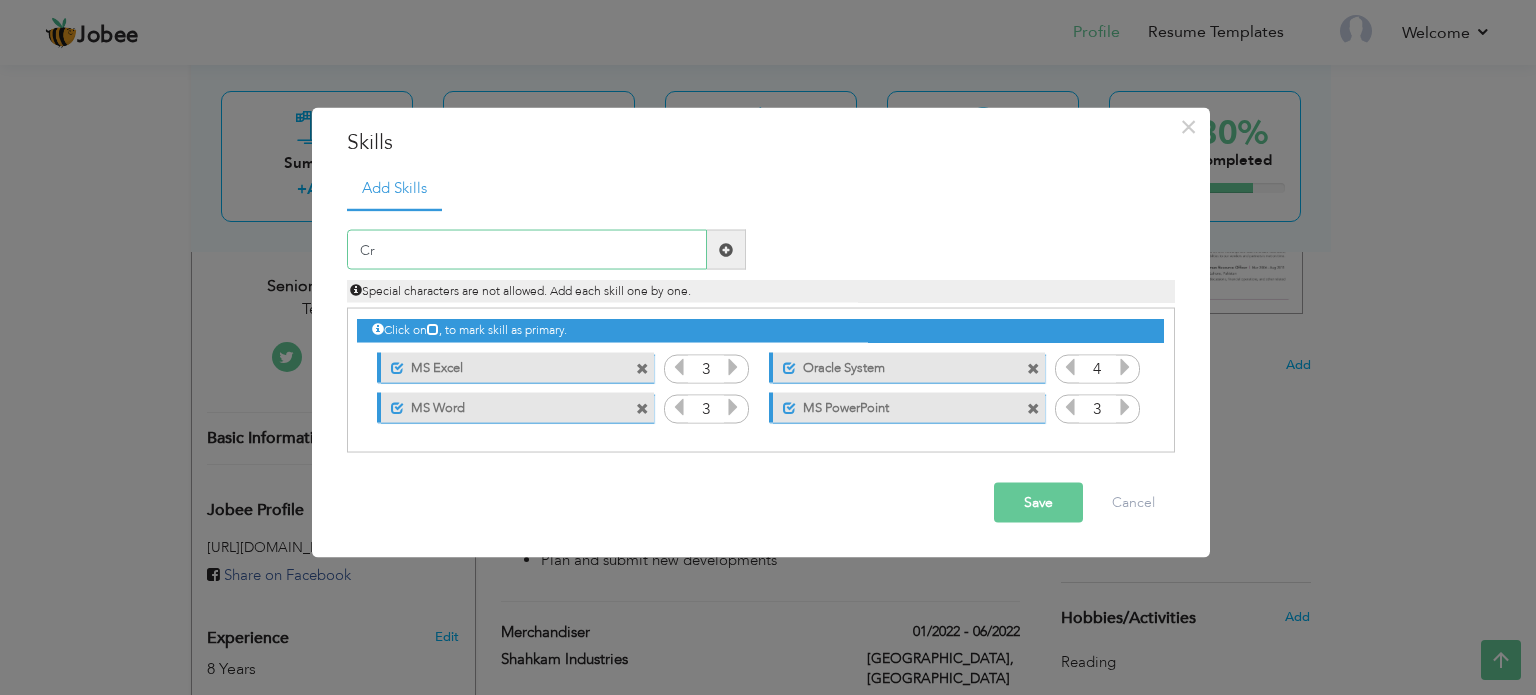 type on "C" 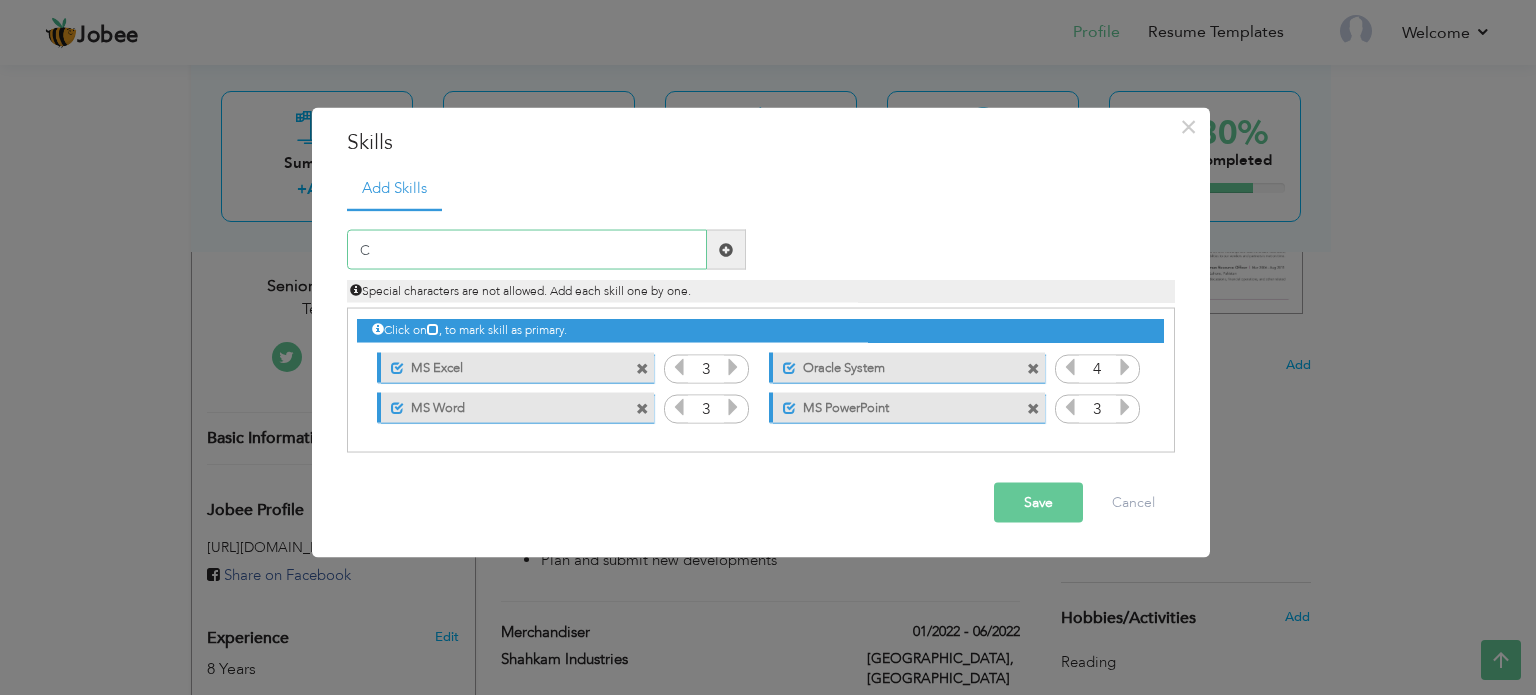 type 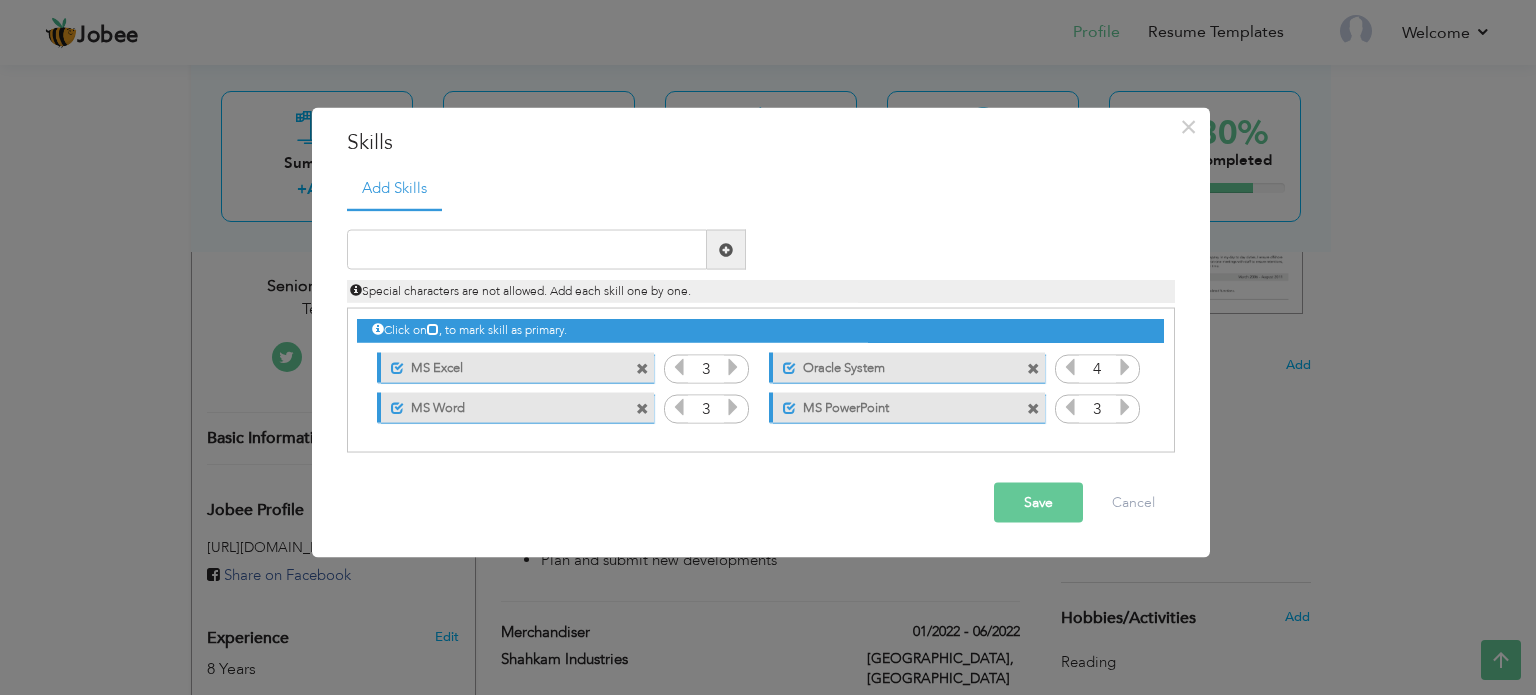 click on "Save" at bounding box center (1038, 503) 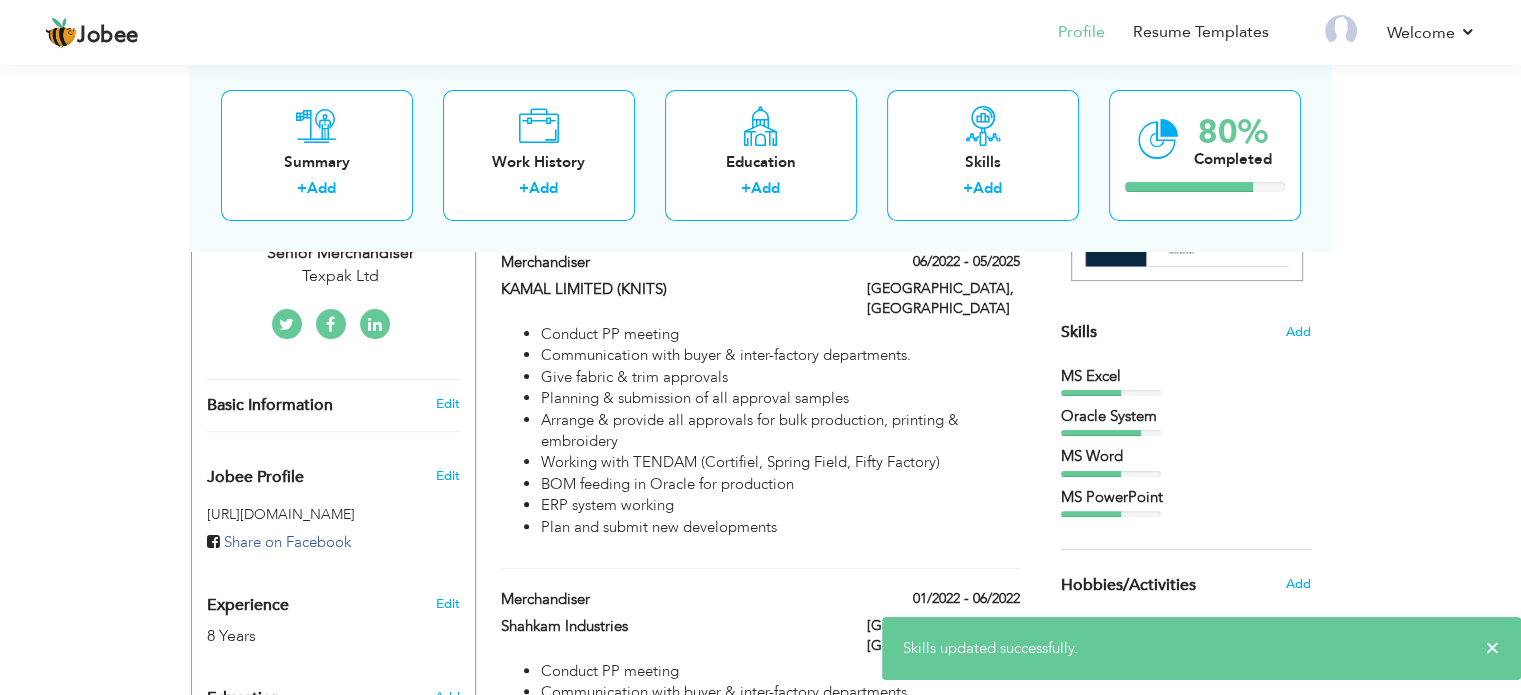 scroll, scrollTop: 456, scrollLeft: 0, axis: vertical 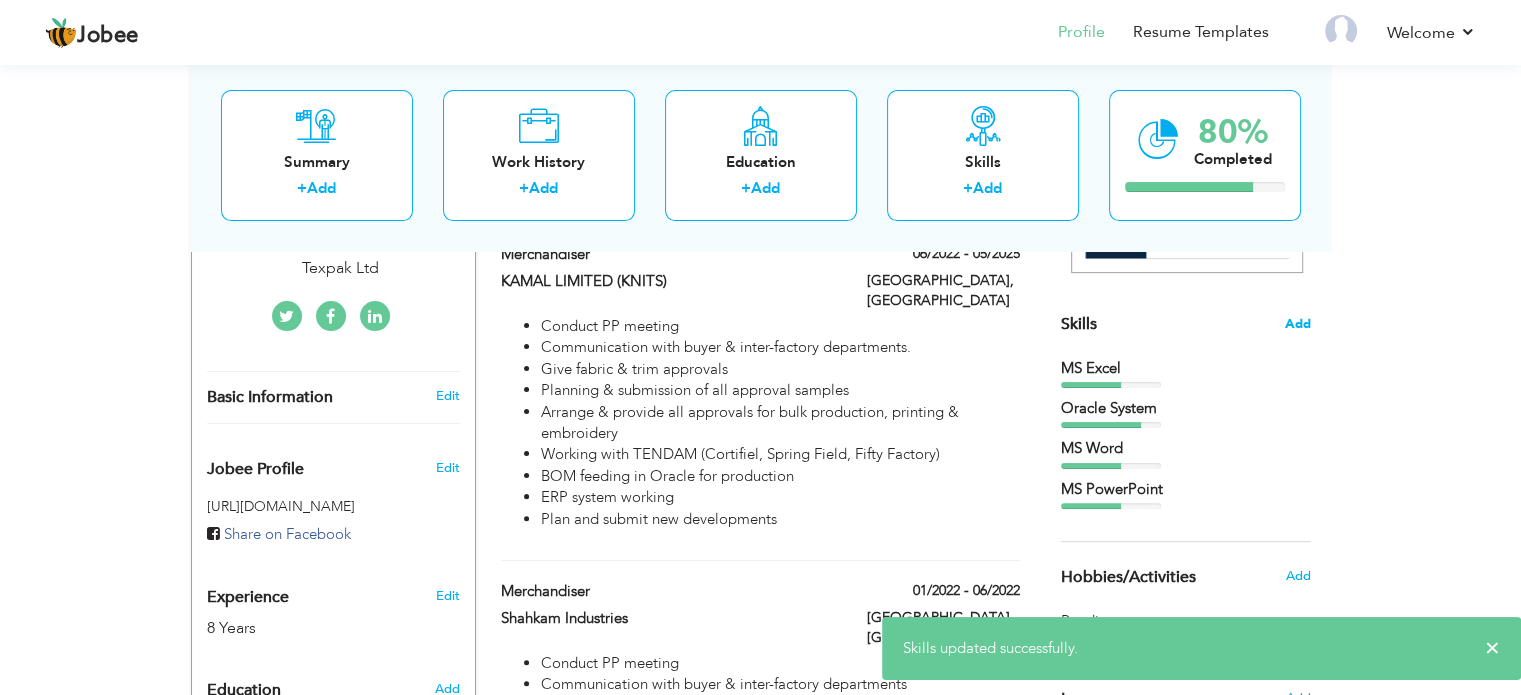 click on "Add" at bounding box center [1298, 324] 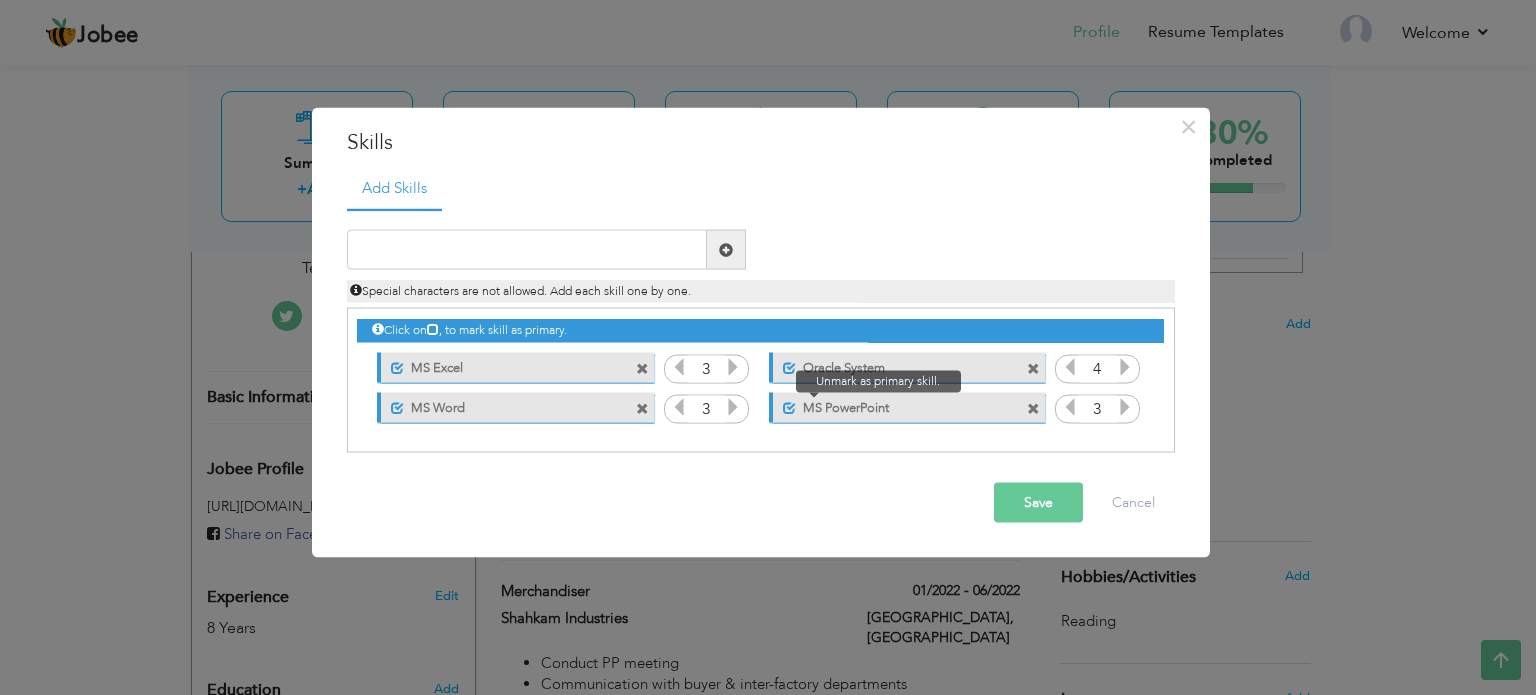 click at bounding box center (789, 407) 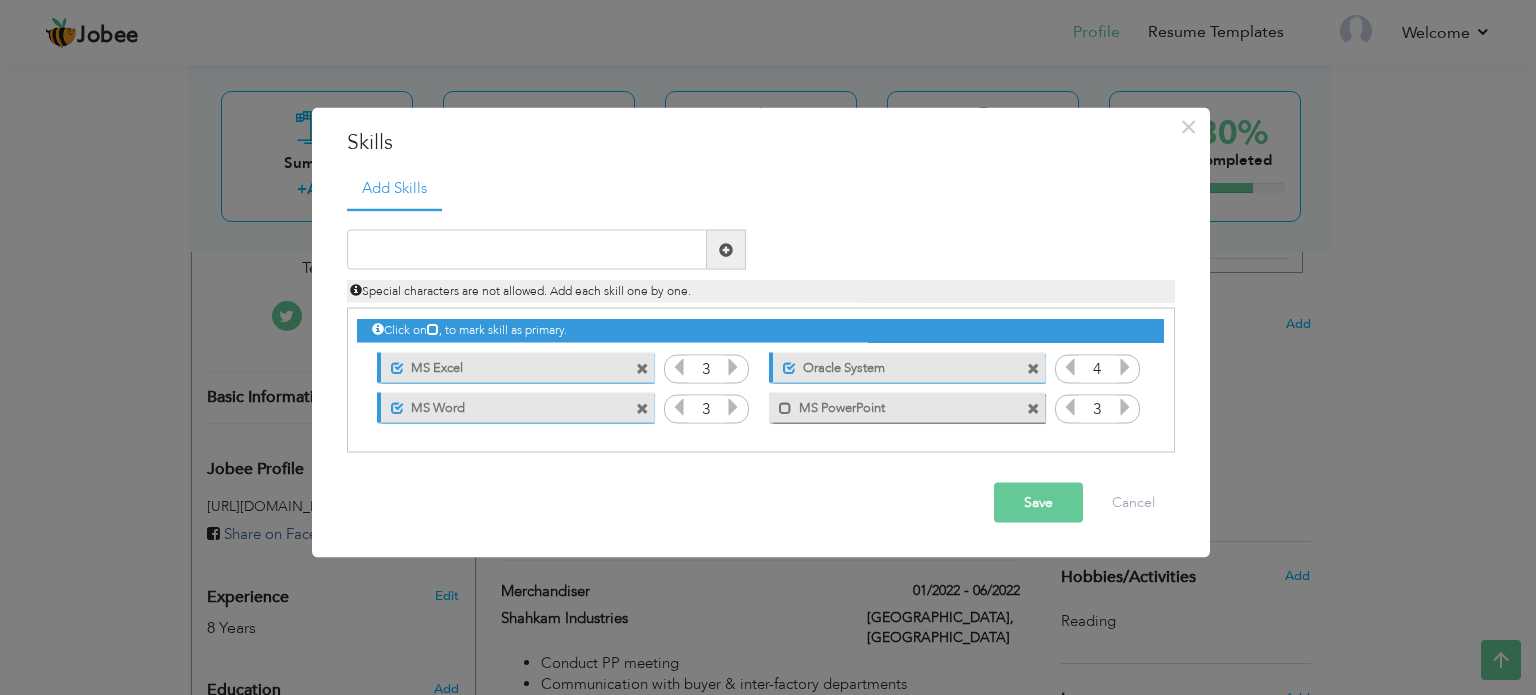 click on "Save" at bounding box center [1038, 503] 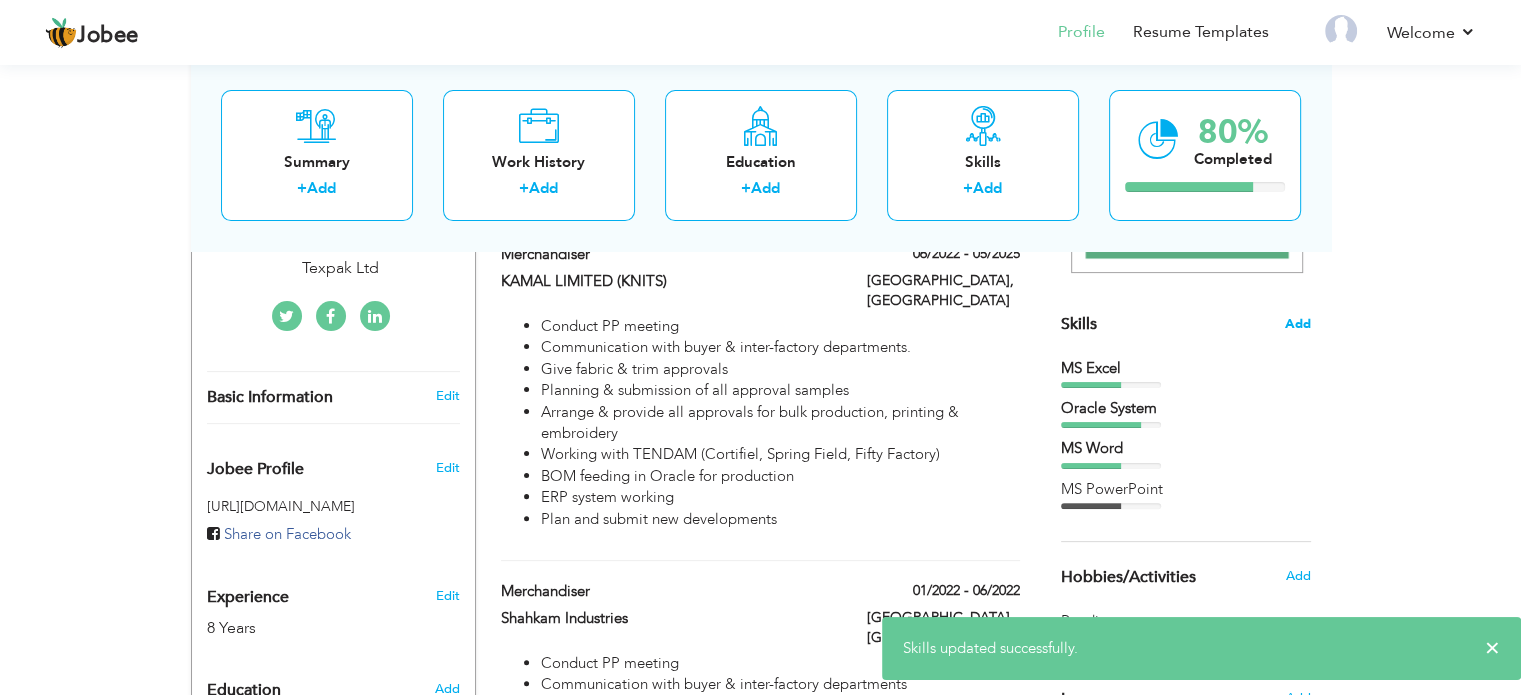 click on "Add" at bounding box center (1298, 324) 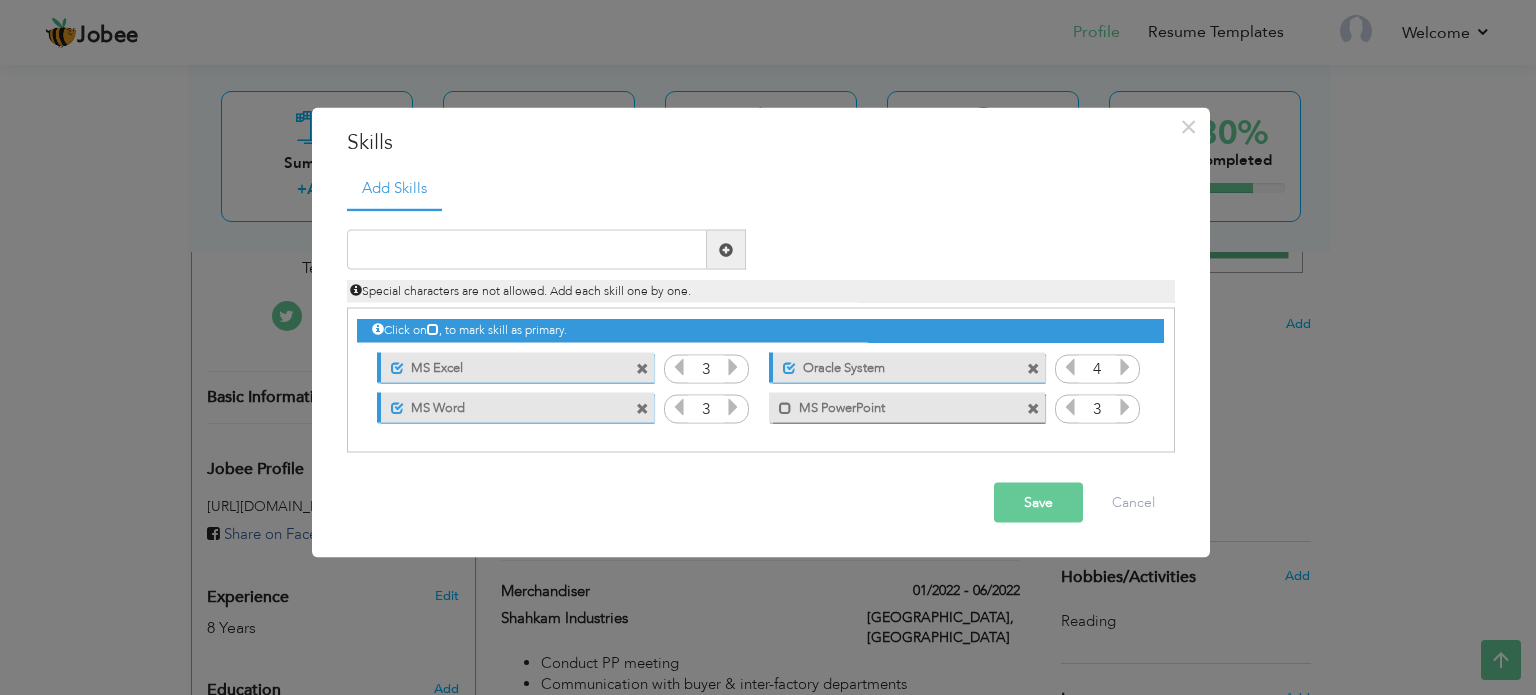 click on "MS PowerPoint" at bounding box center [893, 404] 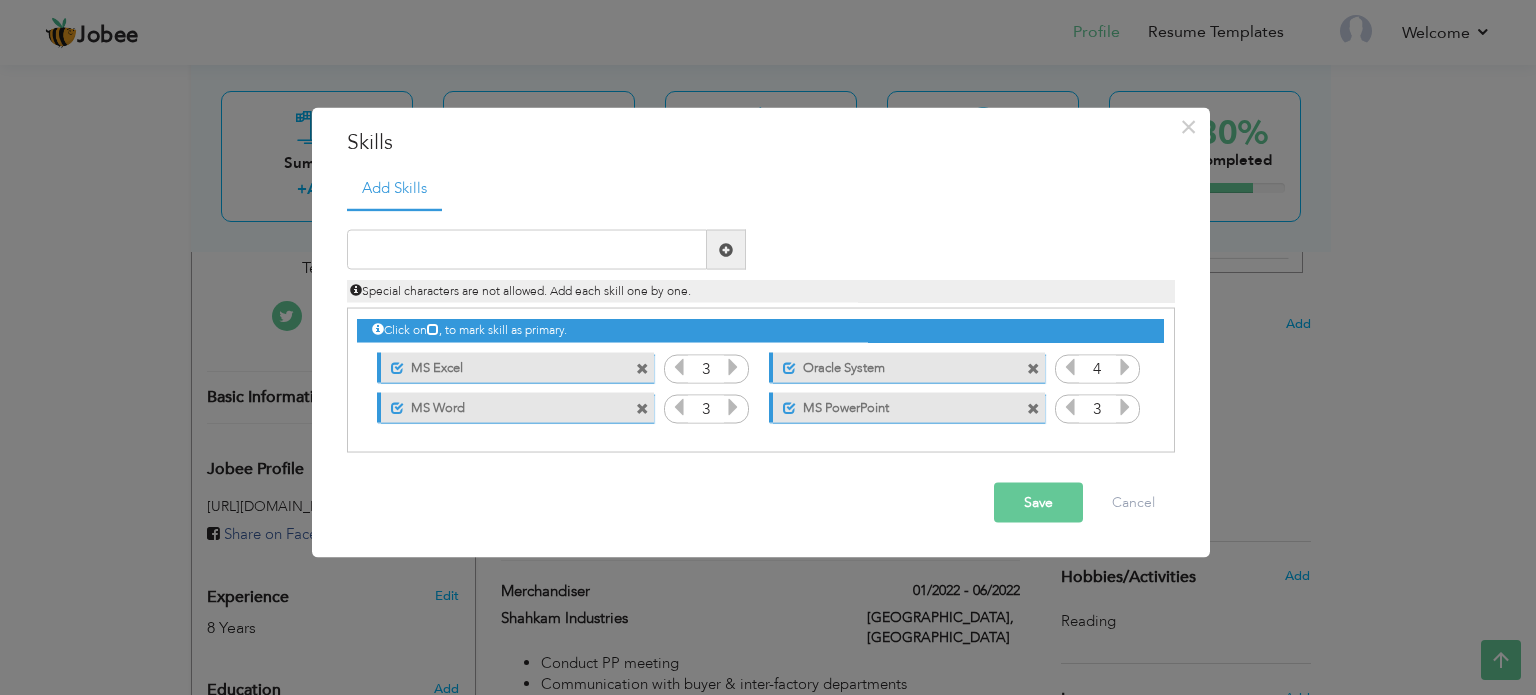 click on "Save" at bounding box center [1038, 503] 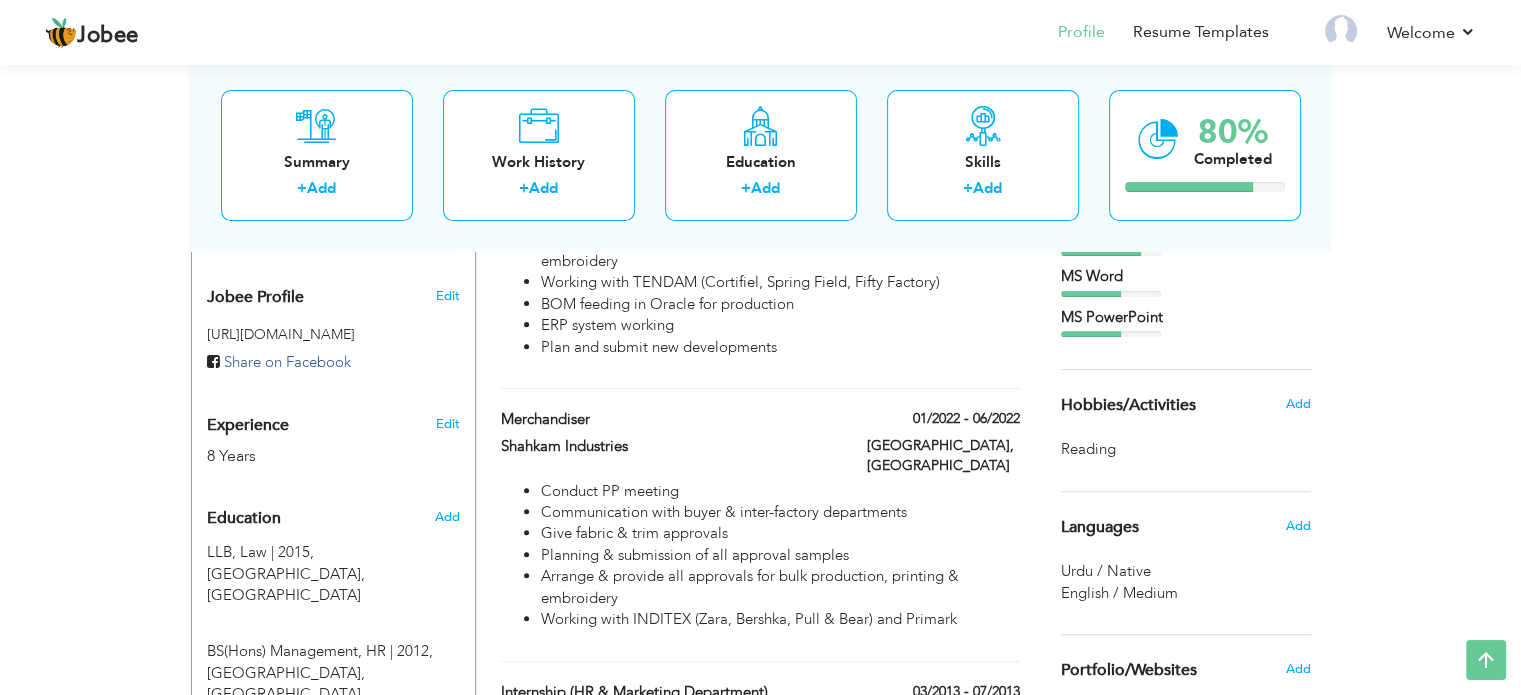 scroll, scrollTop: 630, scrollLeft: 0, axis: vertical 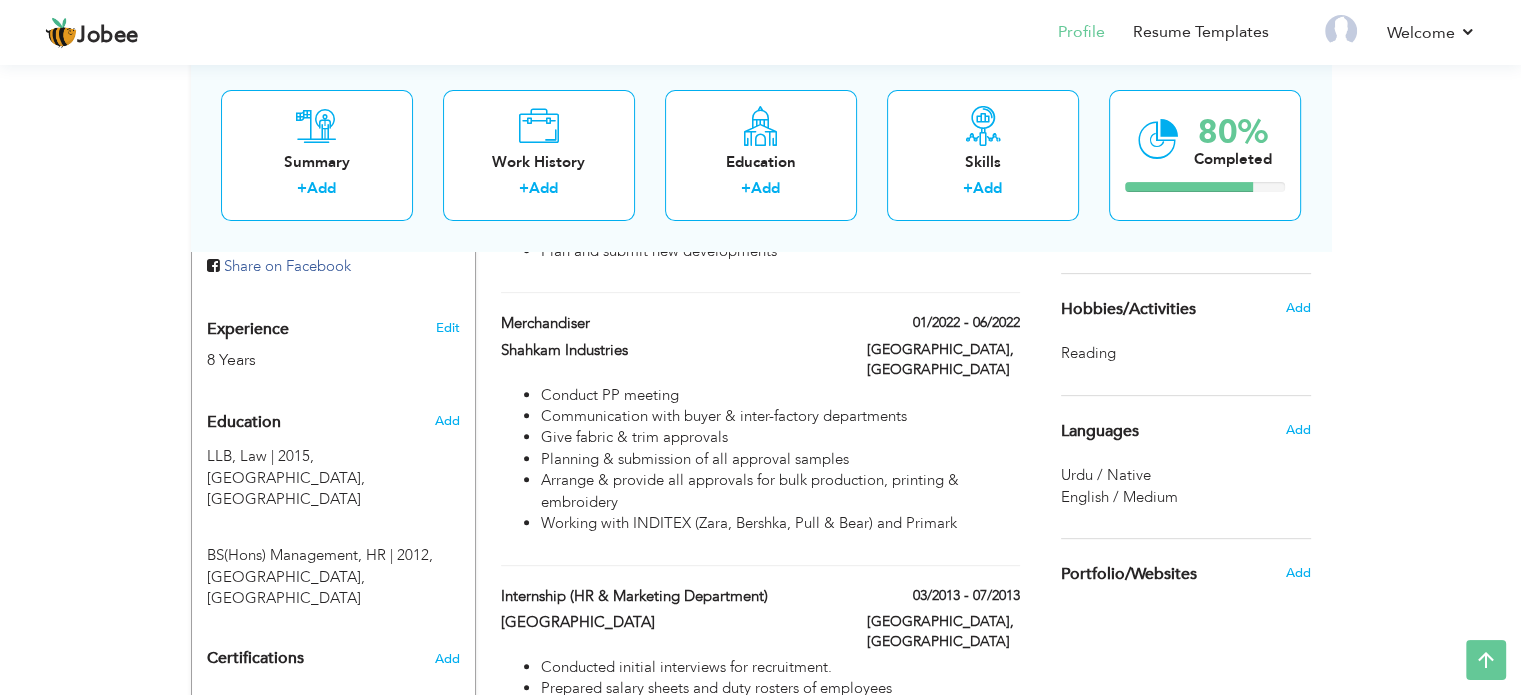 drag, startPoint x: 754, startPoint y: 539, endPoint x: 1458, endPoint y: 549, distance: 704.07104 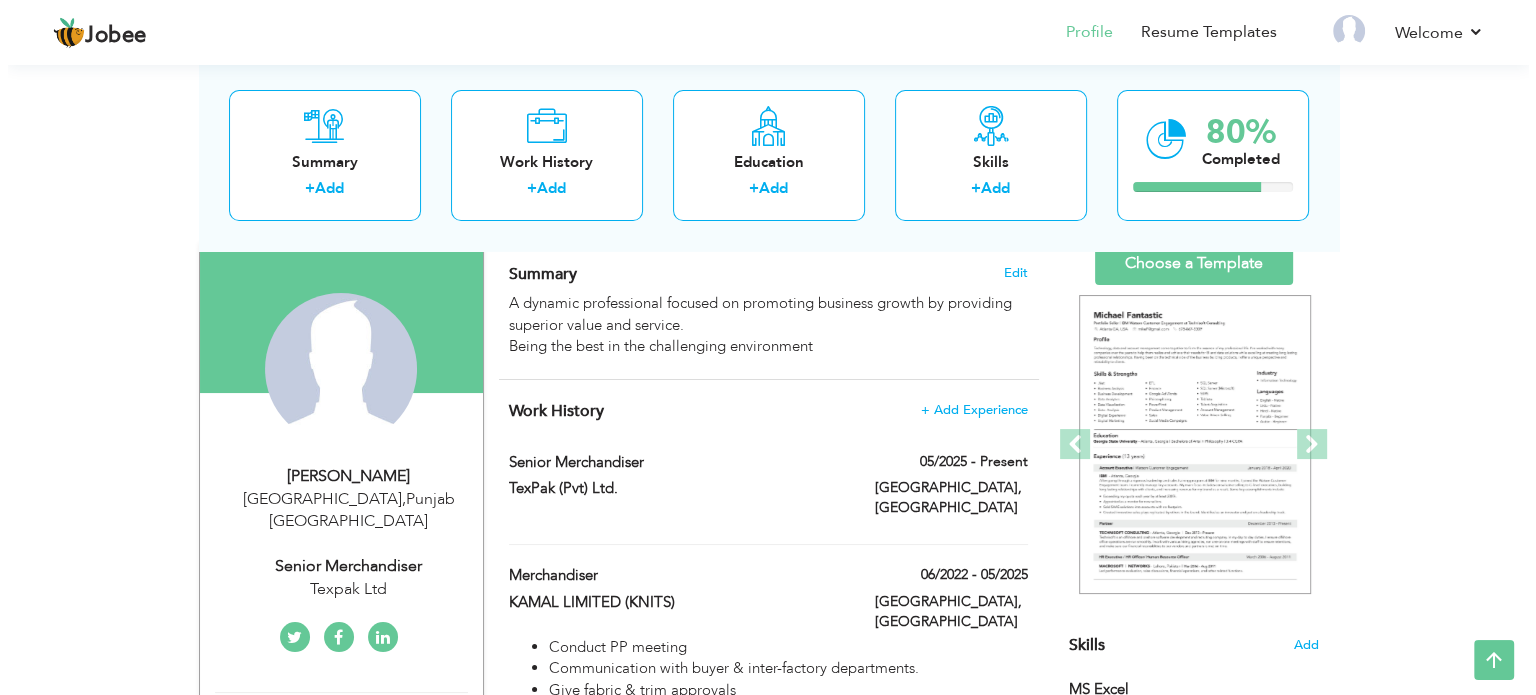 scroll, scrollTop: 128, scrollLeft: 0, axis: vertical 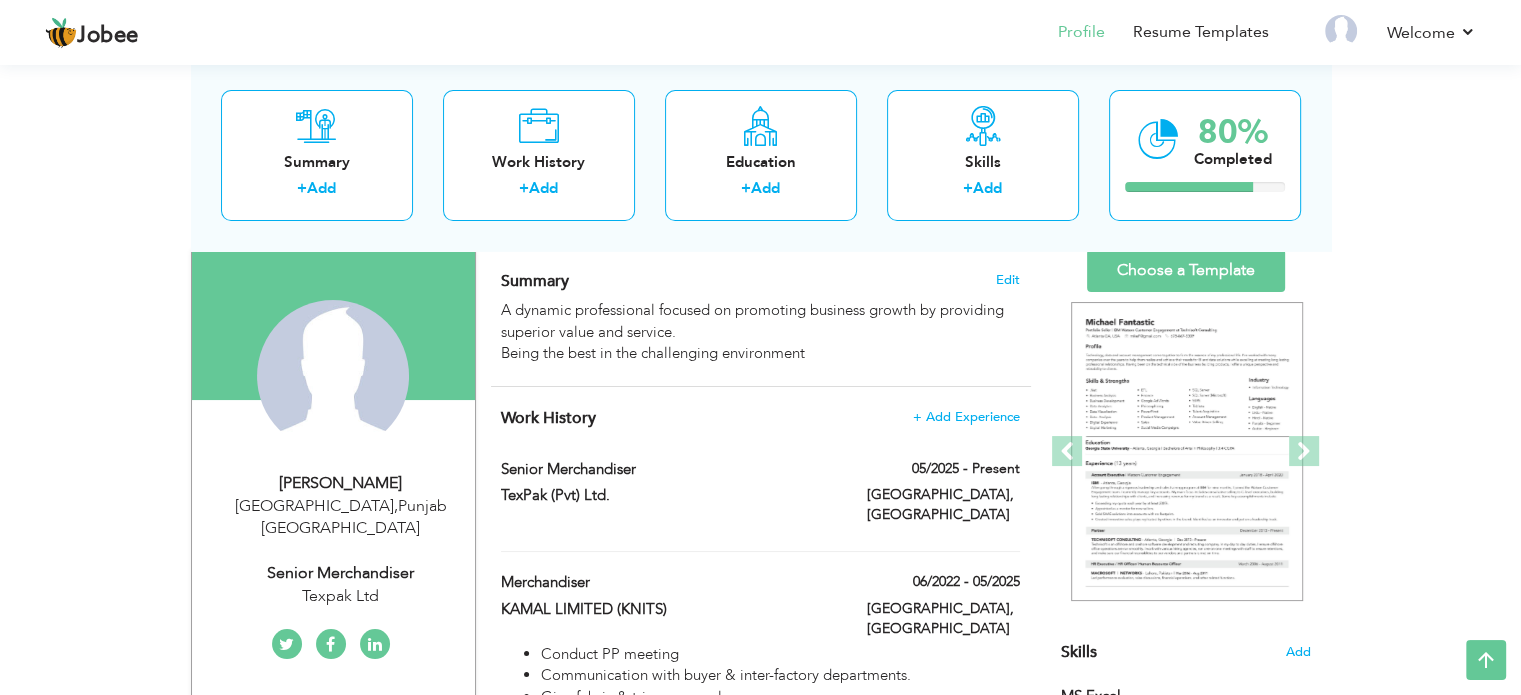 click at bounding box center (760, 530) 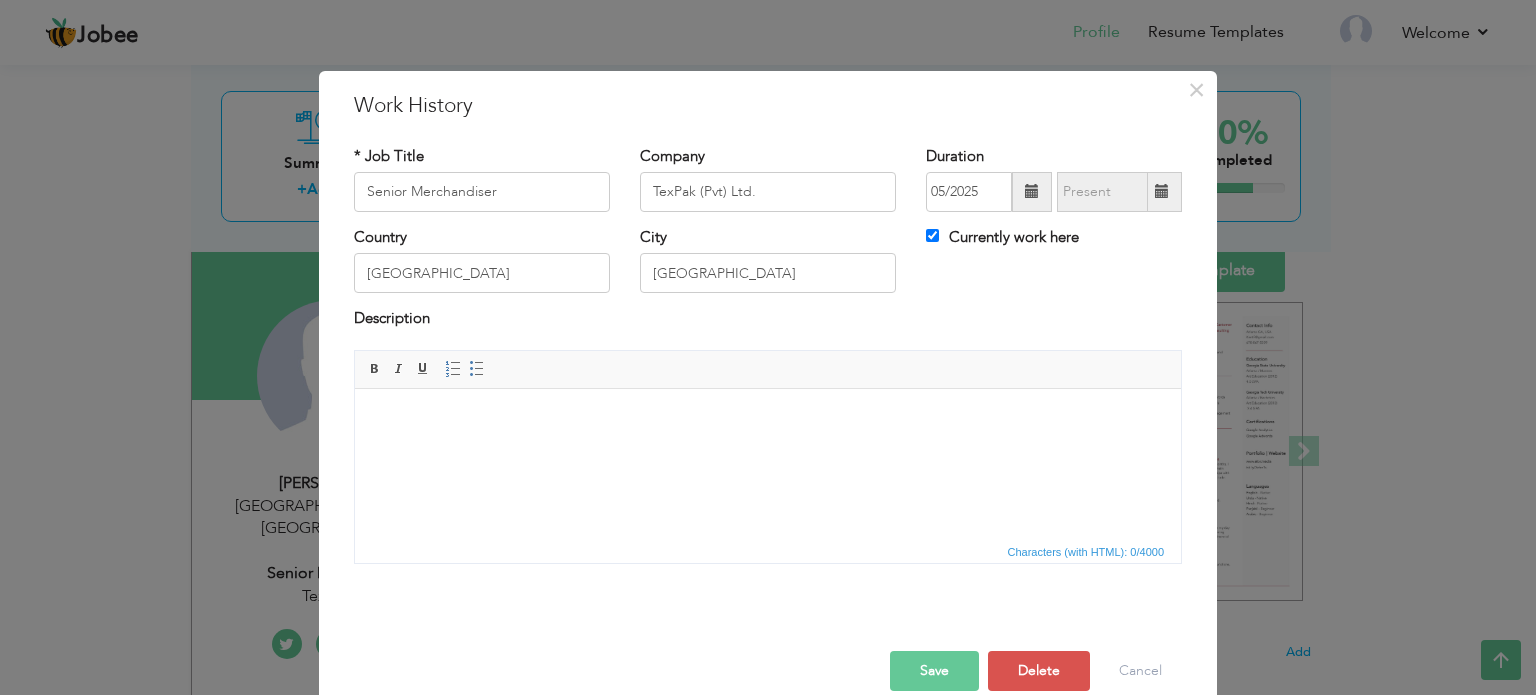 click at bounding box center [1032, 192] 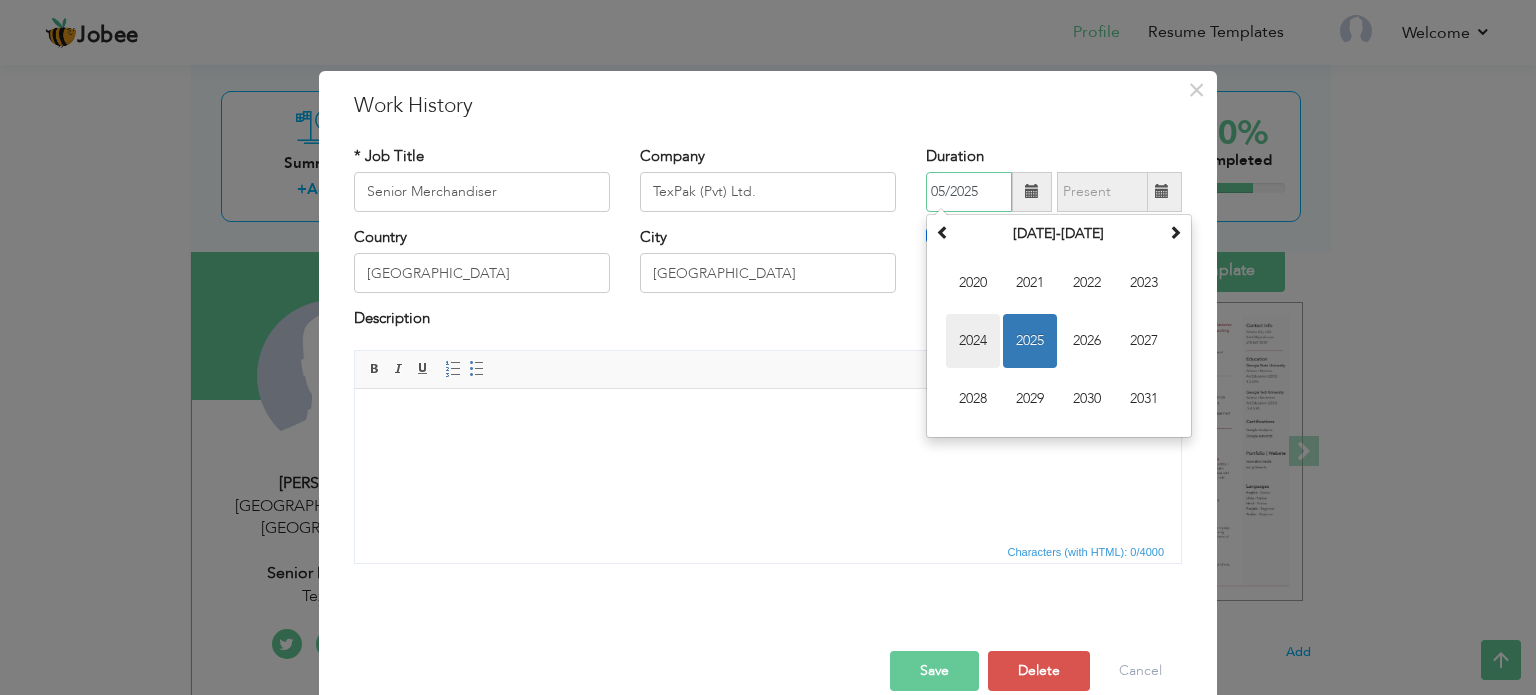 click on "2024" at bounding box center [973, 341] 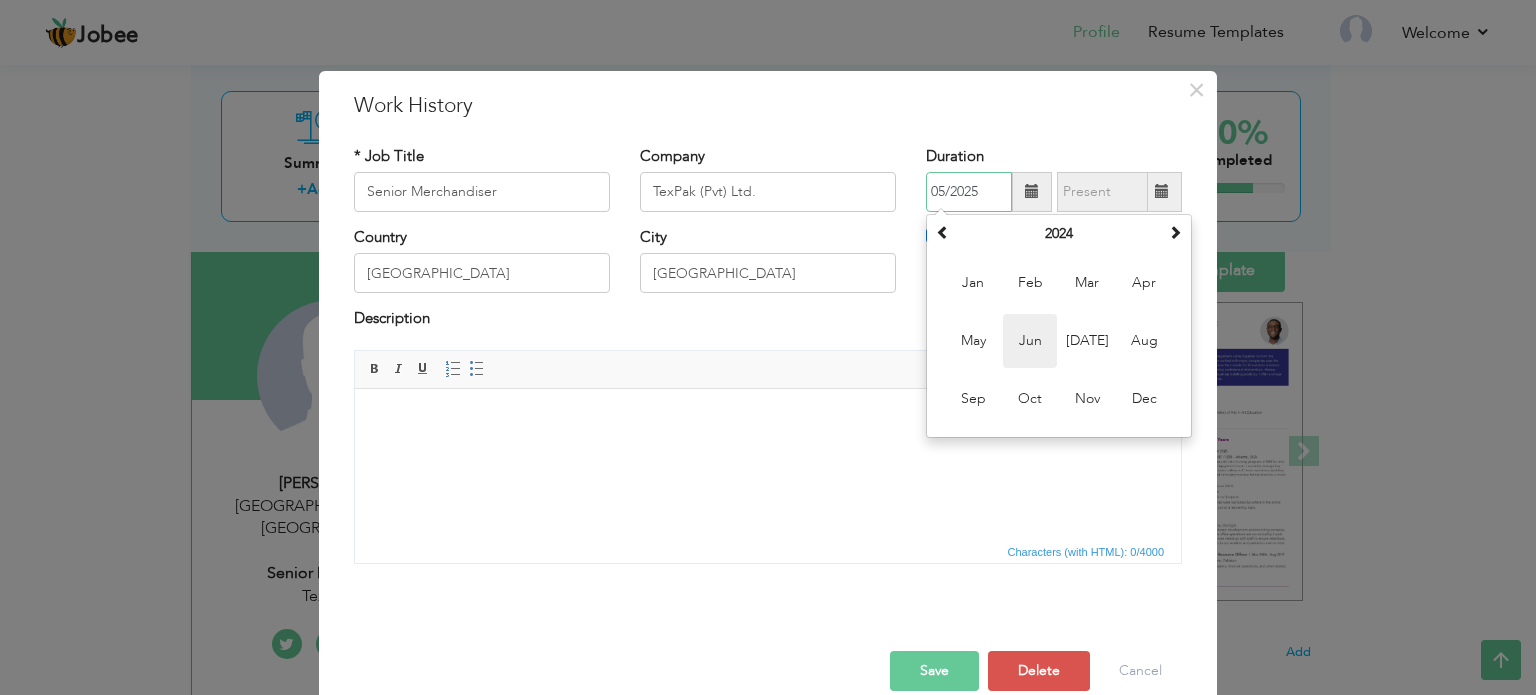 click on "Jun" at bounding box center (1030, 341) 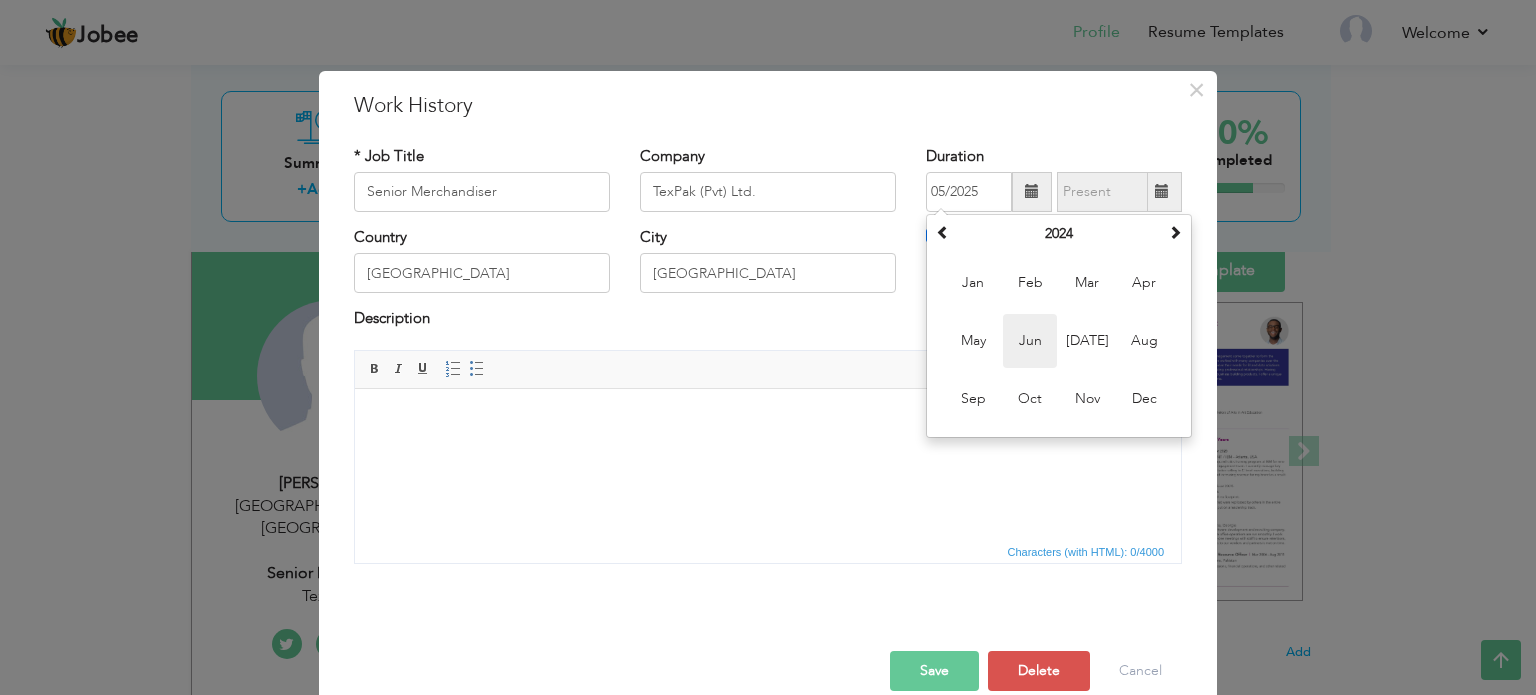 type on "06/2024" 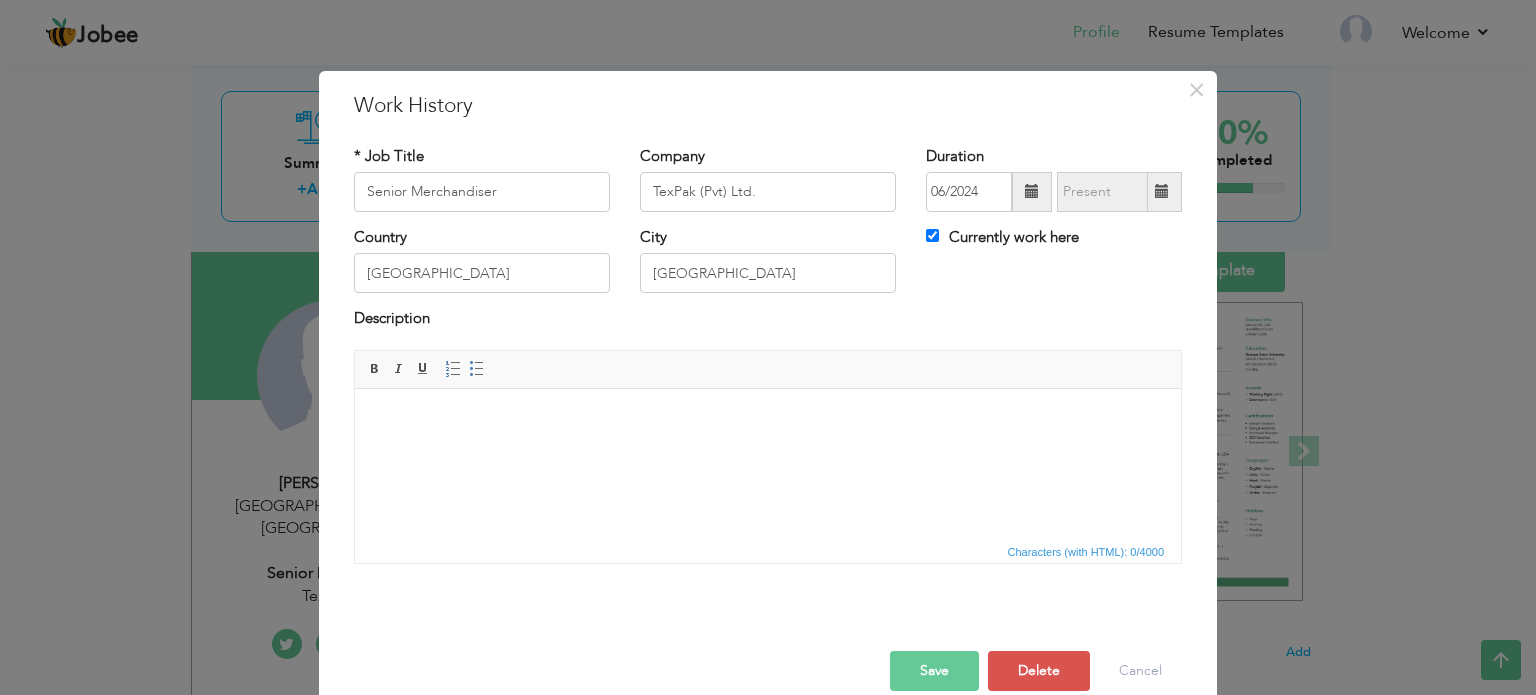 click on "Currently work here" at bounding box center (1002, 237) 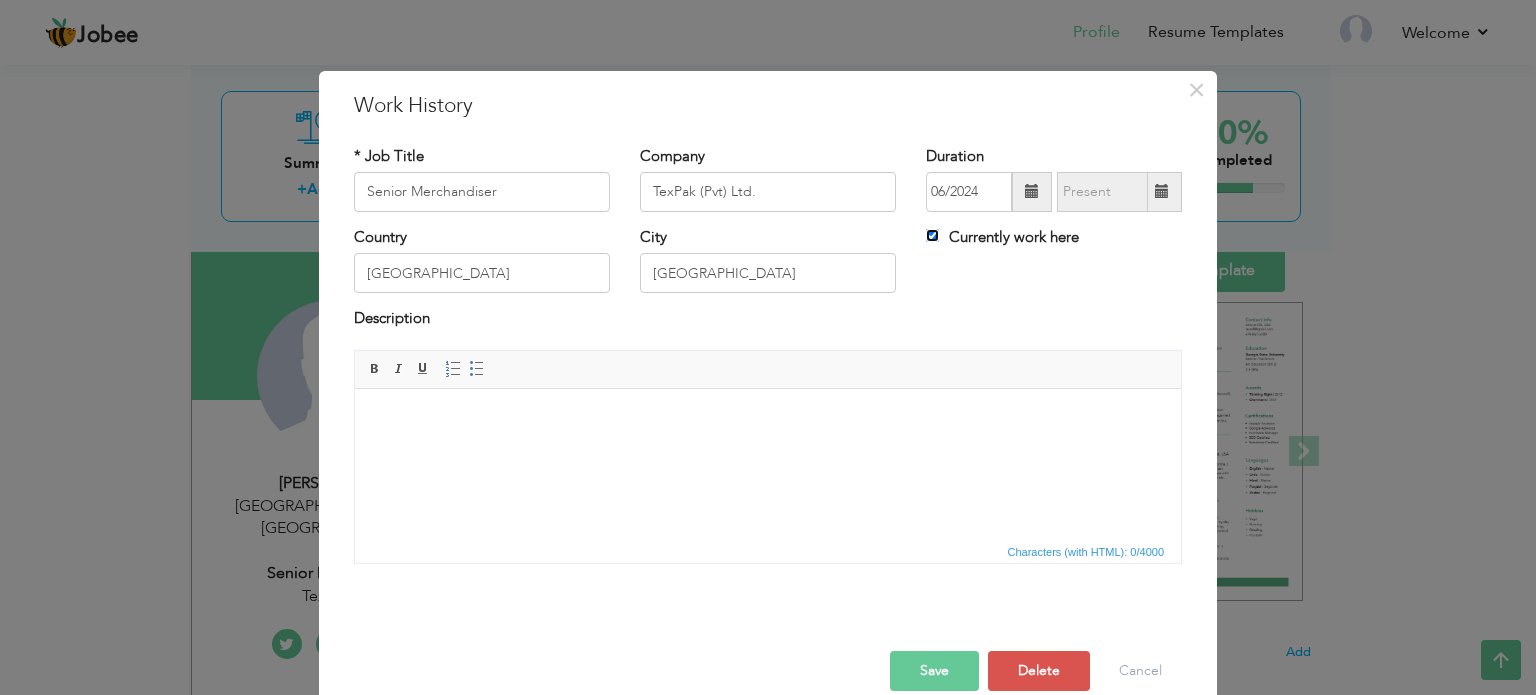 click on "Currently work here" at bounding box center [932, 235] 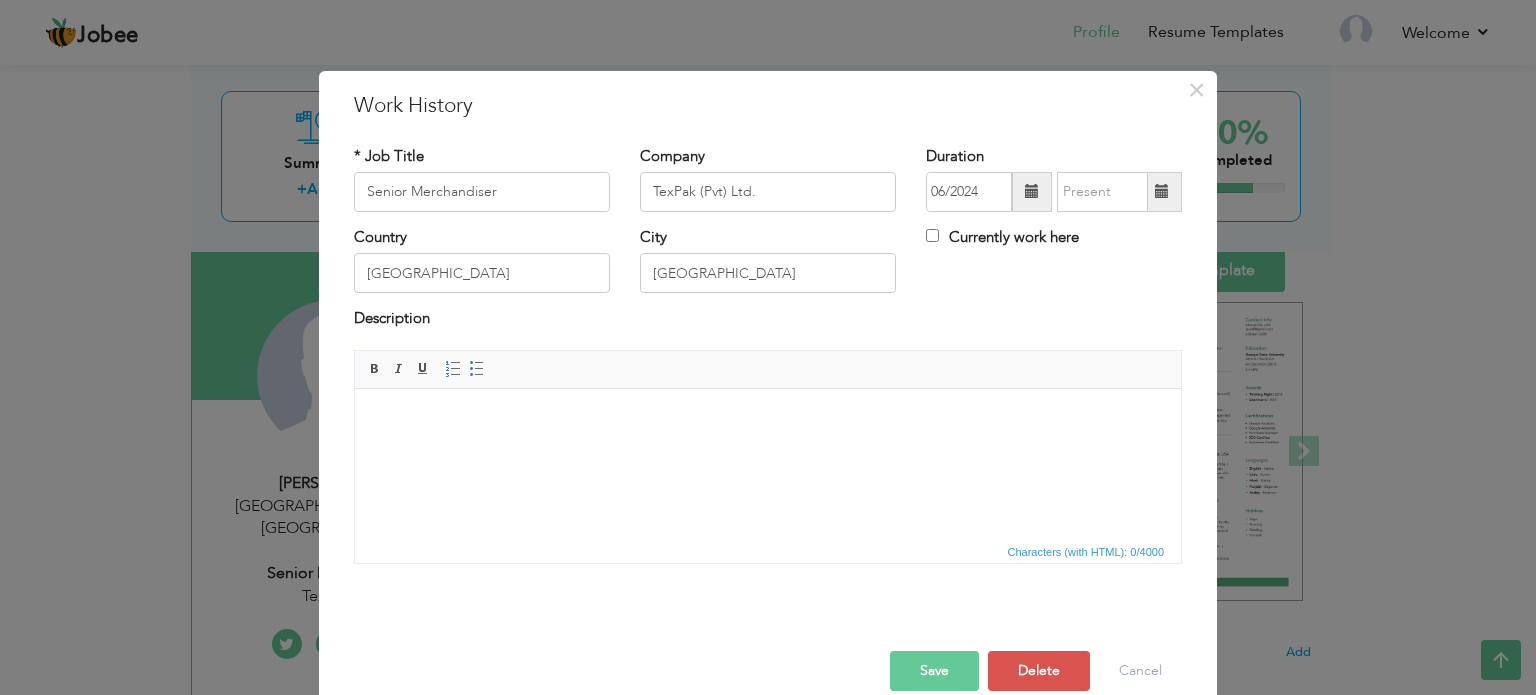 click at bounding box center [1162, 191] 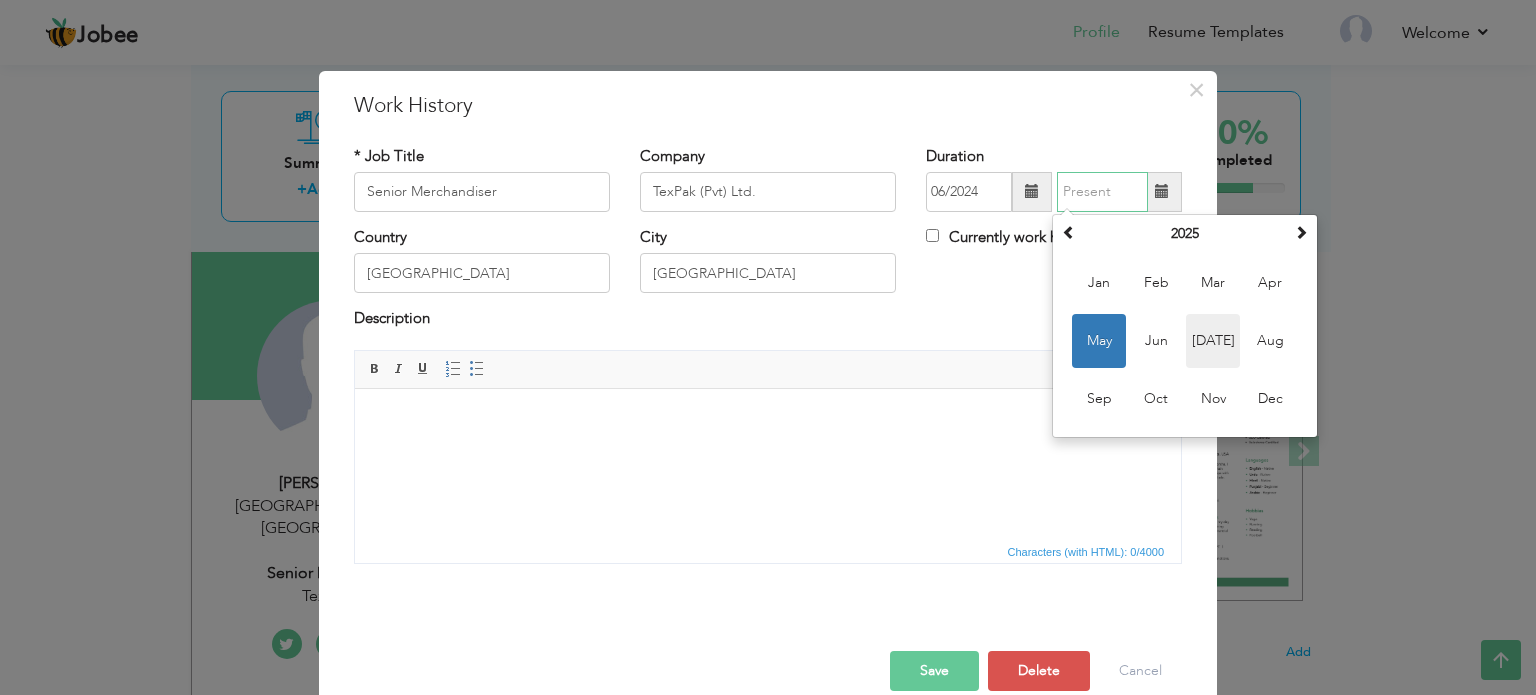 click on "Jul" at bounding box center (1213, 341) 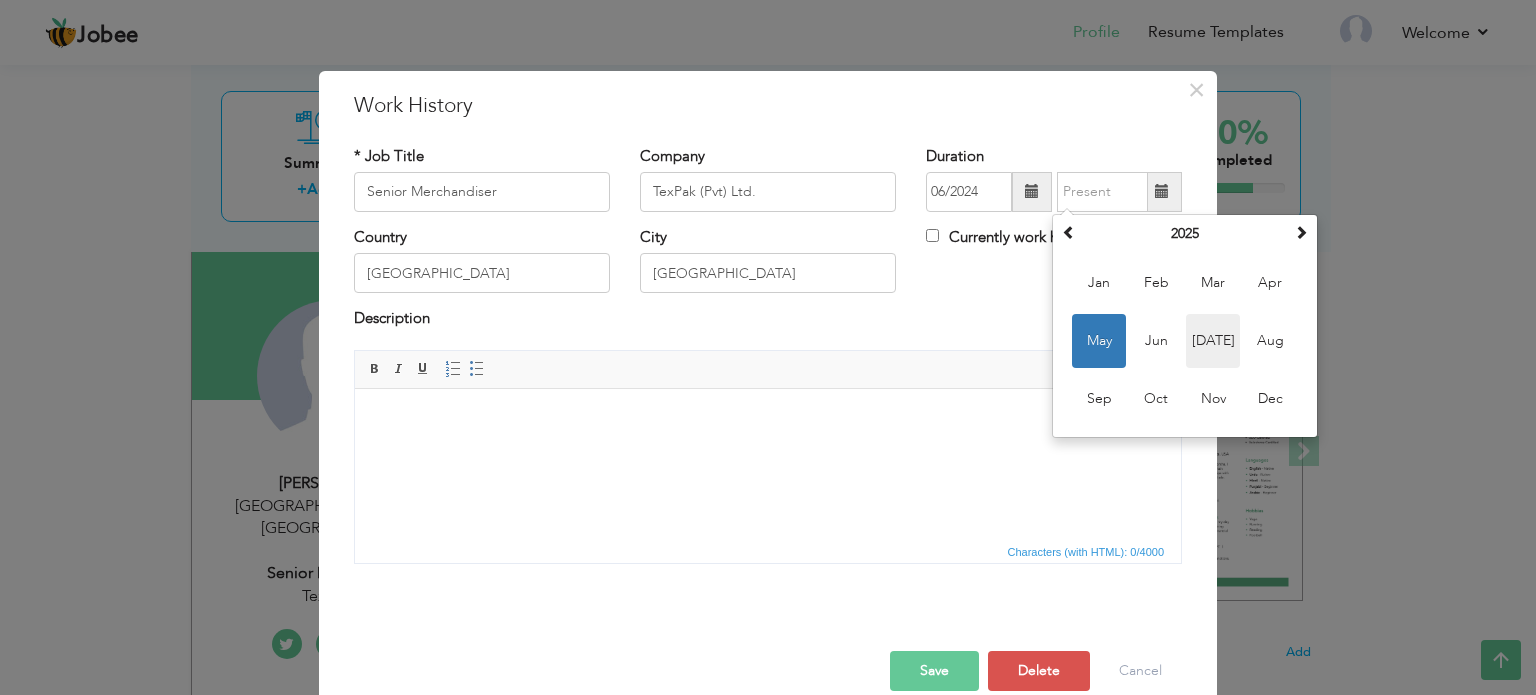 type on "07/2025" 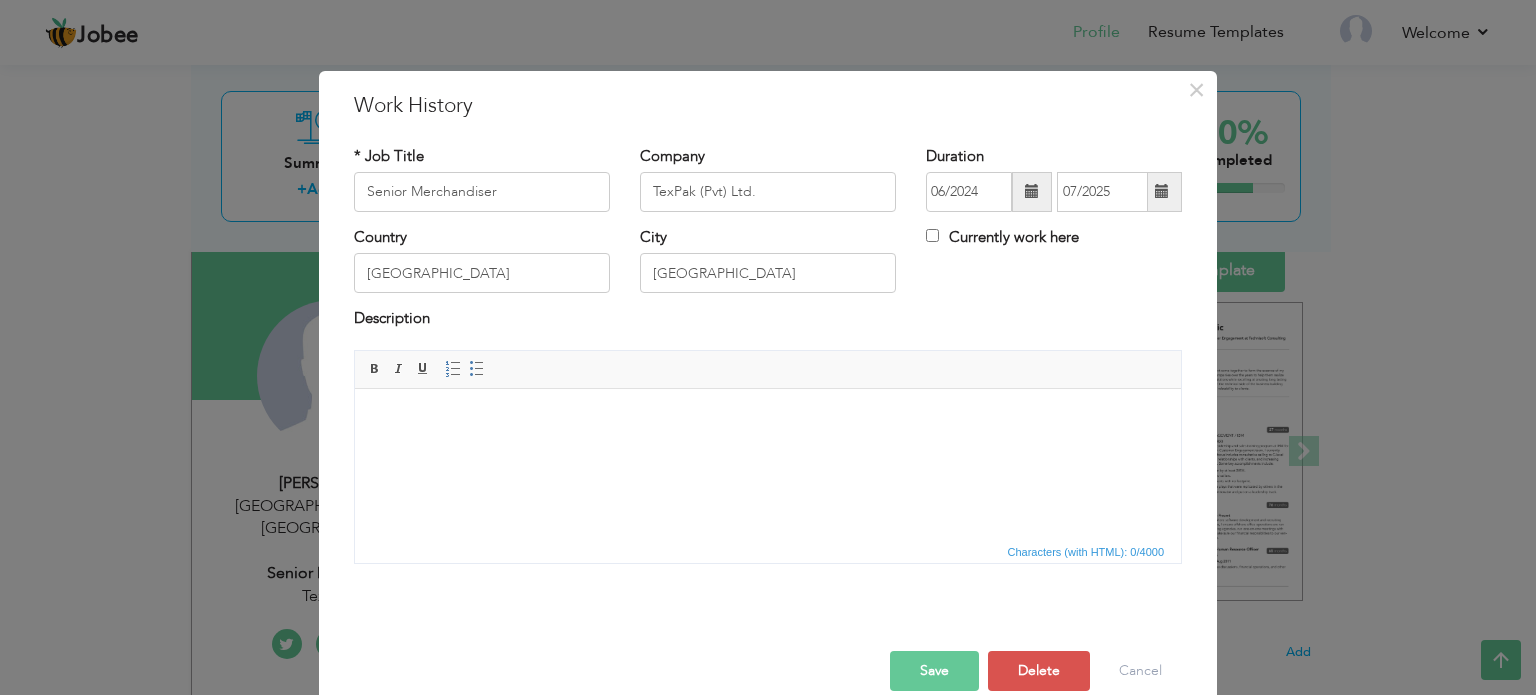 click at bounding box center [768, 418] 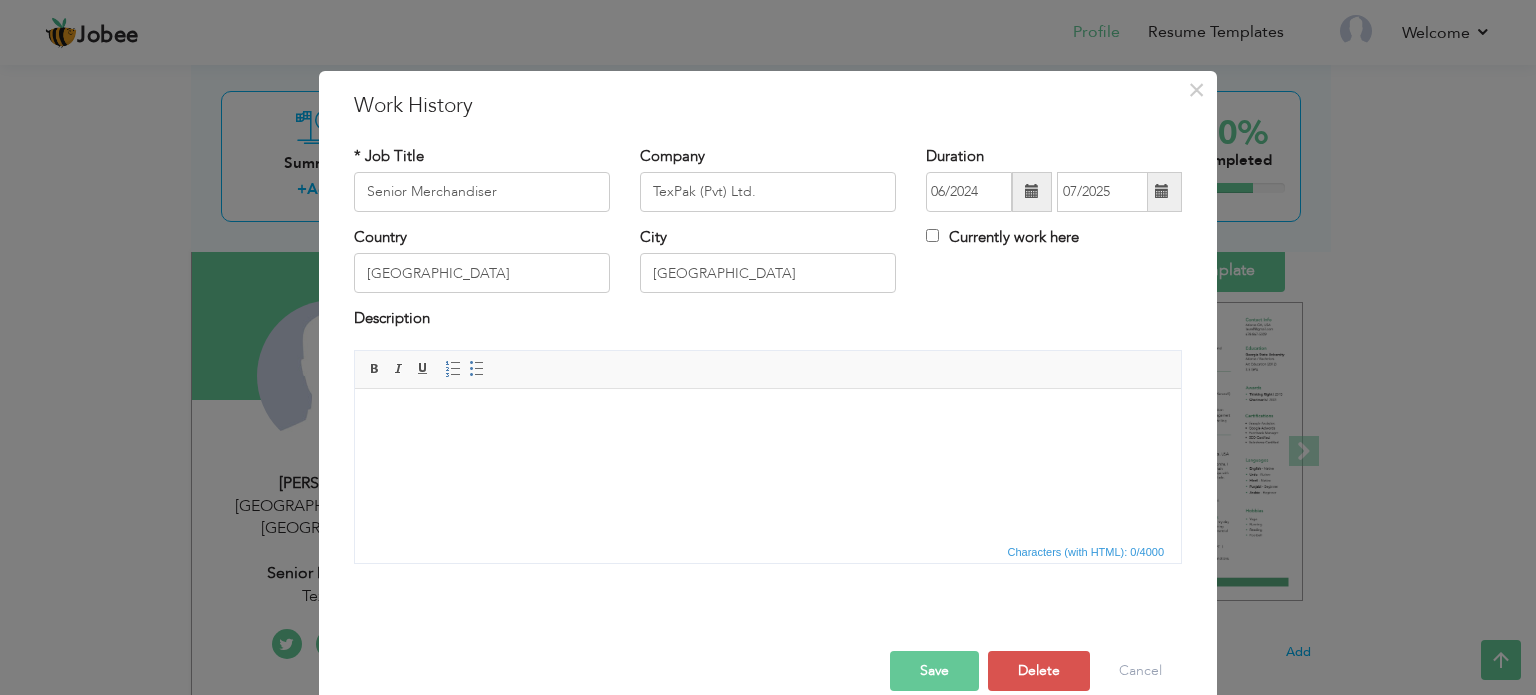 click on "Save" at bounding box center [934, 671] 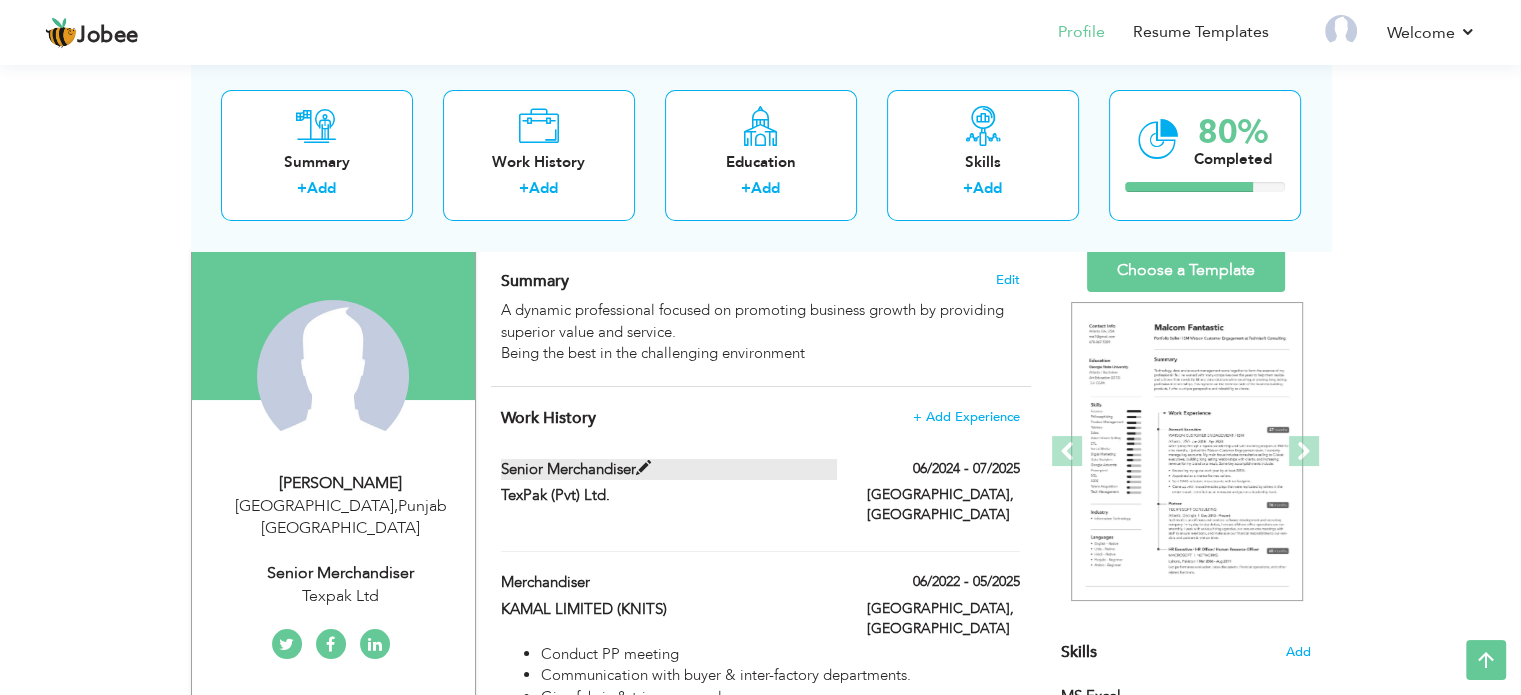 click at bounding box center (643, 468) 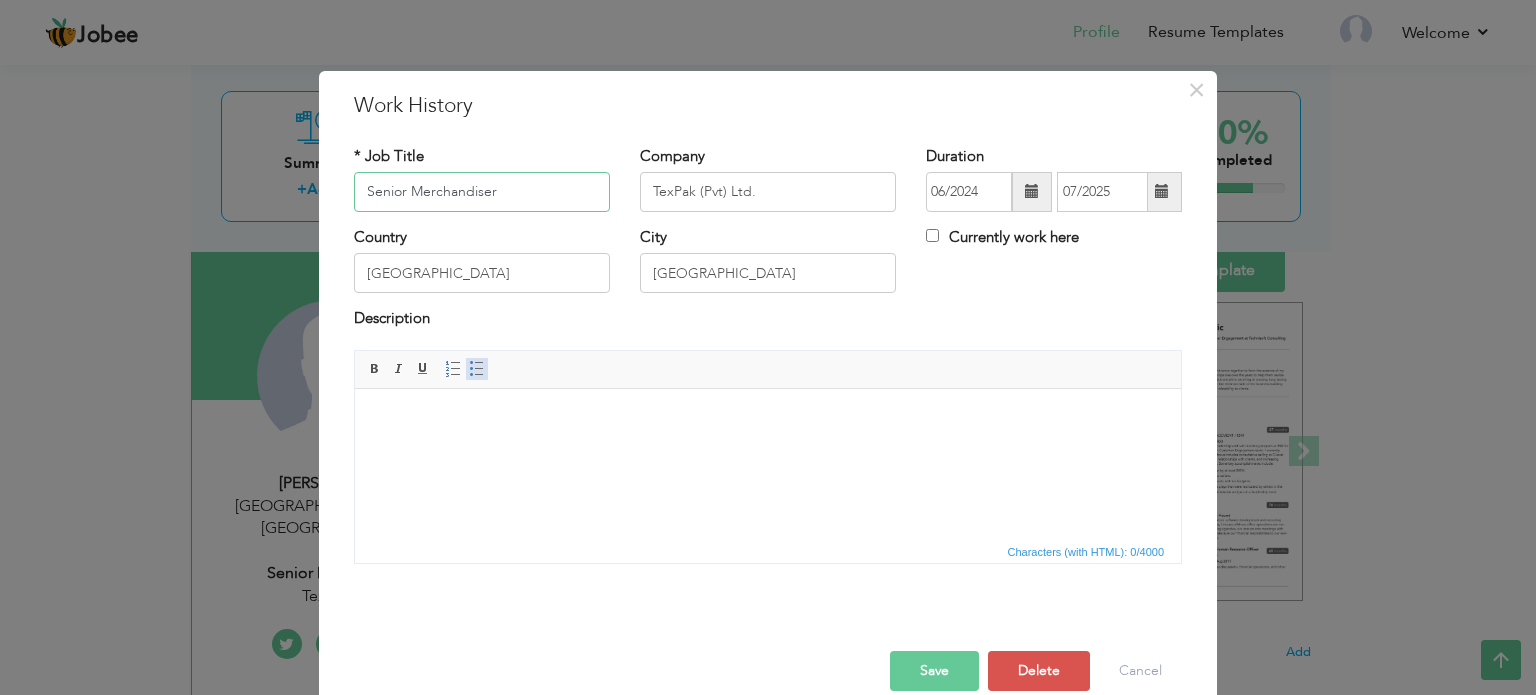 click at bounding box center [477, 369] 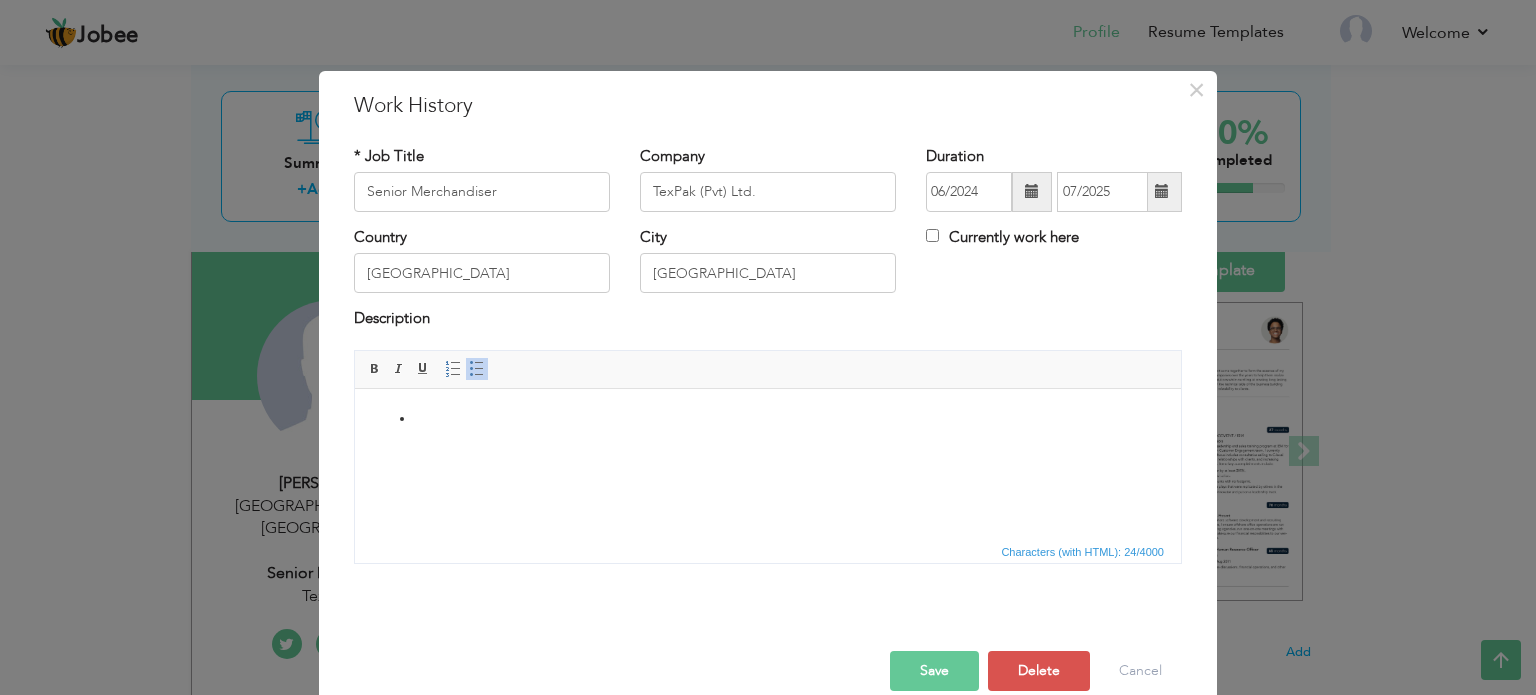 type 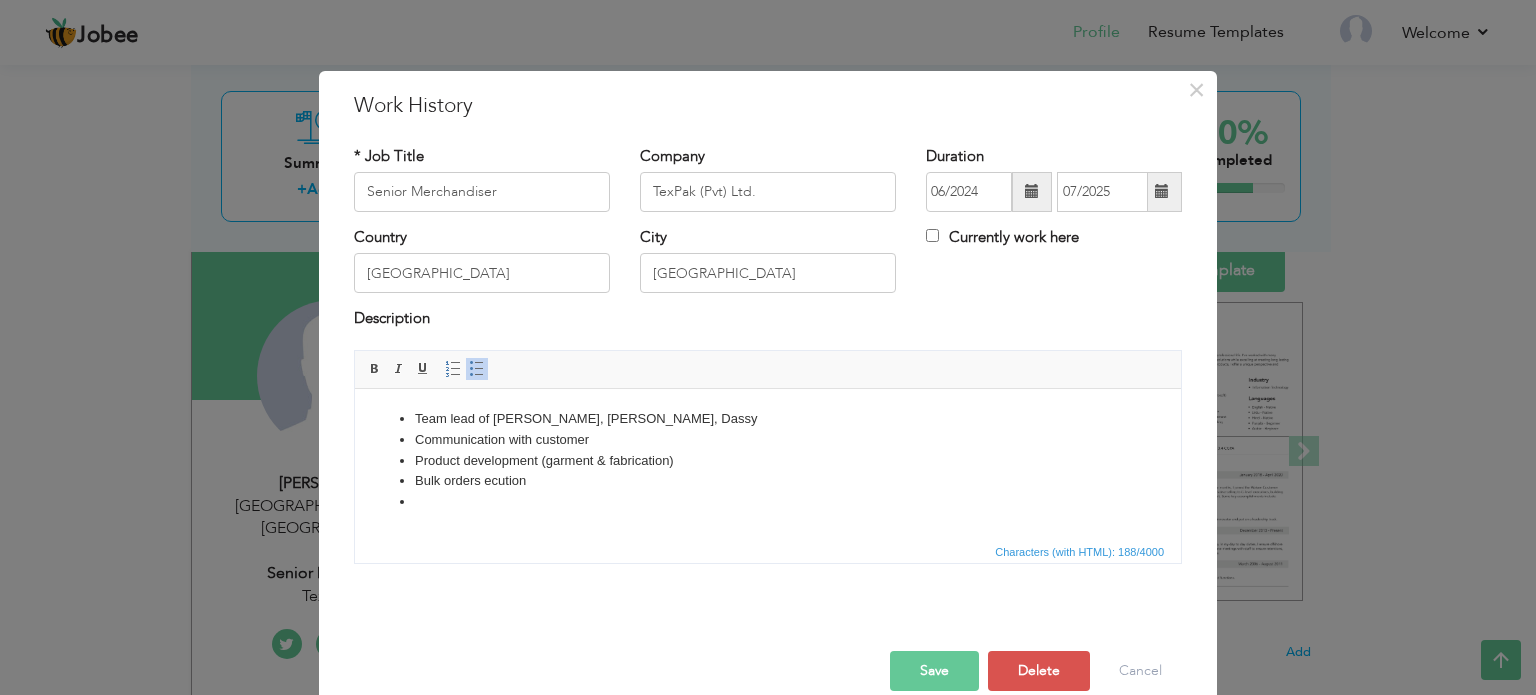 click on "Bulk orders ecution" at bounding box center (768, 480) 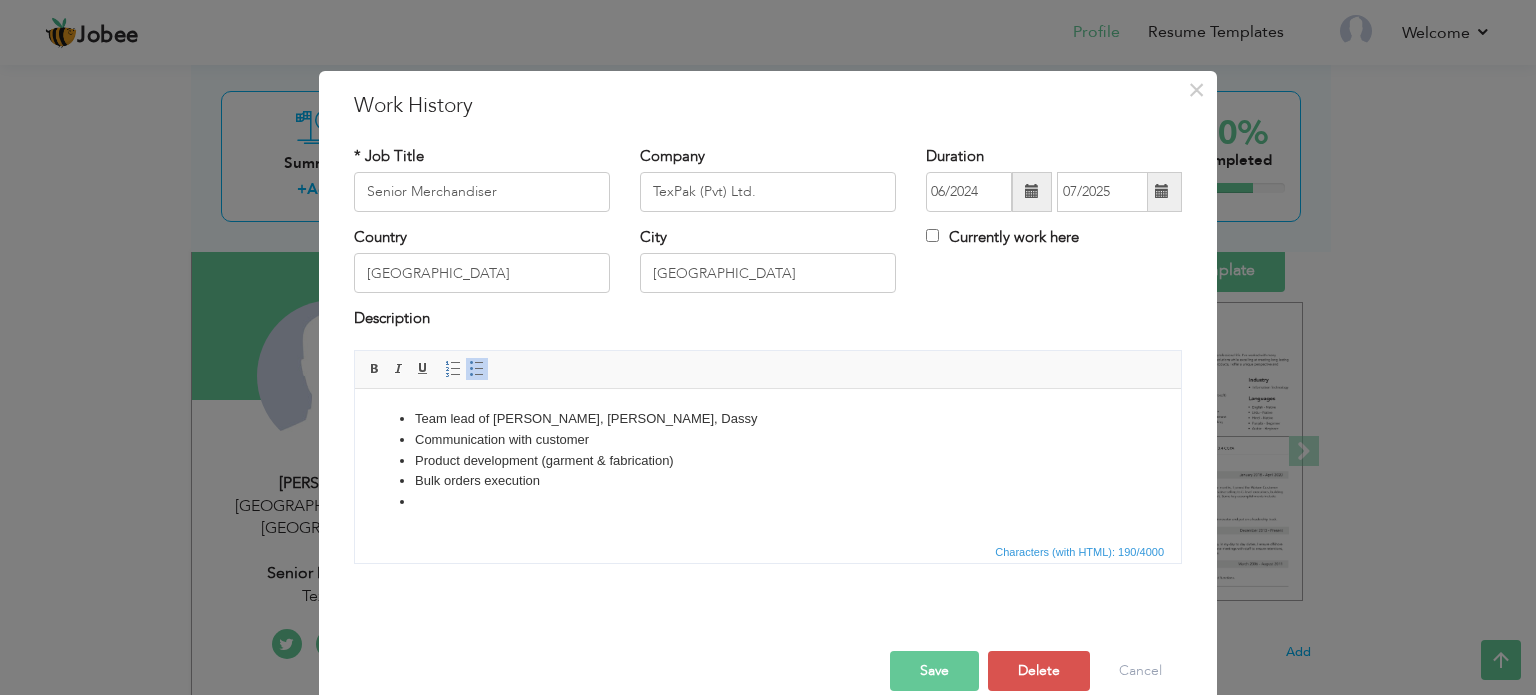 click on "Bulk orders execution" at bounding box center [768, 480] 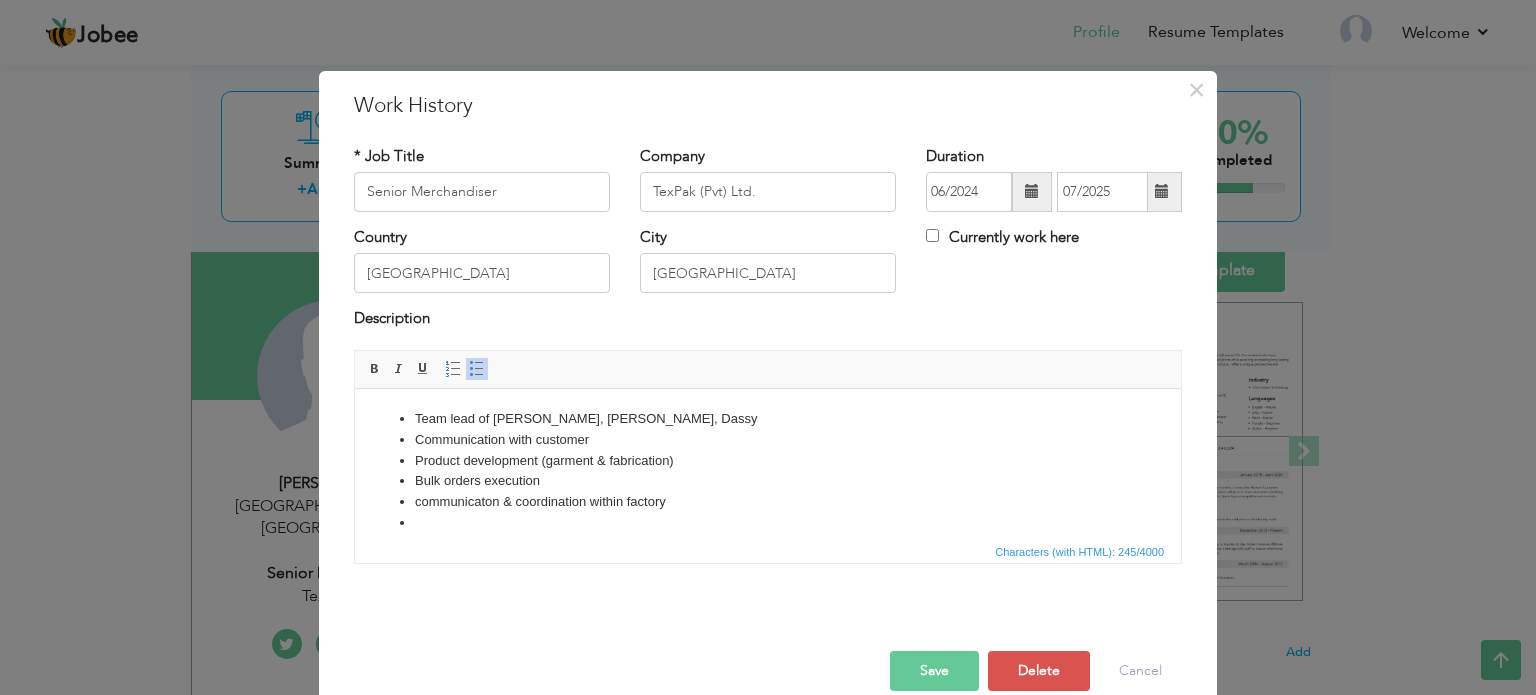click at bounding box center (768, 522) 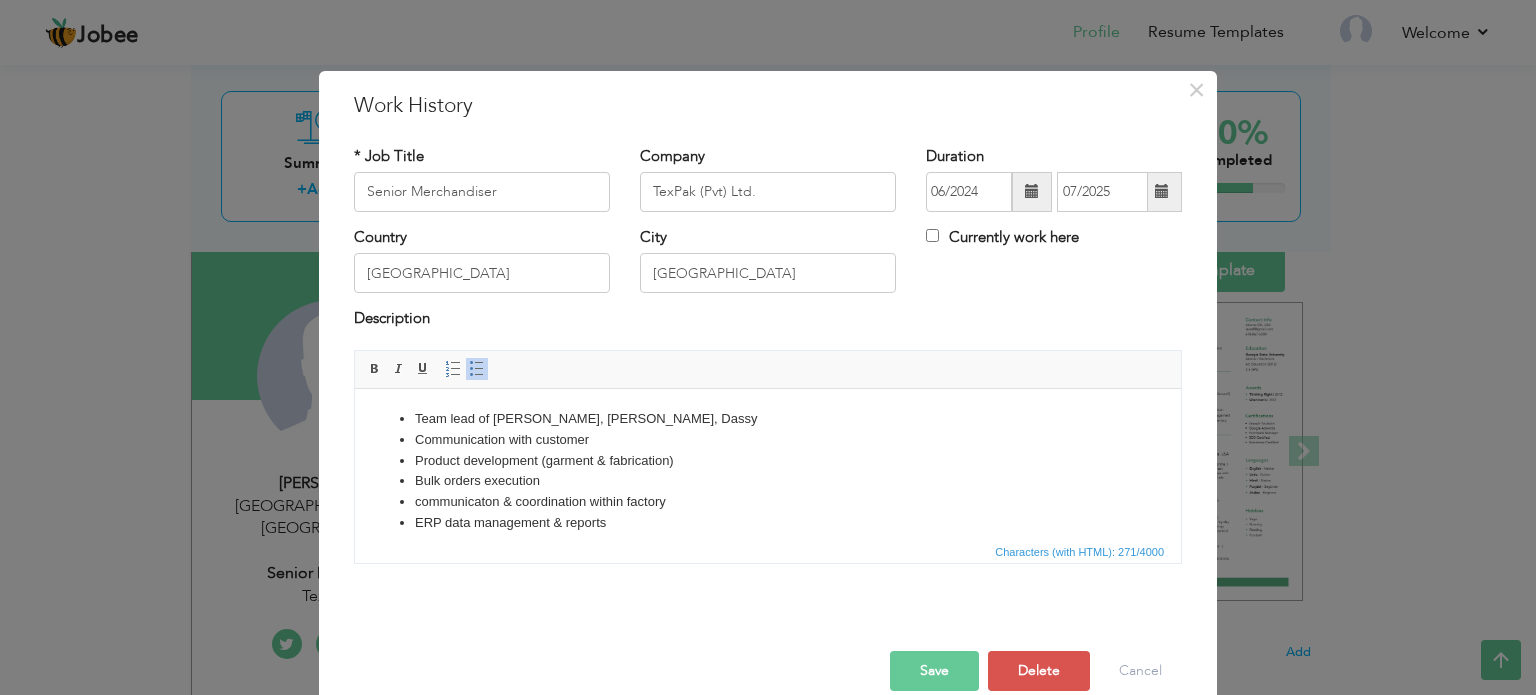 scroll, scrollTop: 12, scrollLeft: 0, axis: vertical 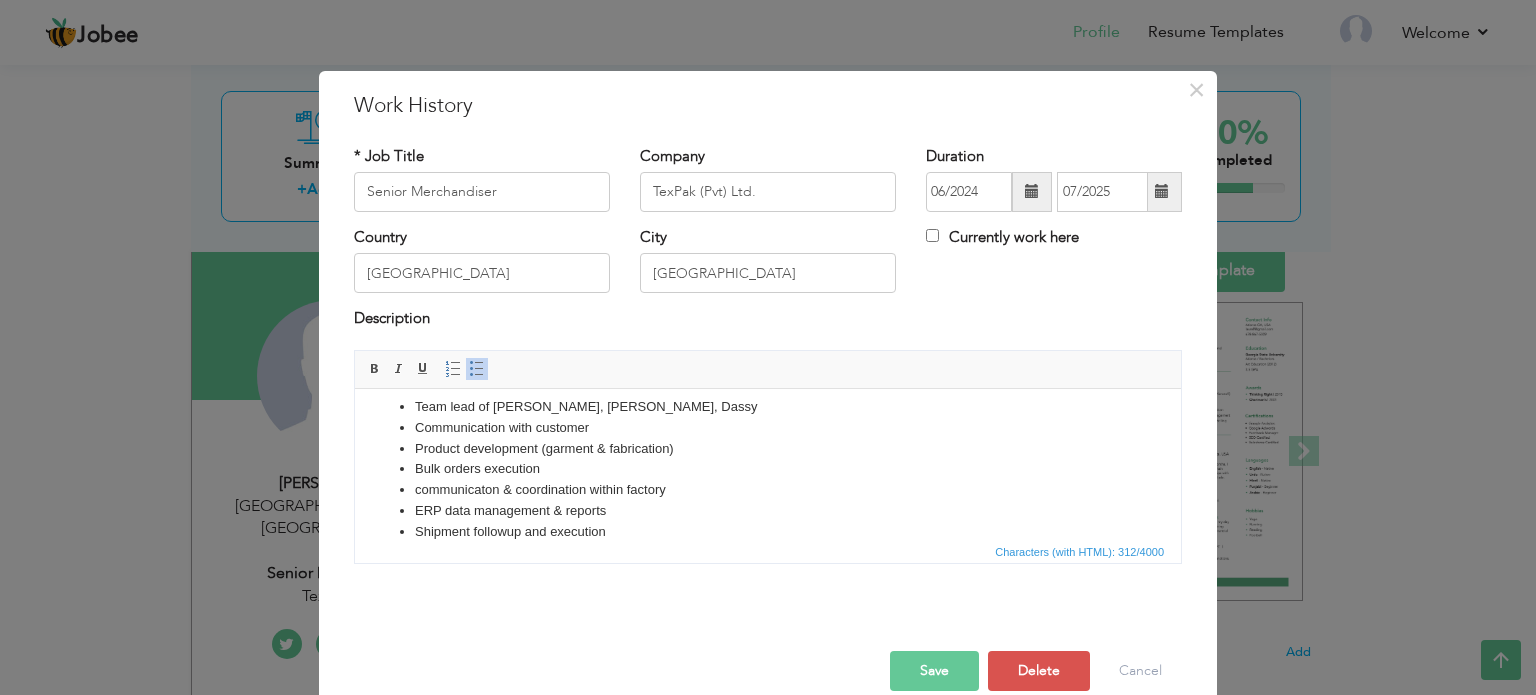 click on "Save" at bounding box center (934, 671) 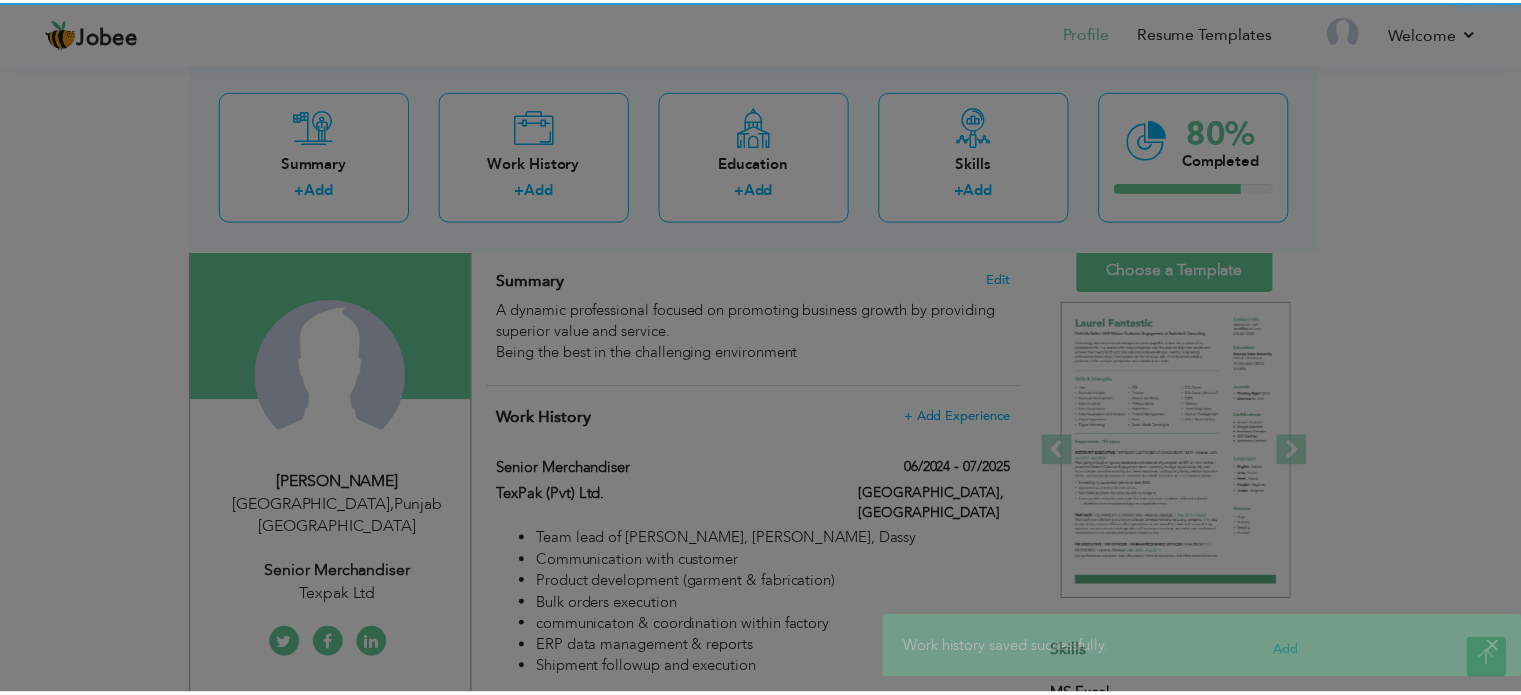 scroll, scrollTop: 0, scrollLeft: 0, axis: both 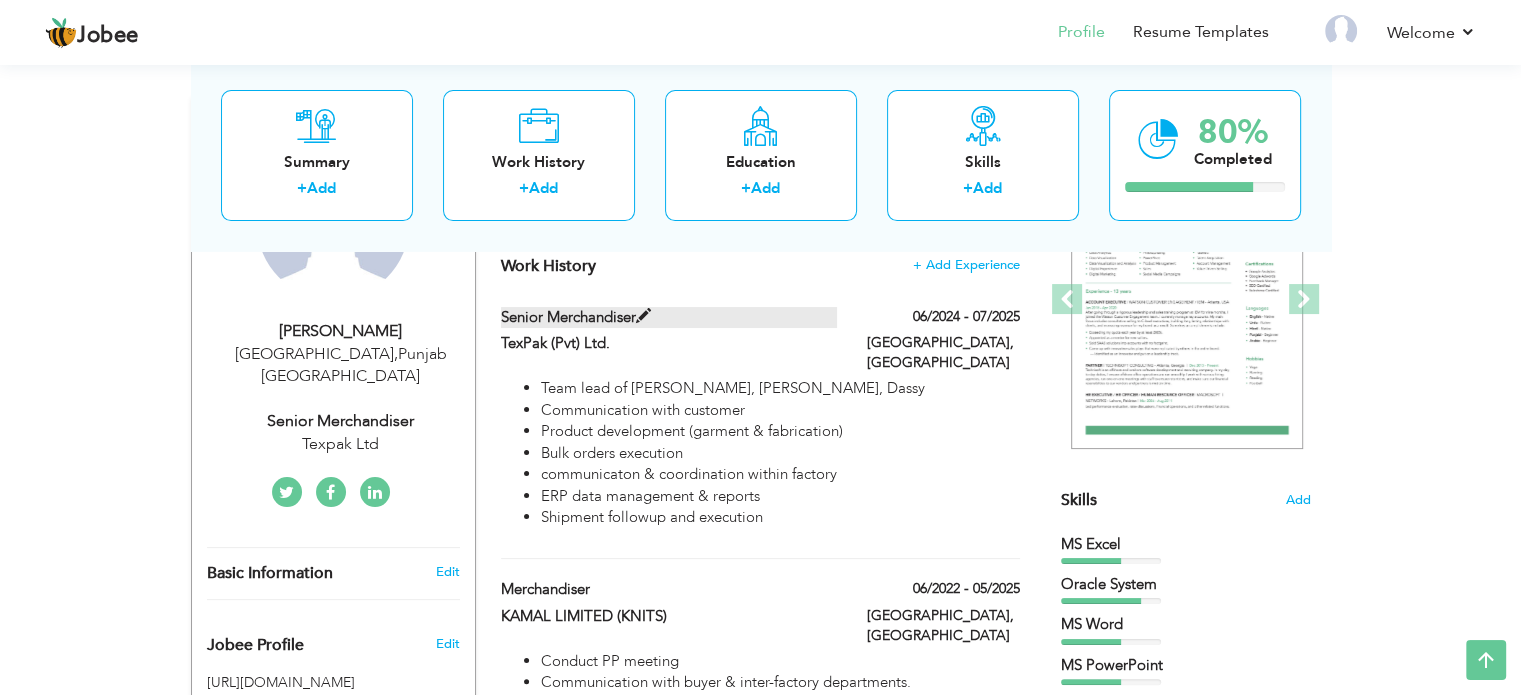 click at bounding box center (643, 316) 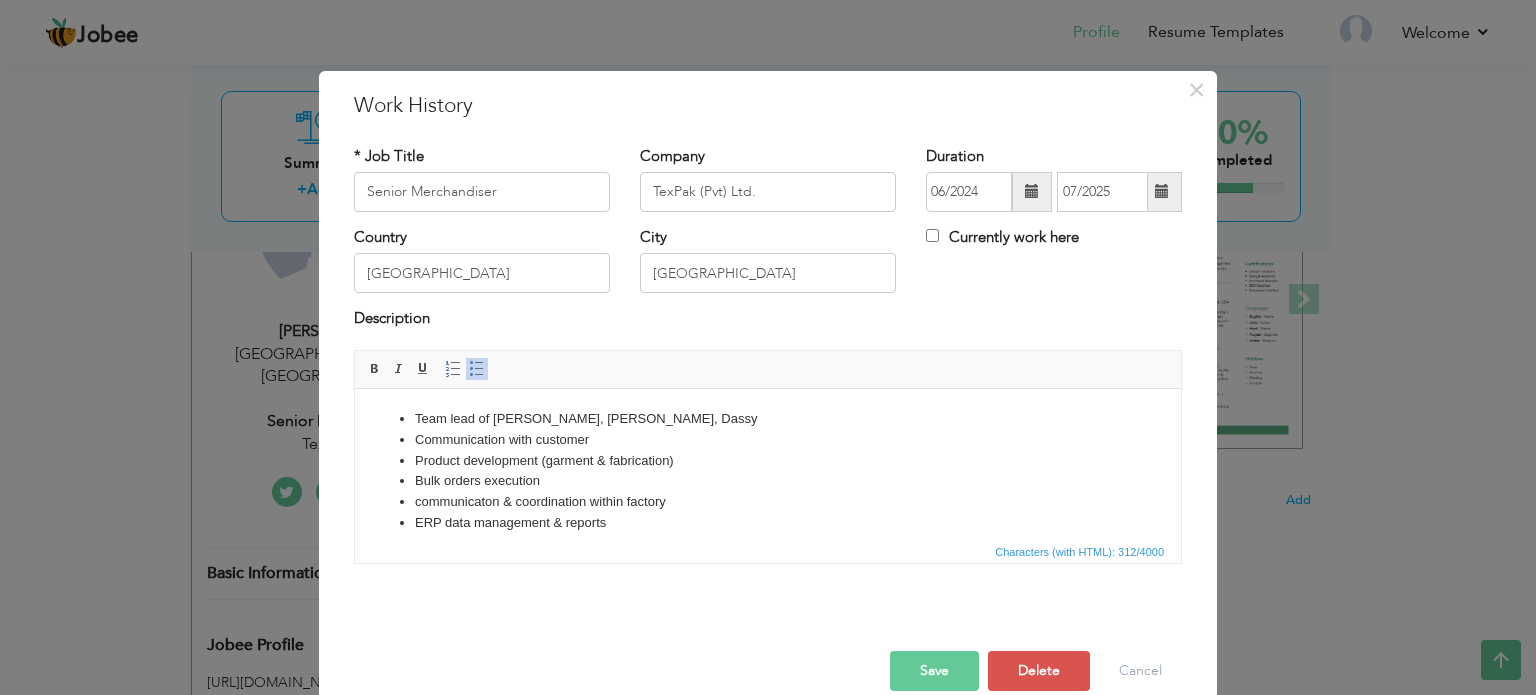 click on "Communication with customer" at bounding box center (768, 439) 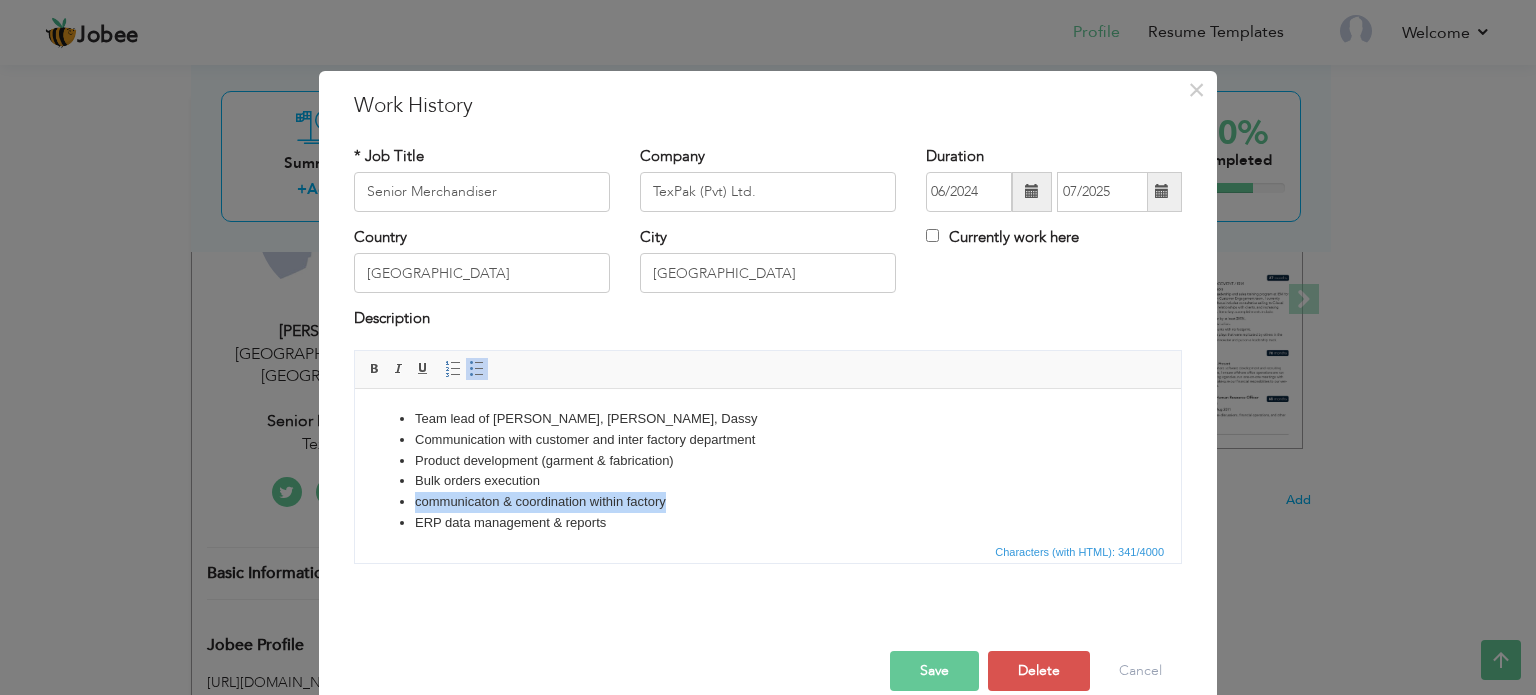 drag, startPoint x: 670, startPoint y: 504, endPoint x: 416, endPoint y: 500, distance: 254.0315 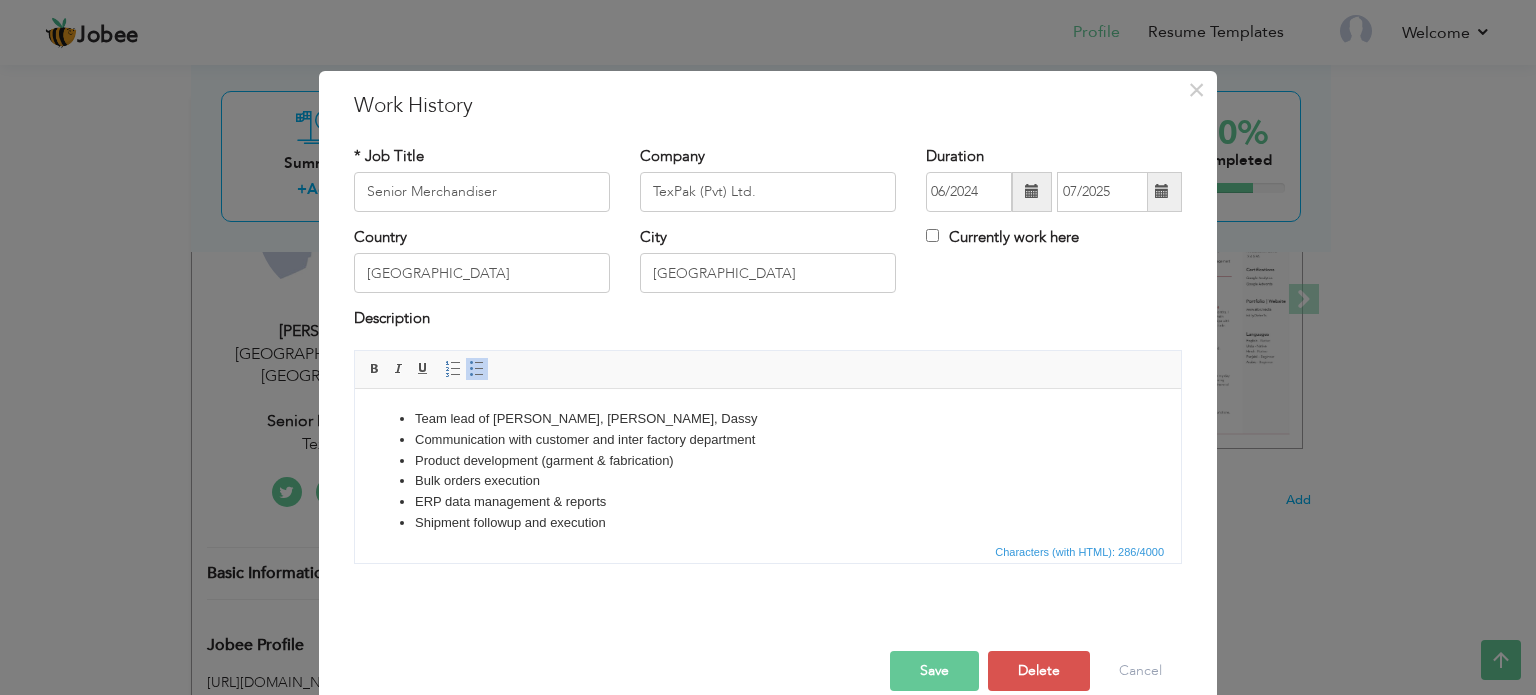 click on "ERP data management & reports" at bounding box center [768, 501] 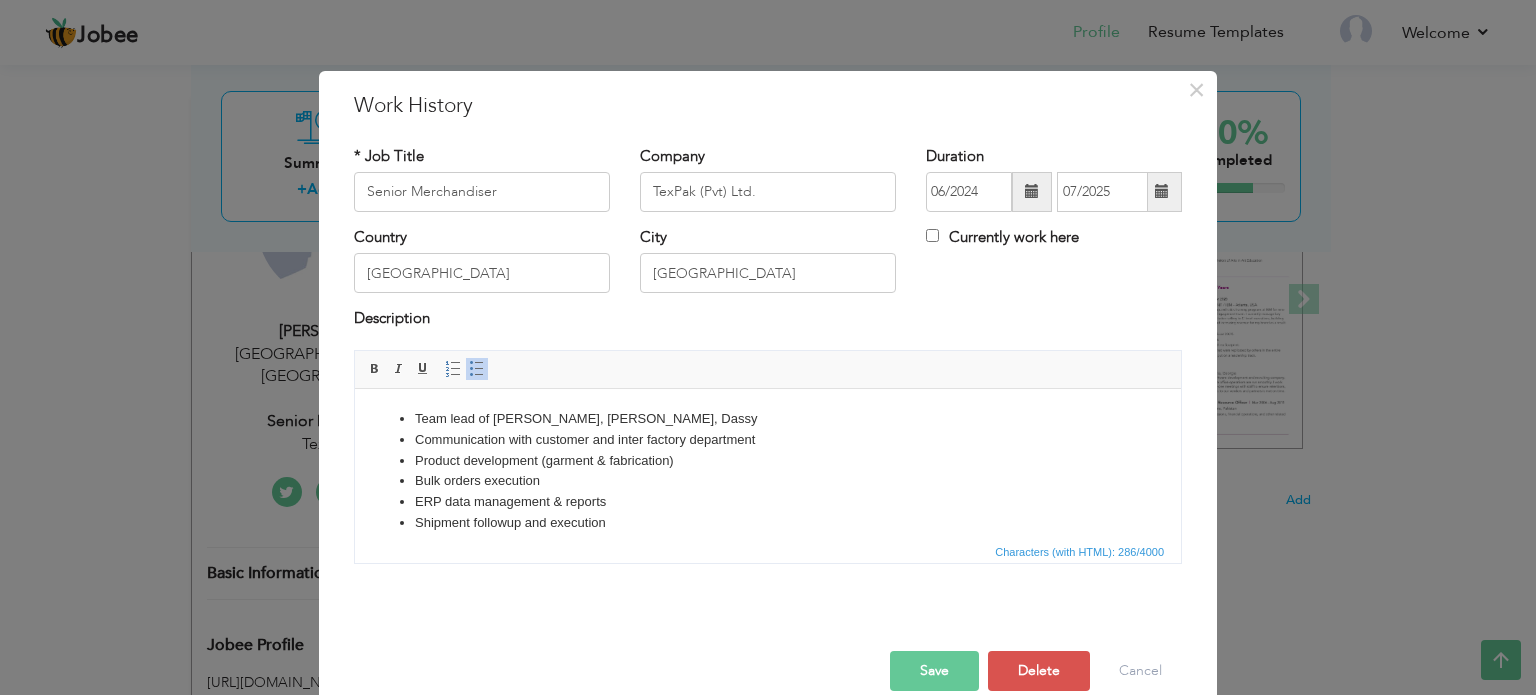 click on "Save" at bounding box center [934, 671] 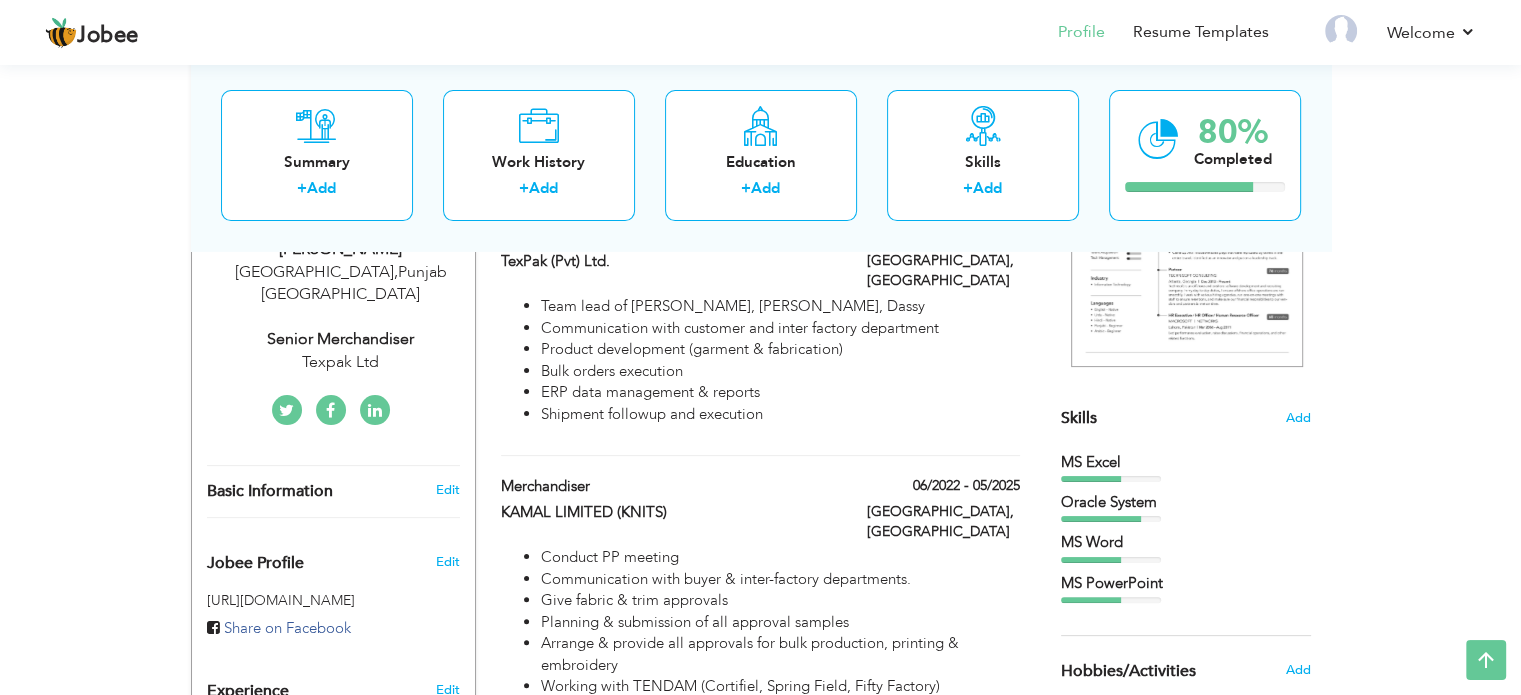 scroll, scrollTop: 351, scrollLeft: 0, axis: vertical 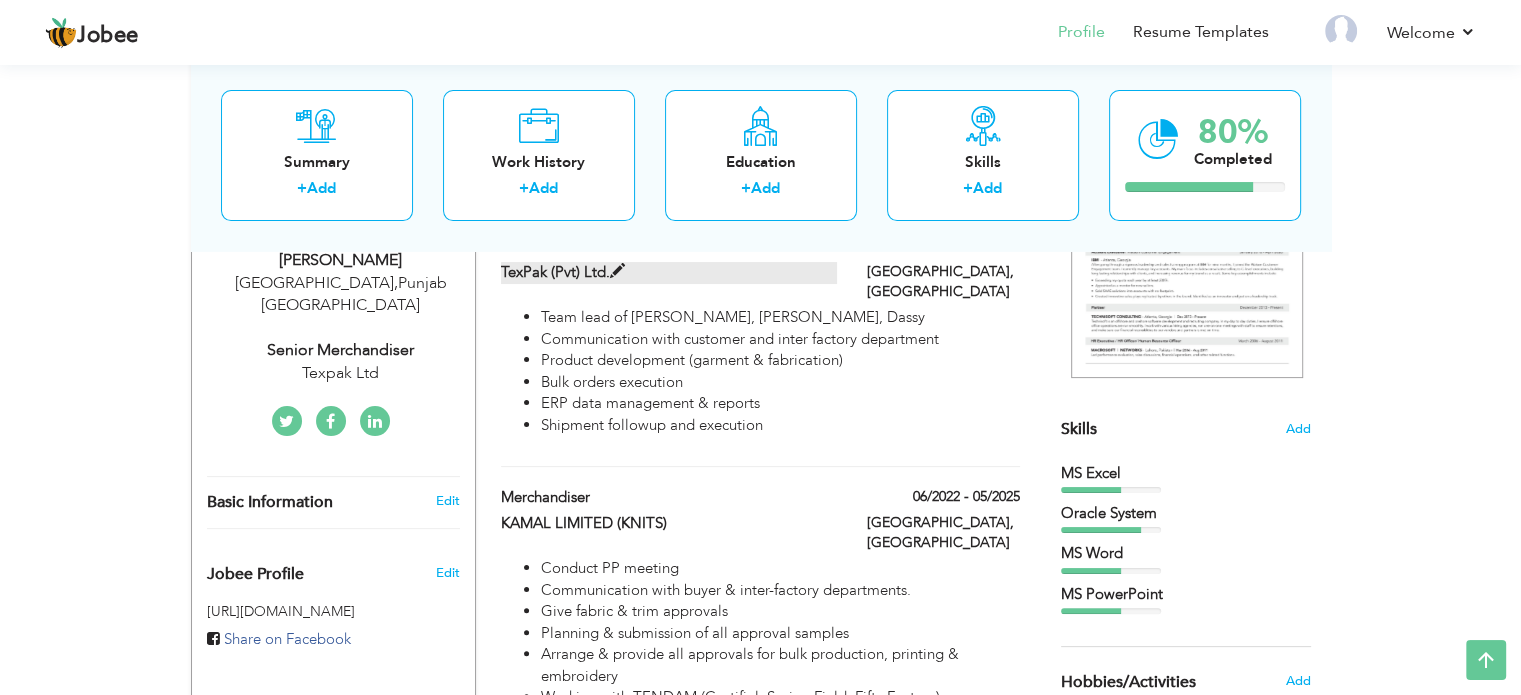 click at bounding box center (617, 271) 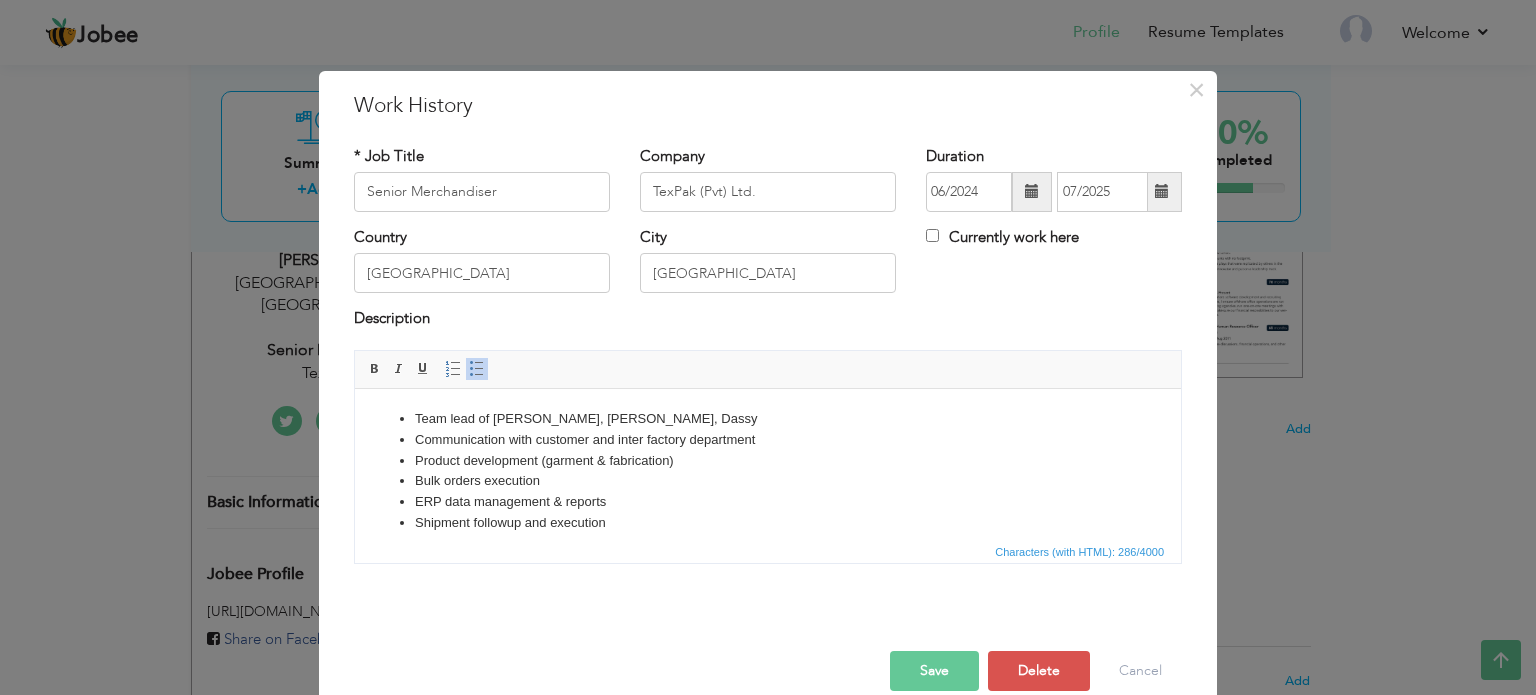 click on "Bulk orders execution" at bounding box center (768, 480) 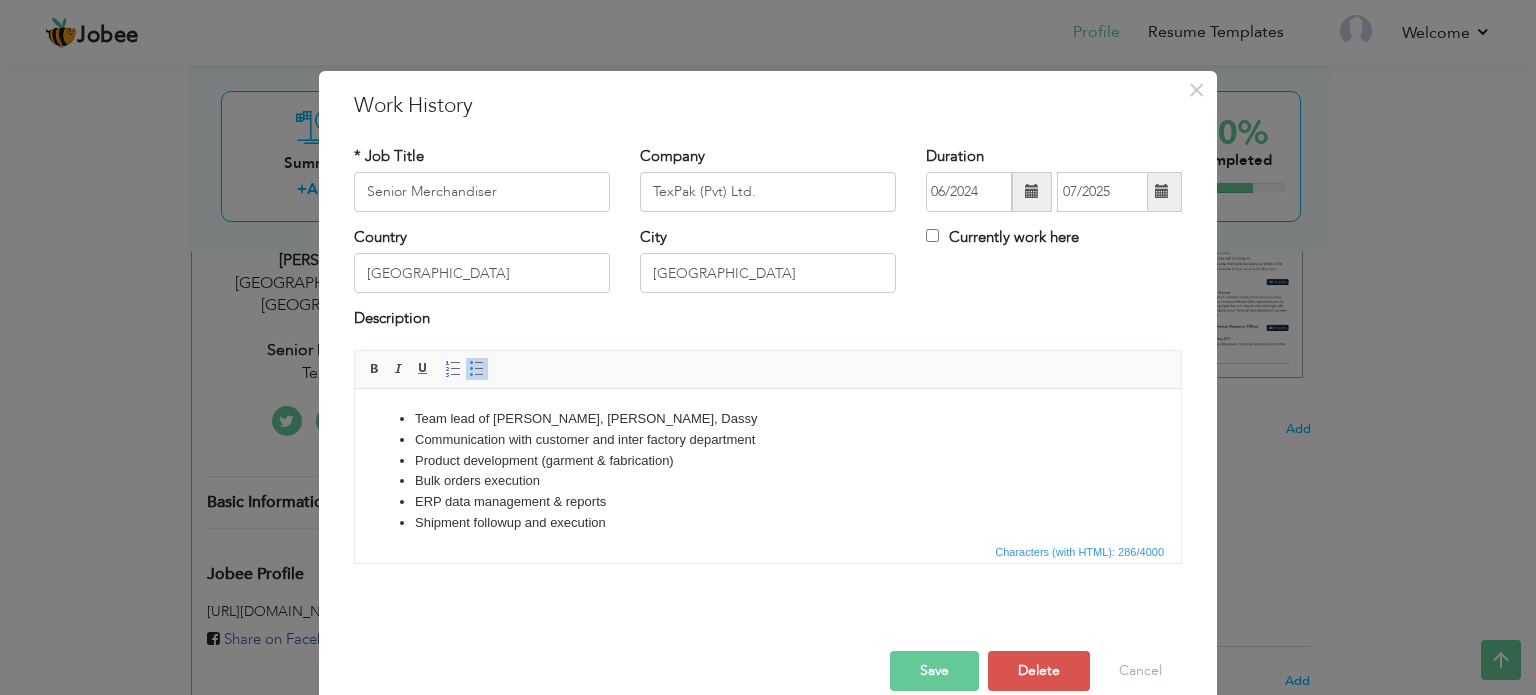 type 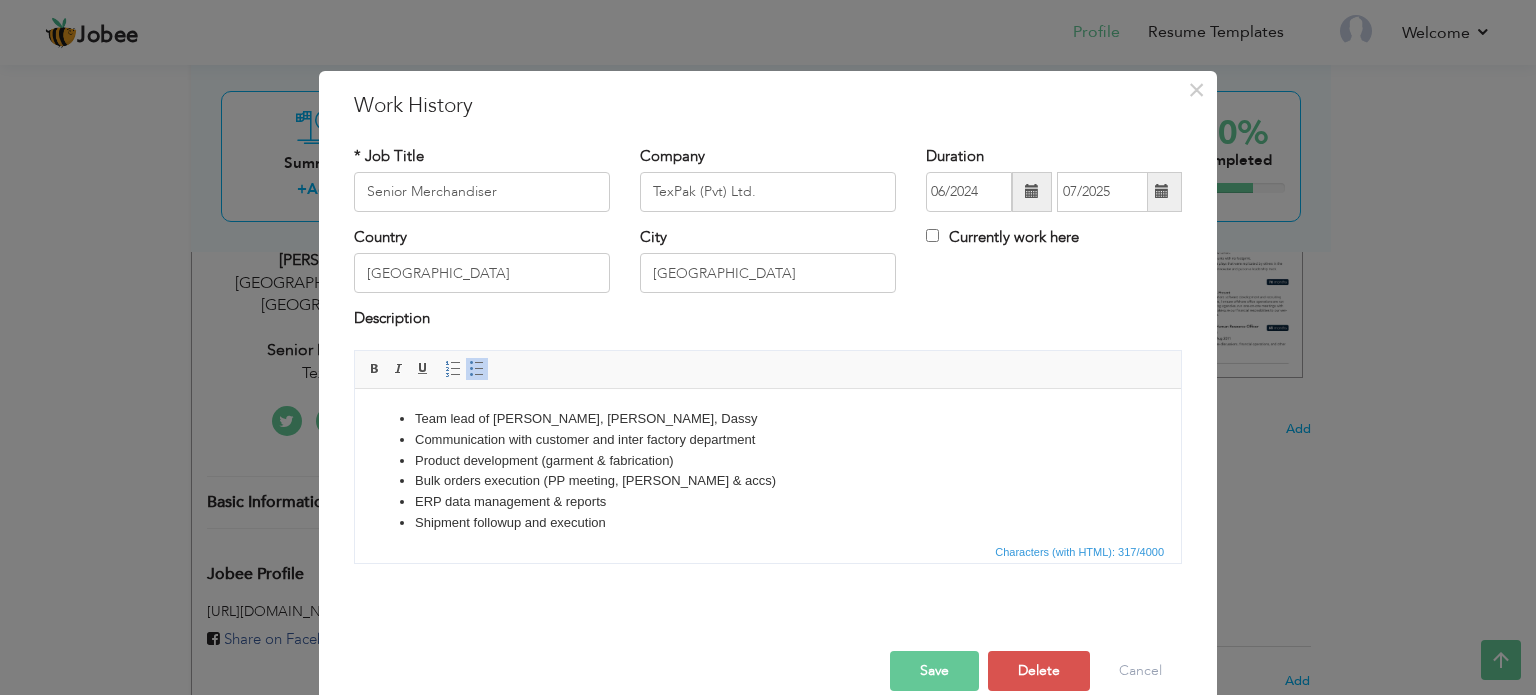 click on "Bulk orders execution (PP meeting, trims & accs)" at bounding box center [768, 480] 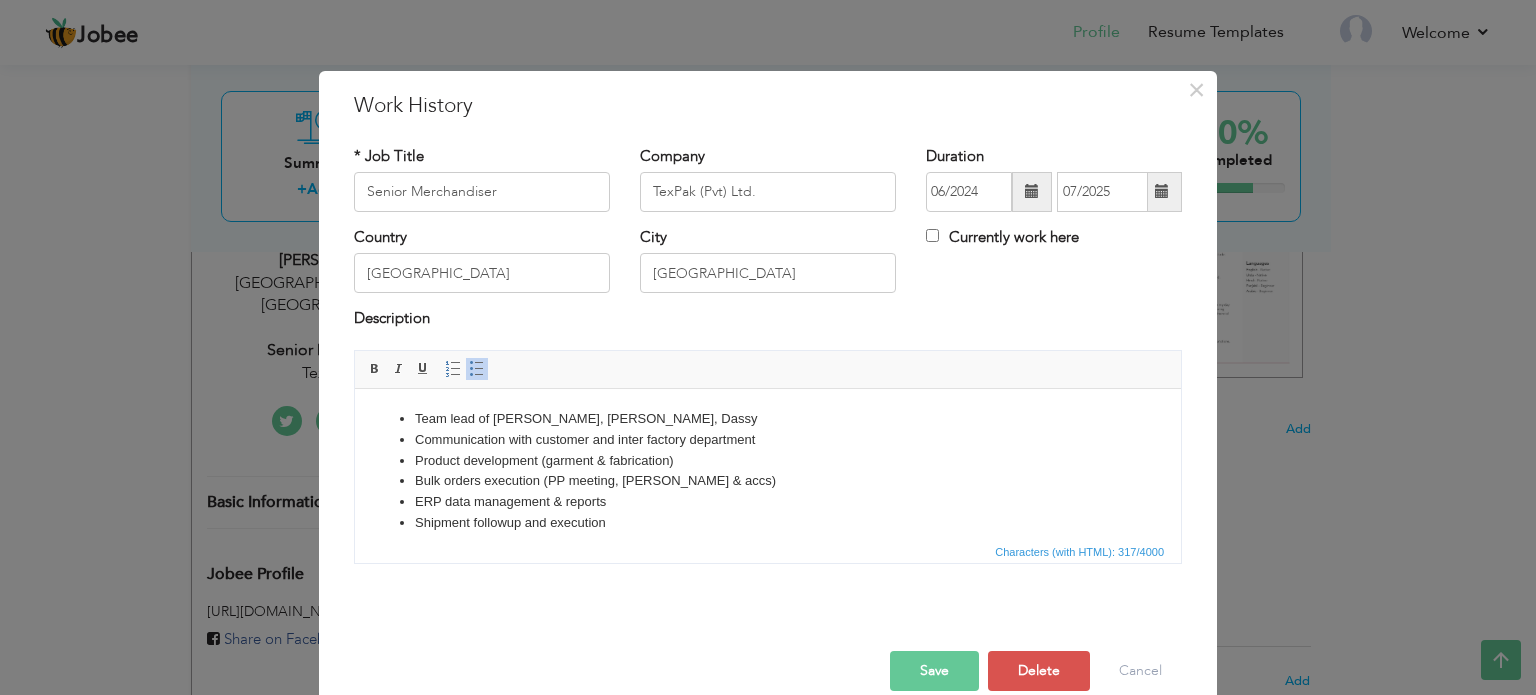 click on "Product development (garment & fabrication)" at bounding box center (768, 460) 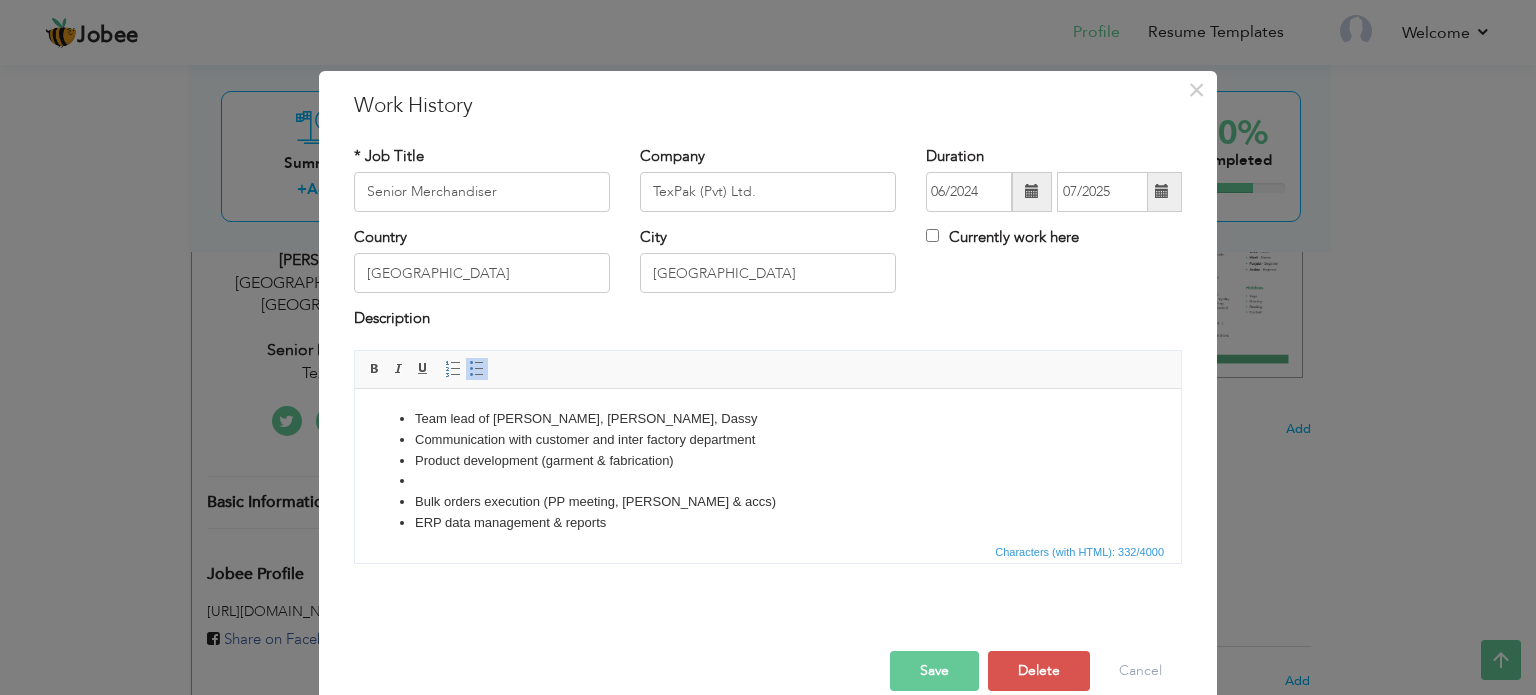 click on "Bulk orders execution (PP meeting, trims & accs)" at bounding box center [768, 501] 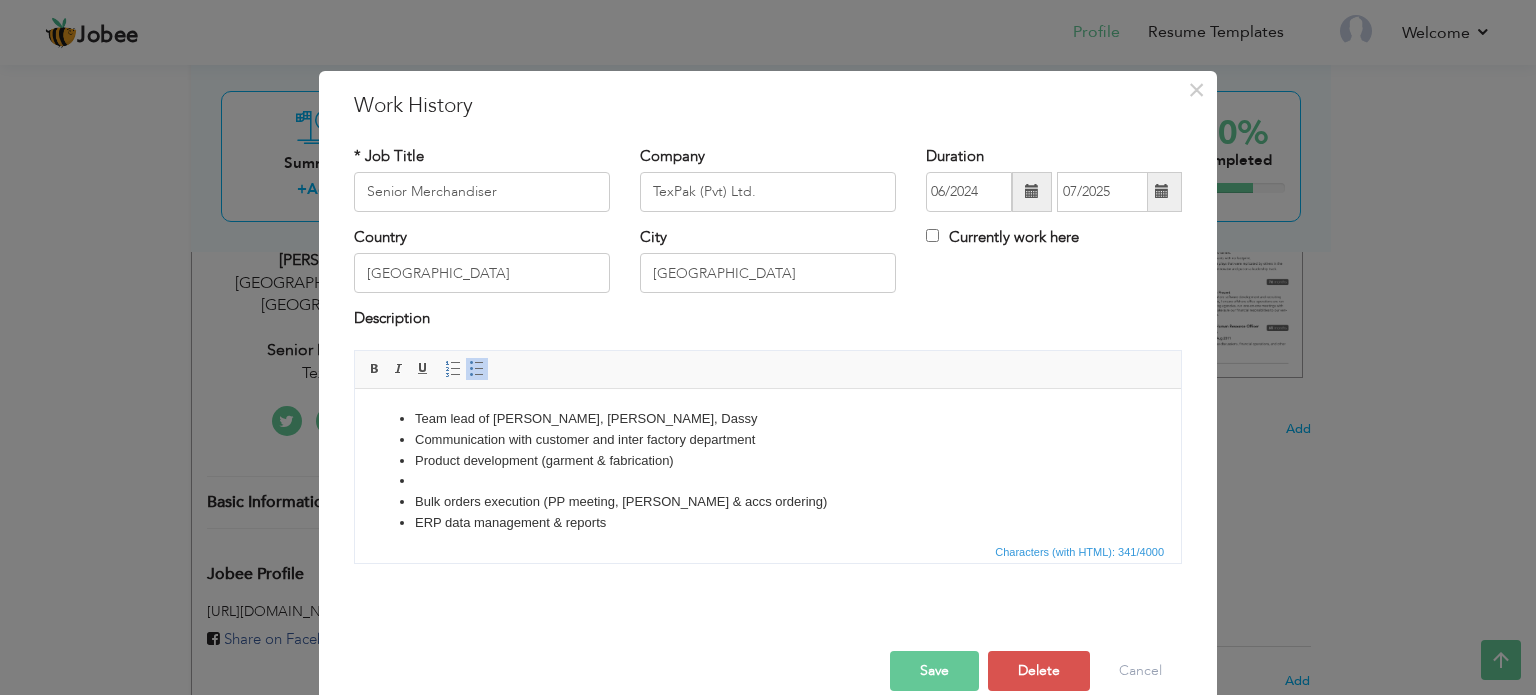 click at bounding box center (768, 480) 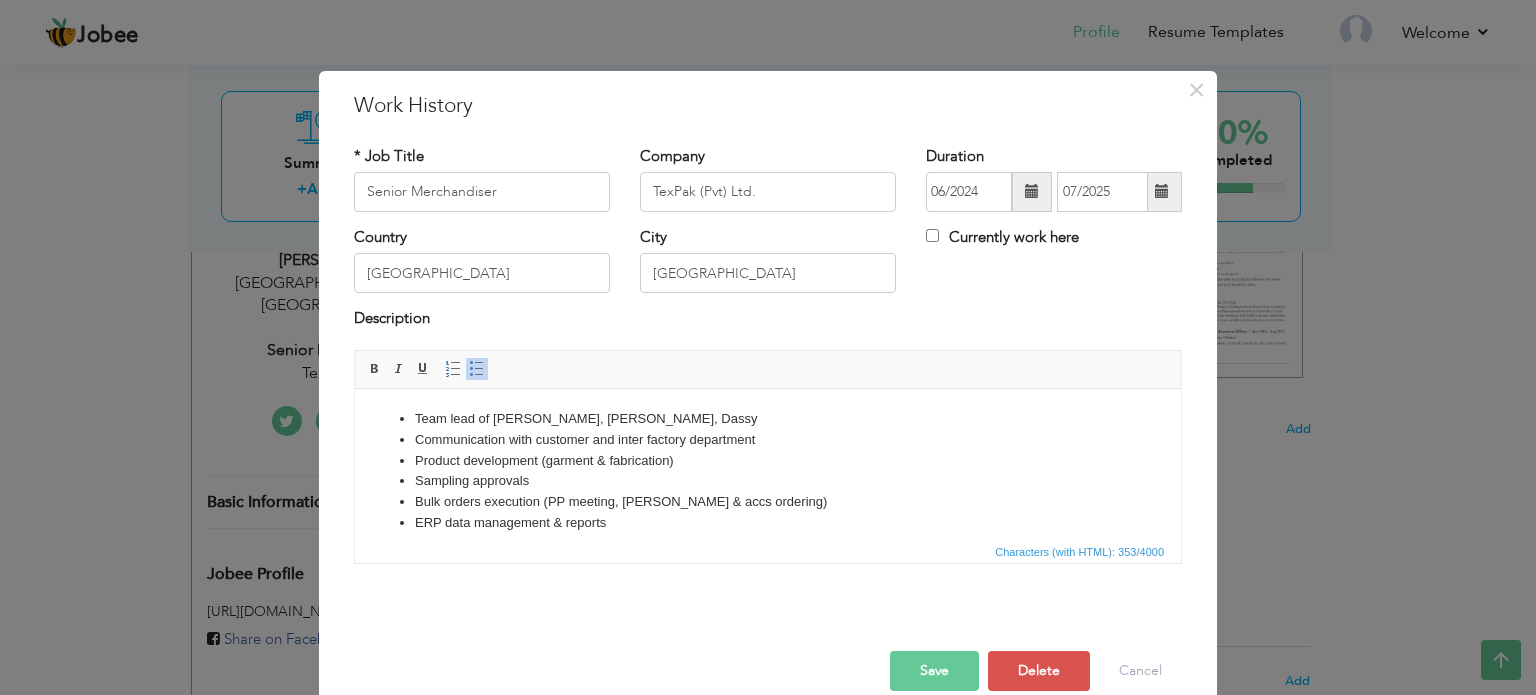 click on "Sampling approvals" at bounding box center (768, 480) 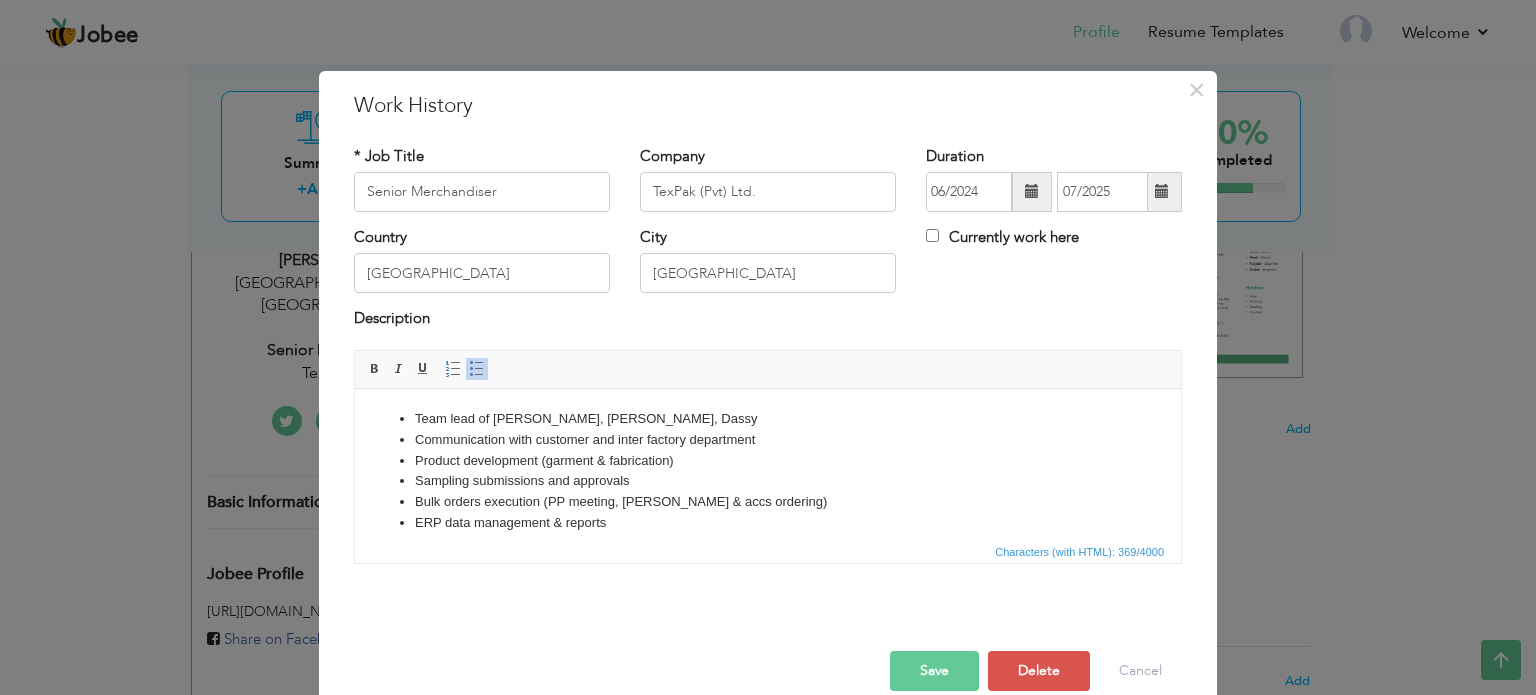 click on "Save" at bounding box center [934, 671] 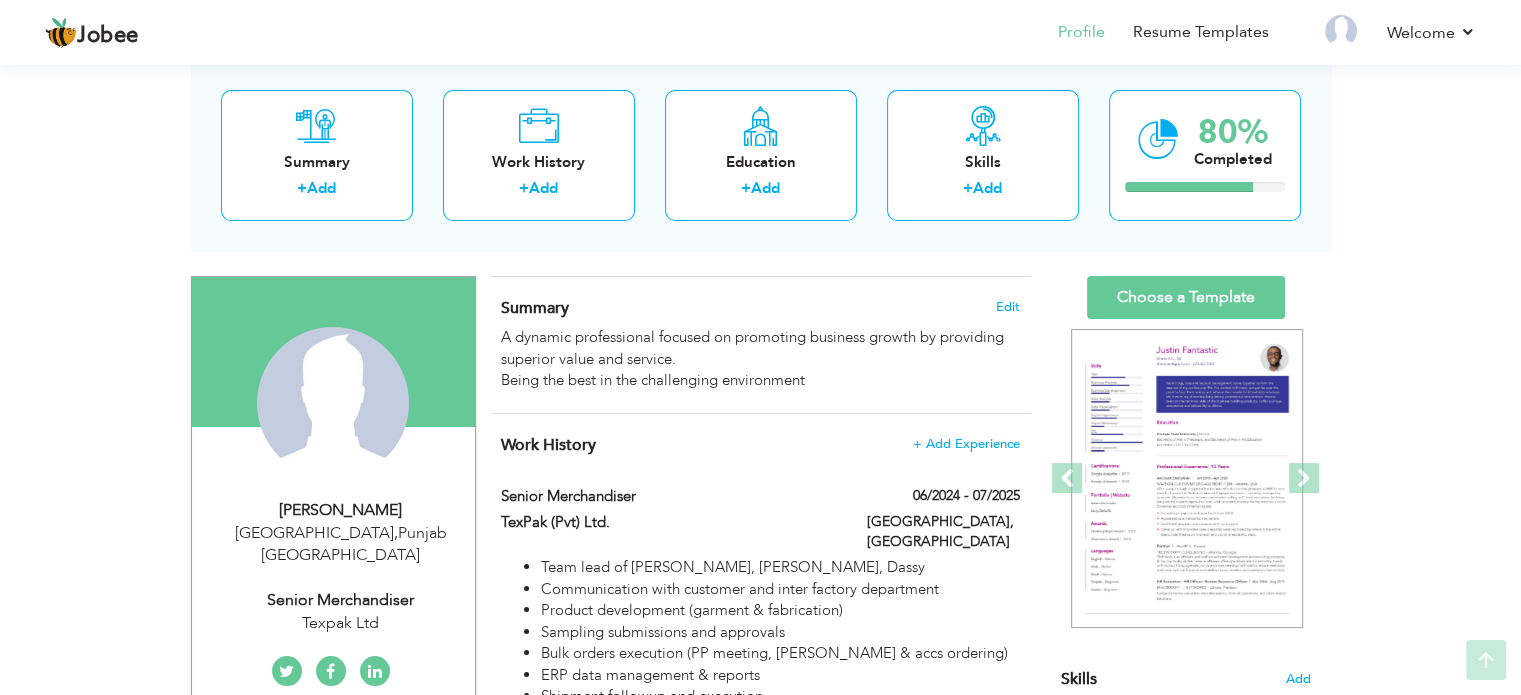 scroll, scrollTop: 104, scrollLeft: 0, axis: vertical 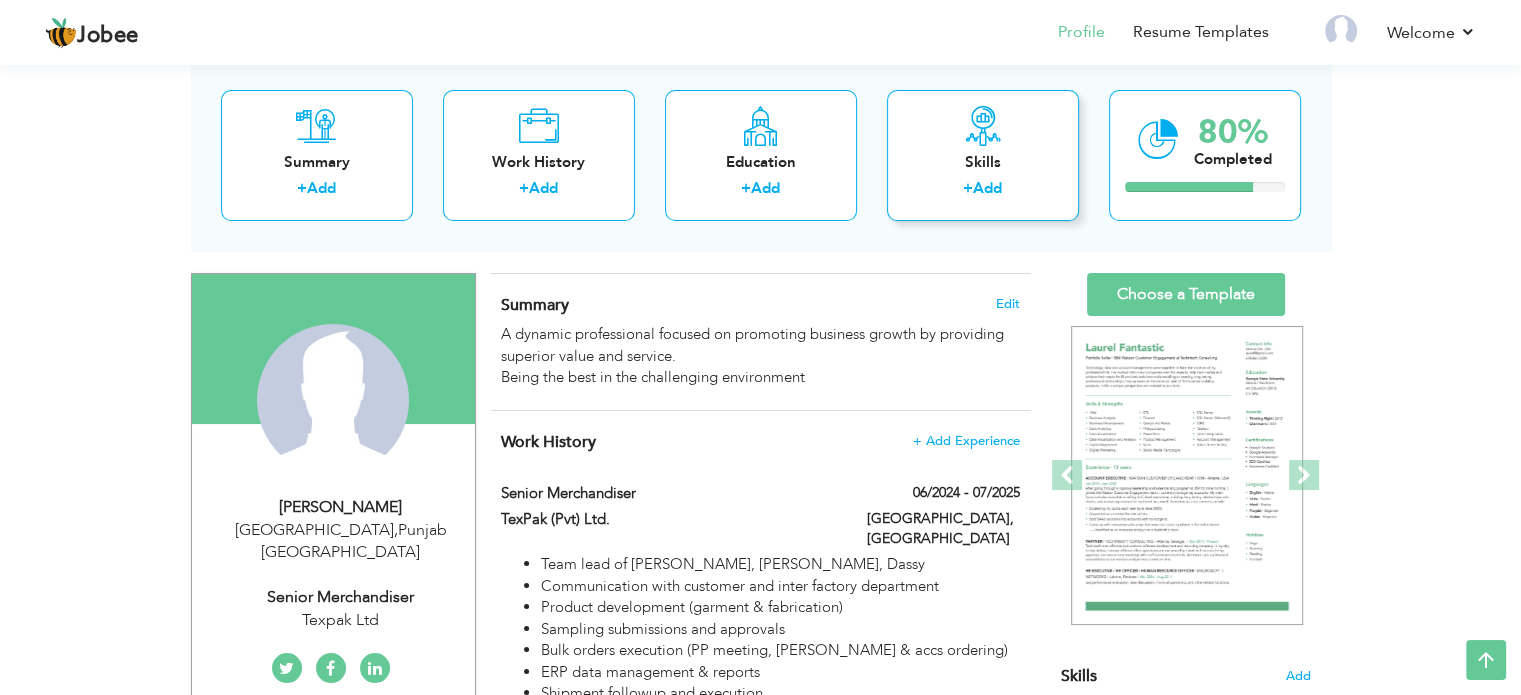 click on "Add" at bounding box center [987, 189] 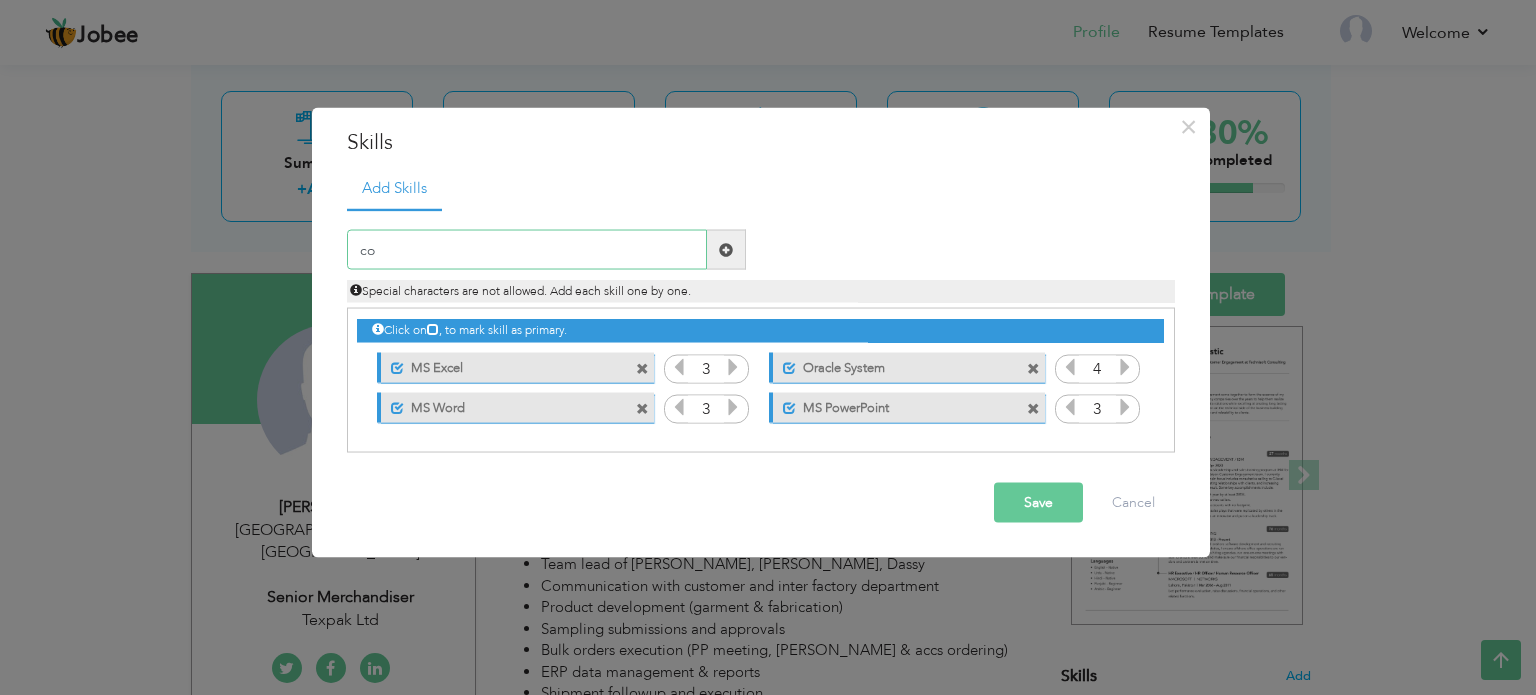 type on "c" 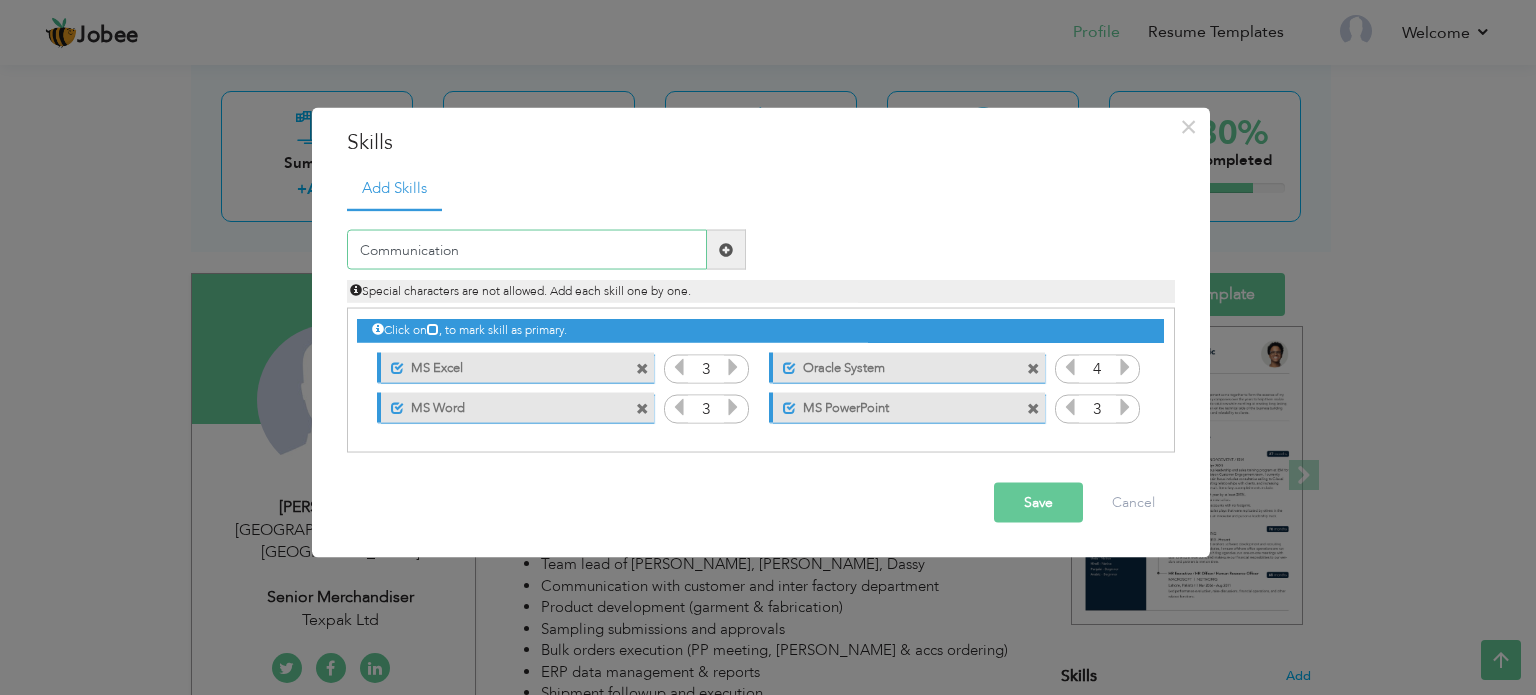 type on "Communication" 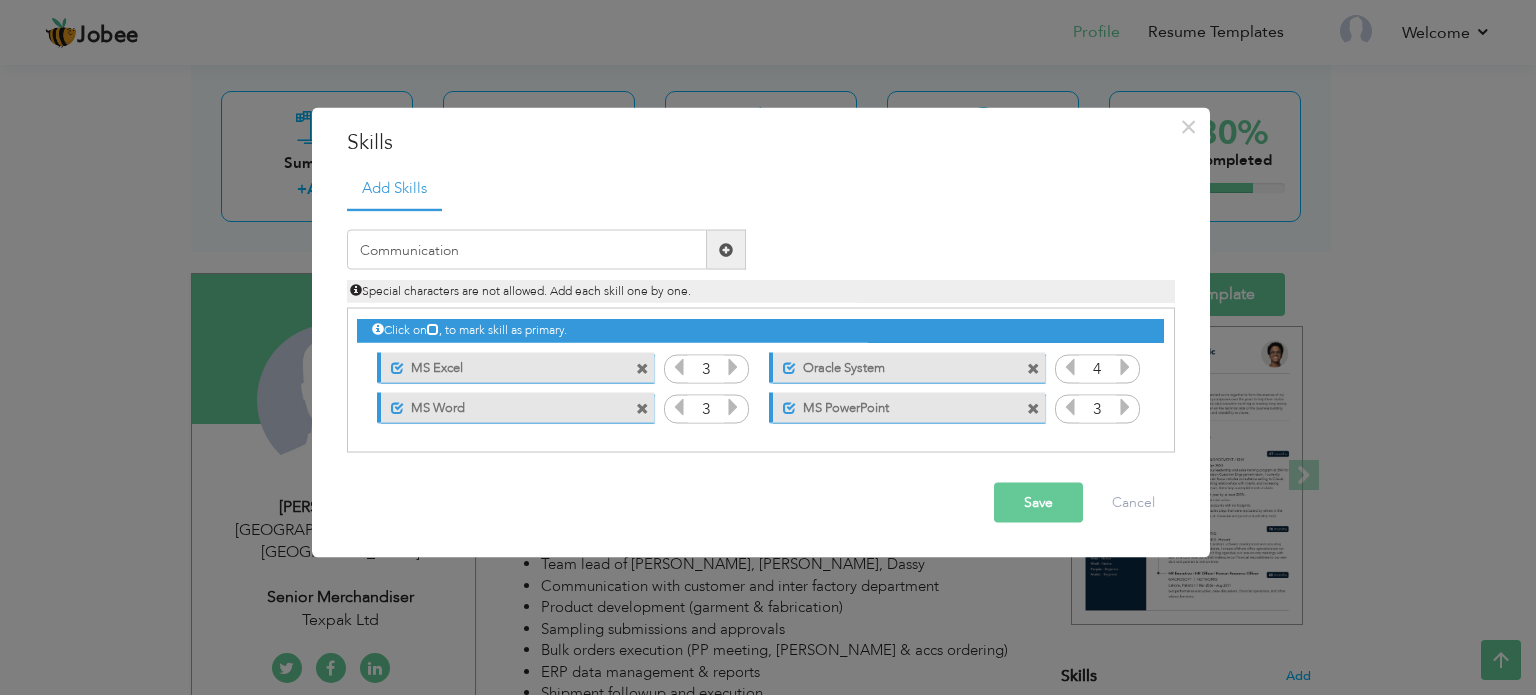 click at bounding box center [726, 249] 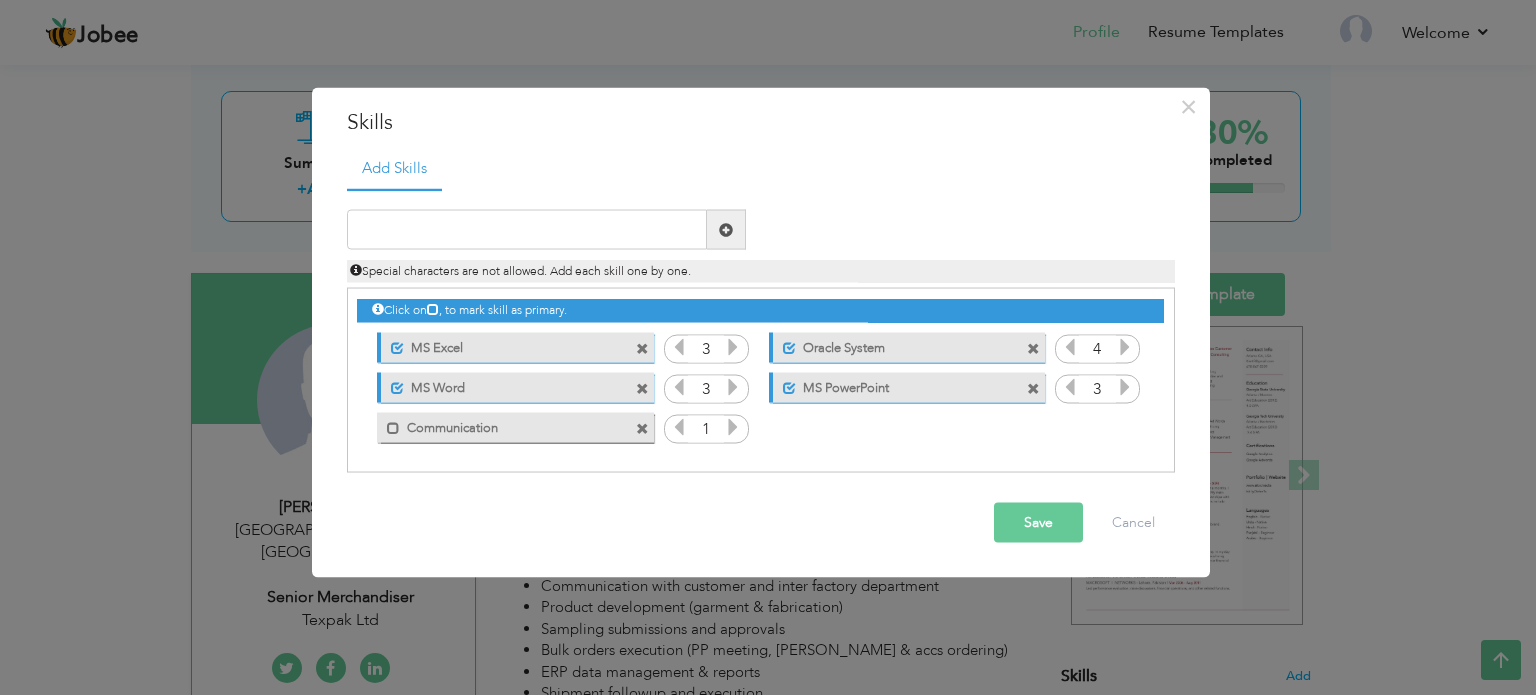 click at bounding box center (733, 427) 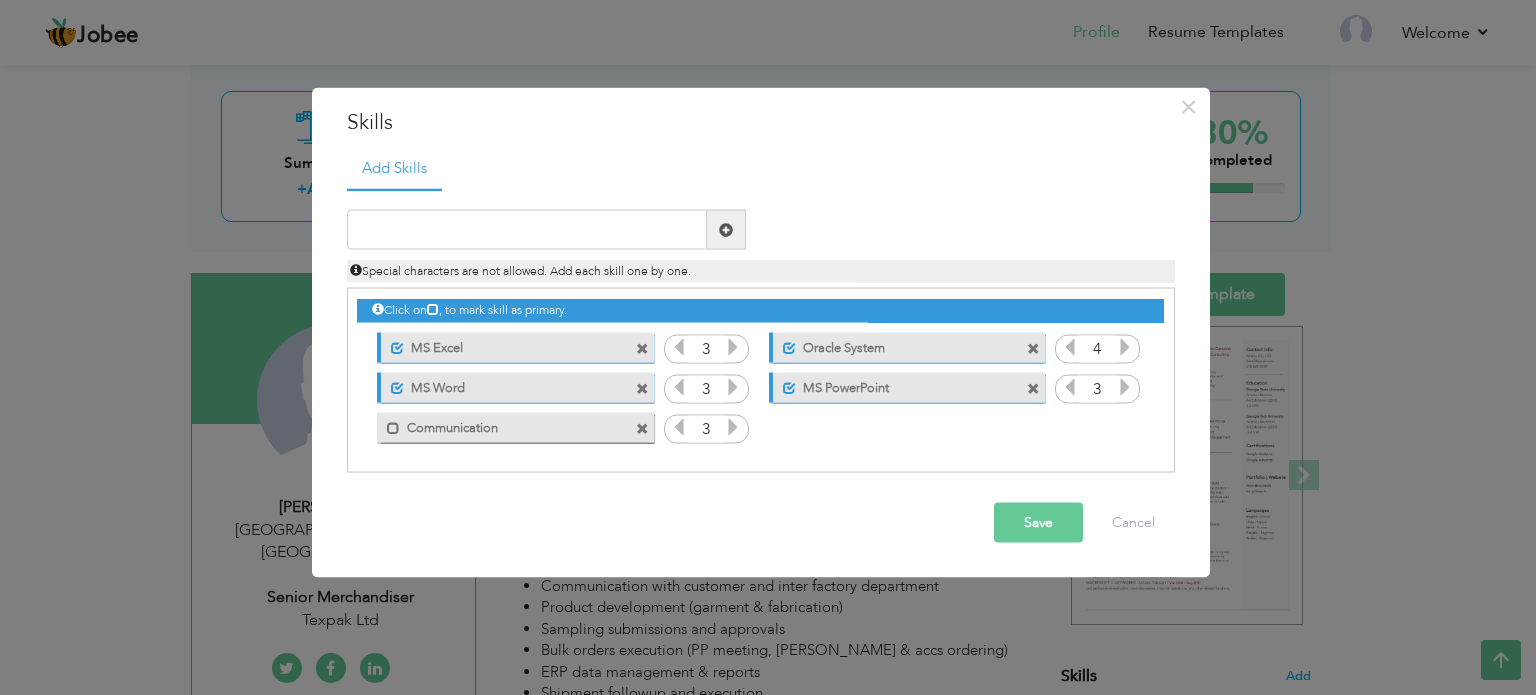 click at bounding box center (733, 427) 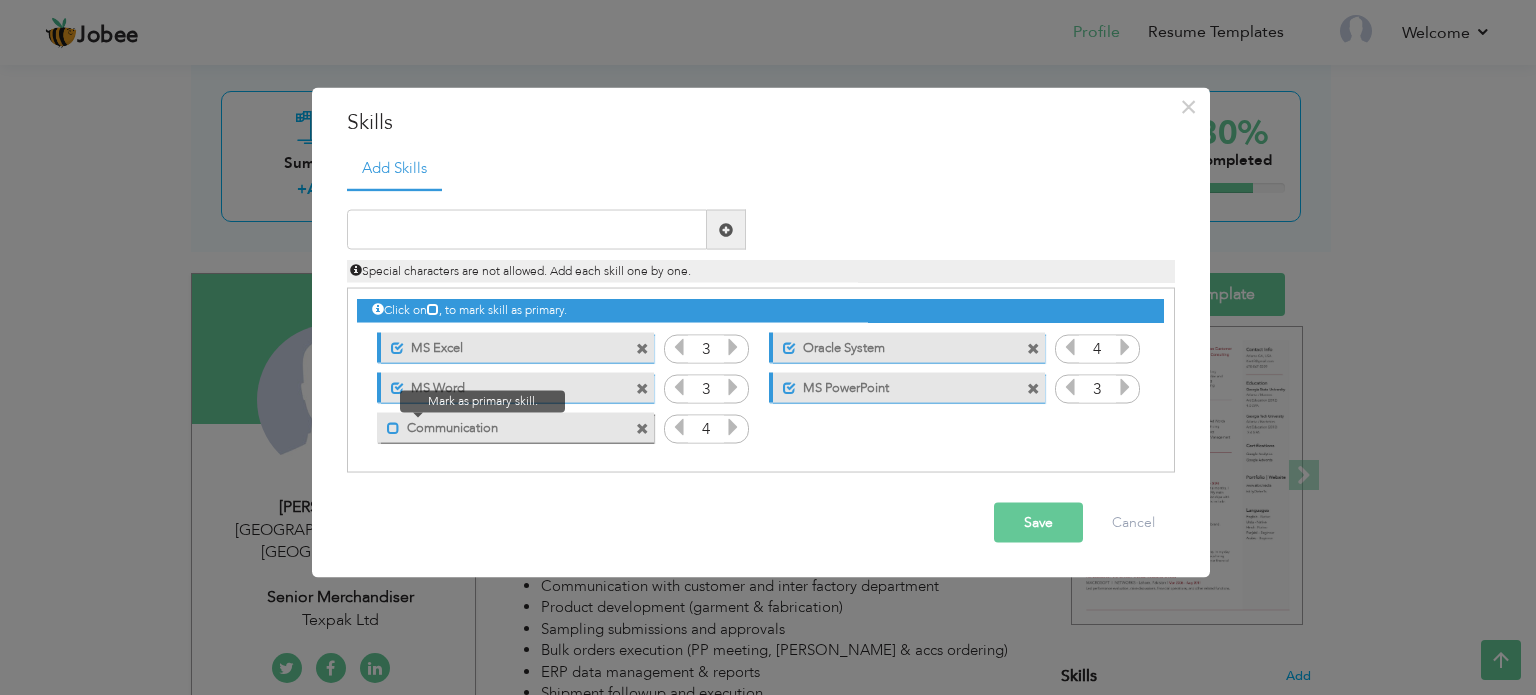 click at bounding box center (393, 427) 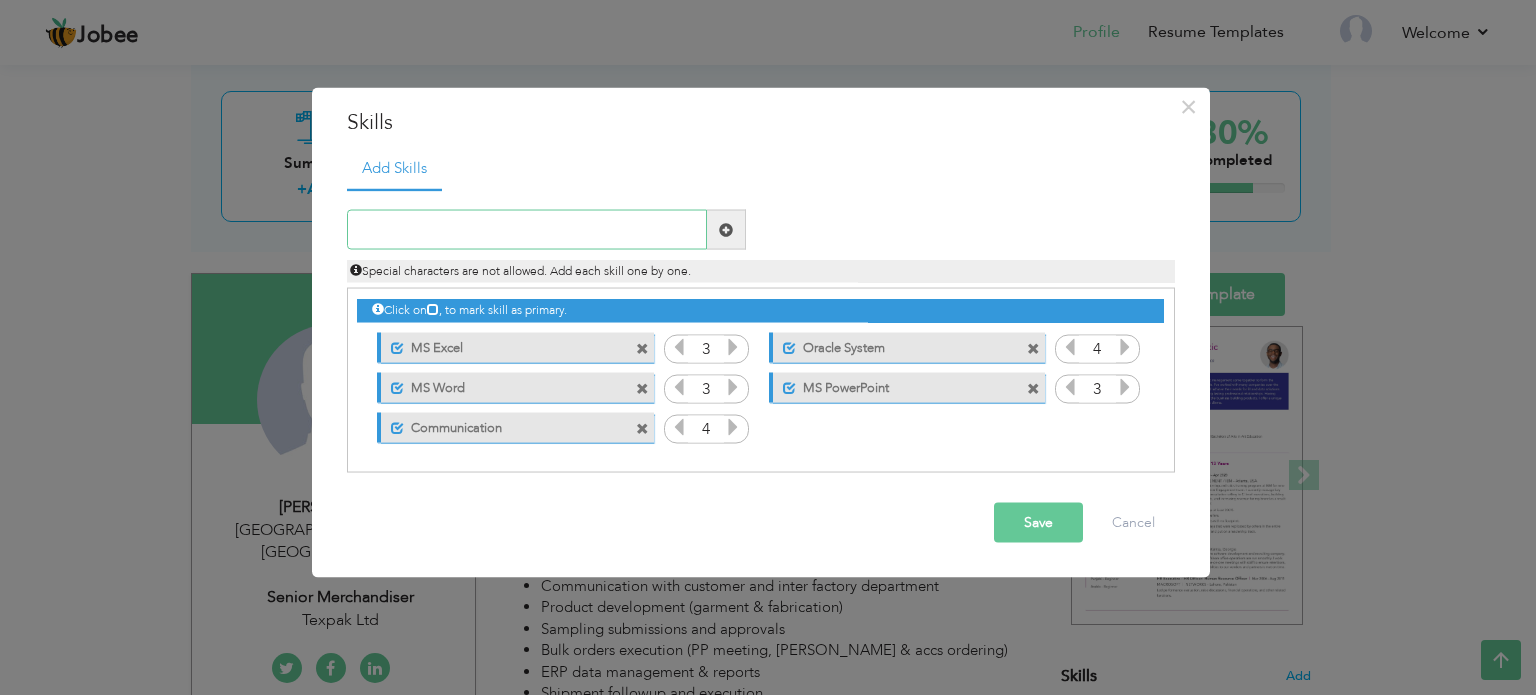 click at bounding box center [527, 230] 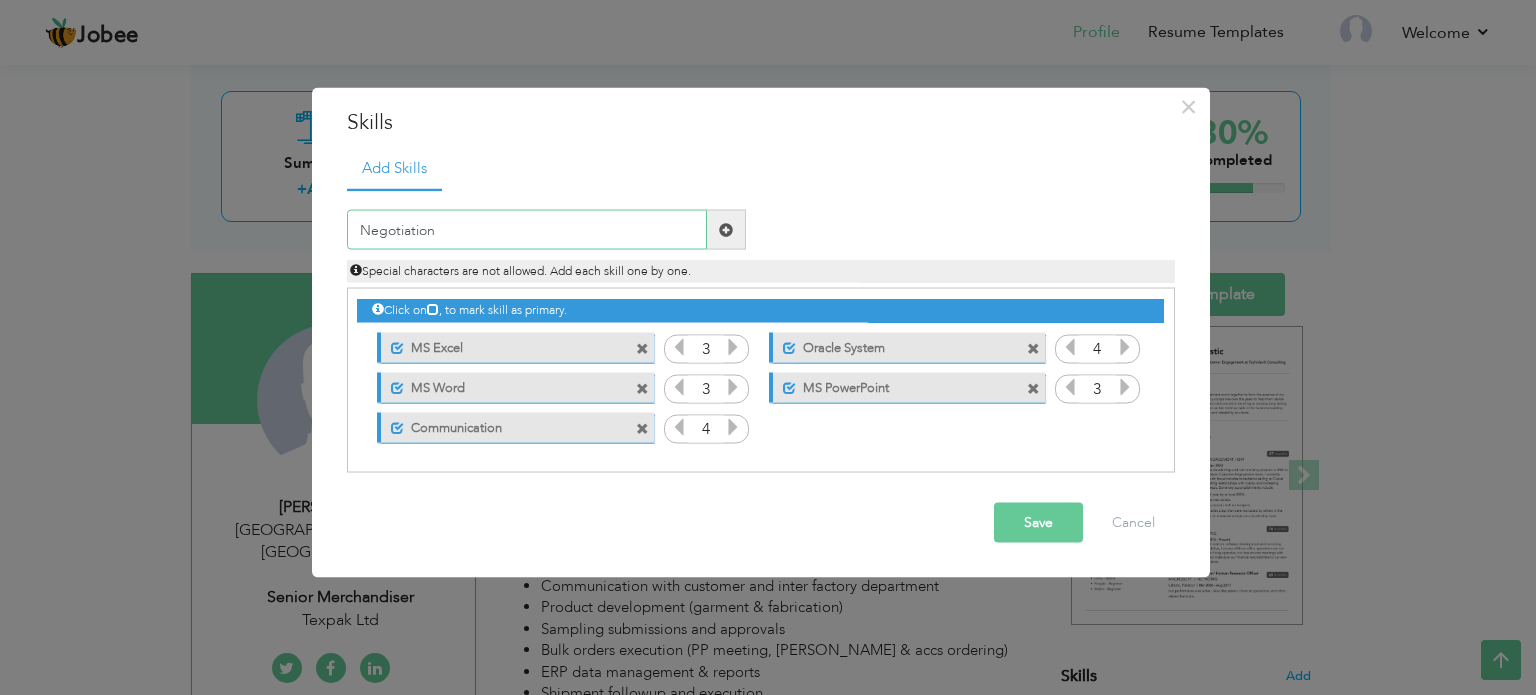 type on "Negotiation" 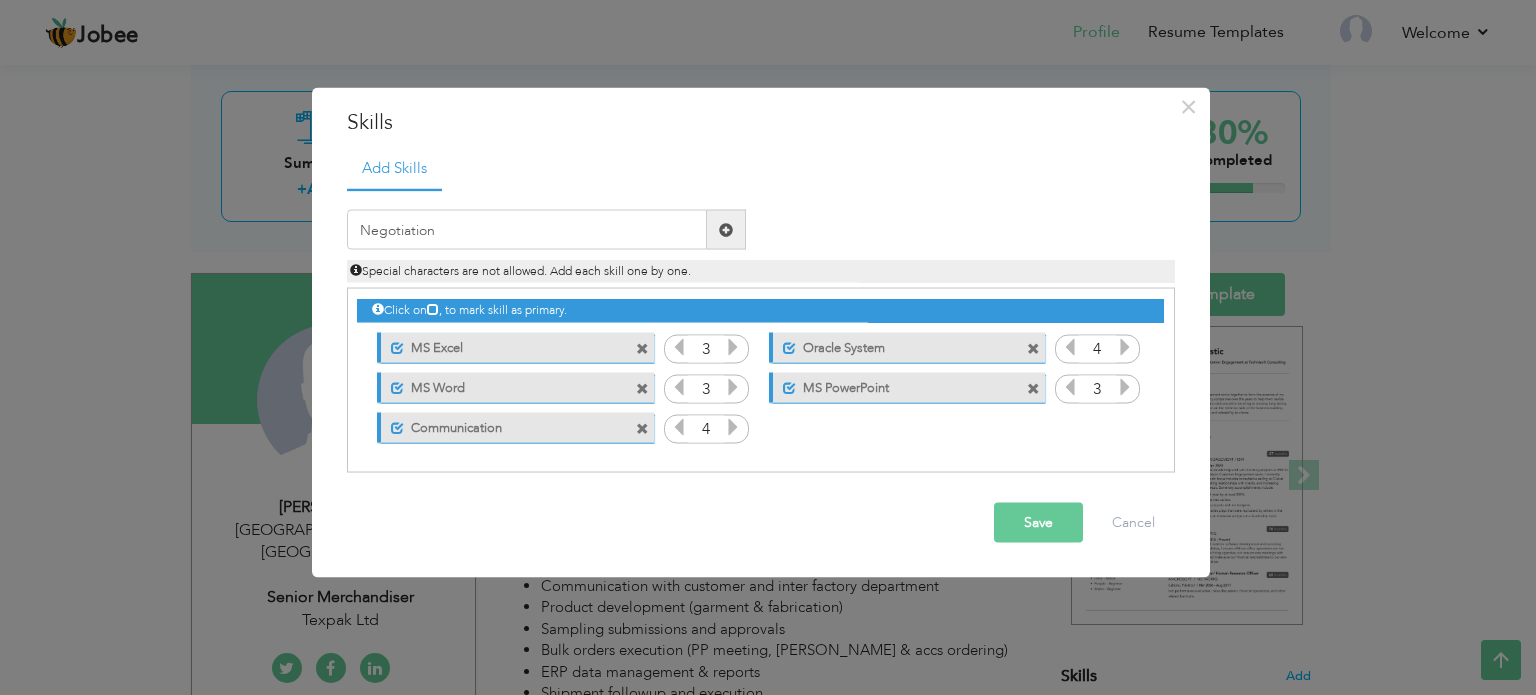 click at bounding box center [726, 229] 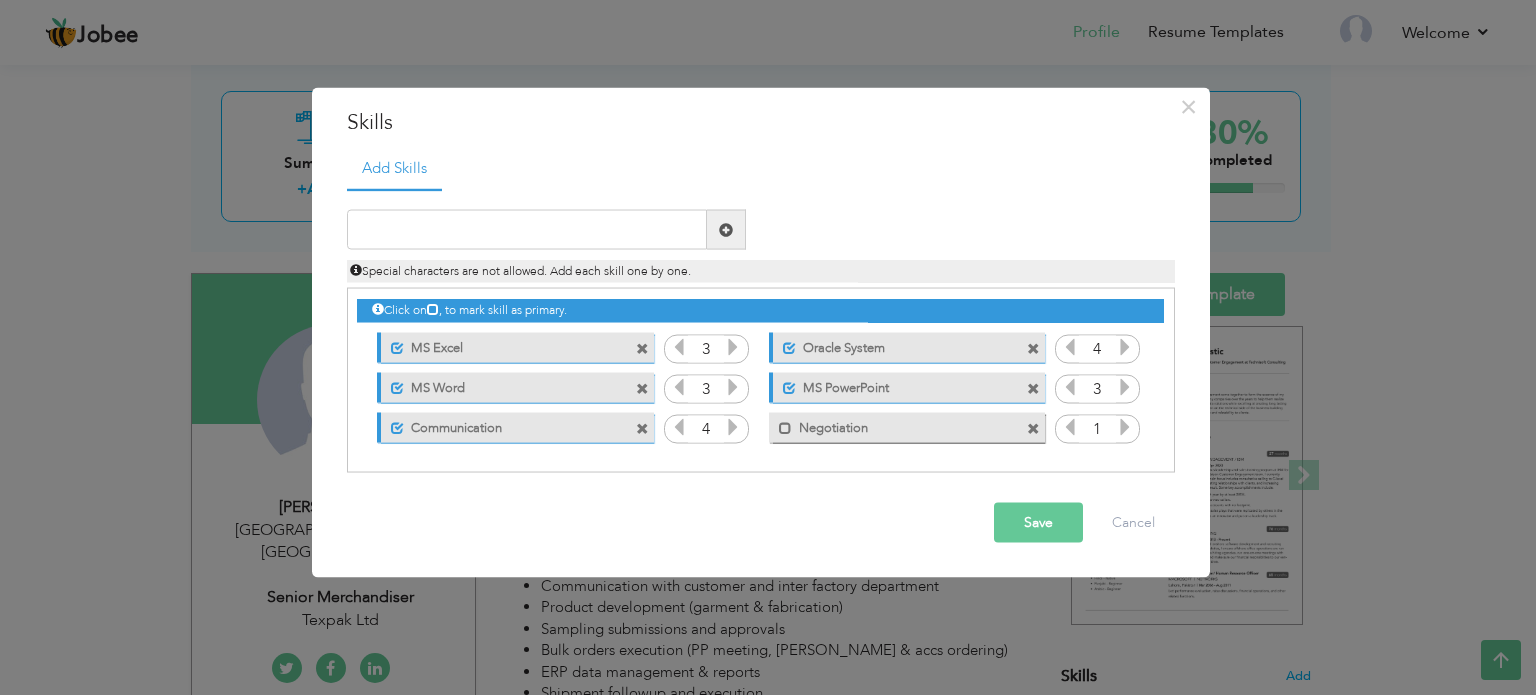 click at bounding box center [1125, 427] 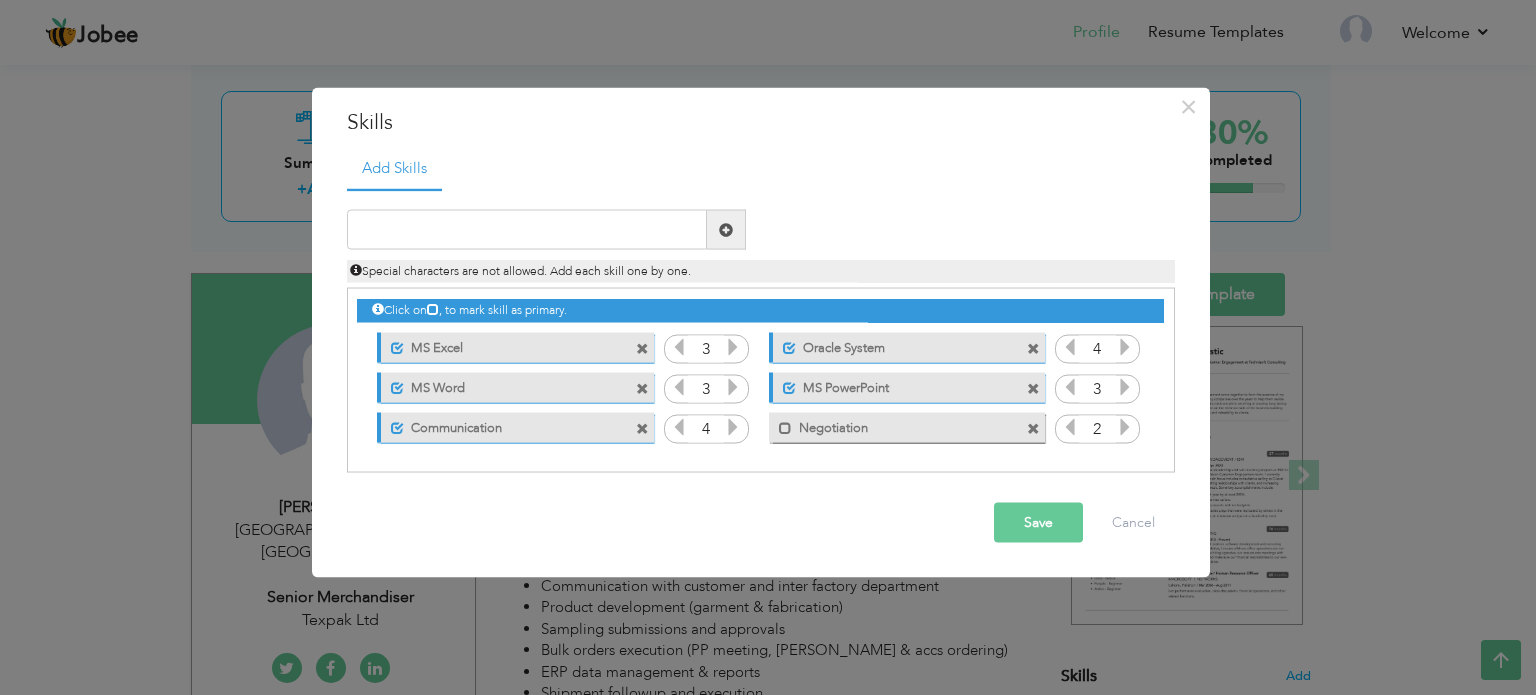 click at bounding box center [1125, 427] 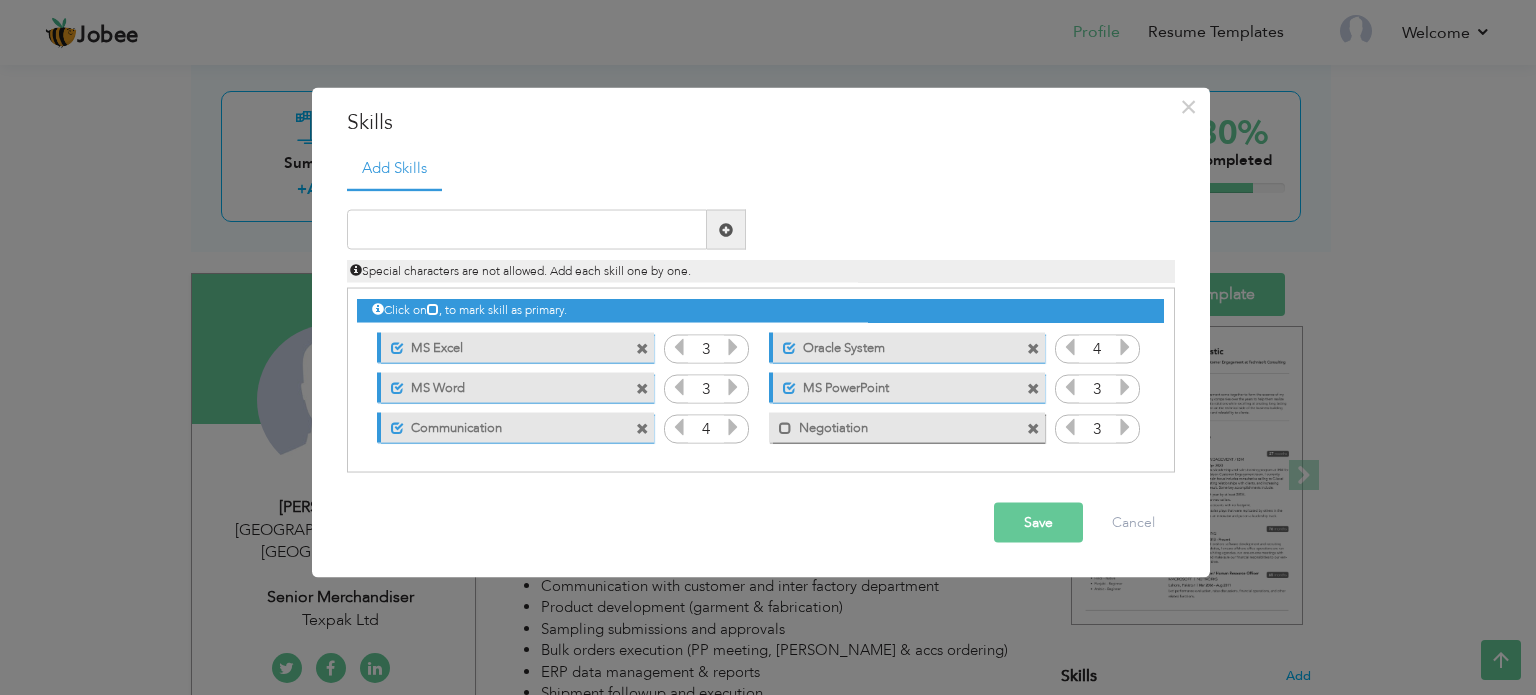 click at bounding box center [1125, 427] 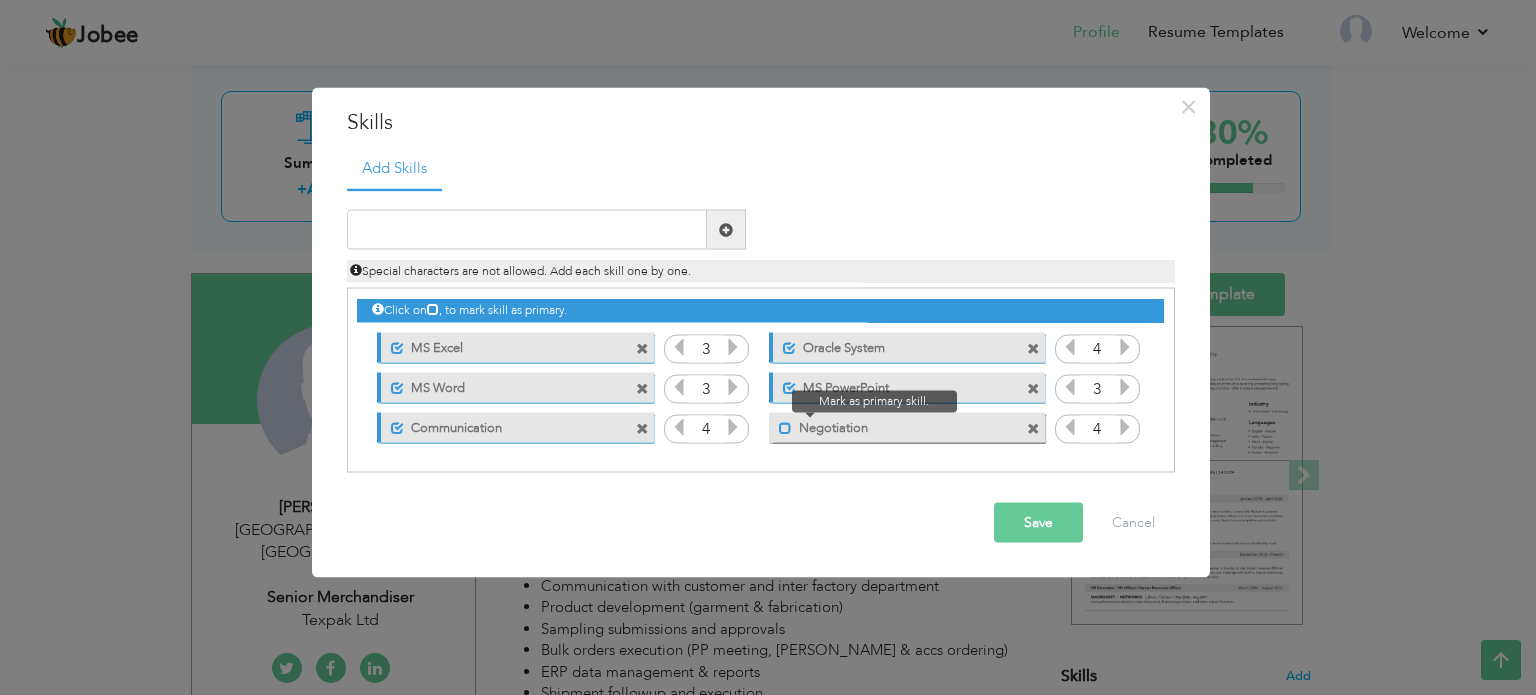 click at bounding box center [785, 427] 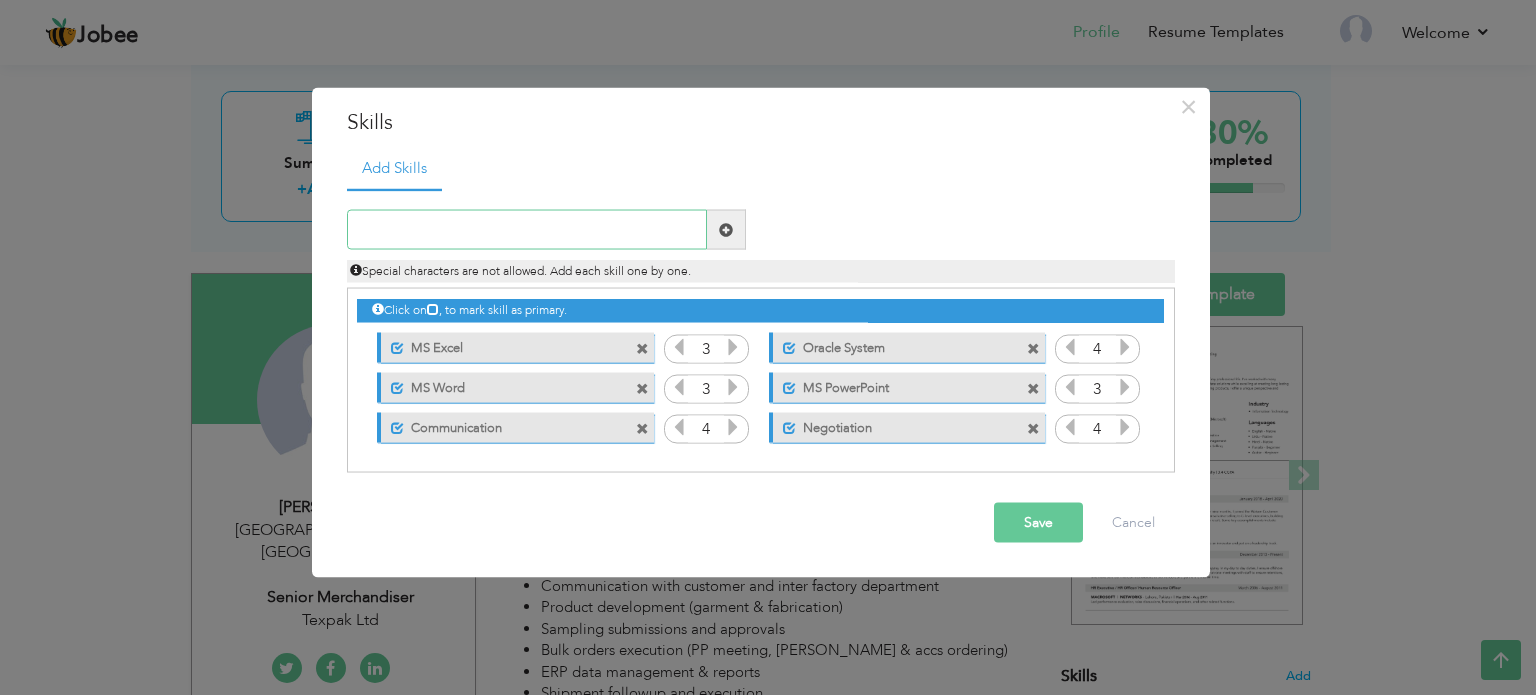 click at bounding box center (527, 230) 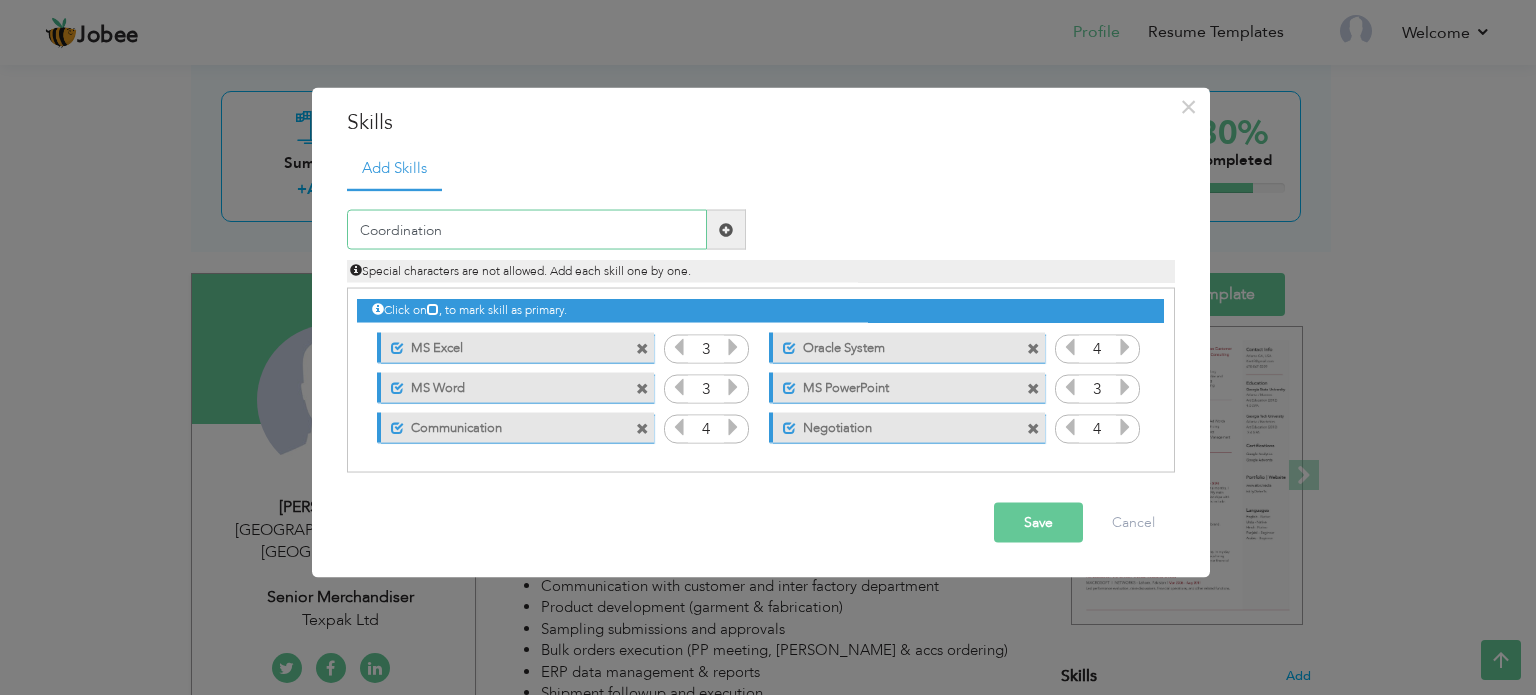 type on "Coordination" 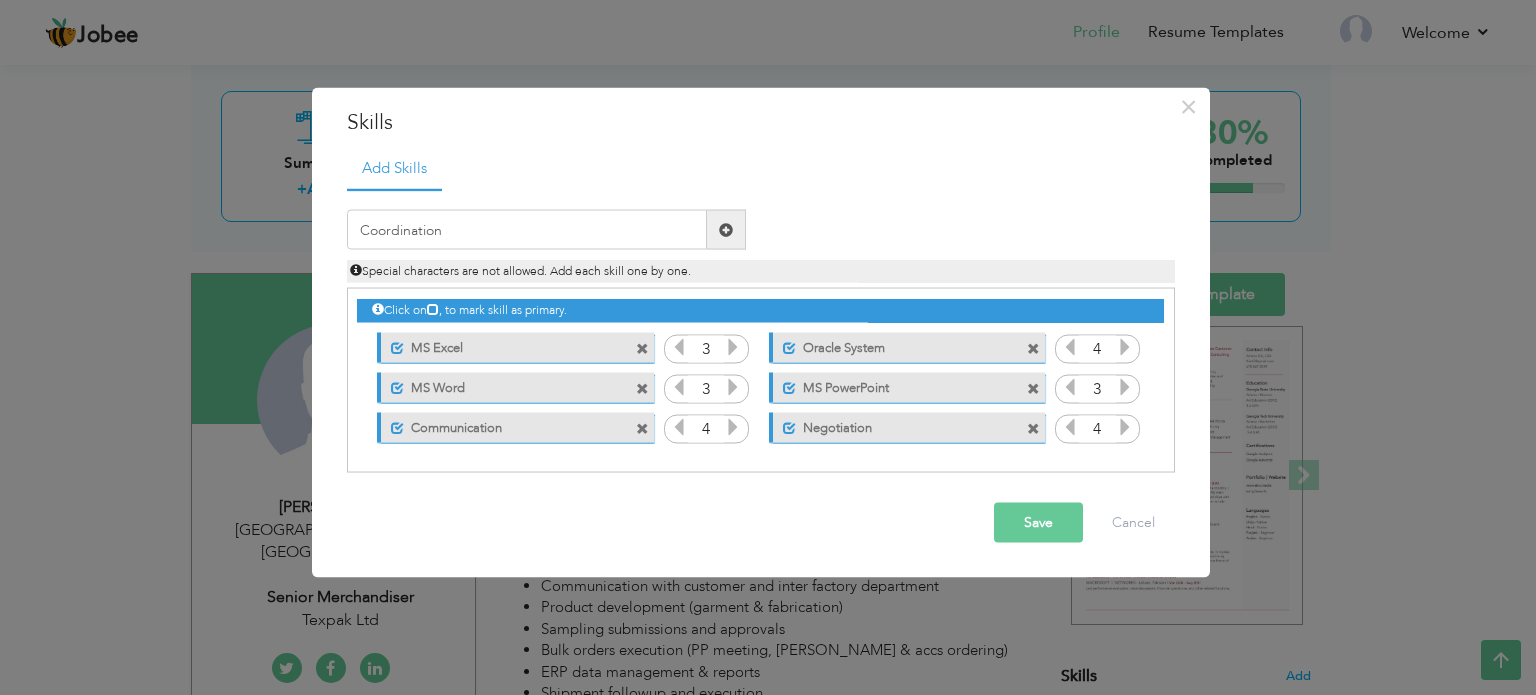 click at bounding box center (726, 229) 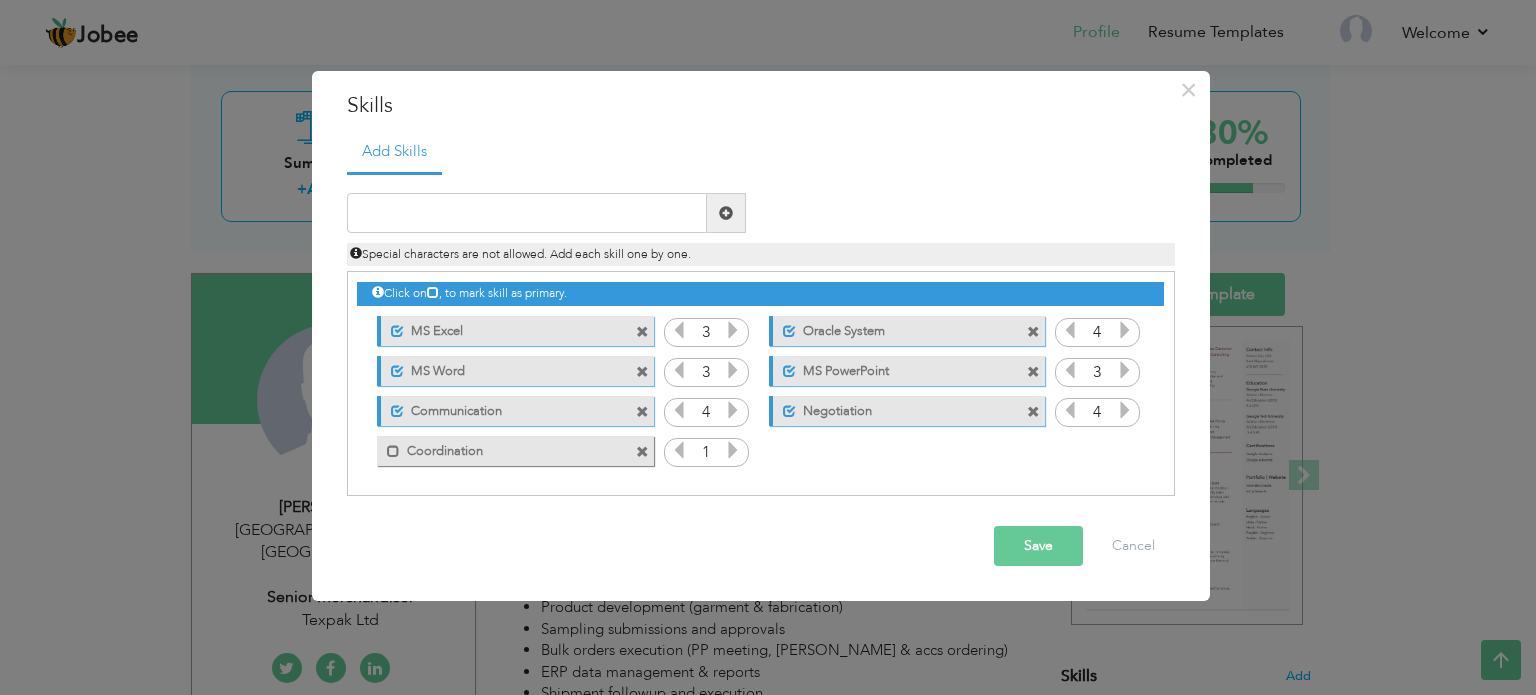 click at bounding box center (733, 450) 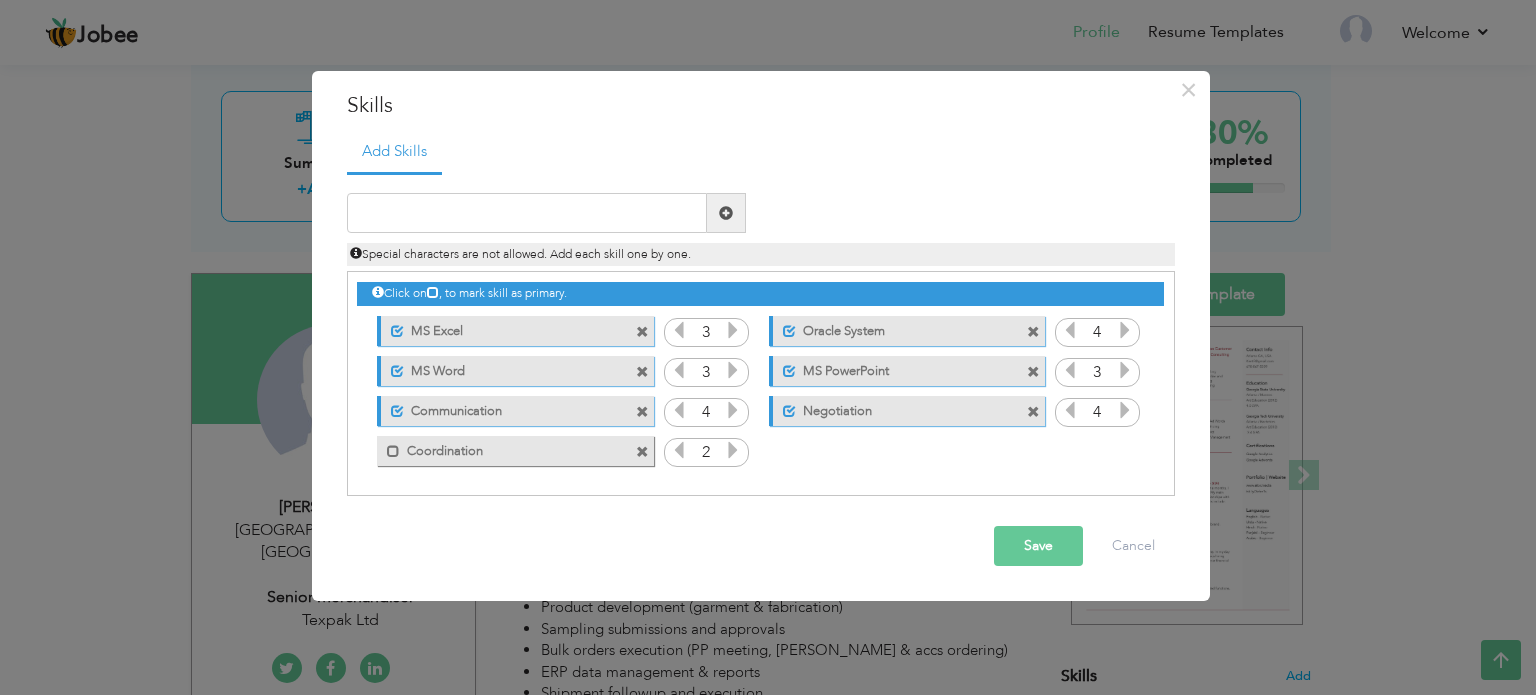 click at bounding box center [733, 450] 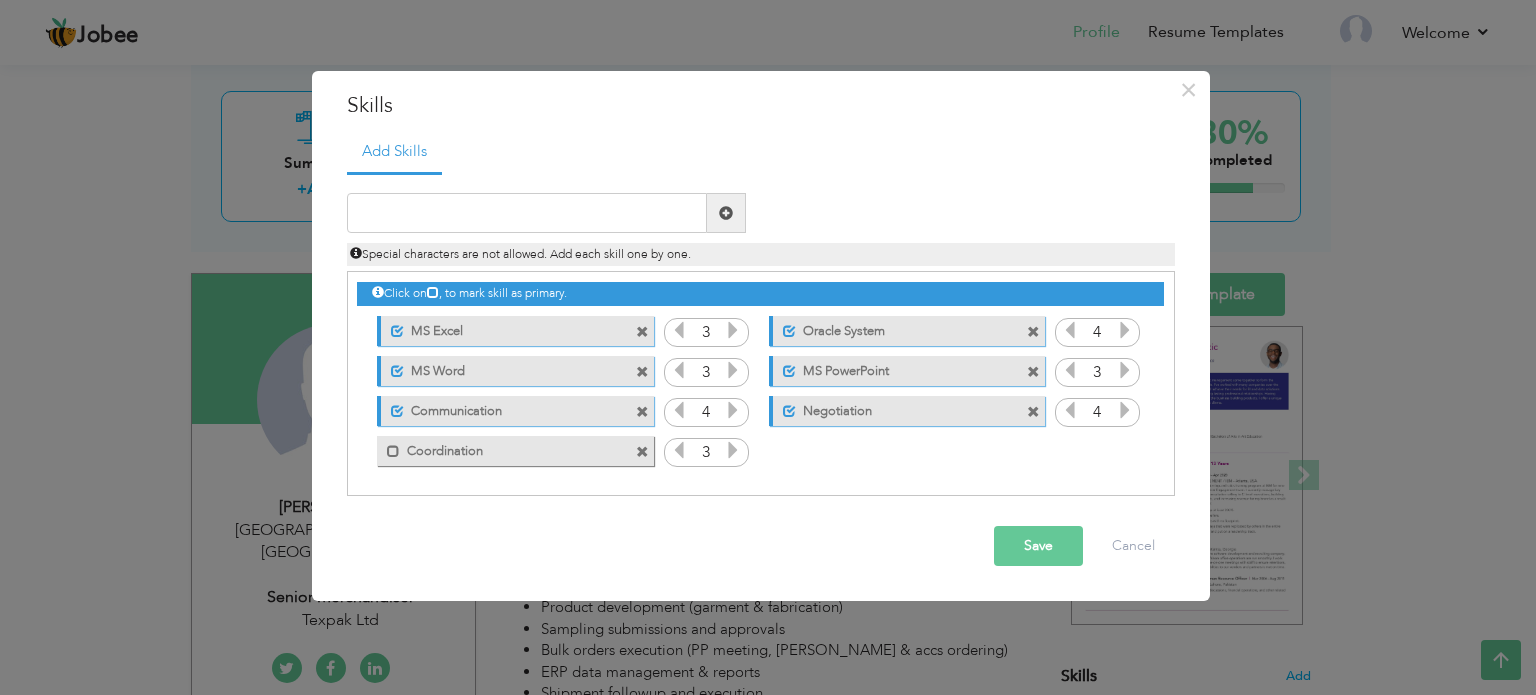 click at bounding box center [733, 450] 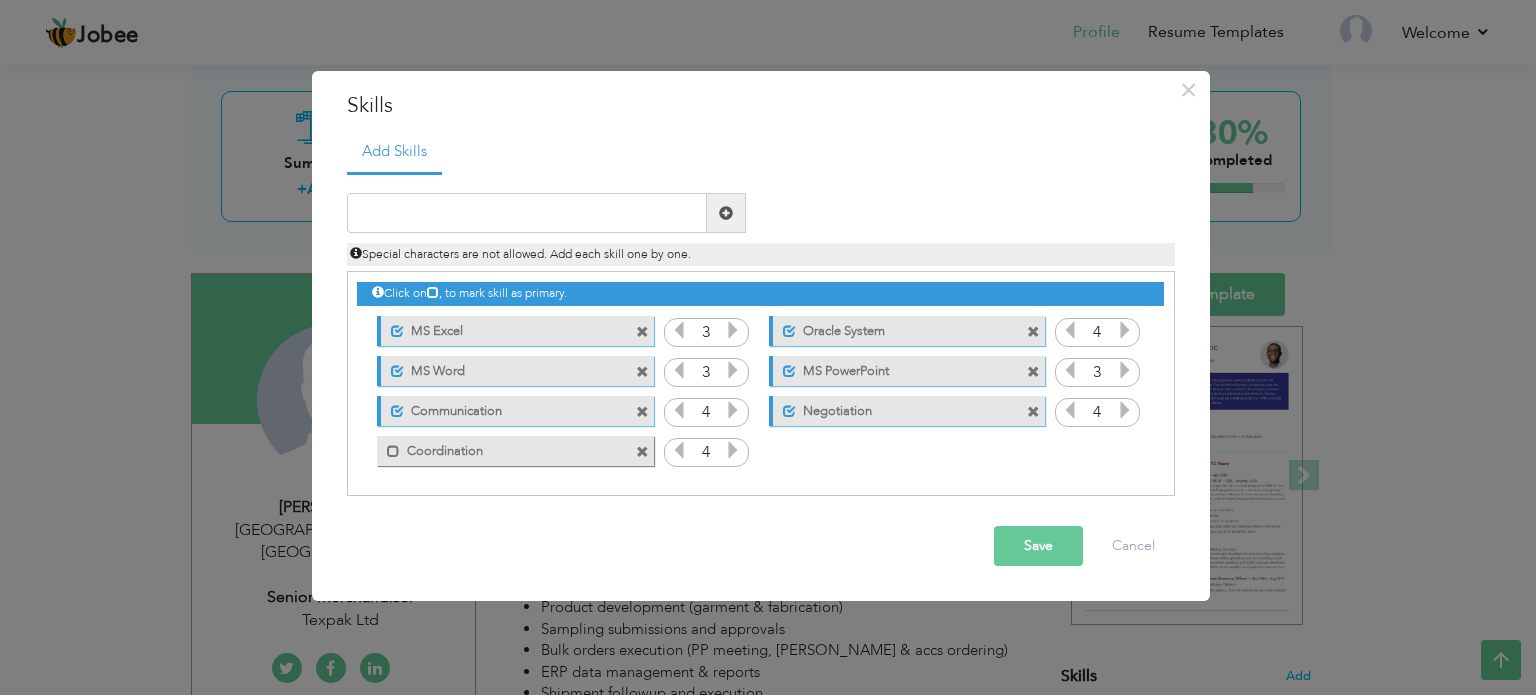 click at bounding box center [733, 450] 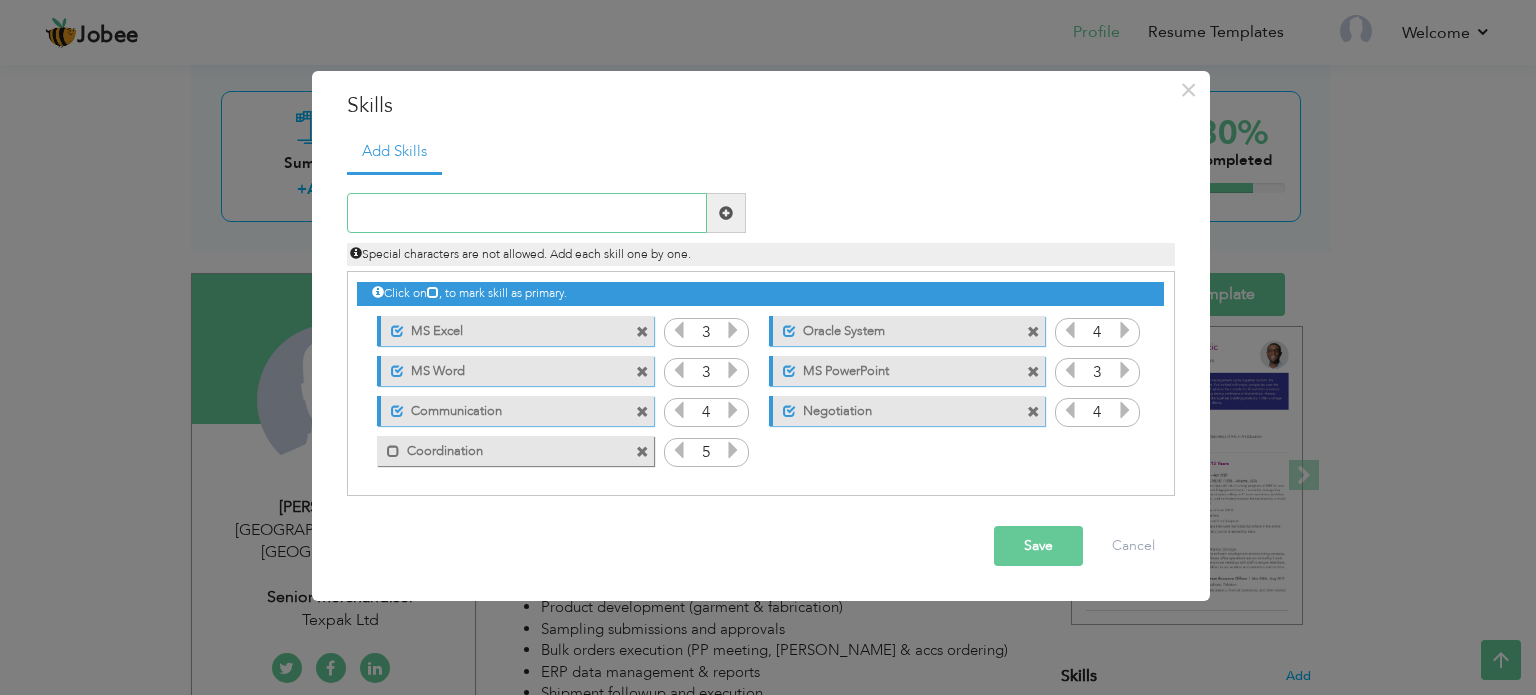 click at bounding box center (527, 213) 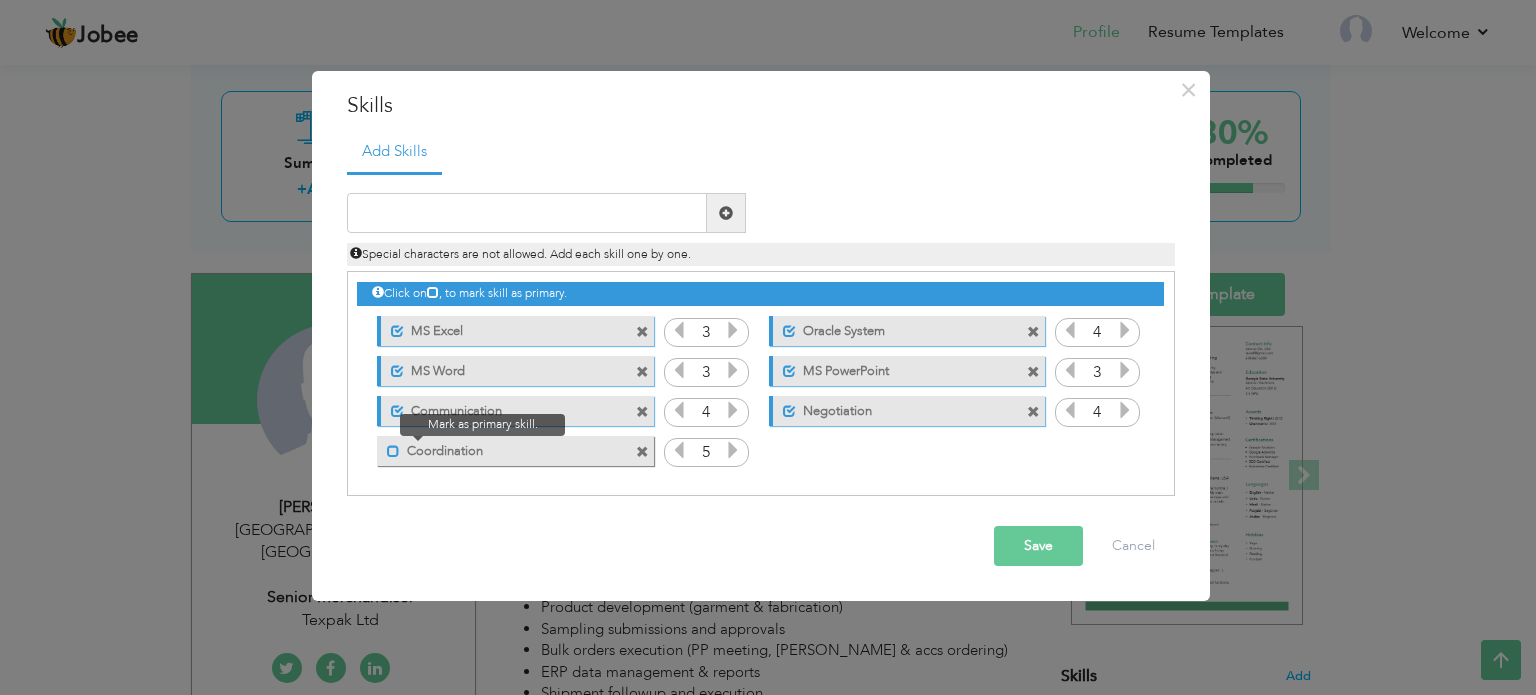click at bounding box center [393, 451] 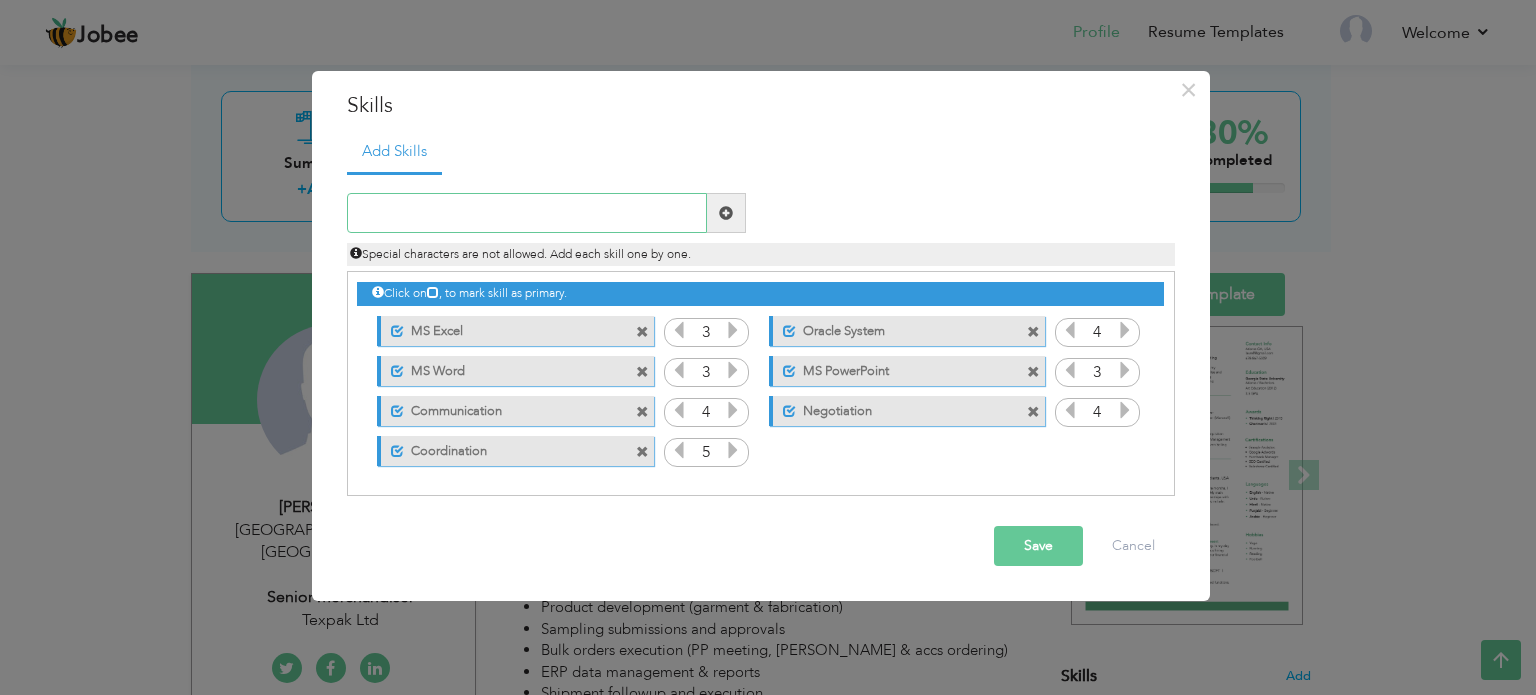 click at bounding box center [527, 213] 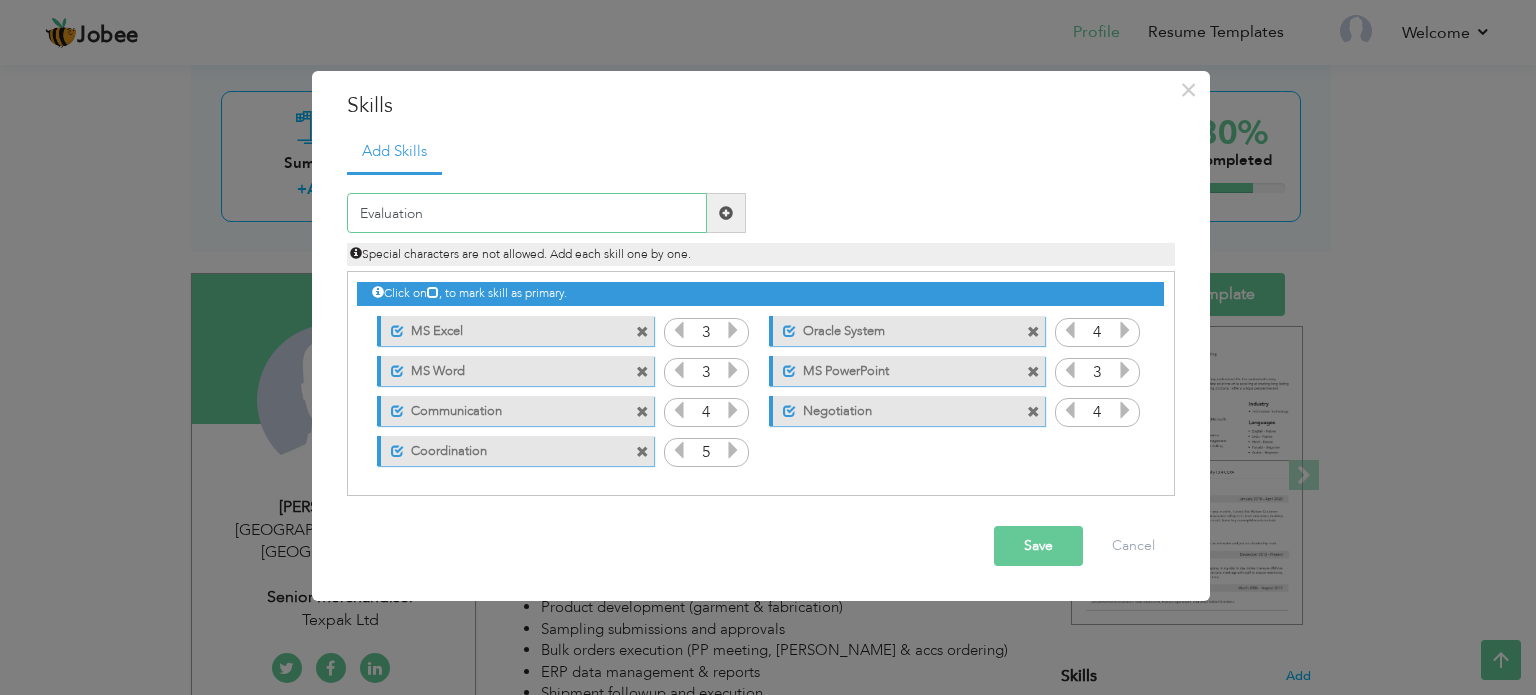 type on "Evaluation" 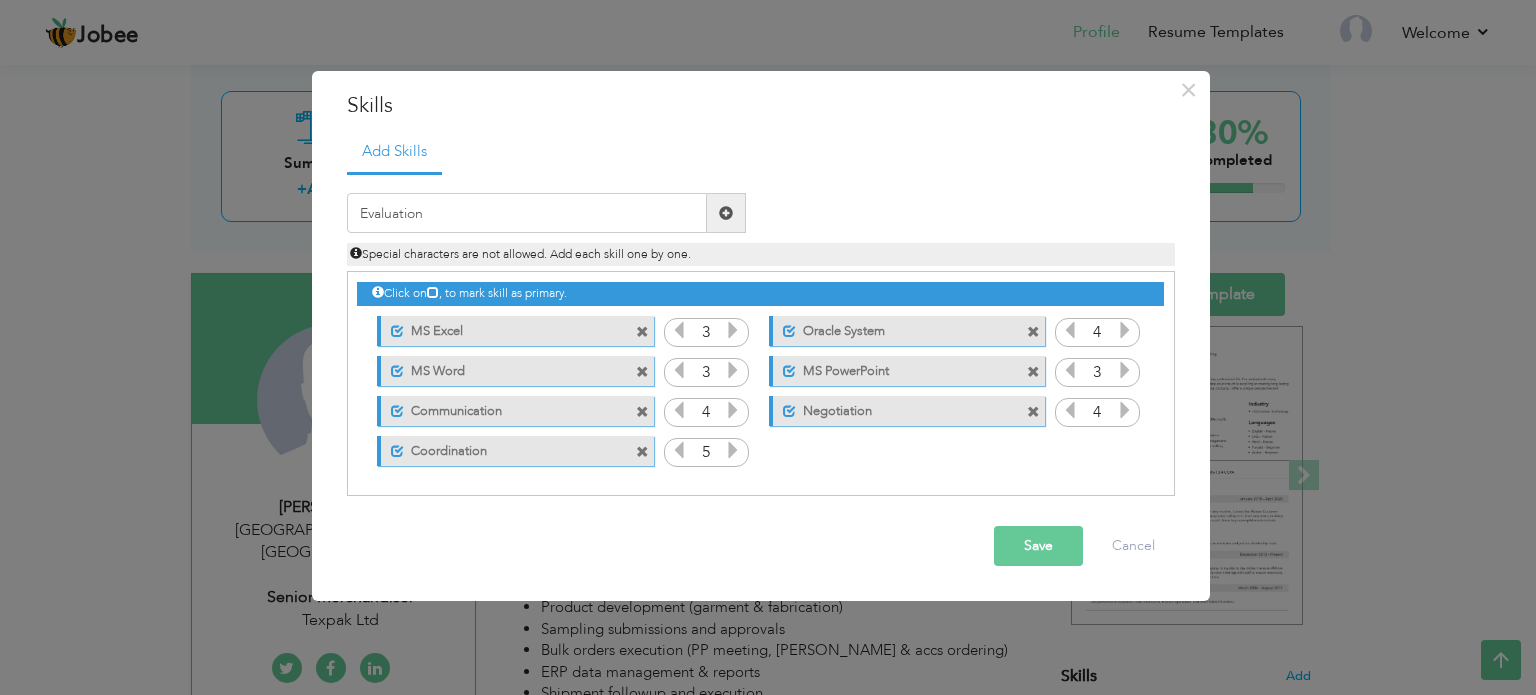 click at bounding box center (726, 213) 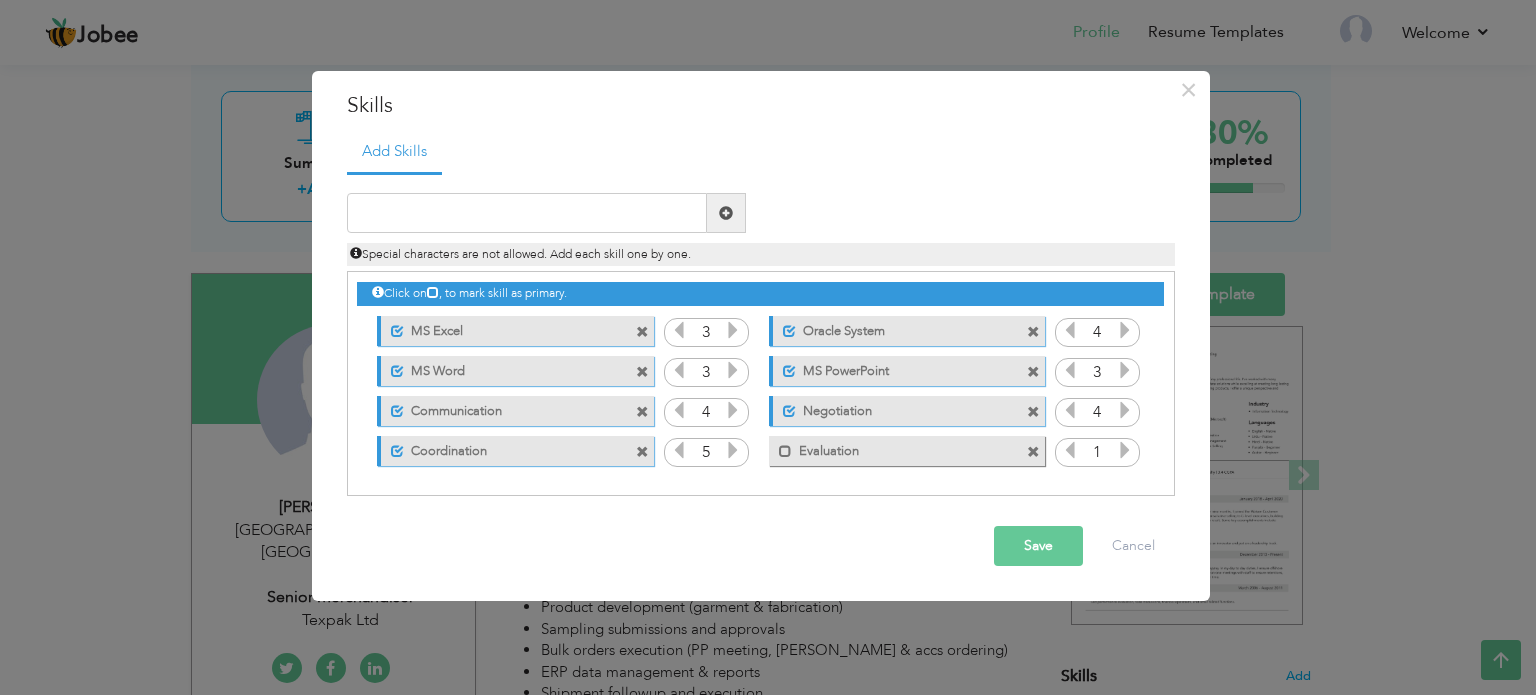 click at bounding box center [1125, 450] 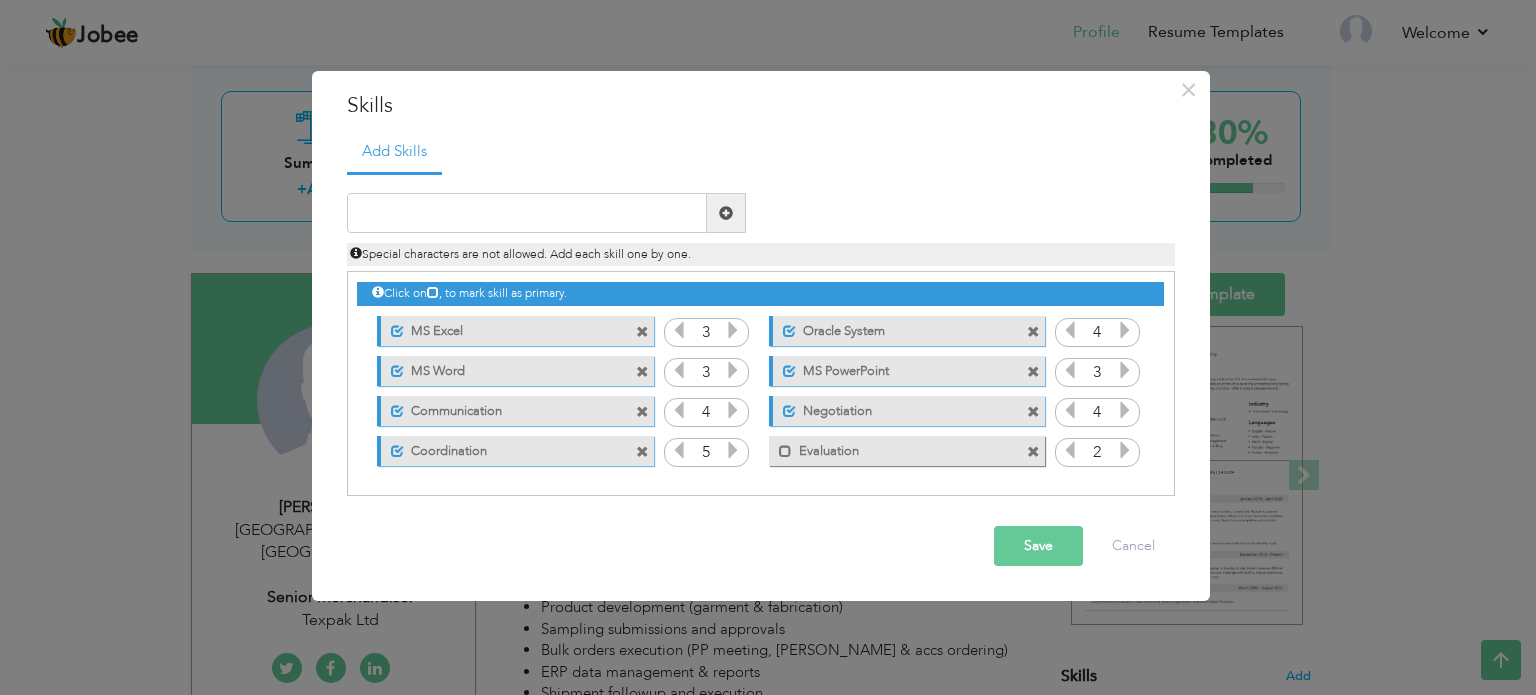 click at bounding box center [1125, 450] 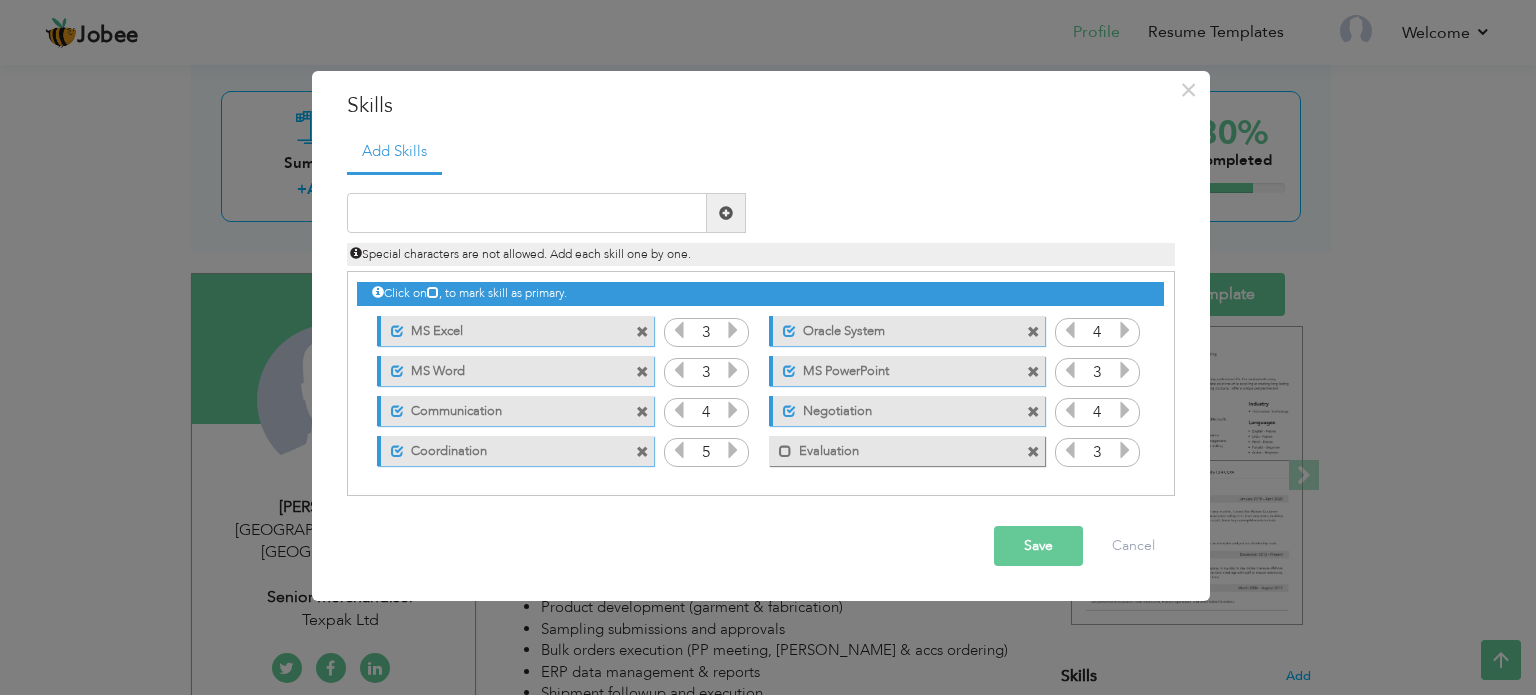 click at bounding box center (1125, 450) 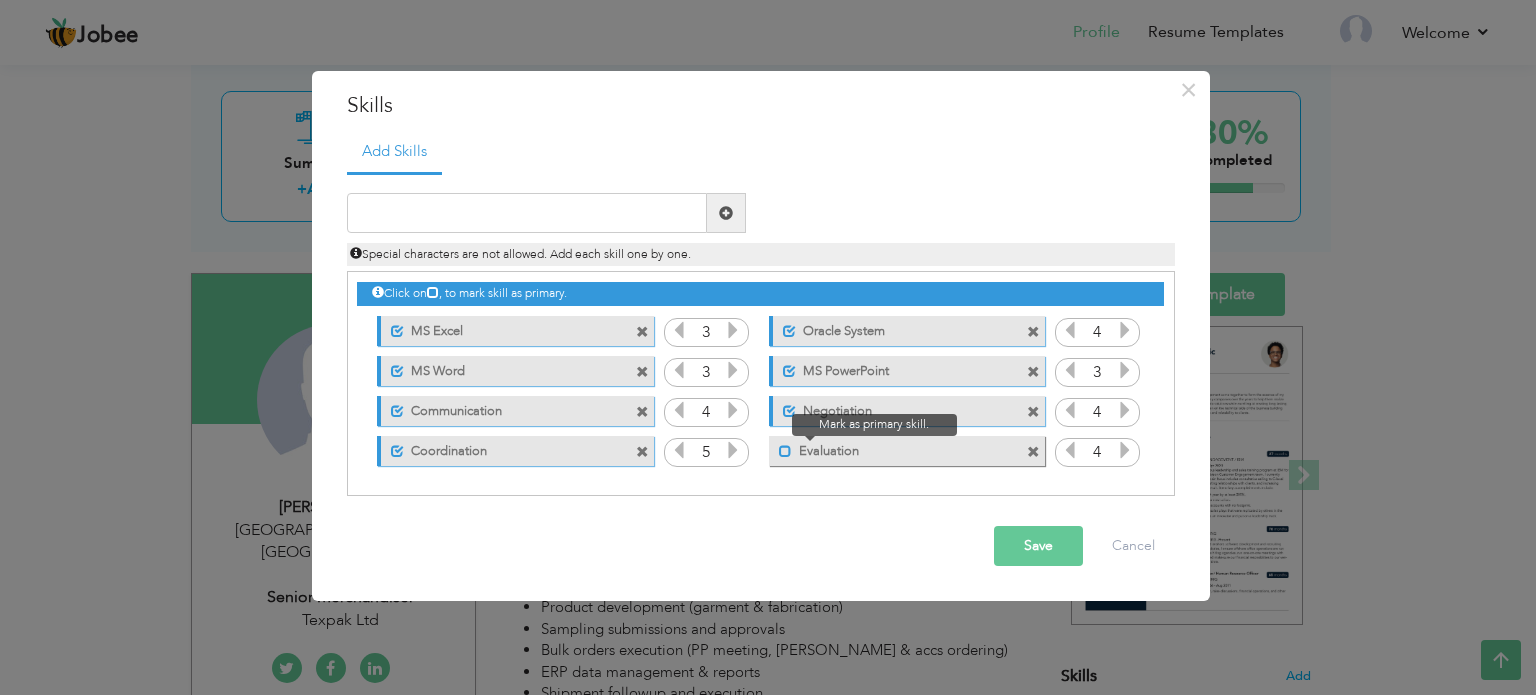 click at bounding box center (785, 451) 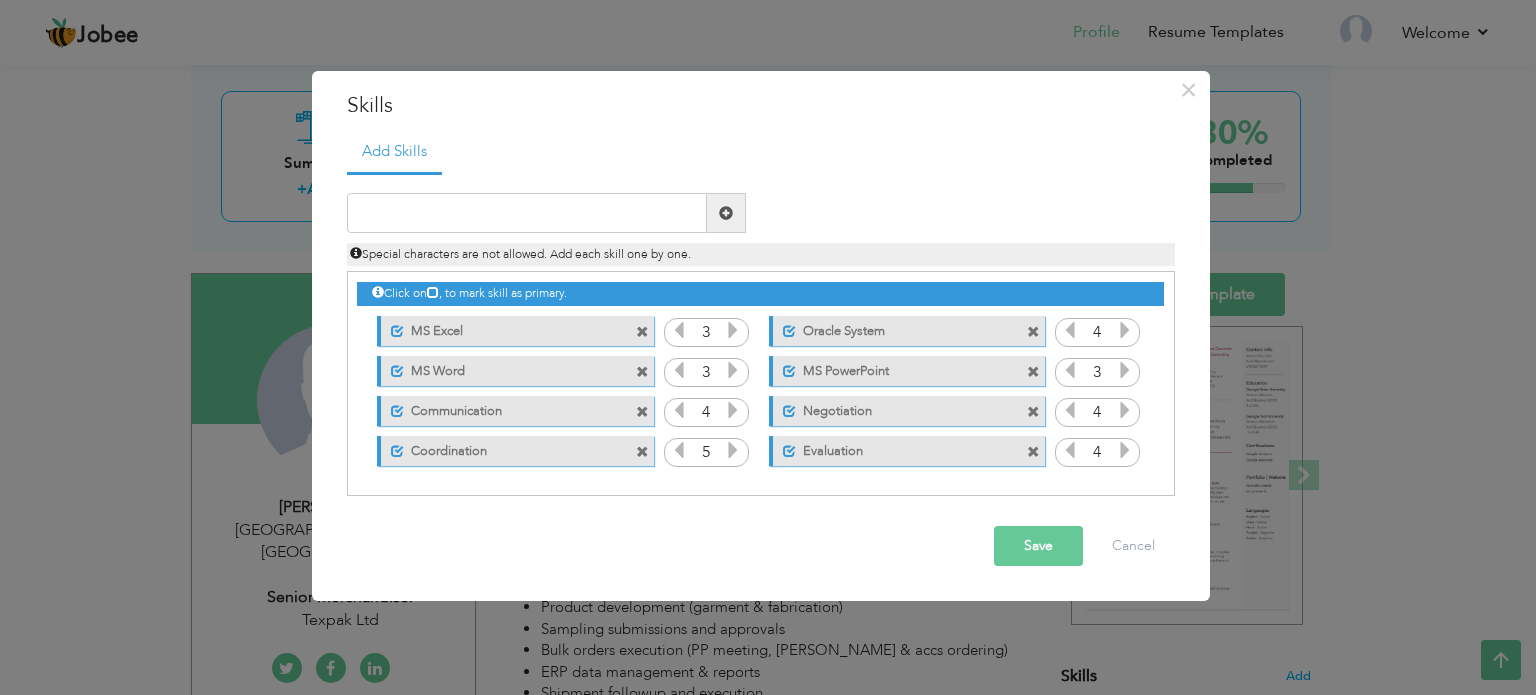 click at bounding box center [726, 213] 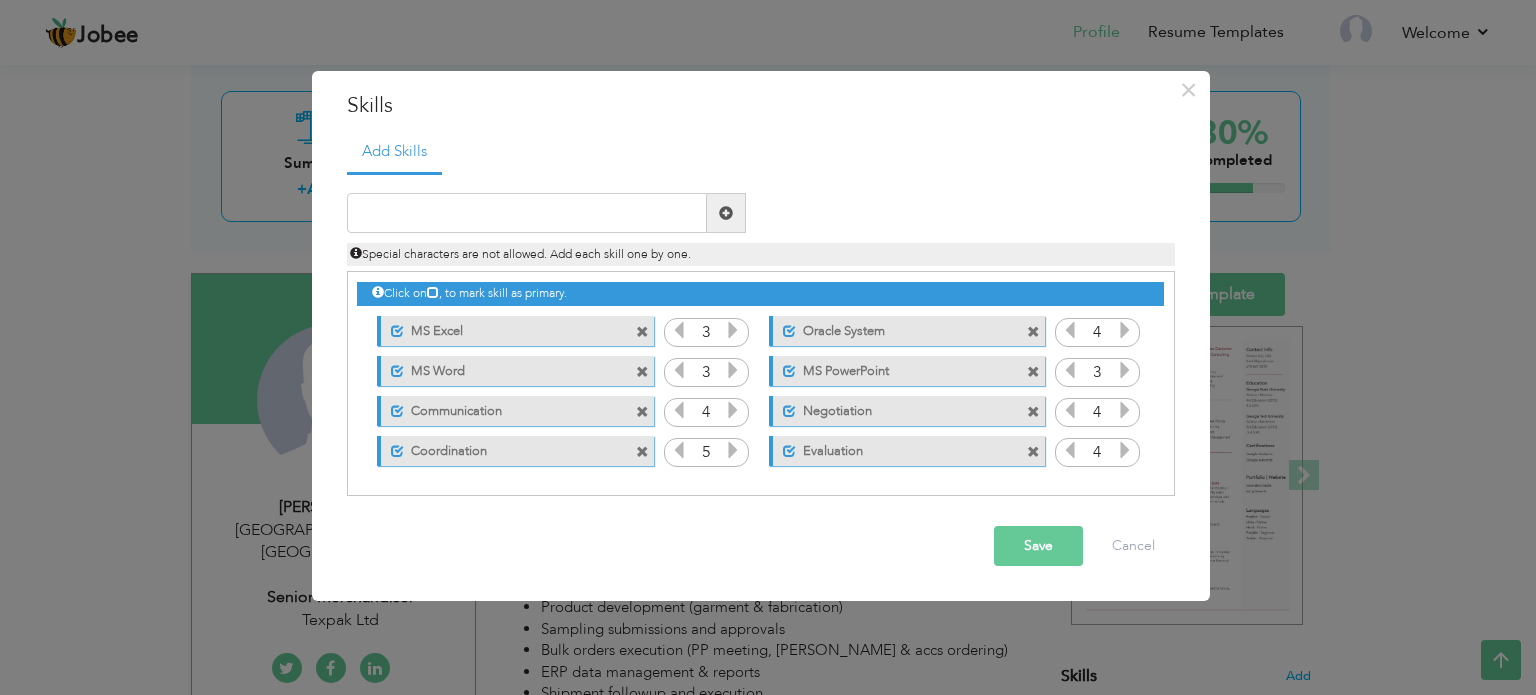 click at bounding box center [726, 213] 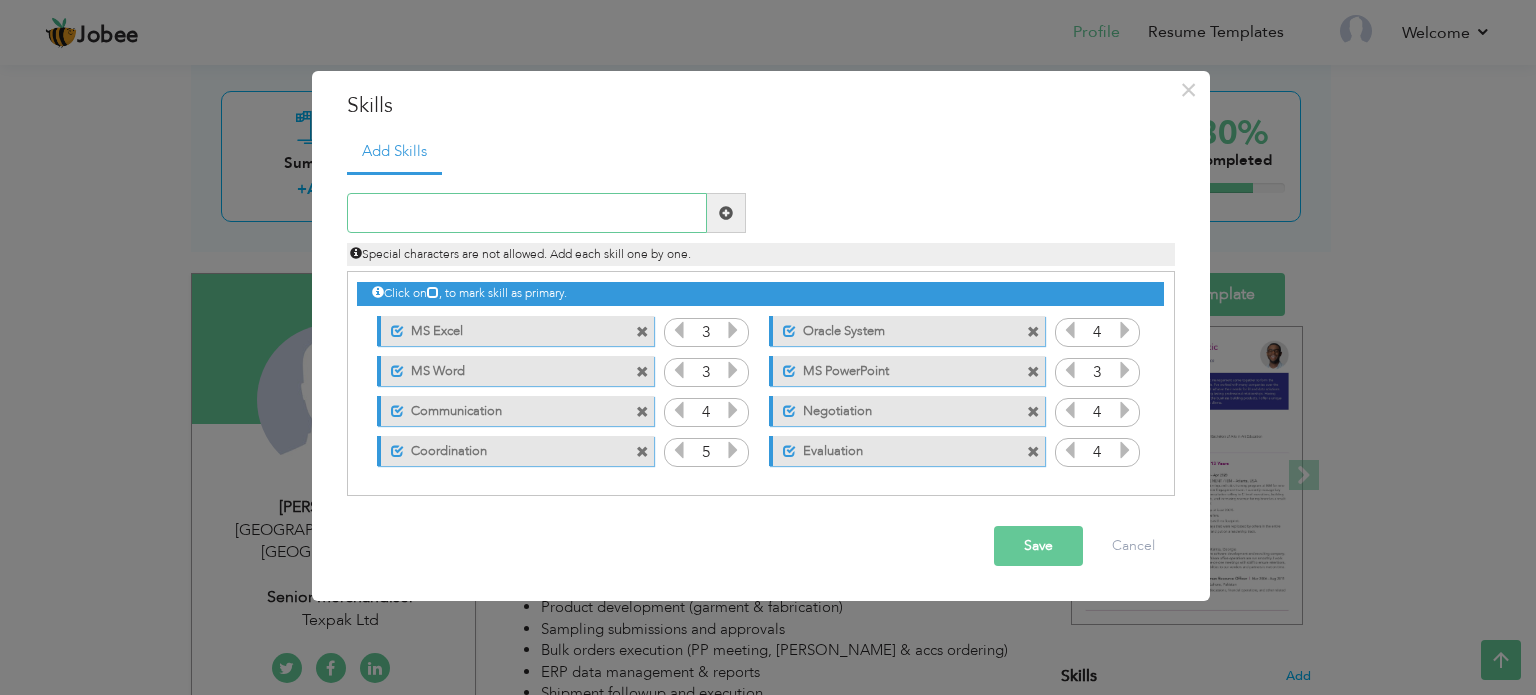 click at bounding box center (527, 213) 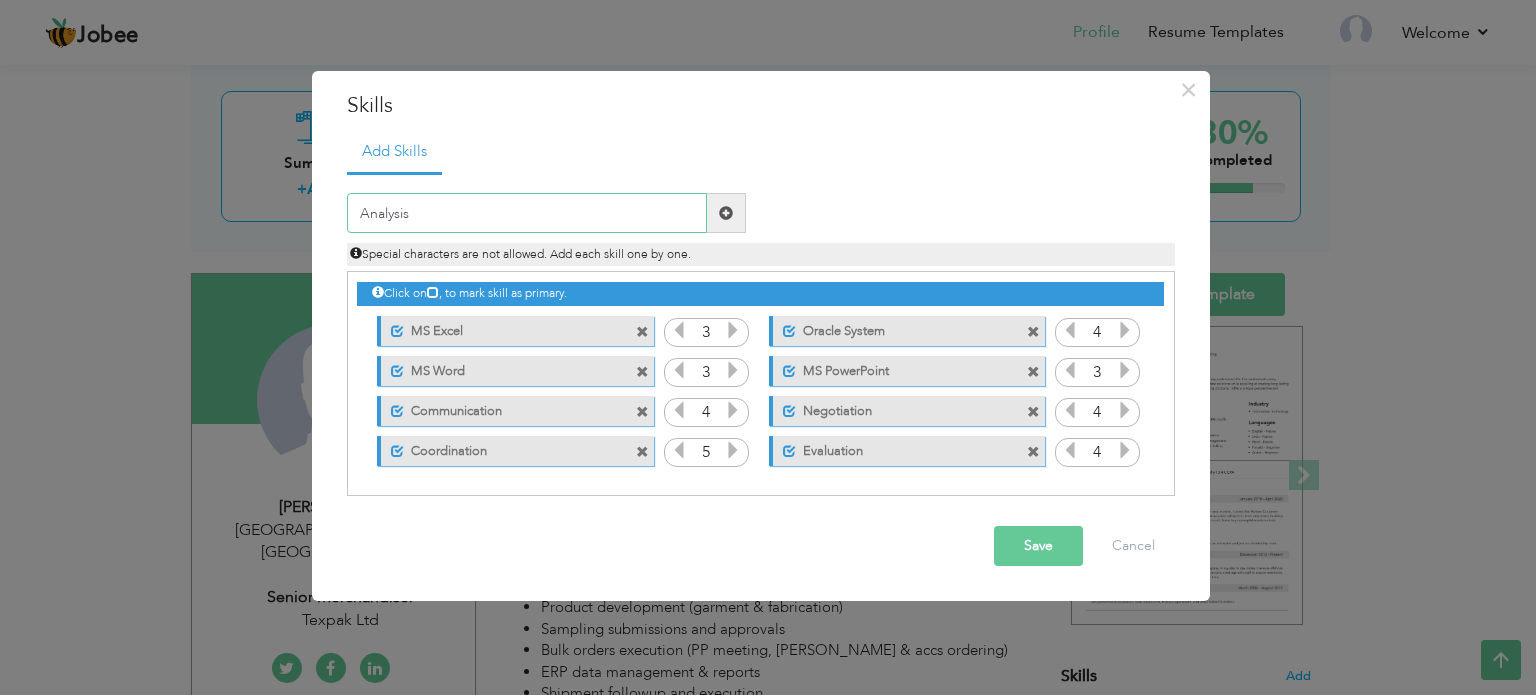 type on "Analysis" 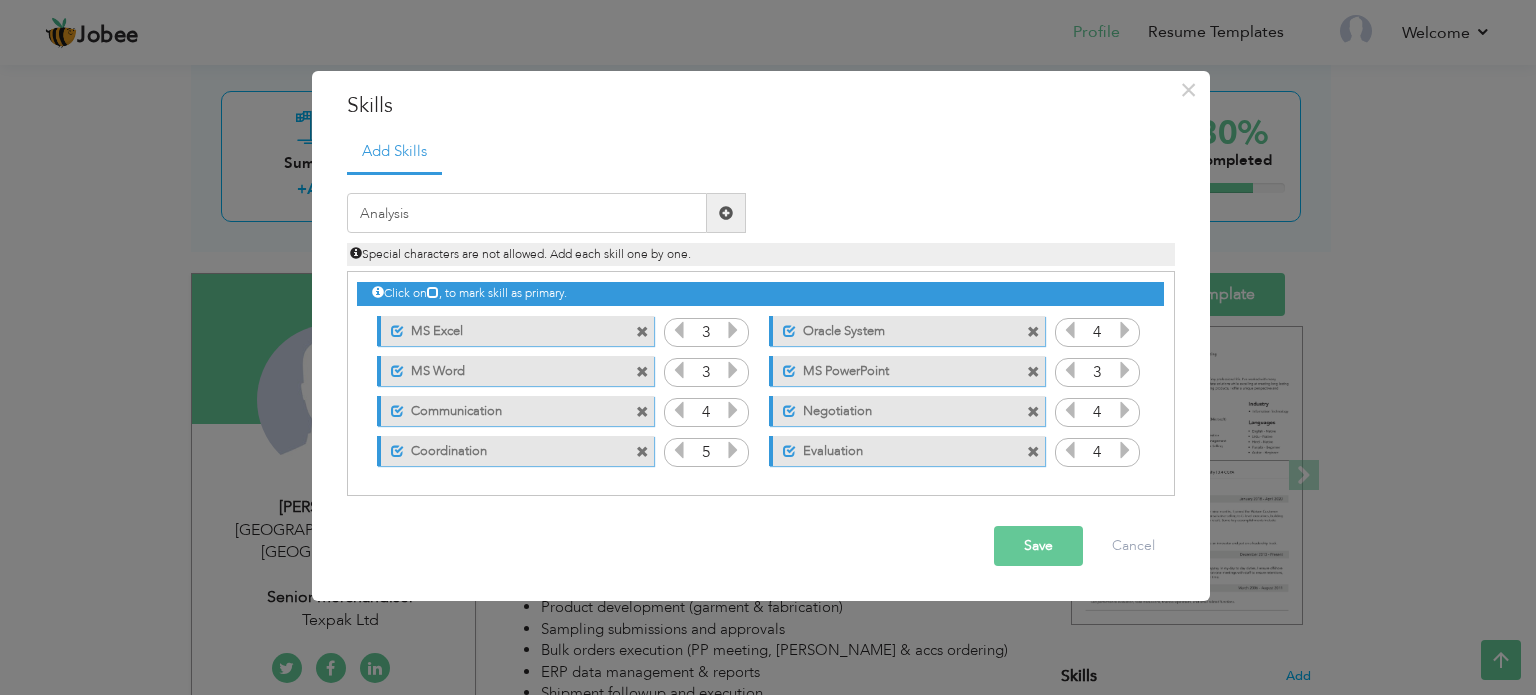 click on "Special characters are not allowed. Add each skill one by one." at bounding box center (761, 254) 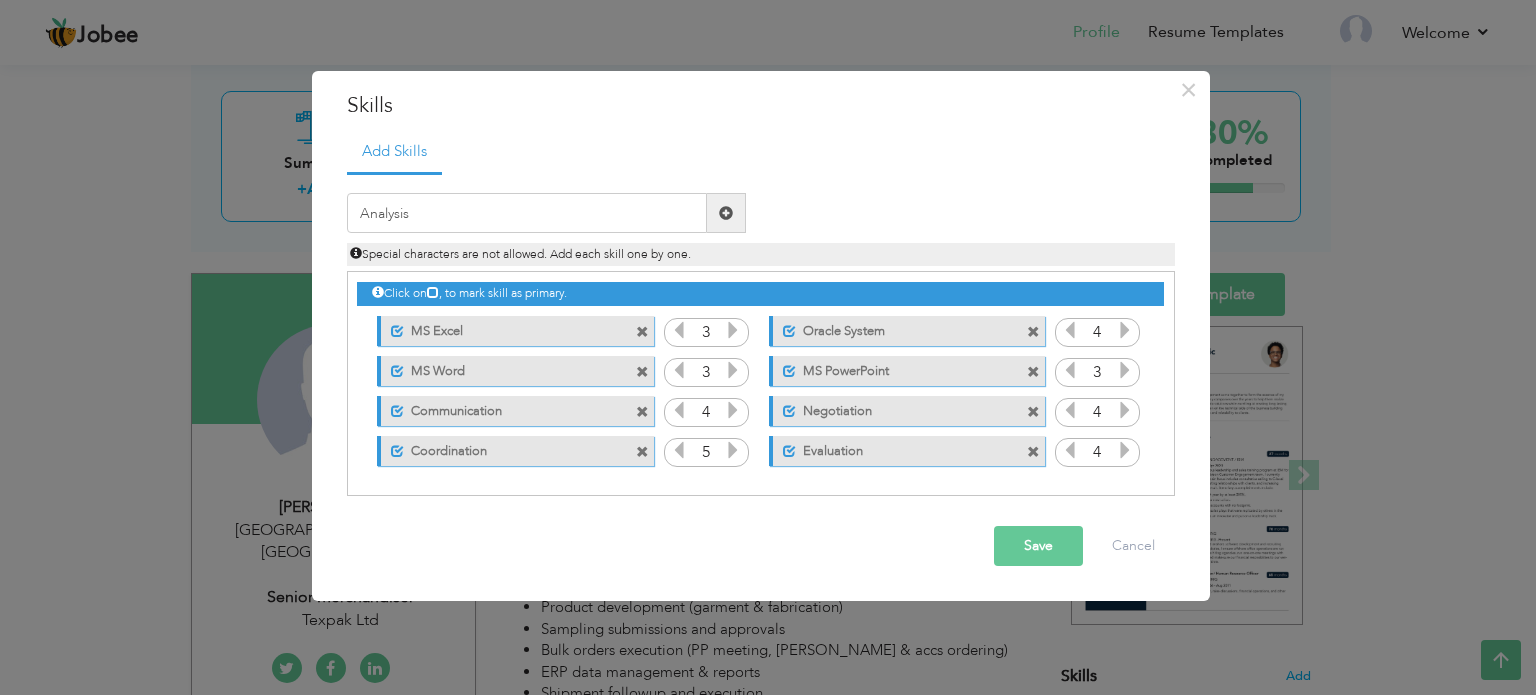 click at bounding box center (726, 213) 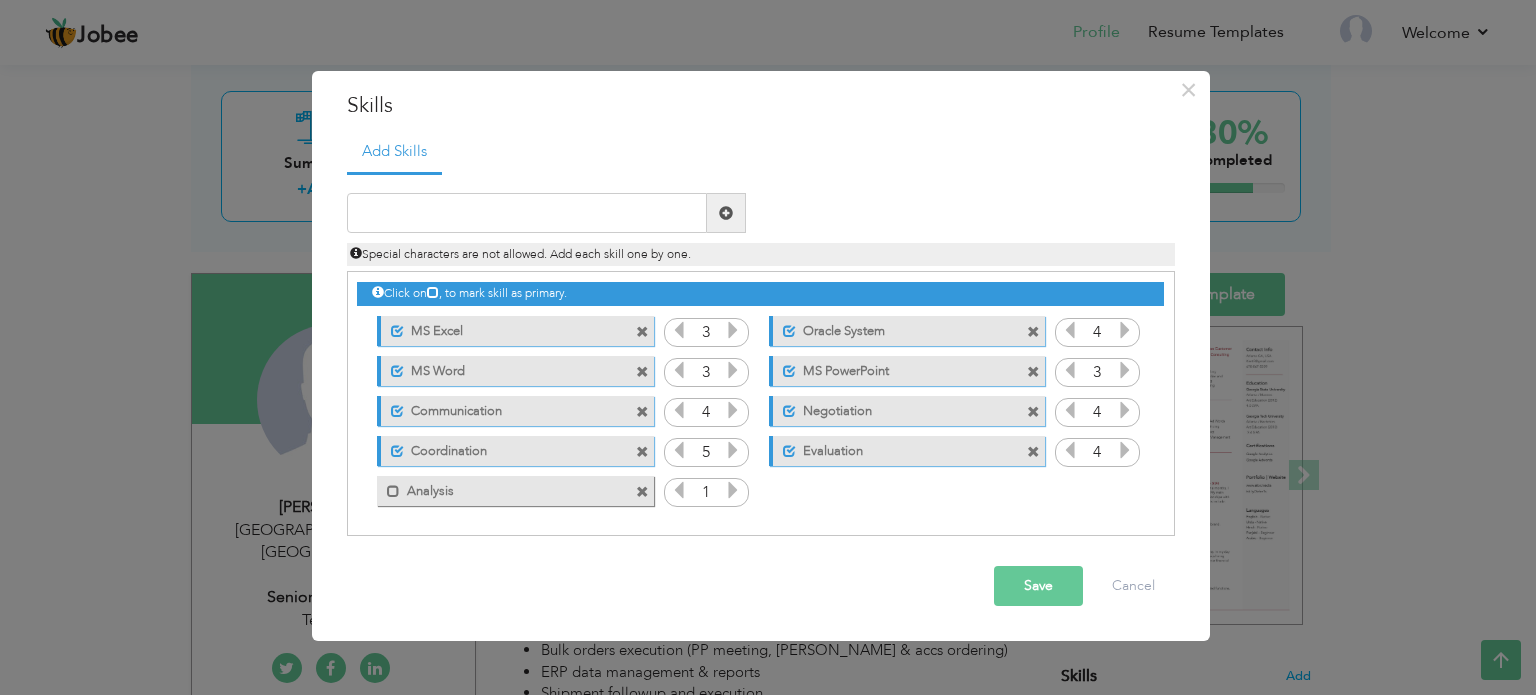 click at bounding box center (733, 490) 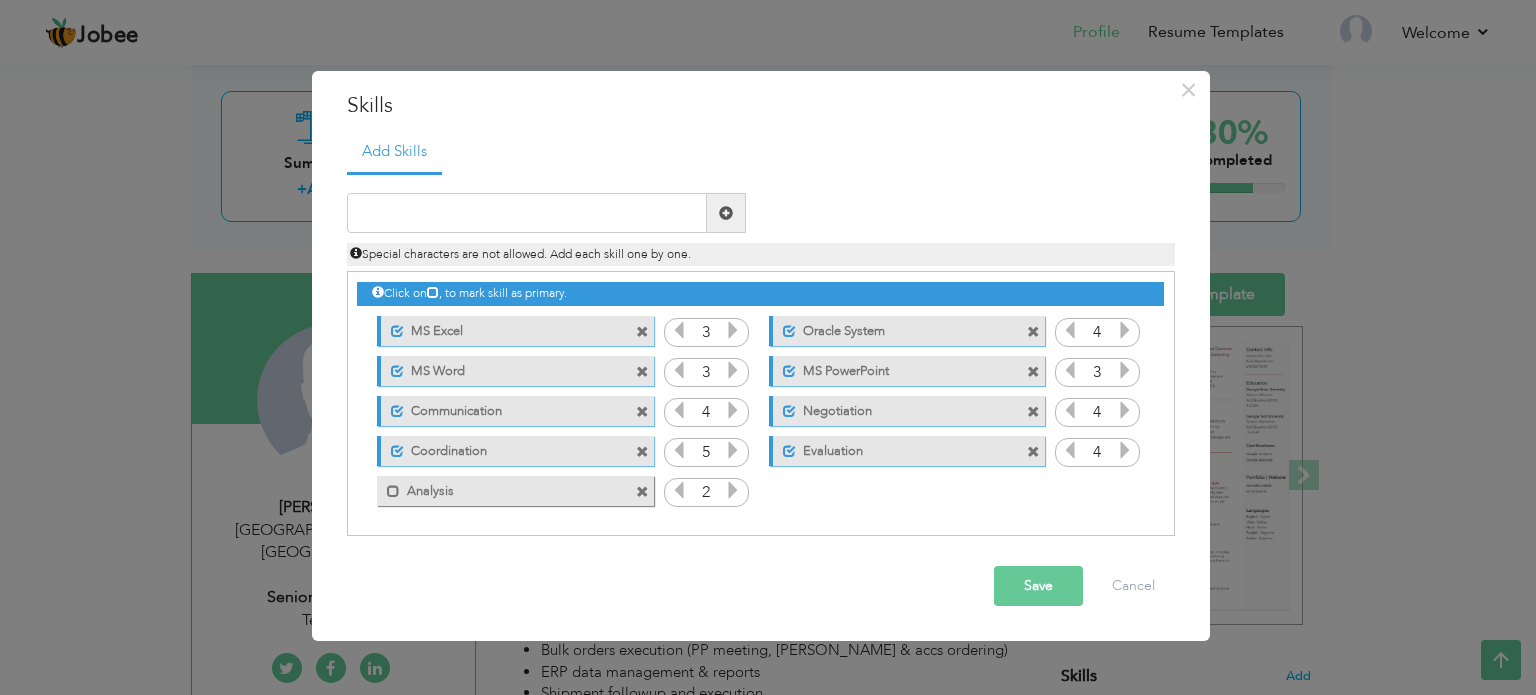 click at bounding box center (733, 490) 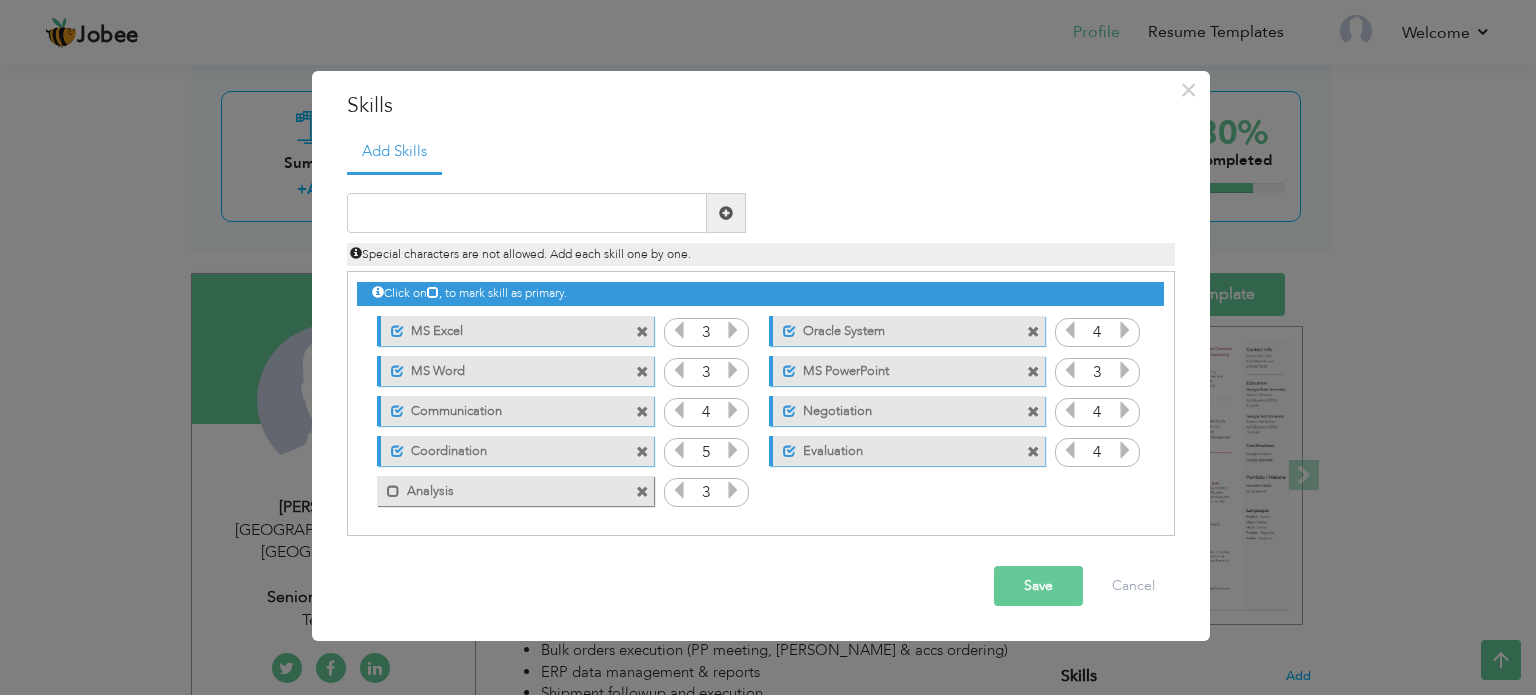 click at bounding box center [733, 490] 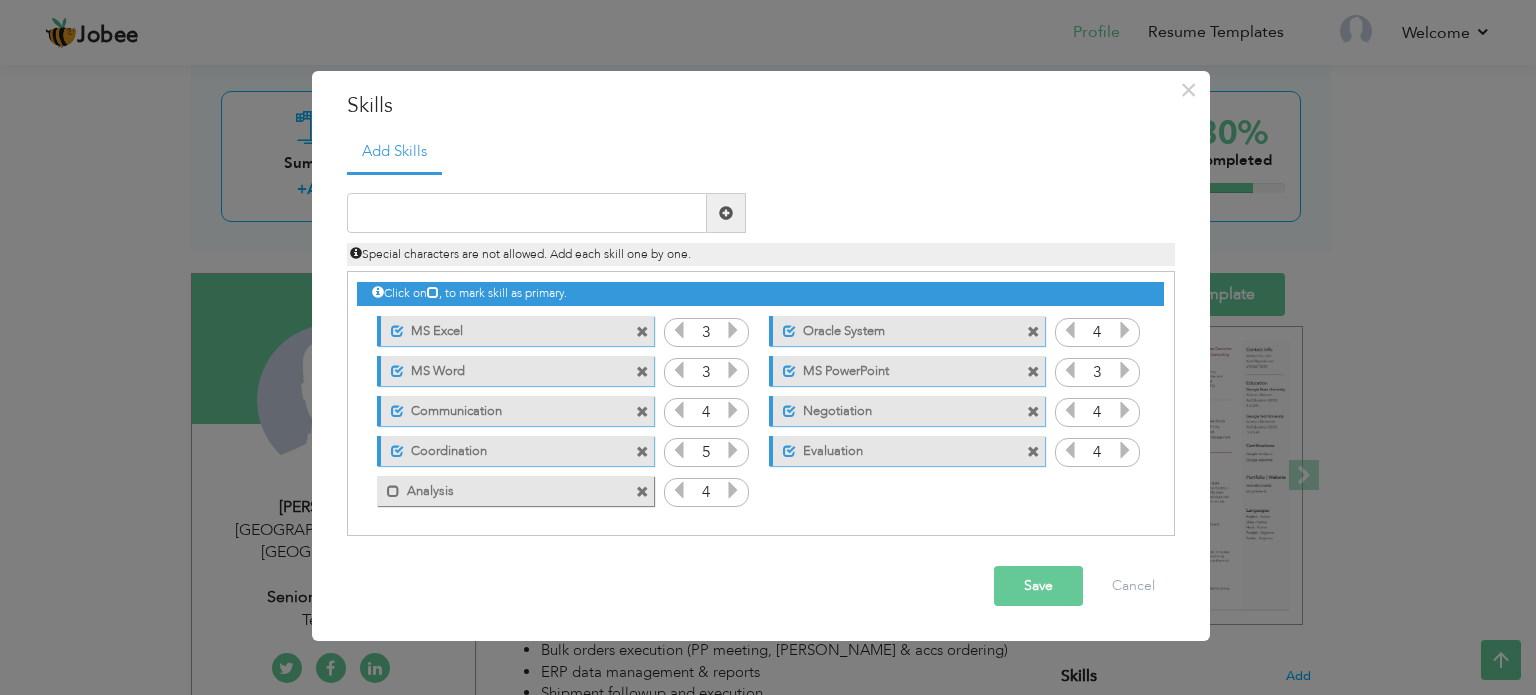 click at bounding box center [733, 490] 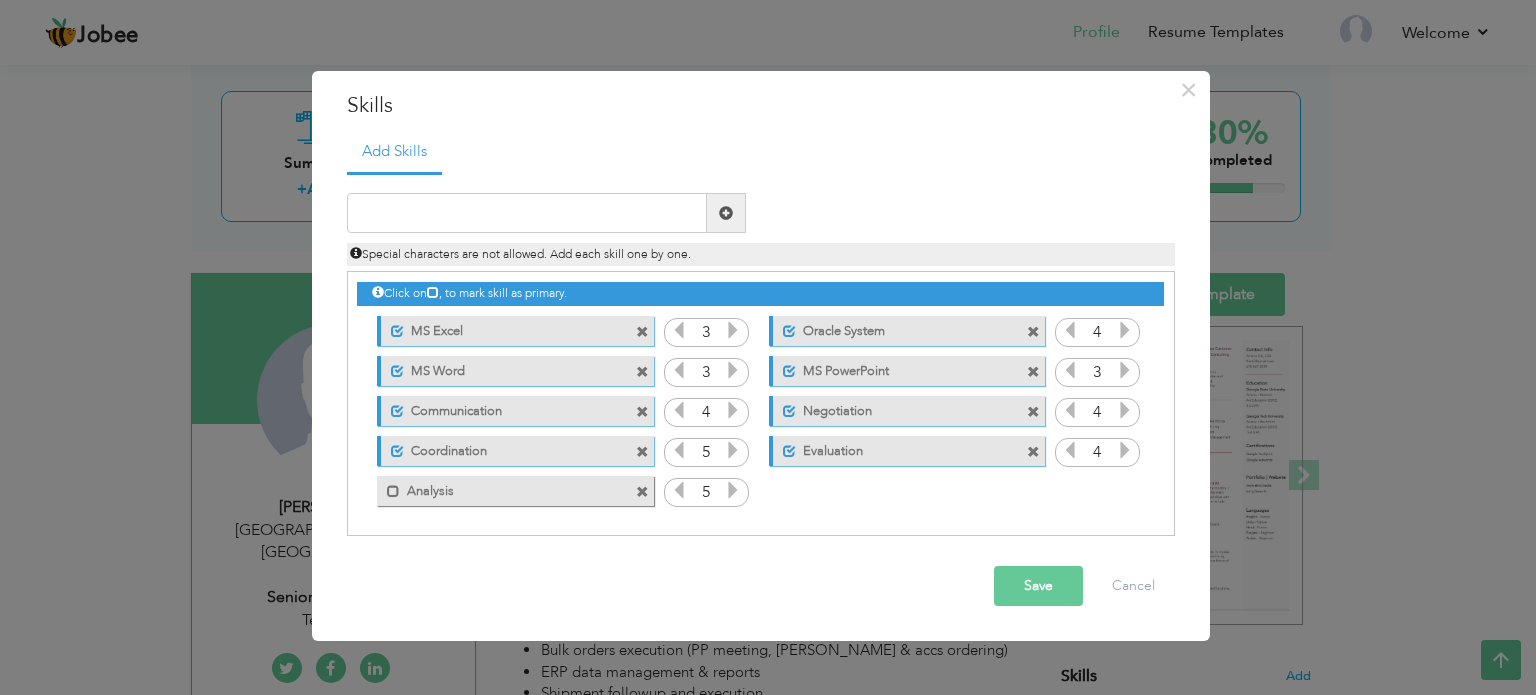 click at bounding box center [733, 490] 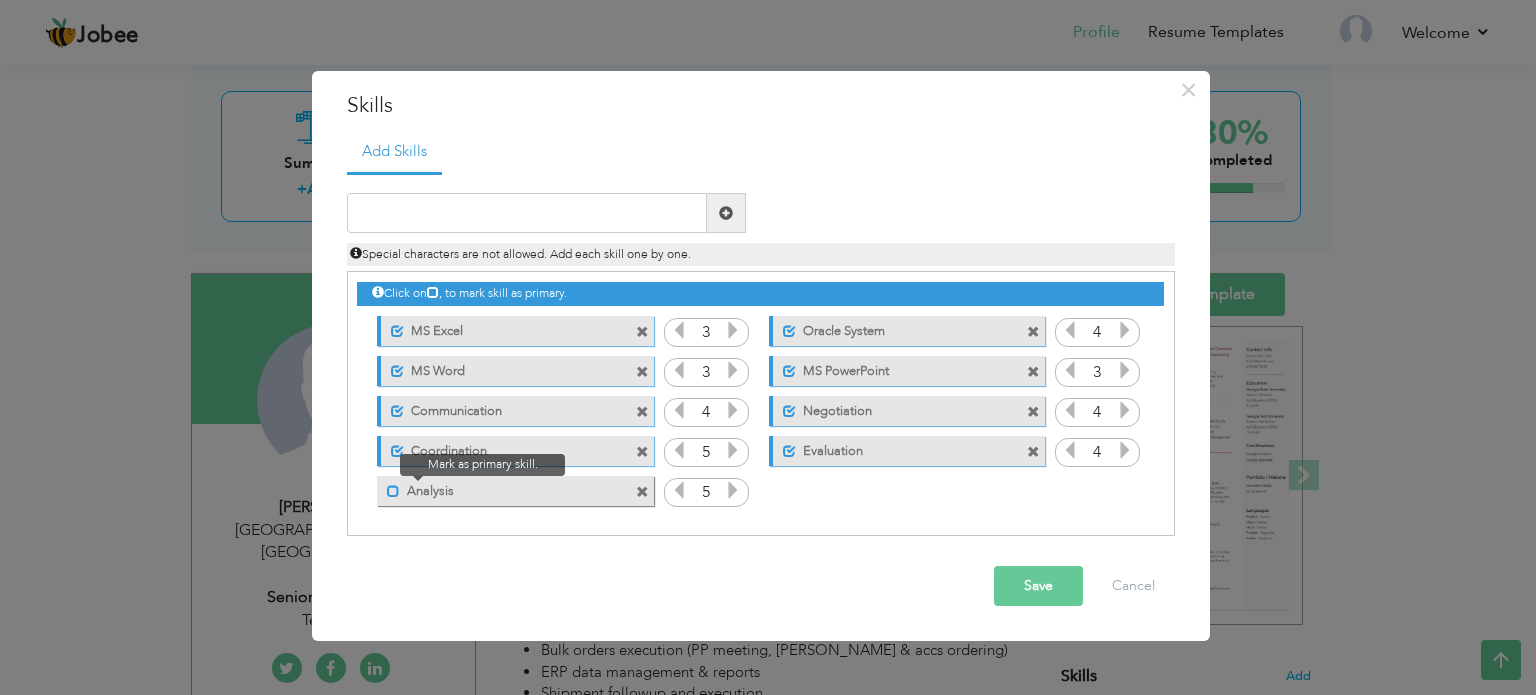 click at bounding box center (393, 491) 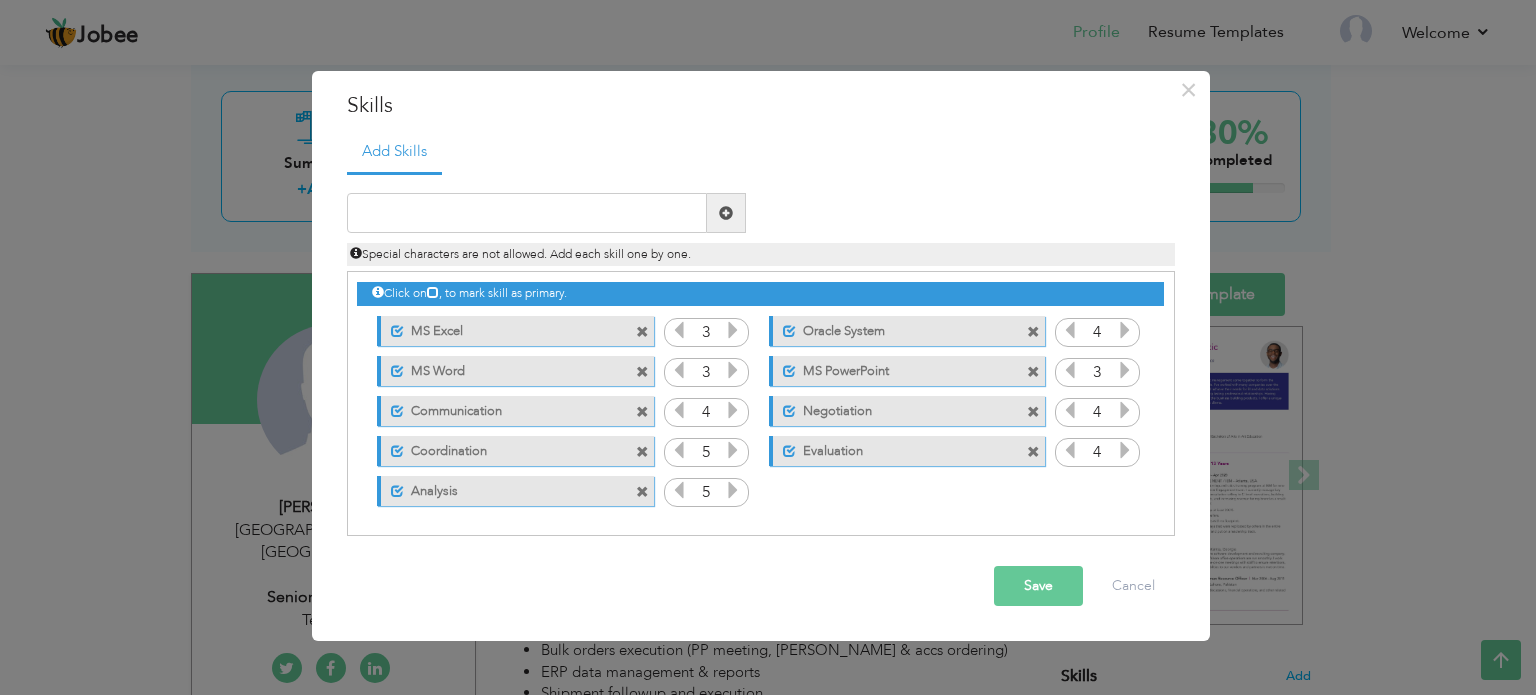 click on "Save" at bounding box center (1038, 586) 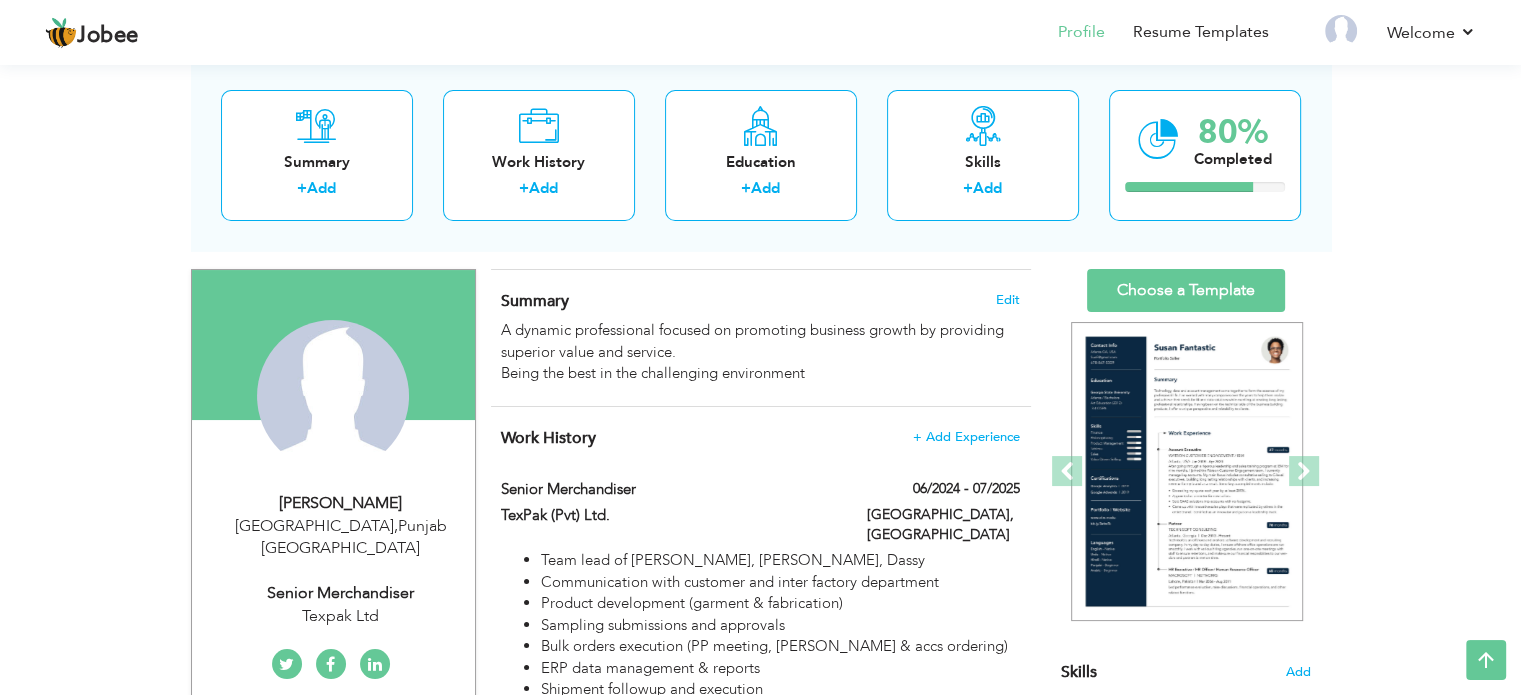 scroll, scrollTop: 105, scrollLeft: 0, axis: vertical 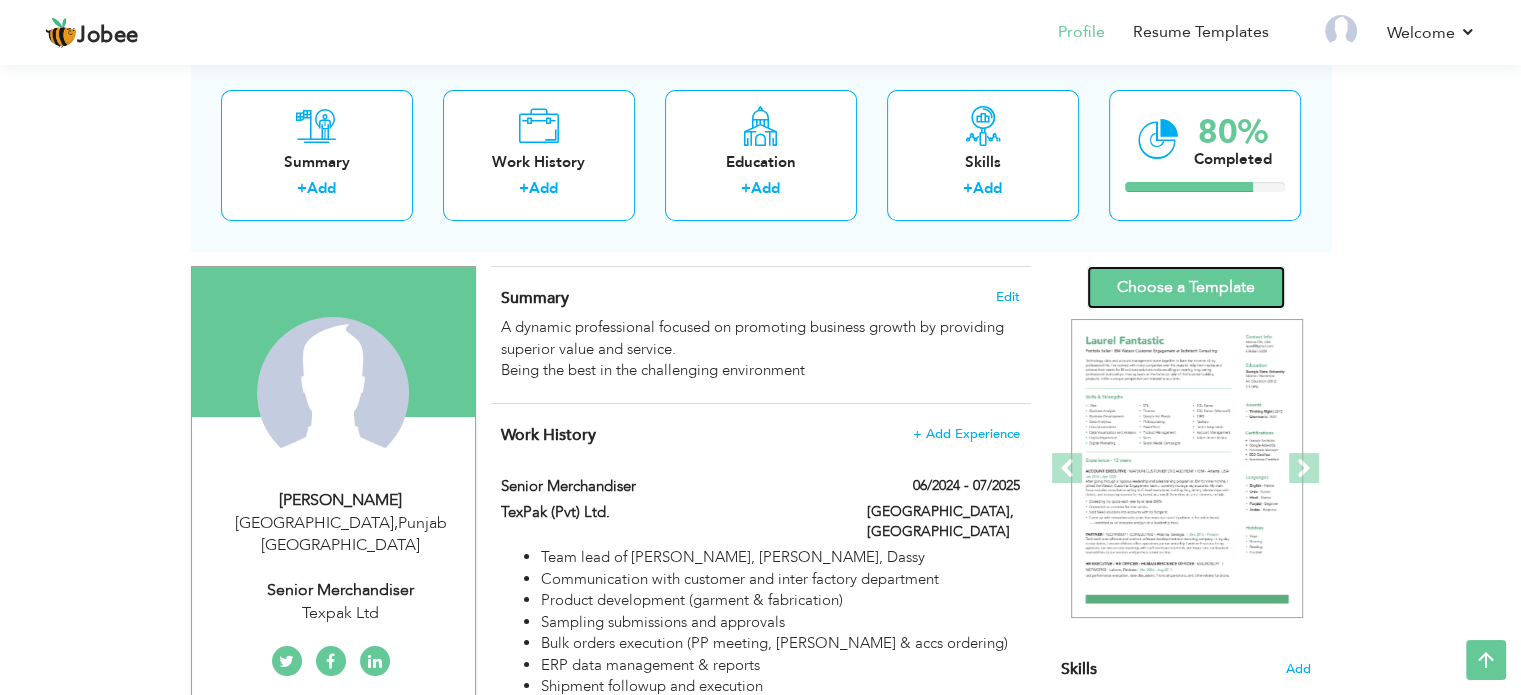 click on "Choose a Template" at bounding box center [1186, 287] 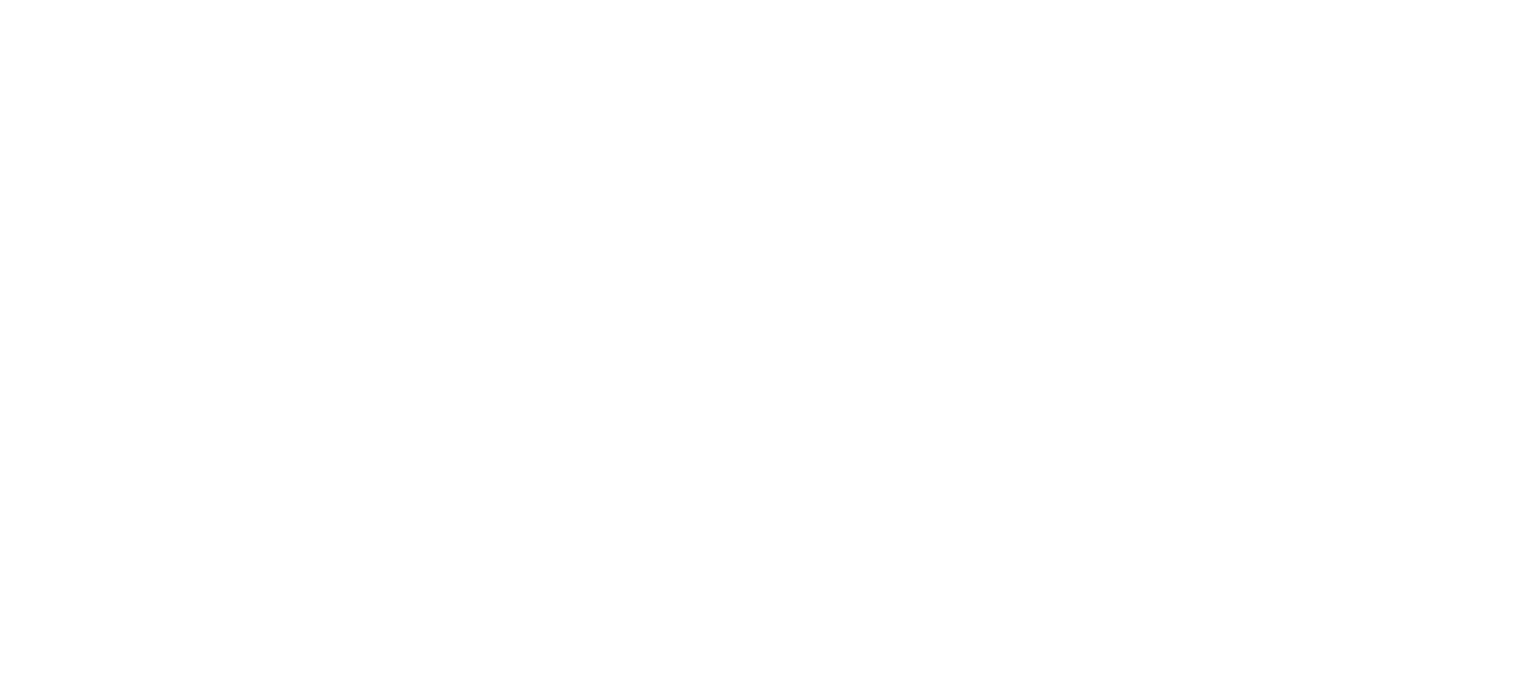 scroll, scrollTop: 0, scrollLeft: 0, axis: both 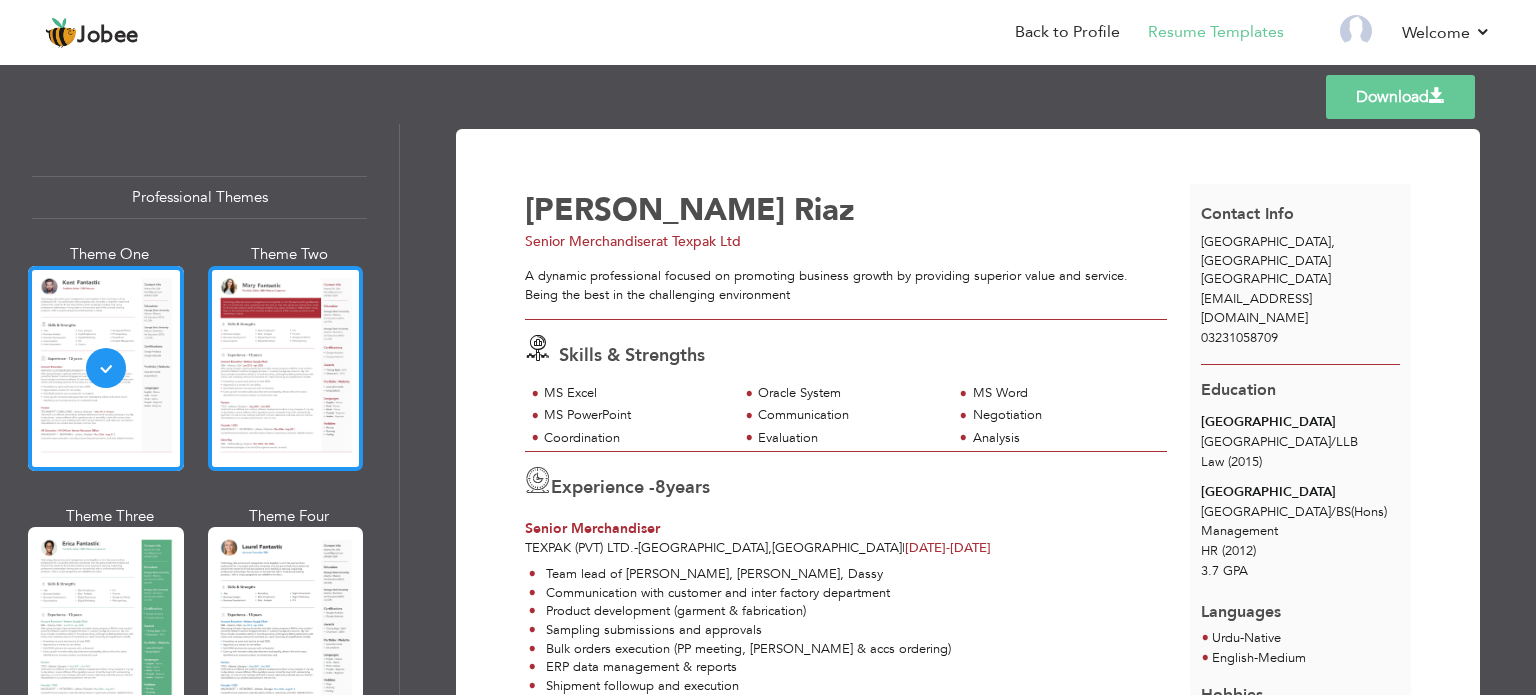 click at bounding box center [286, 368] 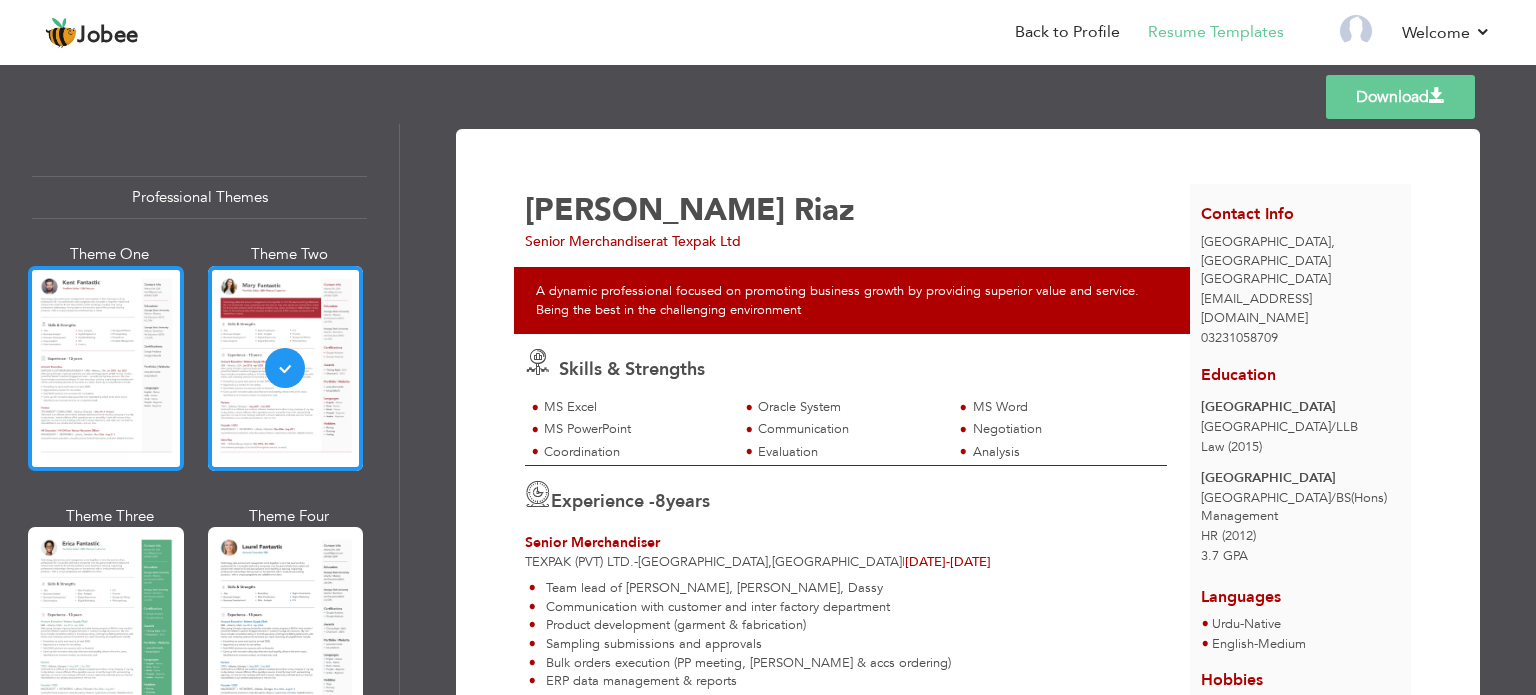 click at bounding box center (106, 368) 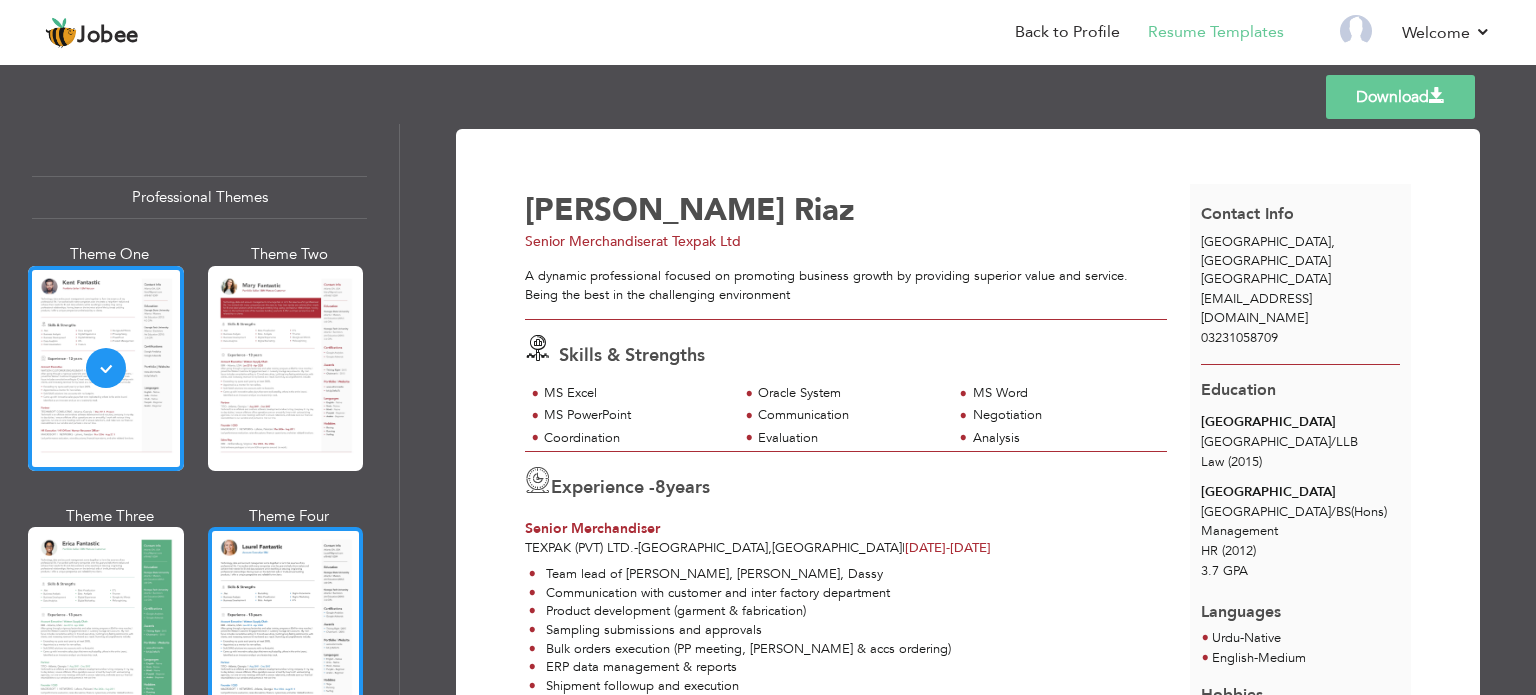 click at bounding box center (286, 629) 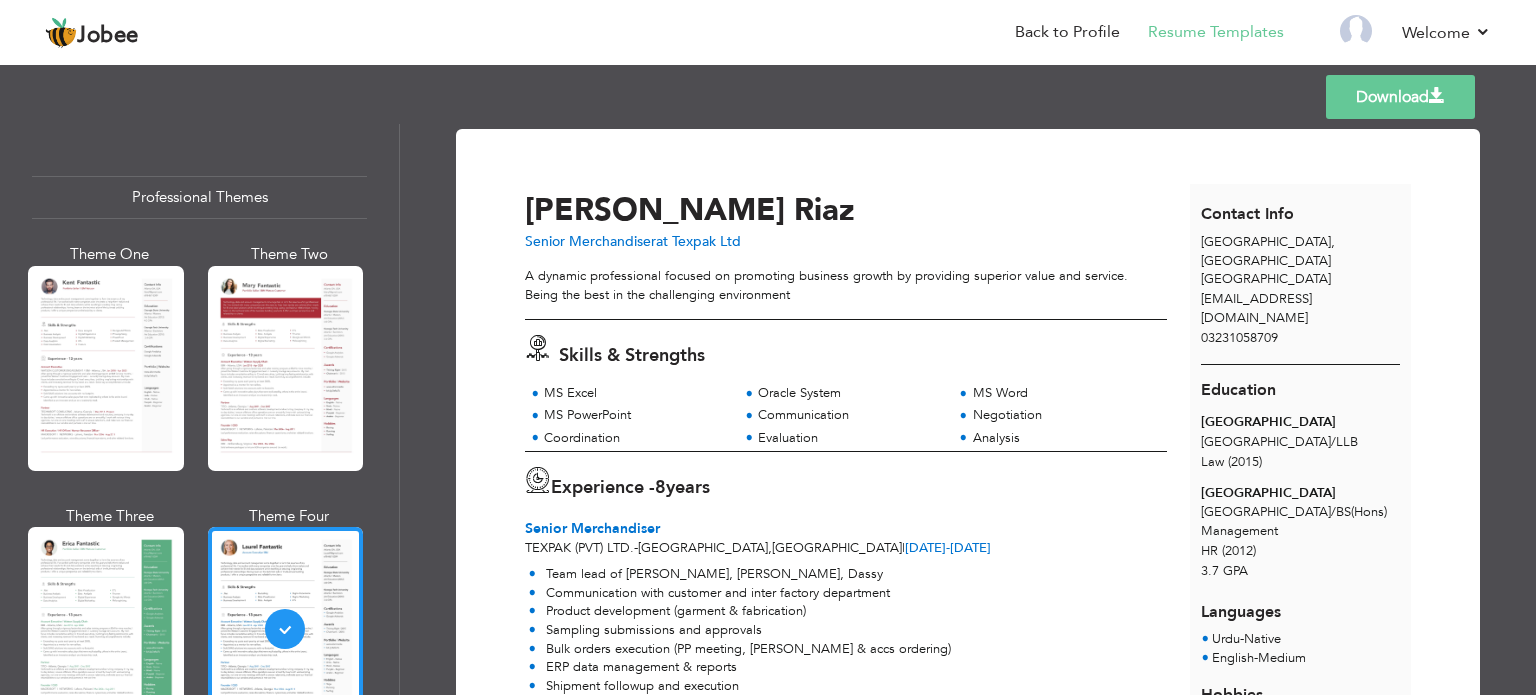 click on "Professional Themes
Theme One
Theme Two
Theme Three
Theme Six" at bounding box center [199, 409] 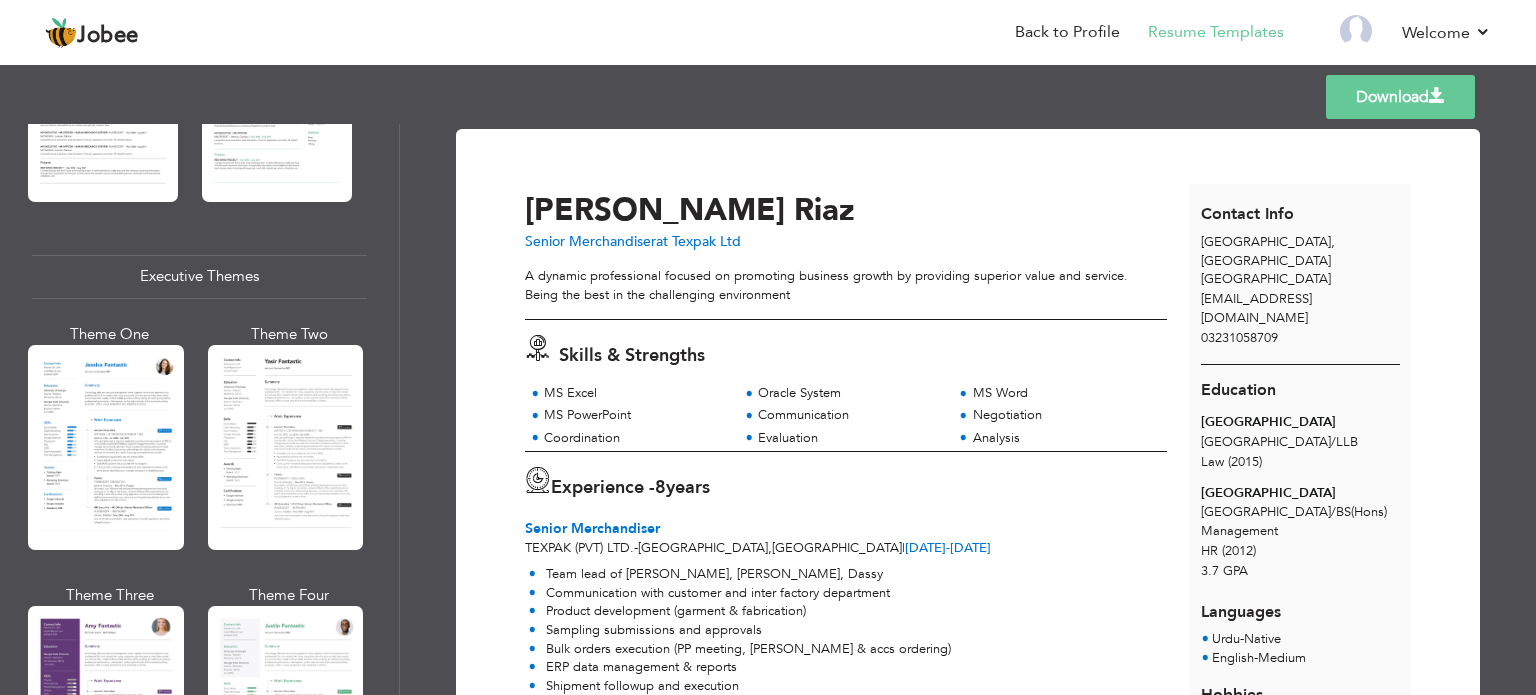 scroll, scrollTop: 1400, scrollLeft: 0, axis: vertical 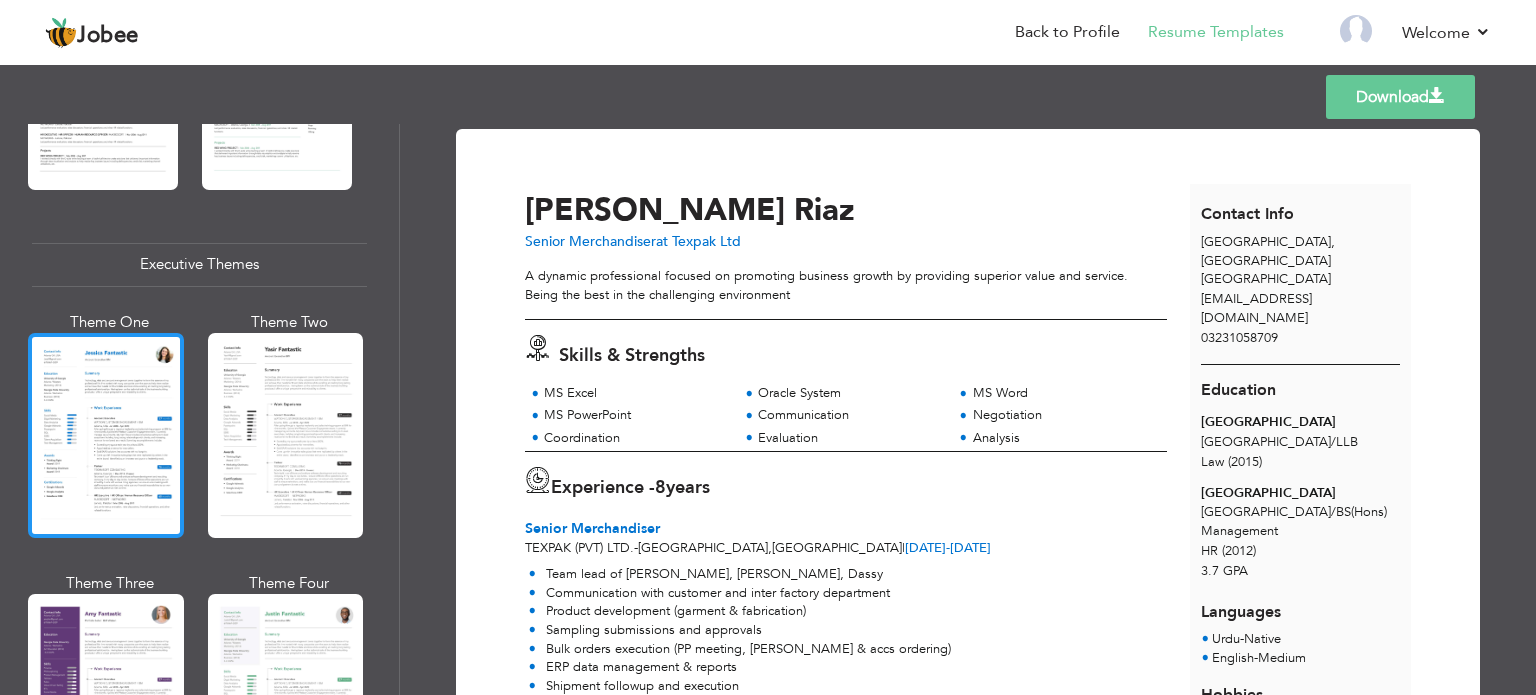 click at bounding box center (106, 435) 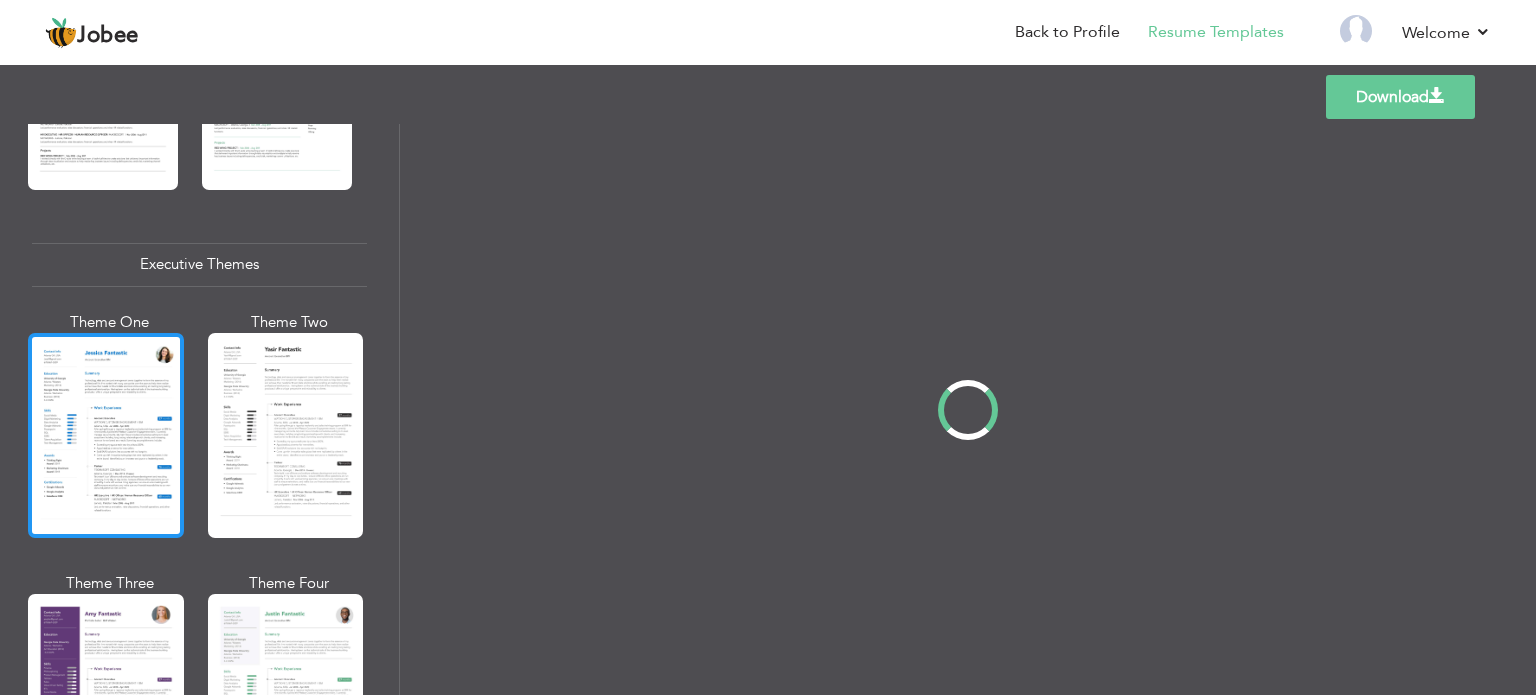 scroll, scrollTop: 1400, scrollLeft: 0, axis: vertical 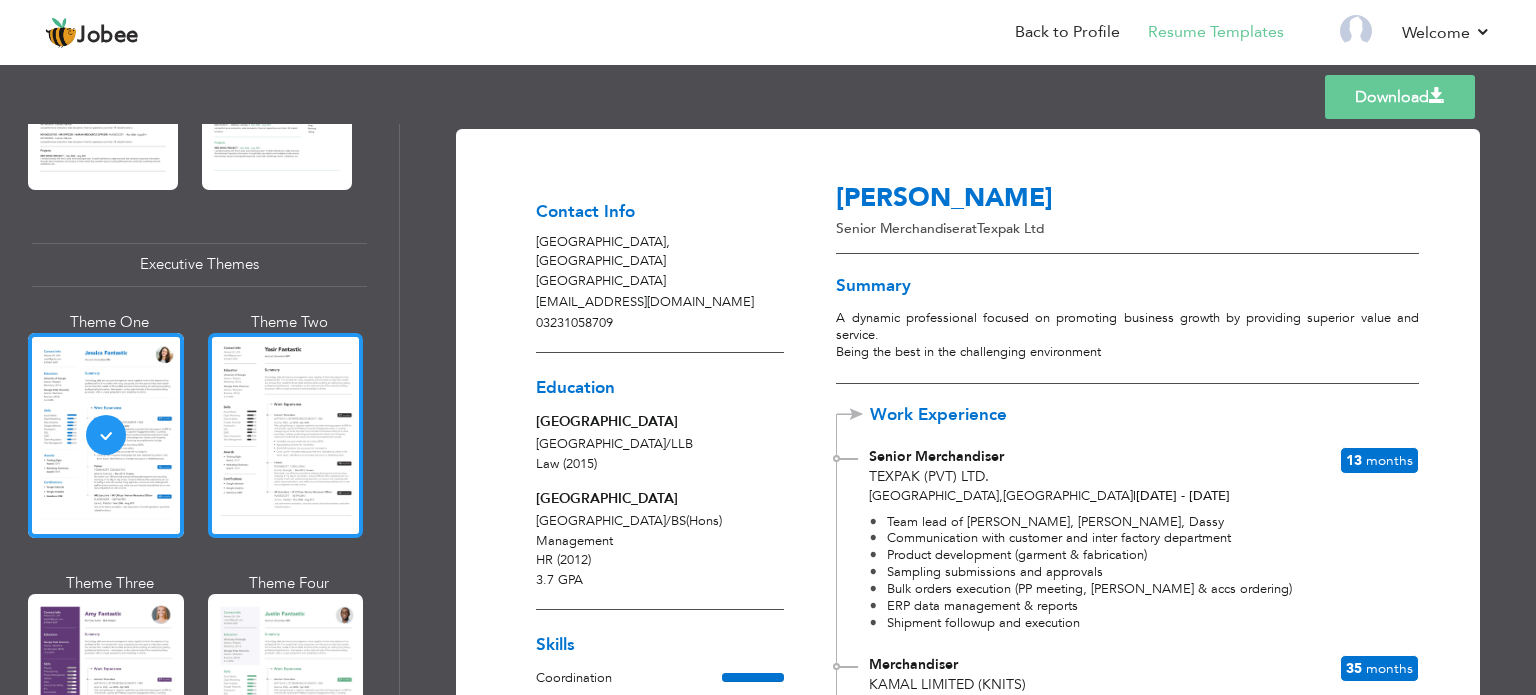 click at bounding box center (286, 435) 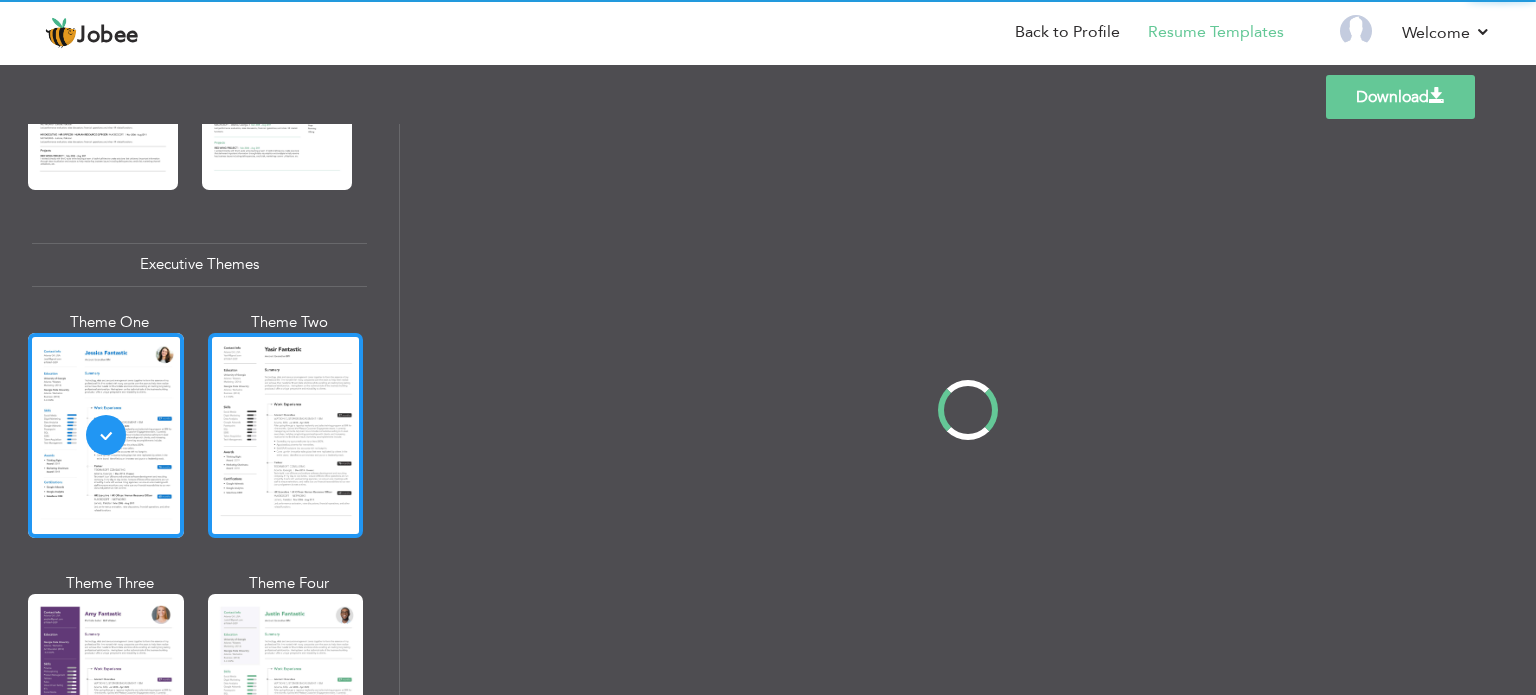 scroll, scrollTop: 1400, scrollLeft: 0, axis: vertical 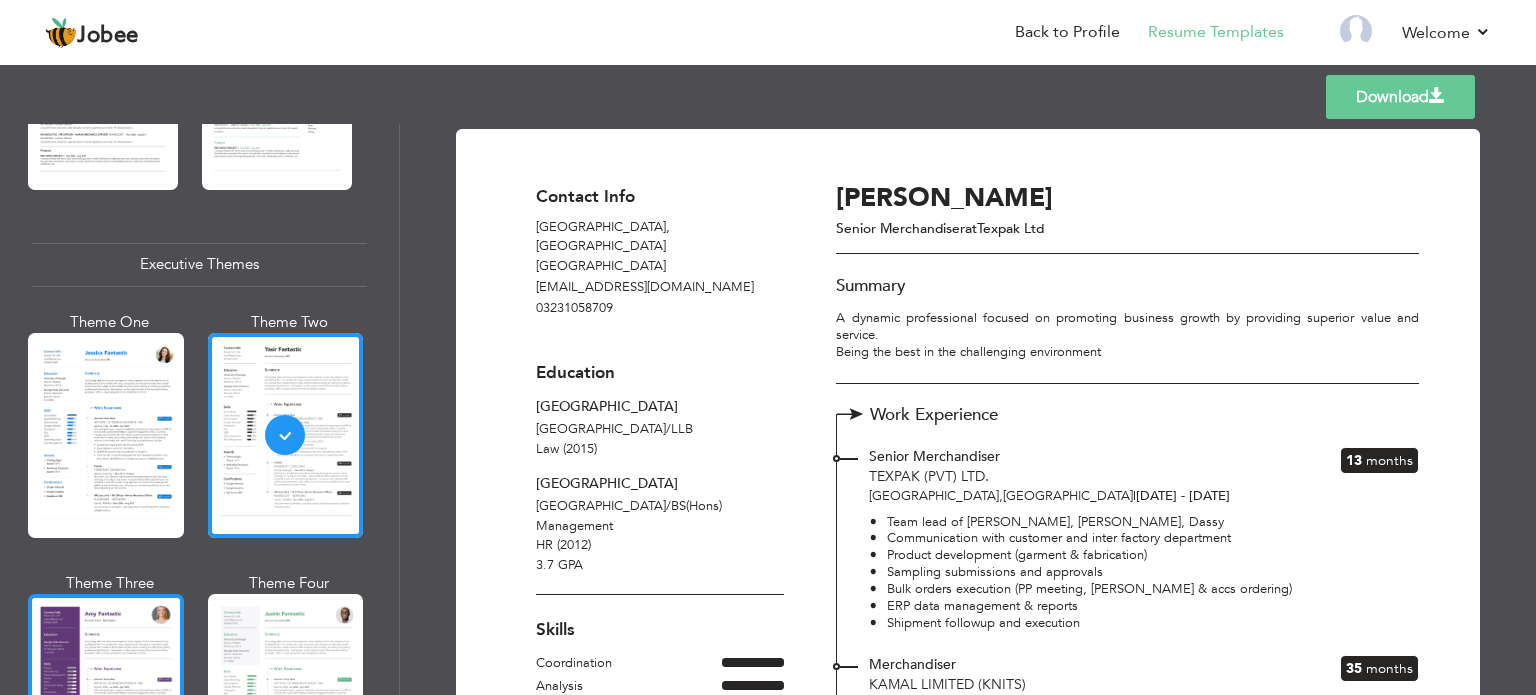 click at bounding box center [106, 696] 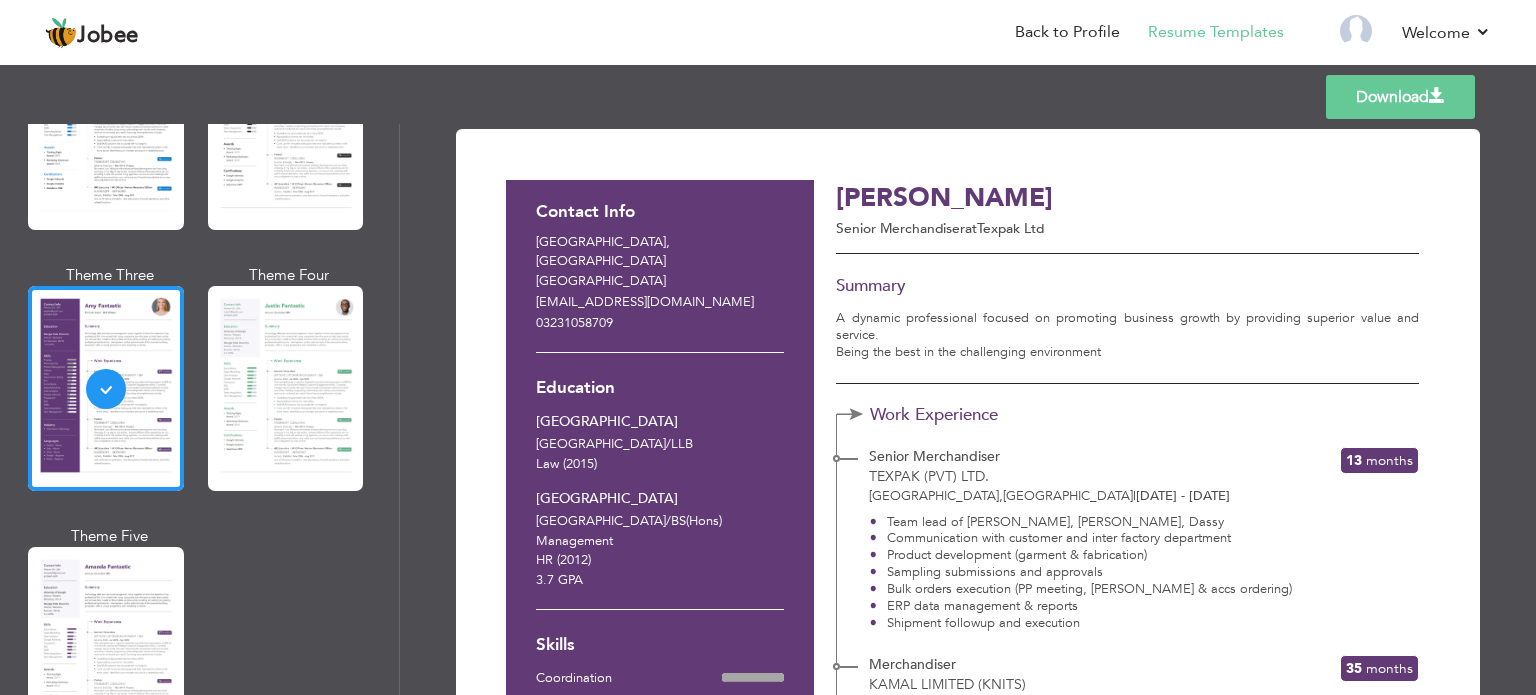 scroll, scrollTop: 1715, scrollLeft: 0, axis: vertical 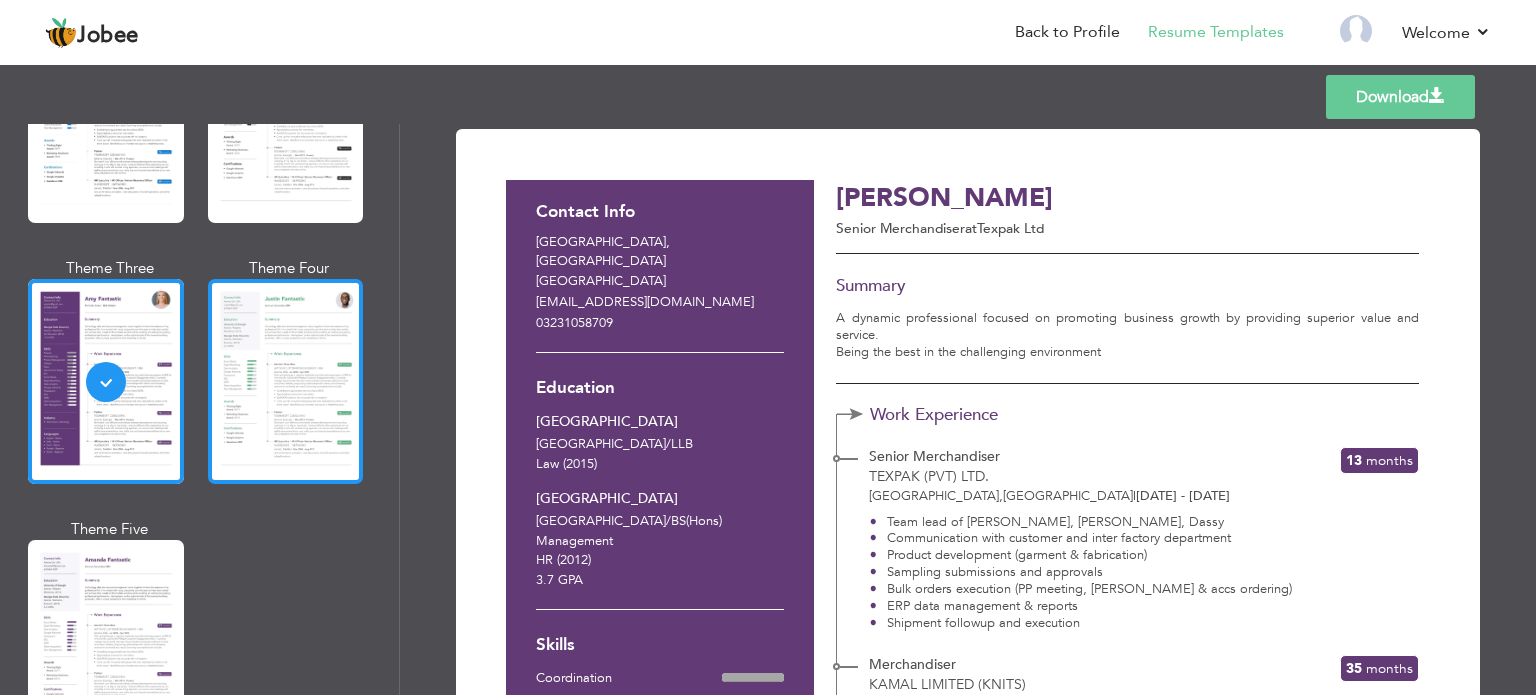 click at bounding box center [286, 381] 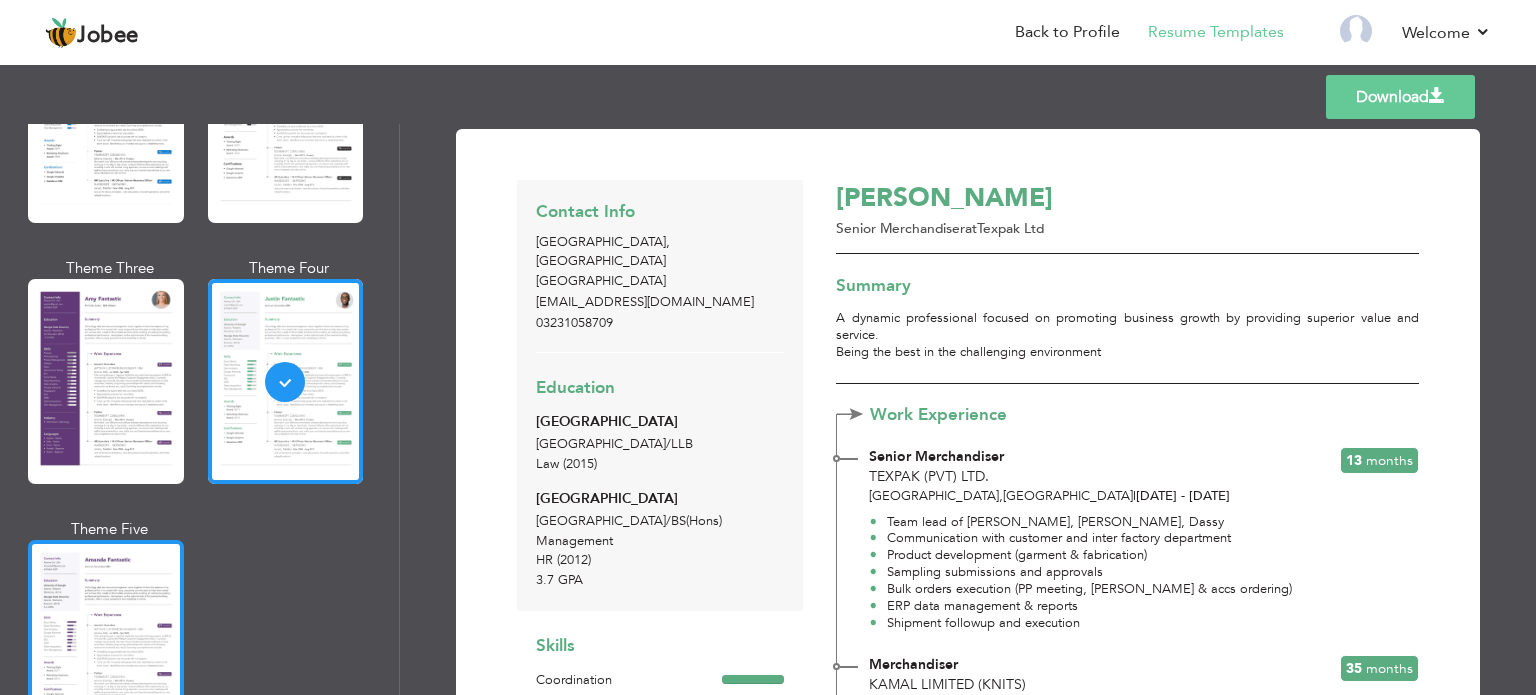 click at bounding box center [106, 642] 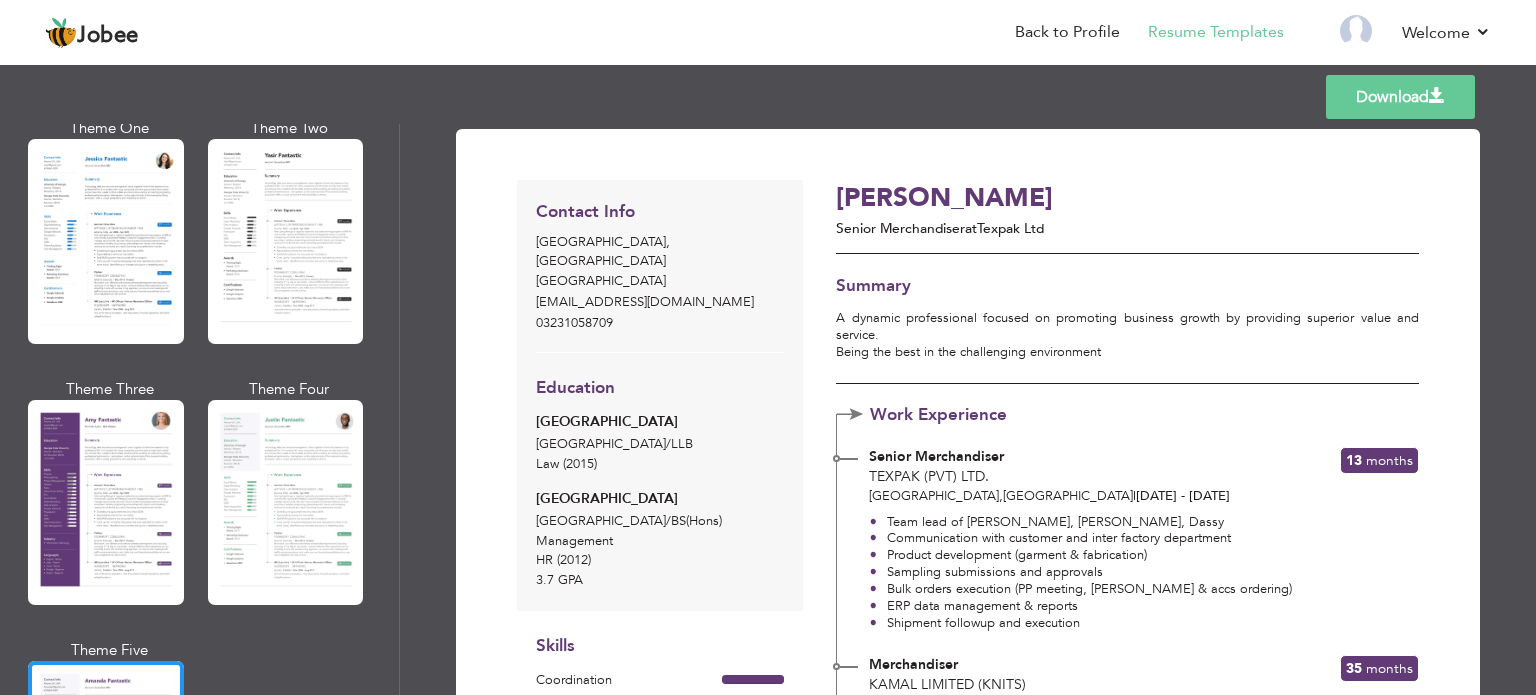 scroll, scrollTop: 1503, scrollLeft: 0, axis: vertical 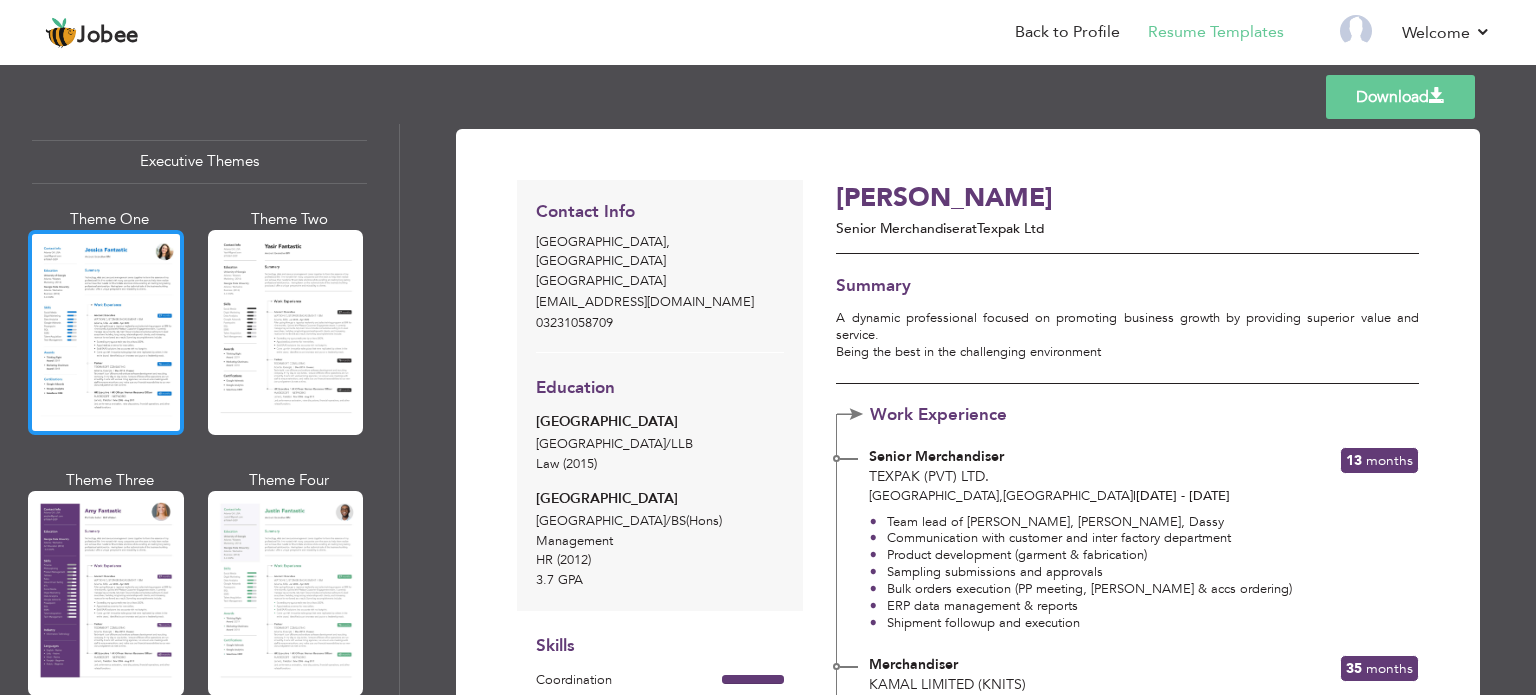 click at bounding box center (106, 332) 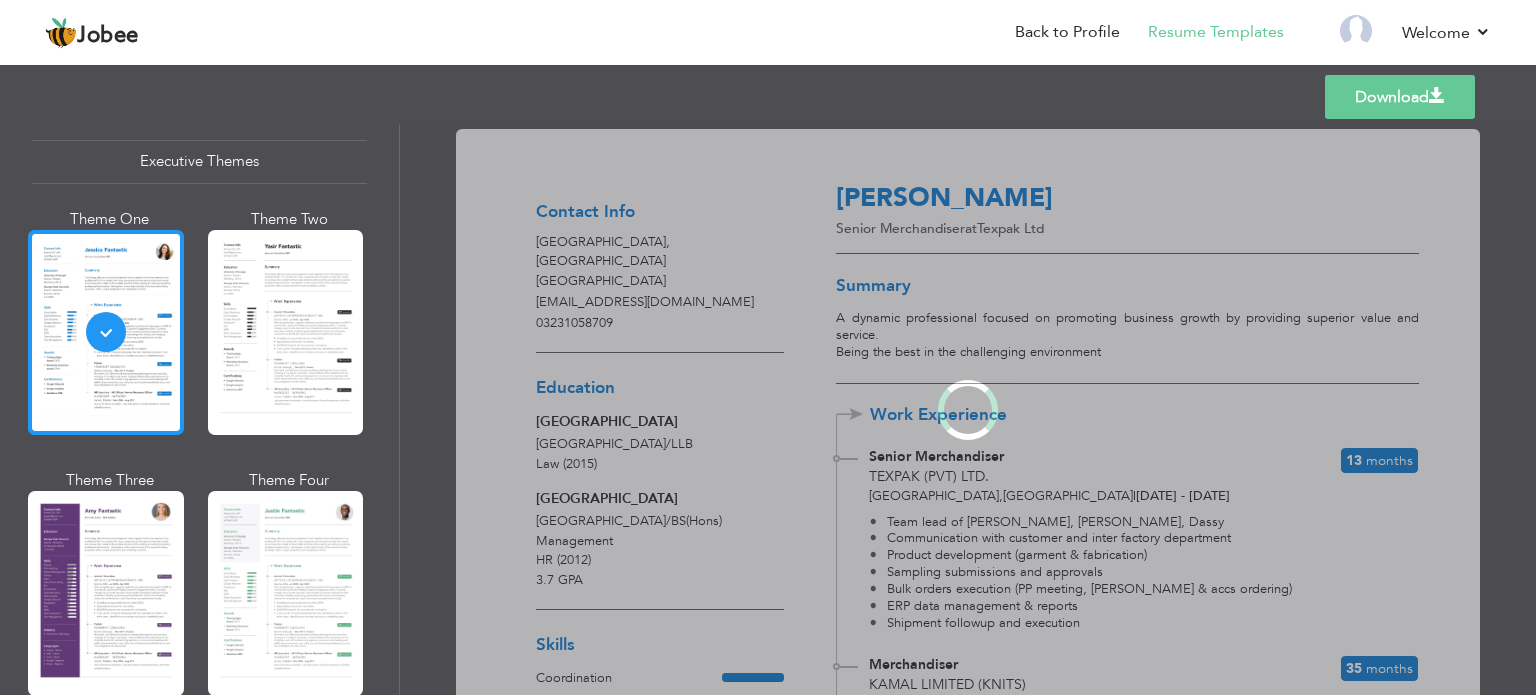scroll, scrollTop: 1501, scrollLeft: 0, axis: vertical 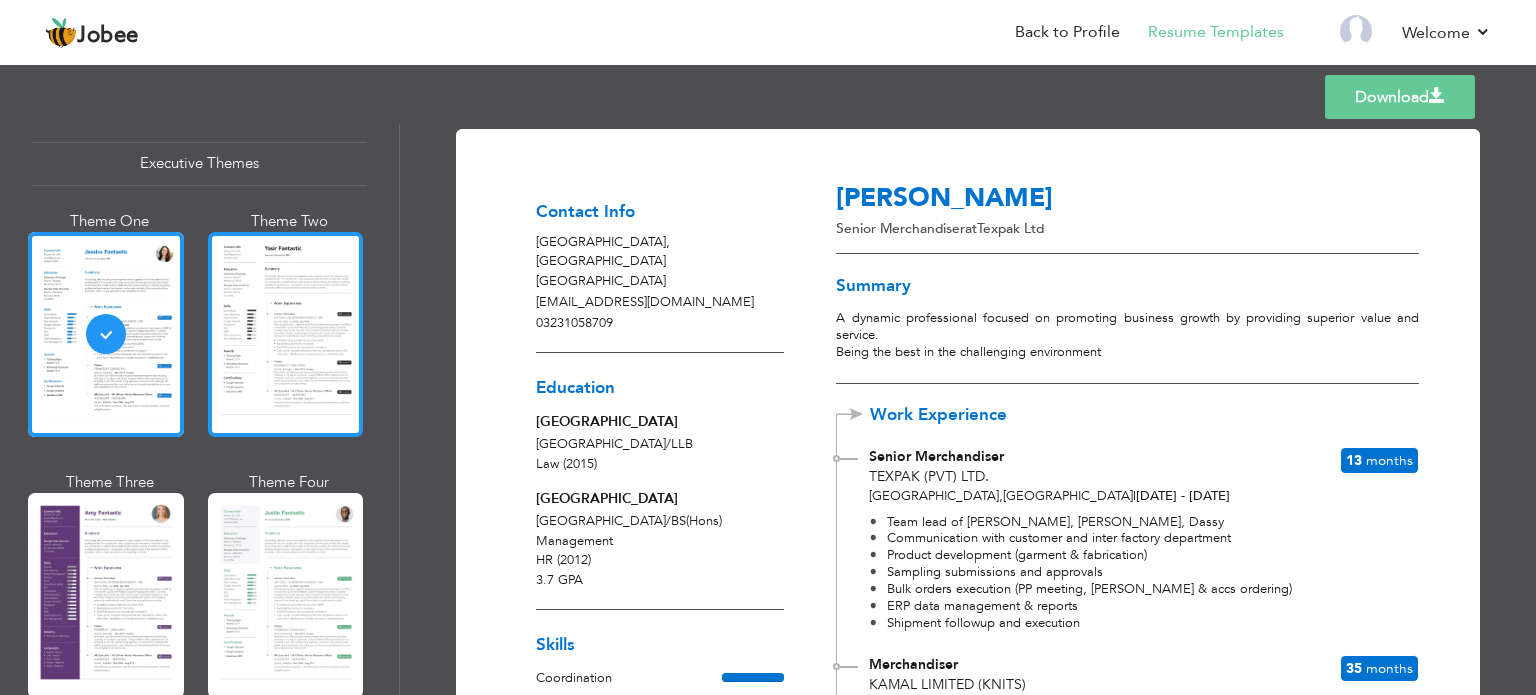 click at bounding box center [286, 334] 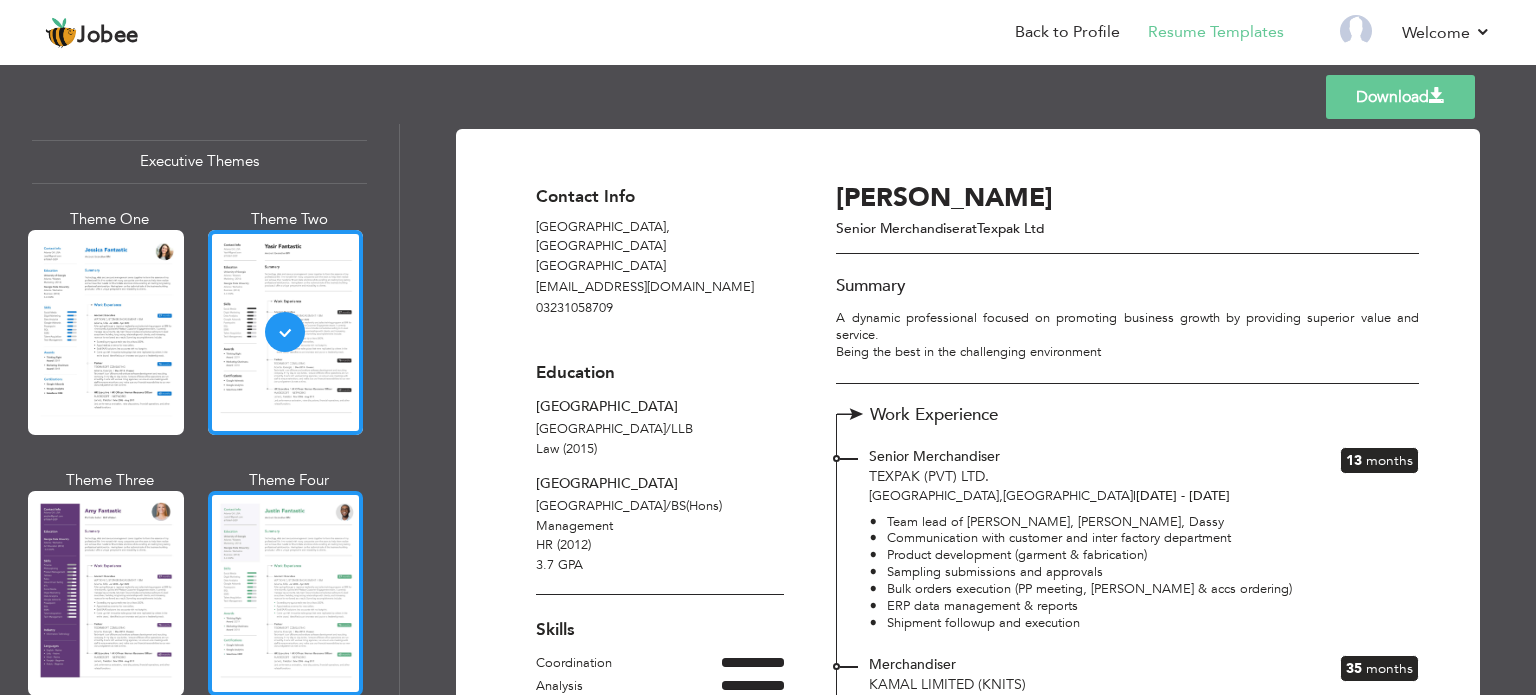 click at bounding box center [286, 593] 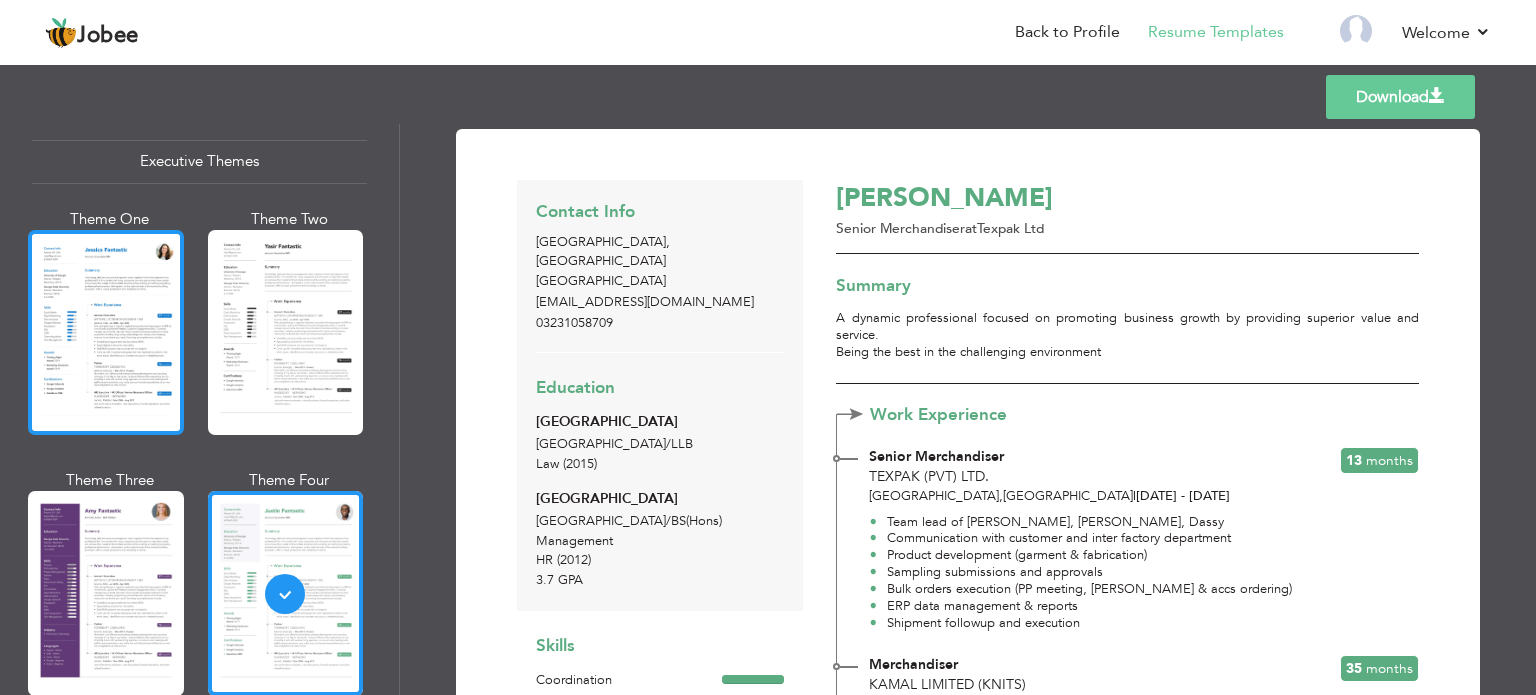 click at bounding box center (106, 332) 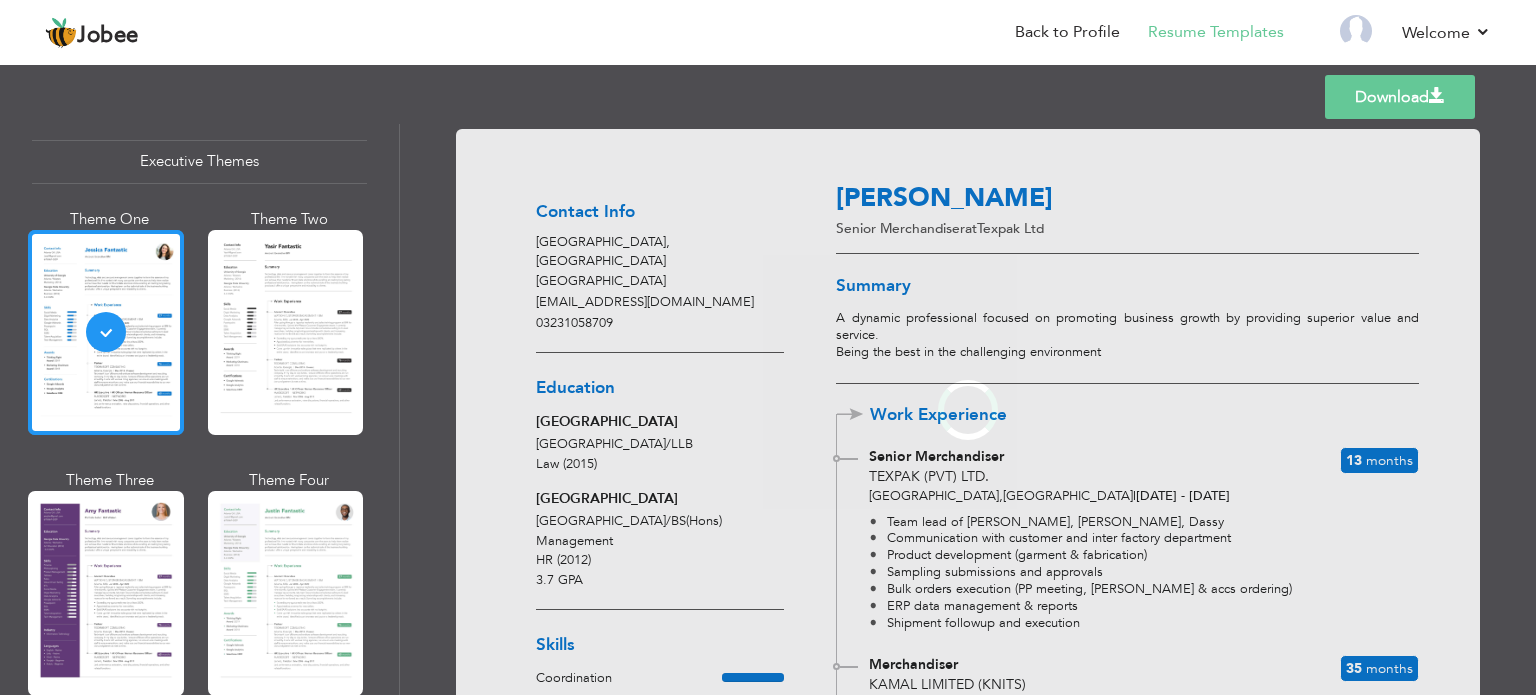 scroll, scrollTop: 1501, scrollLeft: 0, axis: vertical 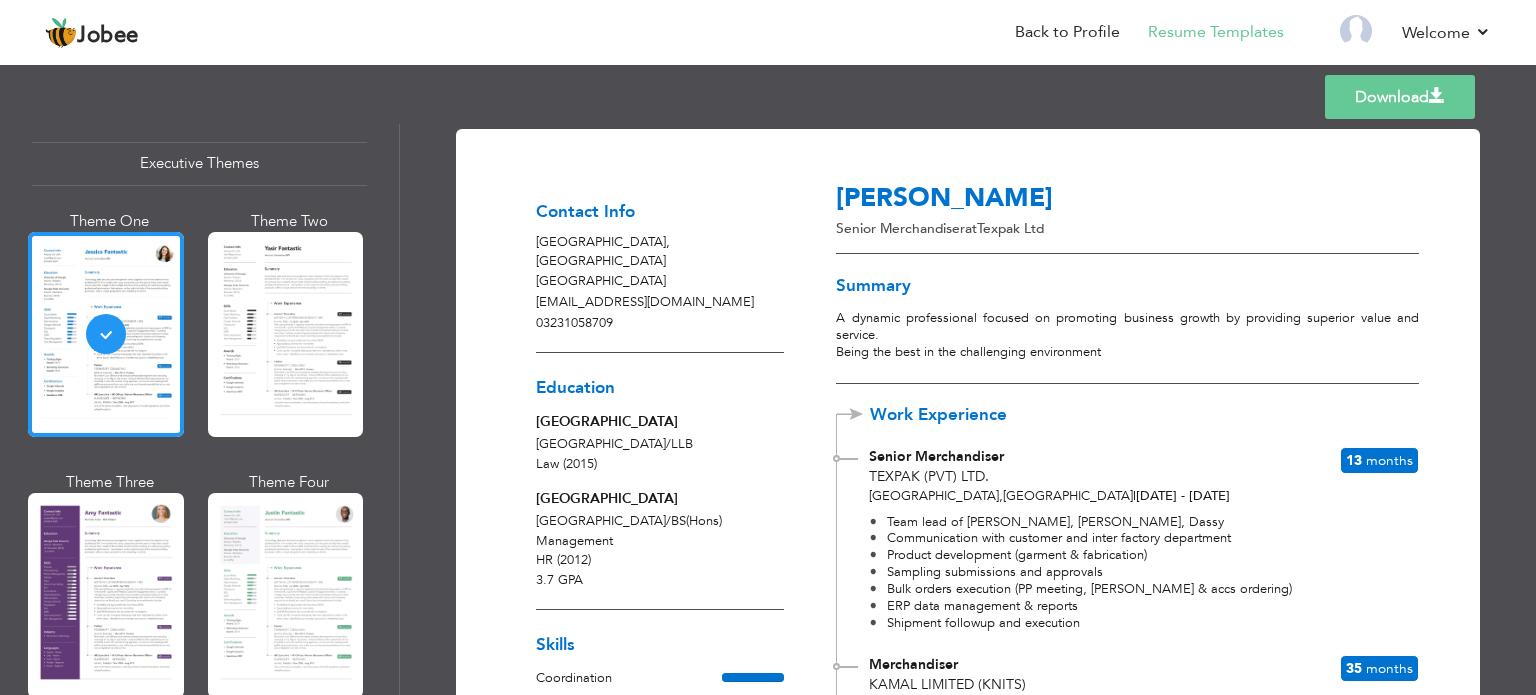 drag, startPoint x: 1526, startPoint y: 279, endPoint x: 1521, endPoint y: 135, distance: 144.08678 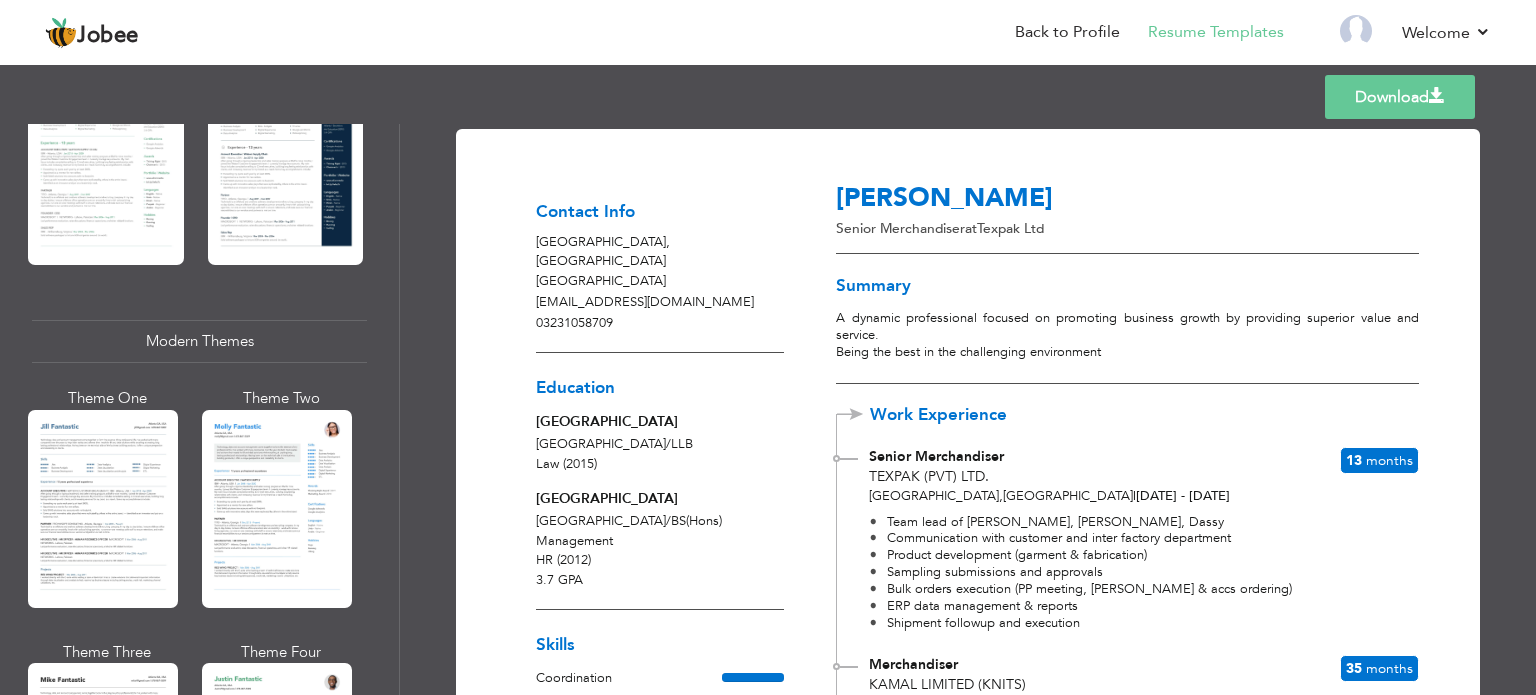 scroll, scrollTop: 701, scrollLeft: 0, axis: vertical 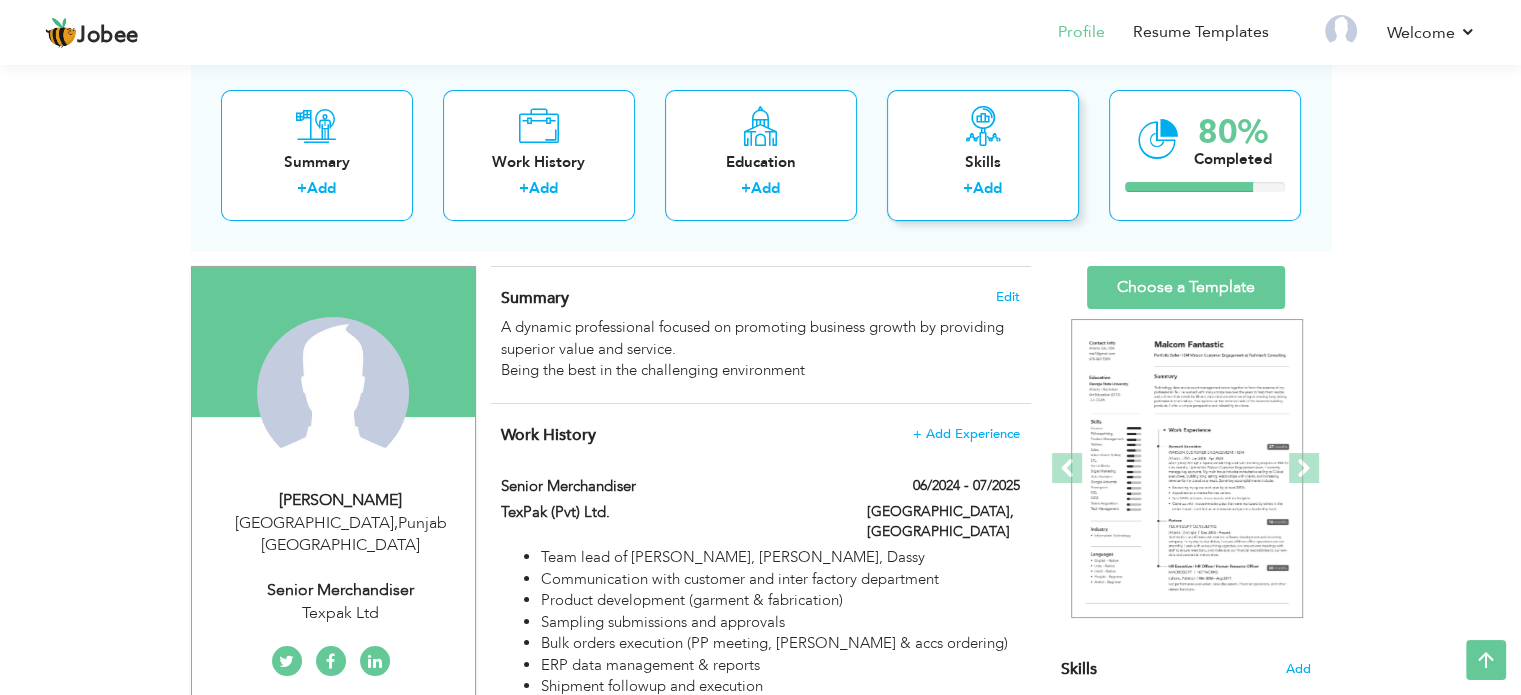 click on "Add" at bounding box center [987, 189] 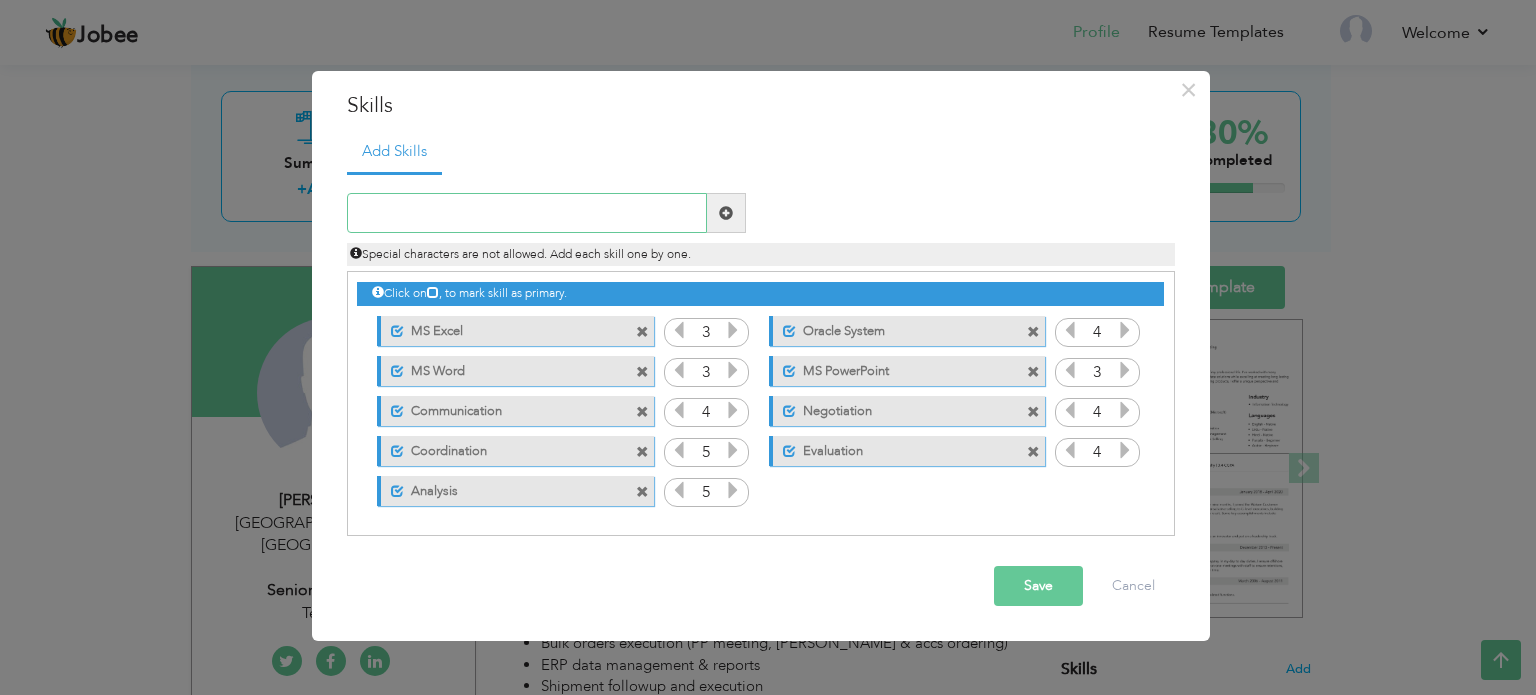 click at bounding box center [527, 213] 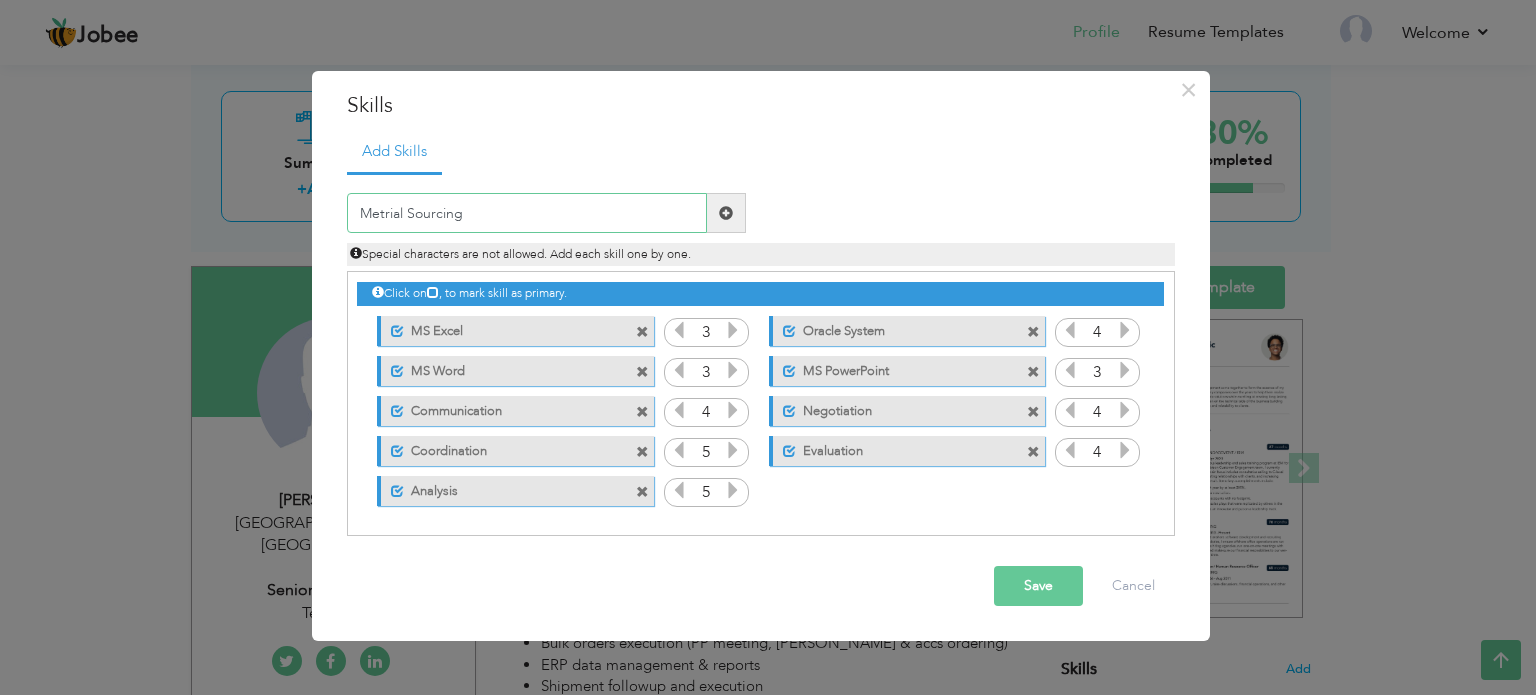 click on "Metrial Sourcing" at bounding box center [527, 213] 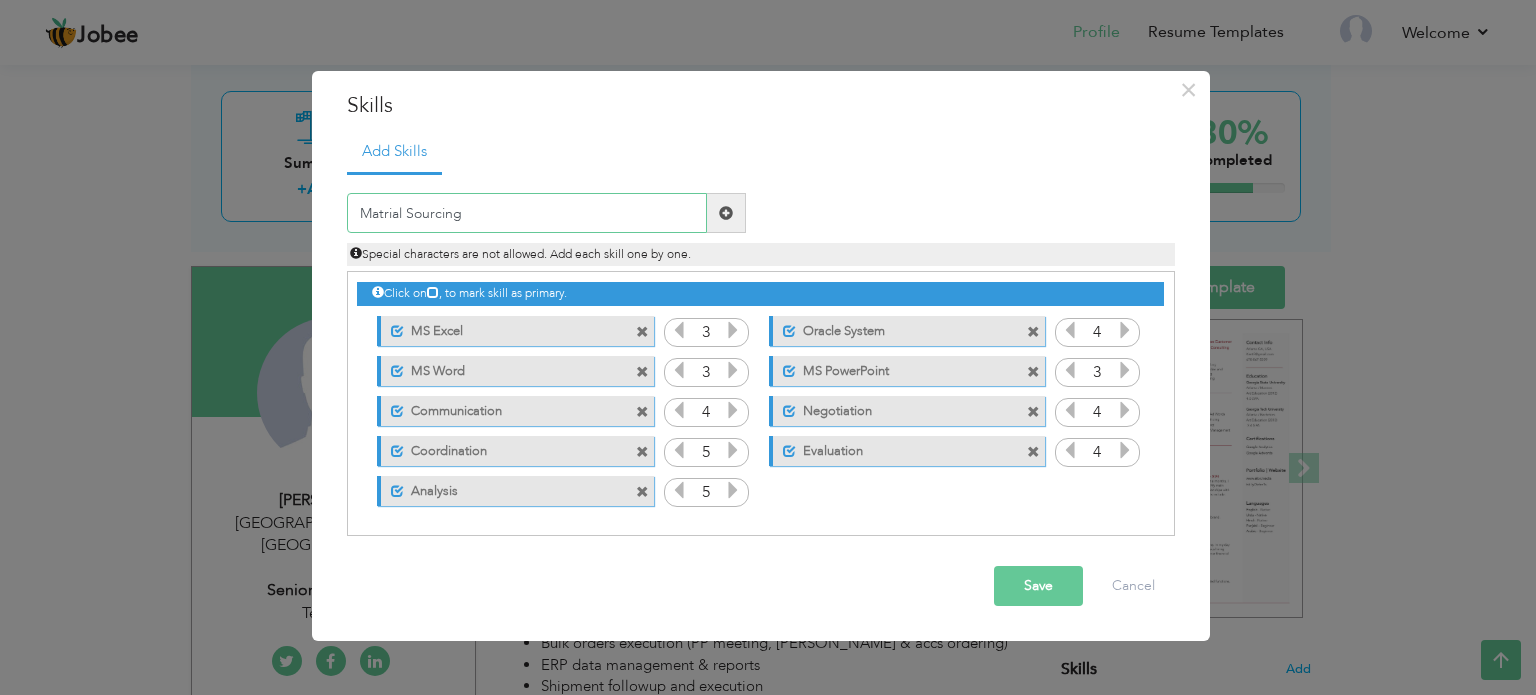 drag, startPoint x: 382, startPoint y: 212, endPoint x: 396, endPoint y: 223, distance: 17.804493 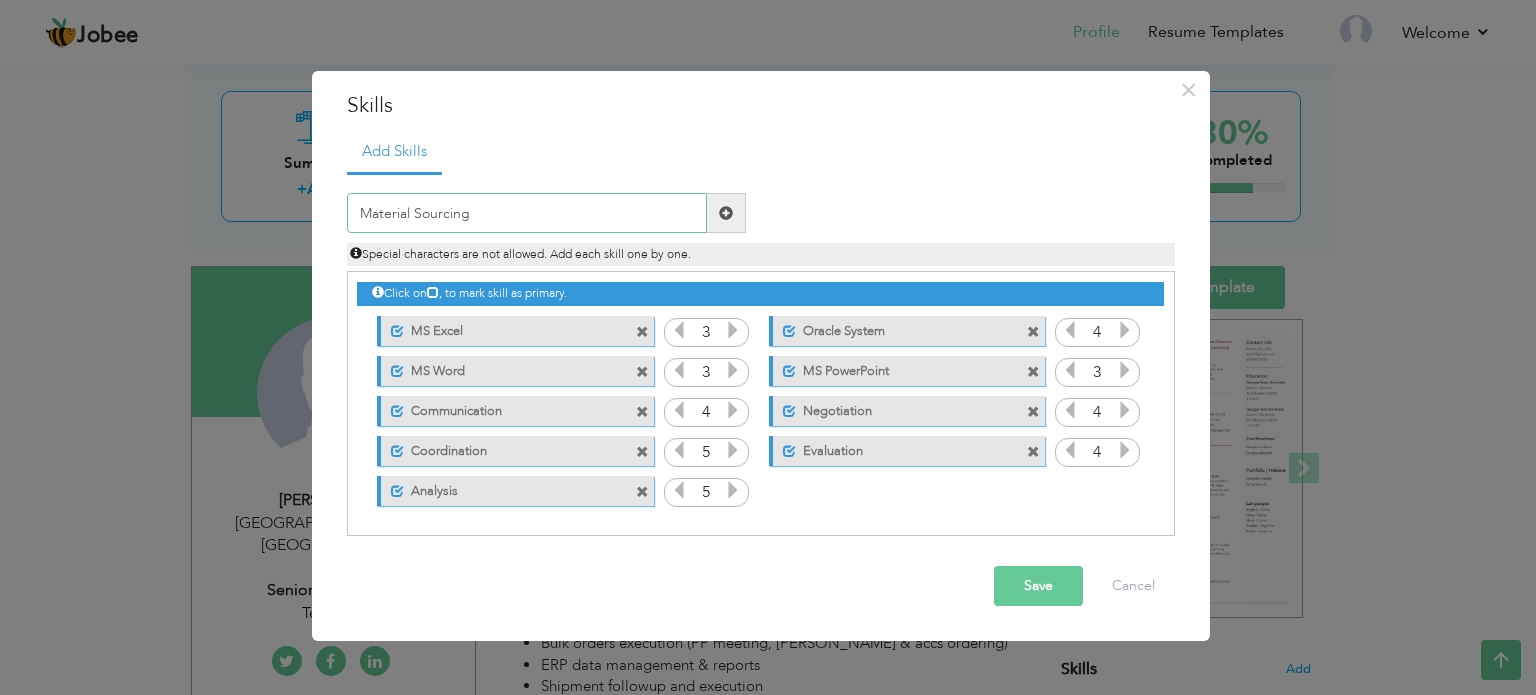 type on "Material Sourcing" 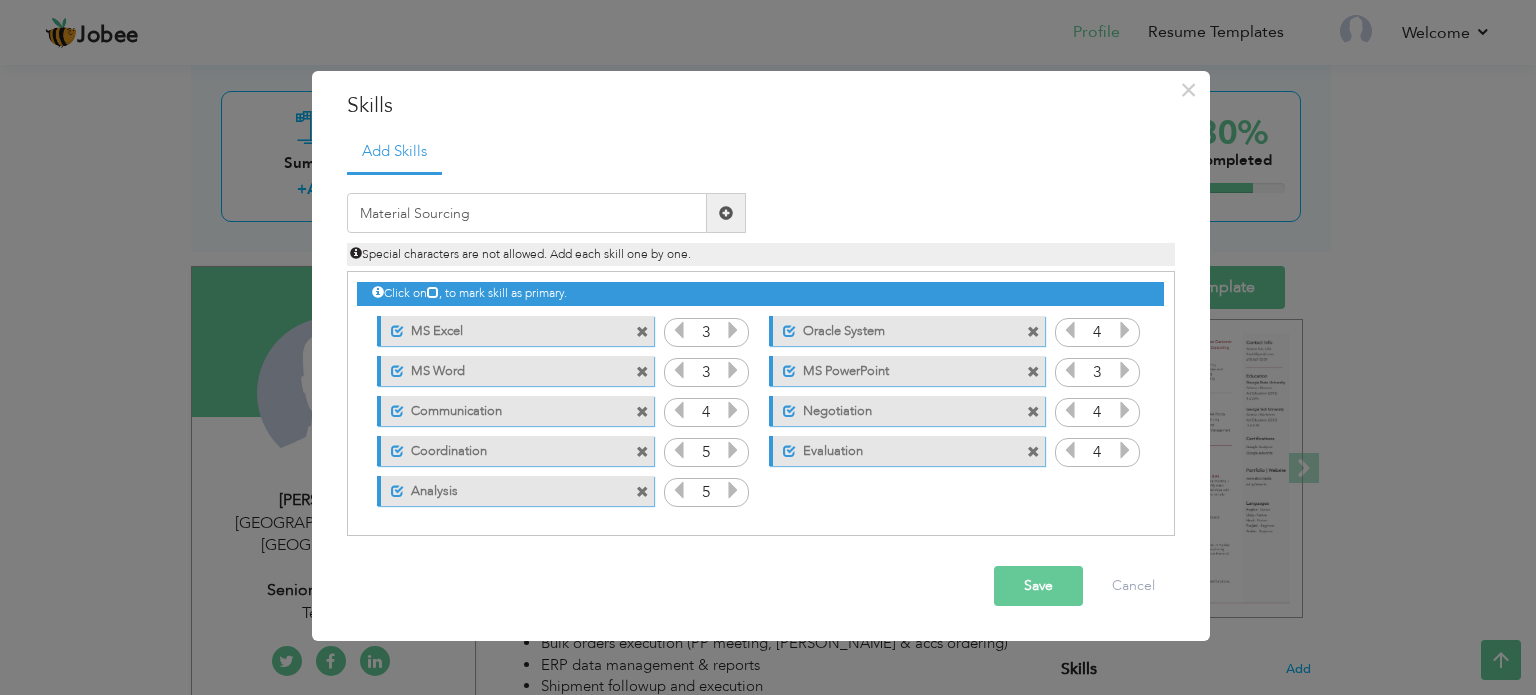 click at bounding box center [726, 213] 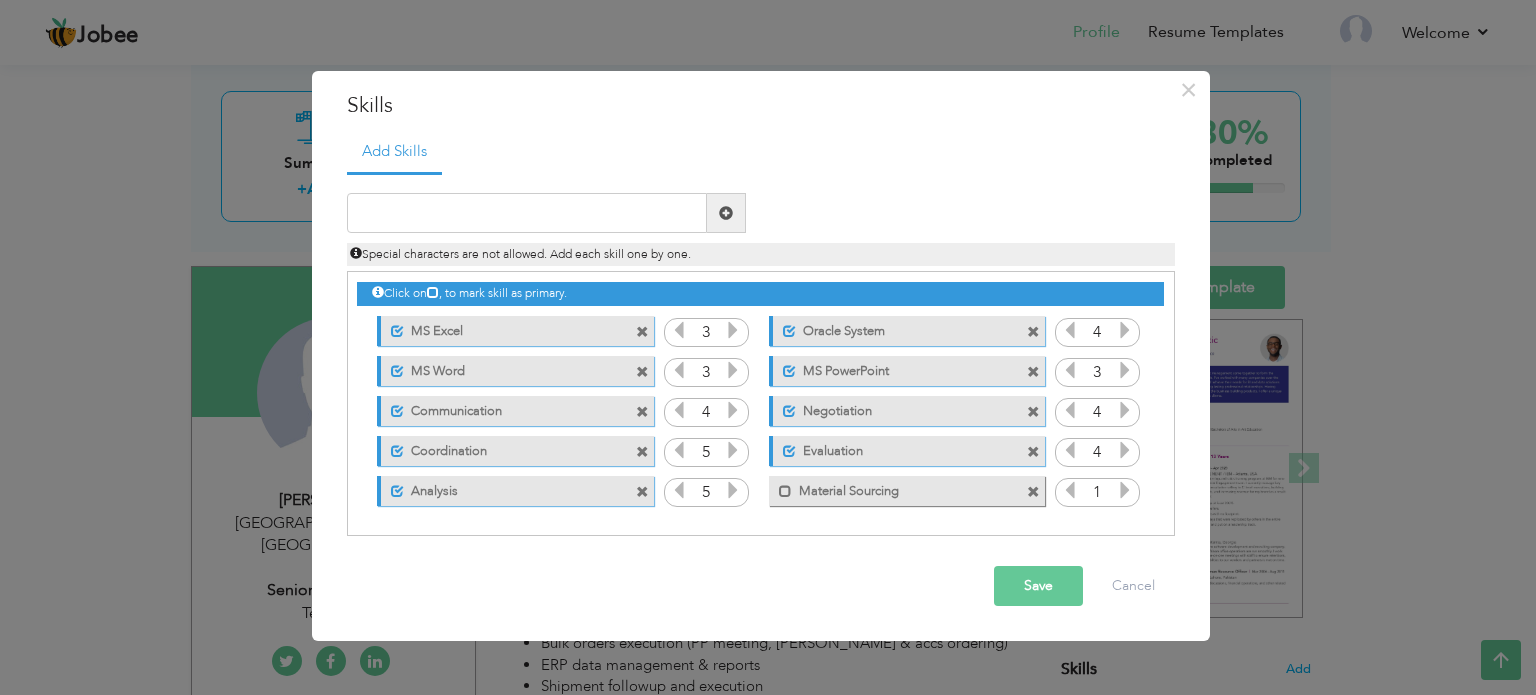 click at bounding box center [1125, 490] 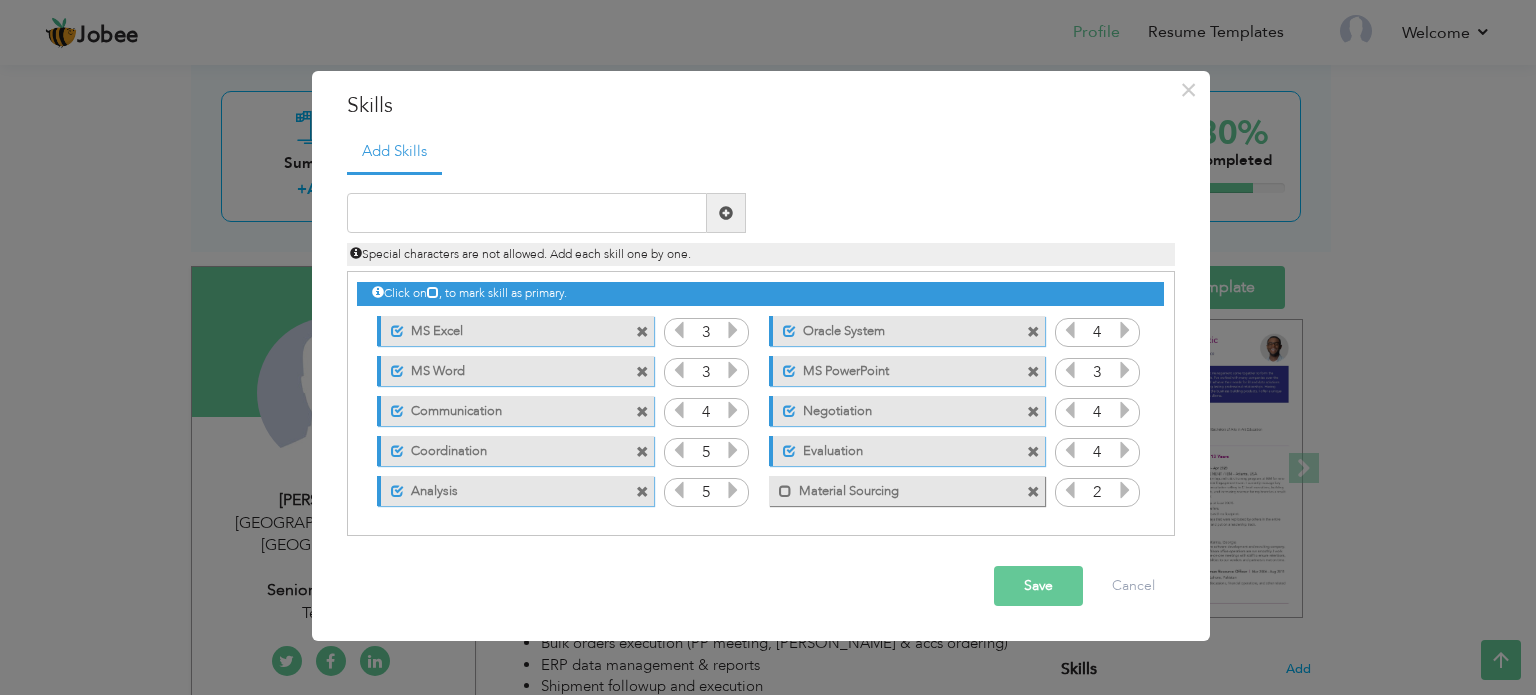 click at bounding box center (1125, 490) 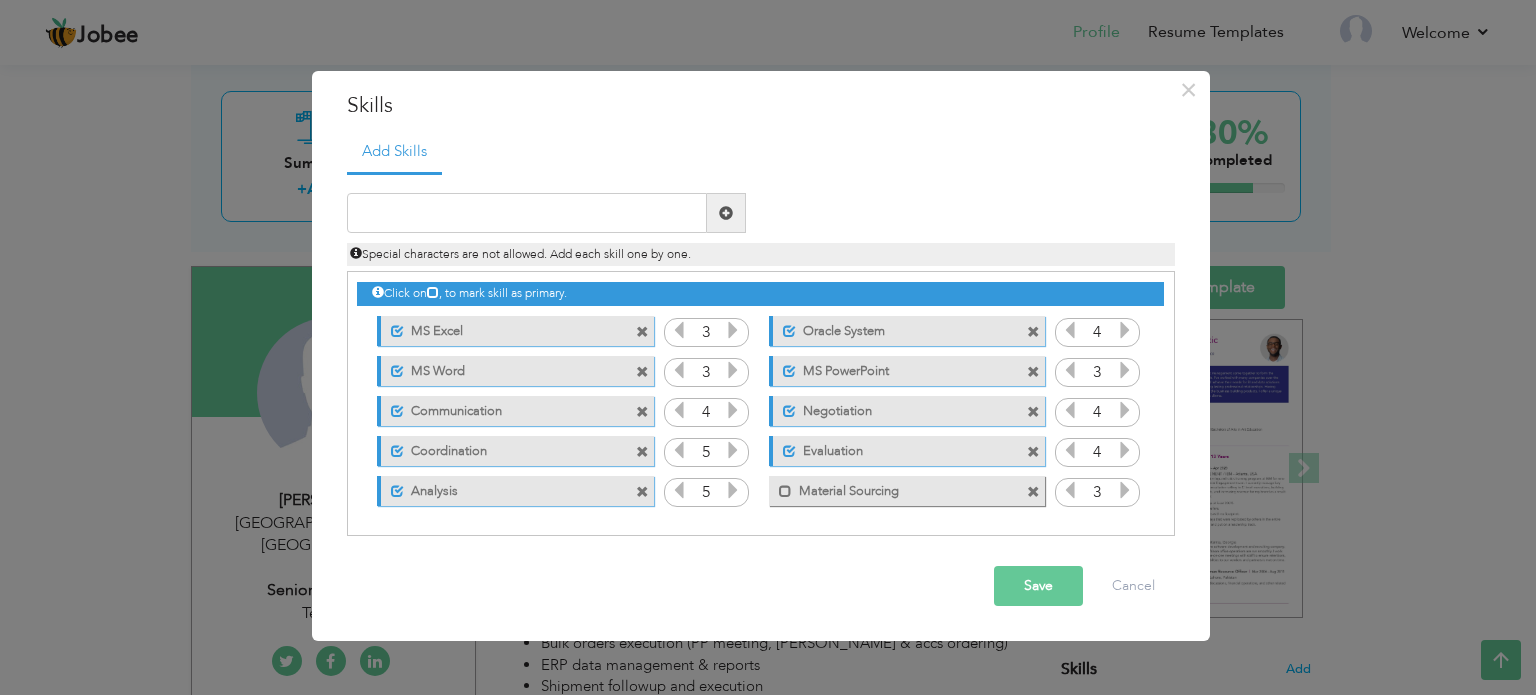 click at bounding box center [1125, 490] 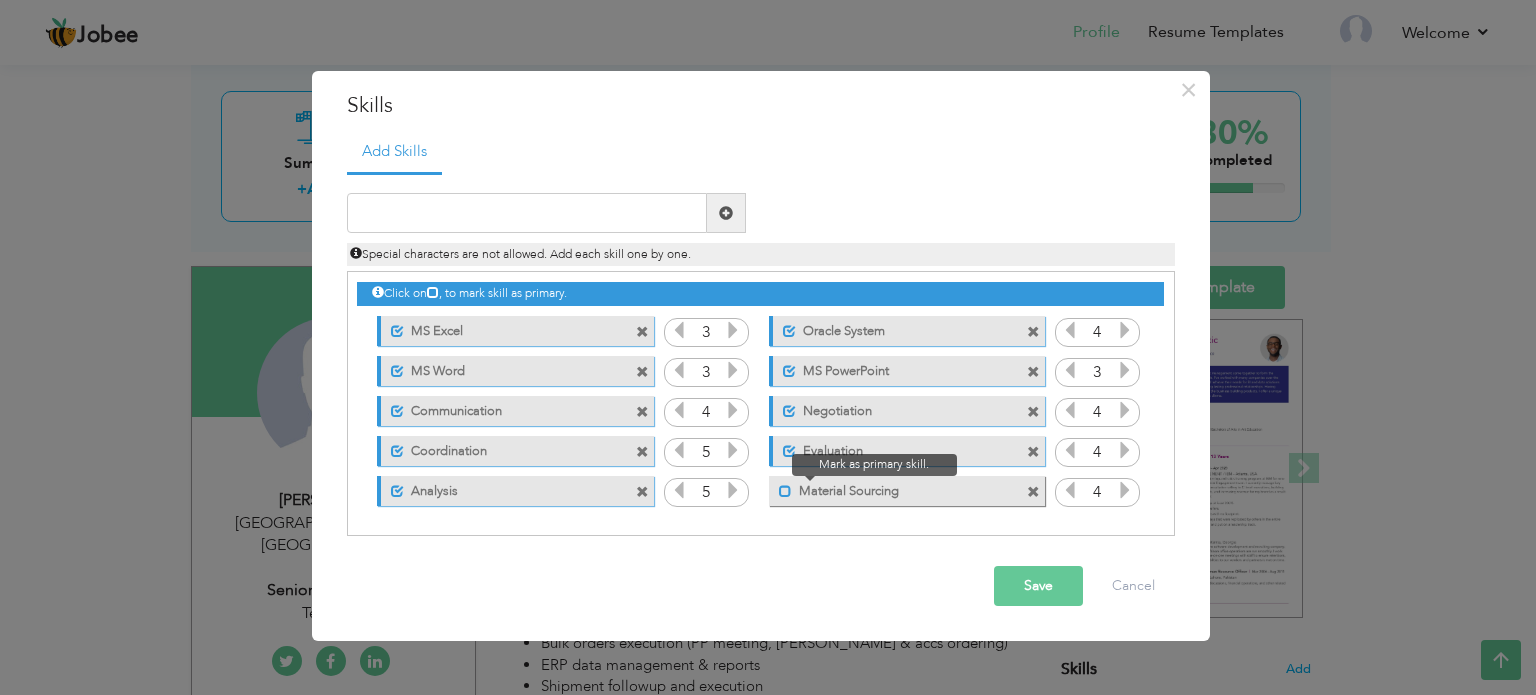 click at bounding box center [785, 491] 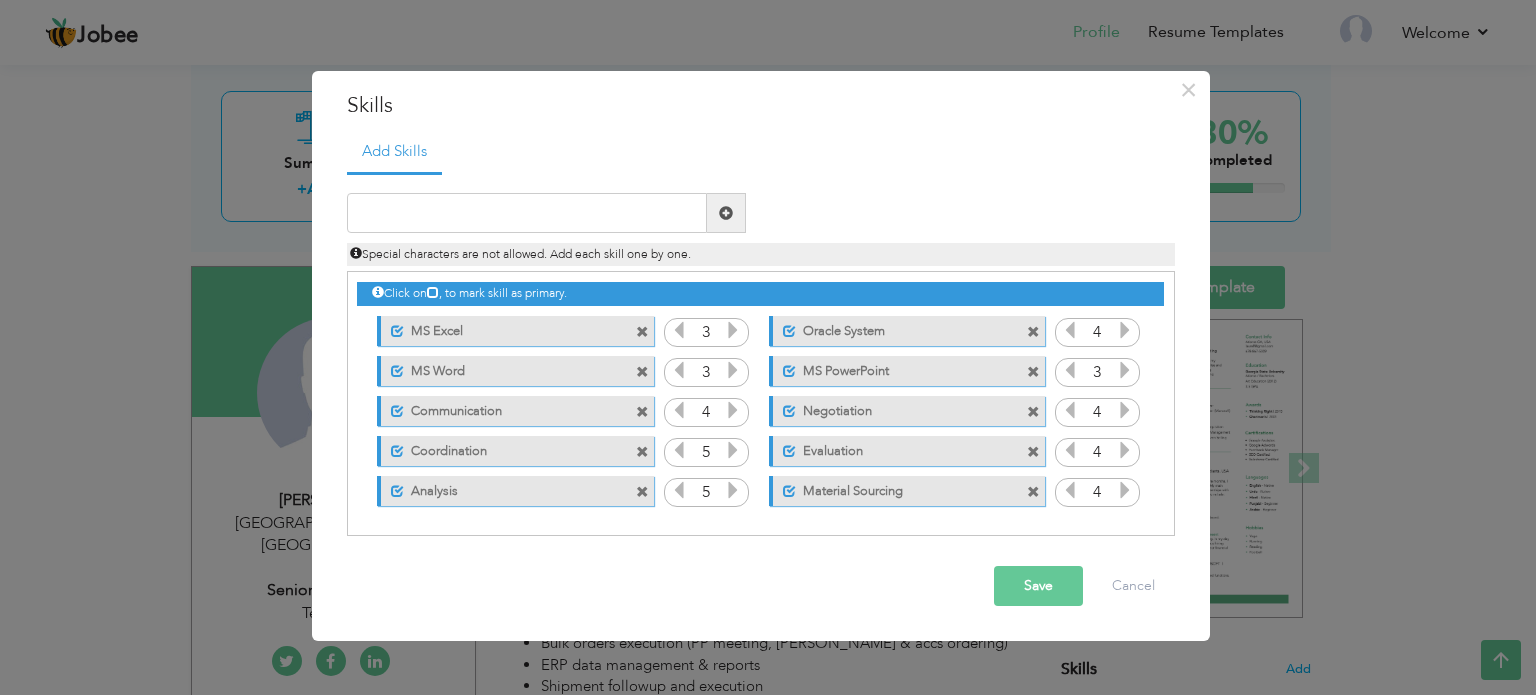 click on "Save" at bounding box center (1038, 586) 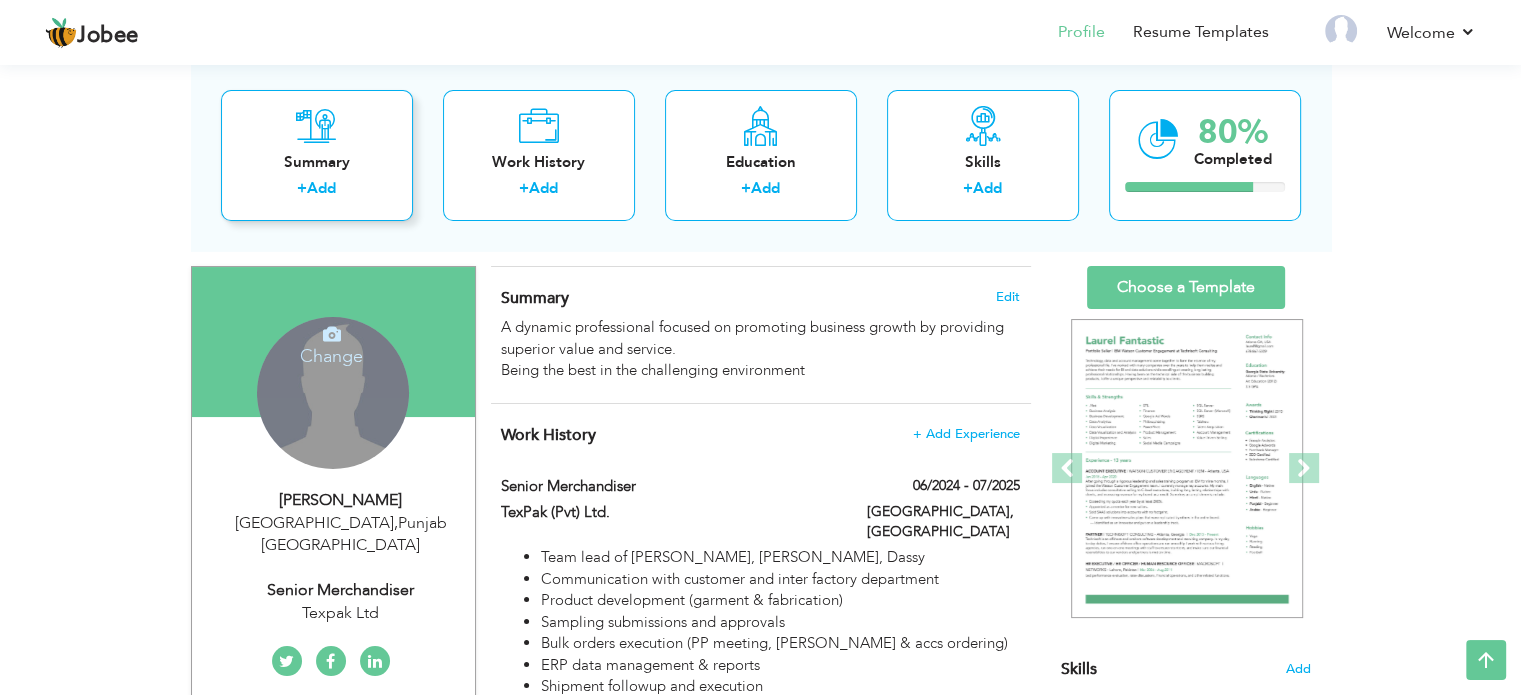 click on "Summary" at bounding box center [317, 162] 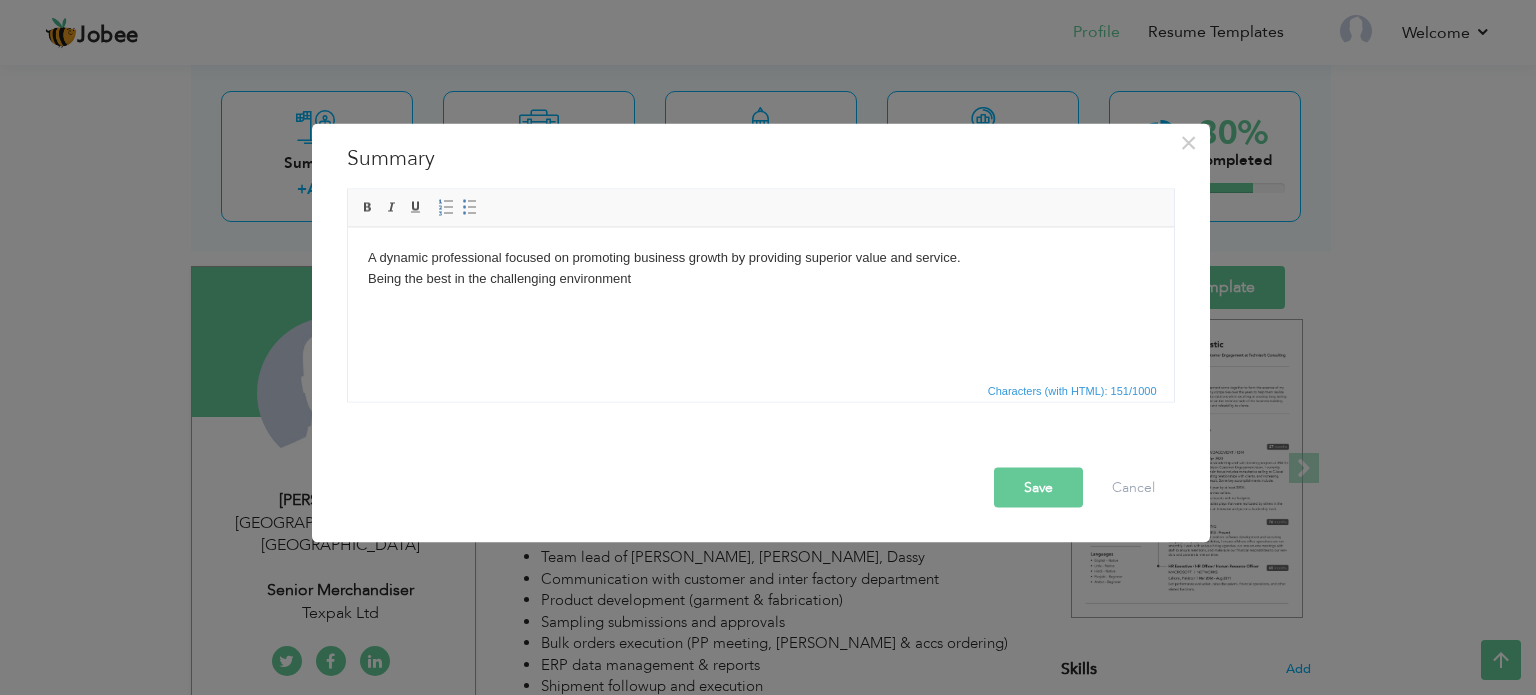 click on "A dynamic professional focused on promoting business growth by providing superior value and service. Being the best in the challenging environment" at bounding box center (760, 268) 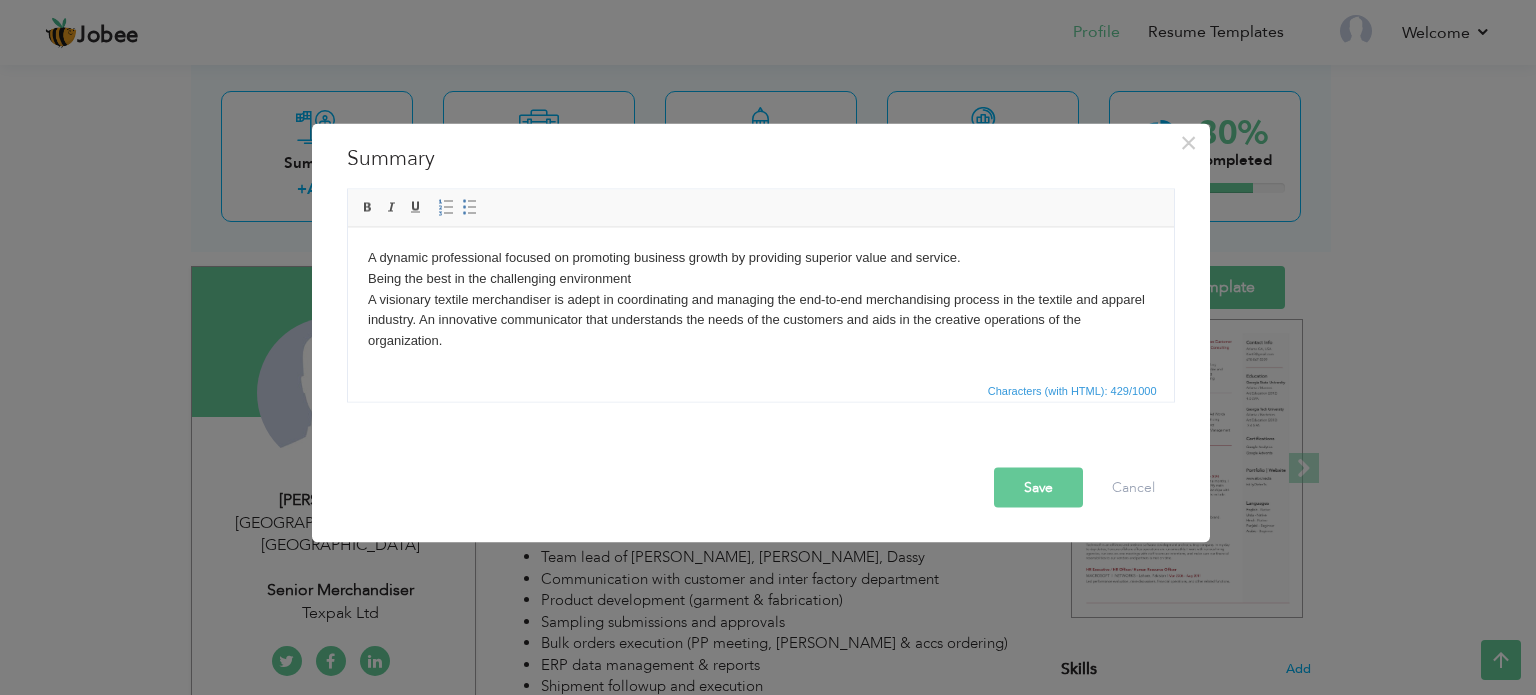 click on "Save" at bounding box center [1038, 487] 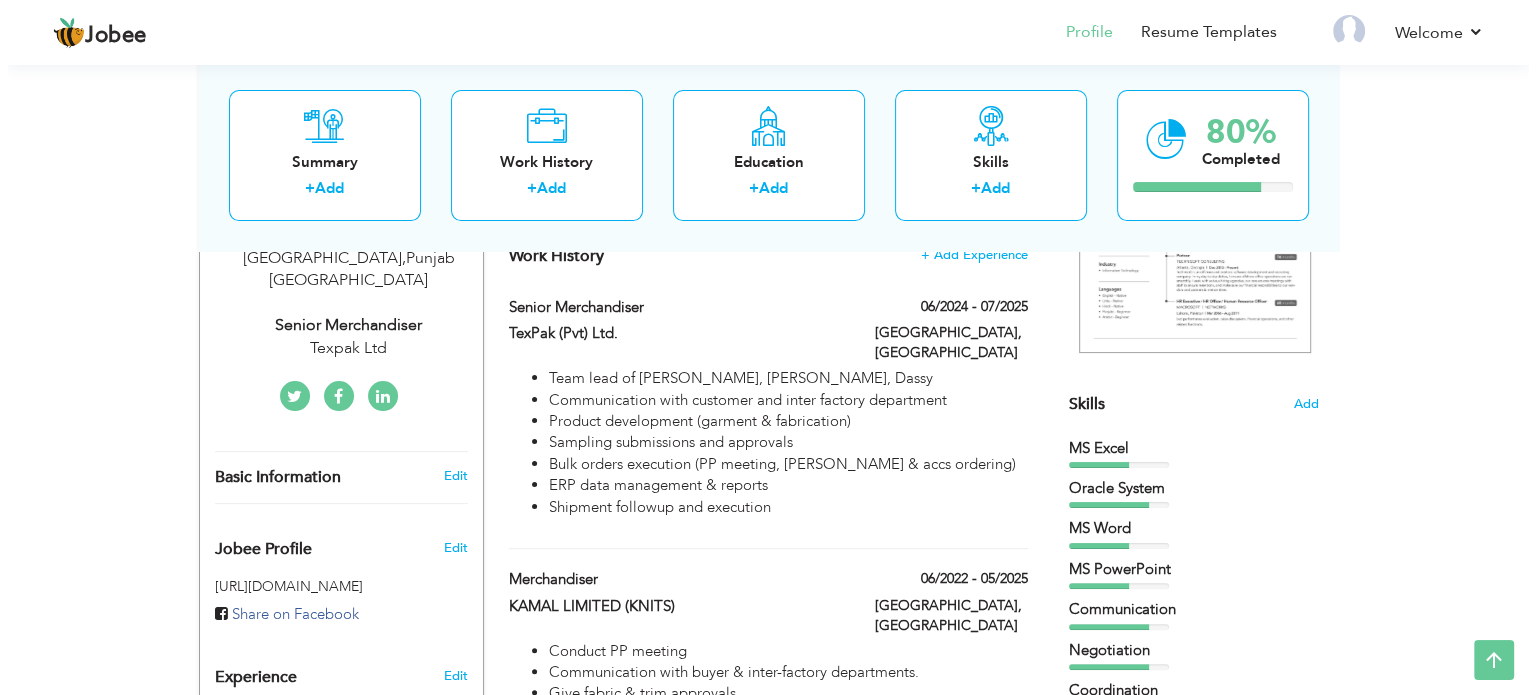 scroll, scrollTop: 411, scrollLeft: 0, axis: vertical 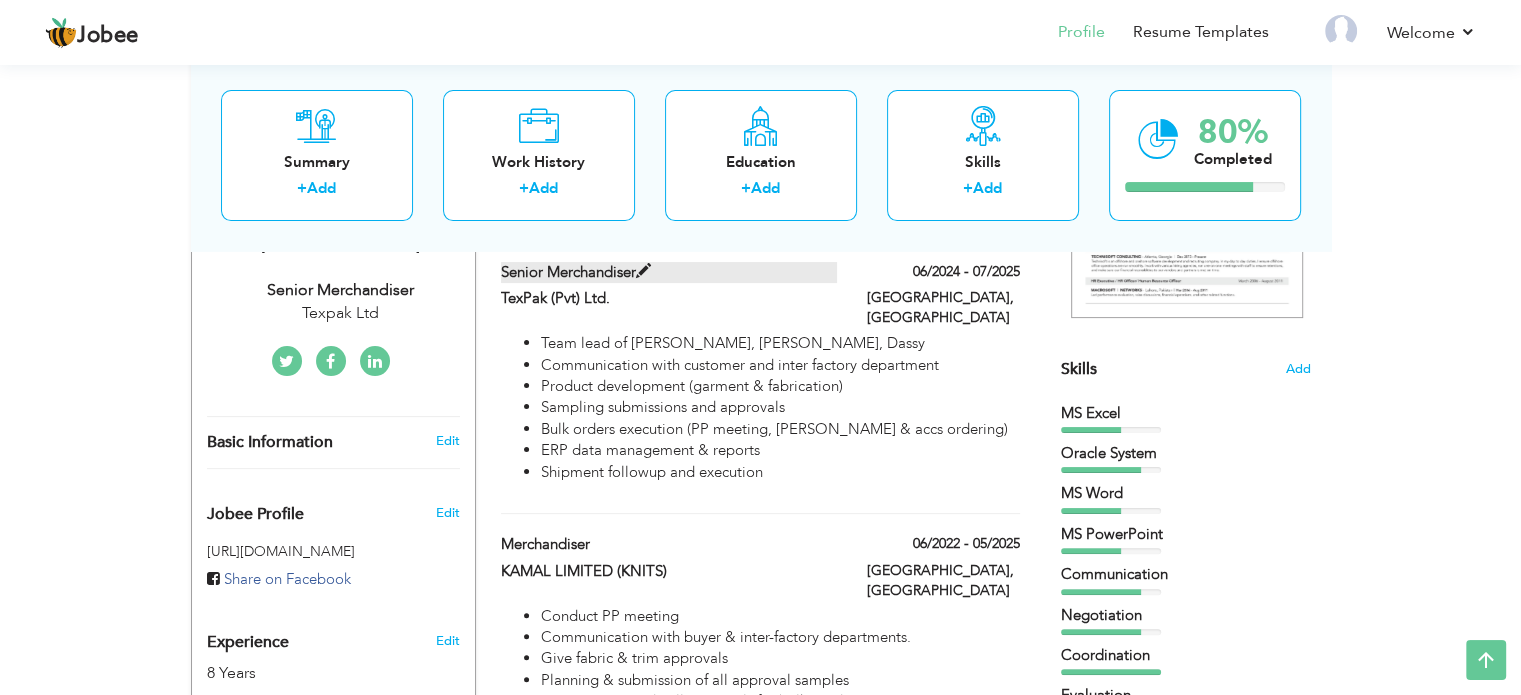 click at bounding box center [643, 271] 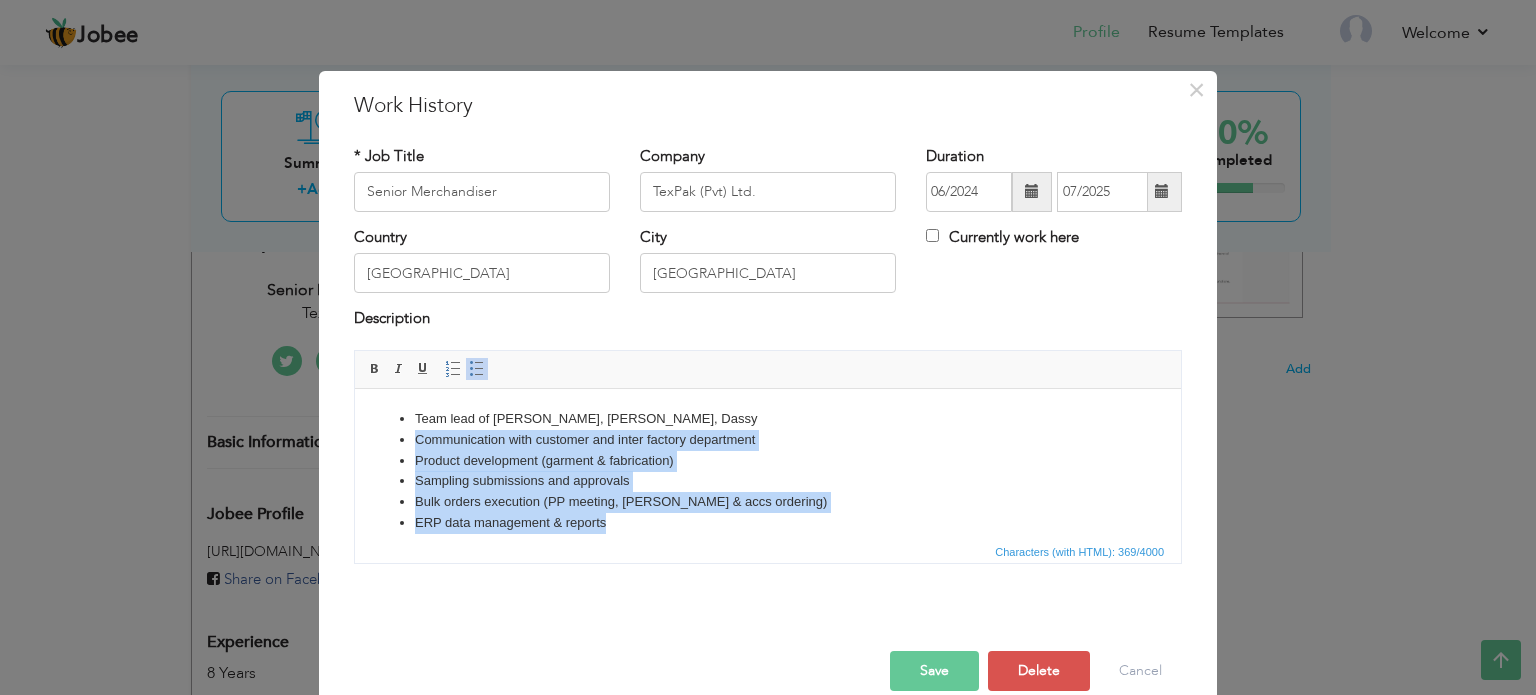 drag, startPoint x: 416, startPoint y: 440, endPoint x: 753, endPoint y: 520, distance: 346.36542 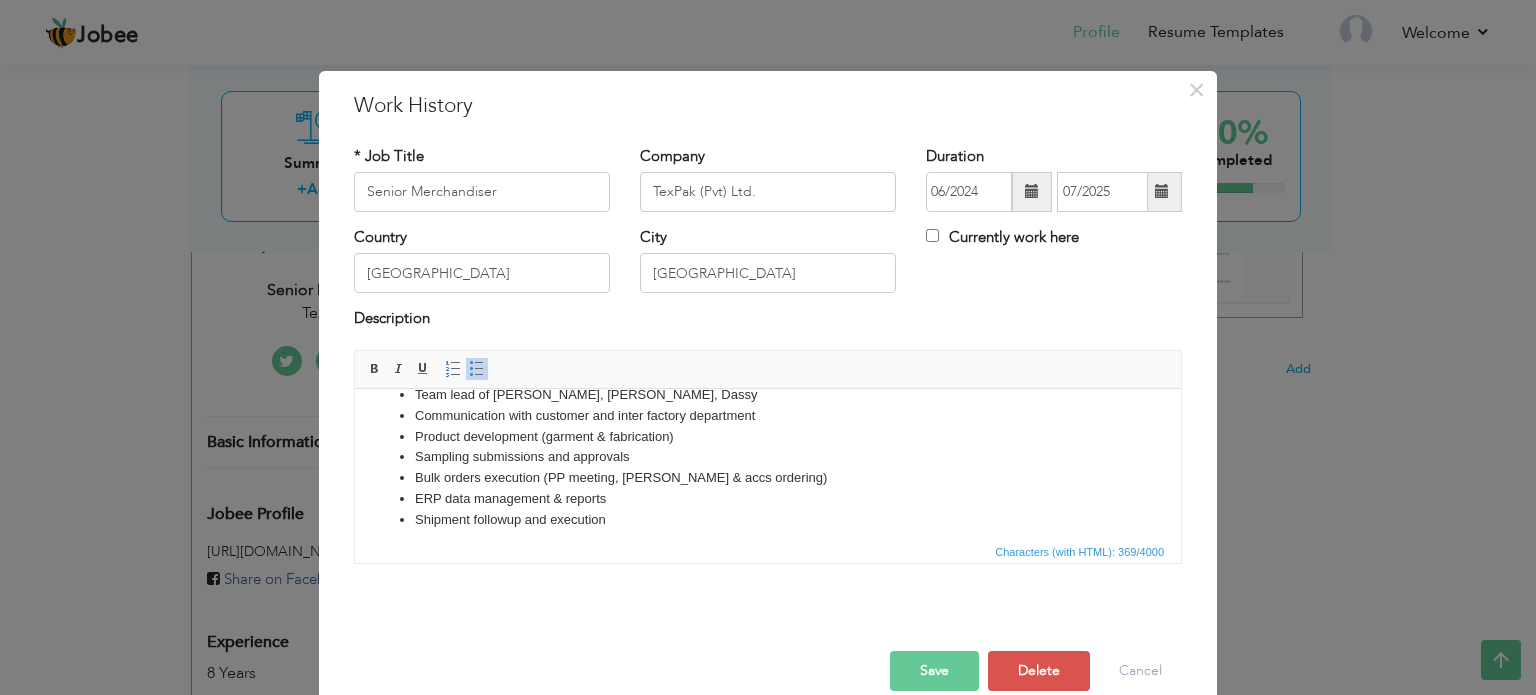 scroll, scrollTop: 35, scrollLeft: 0, axis: vertical 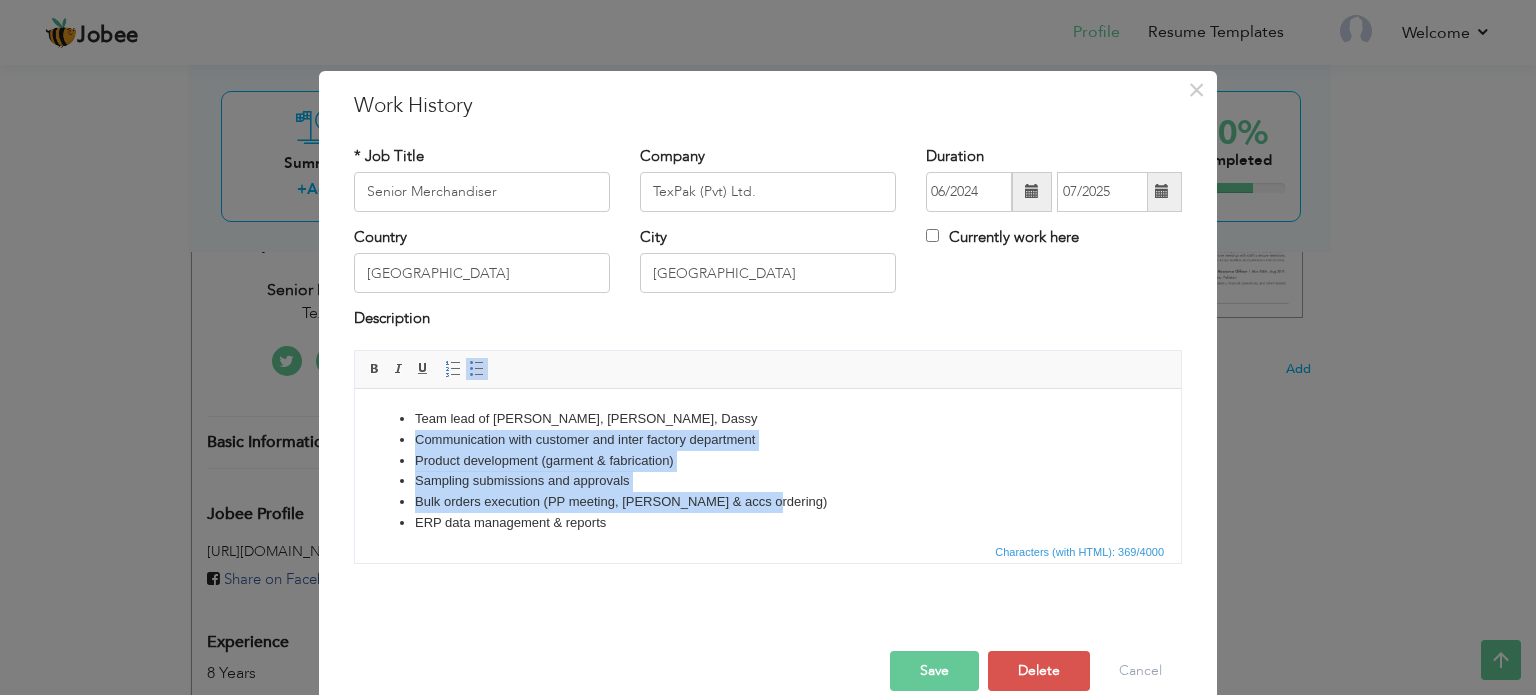 drag, startPoint x: 753, startPoint y: 463, endPoint x: 413, endPoint y: 436, distance: 341.07037 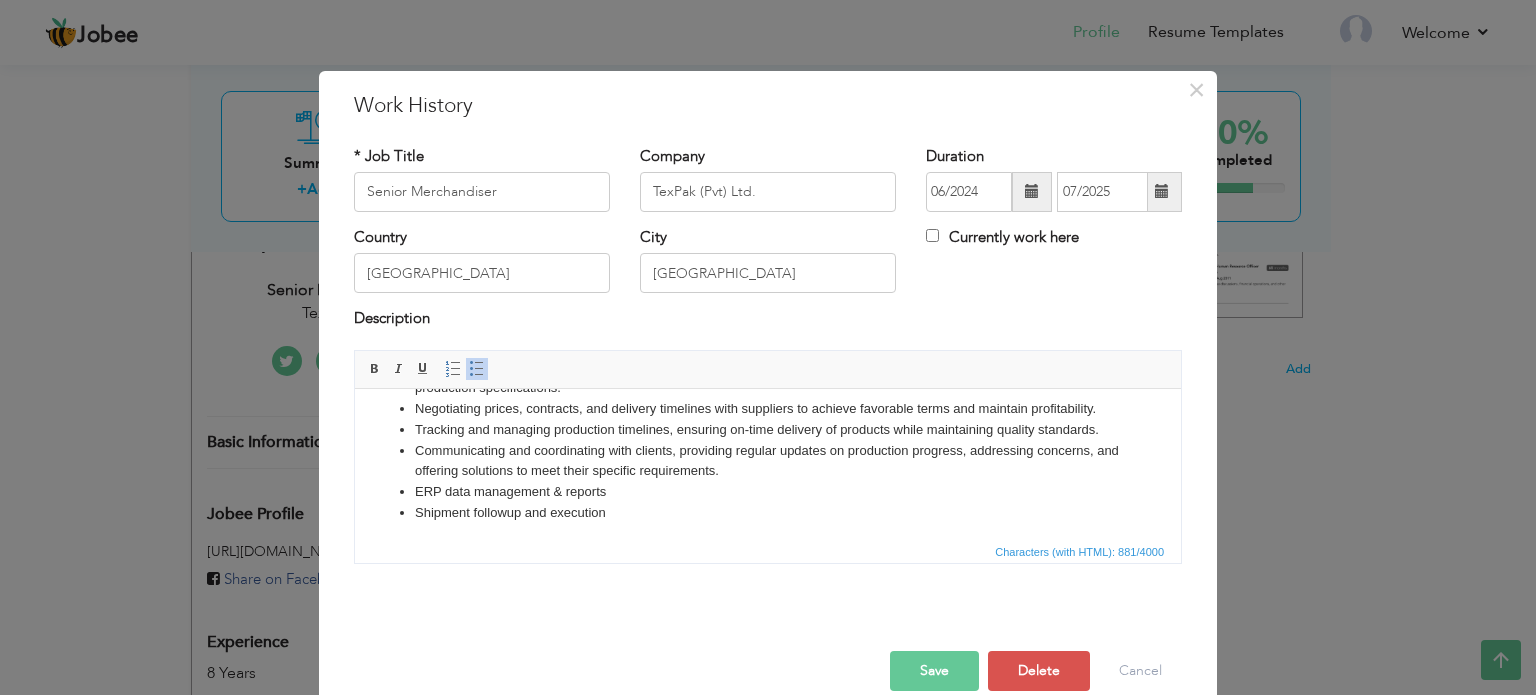 scroll, scrollTop: 118, scrollLeft: 0, axis: vertical 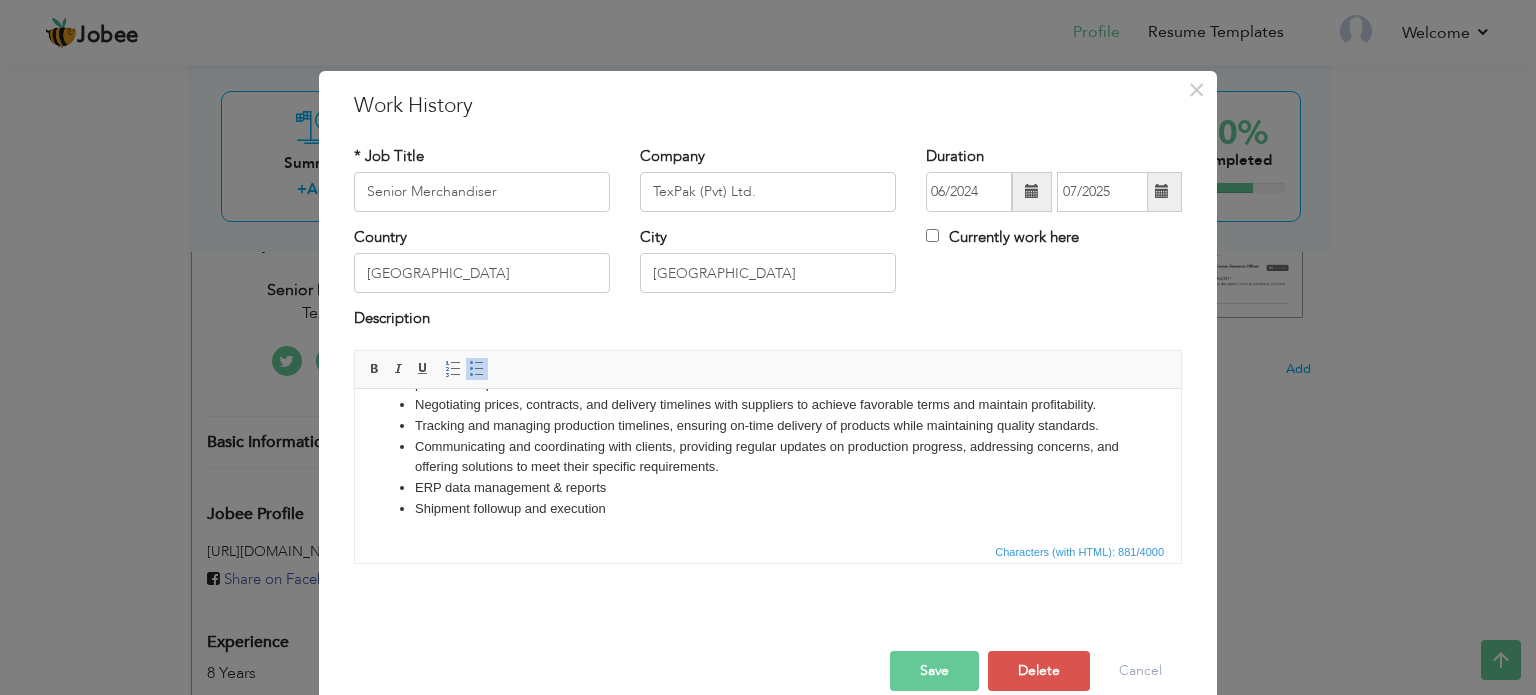 drag, startPoint x: 609, startPoint y: 485, endPoint x: 638, endPoint y: 506, distance: 35.805027 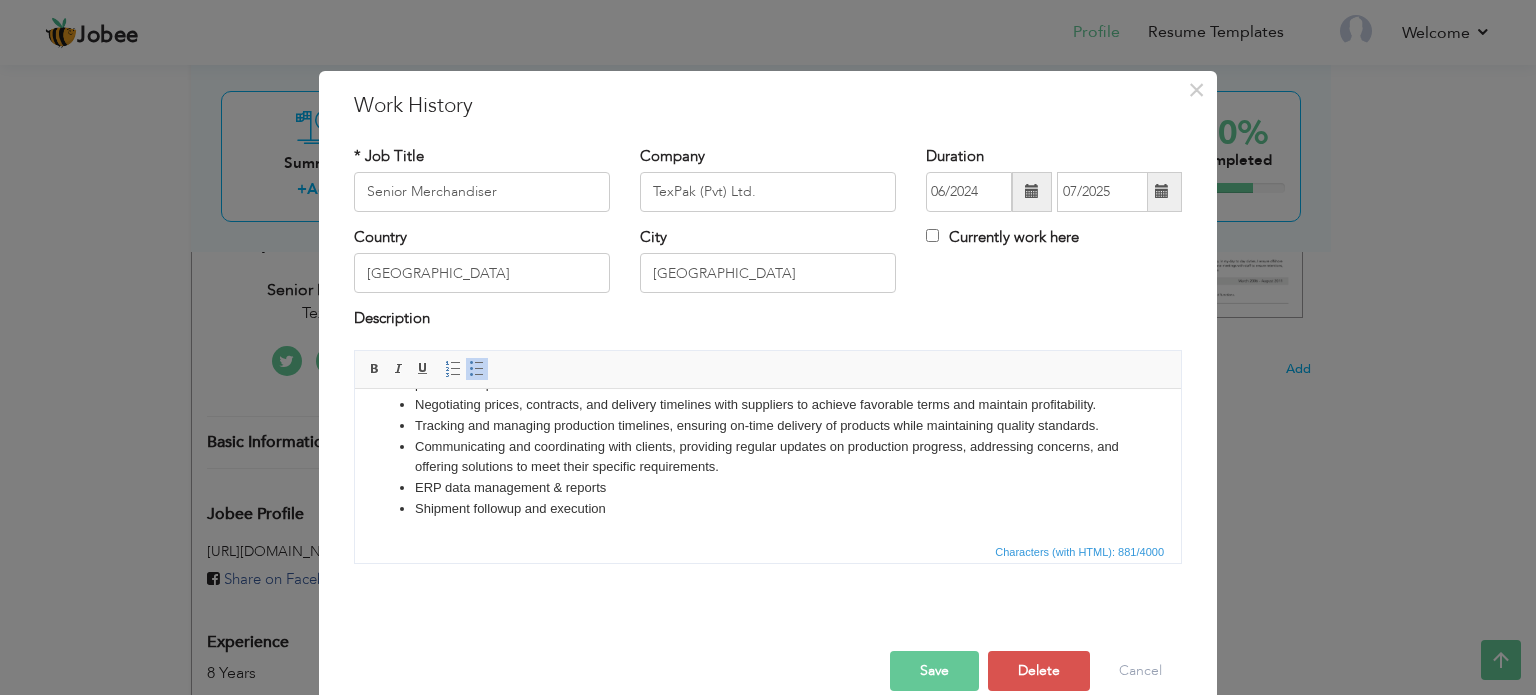 type 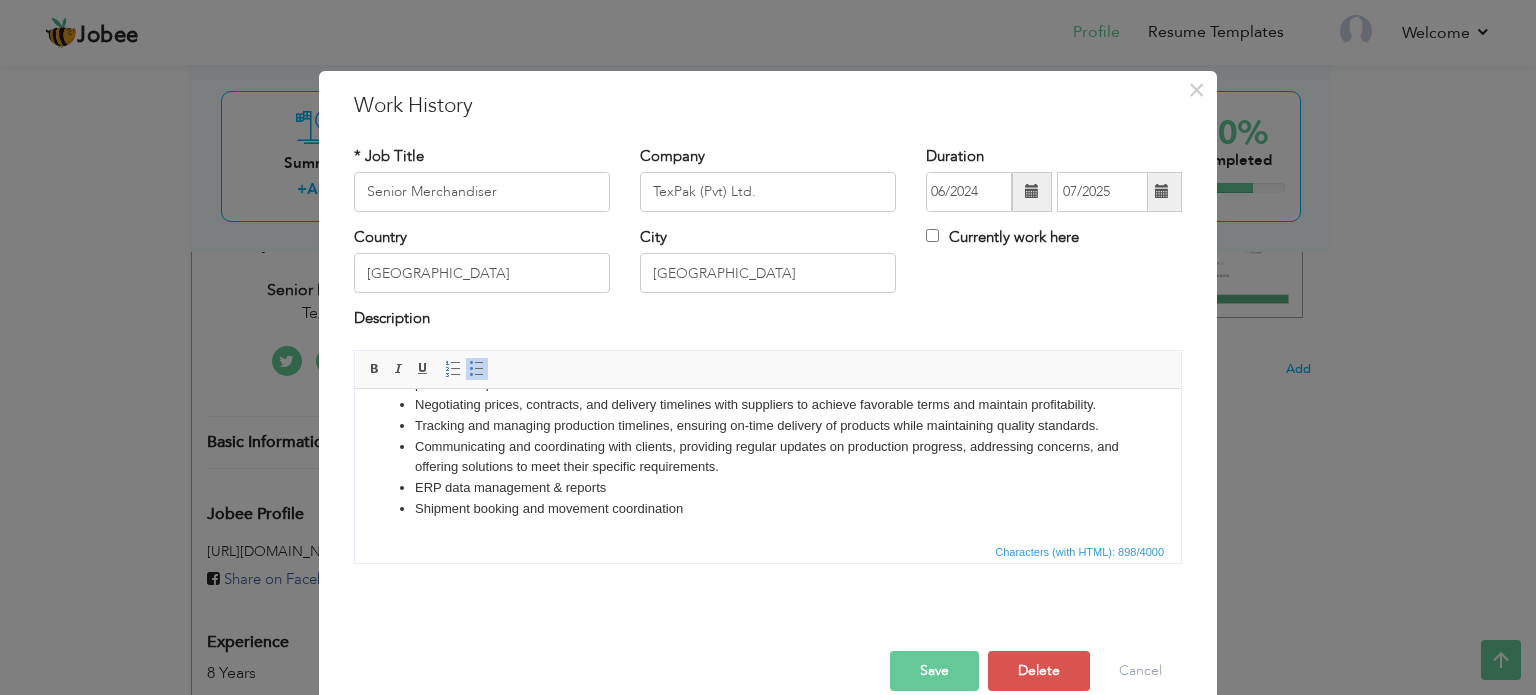 click on "Save" at bounding box center [934, 671] 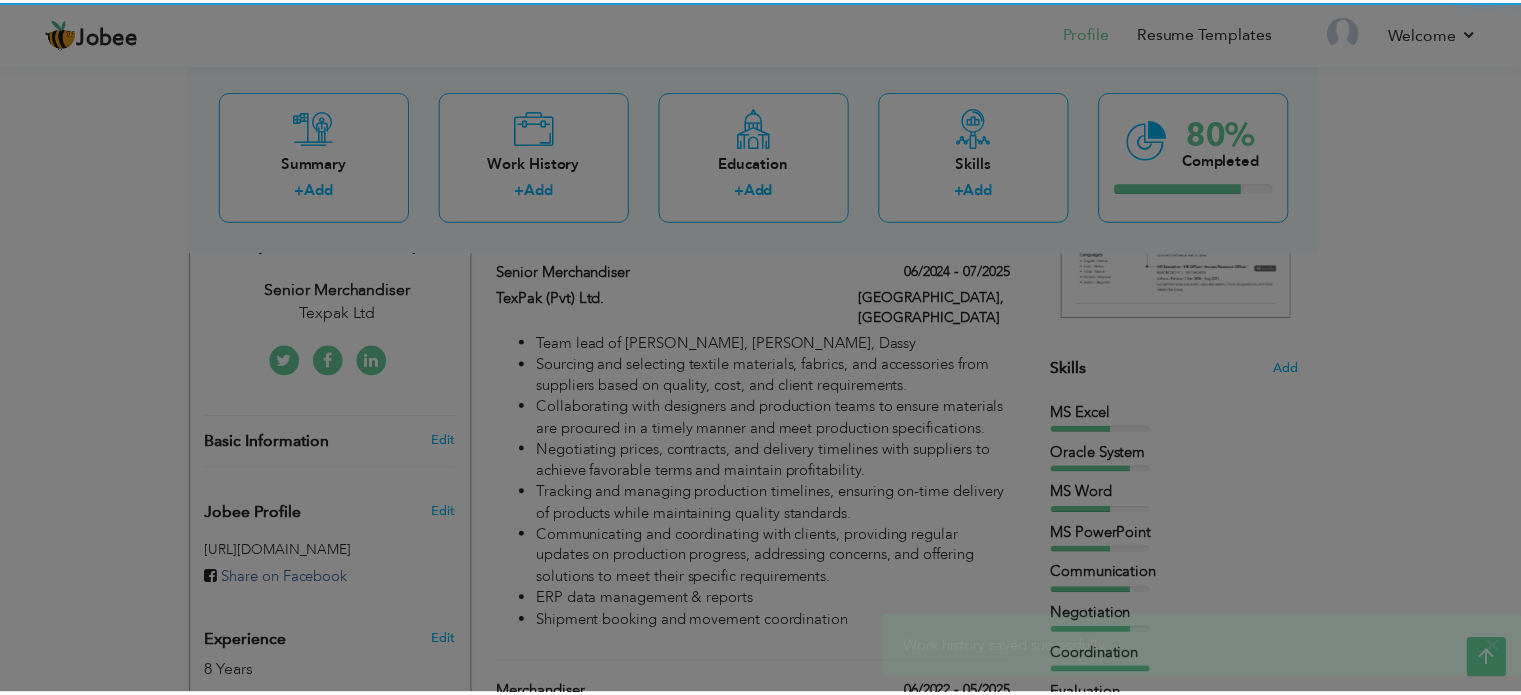 scroll, scrollTop: 0, scrollLeft: 0, axis: both 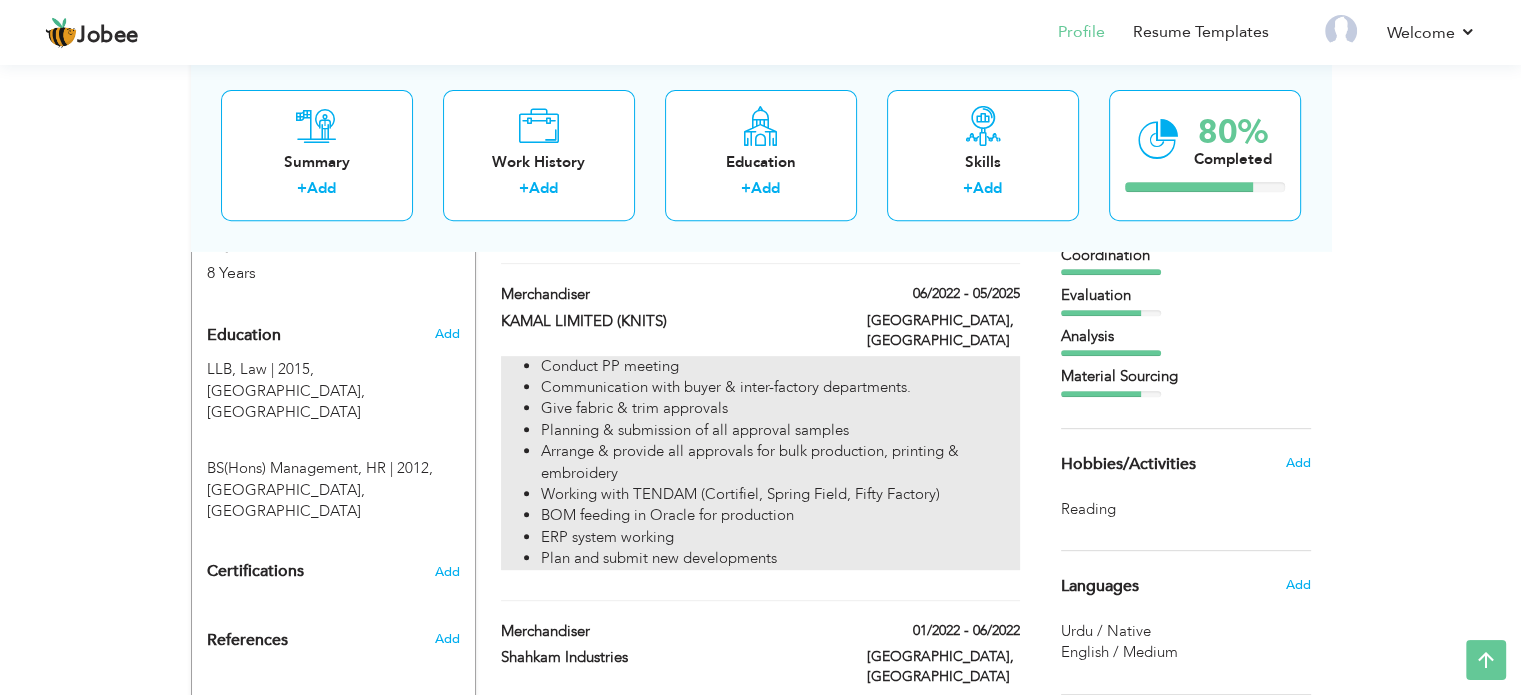 click on "Give fabric & trim approvals" at bounding box center [780, 408] 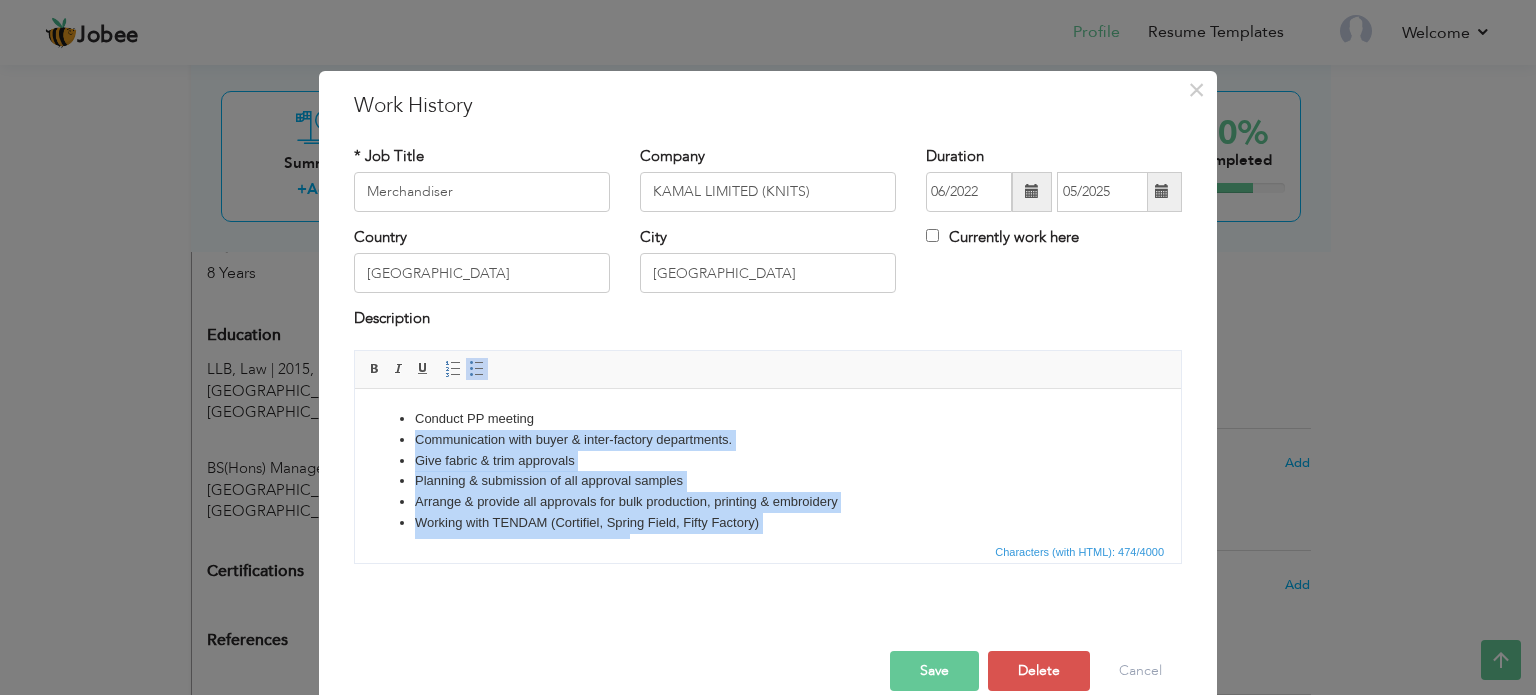 scroll, scrollTop: 76, scrollLeft: 0, axis: vertical 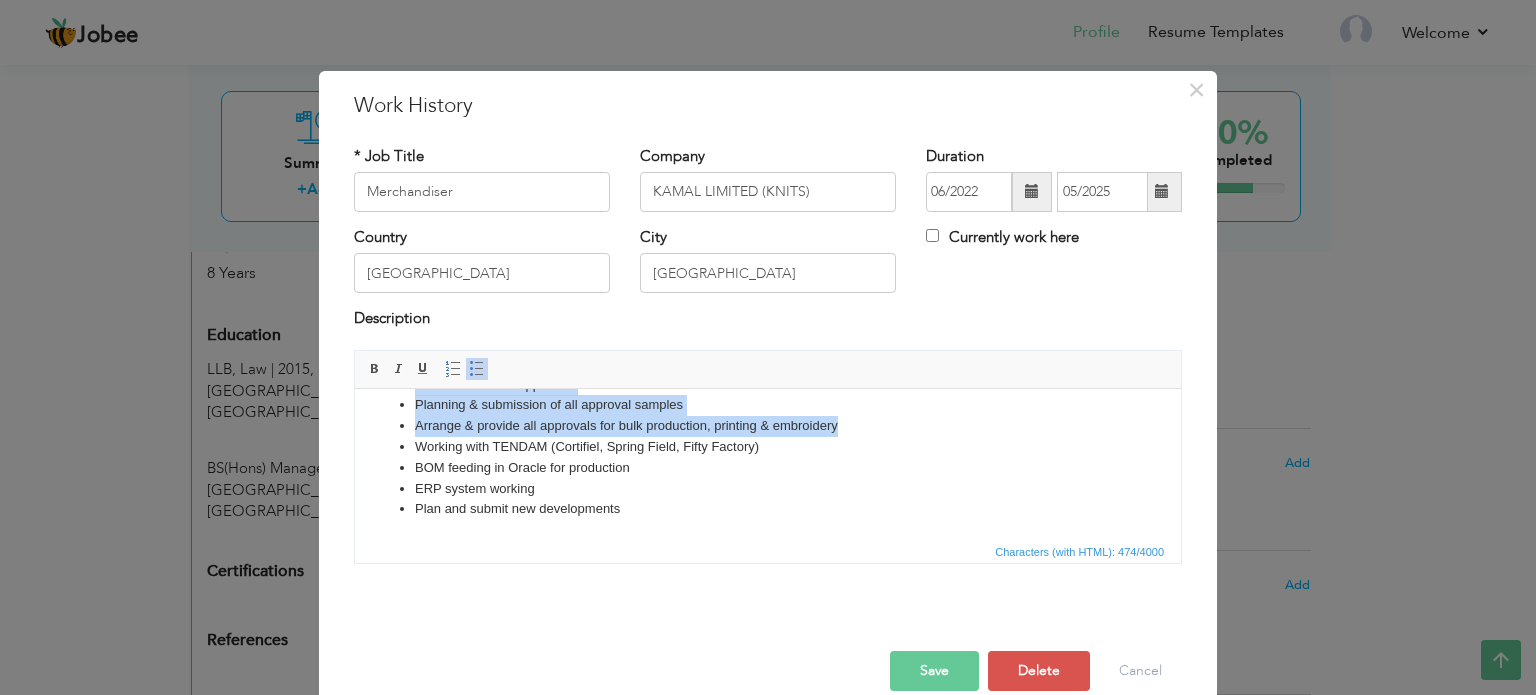 drag, startPoint x: 418, startPoint y: 439, endPoint x: 854, endPoint y: 420, distance: 436.4138 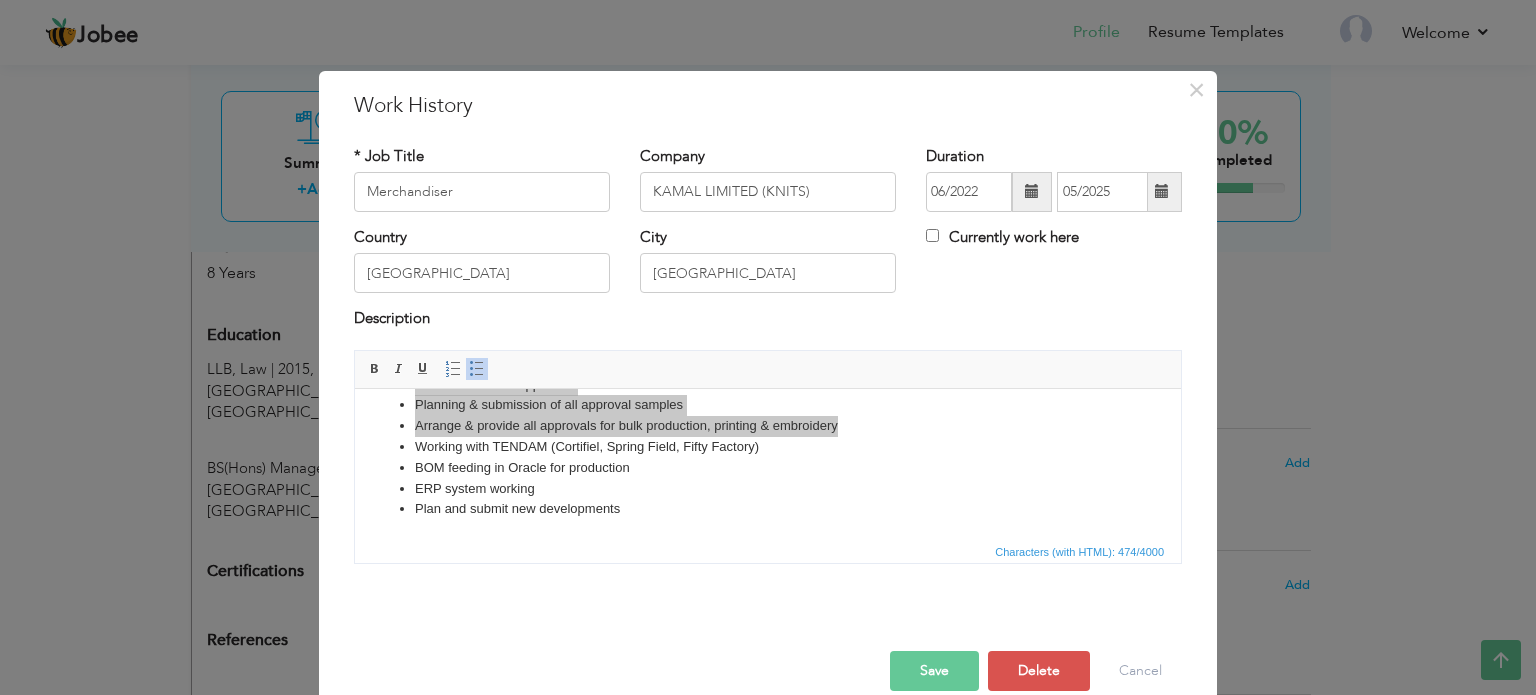 click on "Characters (with HTML): 474/4000" at bounding box center (768, 551) 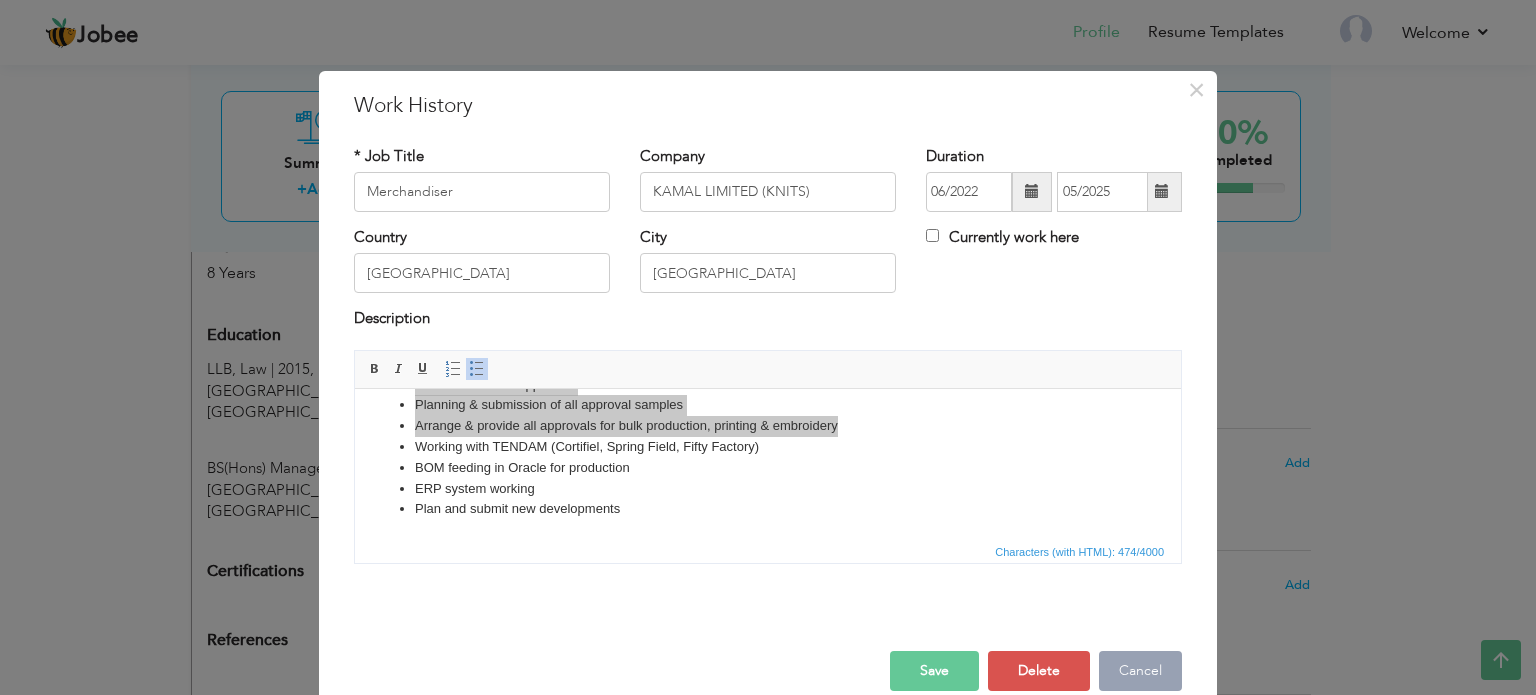 click on "Cancel" at bounding box center (1140, 671) 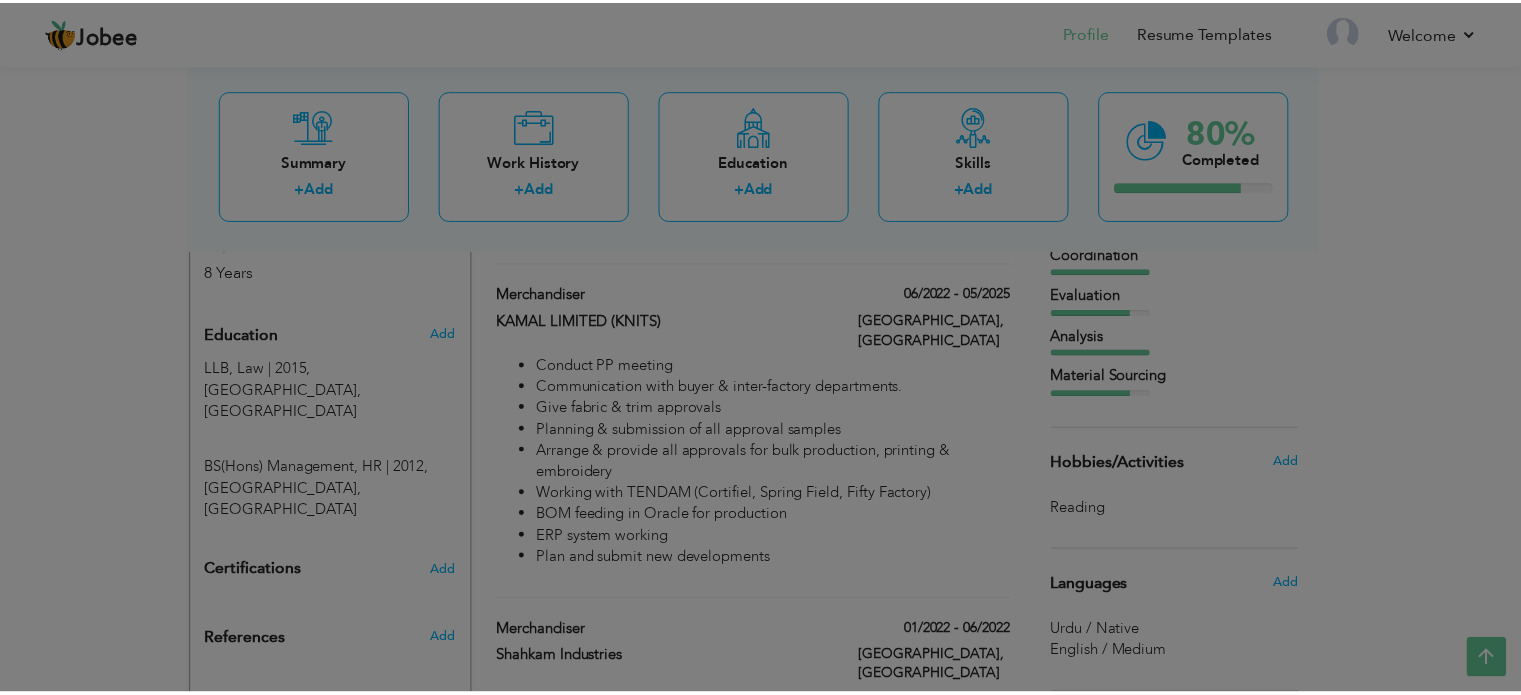 scroll, scrollTop: 0, scrollLeft: 0, axis: both 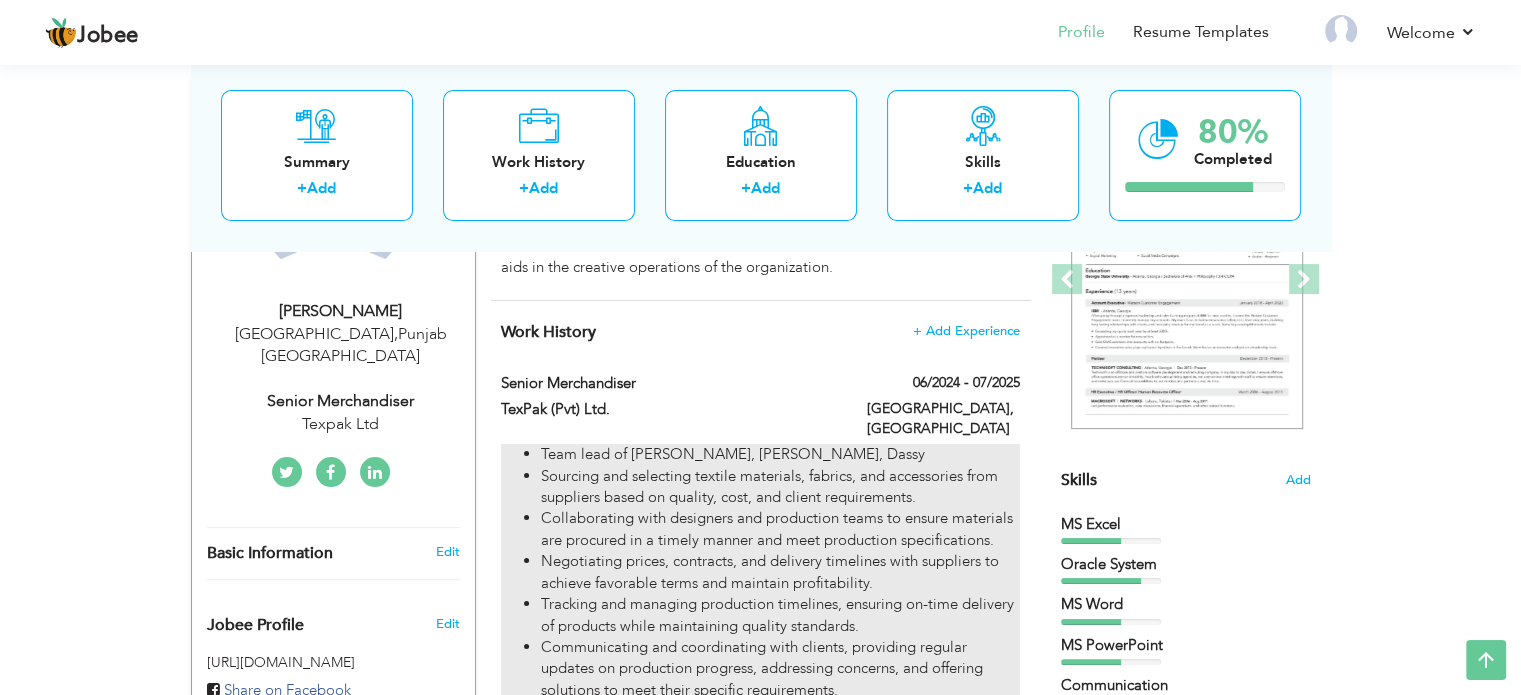 click on "Sourcing and selecting textile materials, fabrics, and accessories from suppliers based on quality, cost, and client requirements." at bounding box center [780, 487] 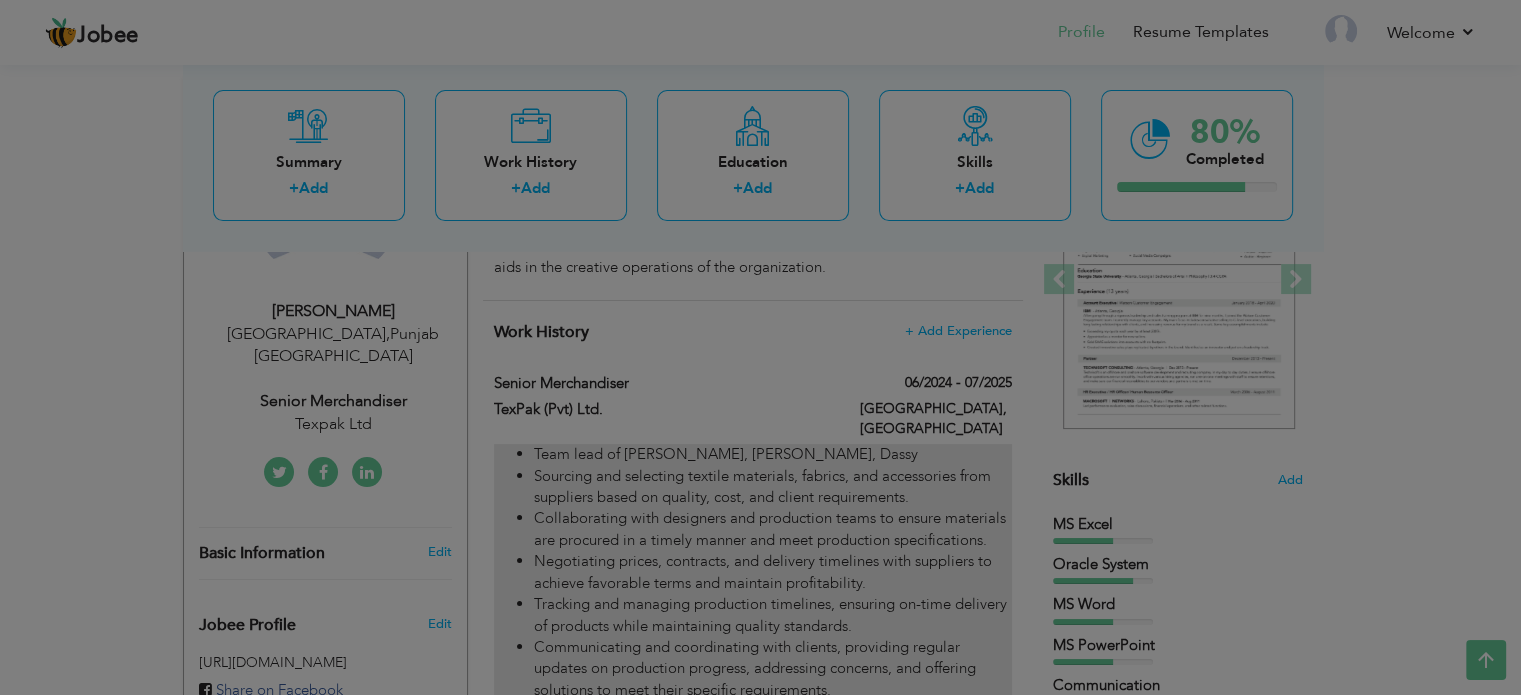 type on "Senior Merchandiser" 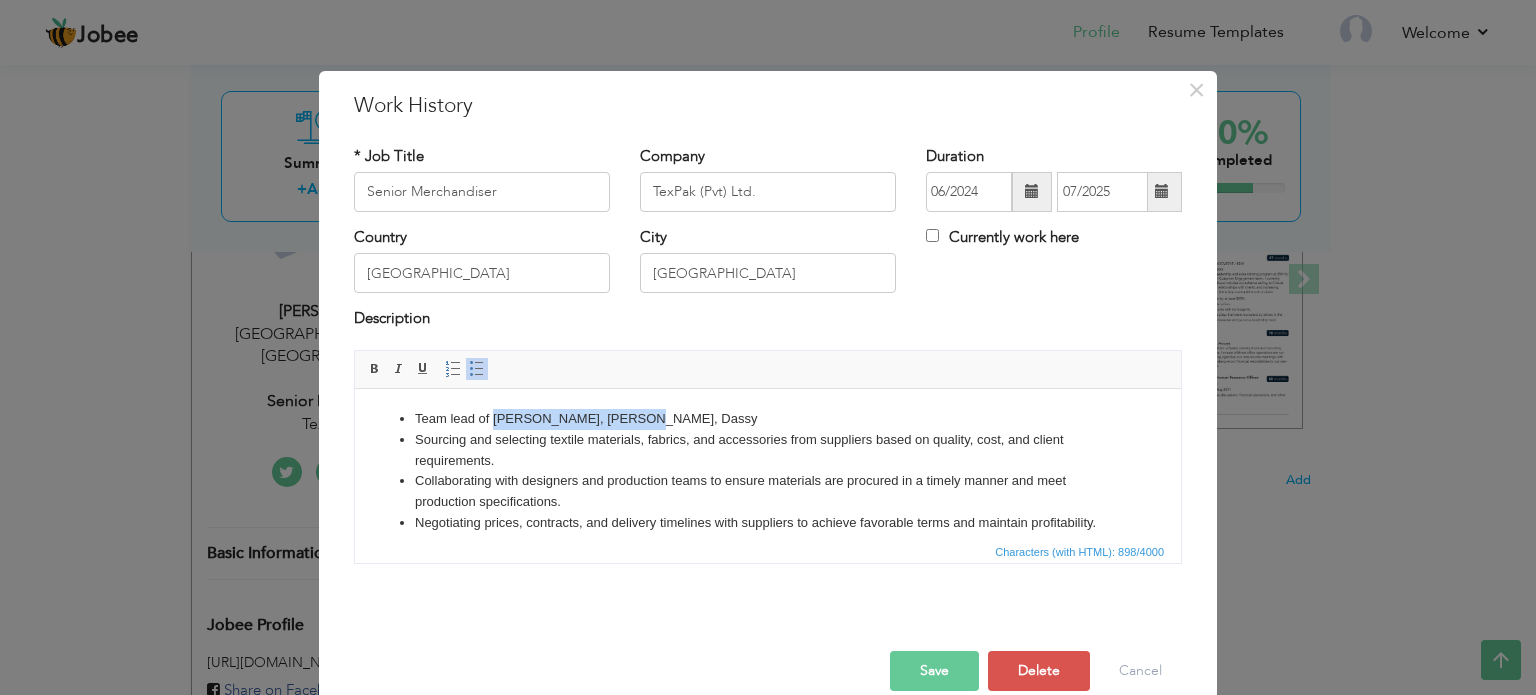 drag, startPoint x: 494, startPoint y: 417, endPoint x: 628, endPoint y: 424, distance: 134.18271 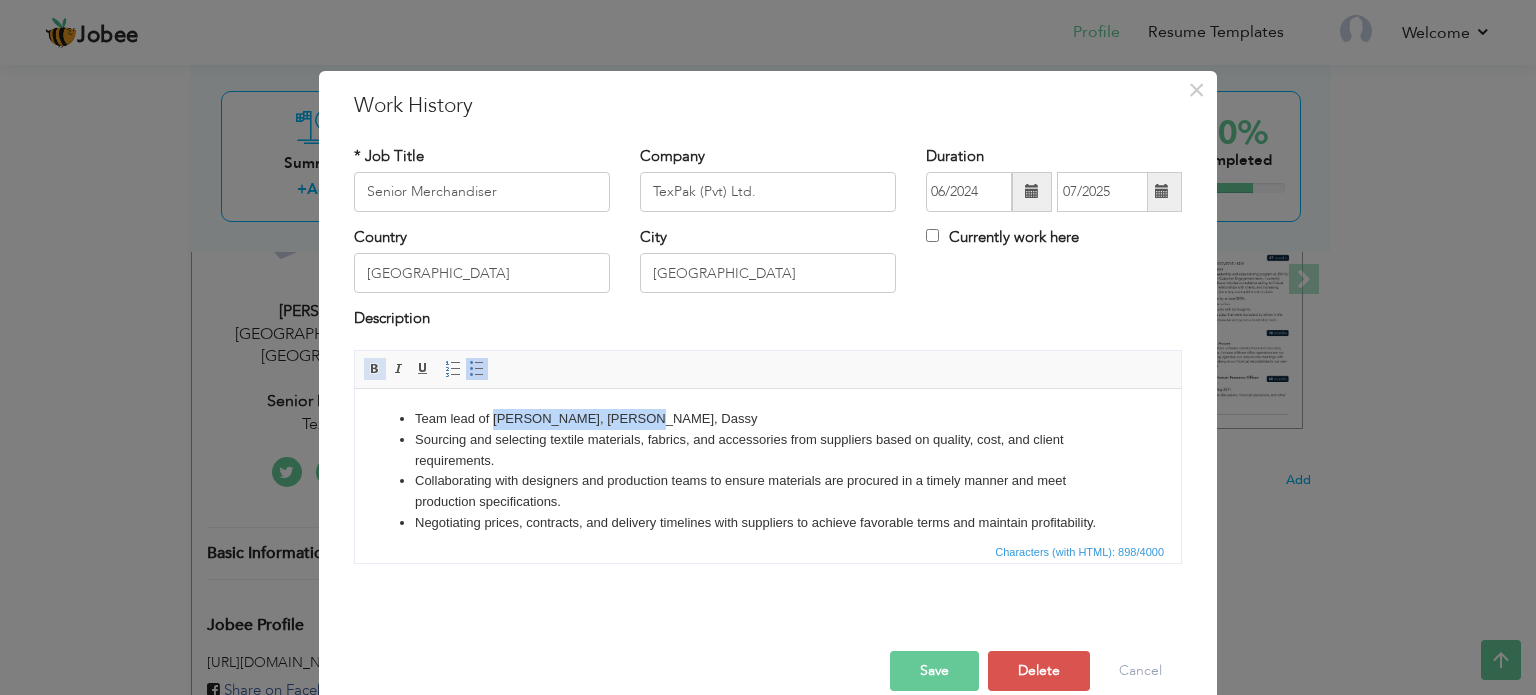 click at bounding box center [375, 369] 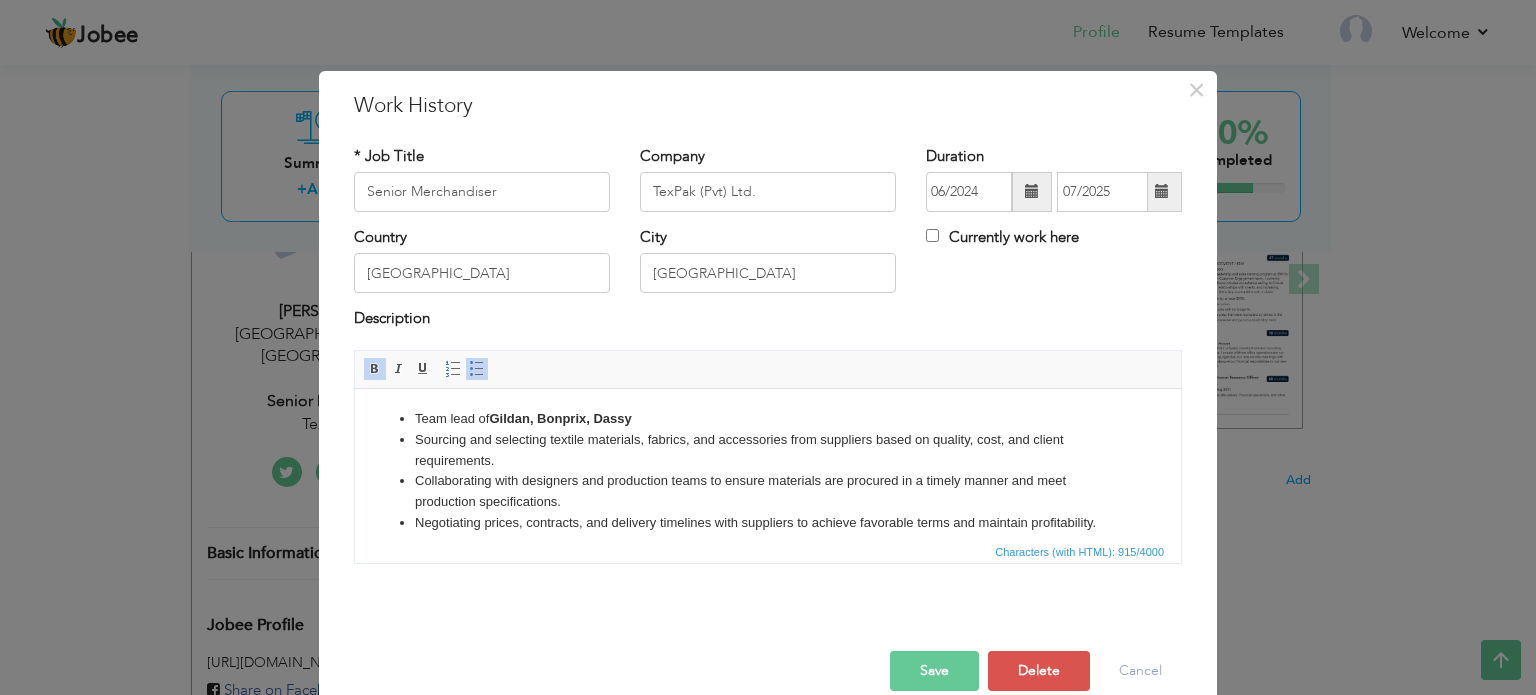 click on "Characters (with HTML): 915/4000" at bounding box center [768, 551] 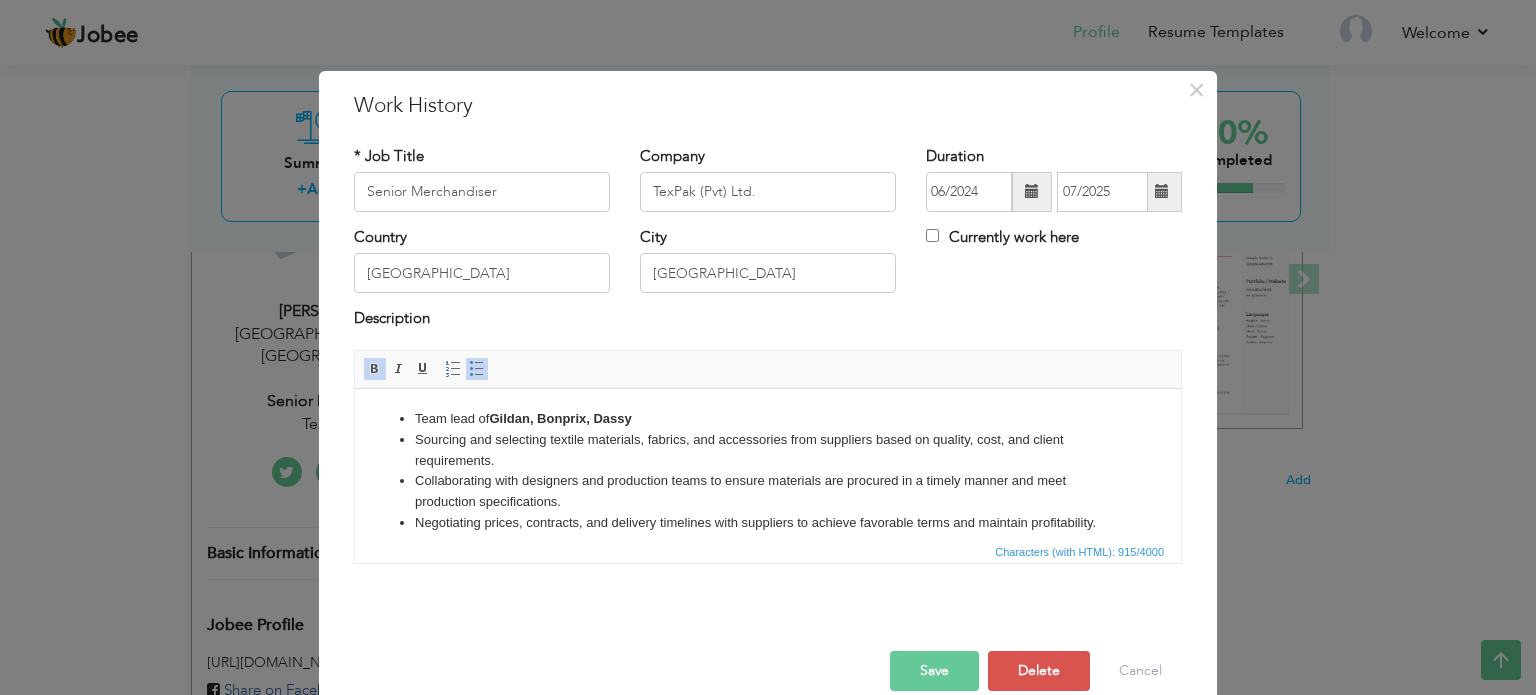 click on "Save" at bounding box center (934, 671) 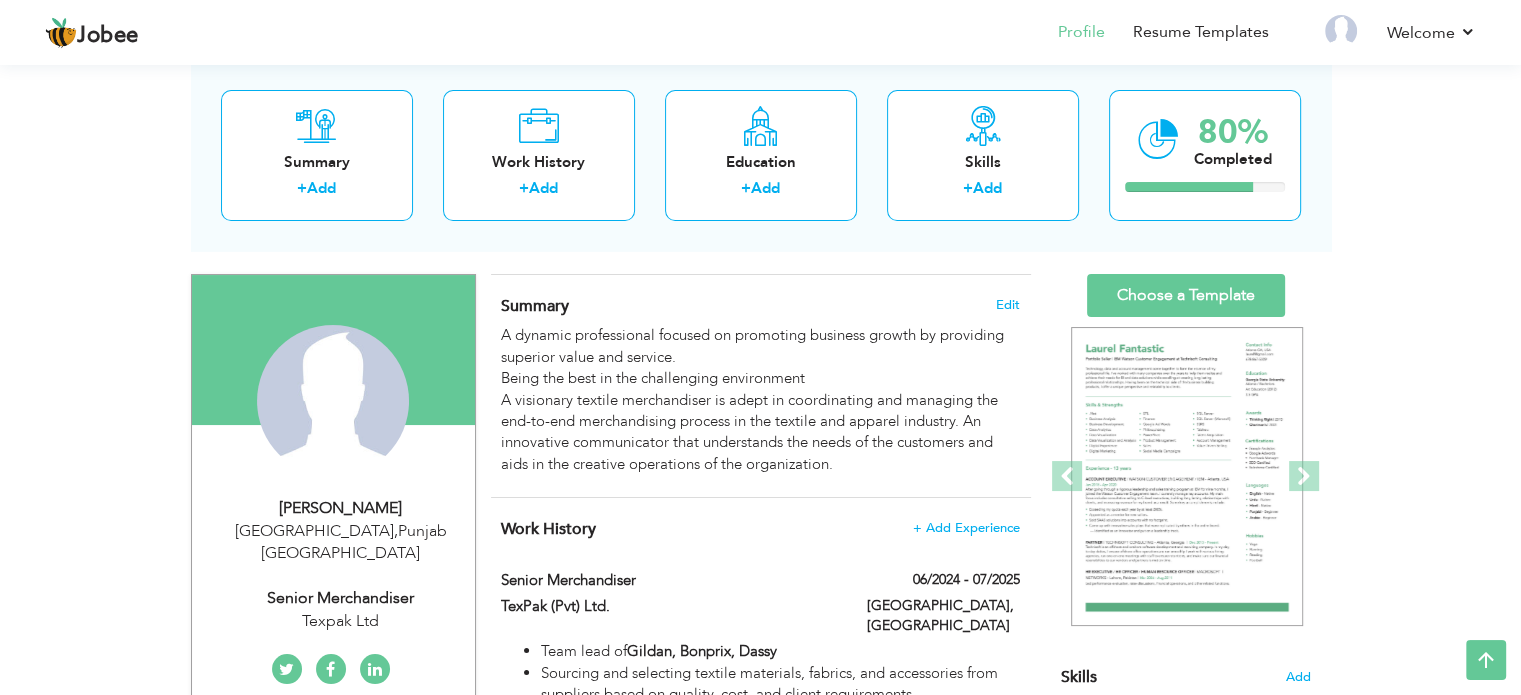 scroll, scrollTop: 0, scrollLeft: 0, axis: both 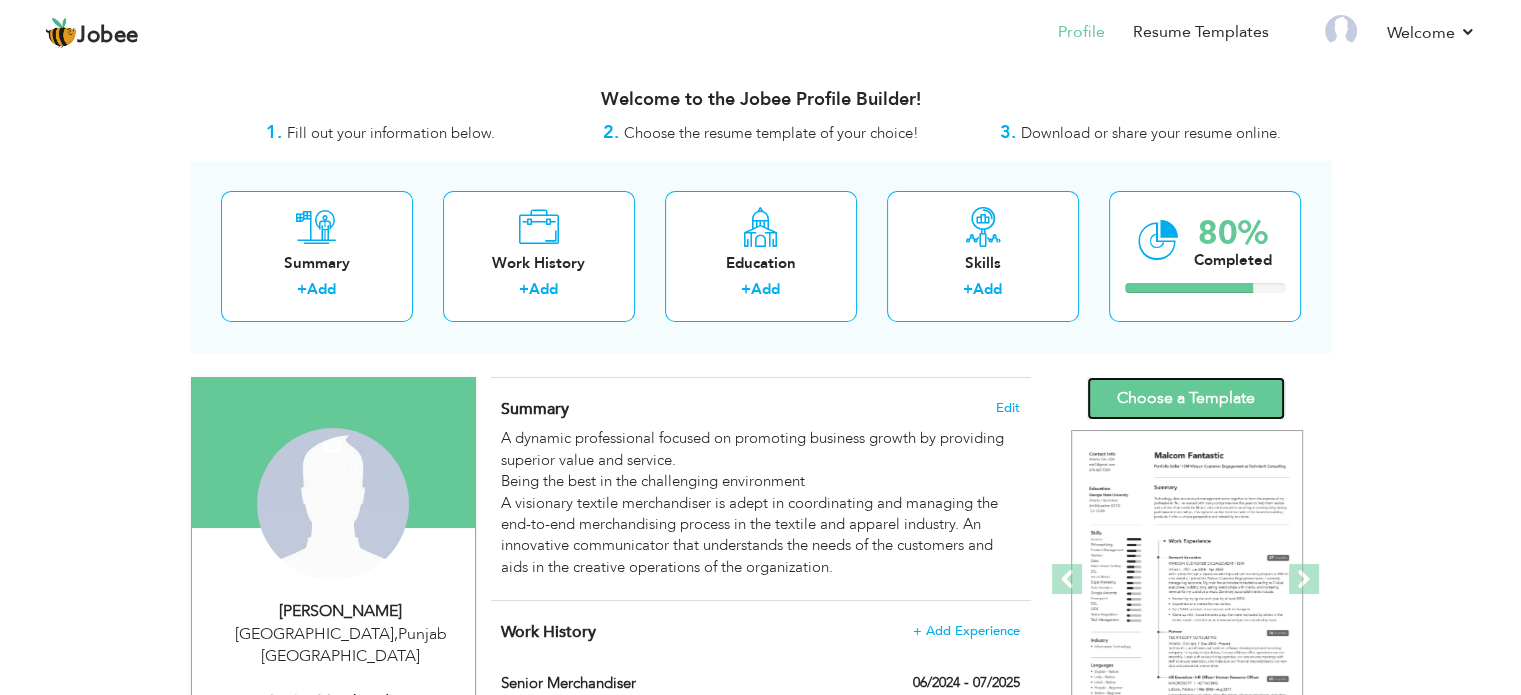 click on "Choose a Template" at bounding box center (1186, 398) 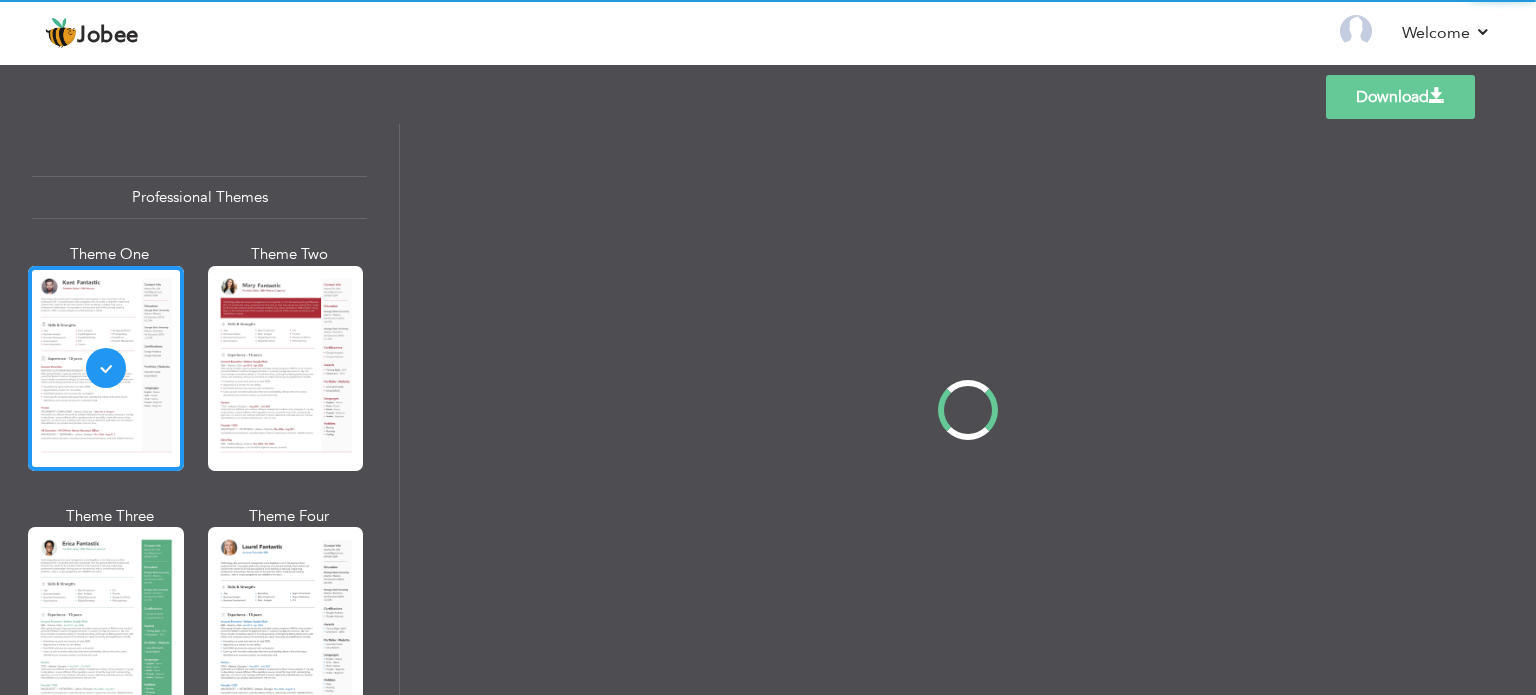 scroll, scrollTop: 0, scrollLeft: 0, axis: both 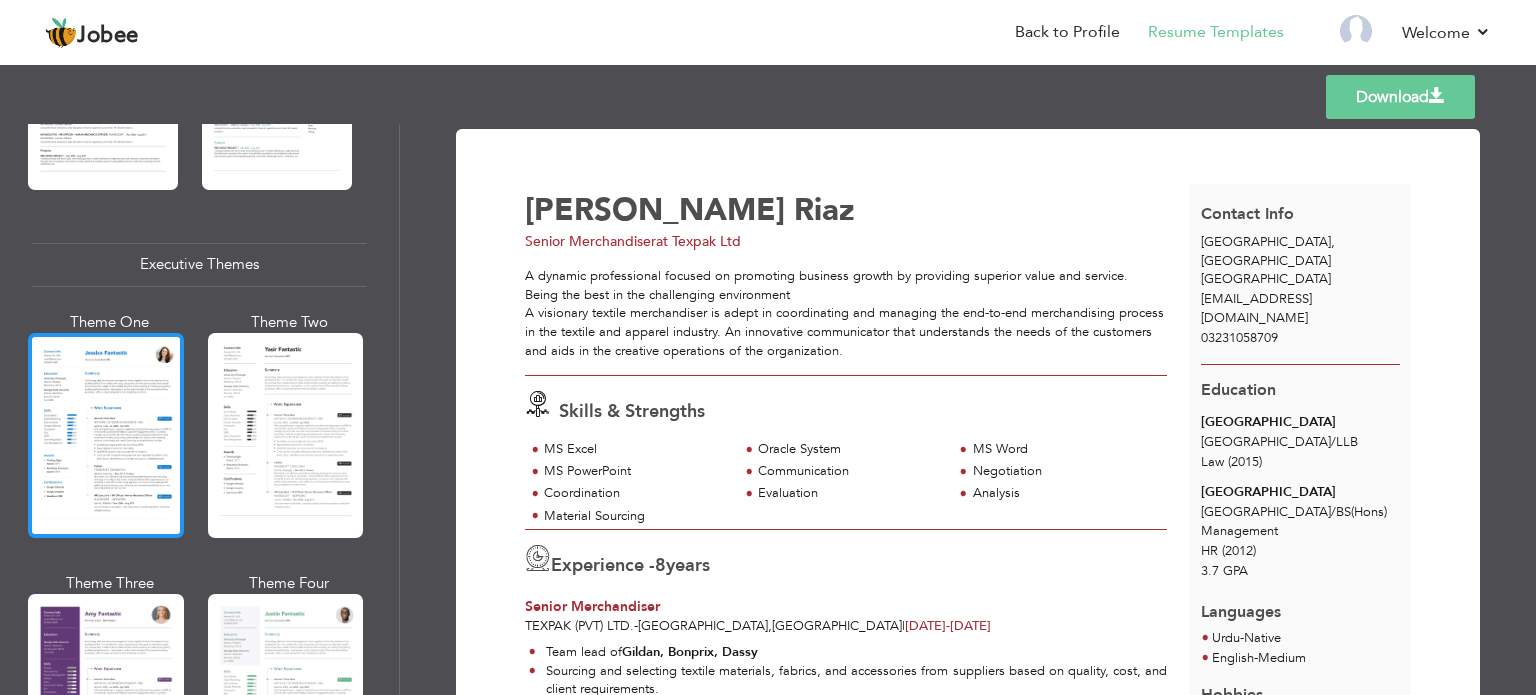 click at bounding box center (106, 435) 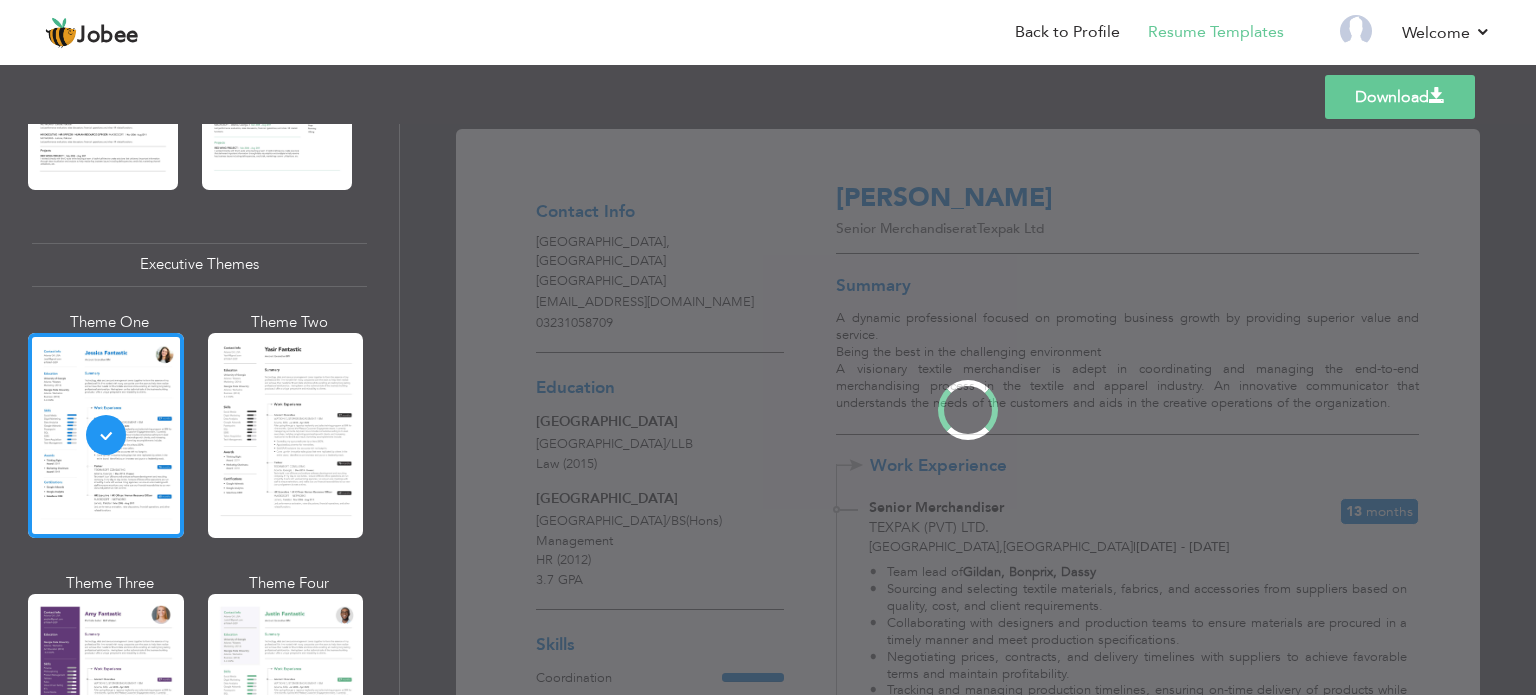 scroll, scrollTop: 1399, scrollLeft: 0, axis: vertical 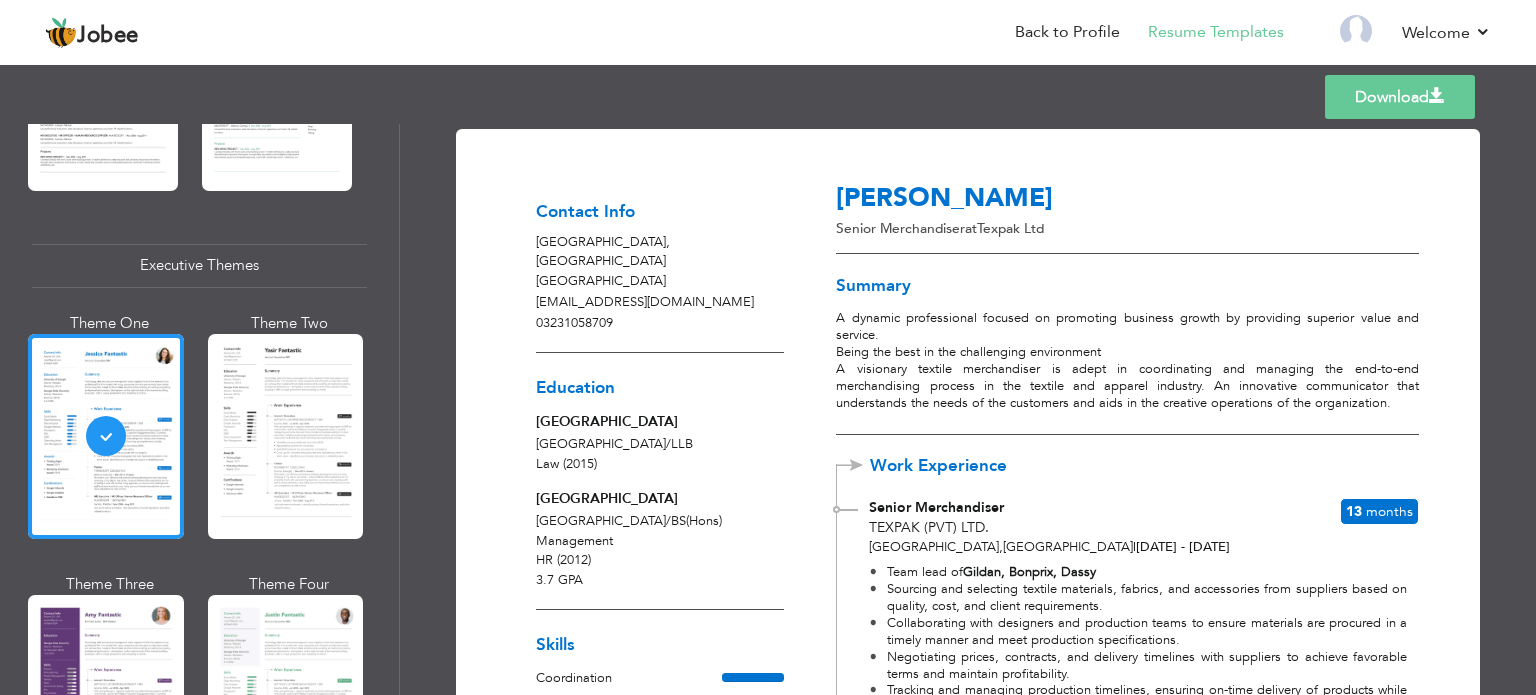 click on "Download" at bounding box center (1400, 97) 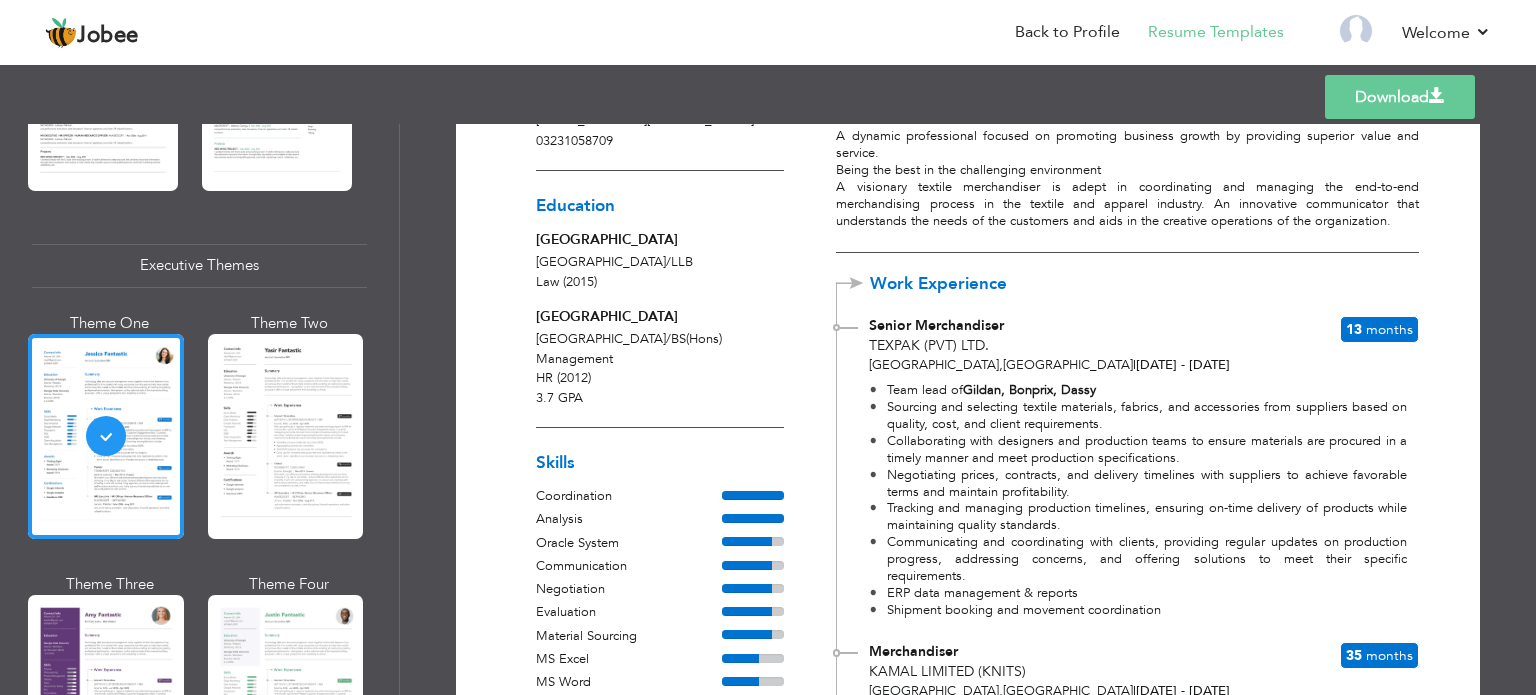 scroll, scrollTop: 0, scrollLeft: 0, axis: both 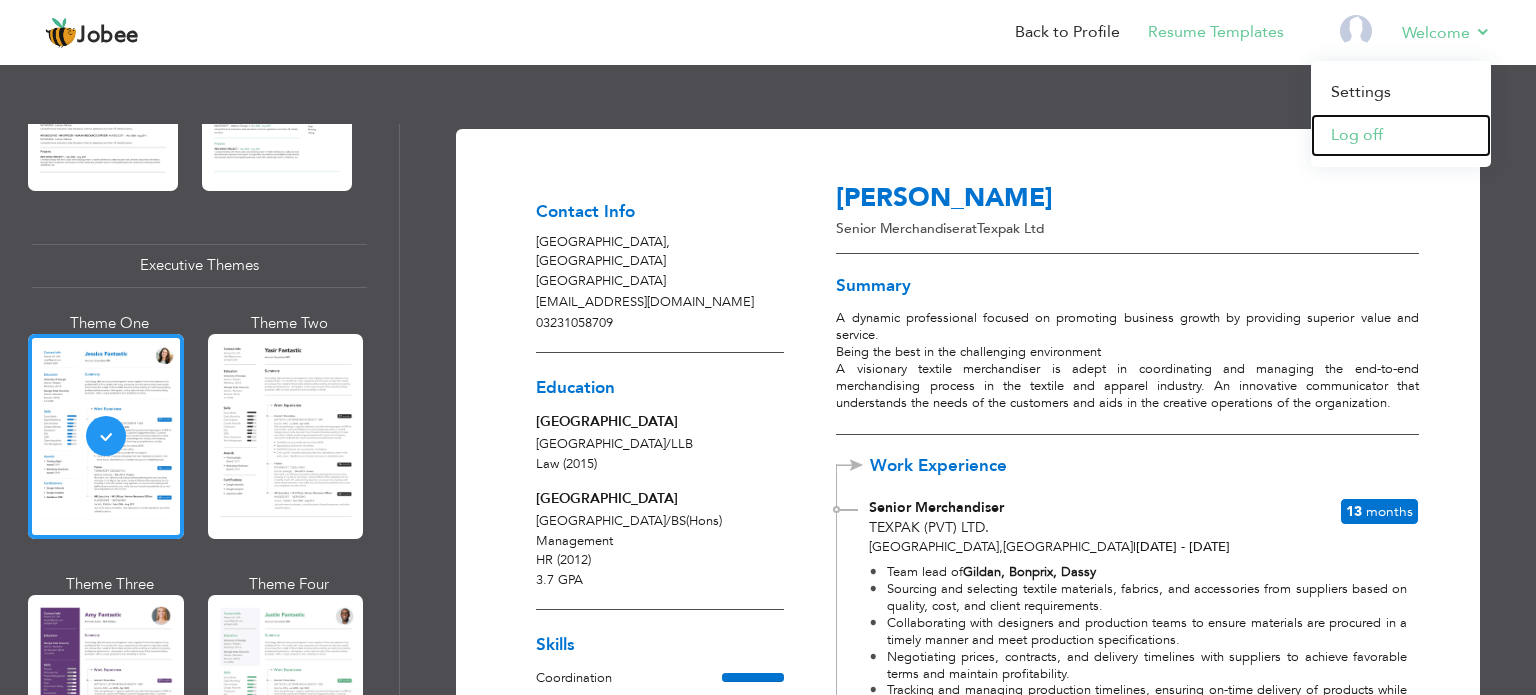 click on "Log off" at bounding box center (1401, 135) 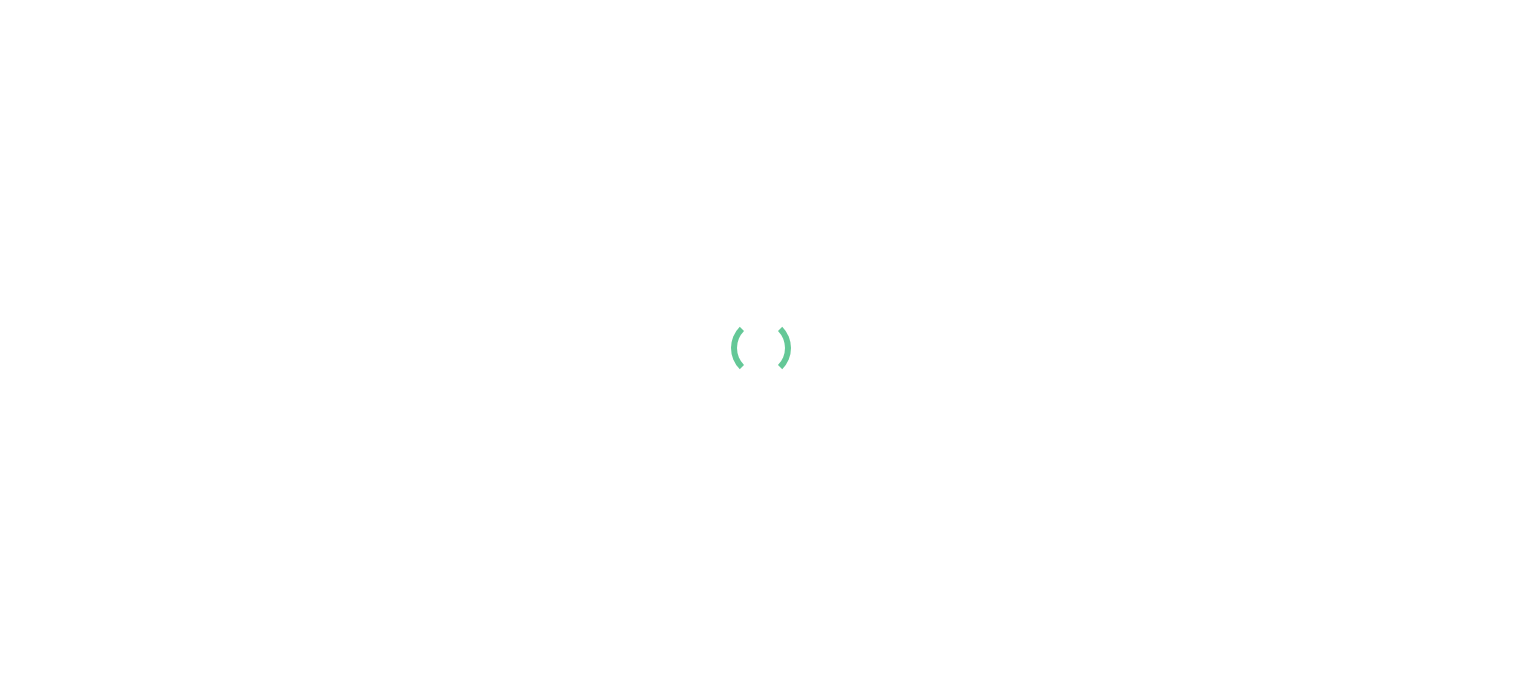 scroll, scrollTop: 0, scrollLeft: 0, axis: both 